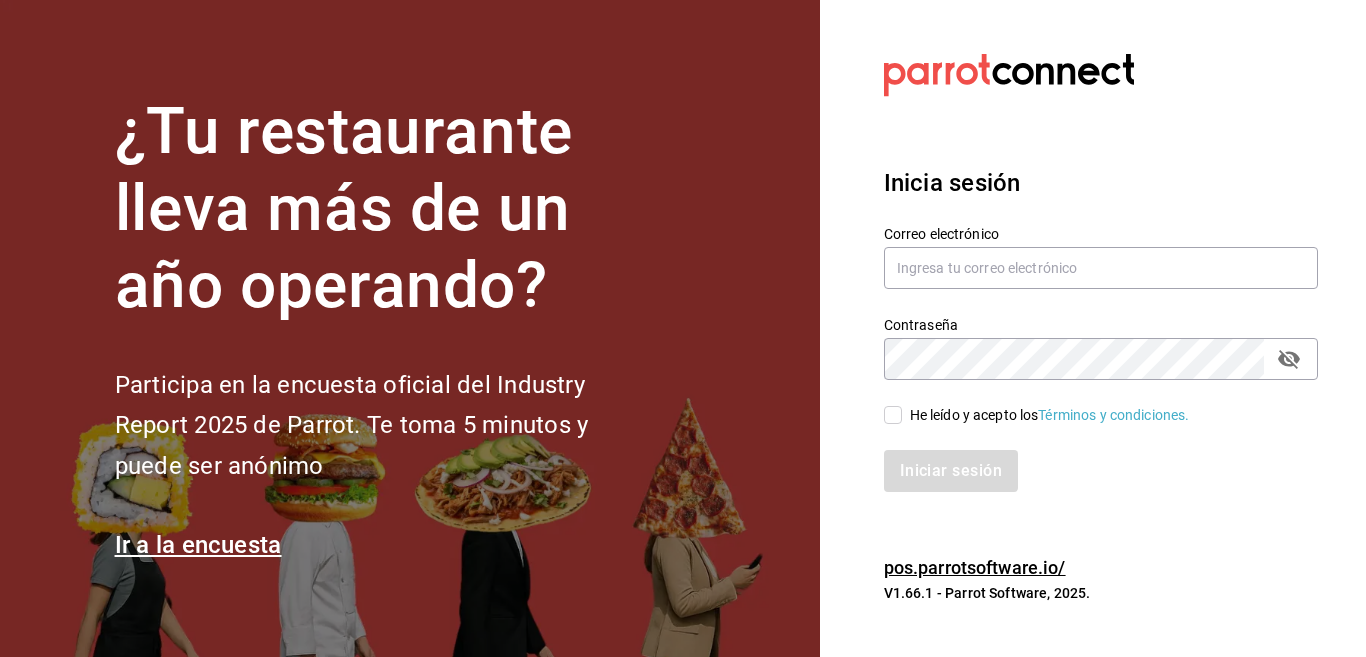 scroll, scrollTop: 0, scrollLeft: 0, axis: both 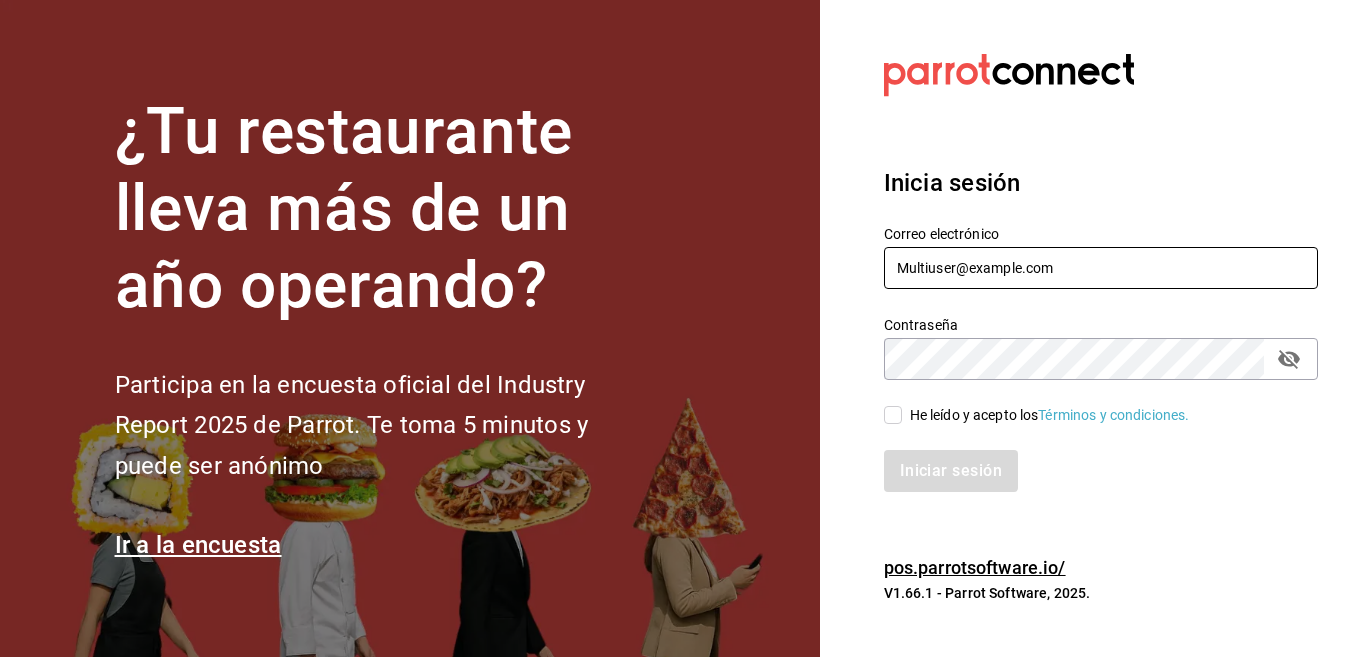 click on "Multiuser@example.com" at bounding box center [1101, 268] 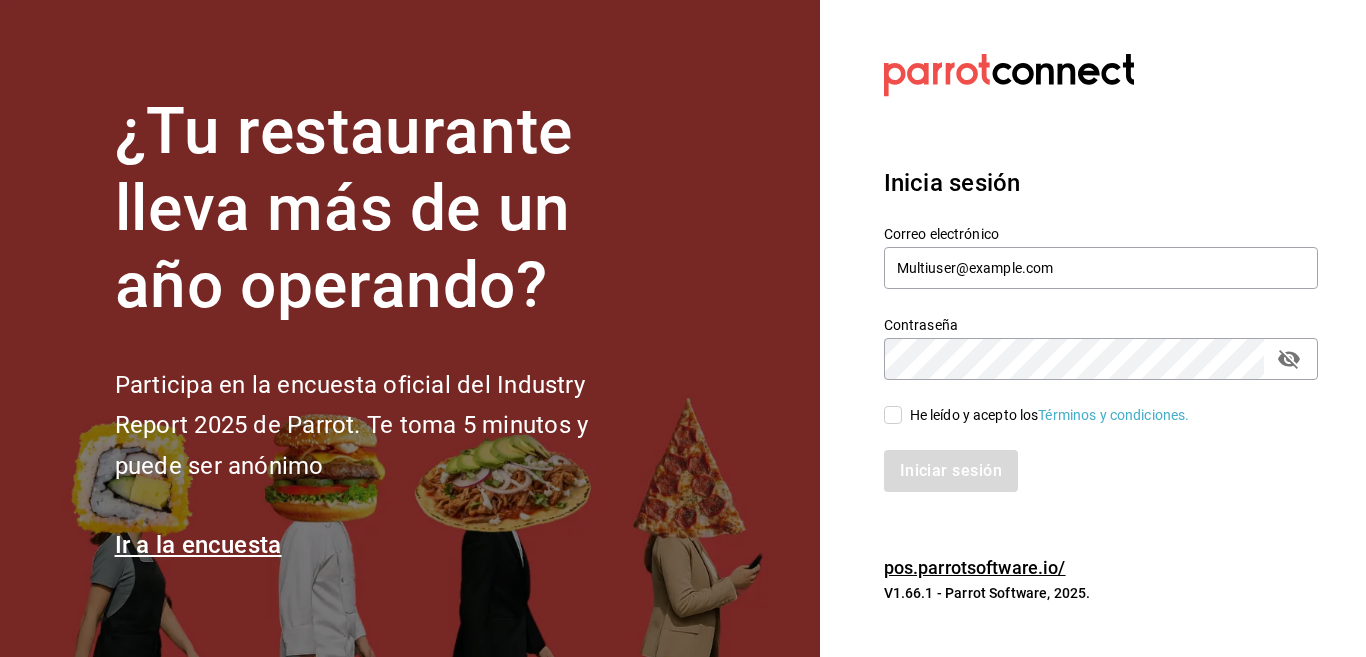 click on "He leído y acepto los  Términos y condiciones." at bounding box center [893, 415] 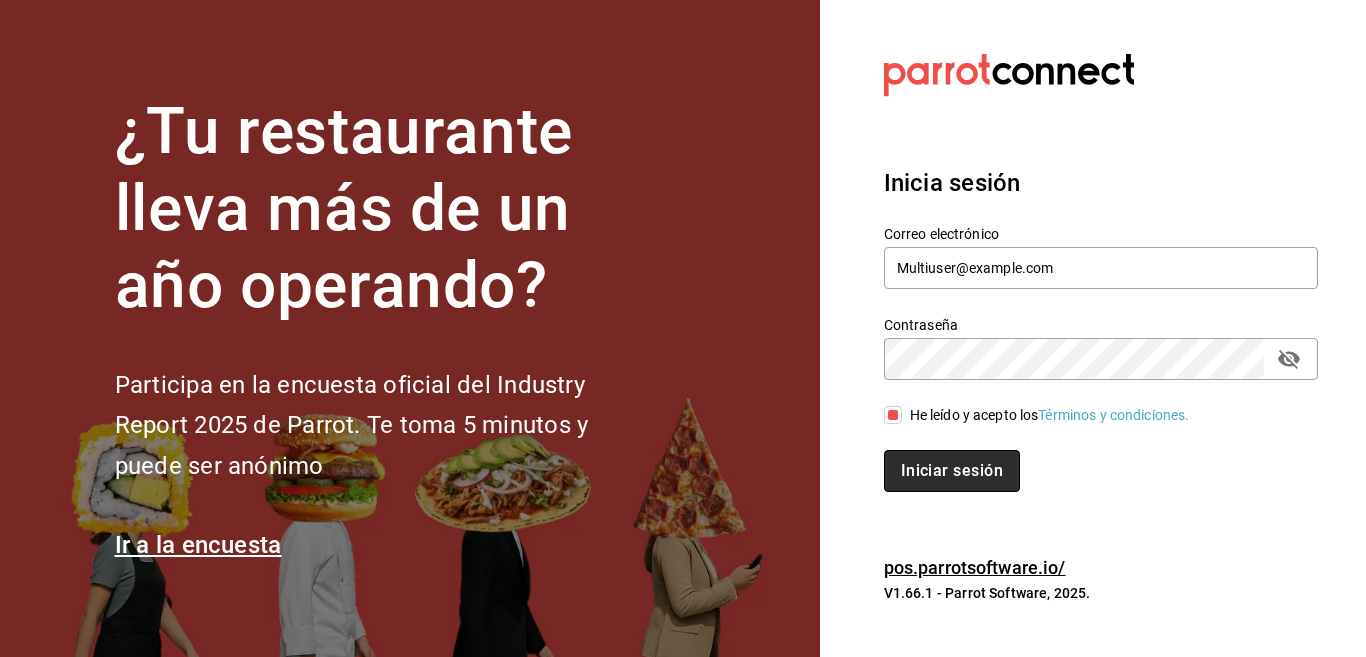 click on "Iniciar sesión" at bounding box center (952, 471) 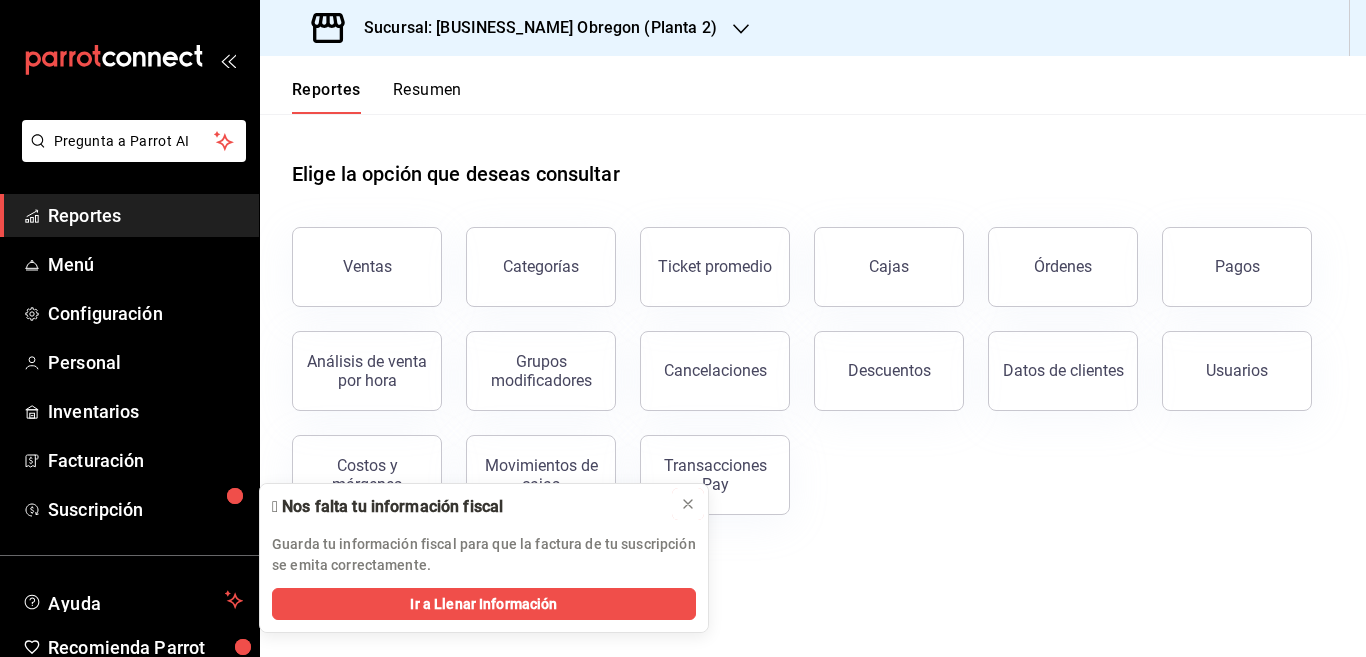 click 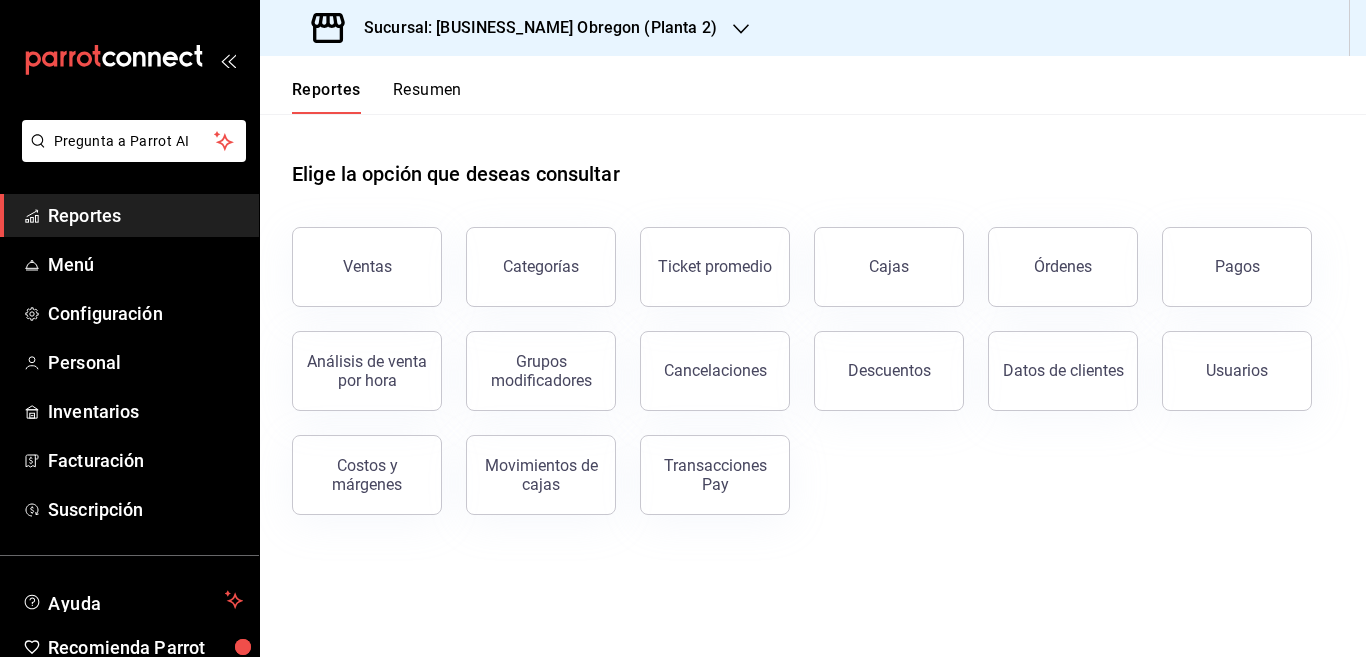 scroll, scrollTop: 0, scrollLeft: 0, axis: both 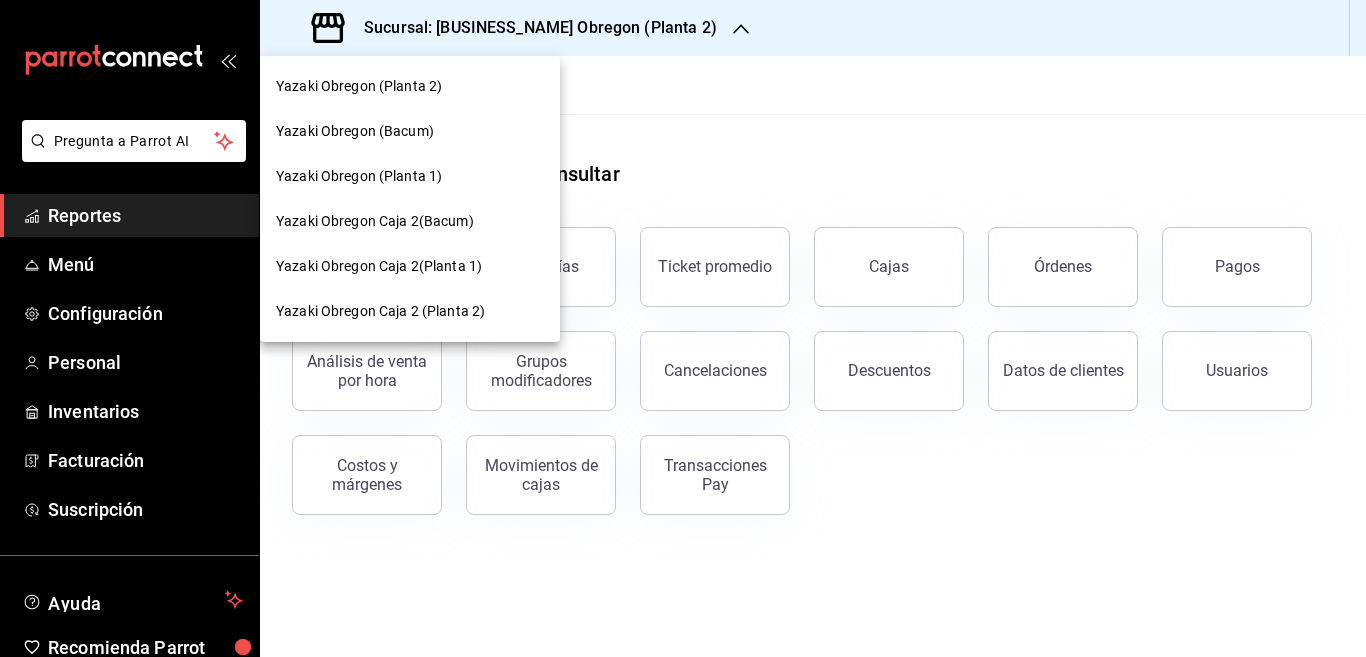 click on "Yazaki Obregon (Planta 1)" at bounding box center (359, 176) 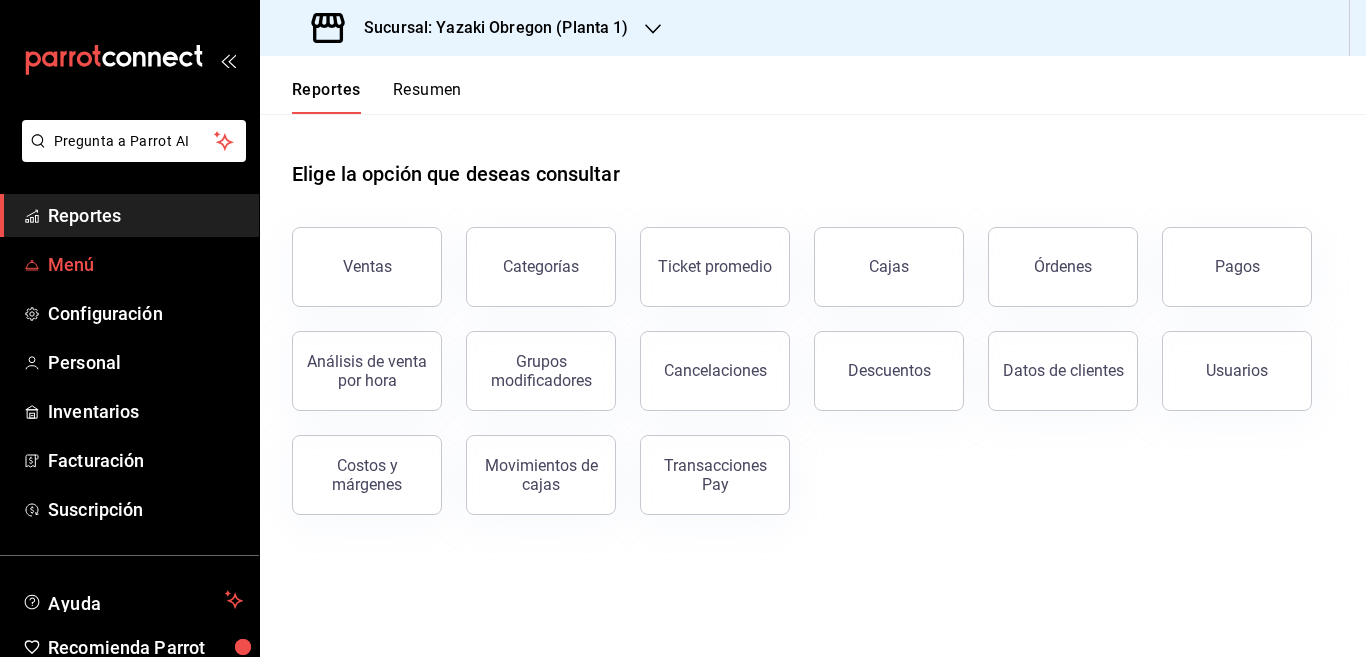 click on "Menú" at bounding box center (145, 264) 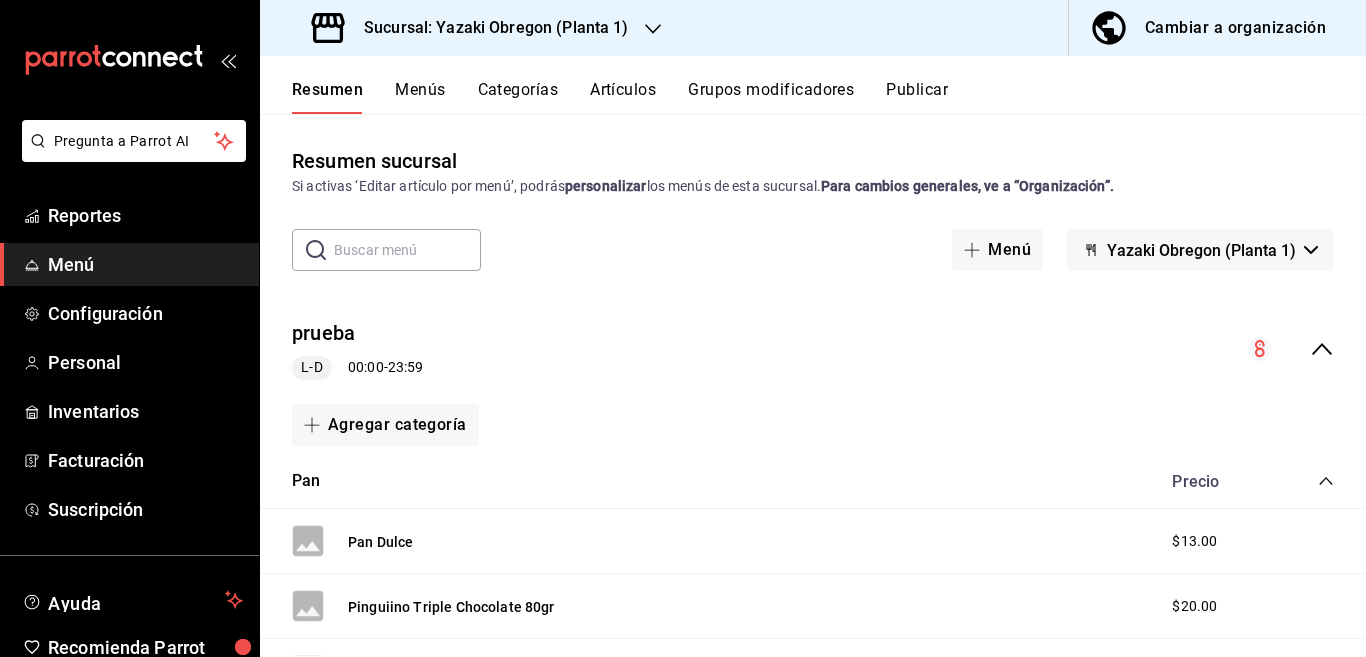 click on "Artículos" at bounding box center [623, 97] 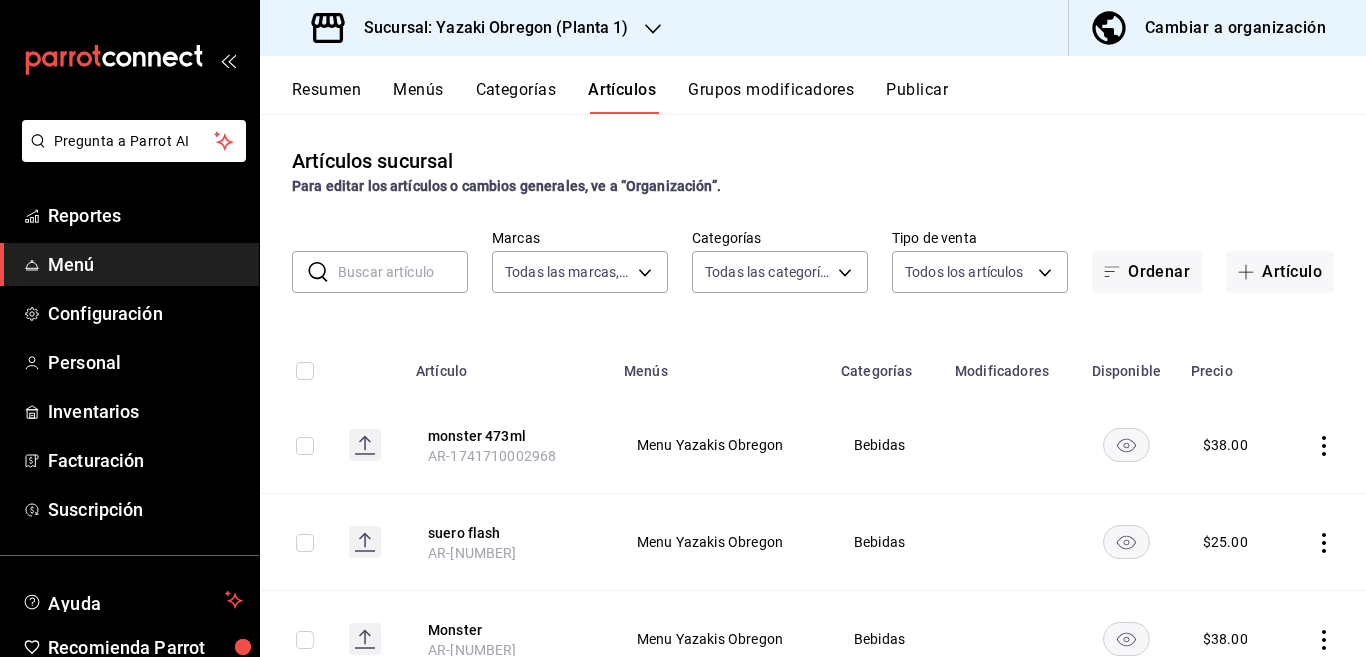 type on "[UUID]" 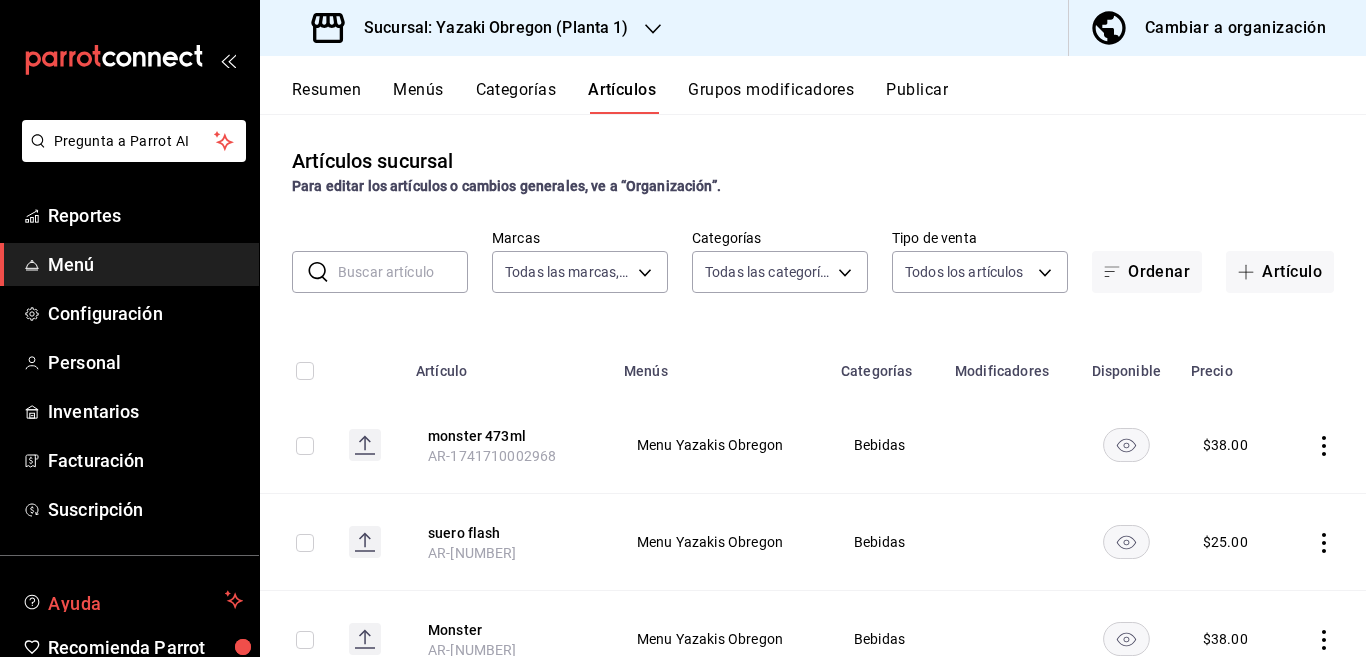 scroll, scrollTop: 81, scrollLeft: 0, axis: vertical 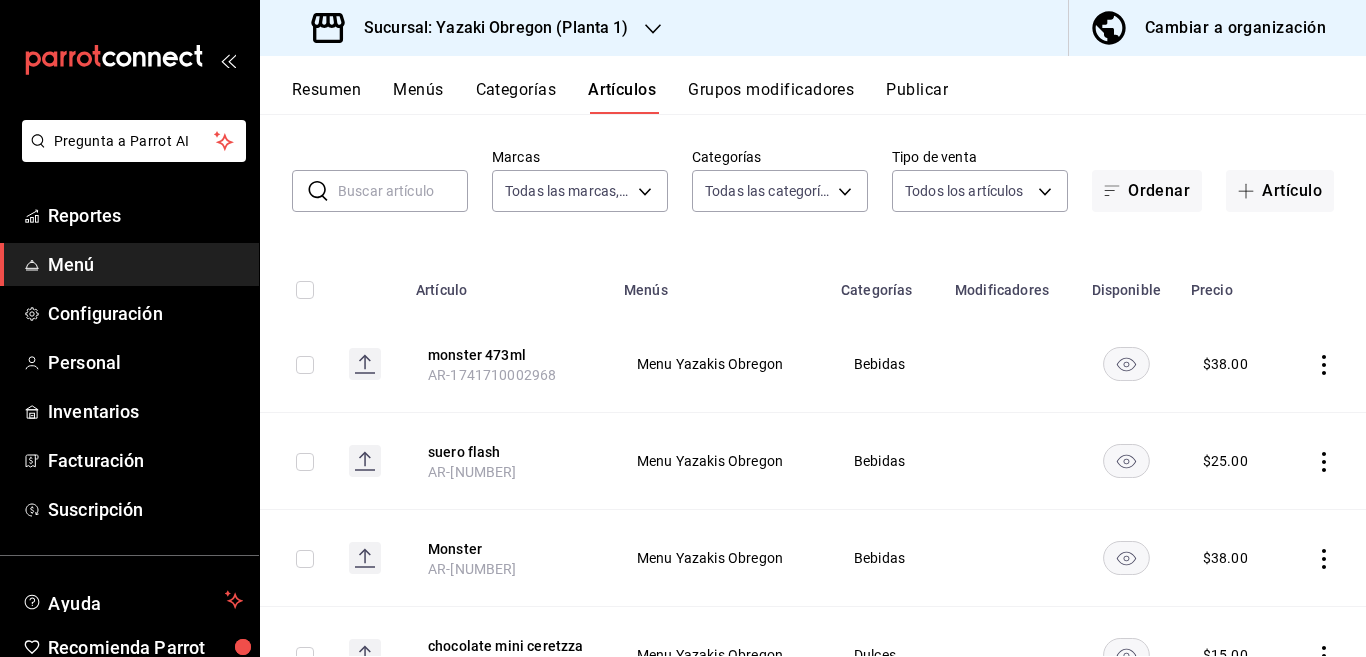 click at bounding box center [403, 191] 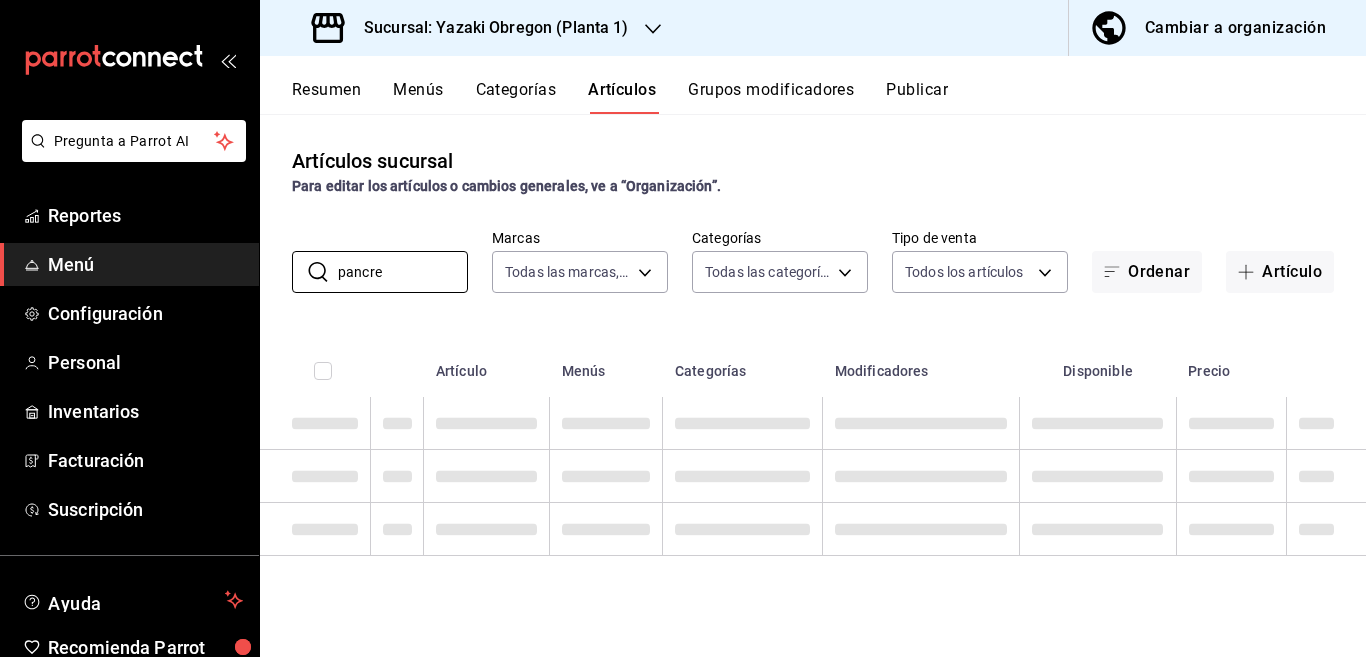 scroll, scrollTop: 0, scrollLeft: 0, axis: both 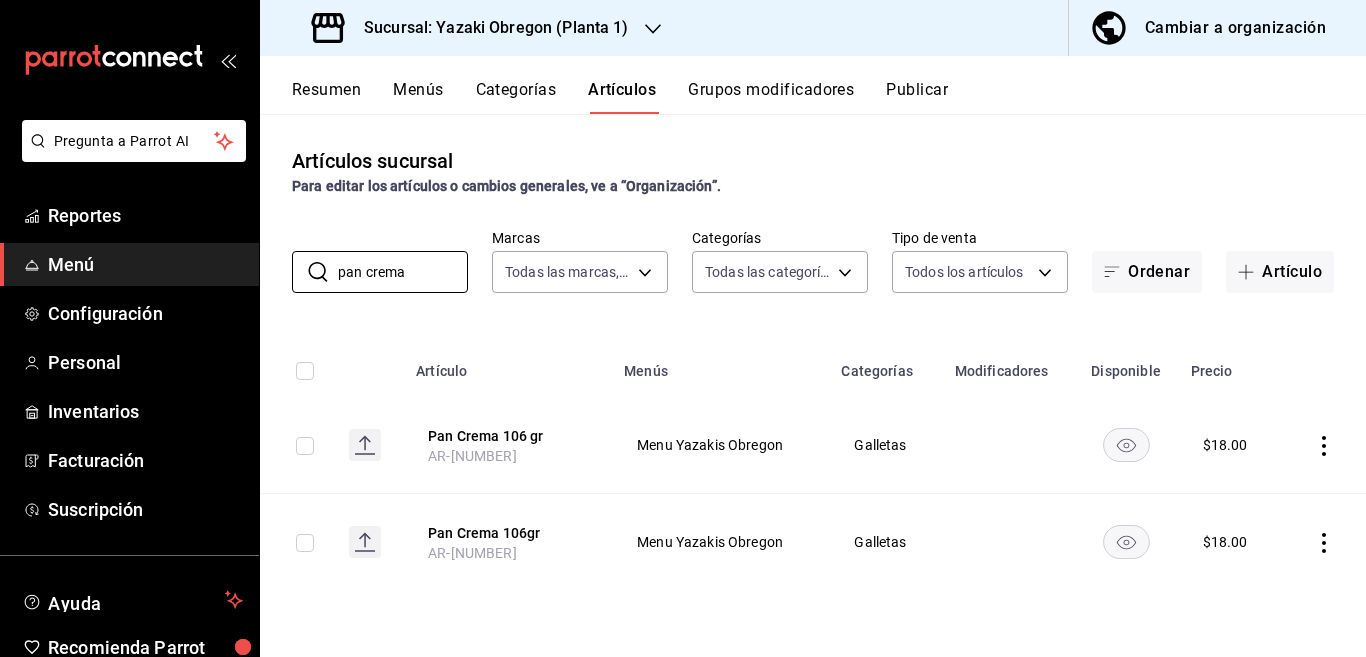 type on "pan crema" 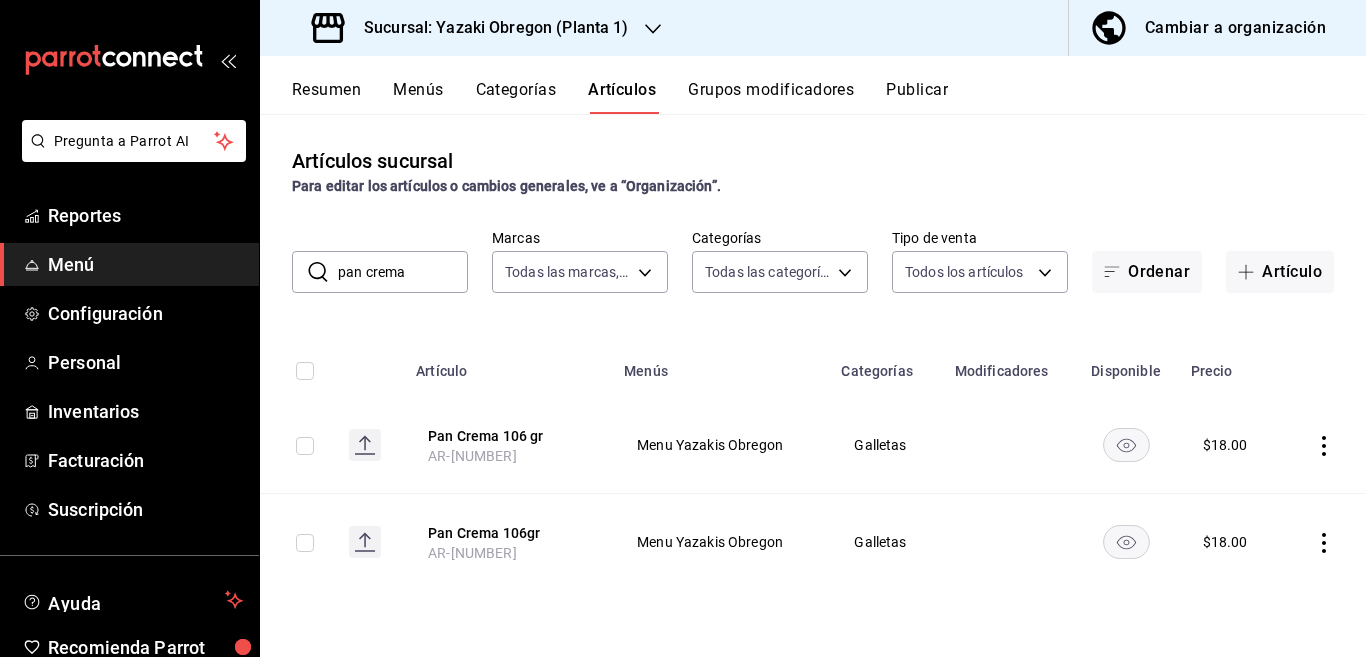 click on "pan crema" at bounding box center [403, 272] 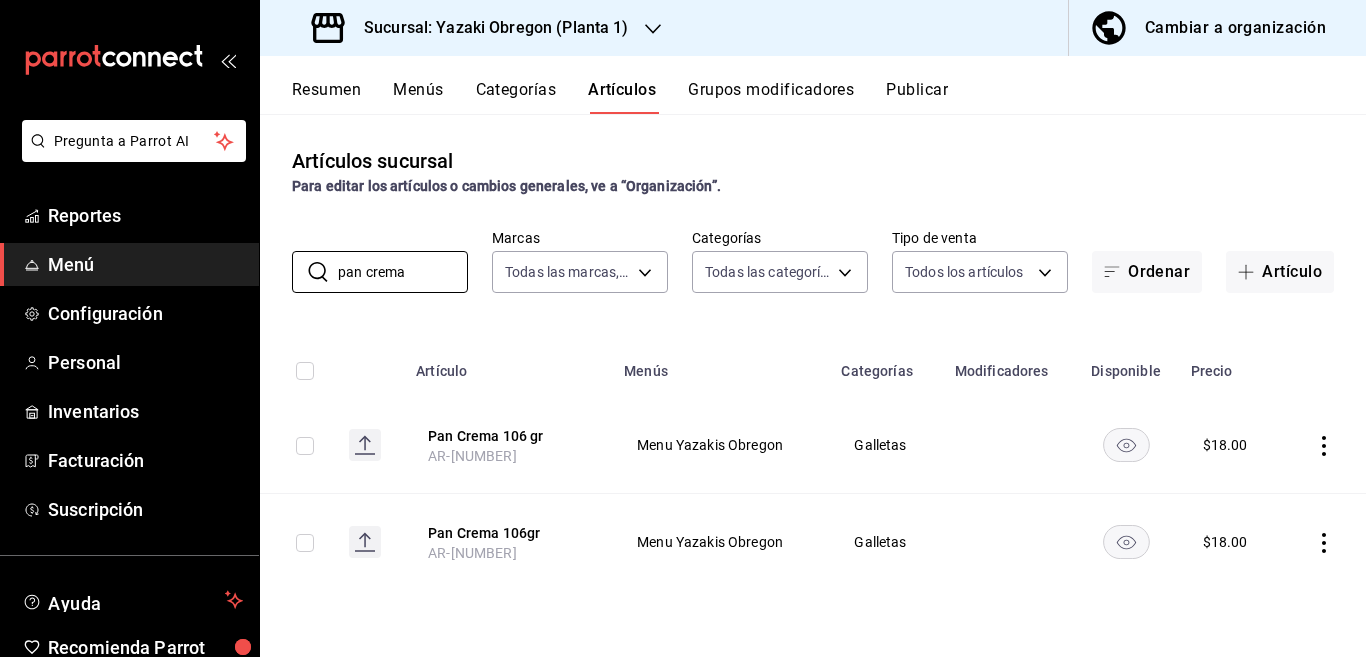 click on "Artículos sucursal Para editar los artículos o cambios generales, ve a “Organización”. ​ pan crema ​ Marcas Todas las marcas, Sin marca [UUID] Categorías Todas las categorías, Sin categoría [UUID],[UUID],[UUID],[UUID],[UUID],[UUID],[UUID],[UUID],[UUID],[UUID],[UUID],[UUID],[UUID],[UUID],[UUID] Tipo de venta Todos los artículos ALL Ordenar Artículo Artículo Menús Categorías Modificadores Disponible Precio Pan Crema 106 gr AR-[NUMBER] Menu Yazakis Obregon Galletas $ 18.00 Pan Crema 106gr AR-[NUMBER] Galletas $" at bounding box center (813, 385) 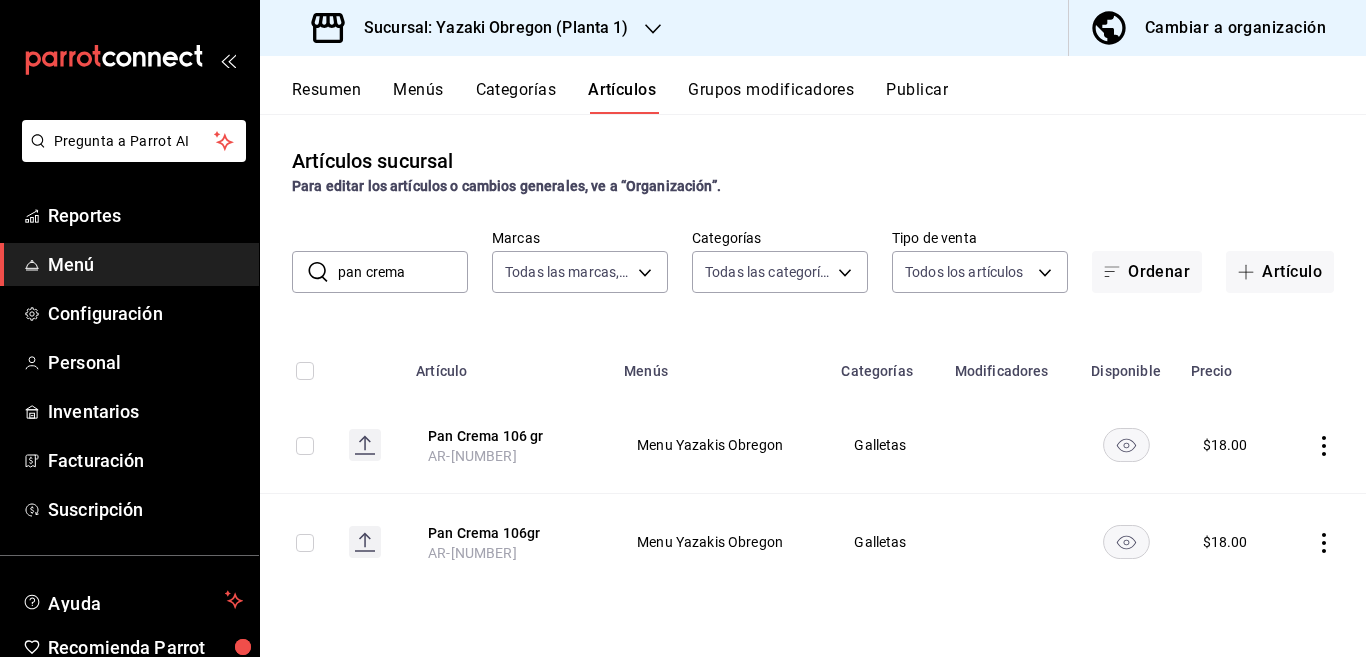 click 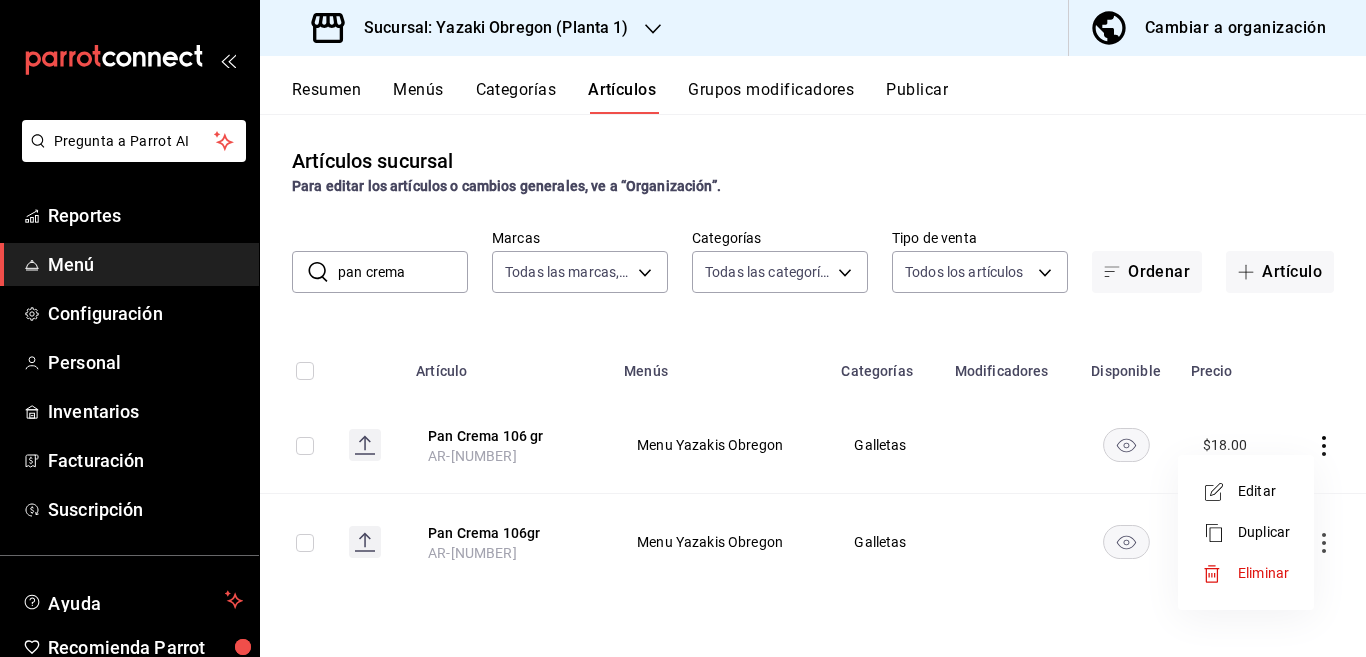 click on "Editar" at bounding box center (1264, 491) 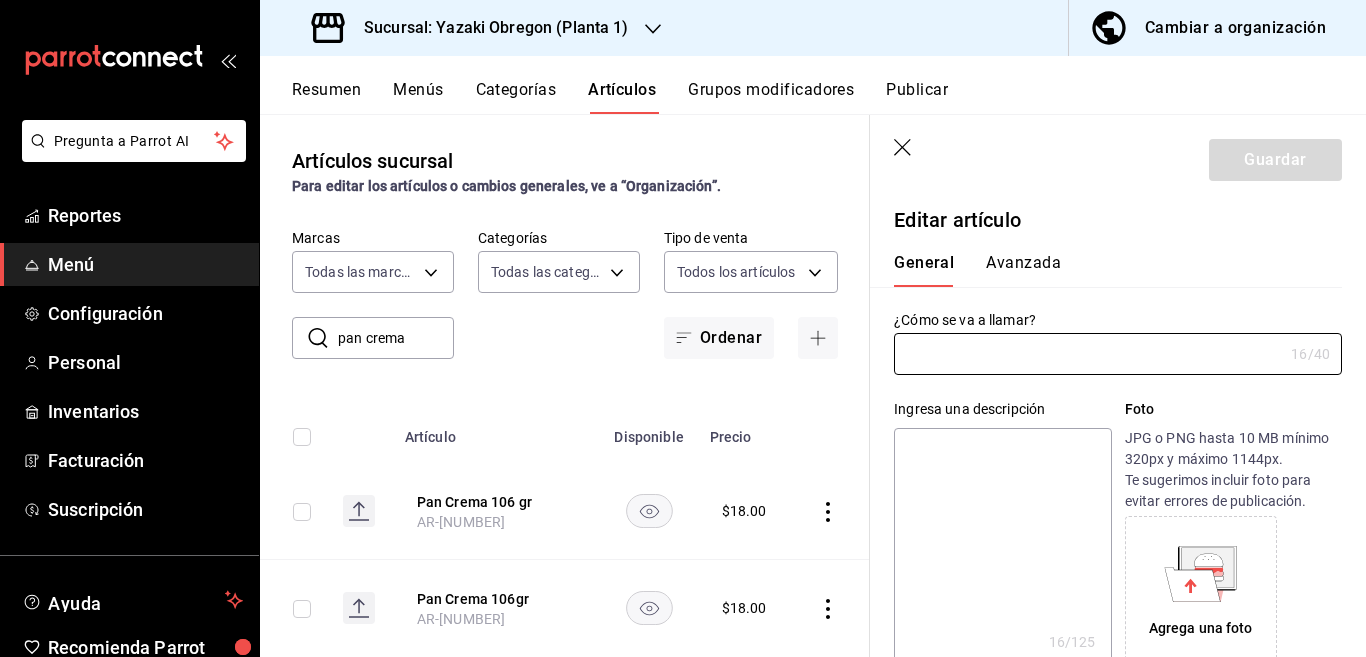 type on "Pan Crema 106 gr" 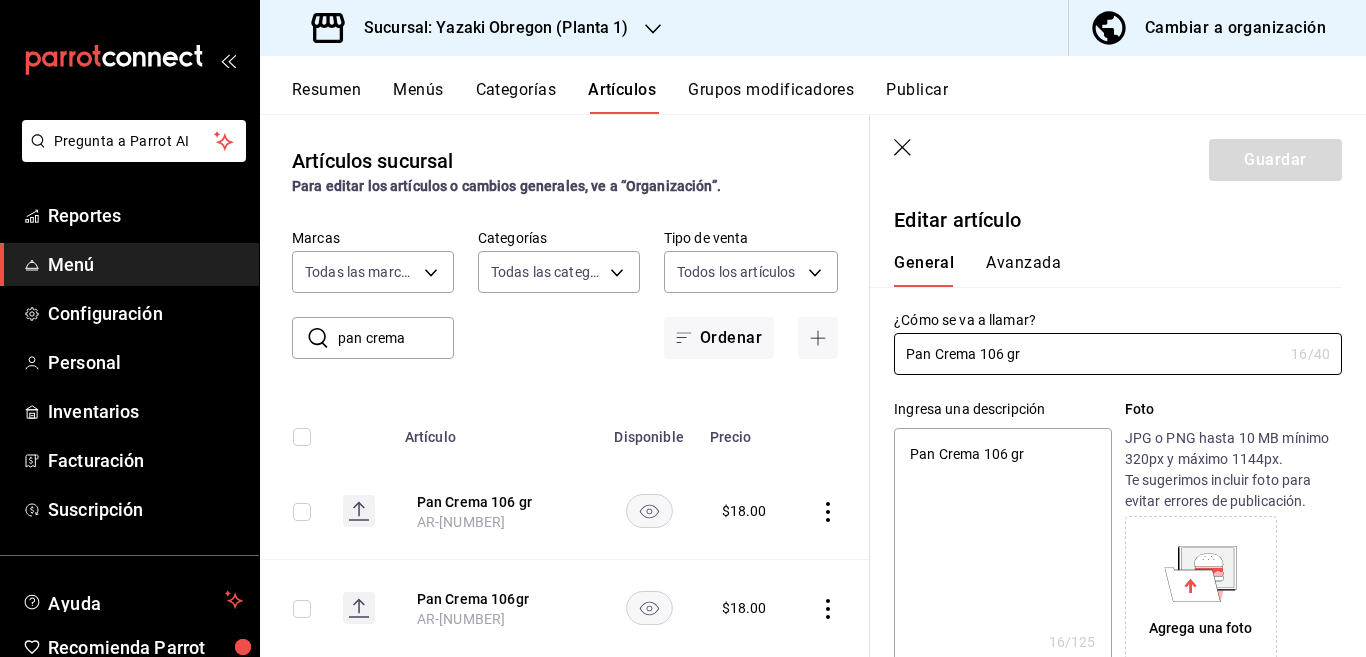 type on "x" 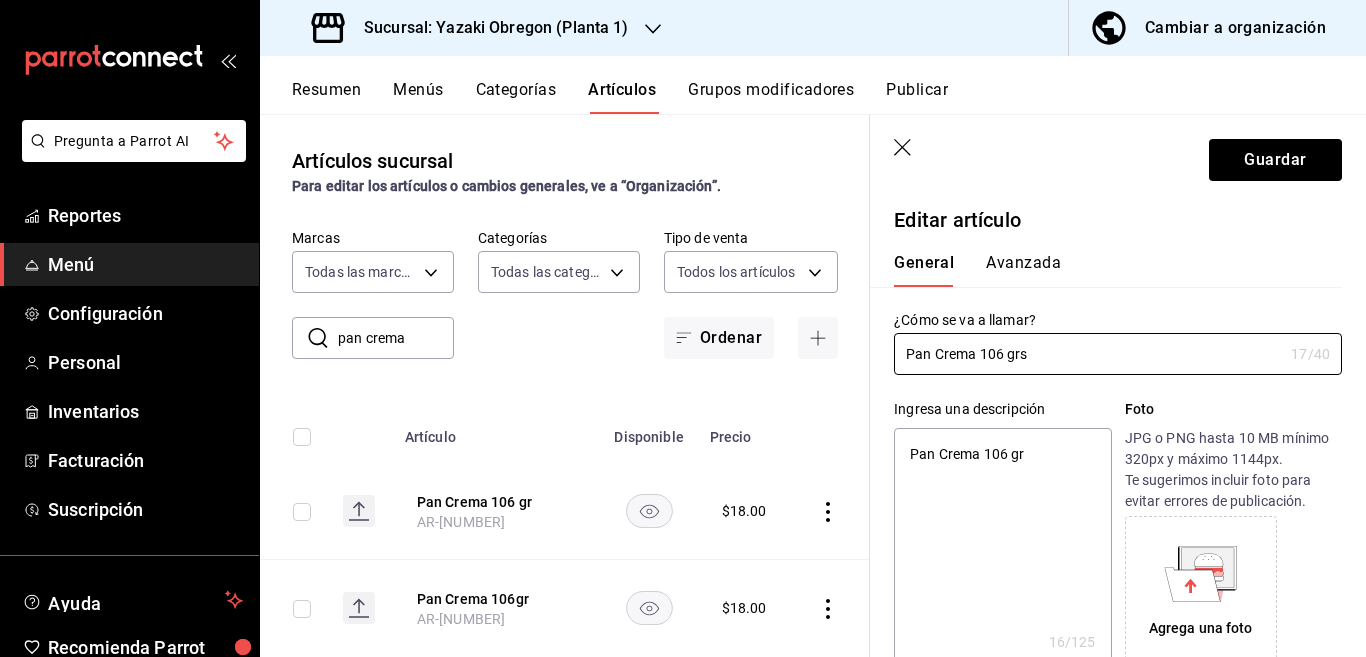 type on "x" 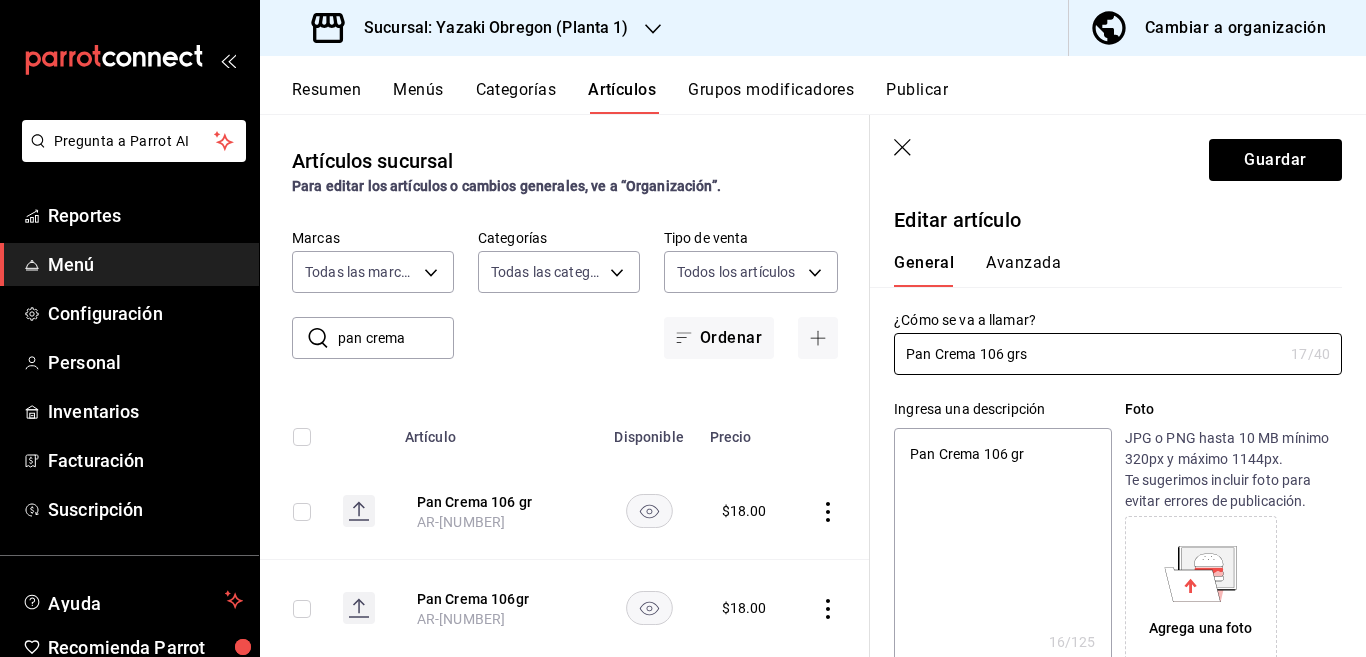 type on "Pan Crema 106 grs" 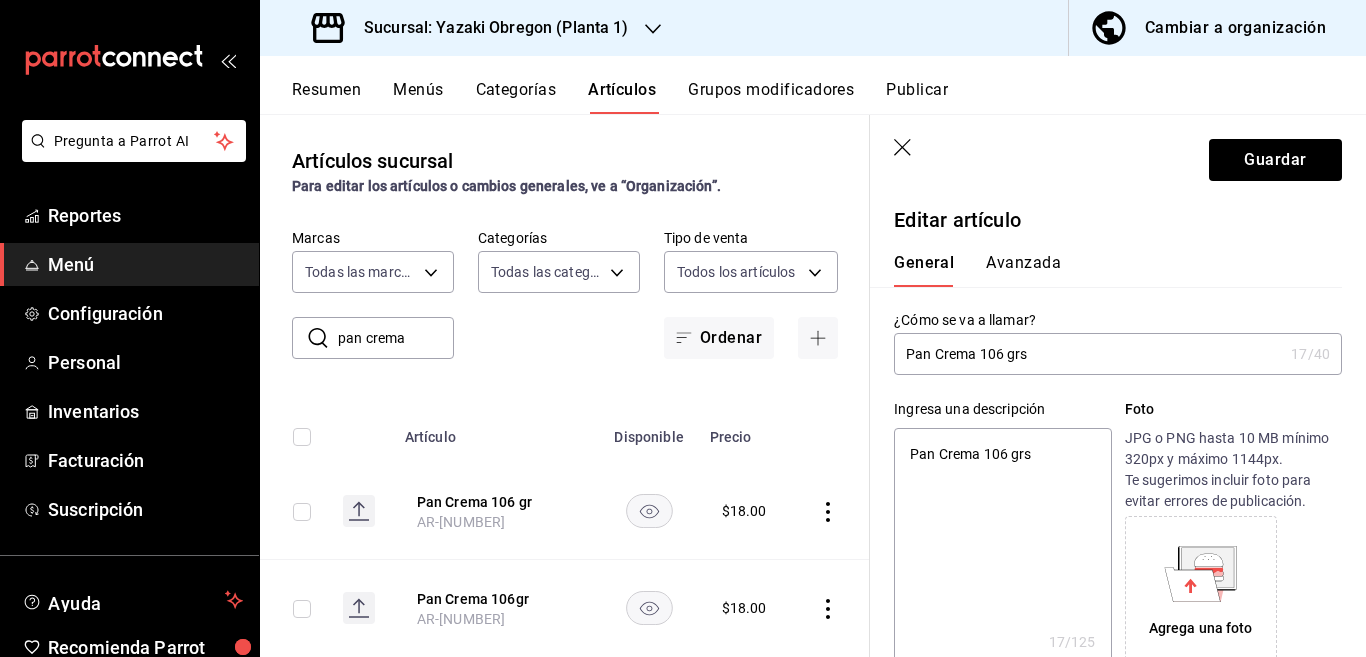 type on "x" 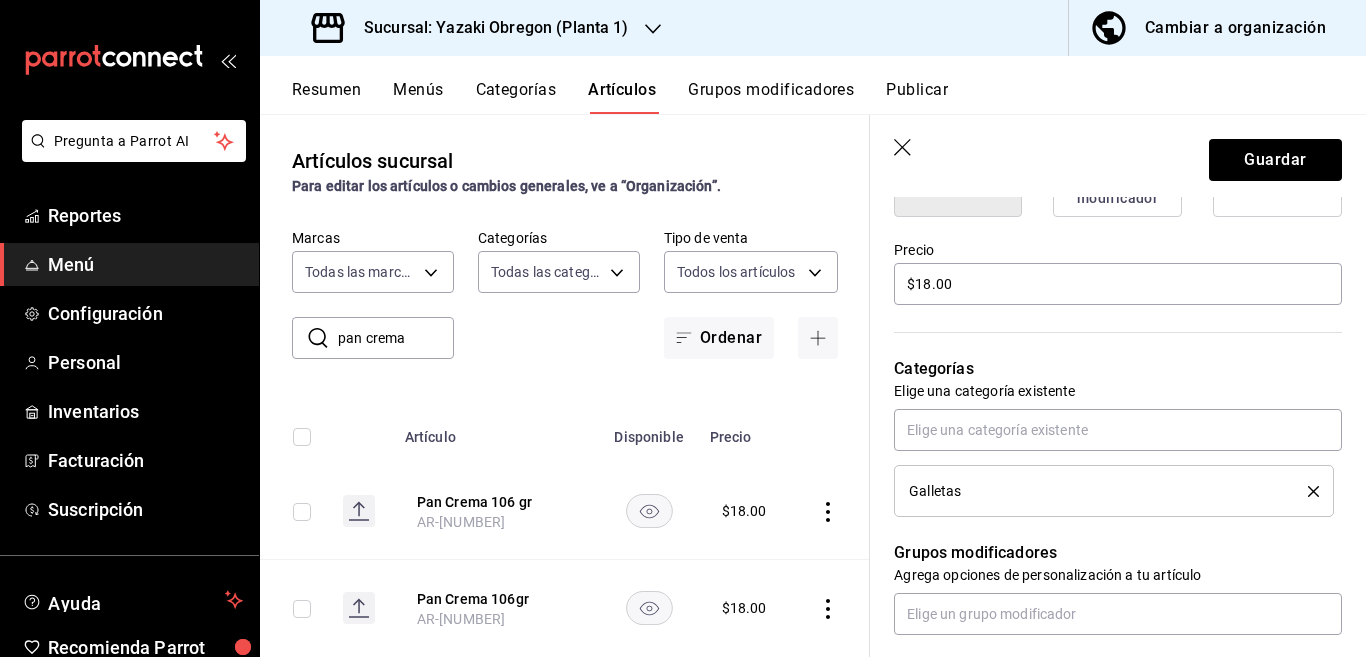 scroll, scrollTop: 569, scrollLeft: 0, axis: vertical 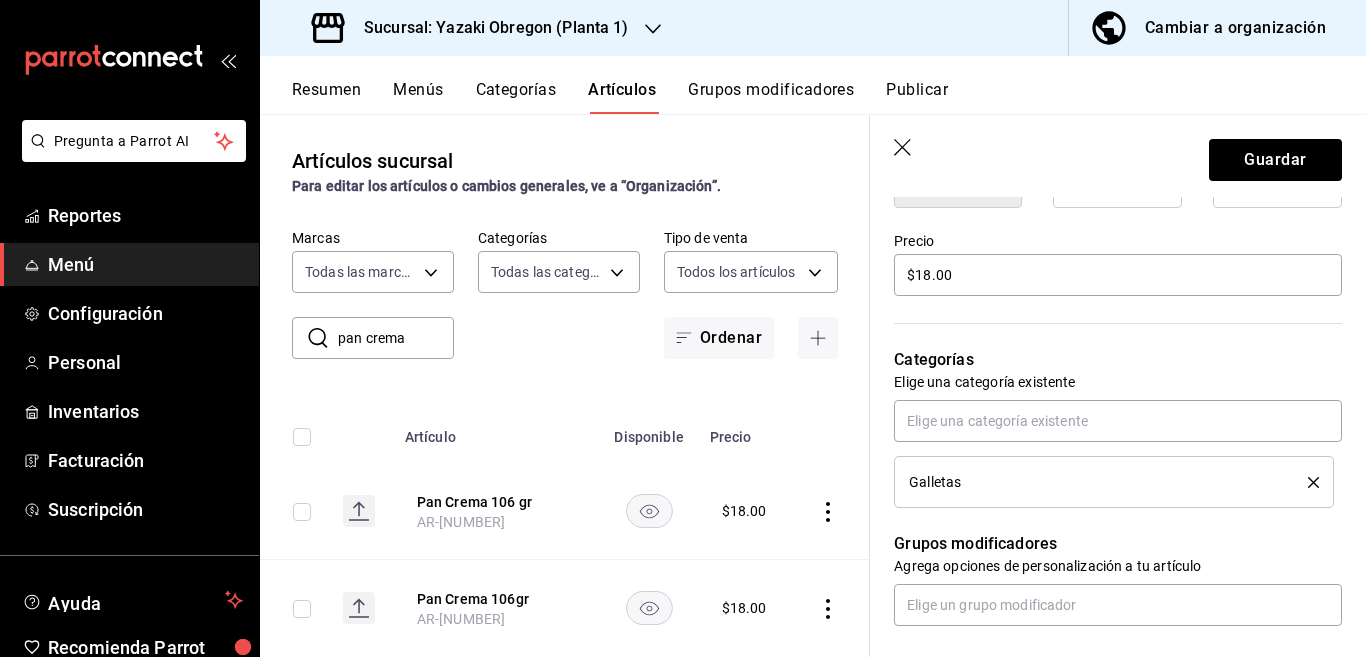 type on "Pan Crema 106 grs" 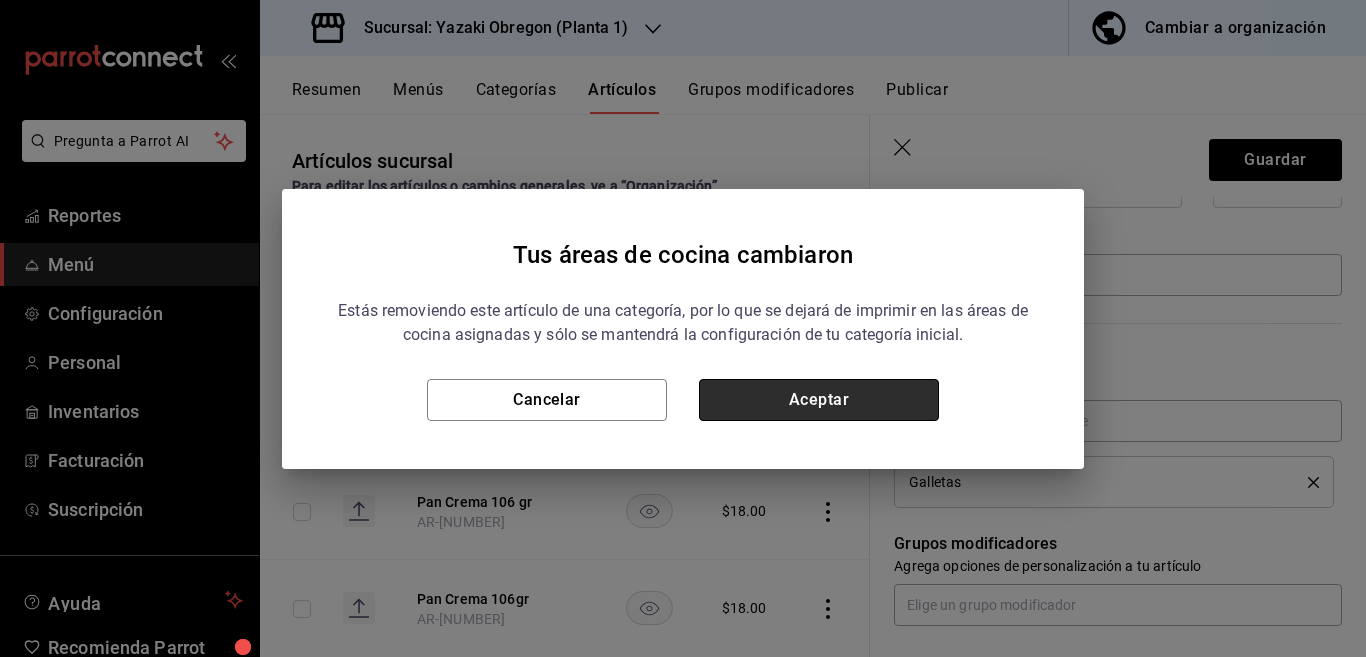 click on "Aceptar" at bounding box center [819, 400] 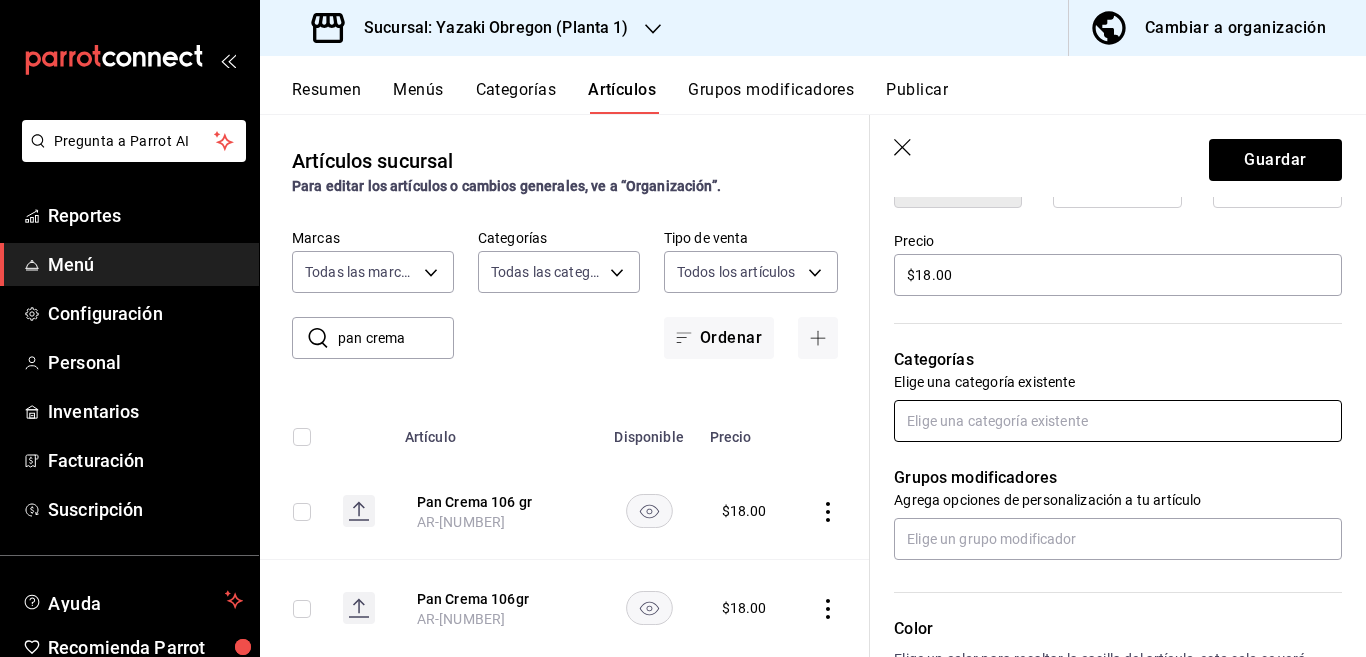 click at bounding box center [1118, 421] 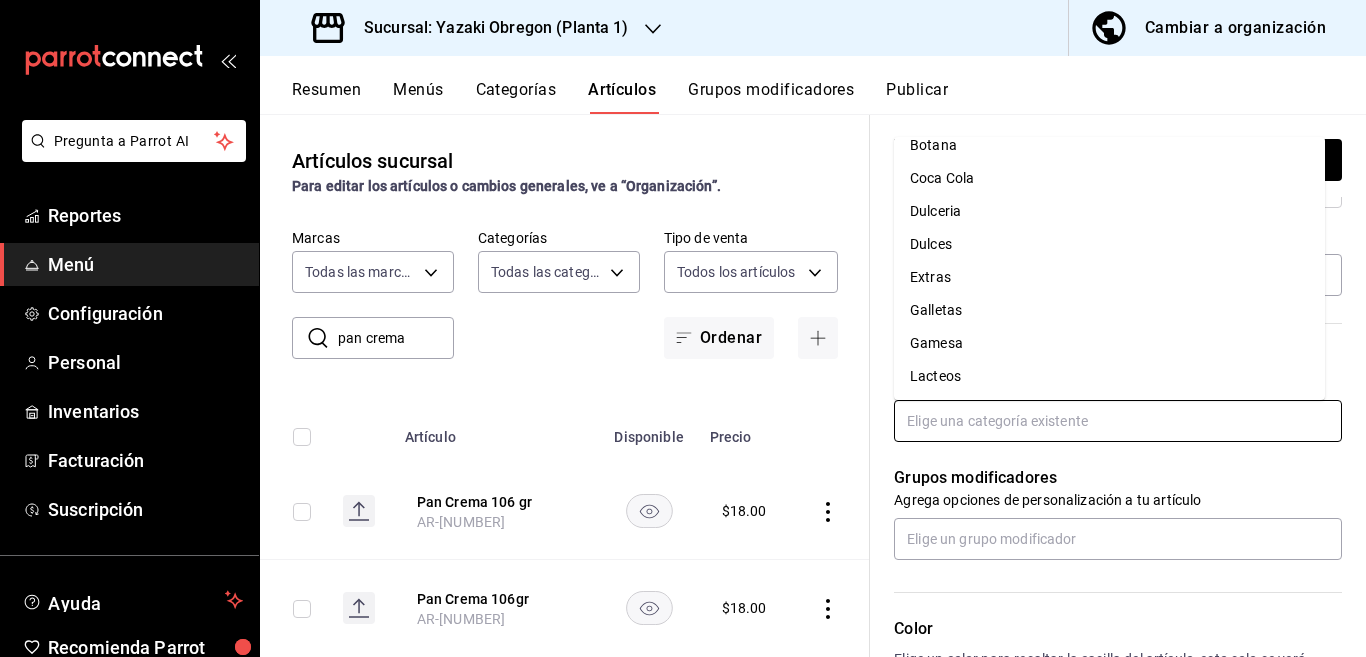 scroll, scrollTop: 118, scrollLeft: 0, axis: vertical 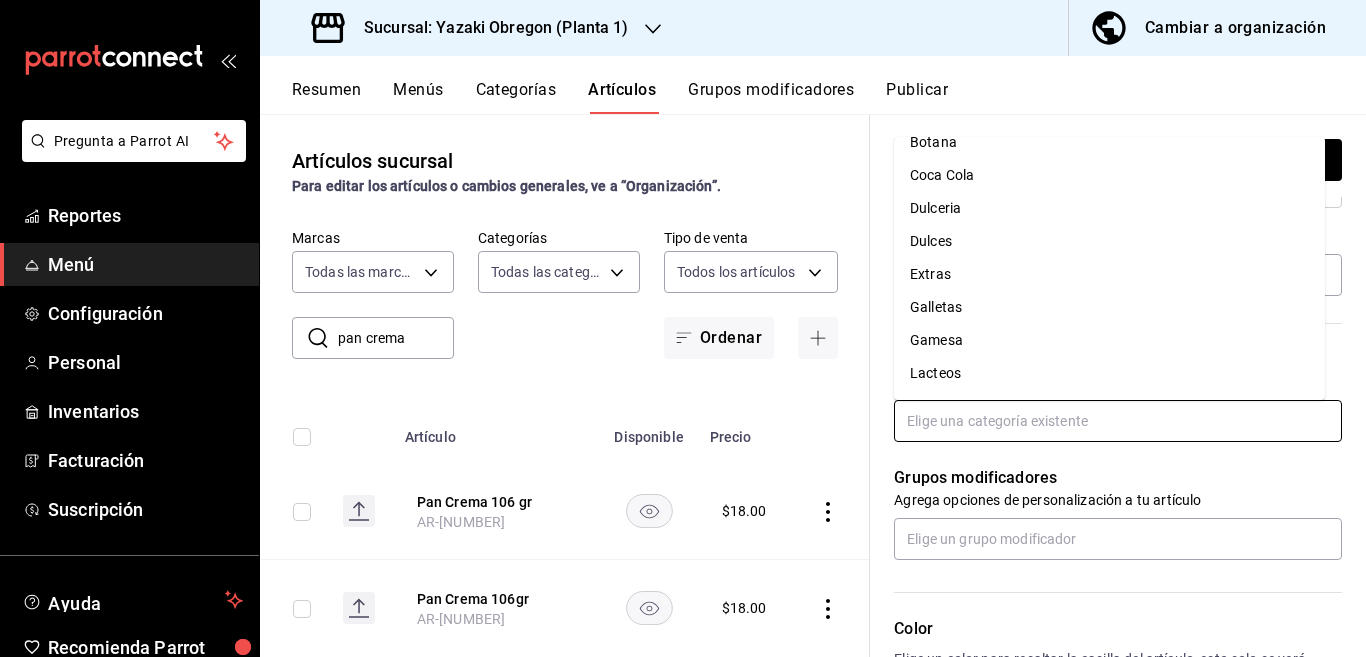 click on "Gamesa" at bounding box center [1109, 340] 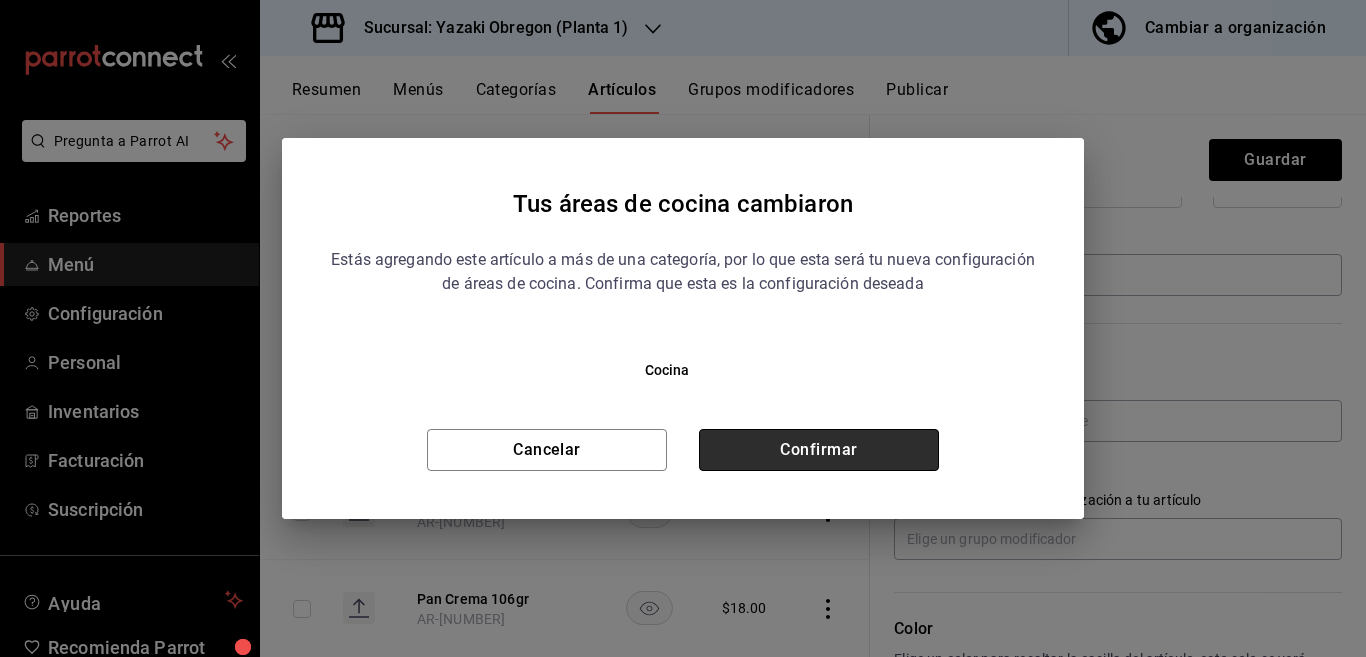 click on "Confirmar" at bounding box center (819, 450) 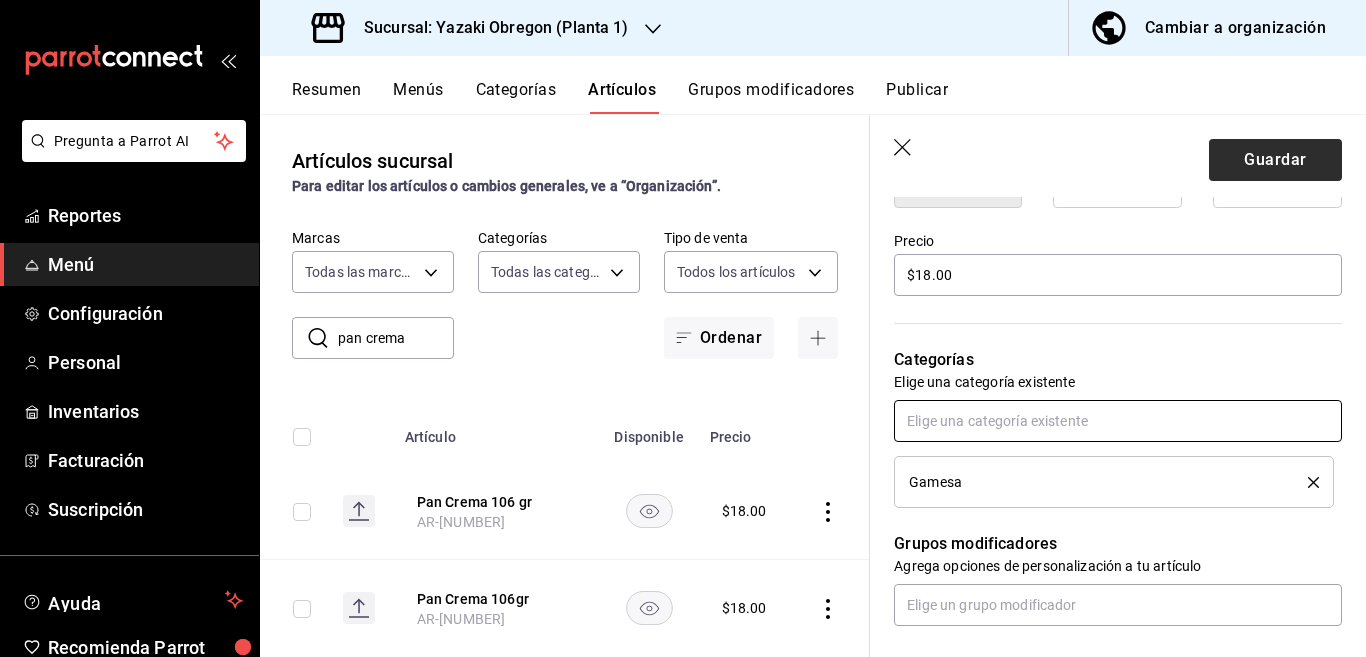scroll, scrollTop: 569, scrollLeft: 0, axis: vertical 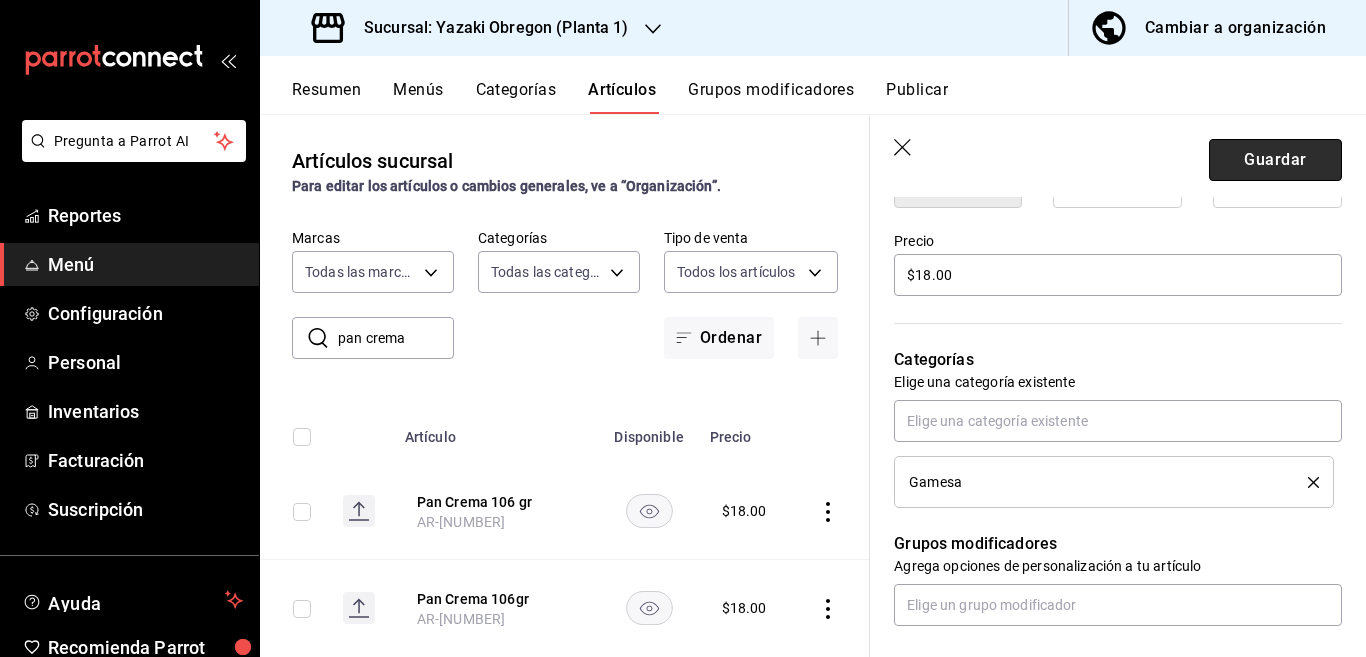 click on "Guardar" at bounding box center (1275, 160) 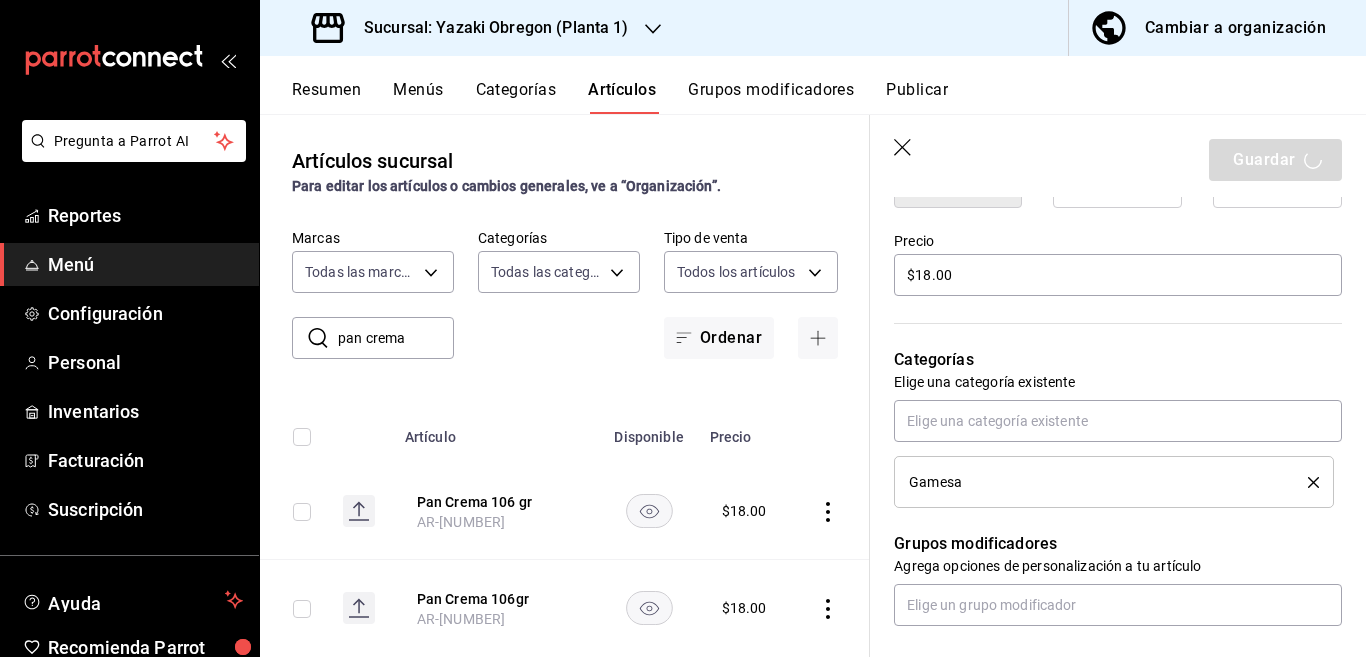 type on "x" 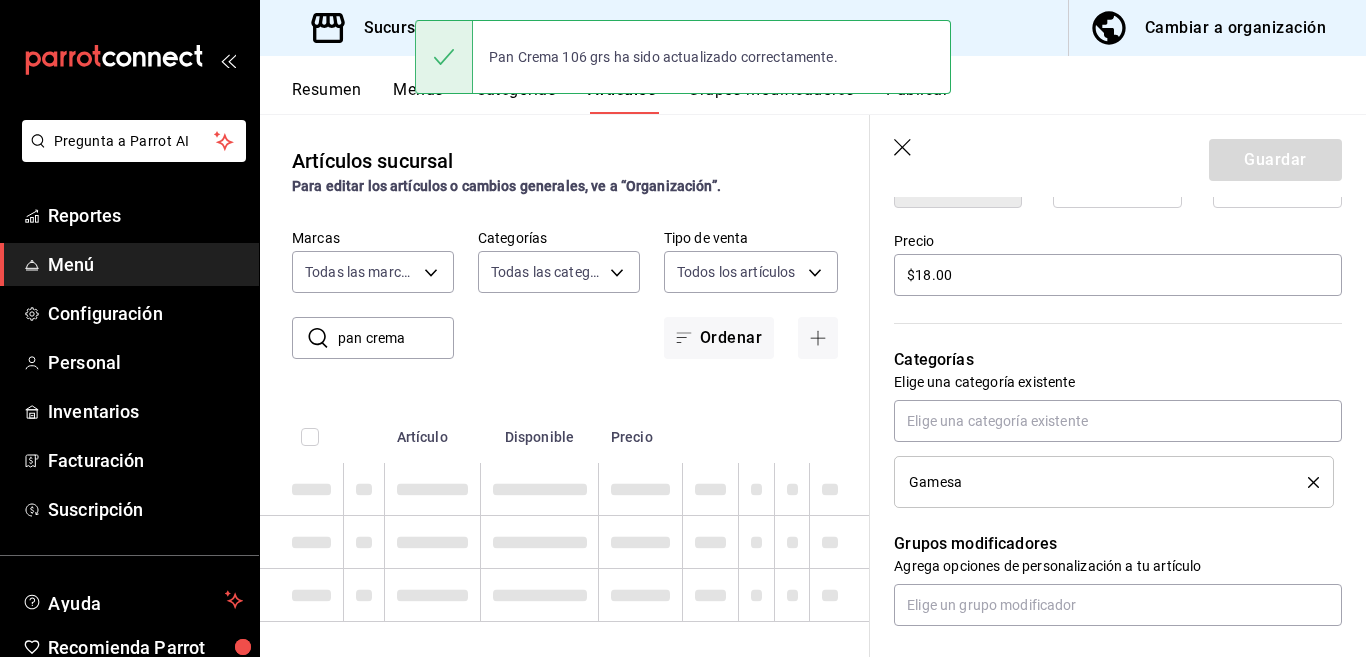 type 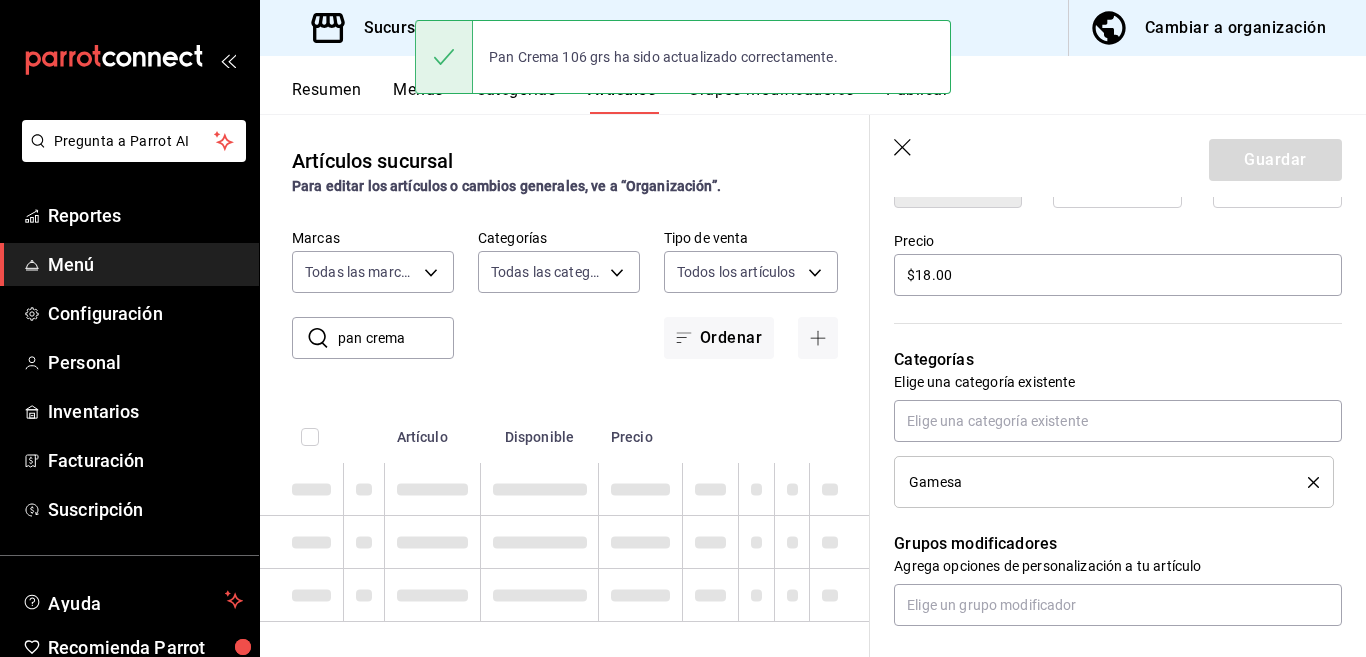 type 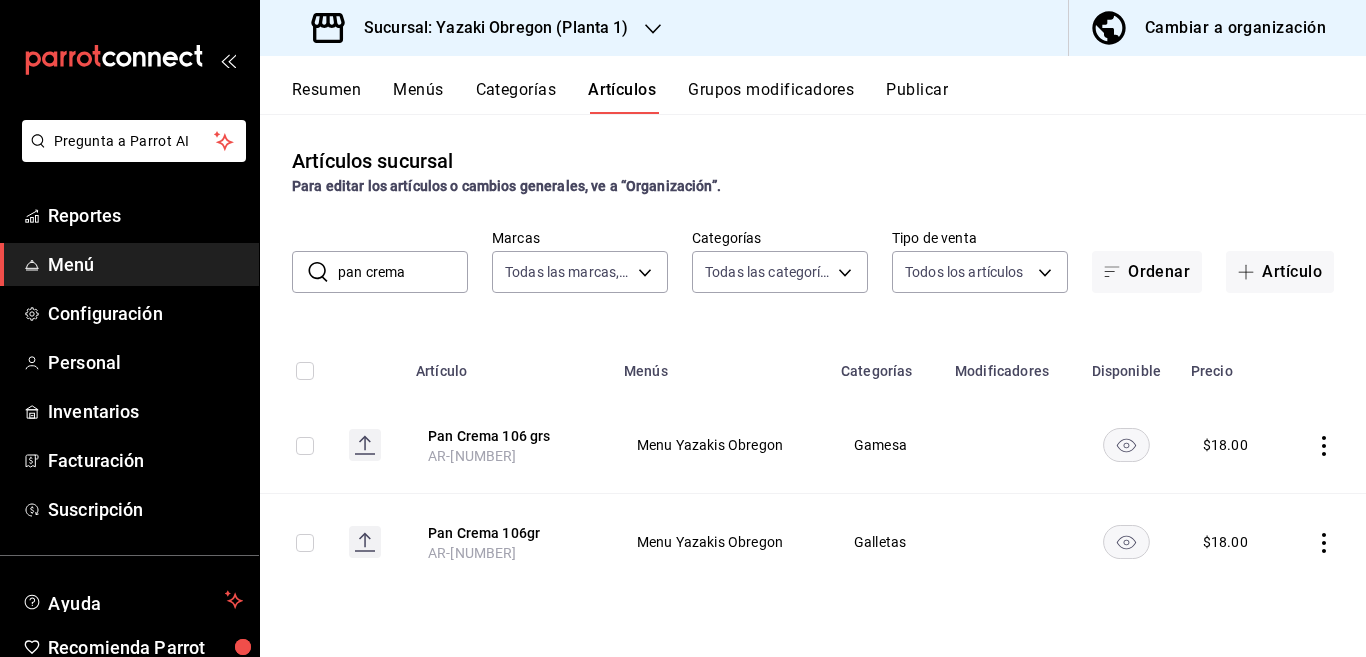 scroll, scrollTop: 0, scrollLeft: 0, axis: both 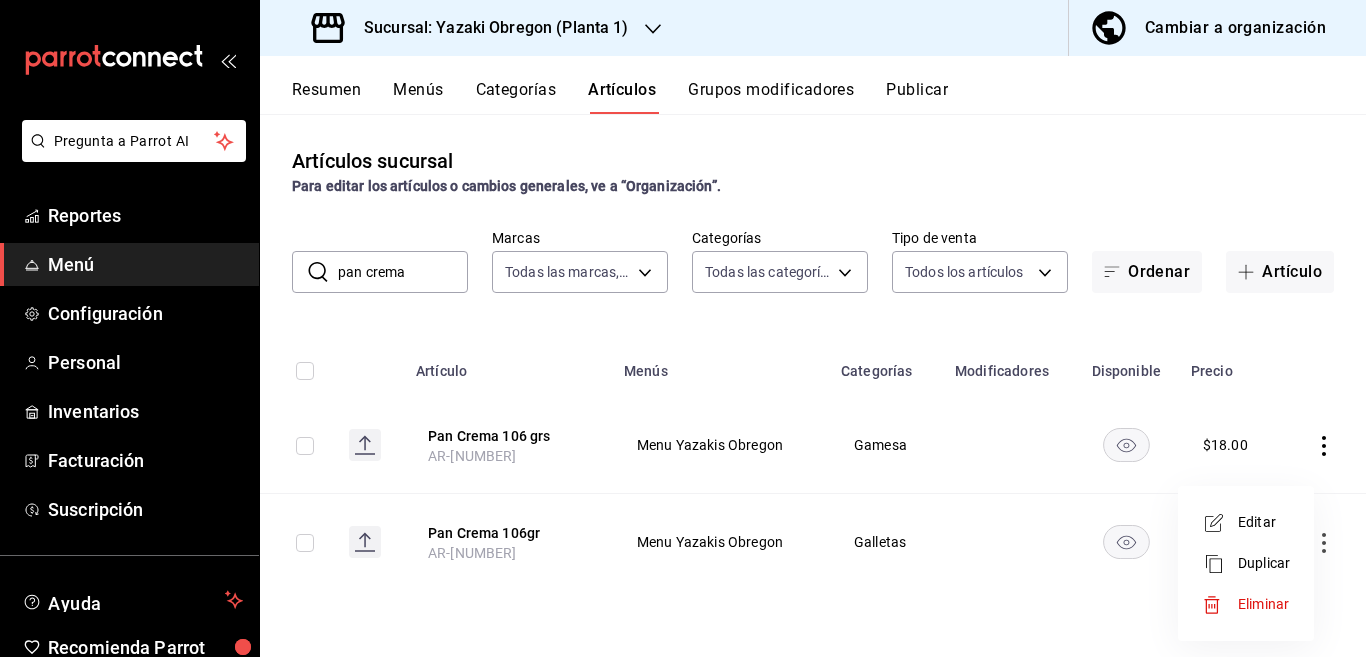 click on "Eliminar" at bounding box center [1263, 604] 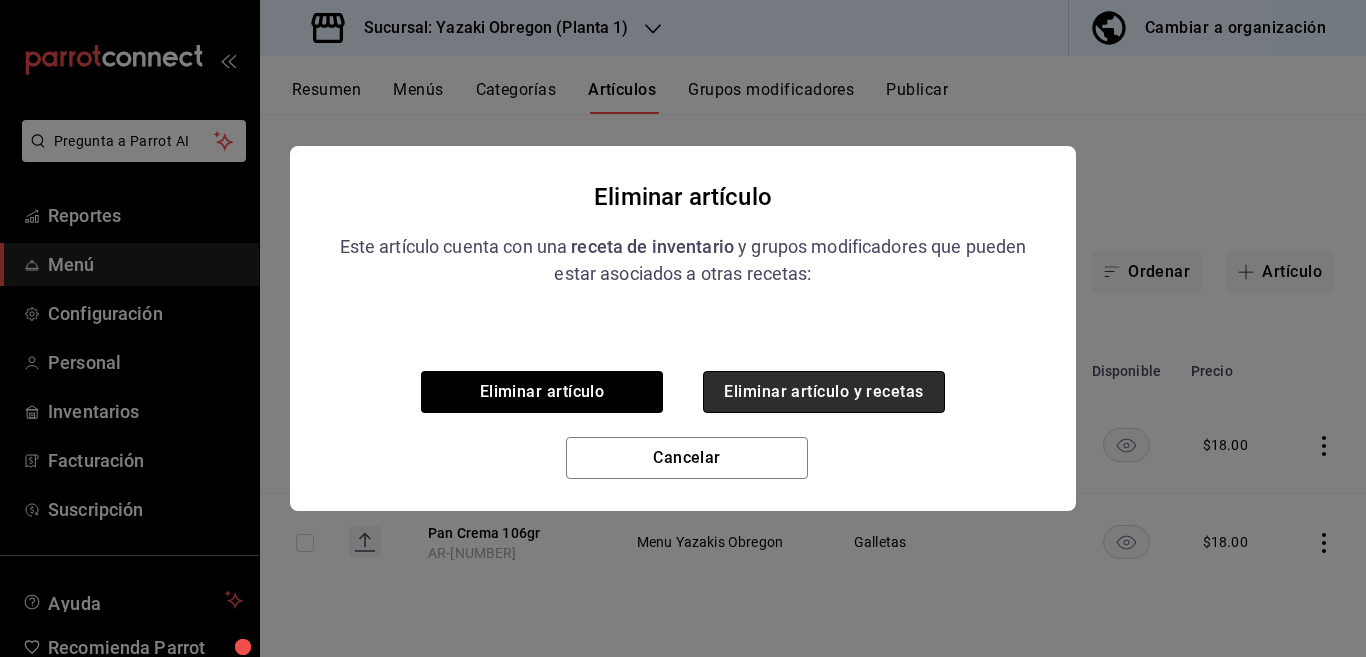 click on "Eliminar artículo y recetas" at bounding box center (824, 392) 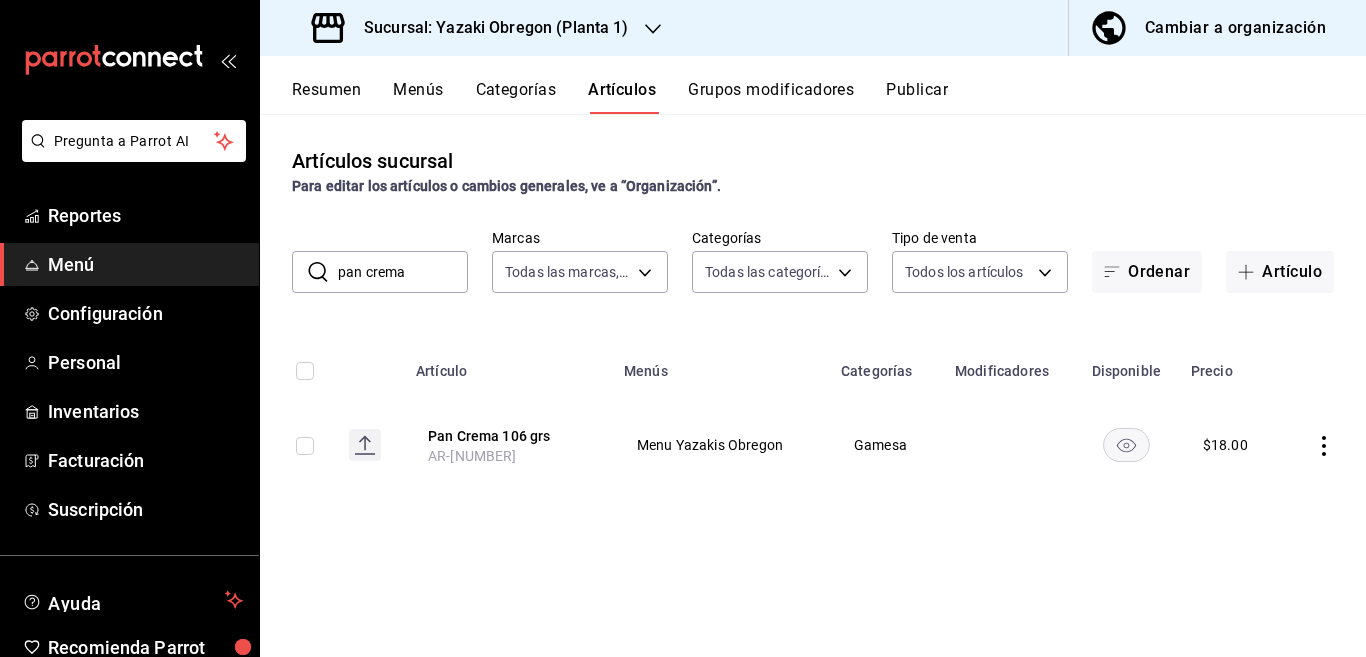 click on "pan crema" at bounding box center [403, 272] 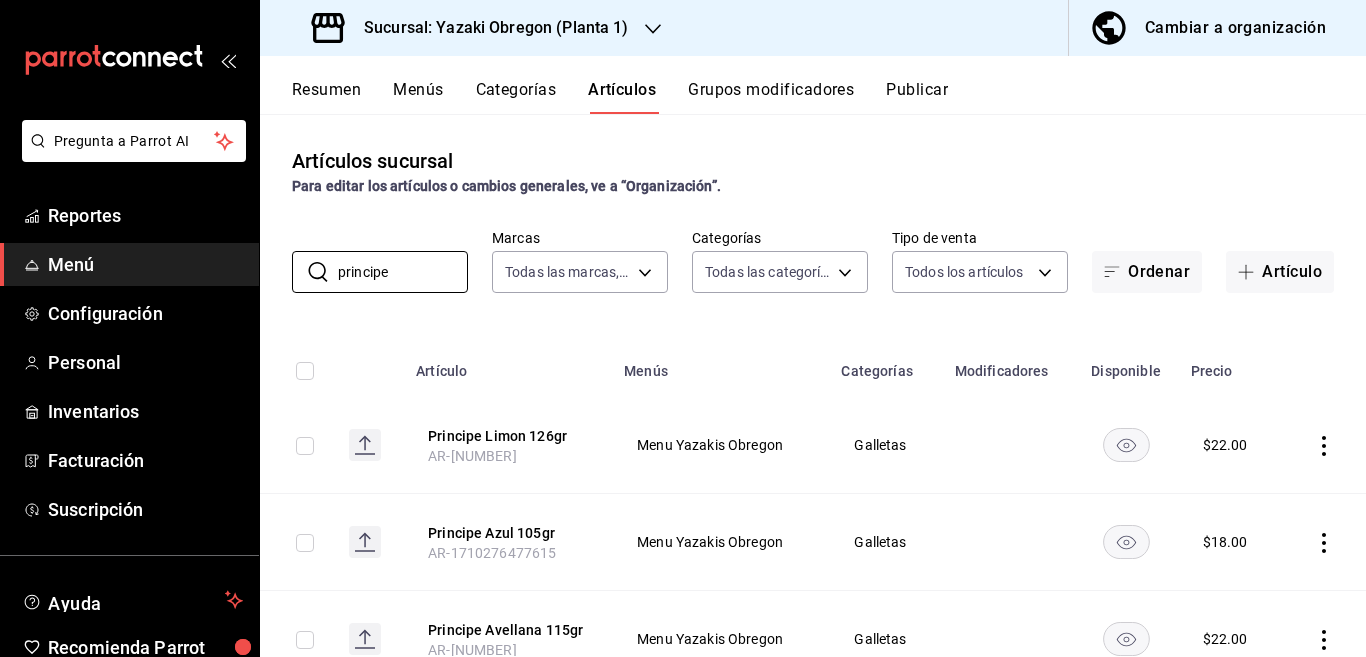 type on "principe" 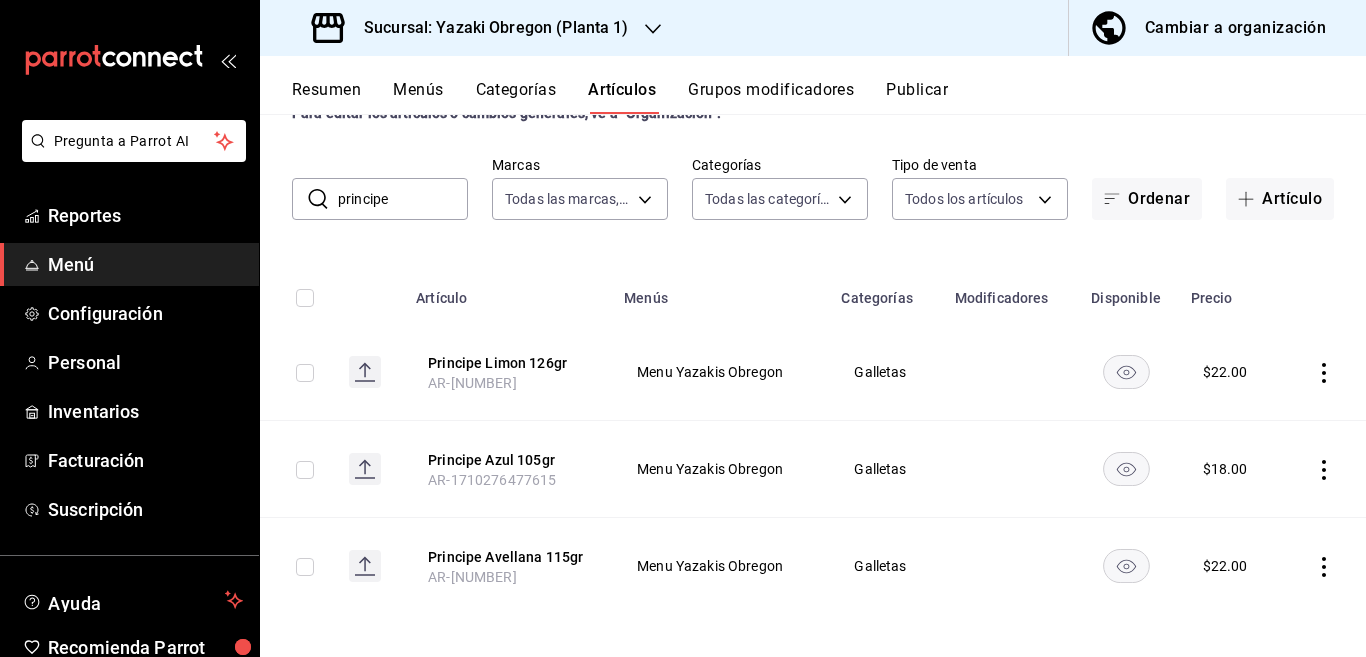 scroll, scrollTop: 79, scrollLeft: 0, axis: vertical 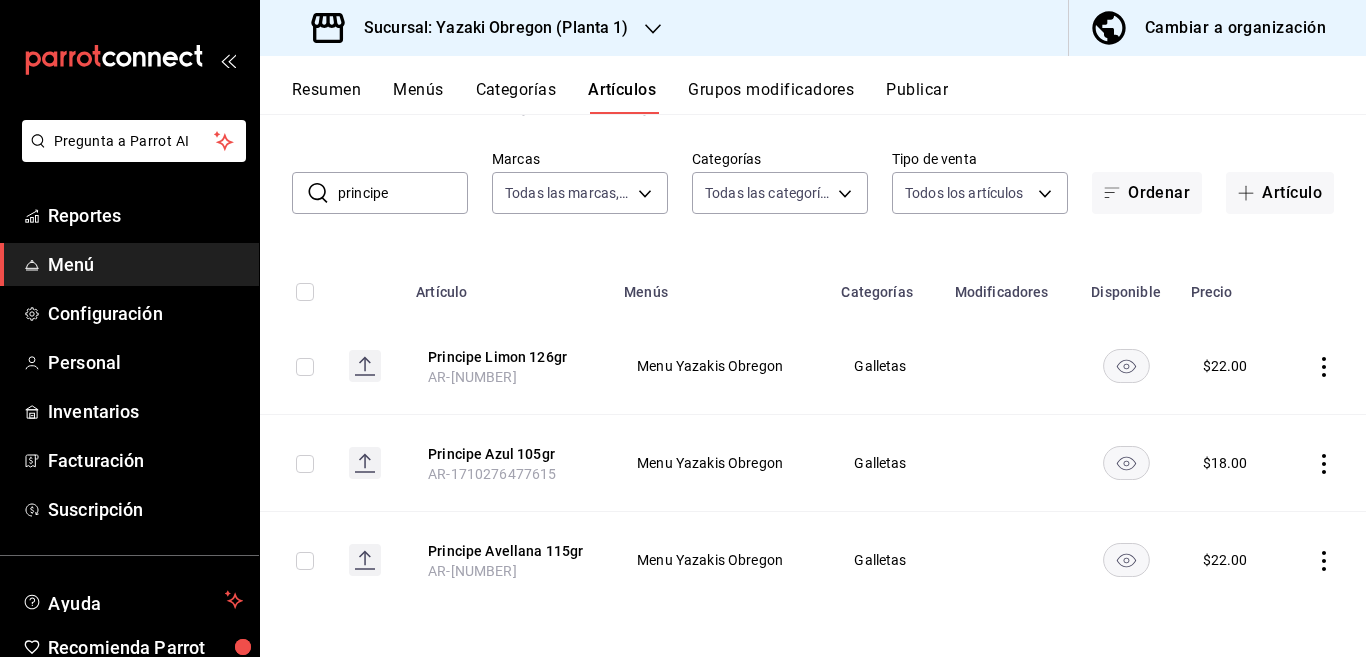 click 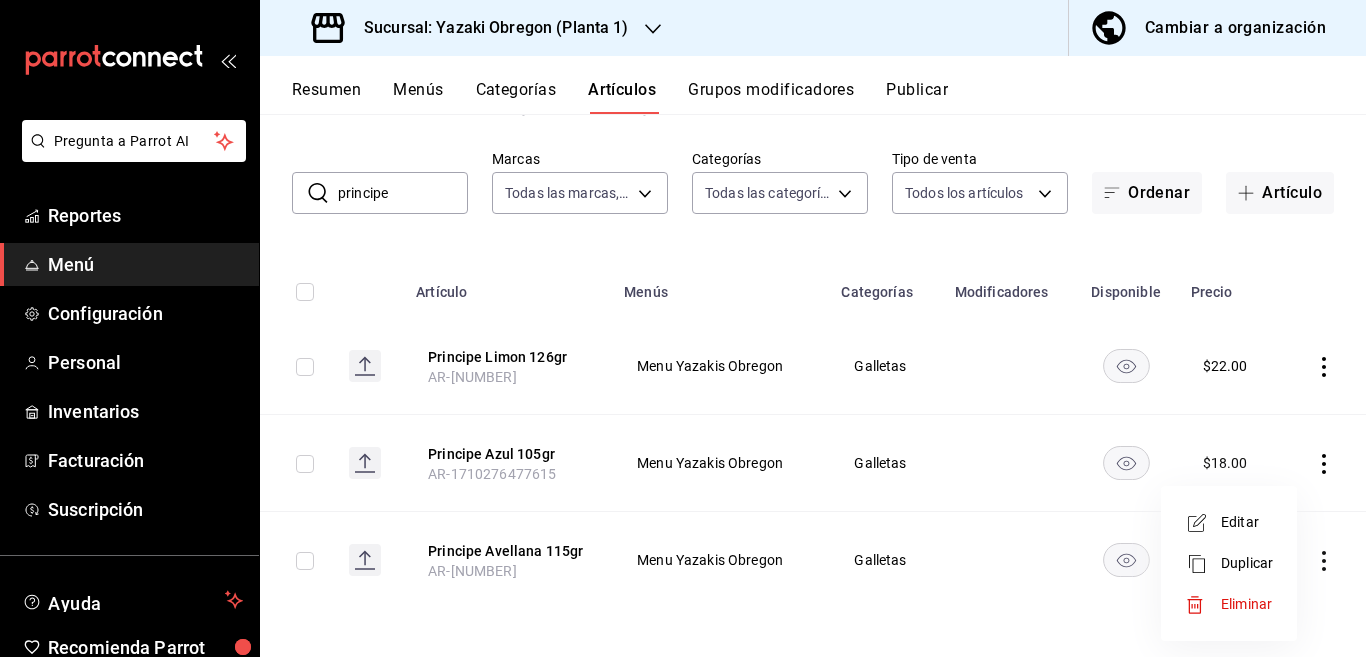 click on "Editar" at bounding box center [1247, 522] 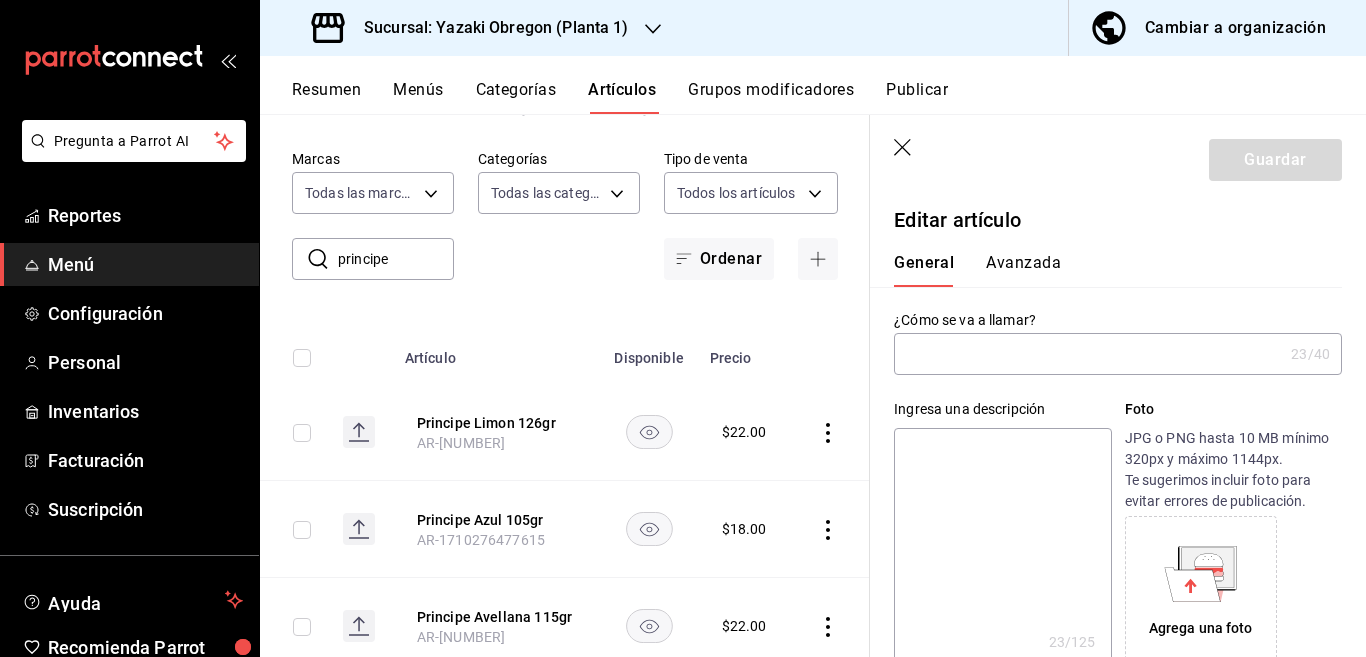 type on "Principe Avellana 115gr" 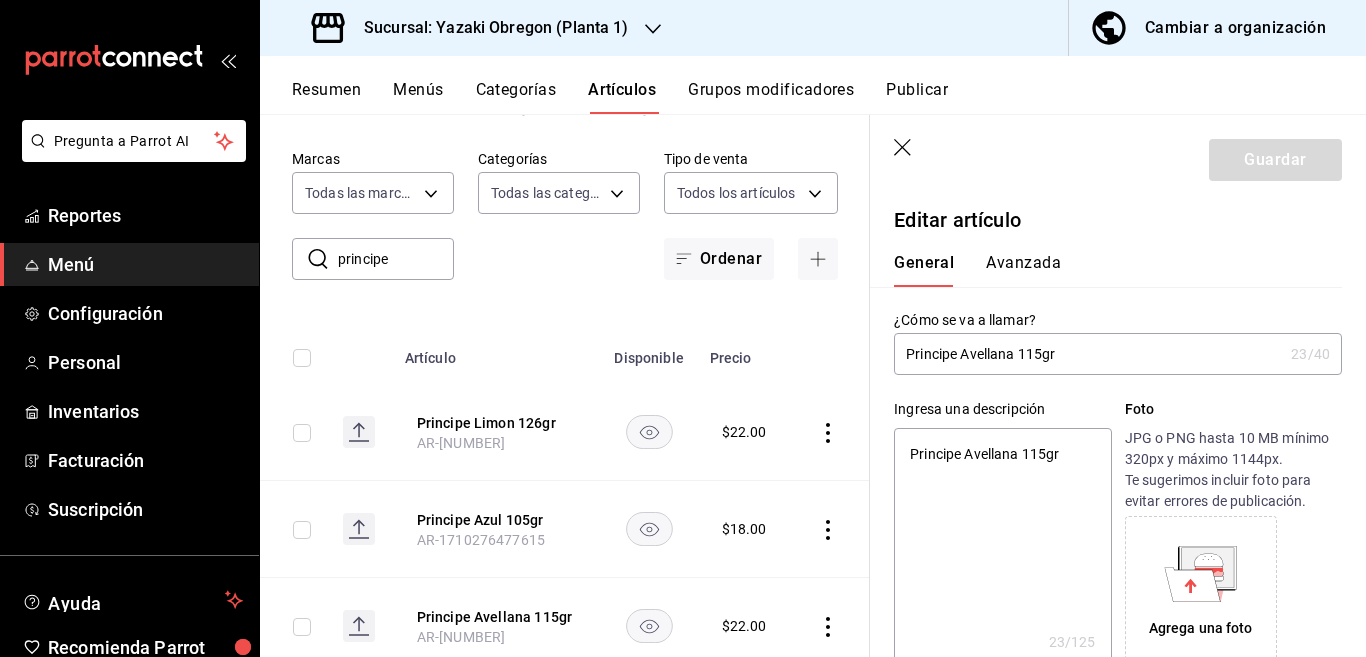 type on "x" 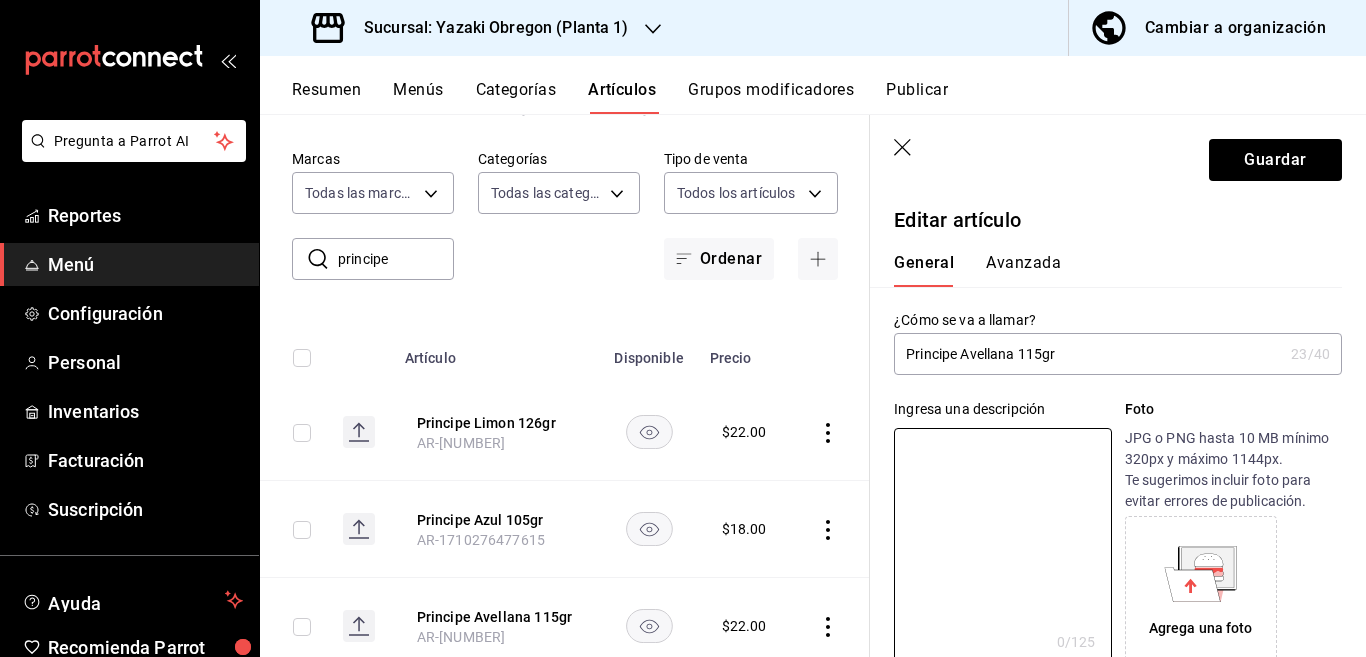 type 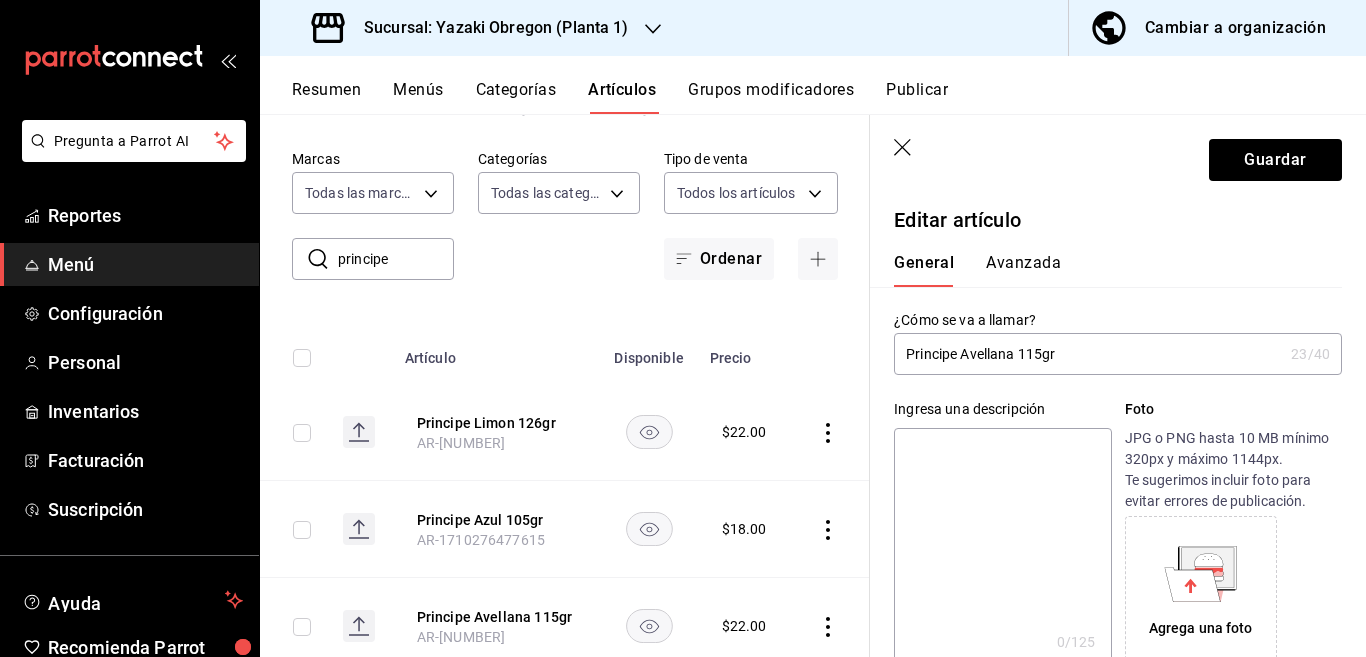 click on "Principe Avellana 115gr" at bounding box center [1088, 354] 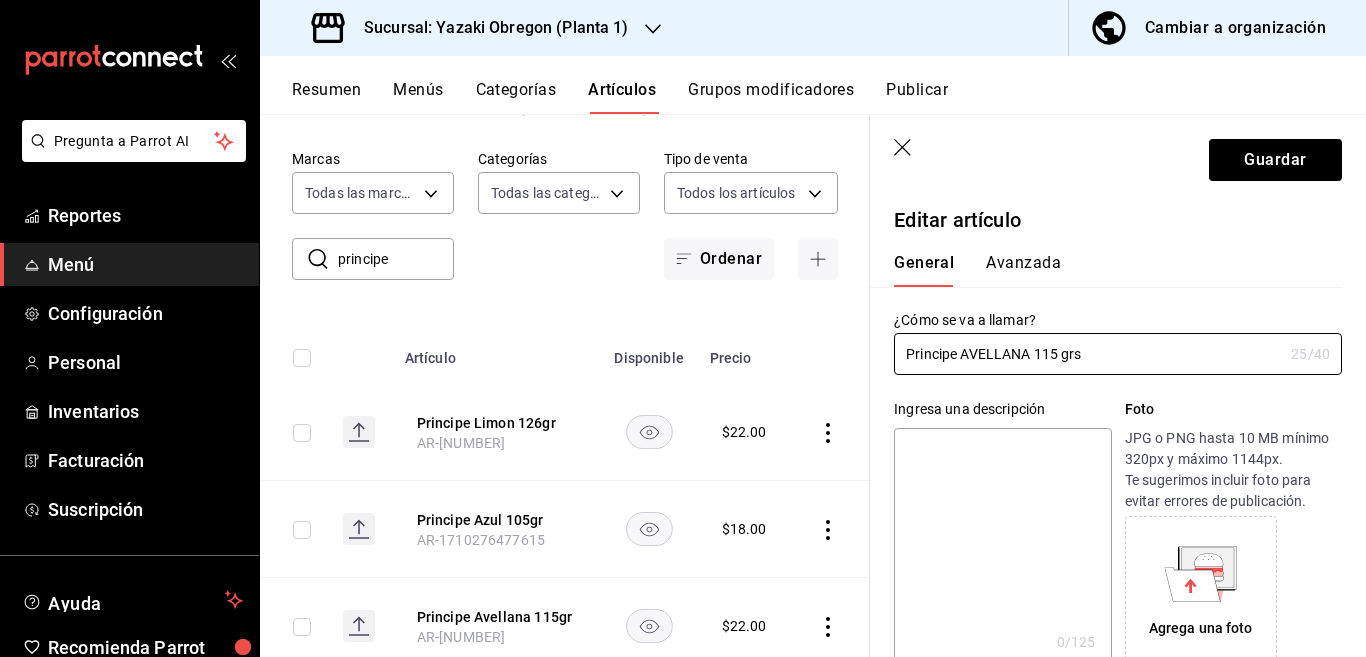 type on "Principe AVELLANA 115 grs" 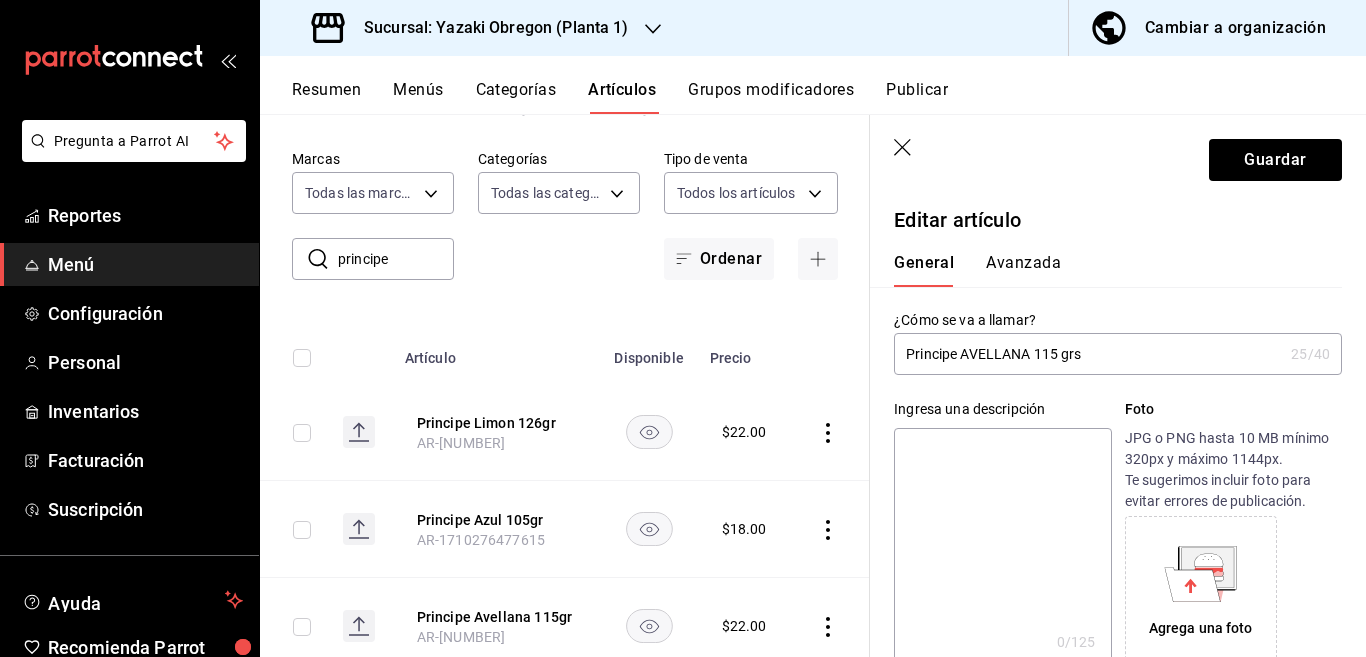 paste on "Principe AVELLANA 115 grs" 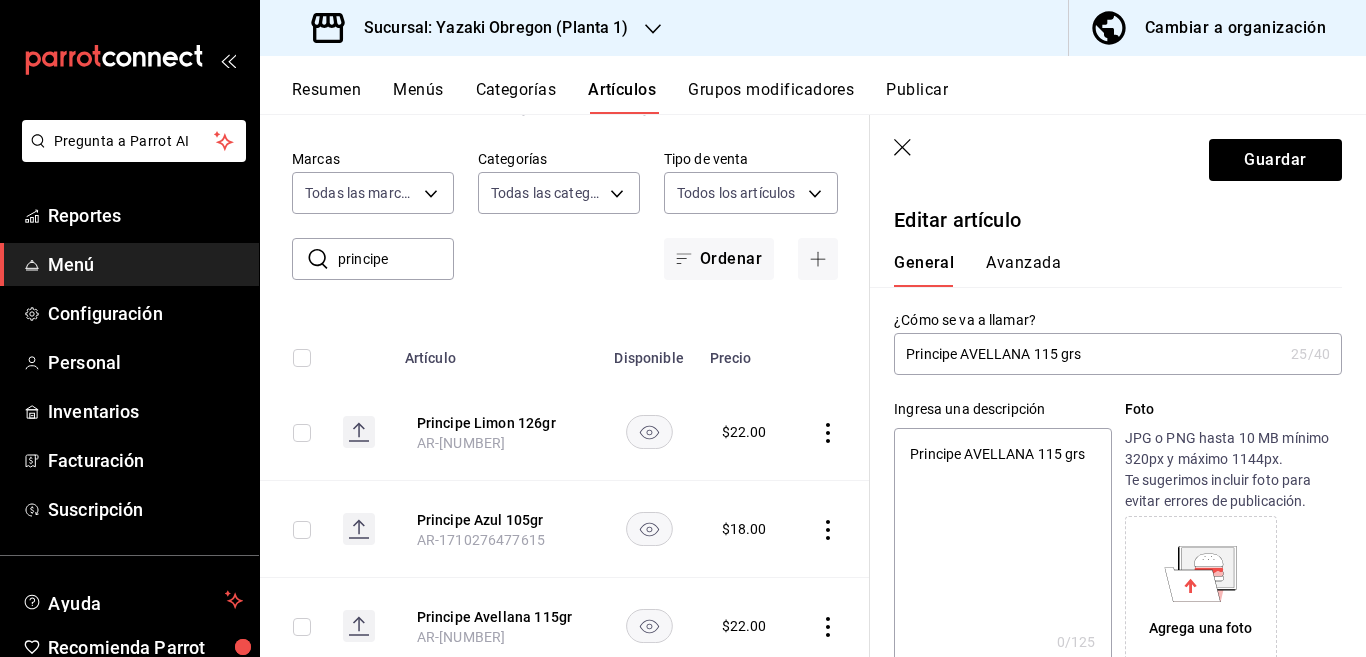 type on "x" 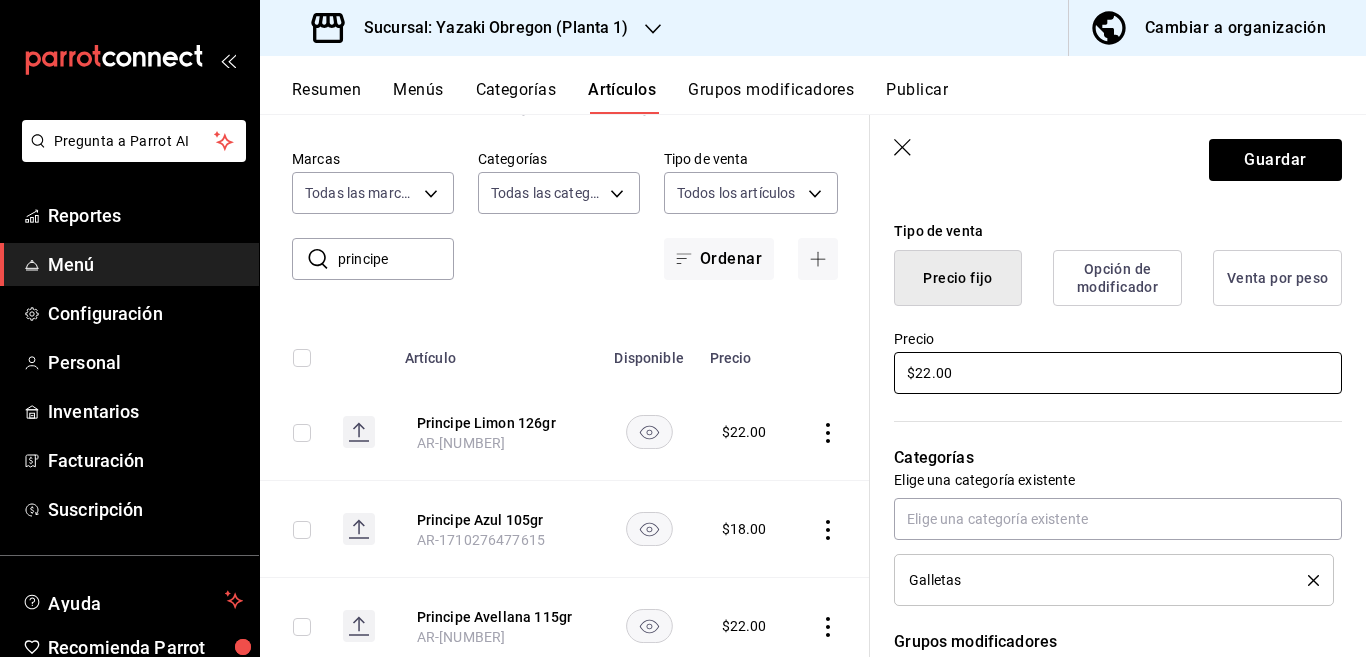 scroll, scrollTop: 569, scrollLeft: 0, axis: vertical 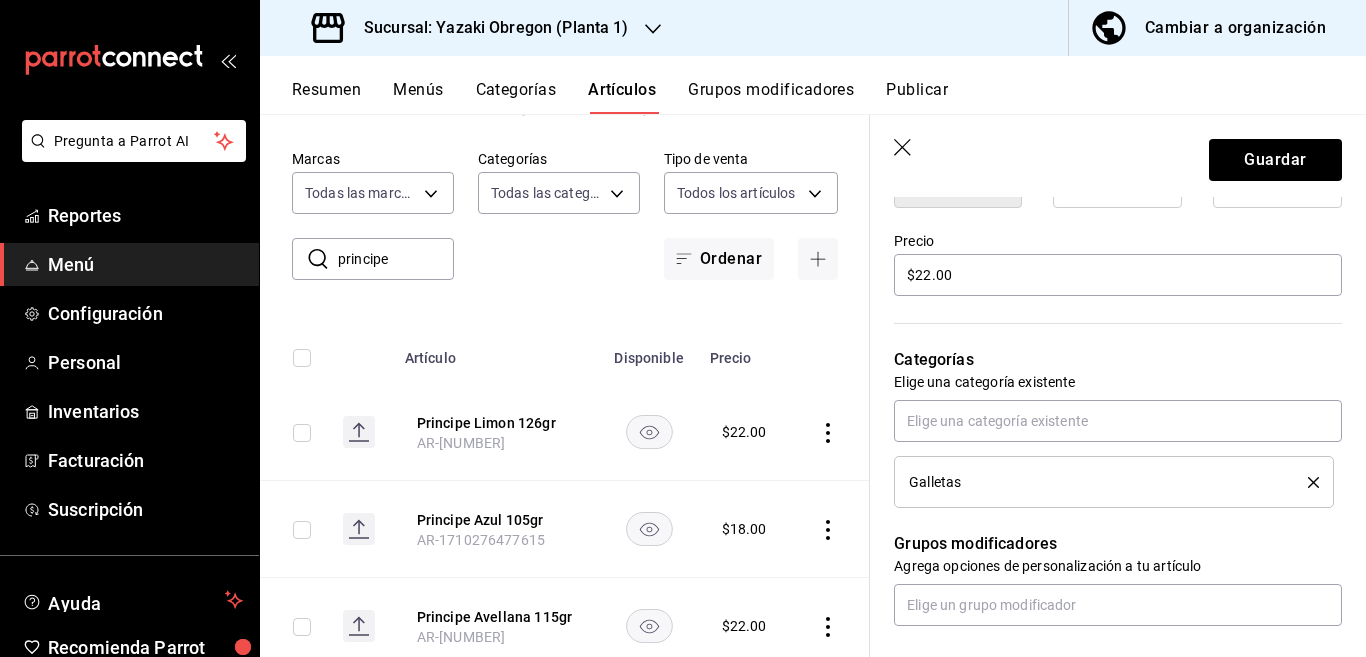 type on "Principe AVELLANA 115 grs" 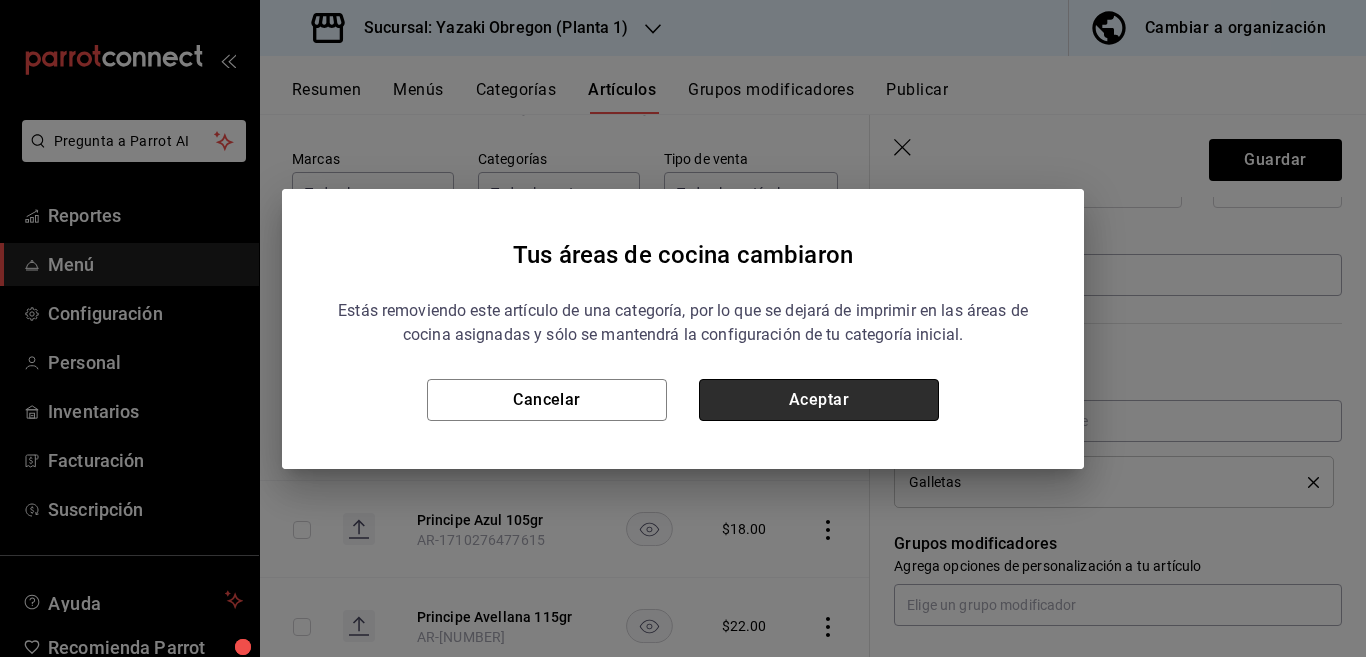 click on "Aceptar" at bounding box center [819, 400] 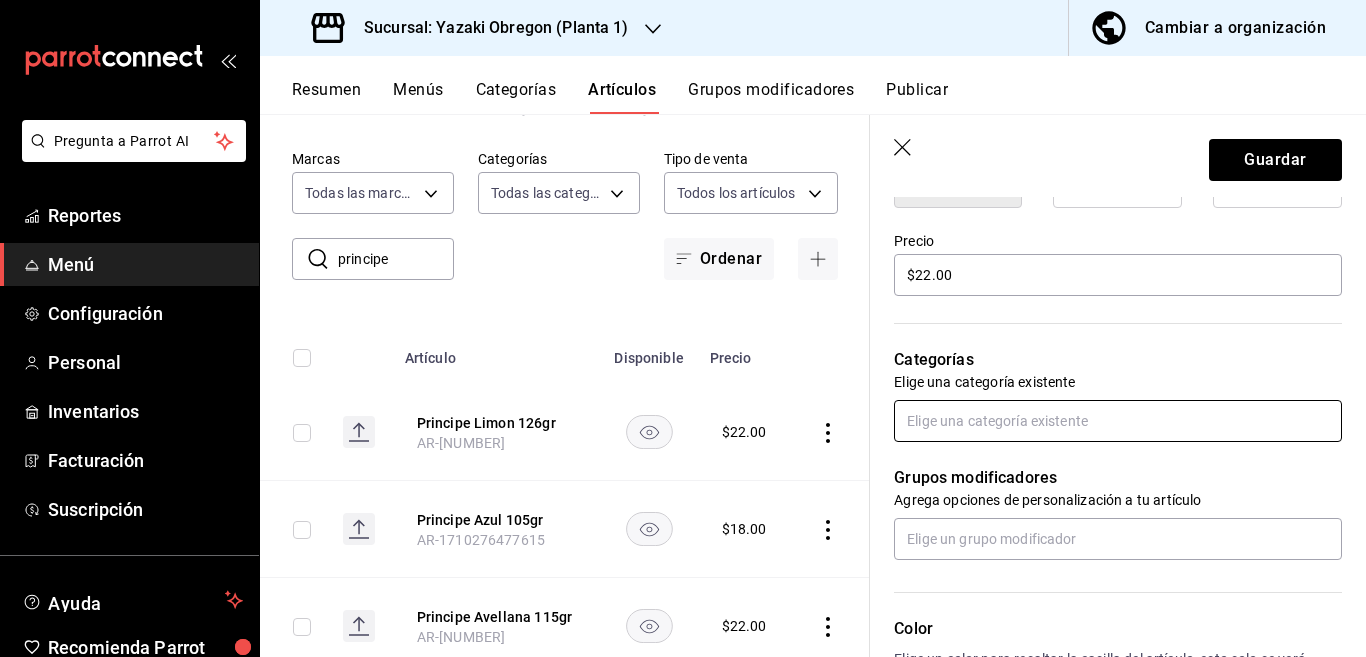 click at bounding box center (1118, 421) 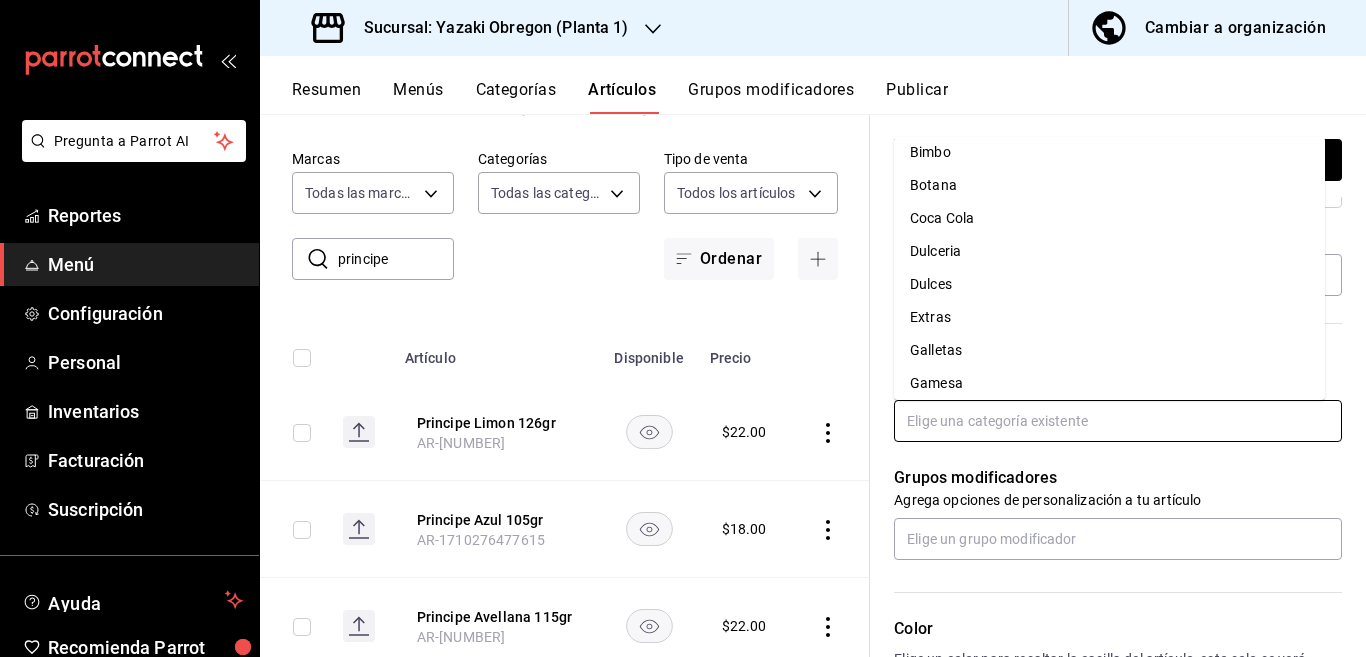 scroll, scrollTop: 78, scrollLeft: 0, axis: vertical 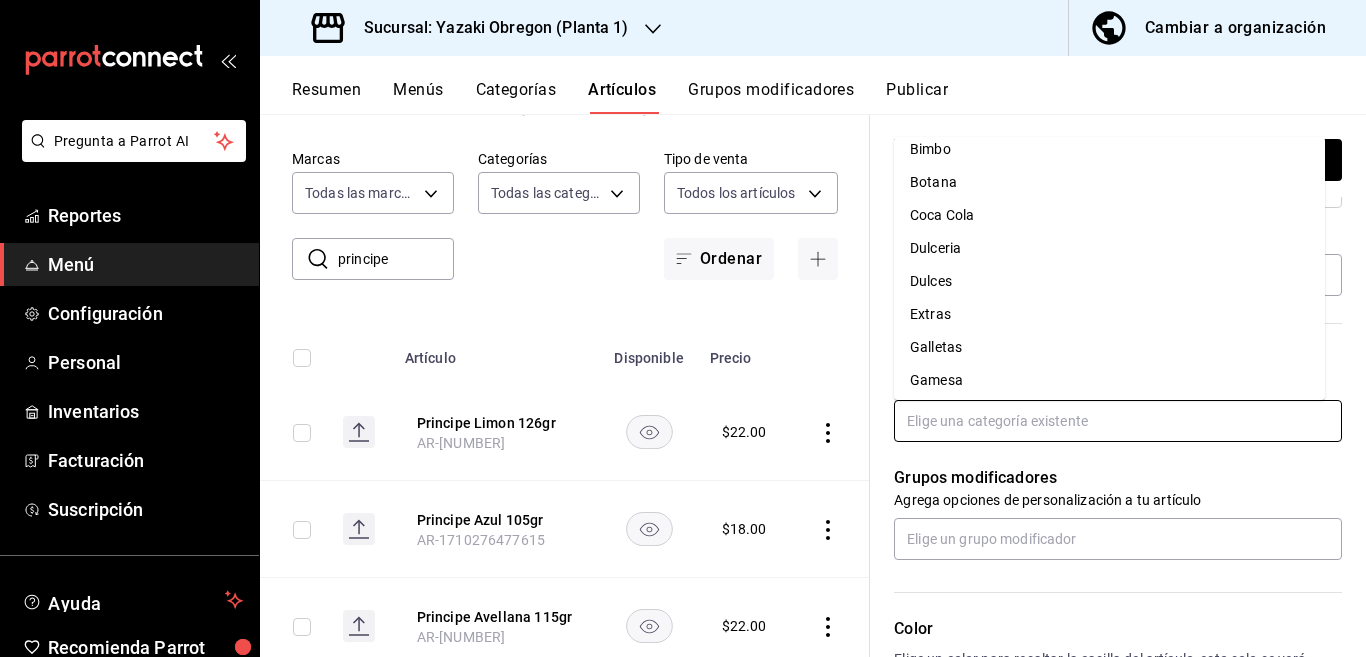 click on "Gamesa" at bounding box center (1109, 380) 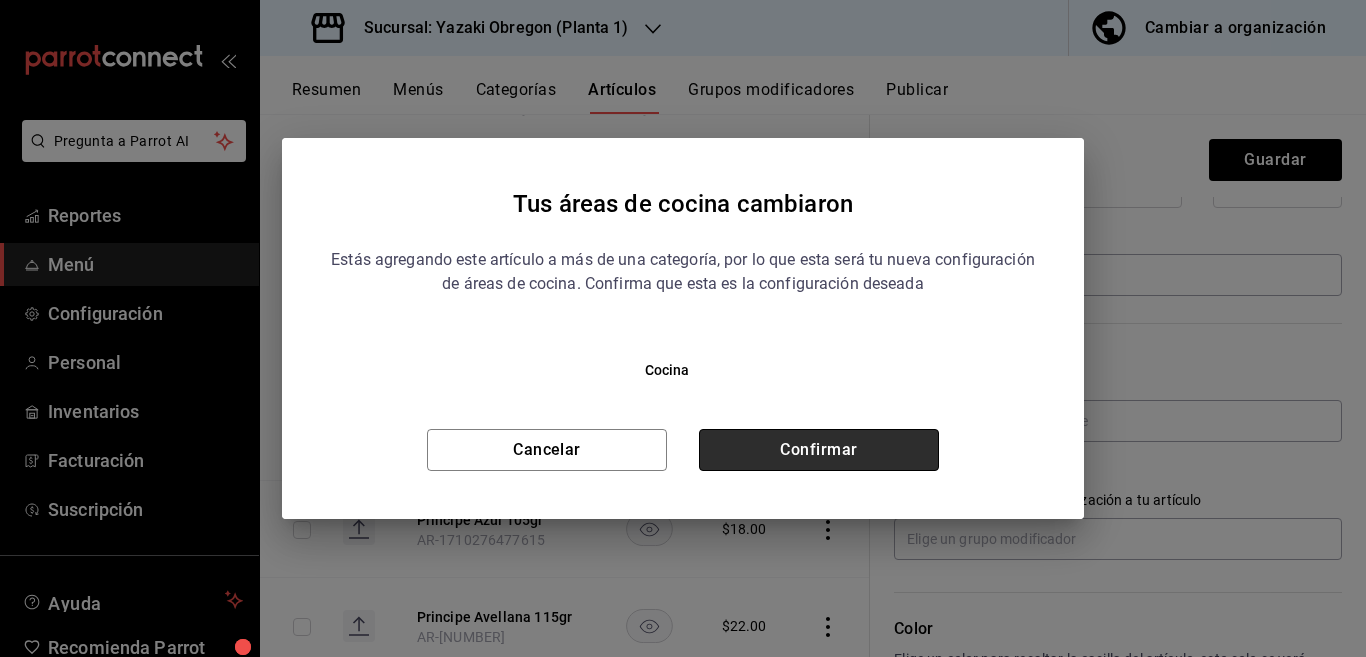 click on "Confirmar" at bounding box center [819, 450] 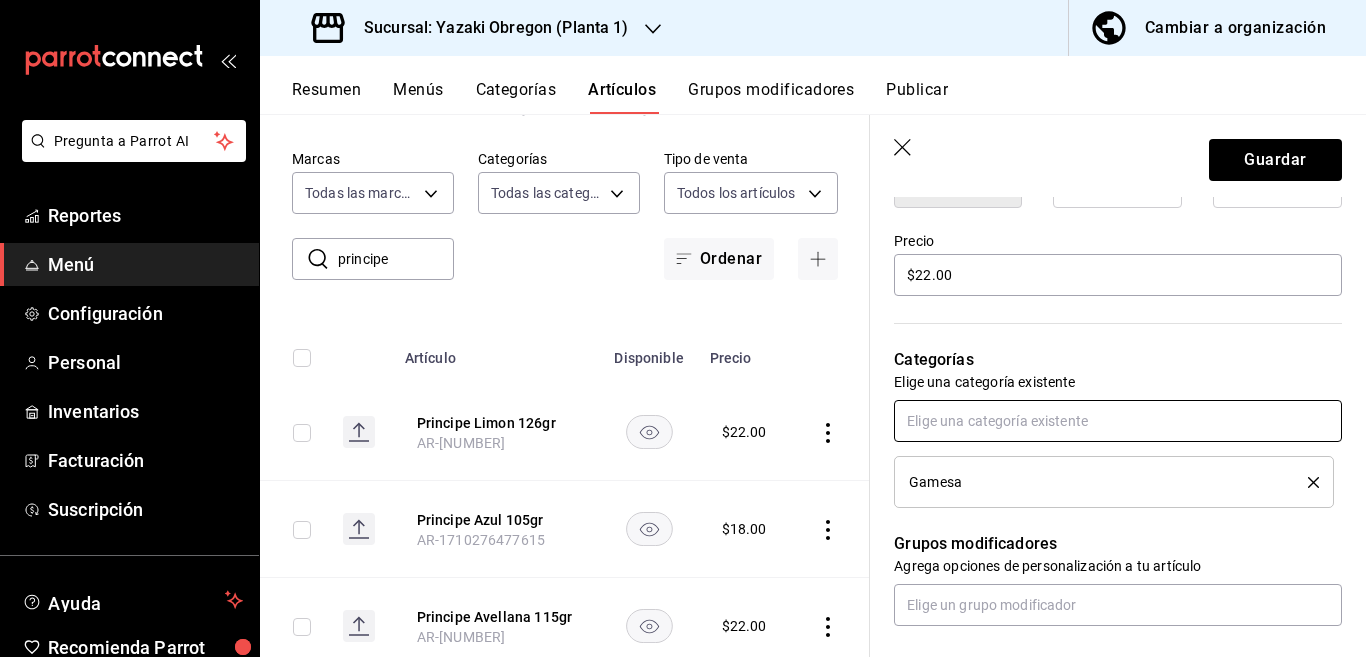 scroll, scrollTop: 569, scrollLeft: 0, axis: vertical 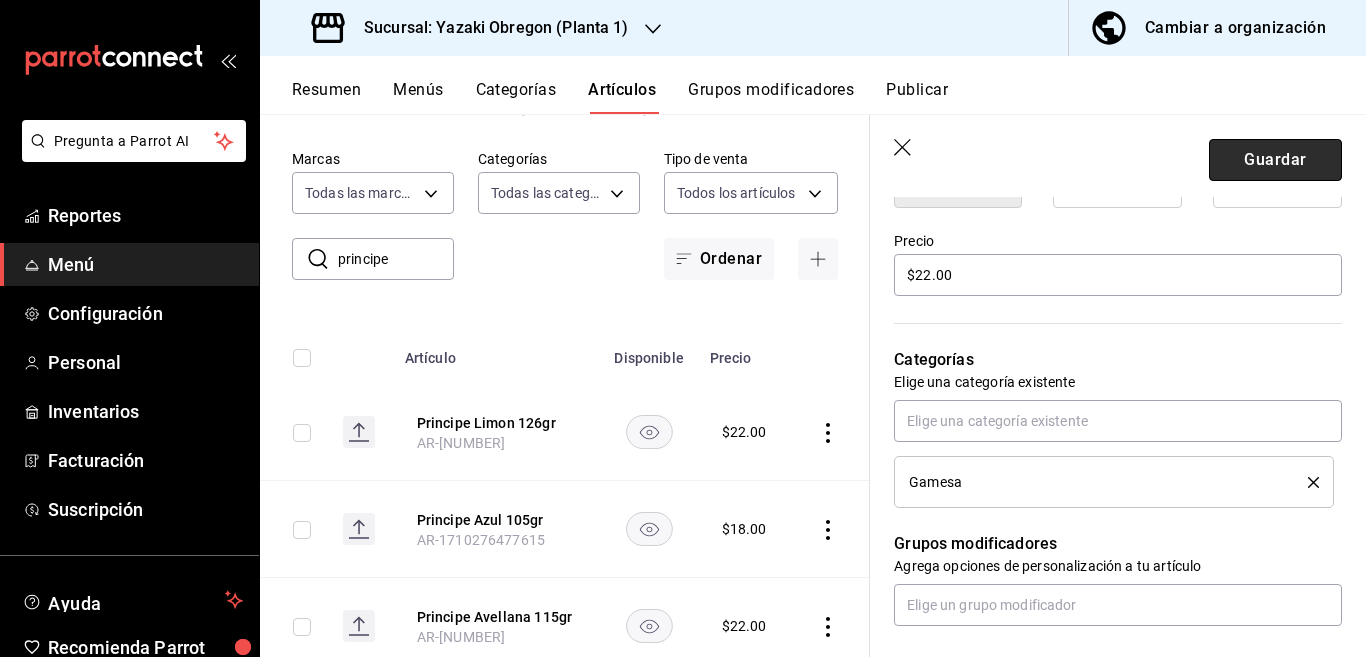 click on "Guardar" at bounding box center (1275, 160) 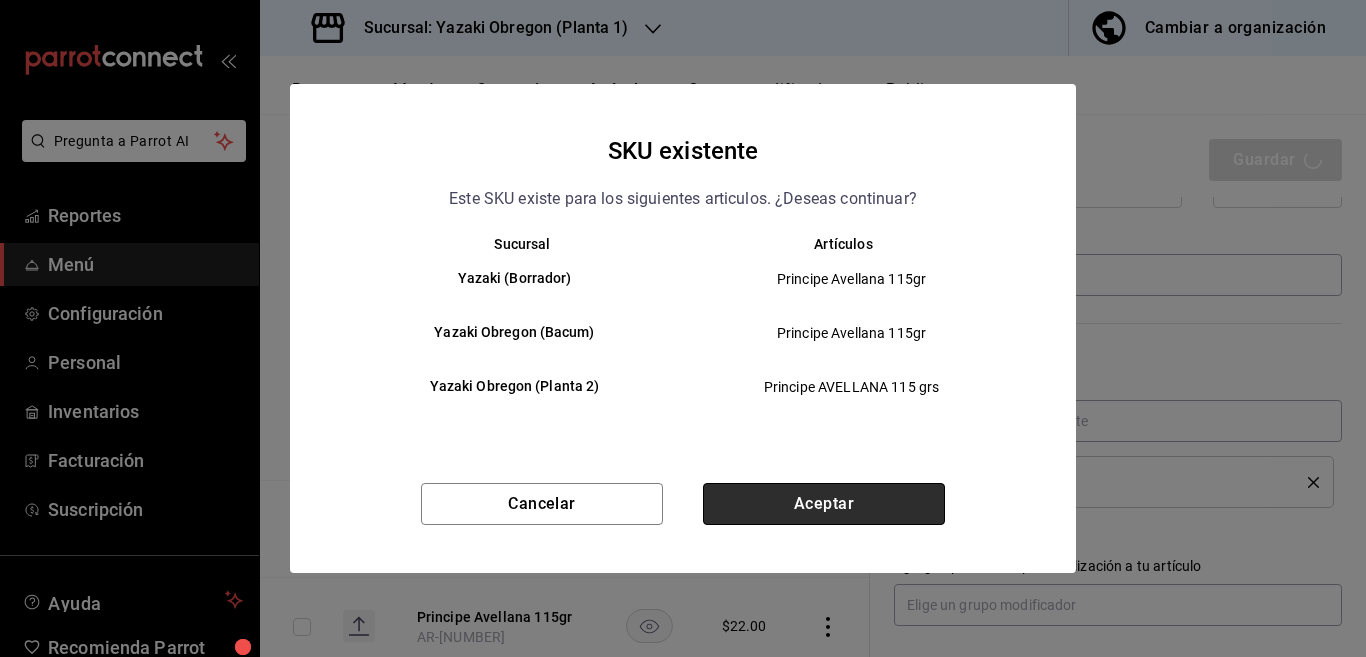 click on "Aceptar" at bounding box center (824, 504) 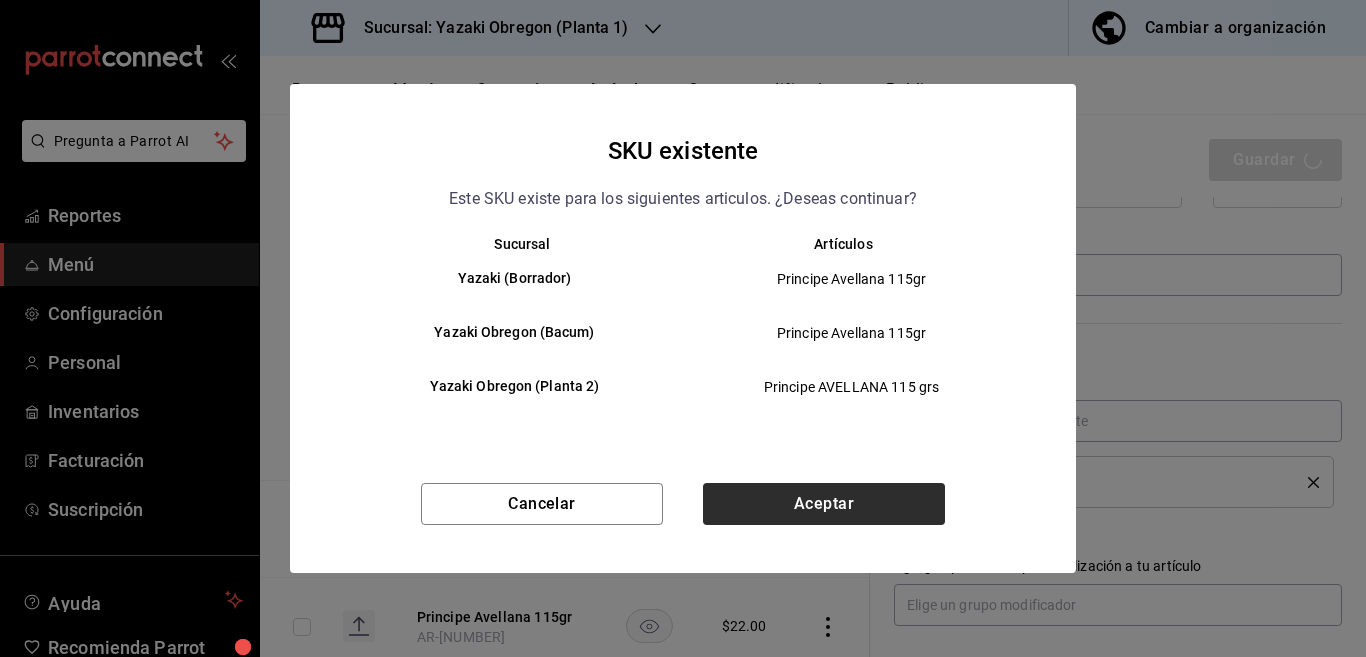 type on "x" 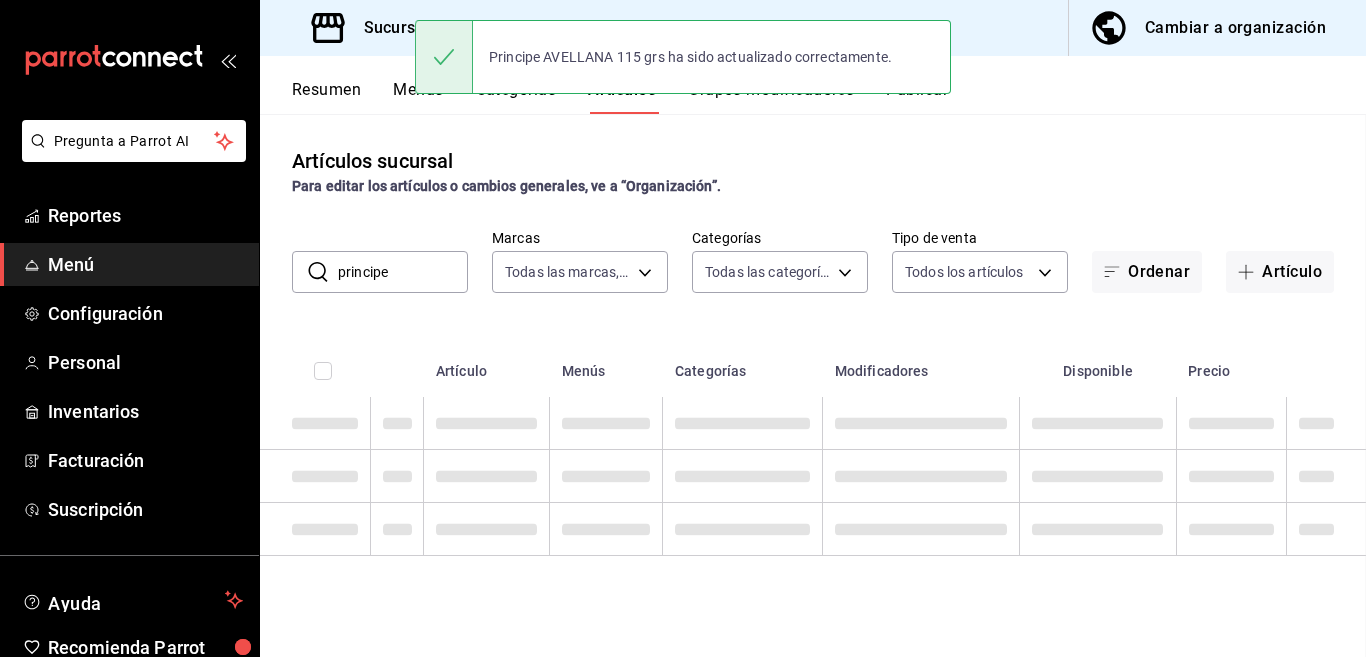 scroll, scrollTop: 0, scrollLeft: 0, axis: both 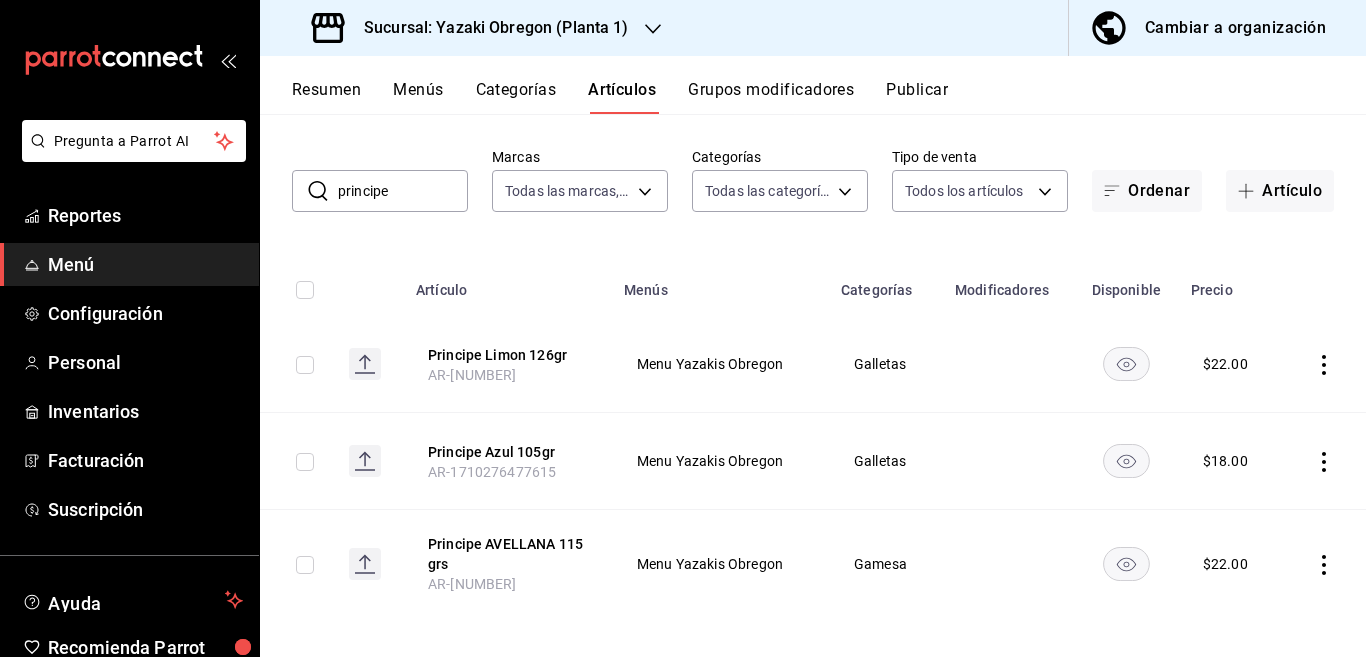 click 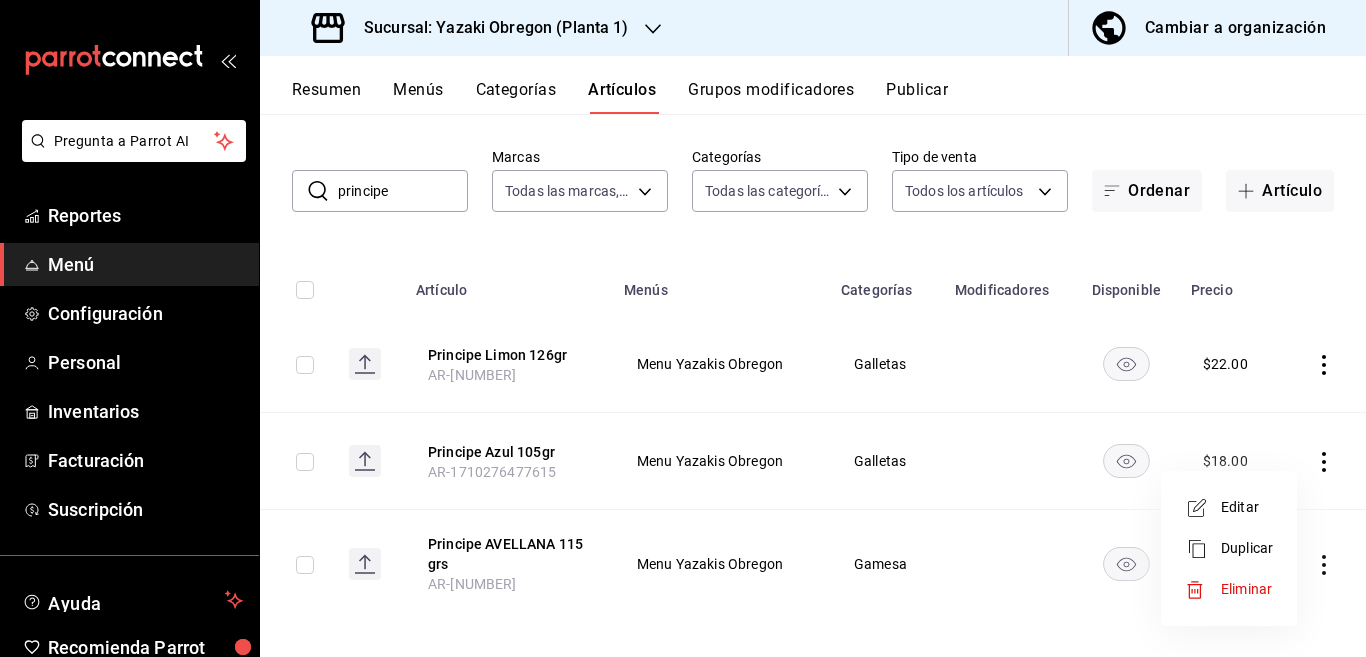 click on "Editar" at bounding box center (1247, 507) 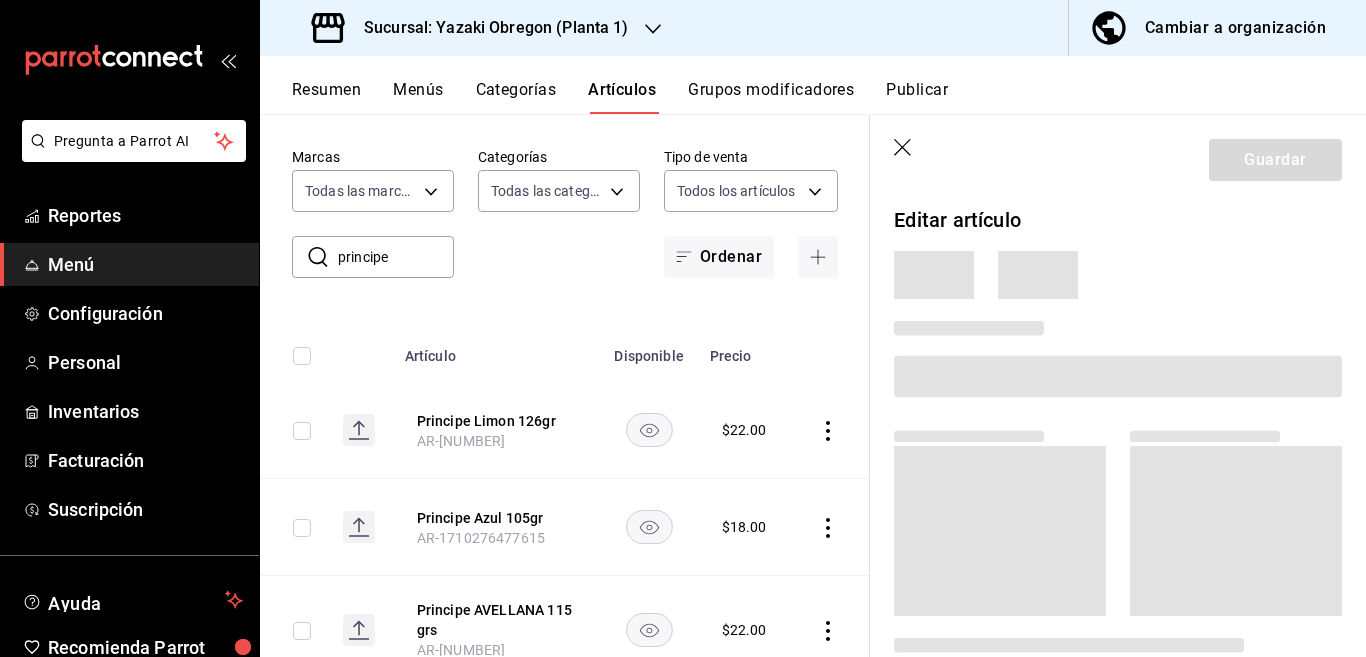 scroll, scrollTop: 81, scrollLeft: 0, axis: vertical 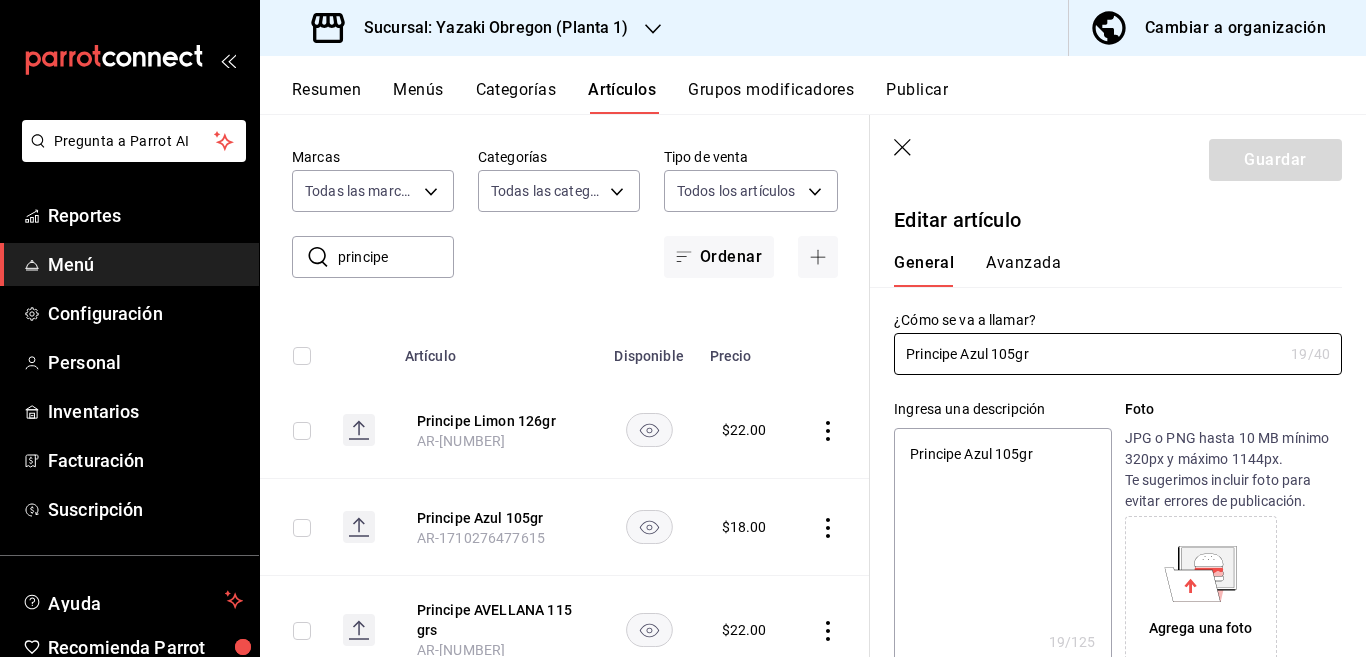 type on "x" 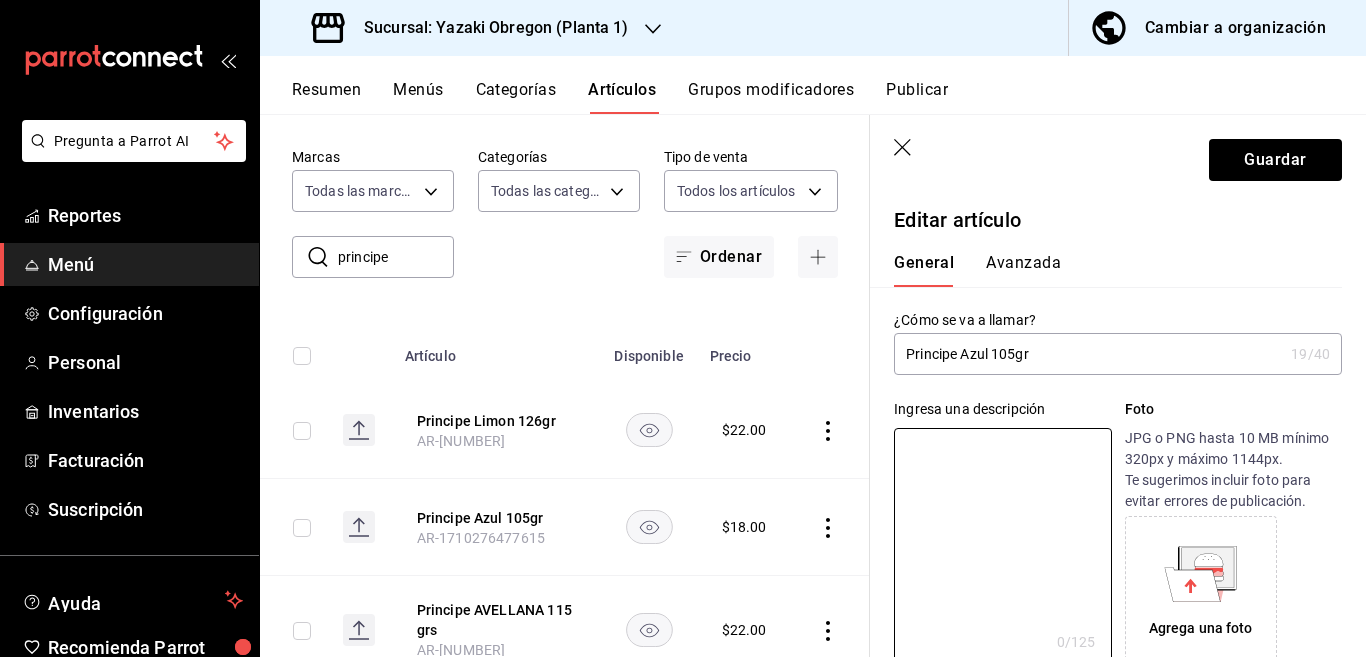type 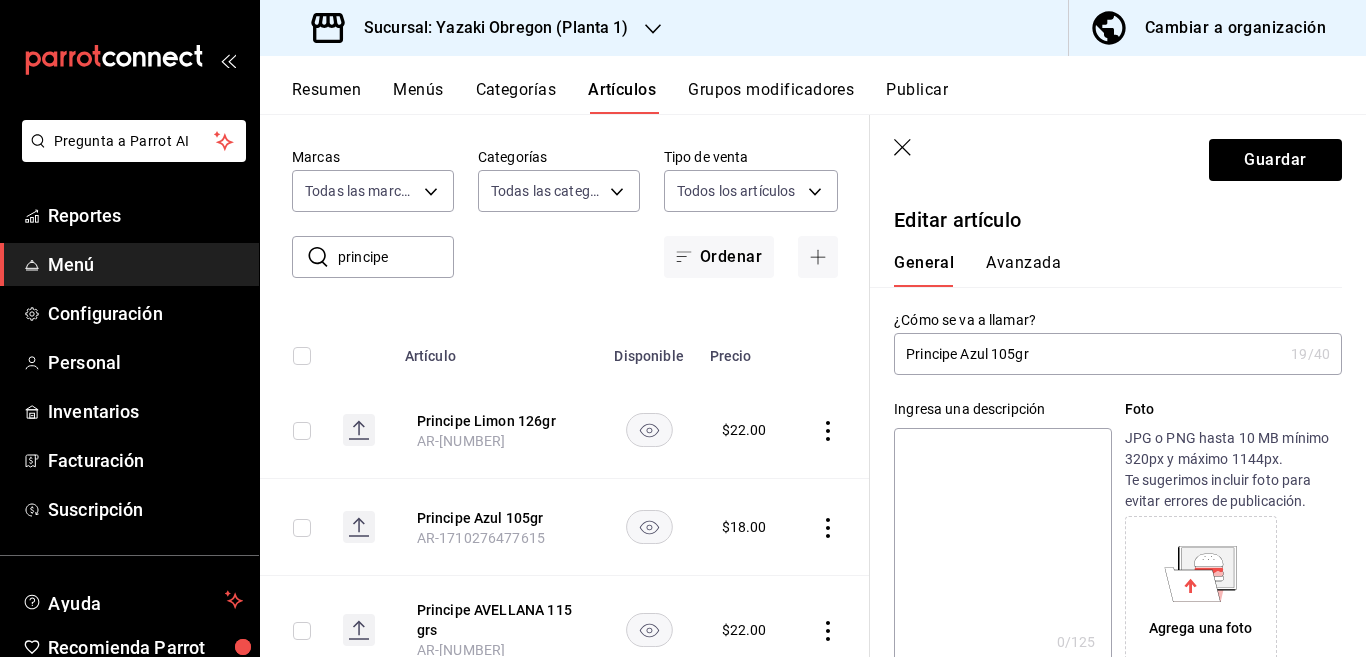 click on "Principe Azul 105gr" at bounding box center [1088, 354] 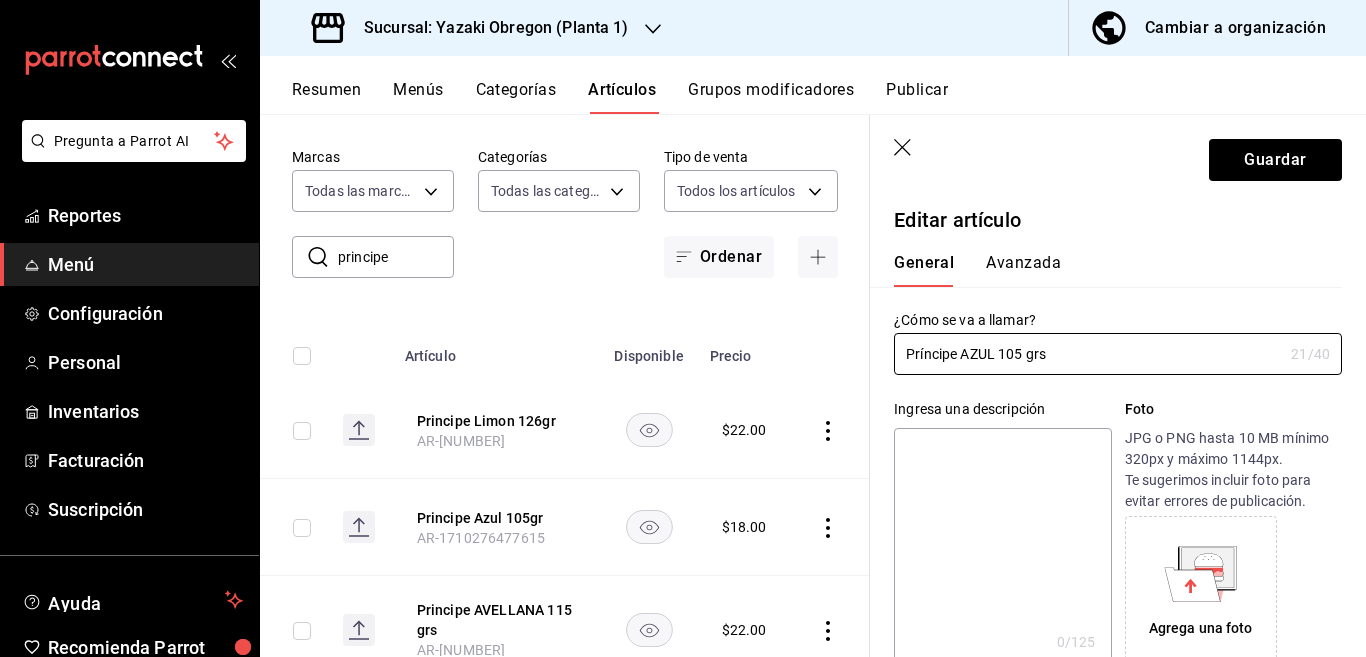 type on "Príncipe AZUL 105 grs" 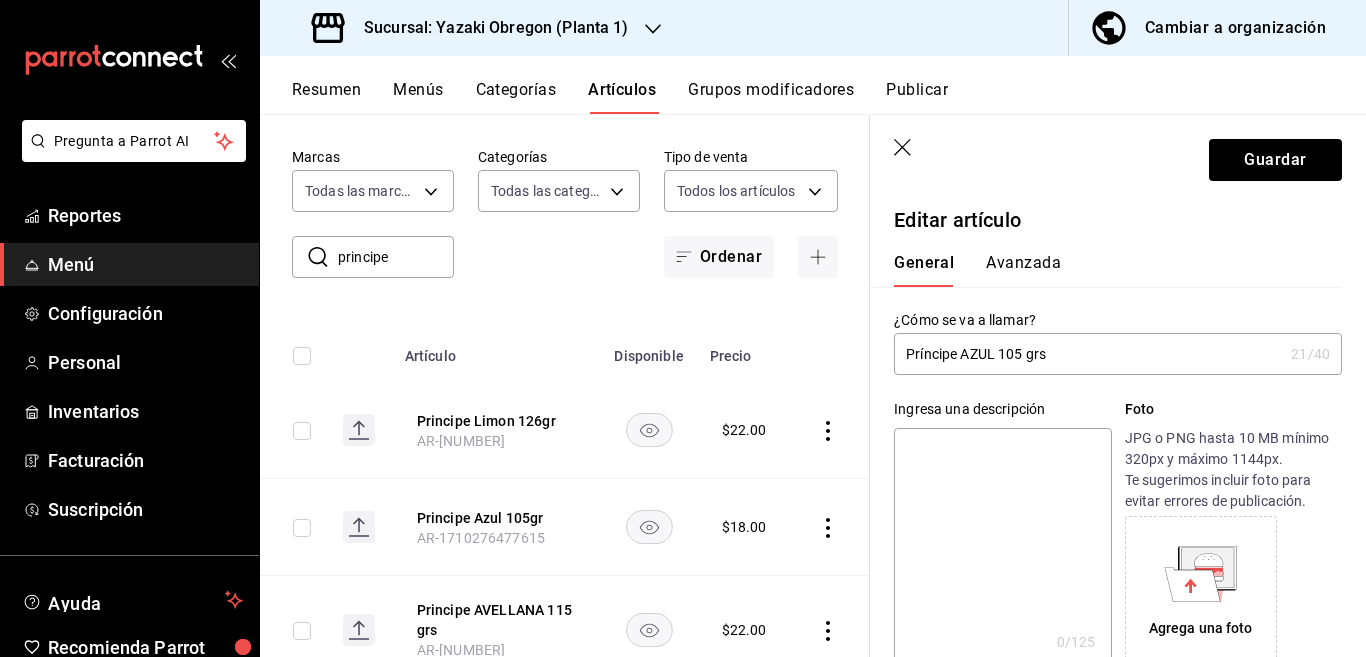 click at bounding box center (1002, 548) 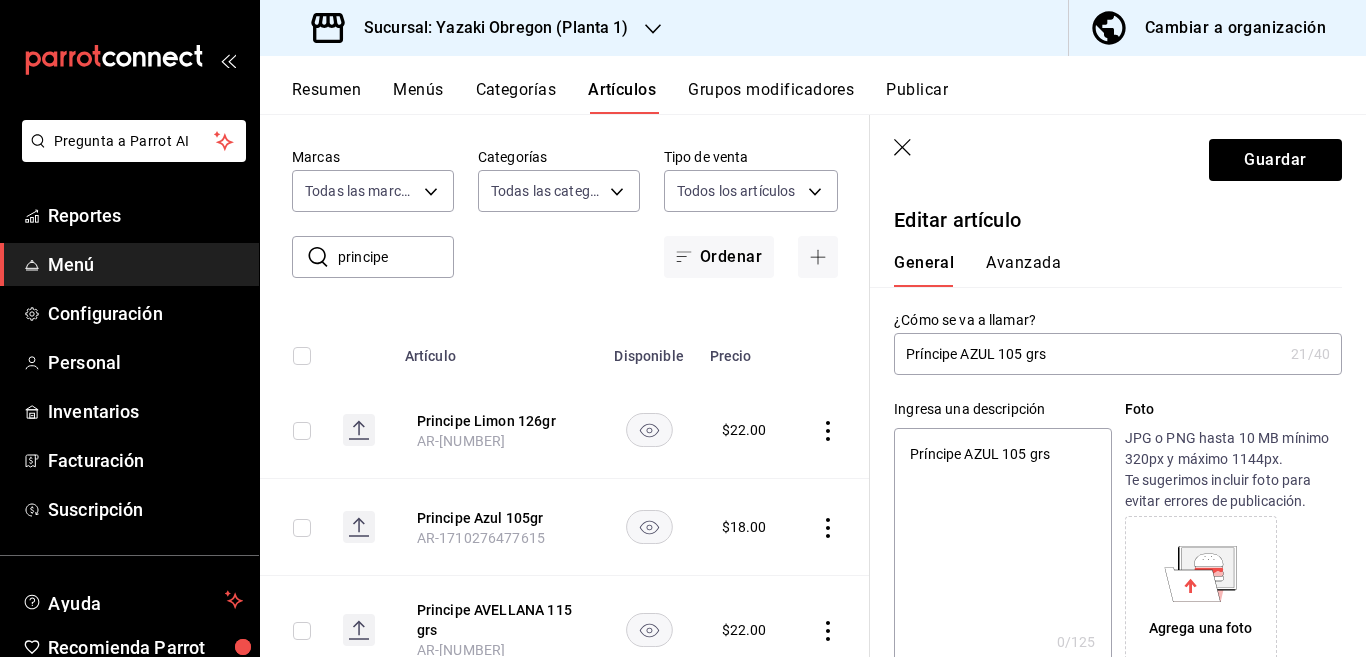 type on "x" 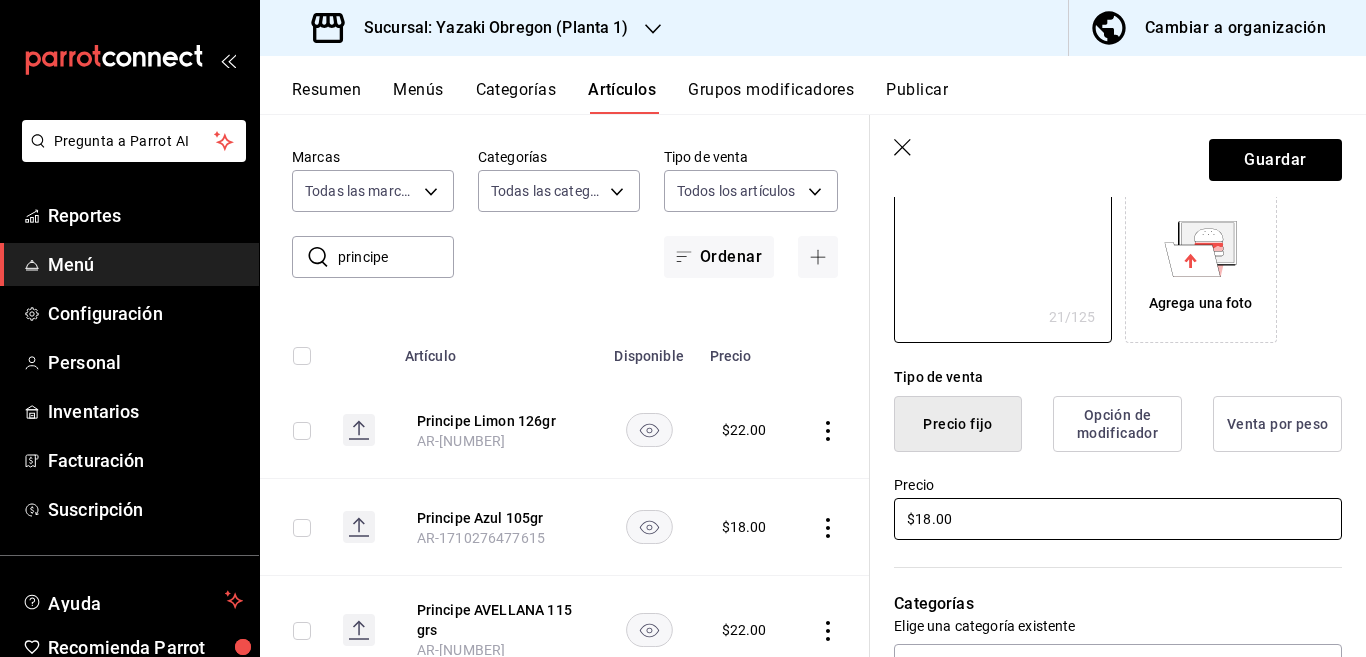 scroll, scrollTop: 406, scrollLeft: 0, axis: vertical 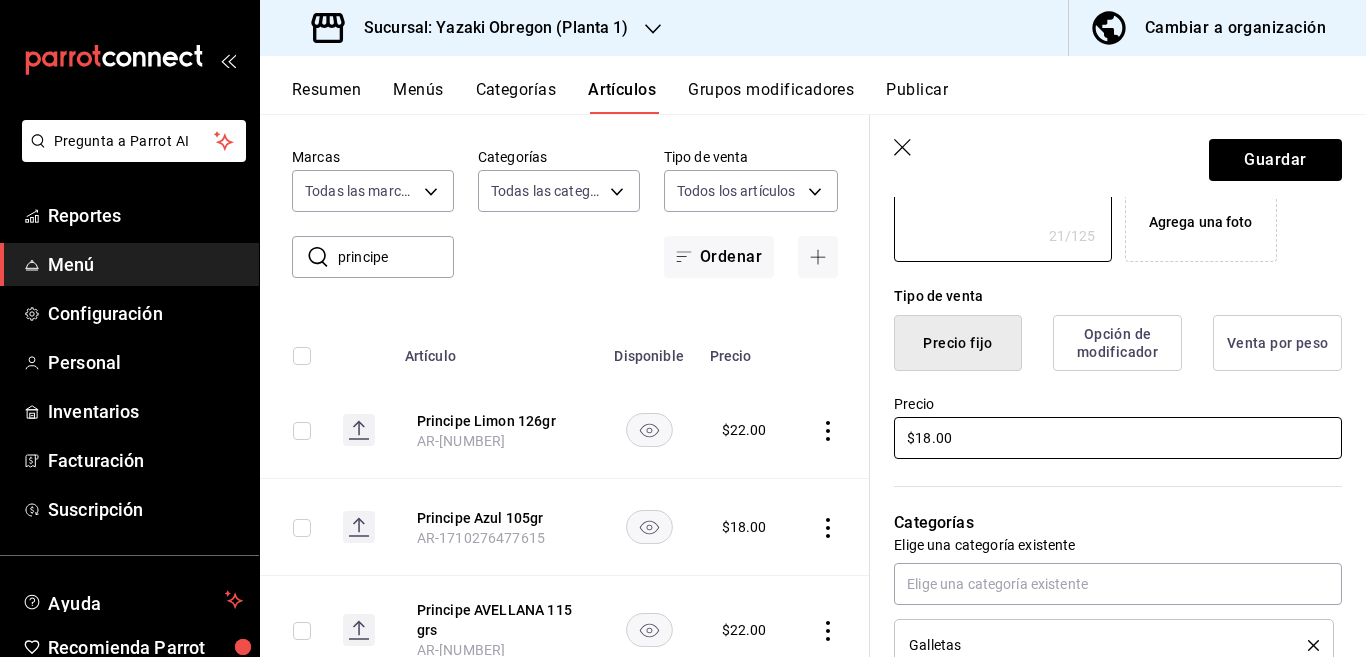 type on "Príncipe AZUL 105 grs" 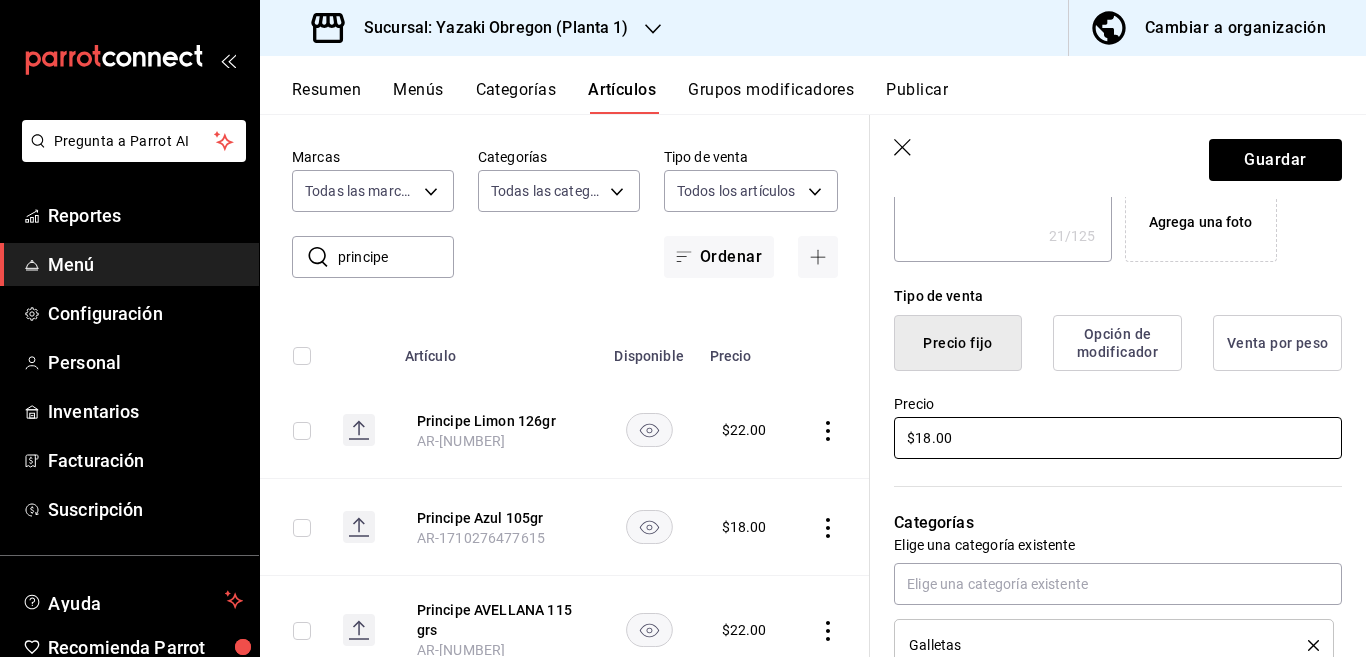 type on "x" 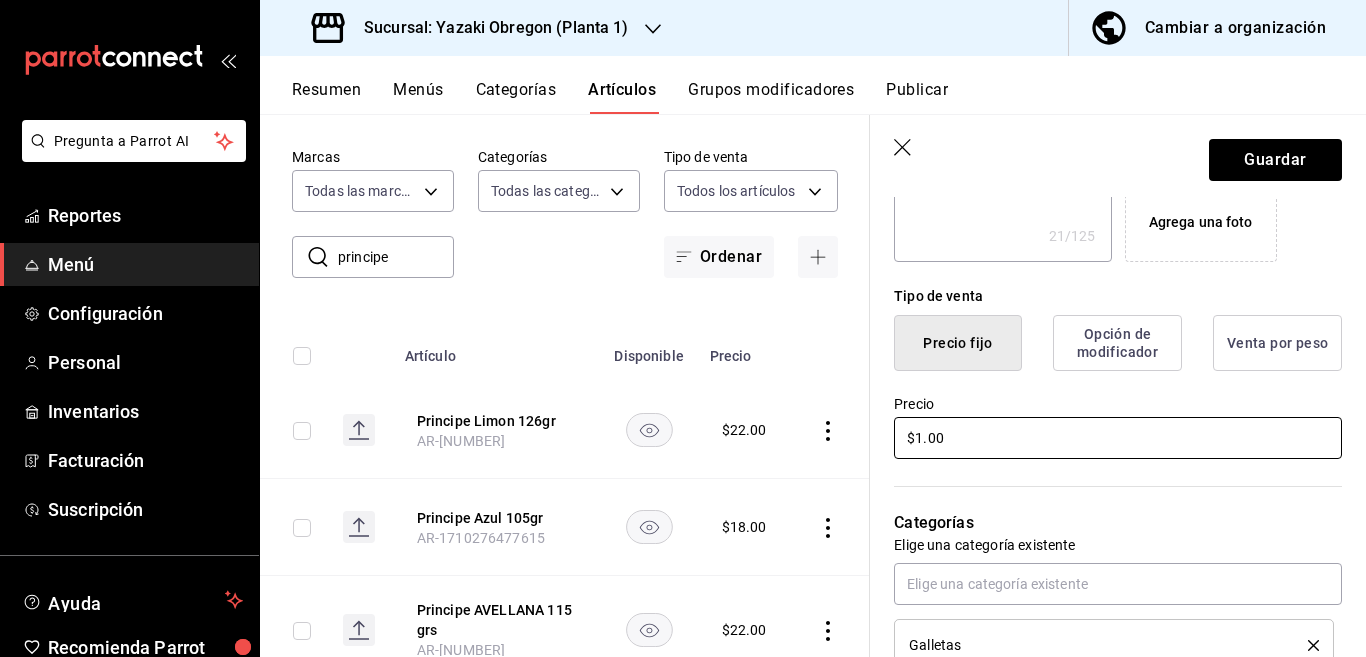type 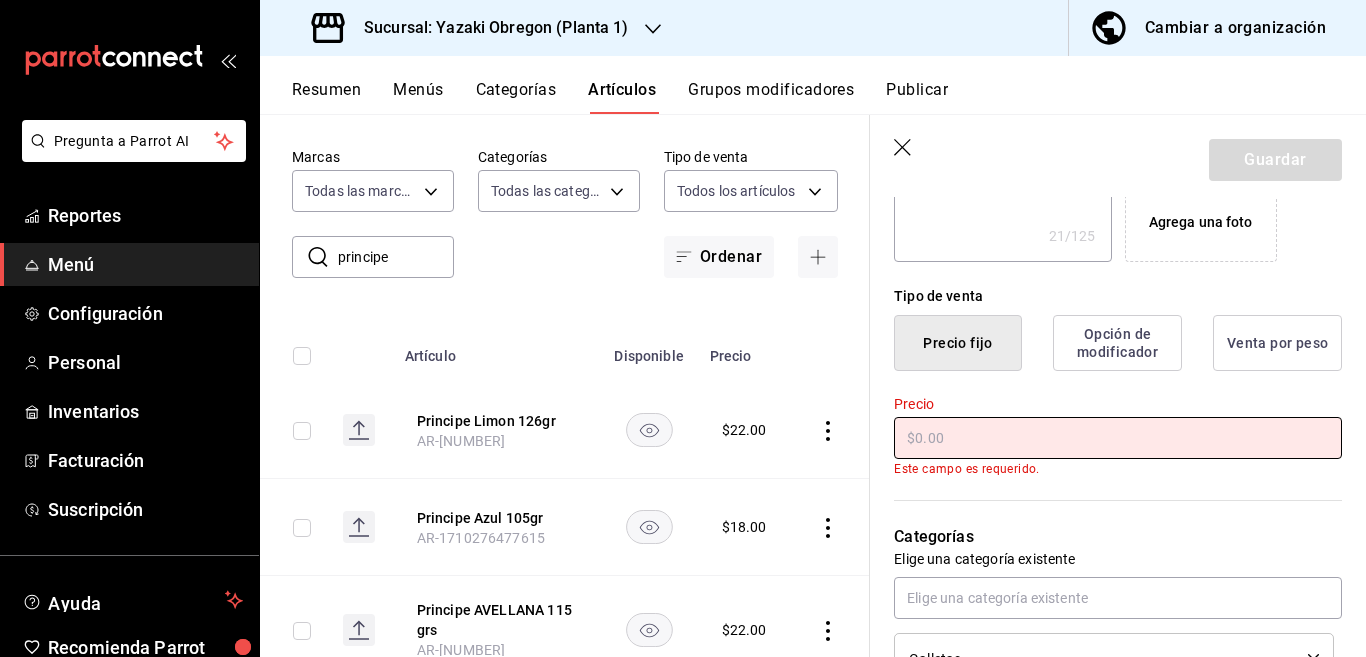 type on "x" 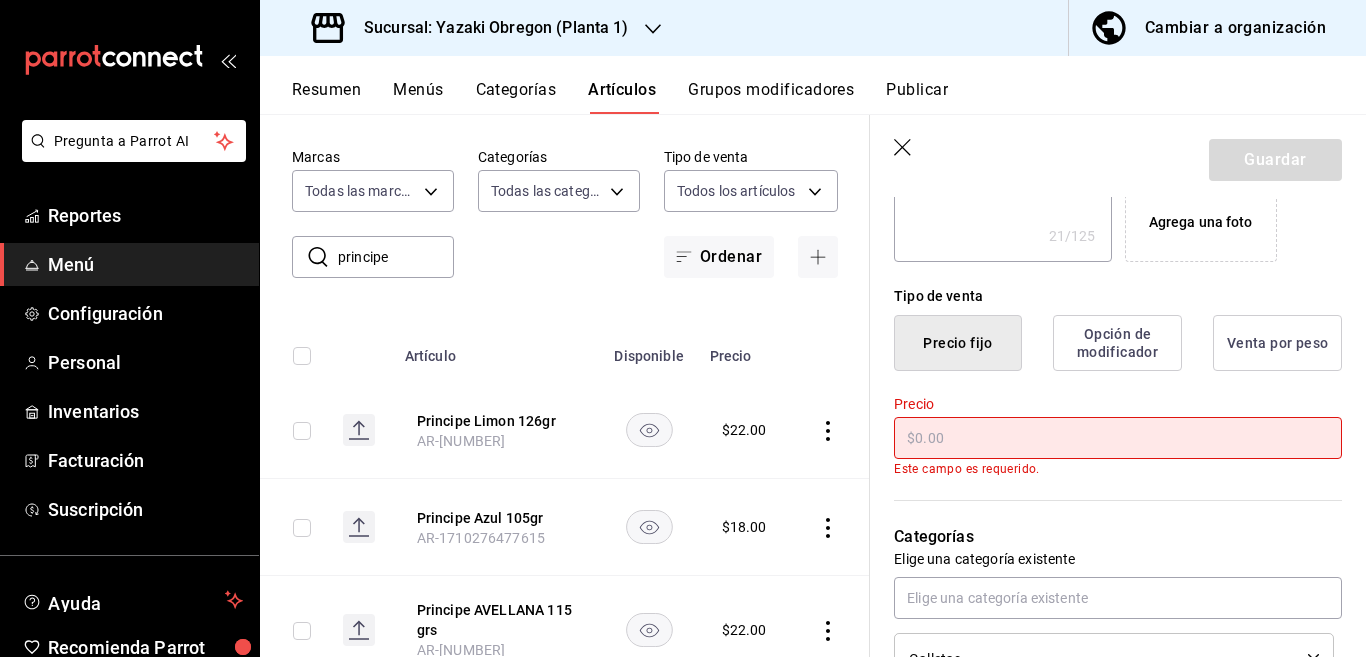 scroll, scrollTop: 407, scrollLeft: 0, axis: vertical 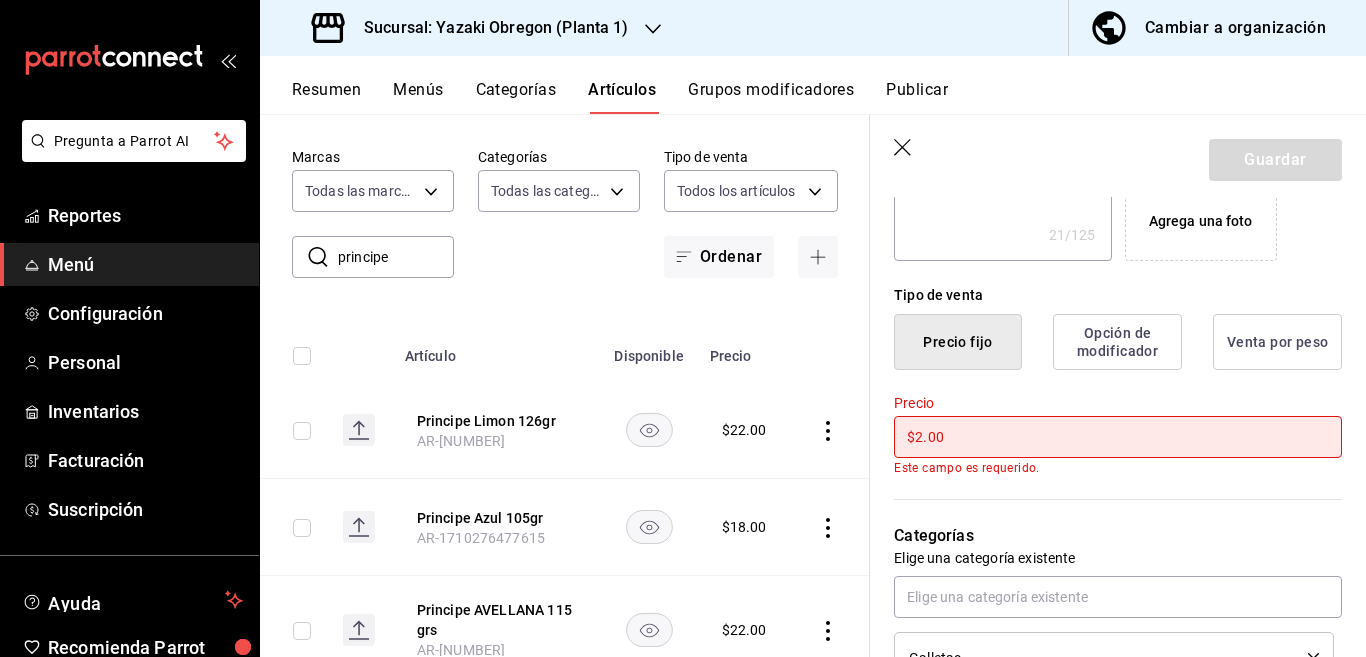type on "$22.00" 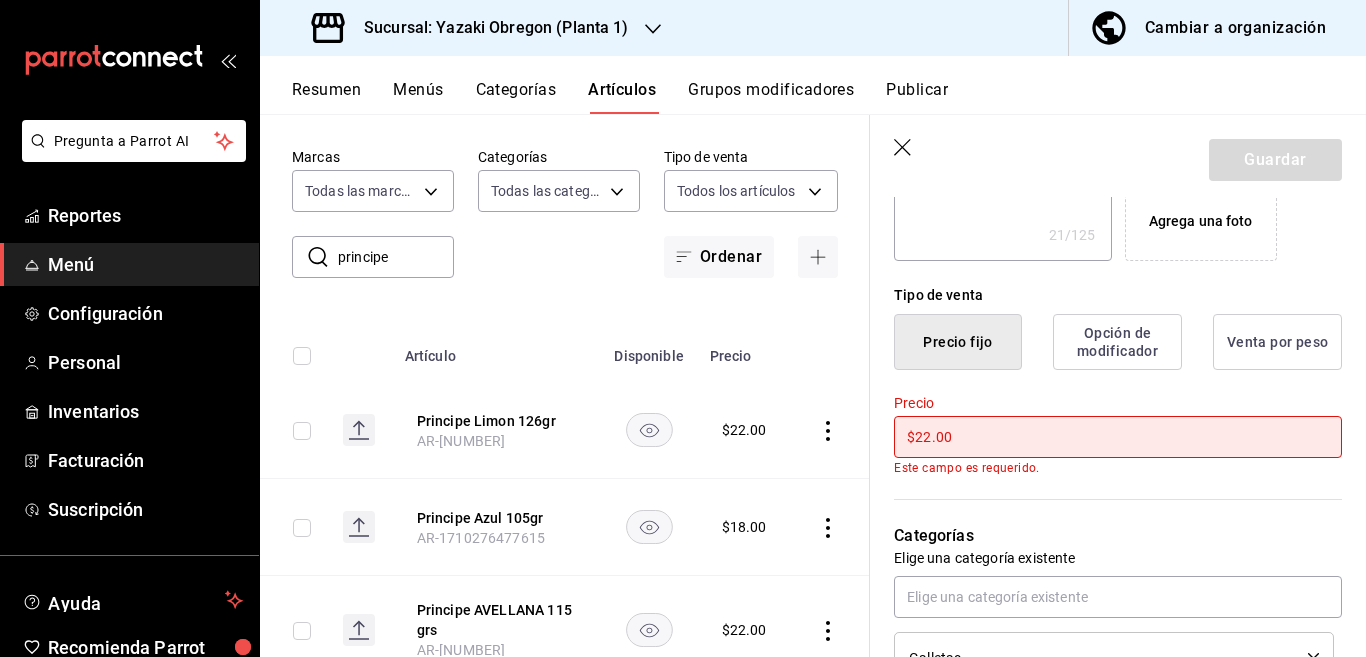 type on "x" 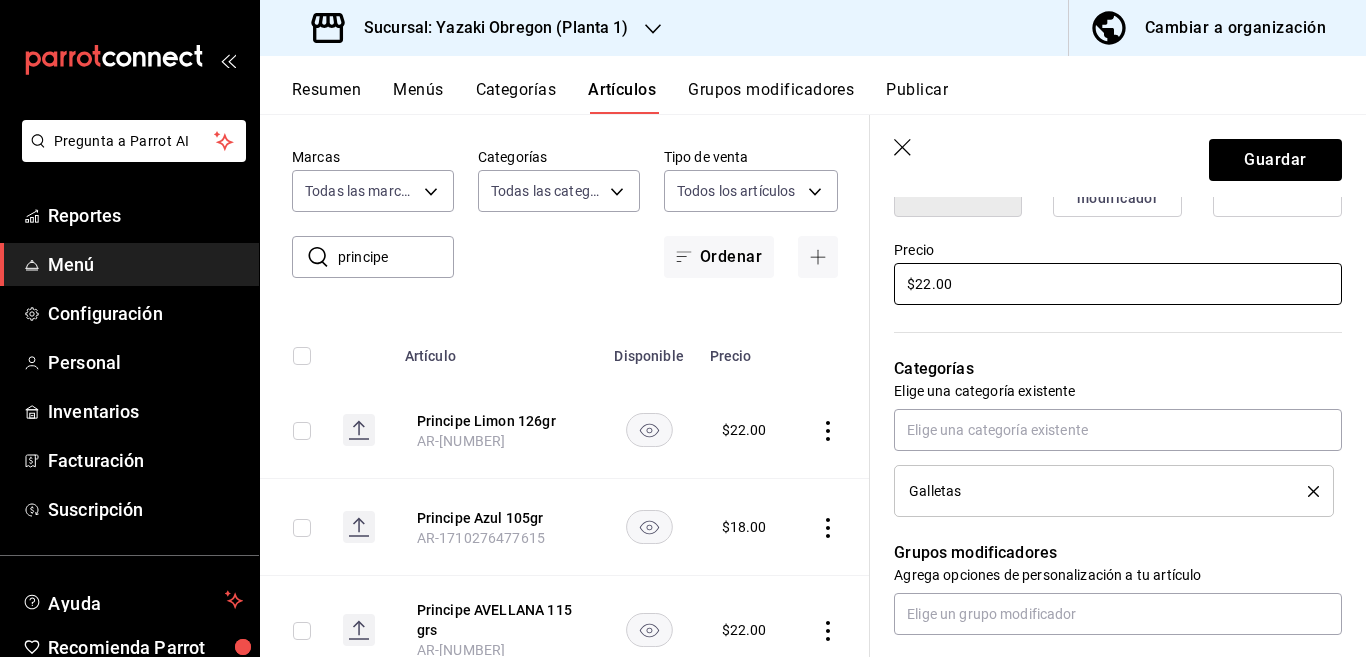 scroll, scrollTop: 569, scrollLeft: 0, axis: vertical 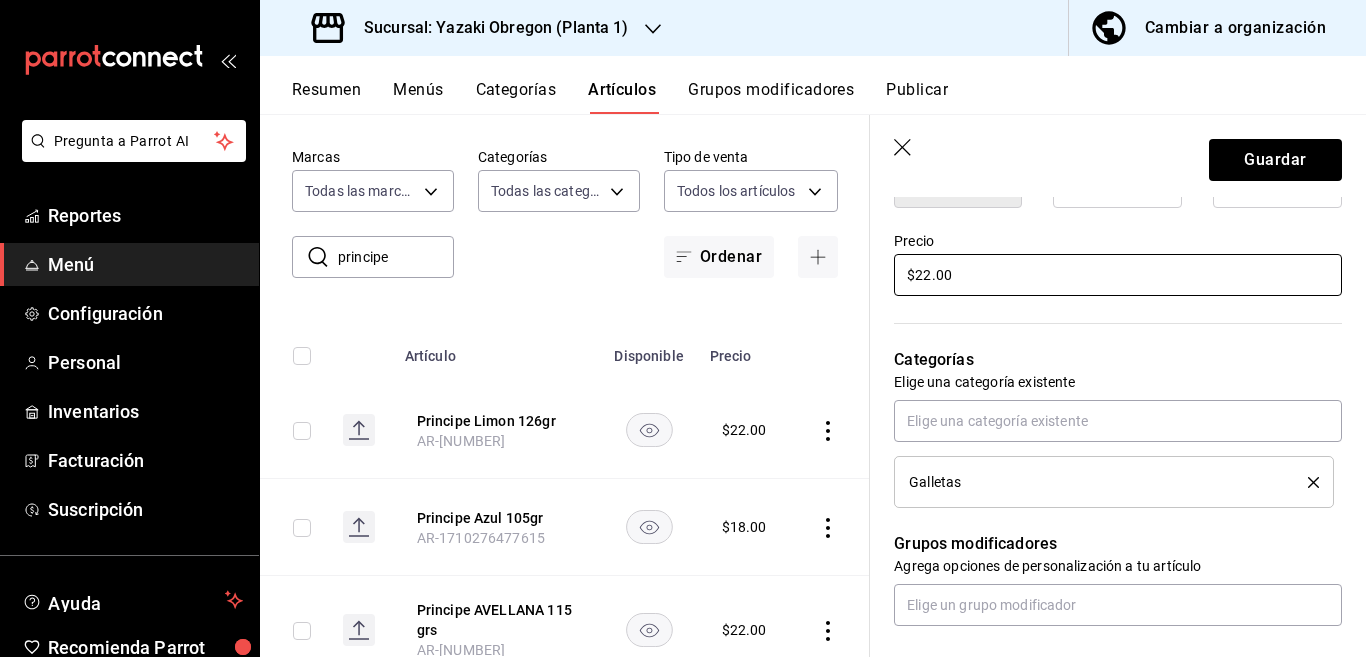 type on "$22.00" 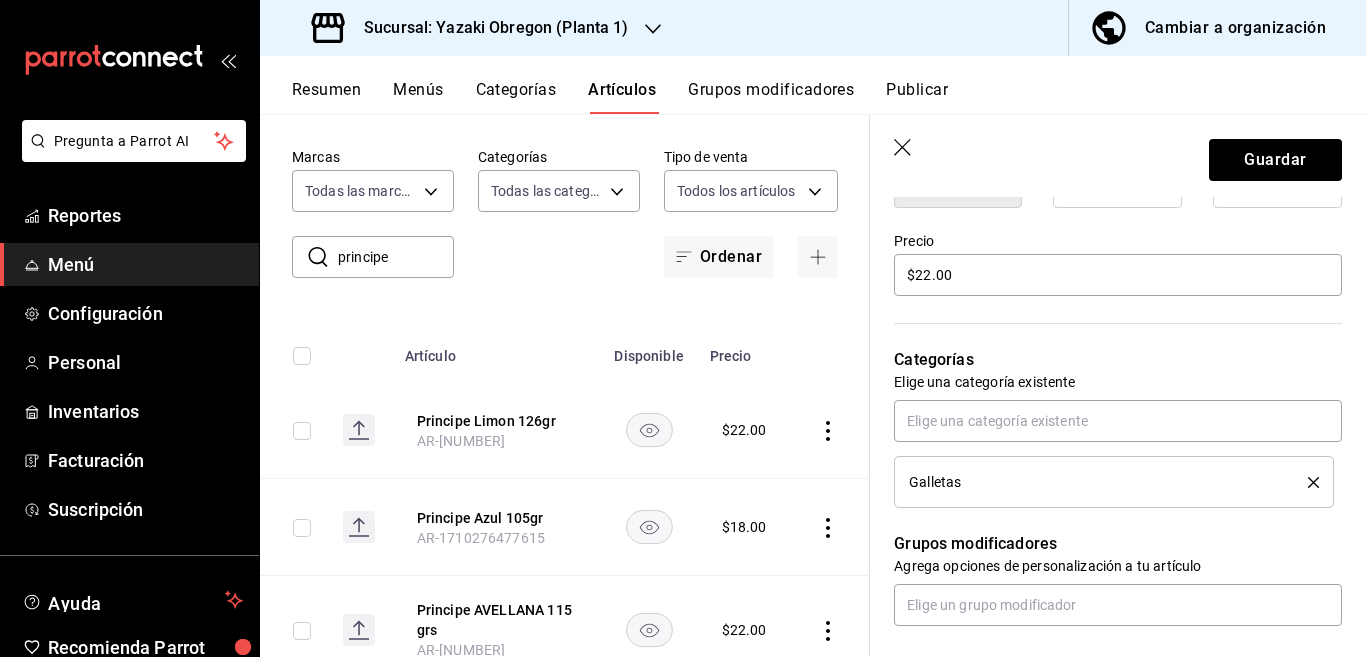click 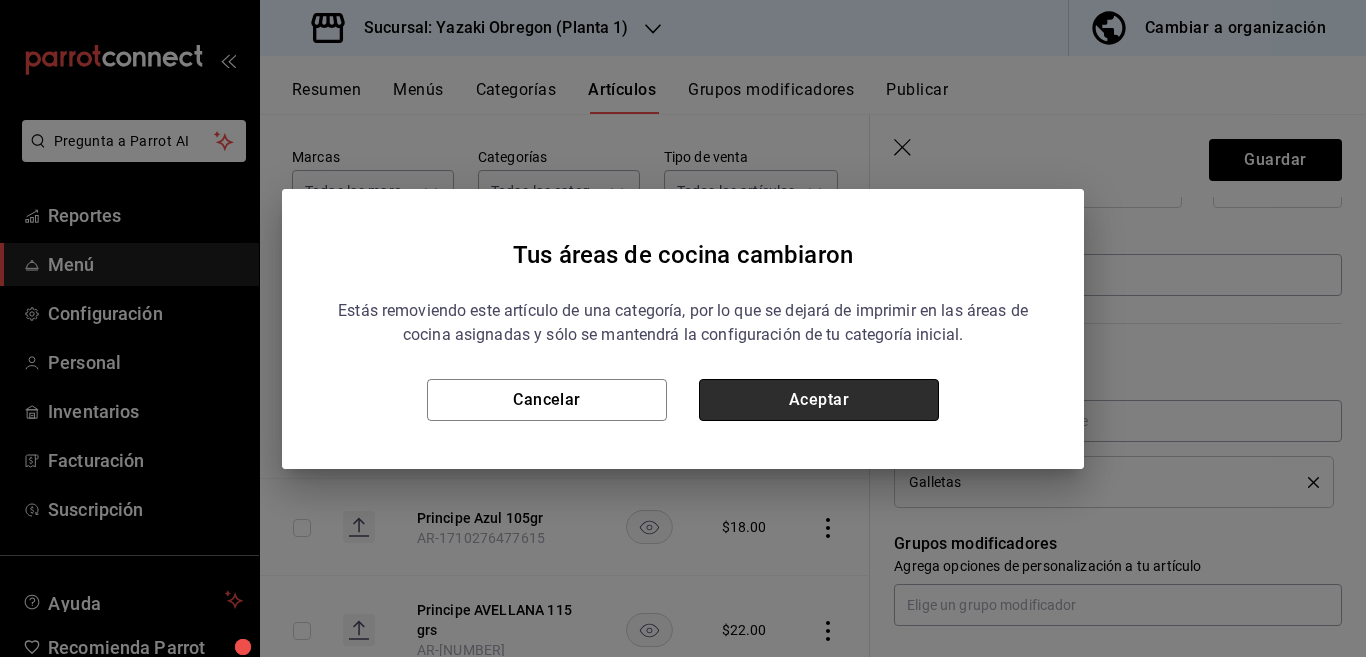 click on "Aceptar" at bounding box center [819, 400] 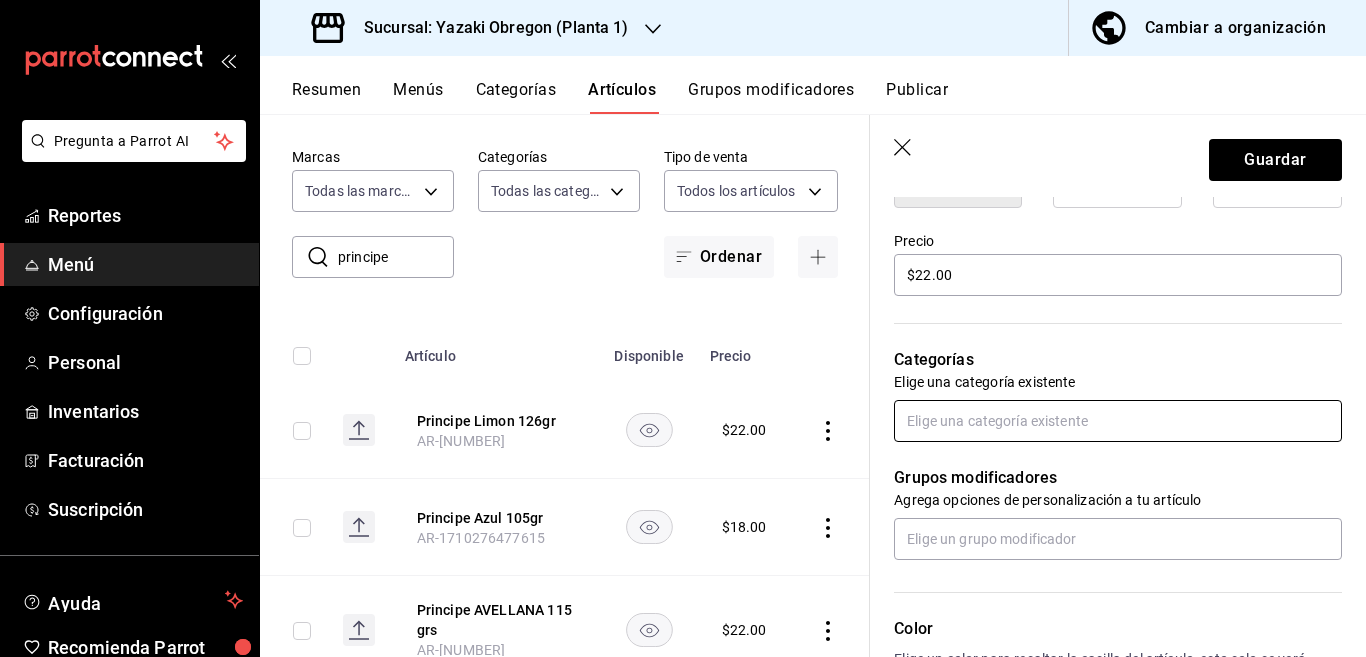 click at bounding box center [1118, 421] 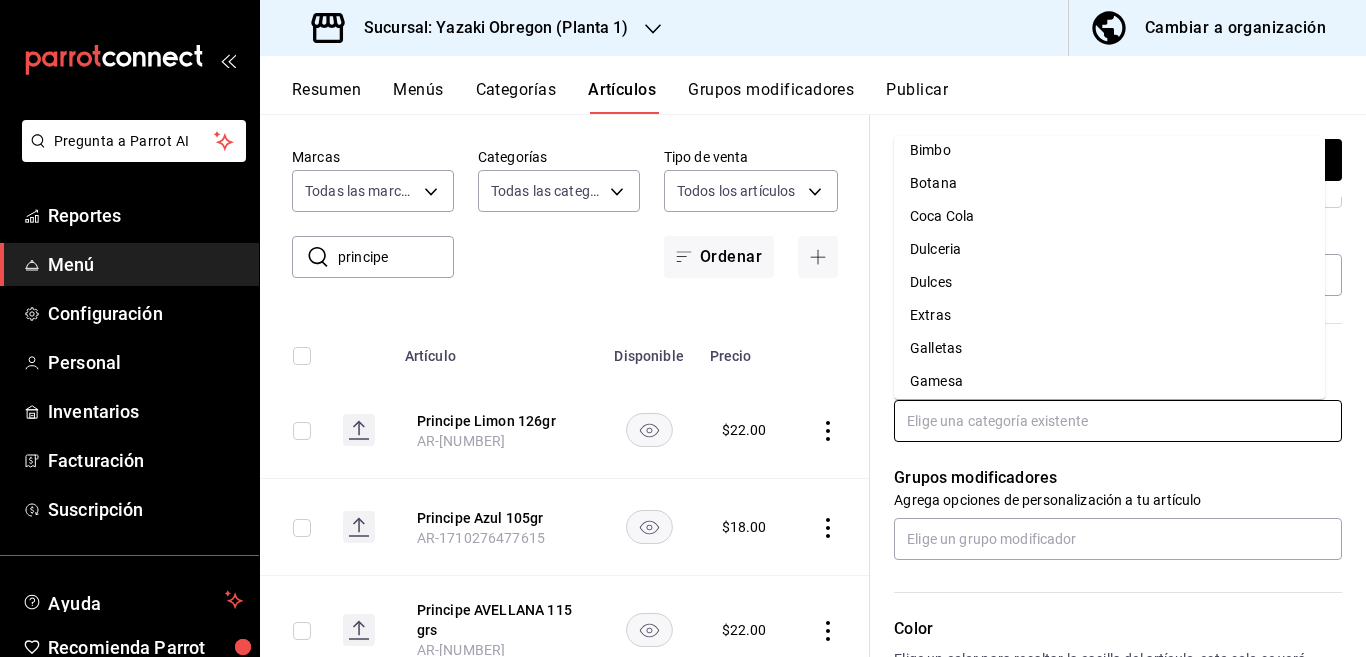 scroll, scrollTop: 78, scrollLeft: 0, axis: vertical 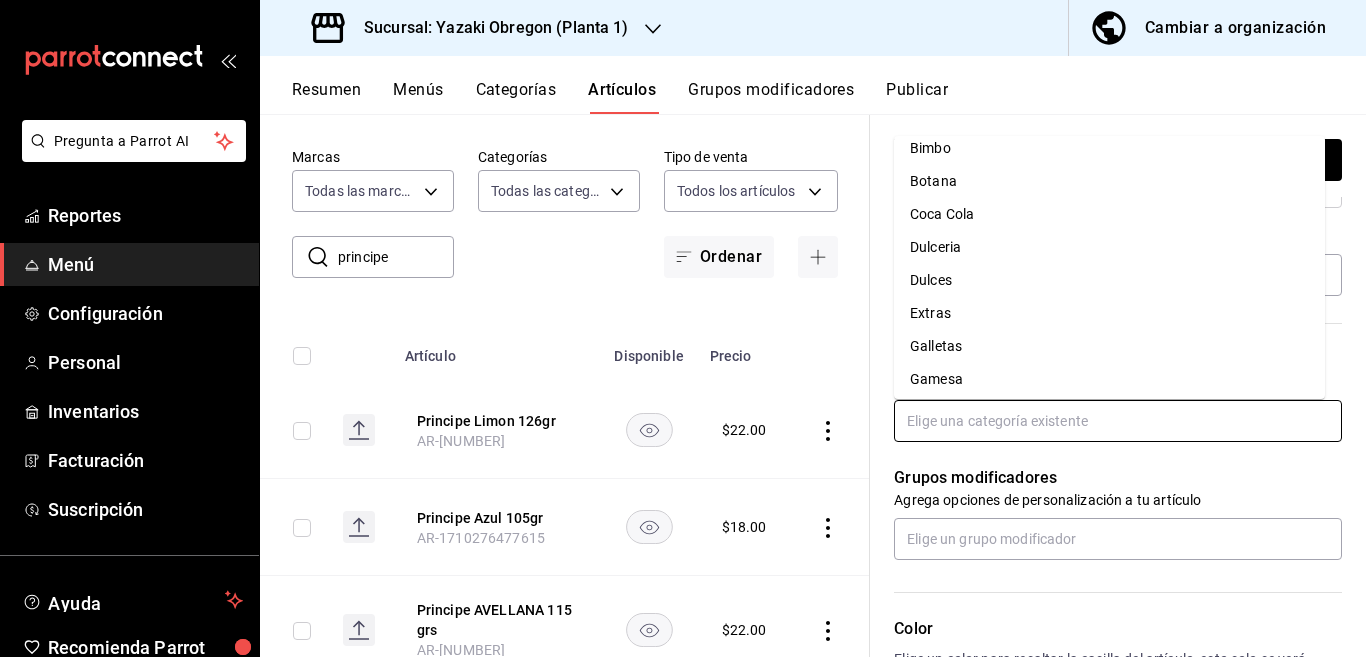 click on "Gamesa" at bounding box center [1109, 379] 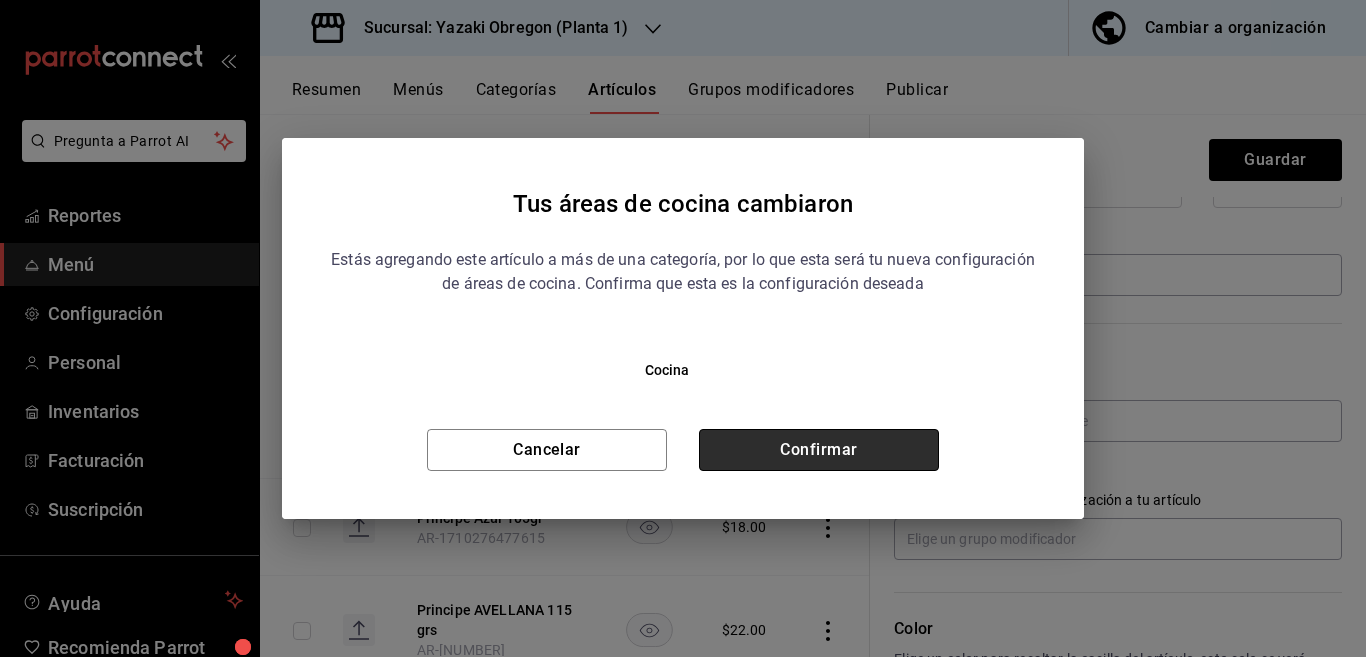 click on "Confirmar" at bounding box center [819, 450] 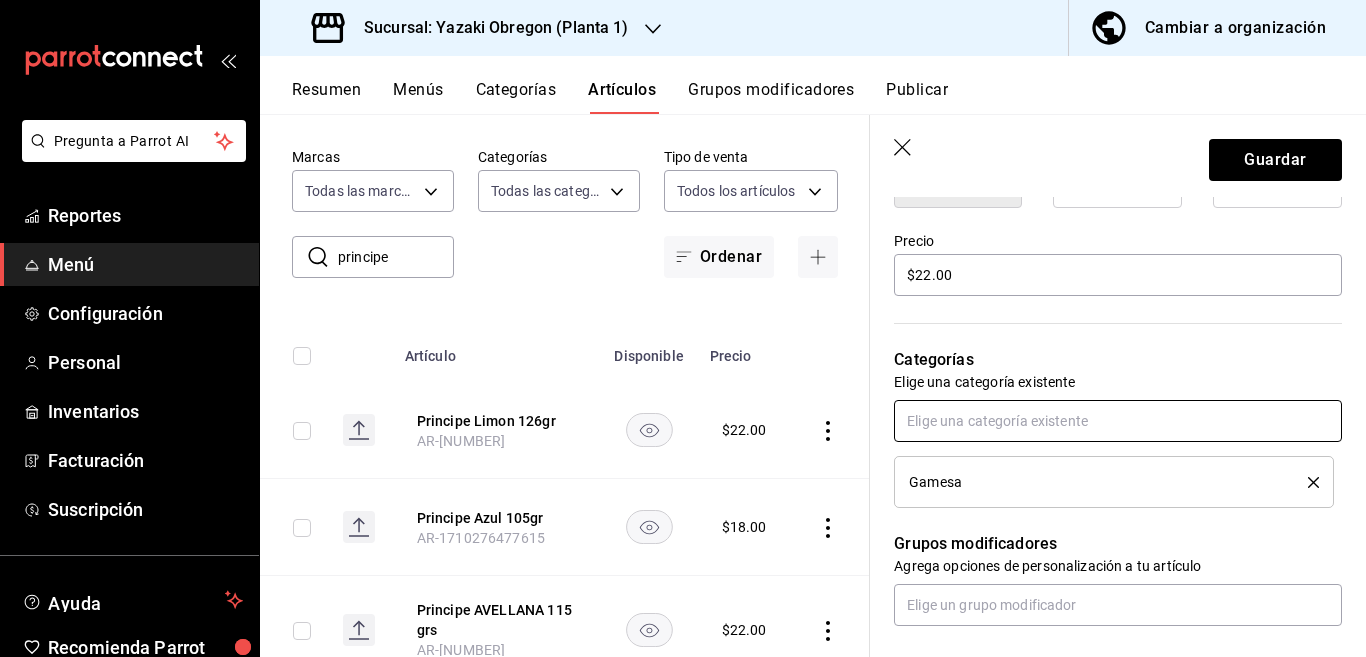 scroll, scrollTop: 570, scrollLeft: 0, axis: vertical 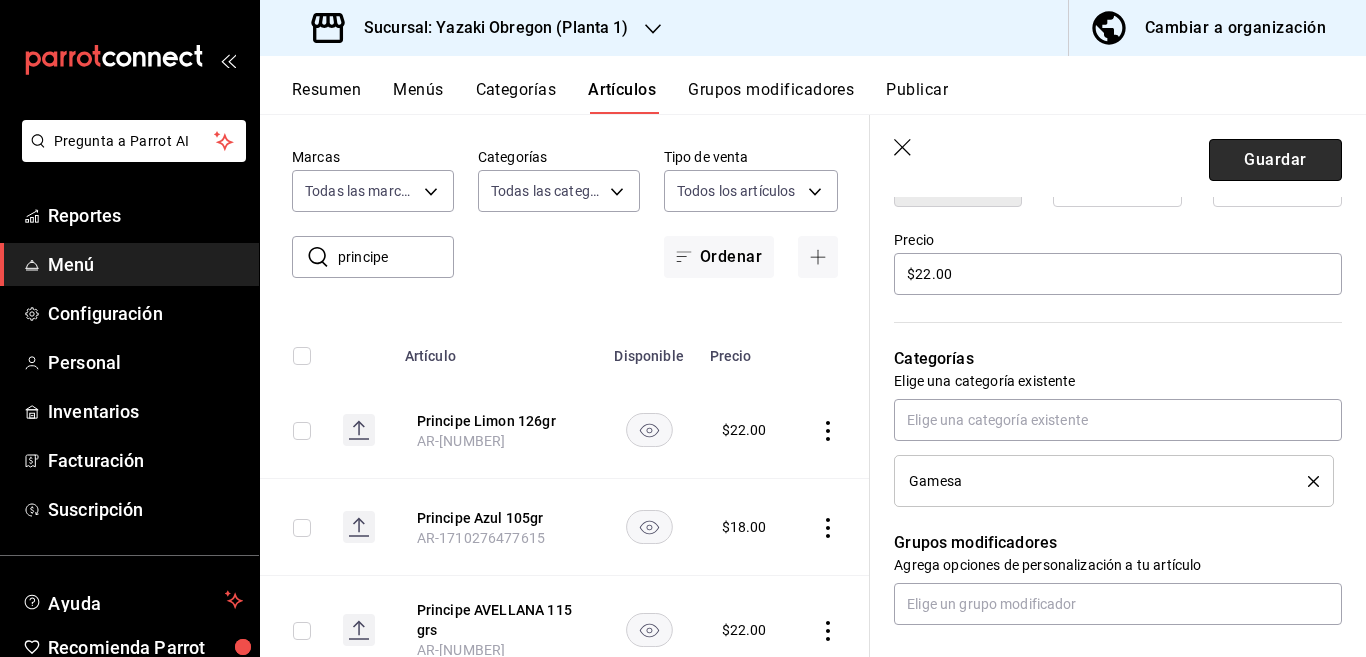 click on "Guardar" at bounding box center (1275, 160) 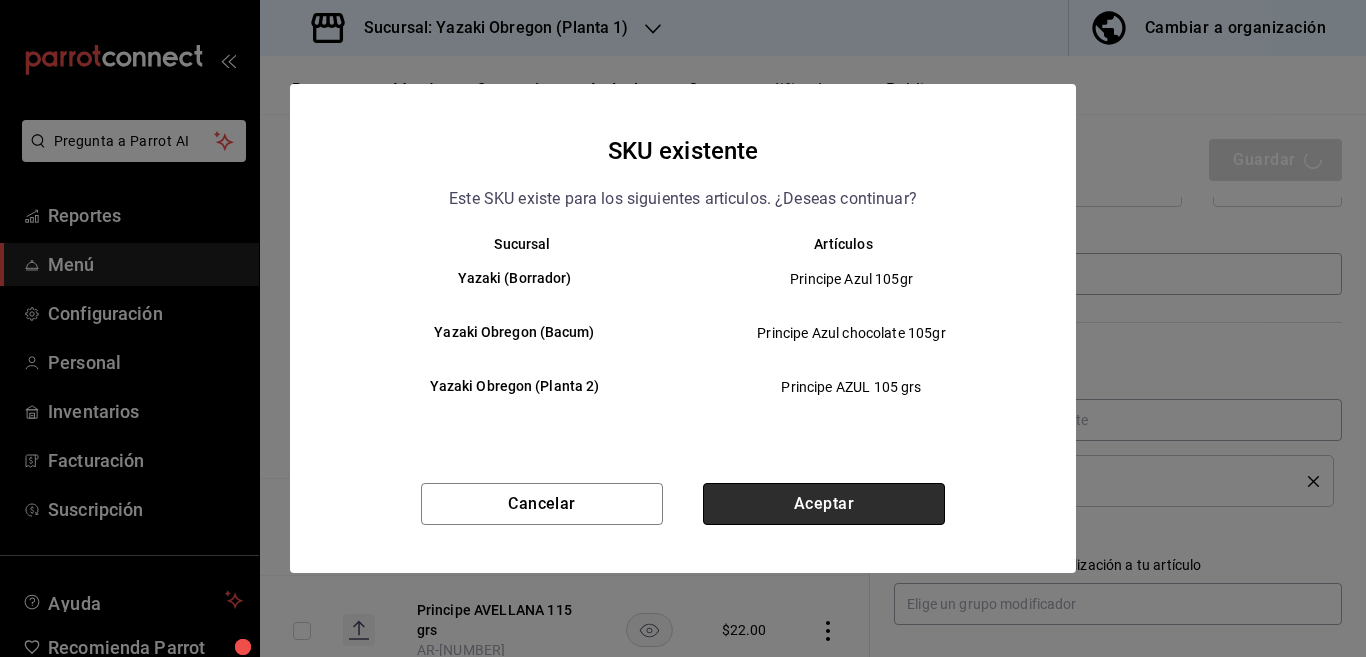 click on "Aceptar" at bounding box center (824, 504) 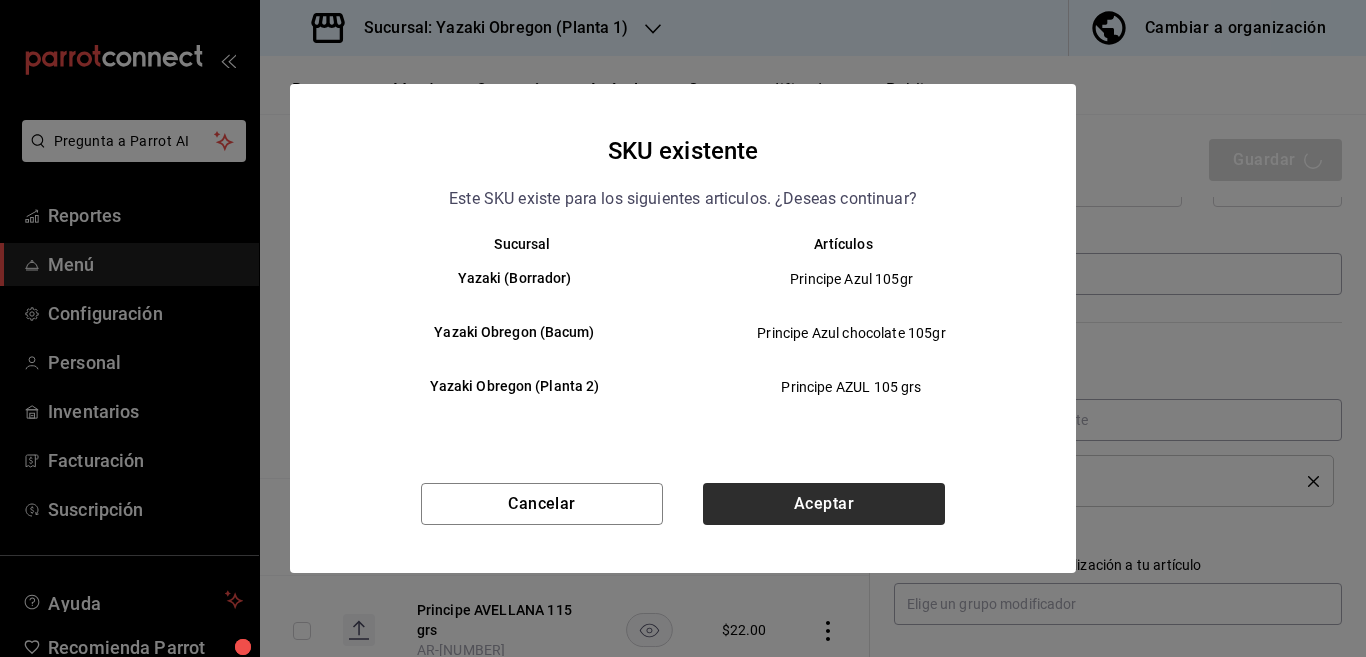 type on "x" 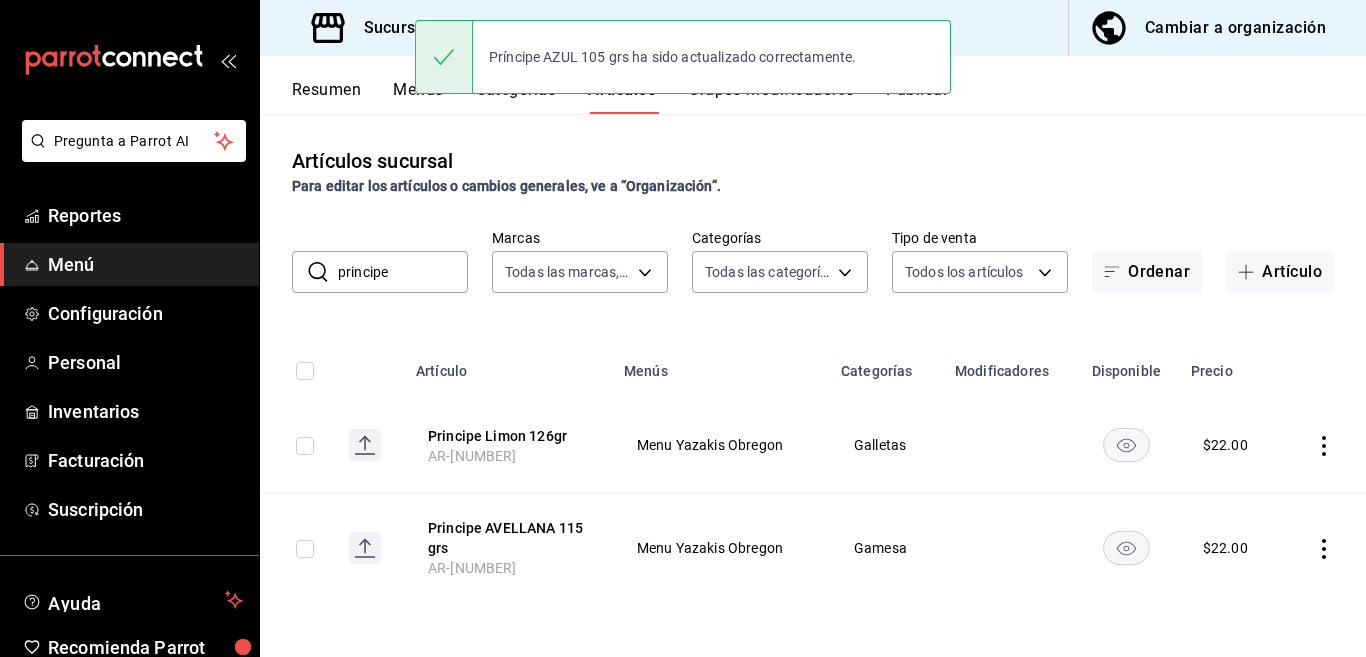 scroll, scrollTop: 0, scrollLeft: 0, axis: both 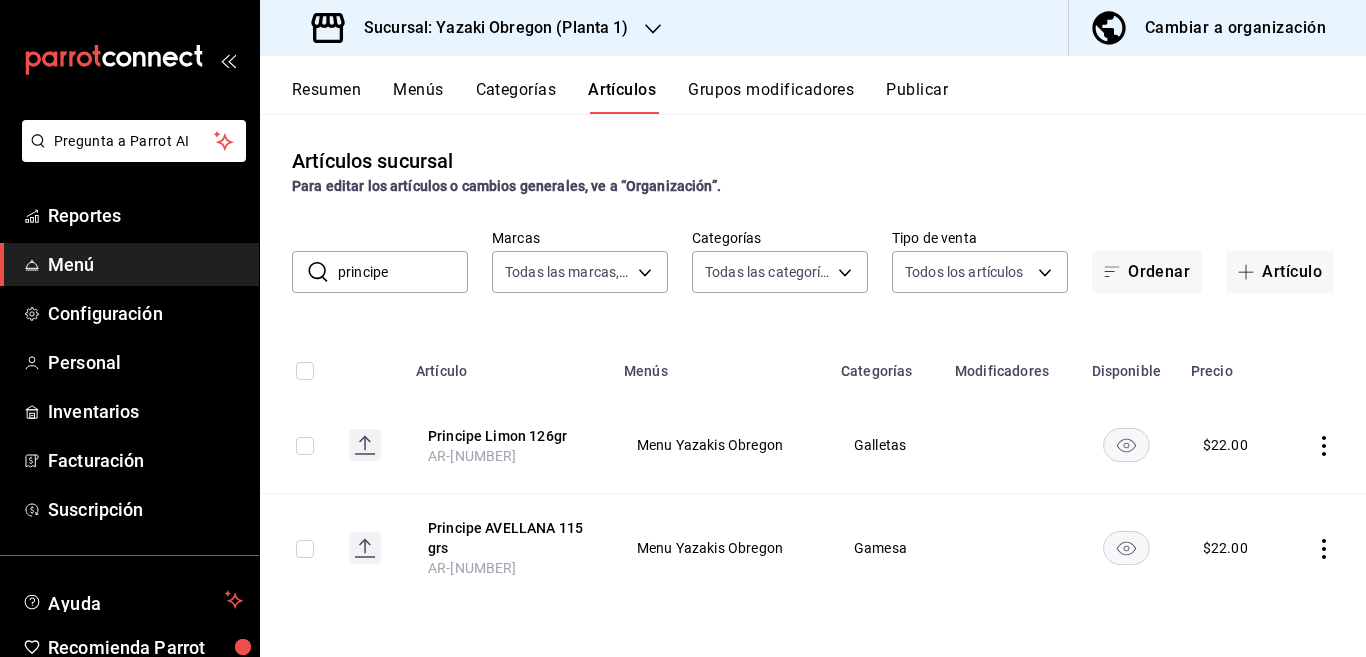 click on "principe" at bounding box center [403, 272] 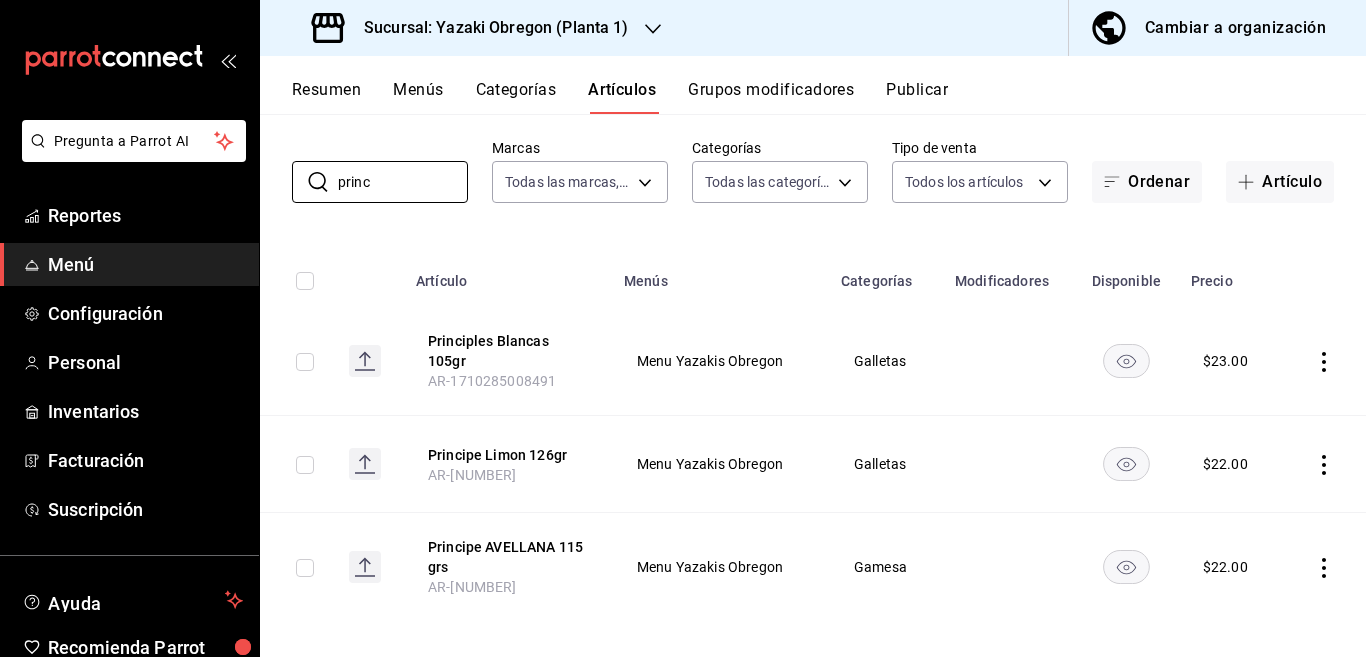 scroll, scrollTop: 91, scrollLeft: 0, axis: vertical 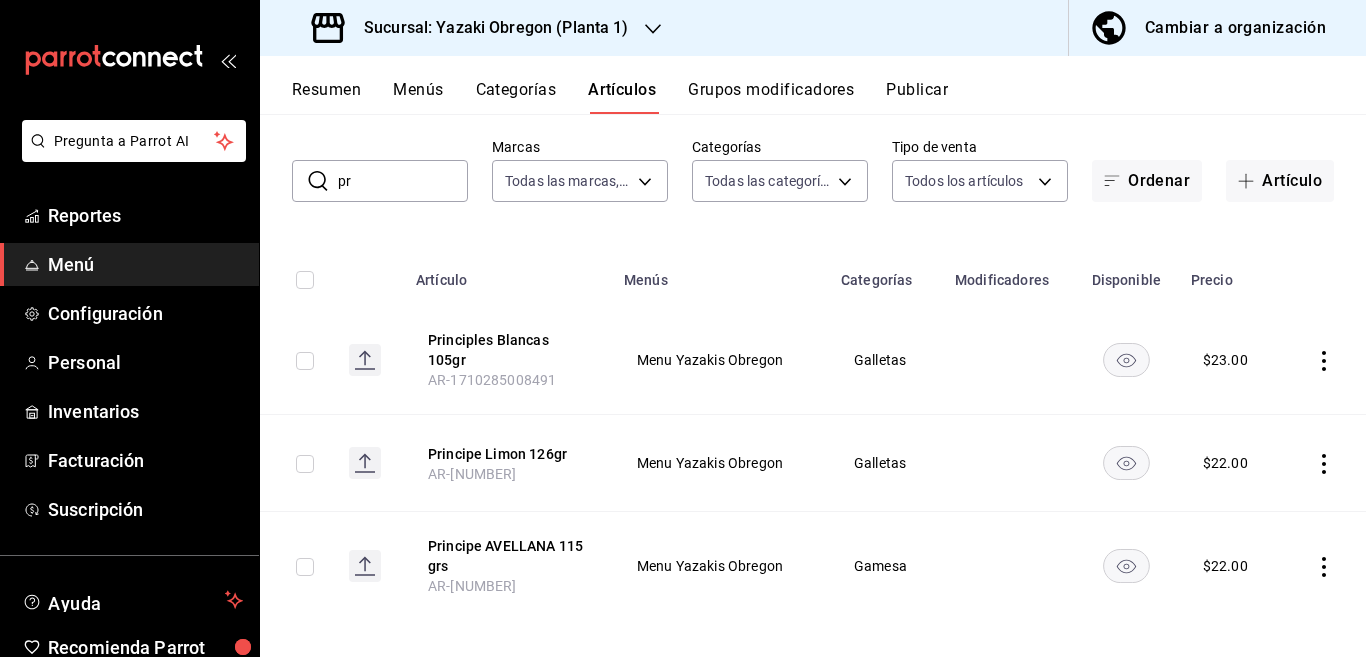 click on "pr" at bounding box center [403, 181] 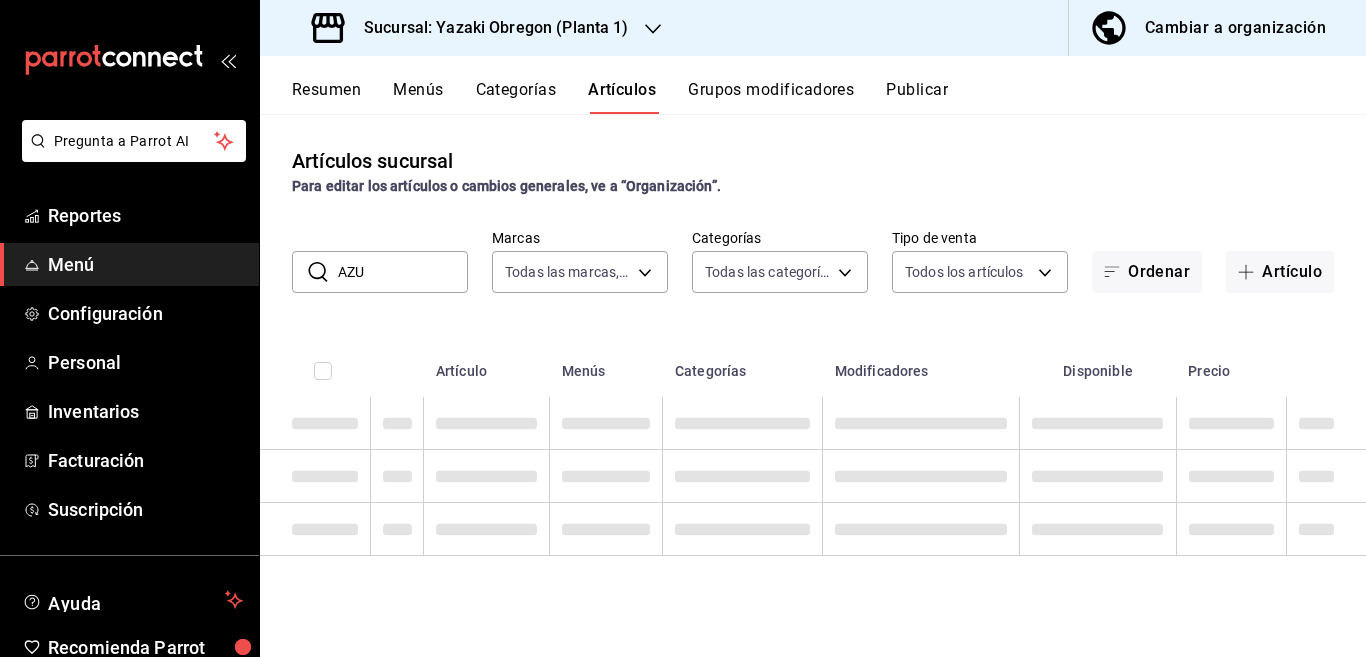 scroll, scrollTop: 0, scrollLeft: 0, axis: both 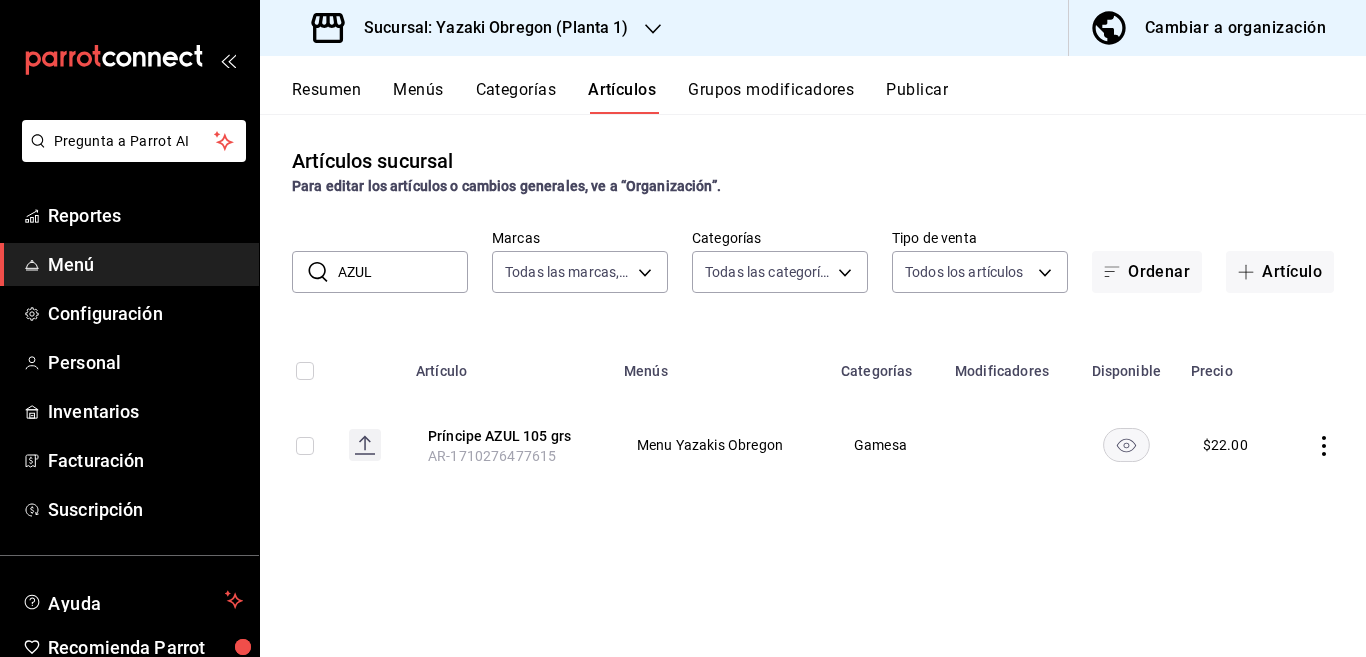 click on "AZUL" at bounding box center (403, 272) 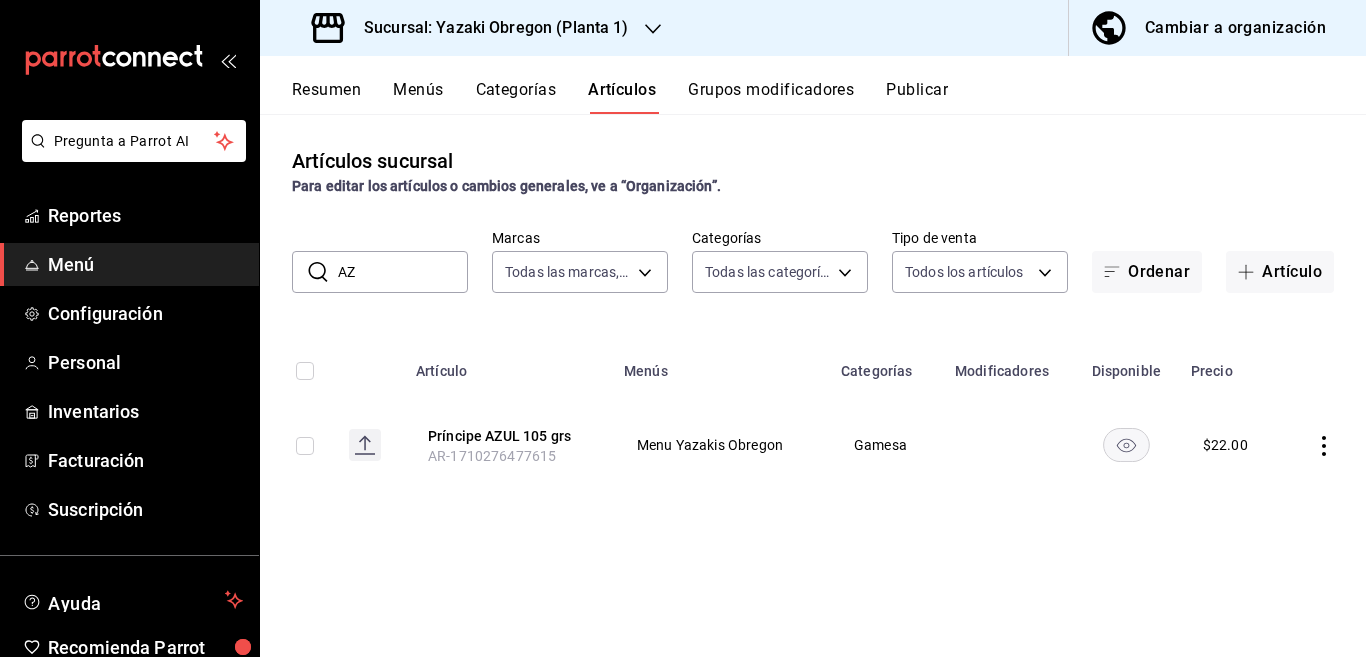 type on "A" 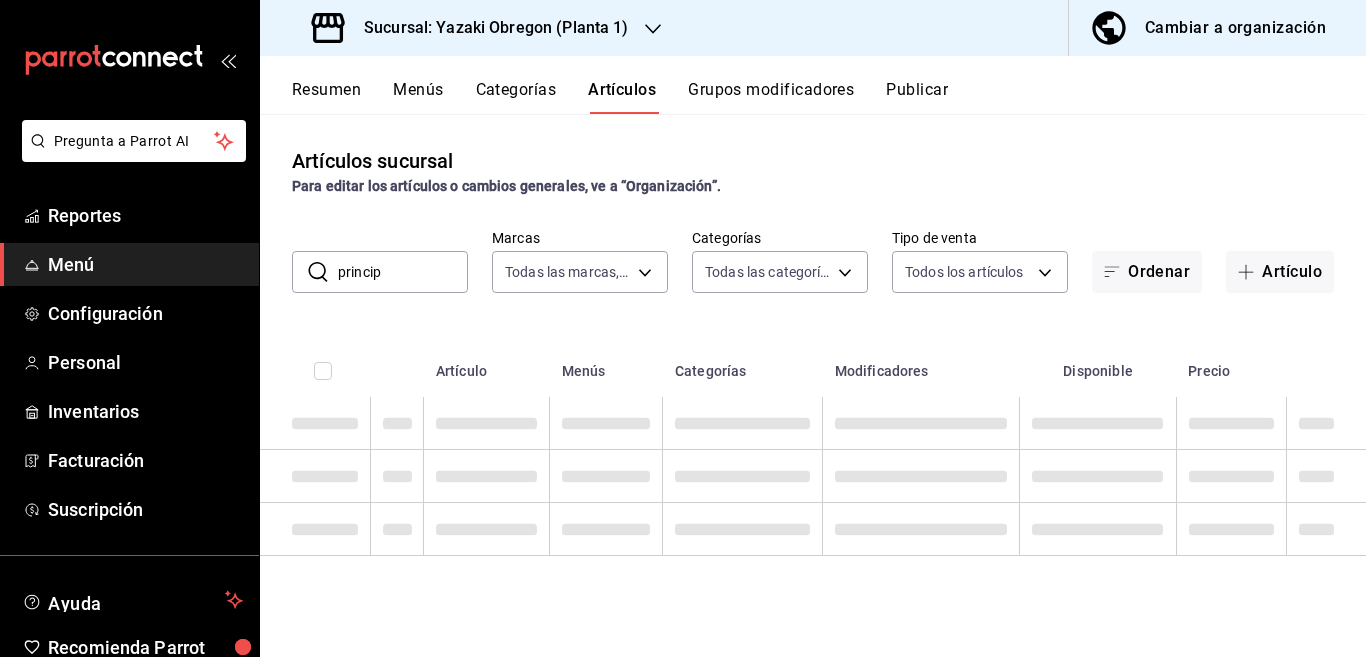 type on "principe" 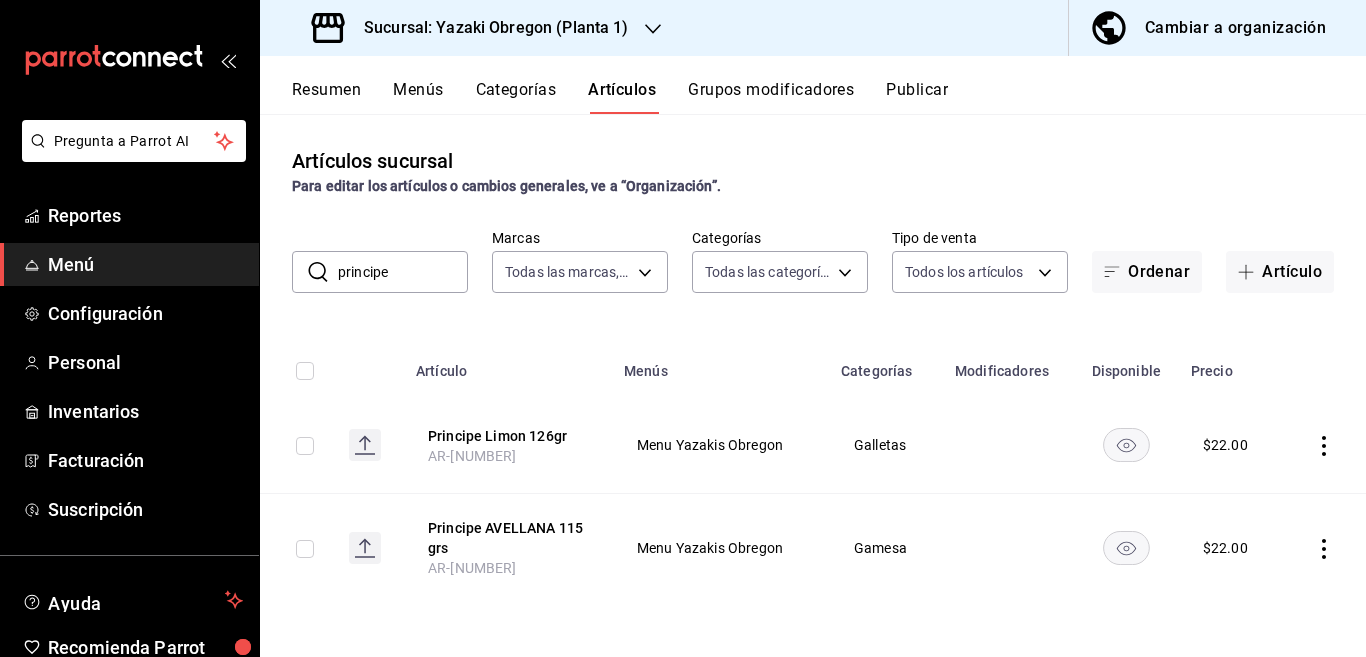 click 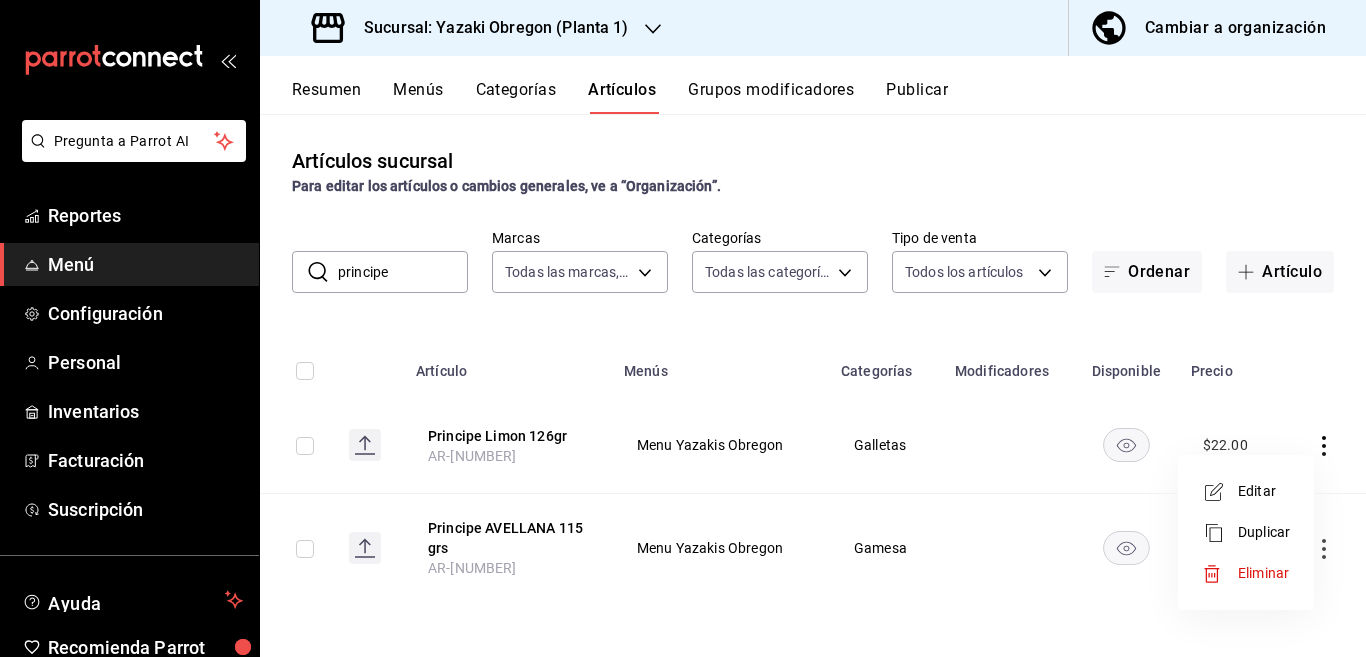 click on "Editar" at bounding box center [1264, 491] 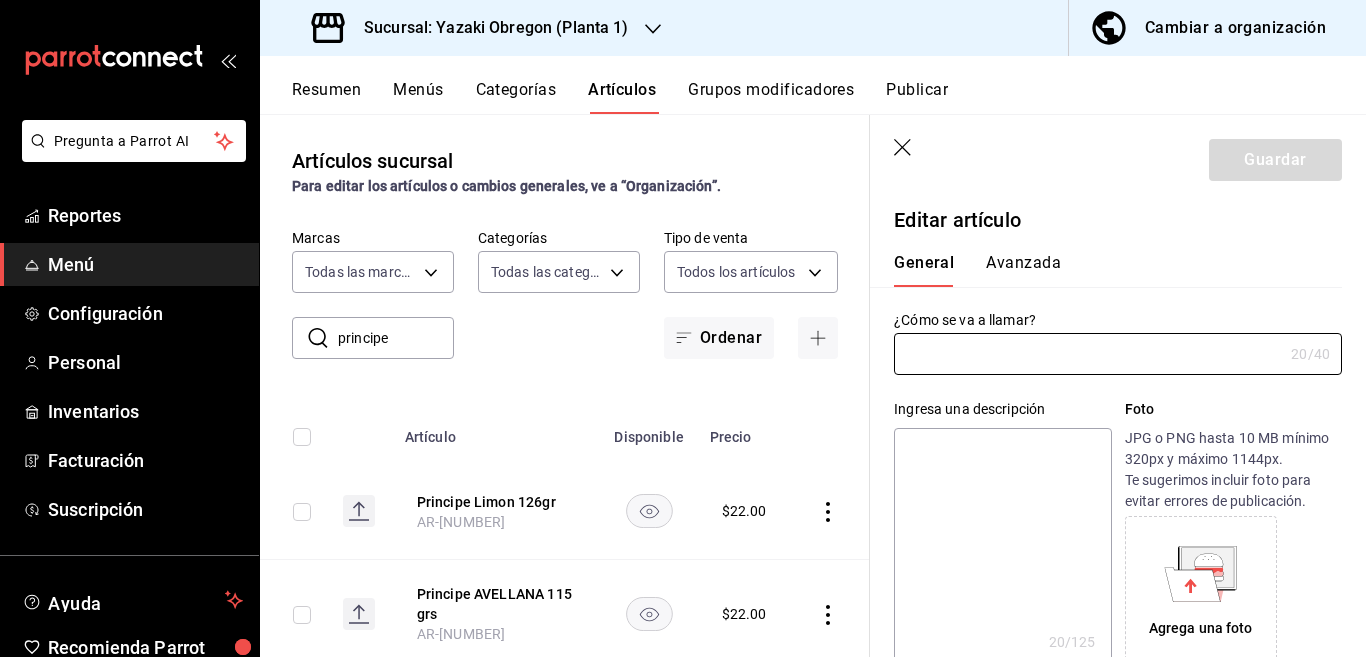 type on "Principe Limon 126gr" 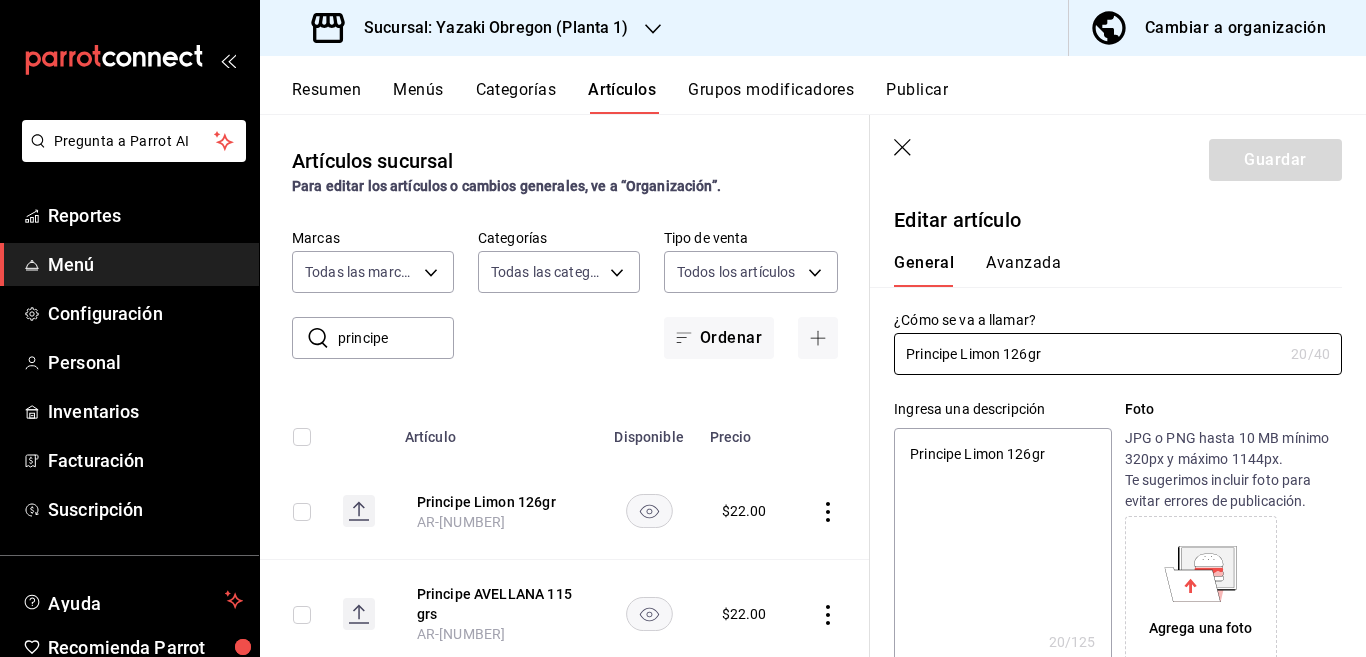 type on "x" 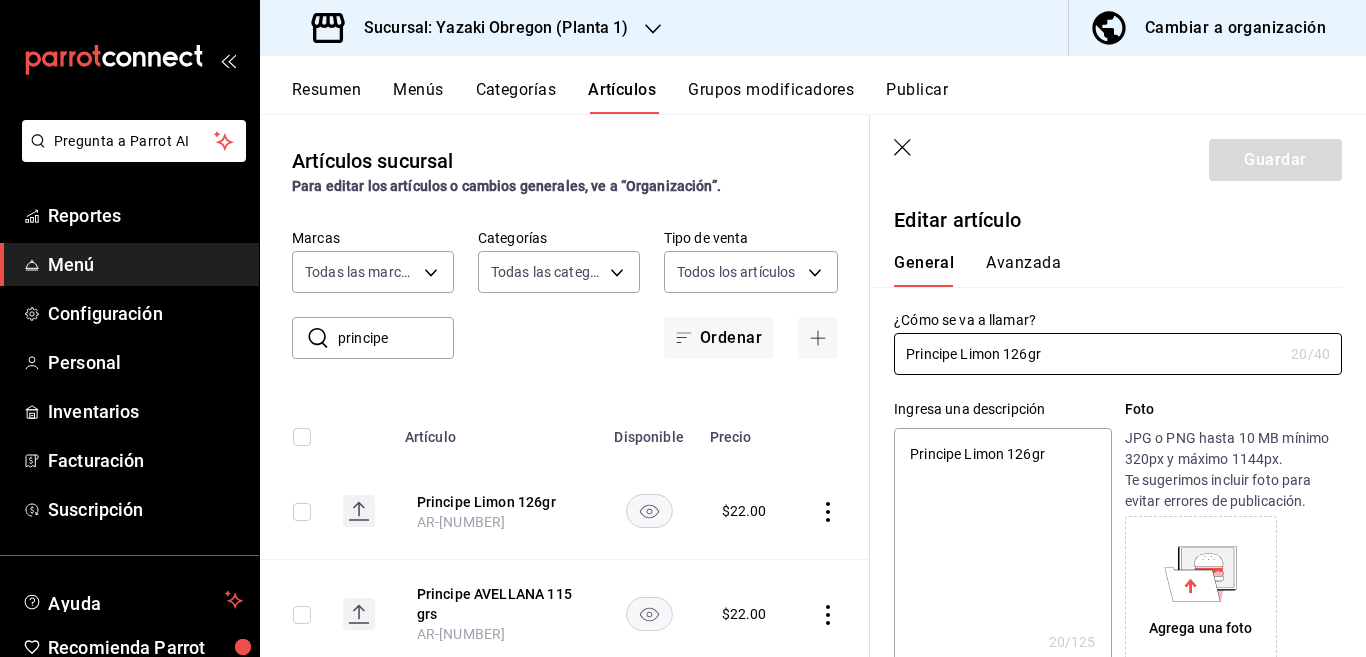 type on "x" 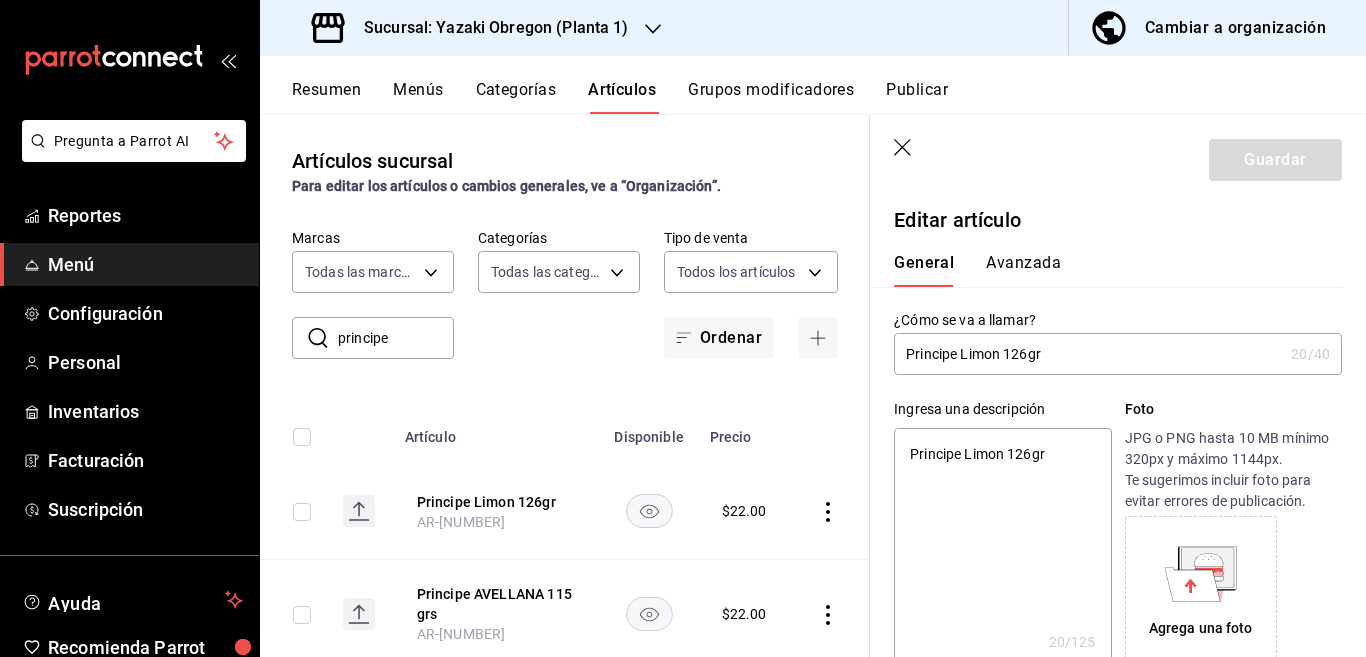 click on "Principe Limon 126gr" at bounding box center [1002, 548] 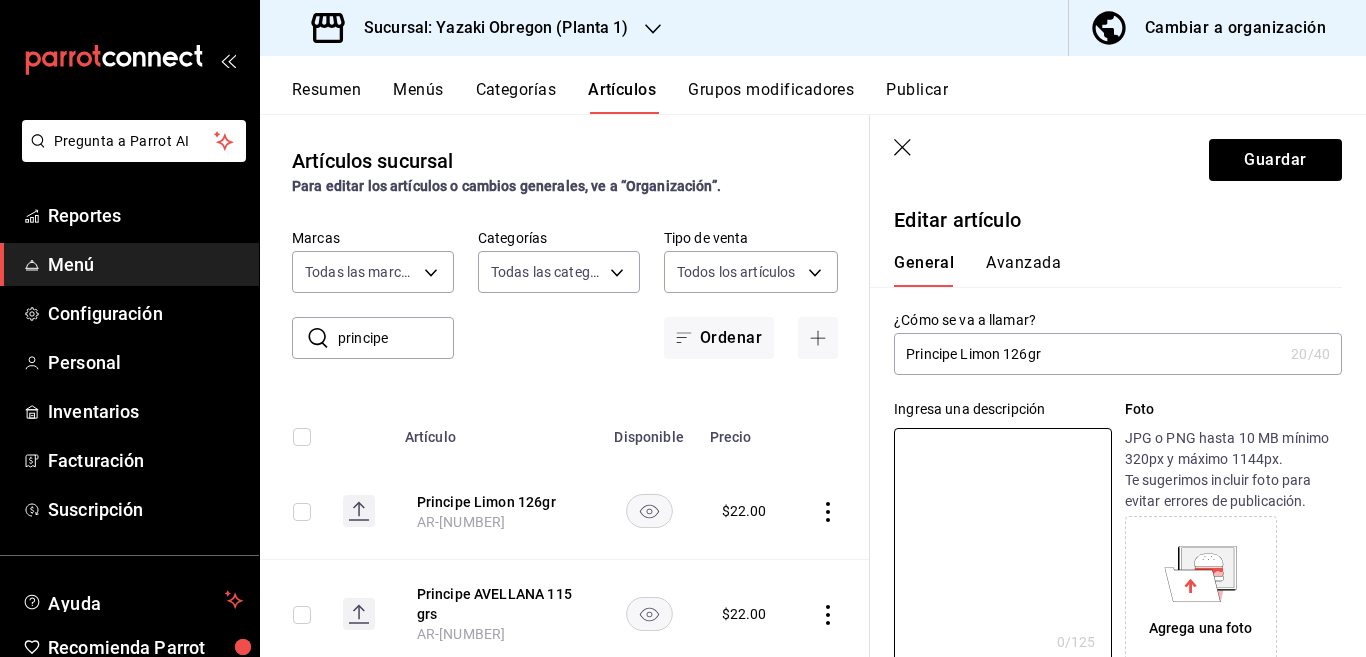 type 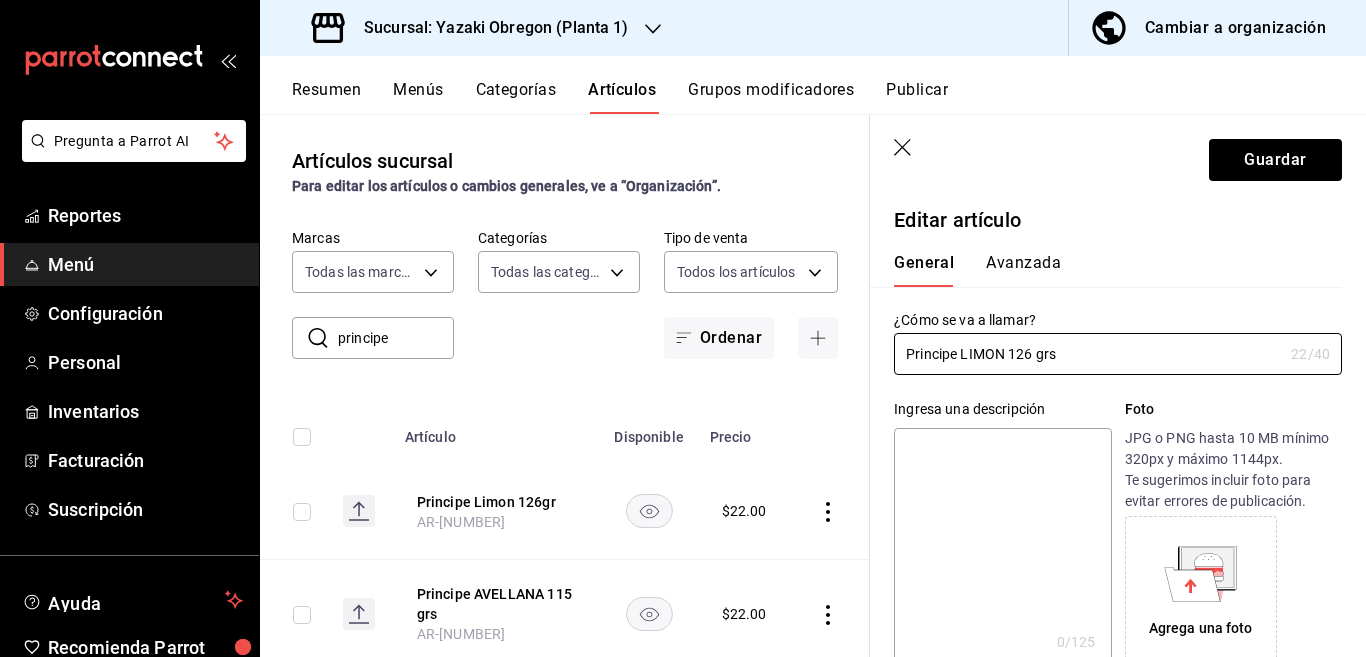 type on "Principe LIMON 126 grs" 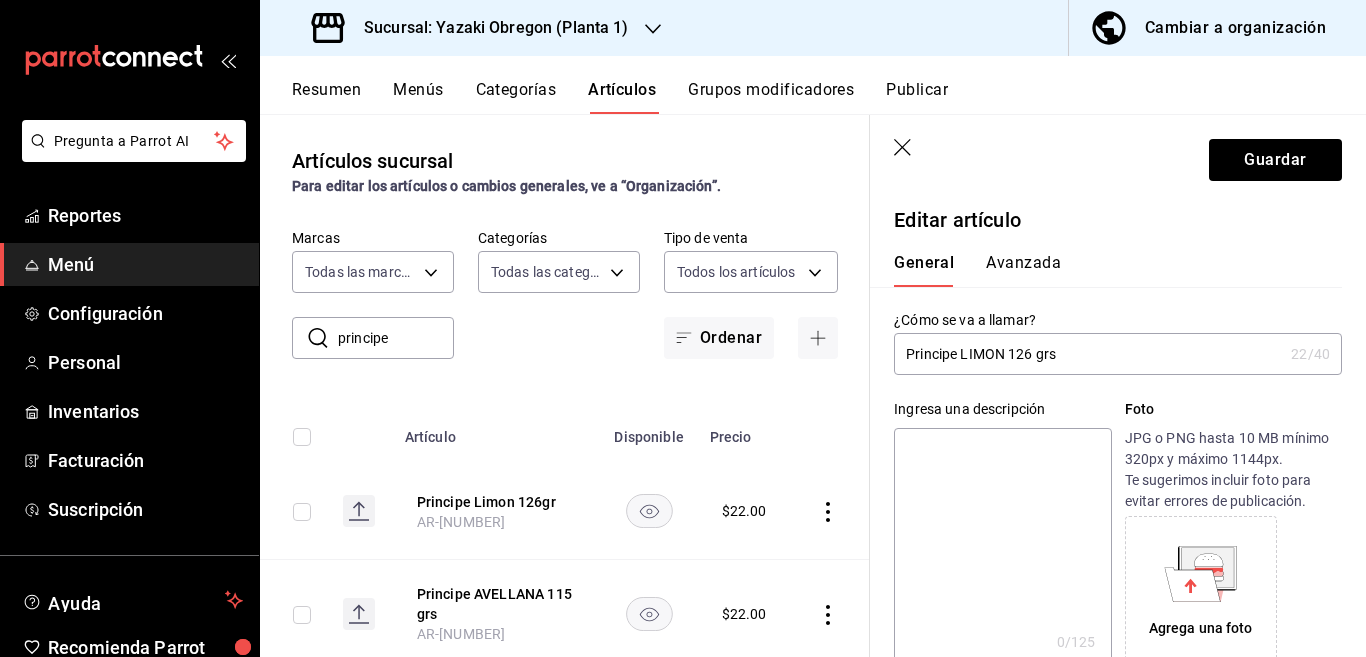 paste on "Principe LIMON 126 grs" 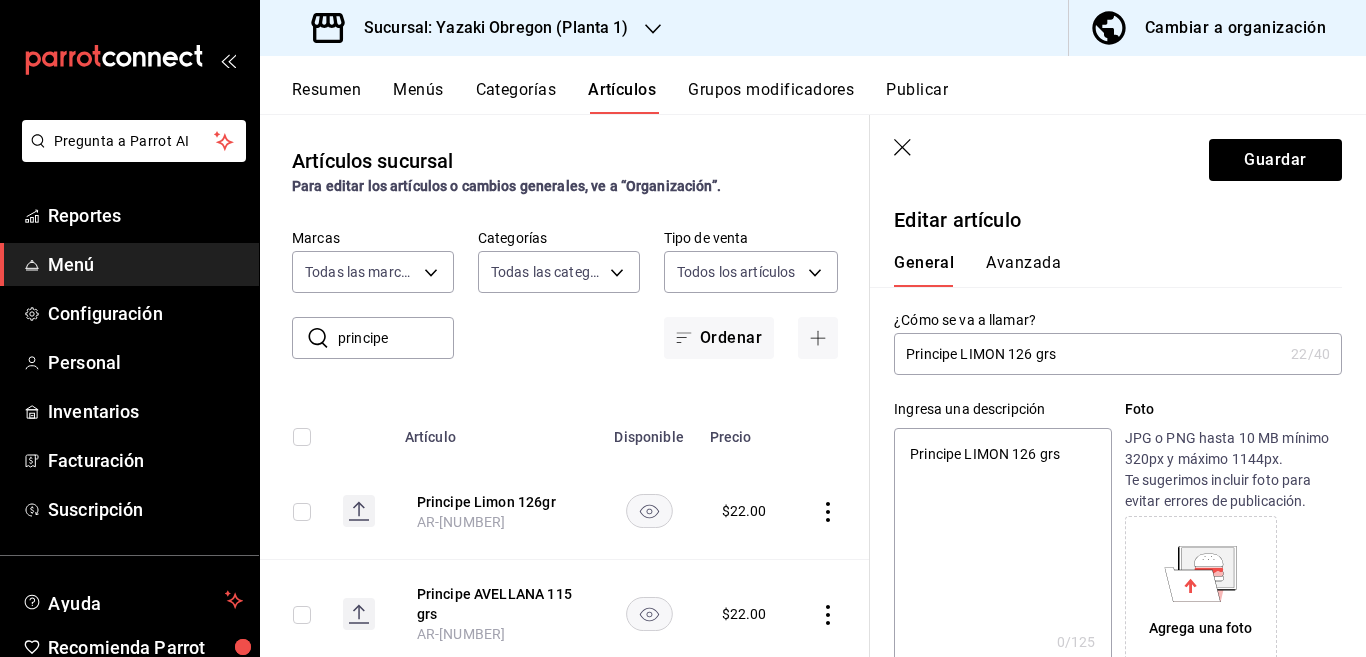 type on "x" 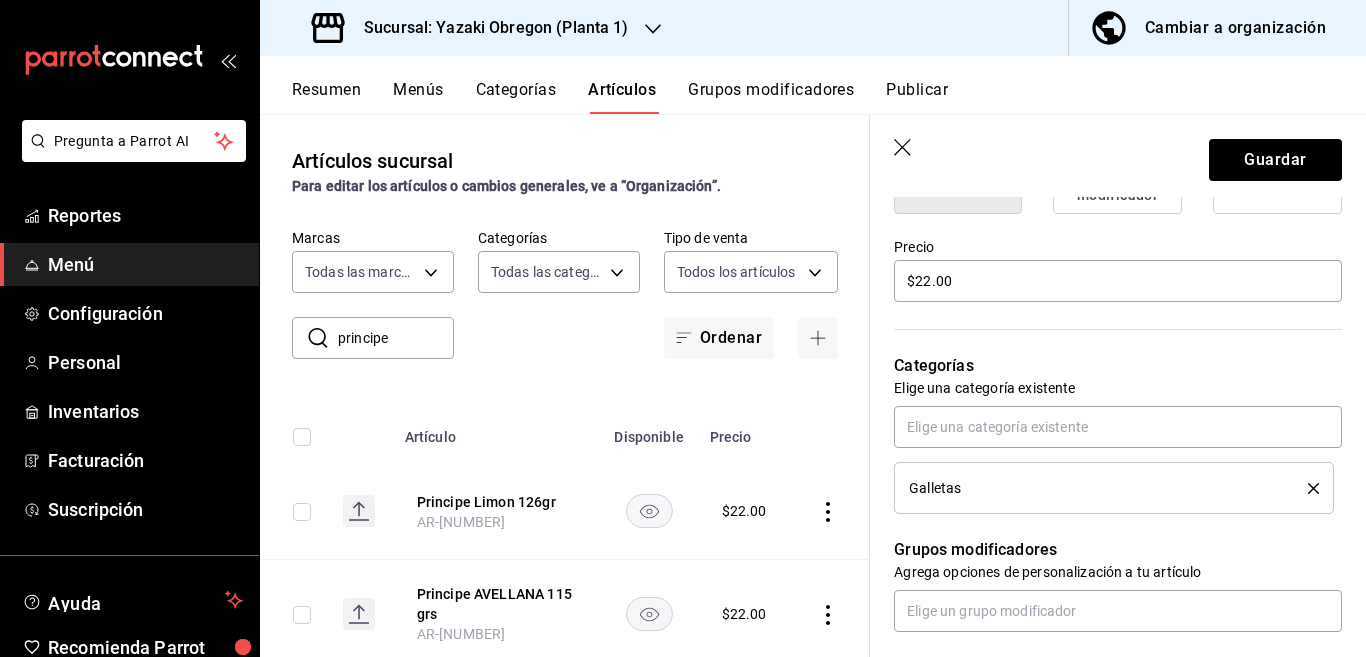 scroll, scrollTop: 569, scrollLeft: 0, axis: vertical 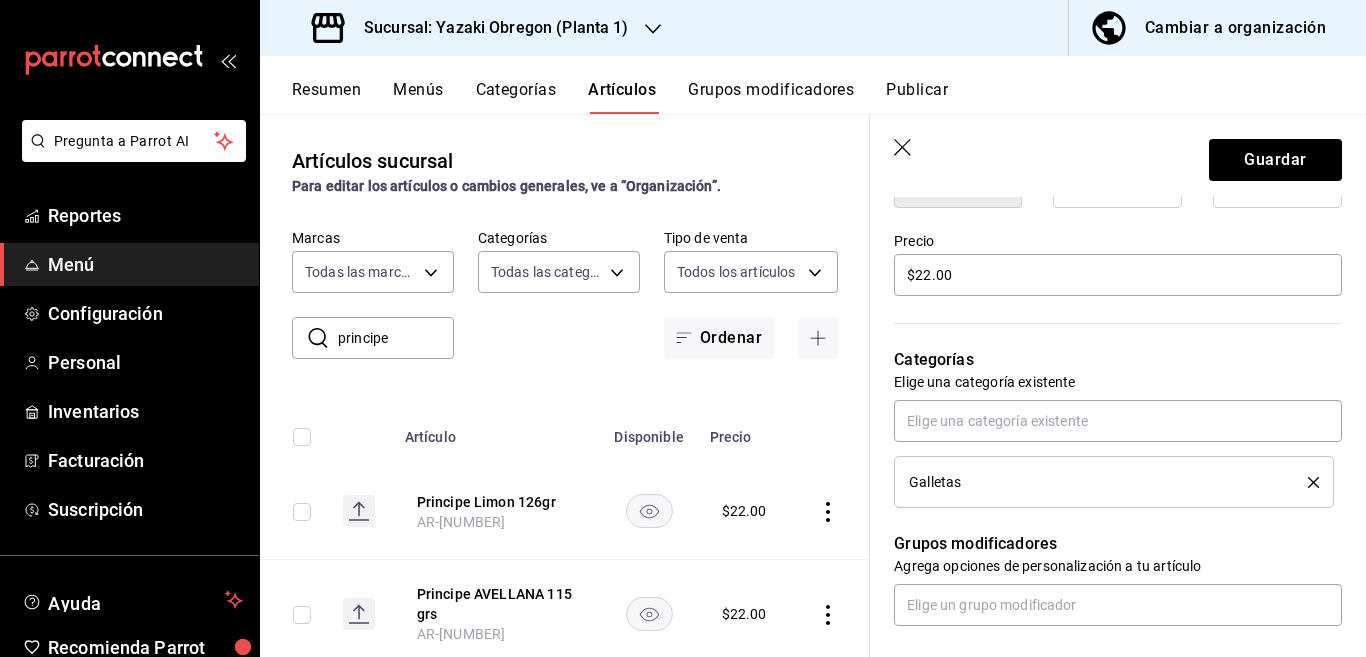 type on "Principe LIMON 126 grs" 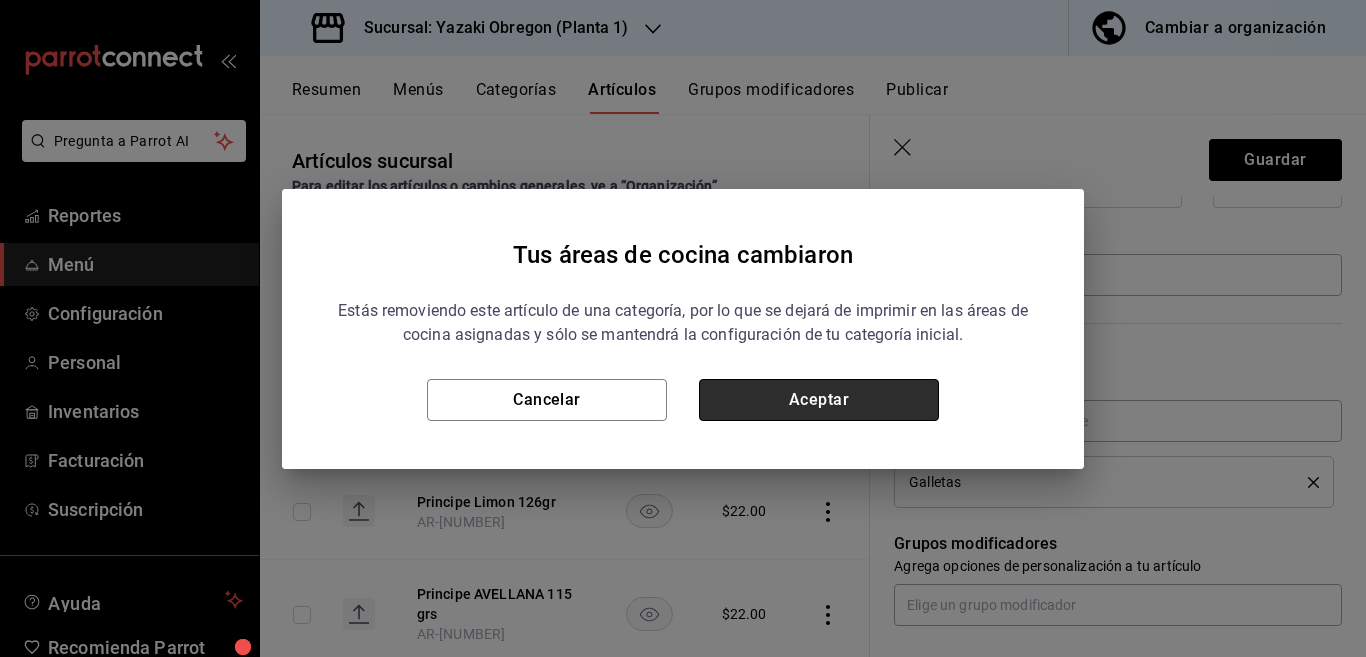 click on "Aceptar" at bounding box center (819, 400) 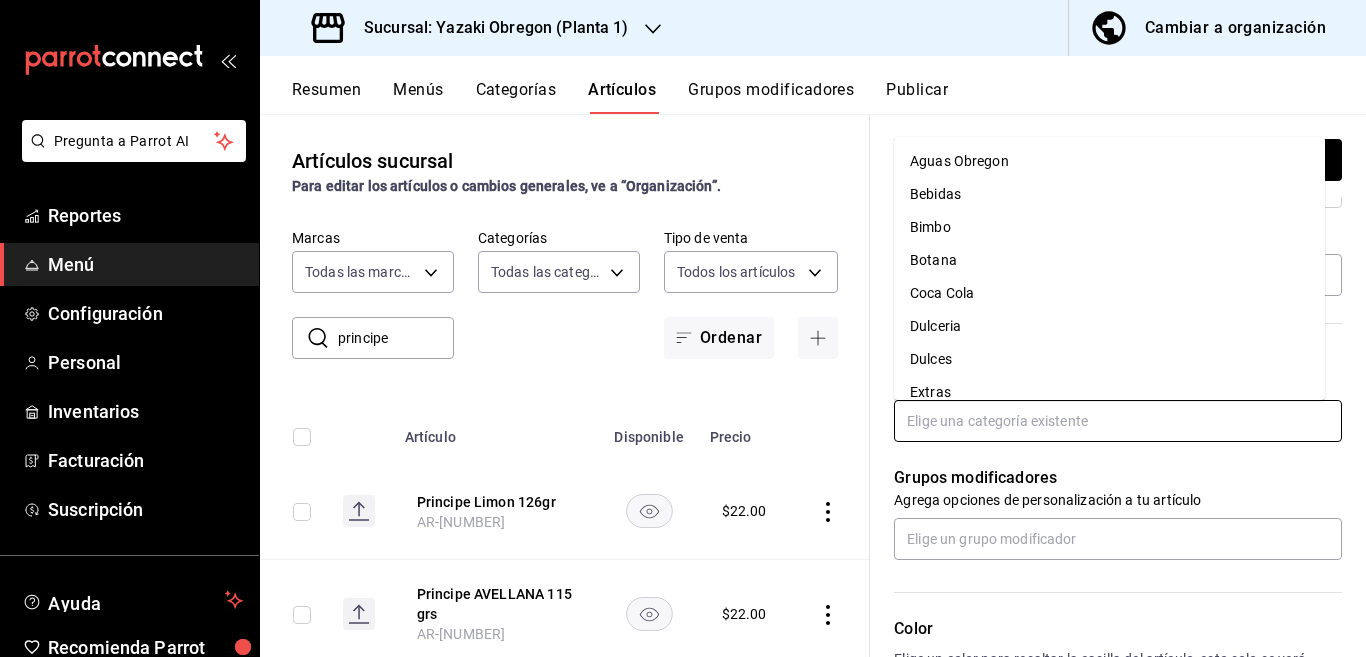 click at bounding box center [1118, 421] 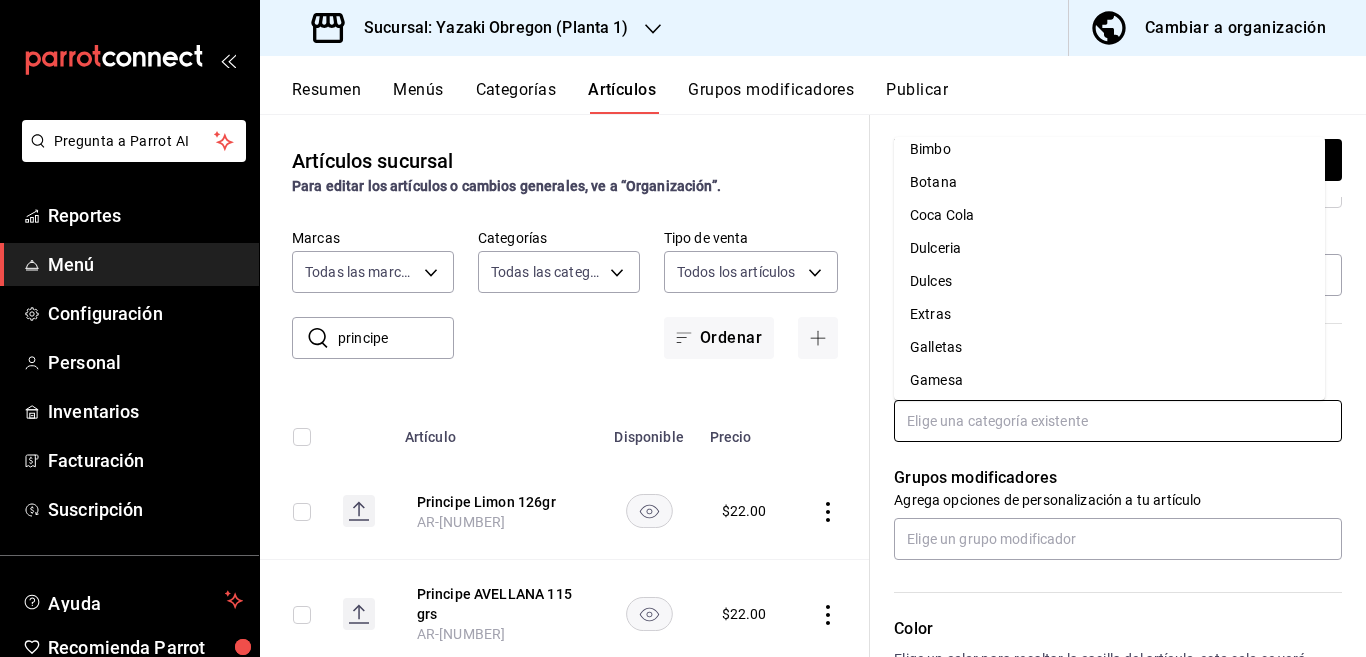 scroll, scrollTop: 78, scrollLeft: 0, axis: vertical 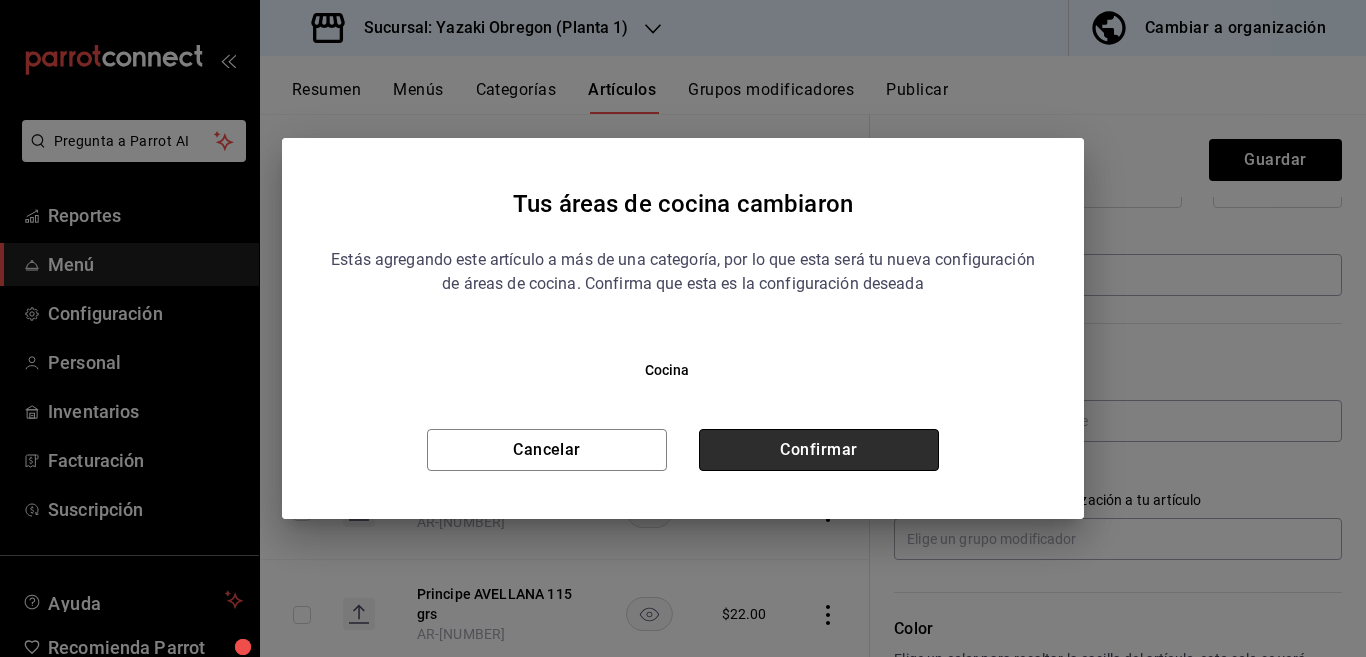 click on "Confirmar" at bounding box center [819, 450] 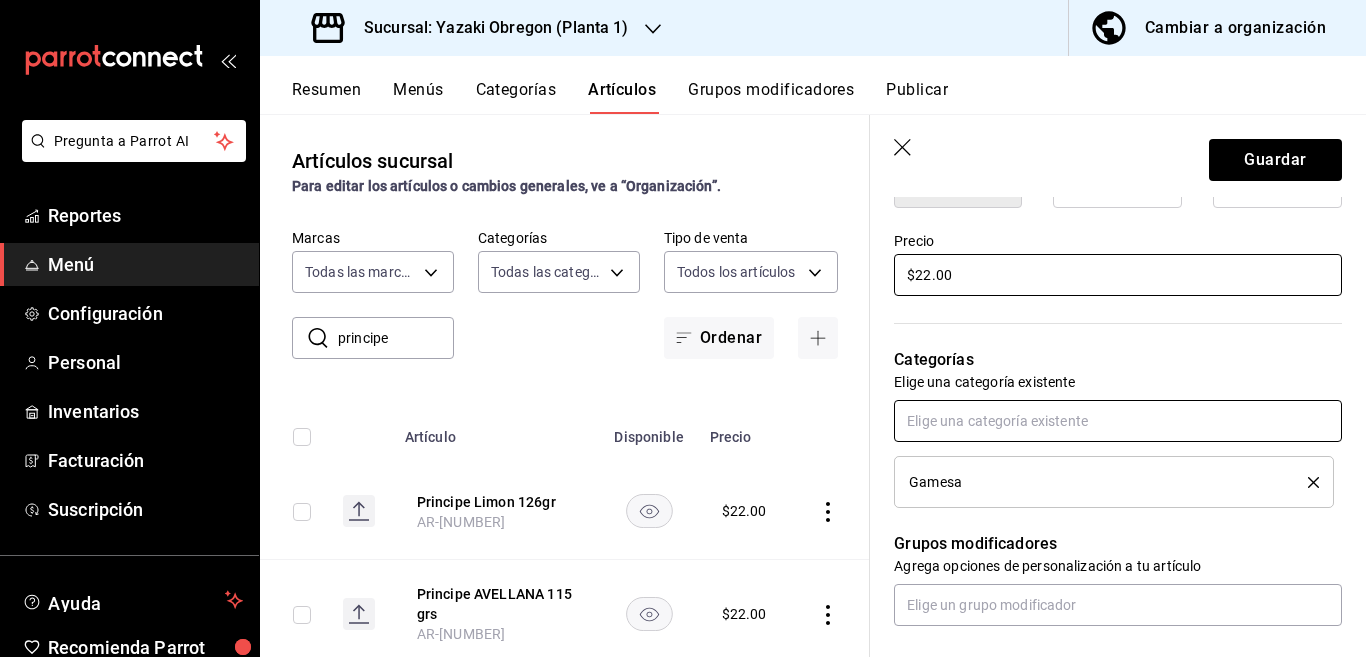 scroll, scrollTop: 569, scrollLeft: 0, axis: vertical 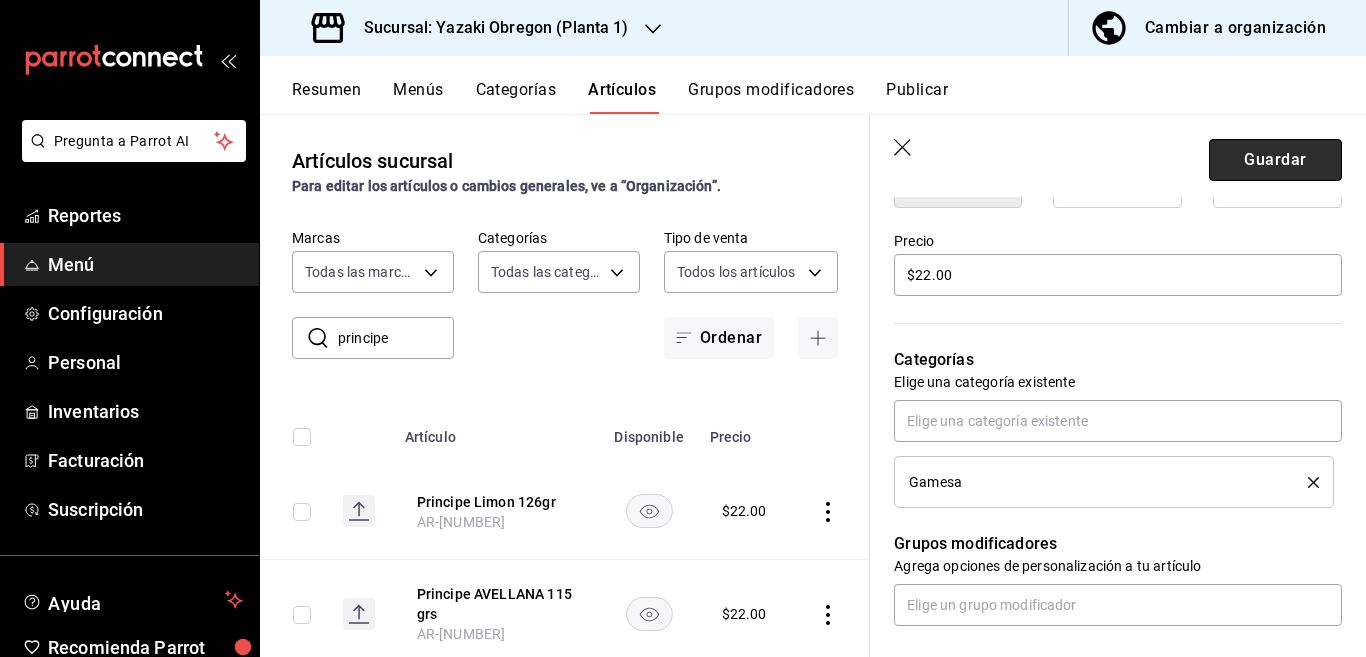 click on "Guardar" at bounding box center (1275, 160) 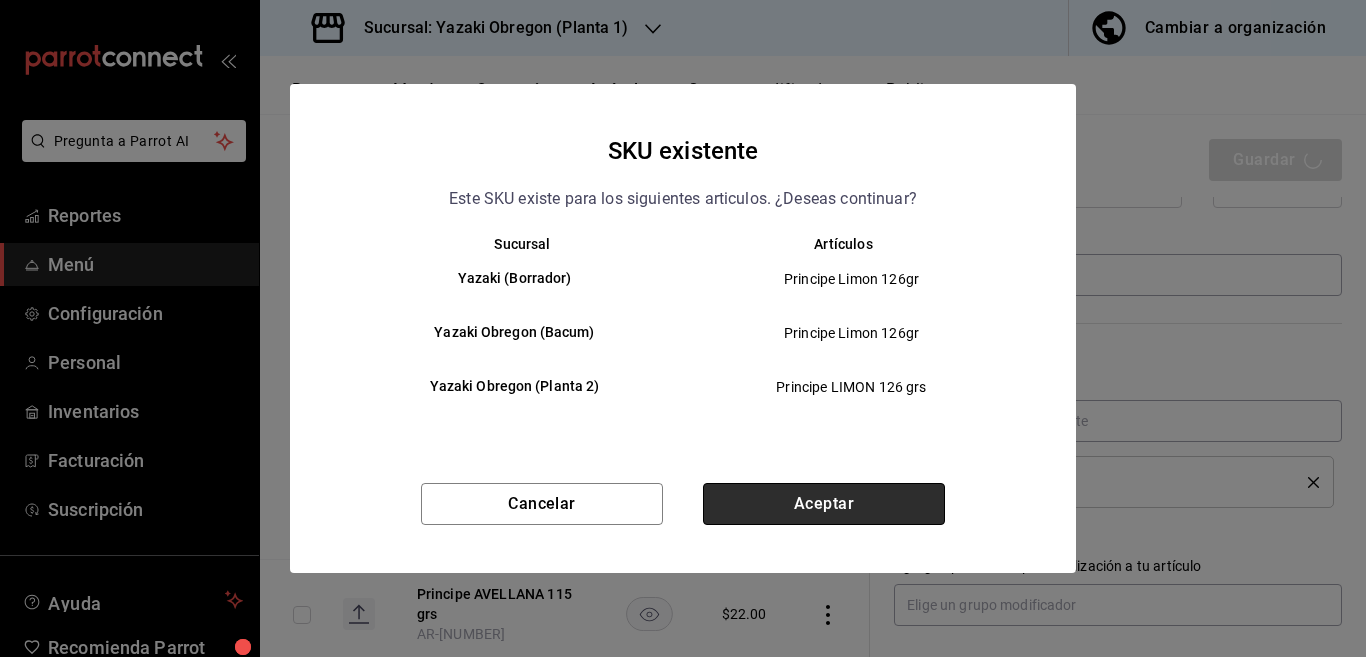 click on "Aceptar" at bounding box center (824, 504) 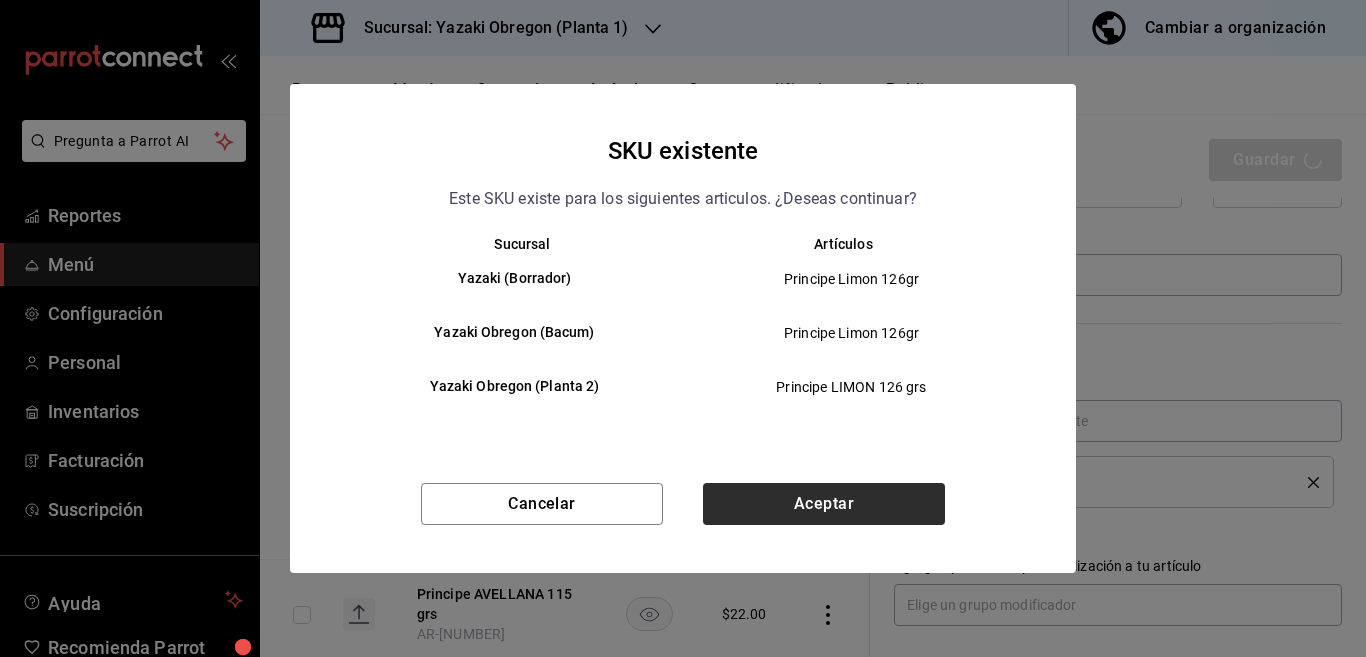 type on "x" 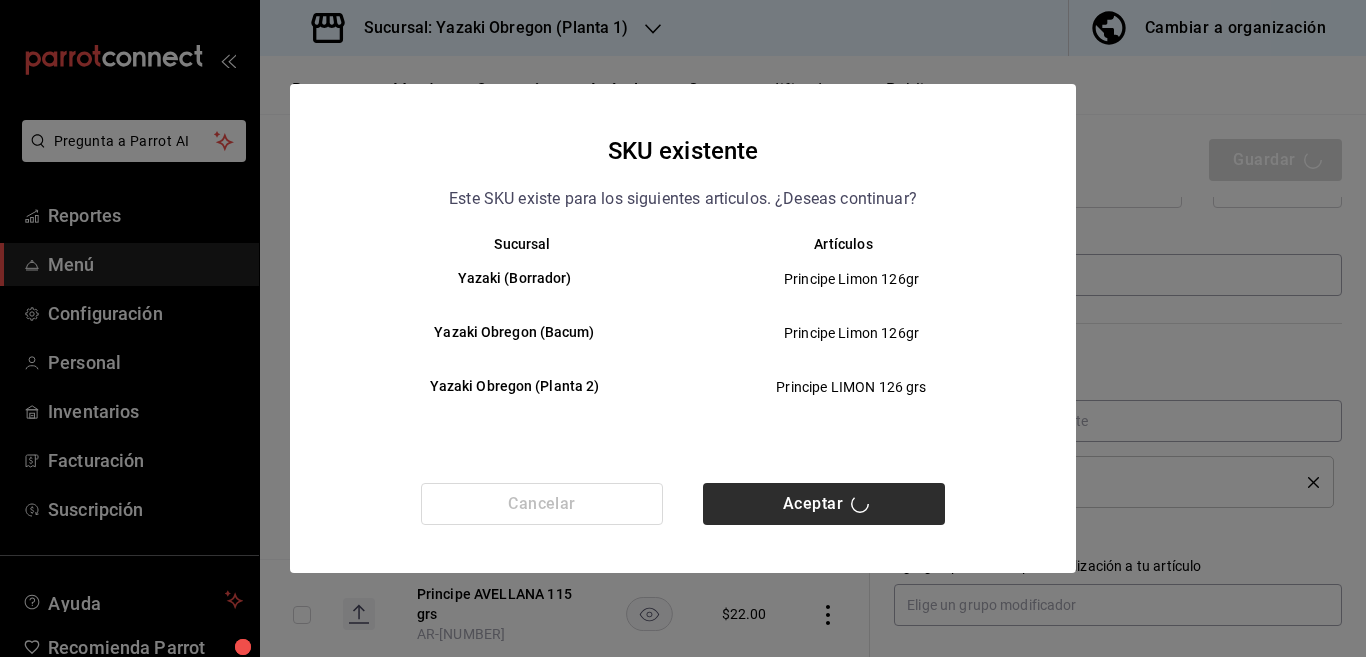 type 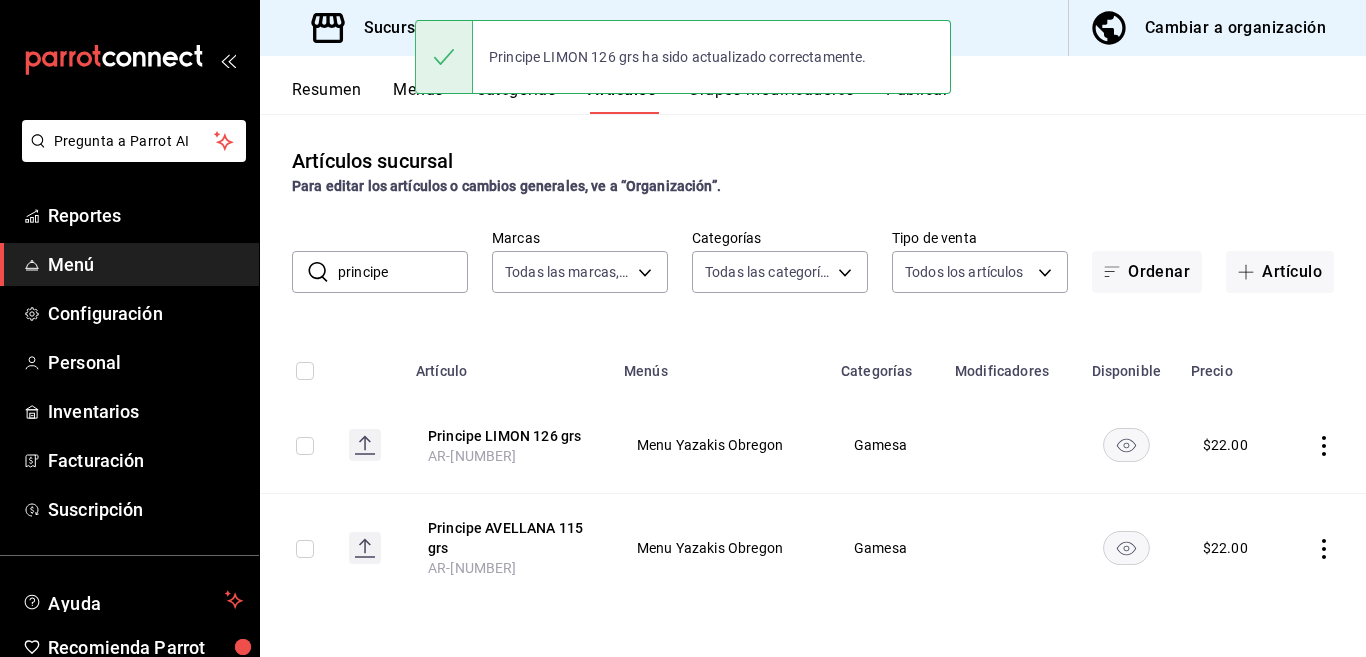 scroll, scrollTop: 0, scrollLeft: 0, axis: both 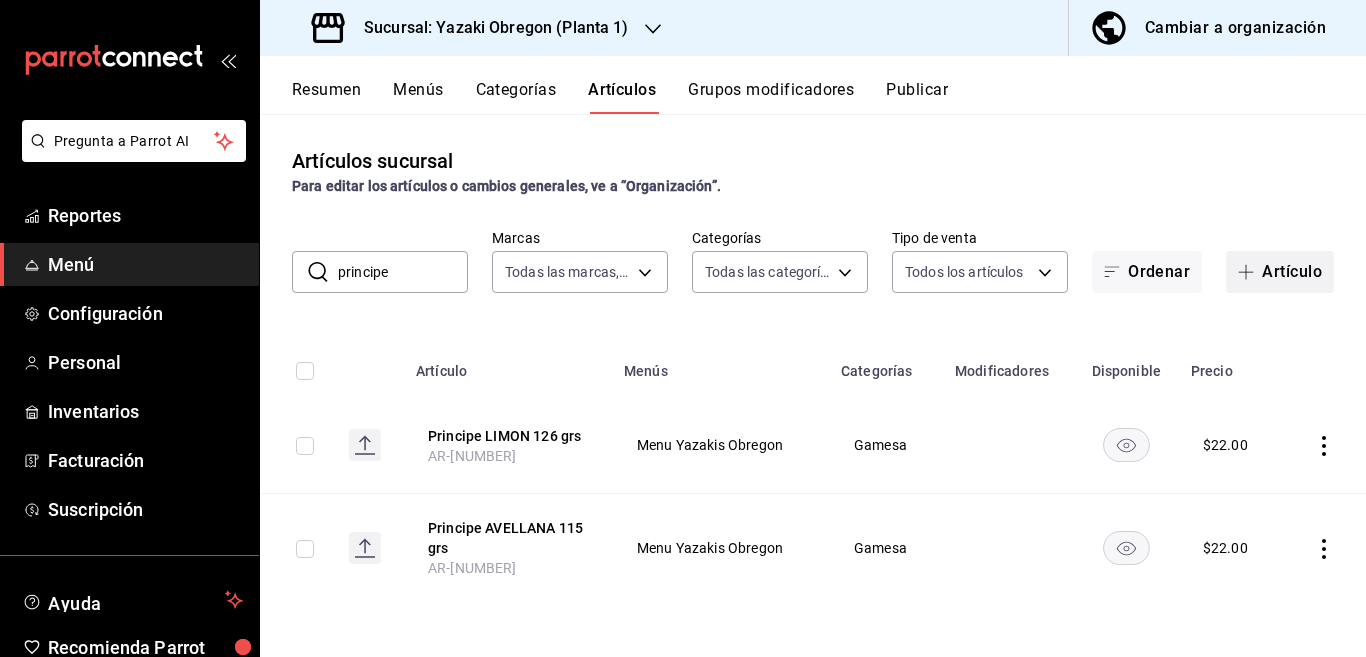 click on "Artículo" at bounding box center [1280, 272] 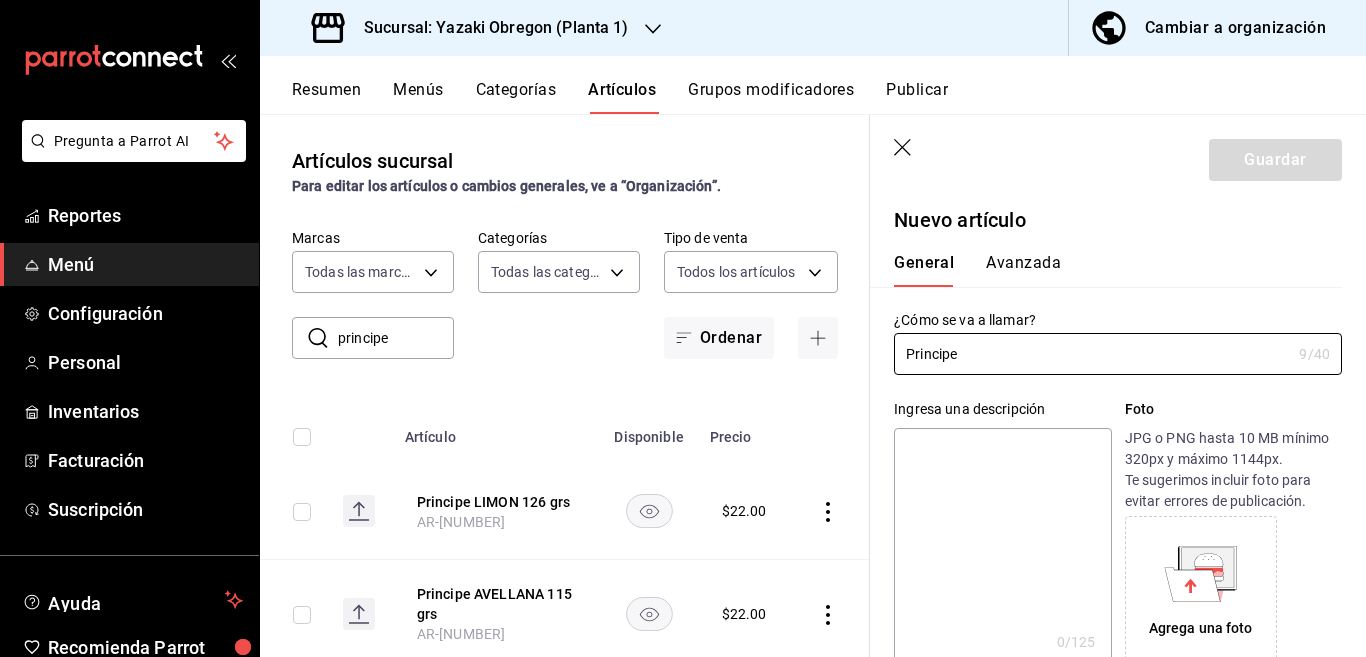 type on "Principe CHOCOLATE BCO 126 grs" 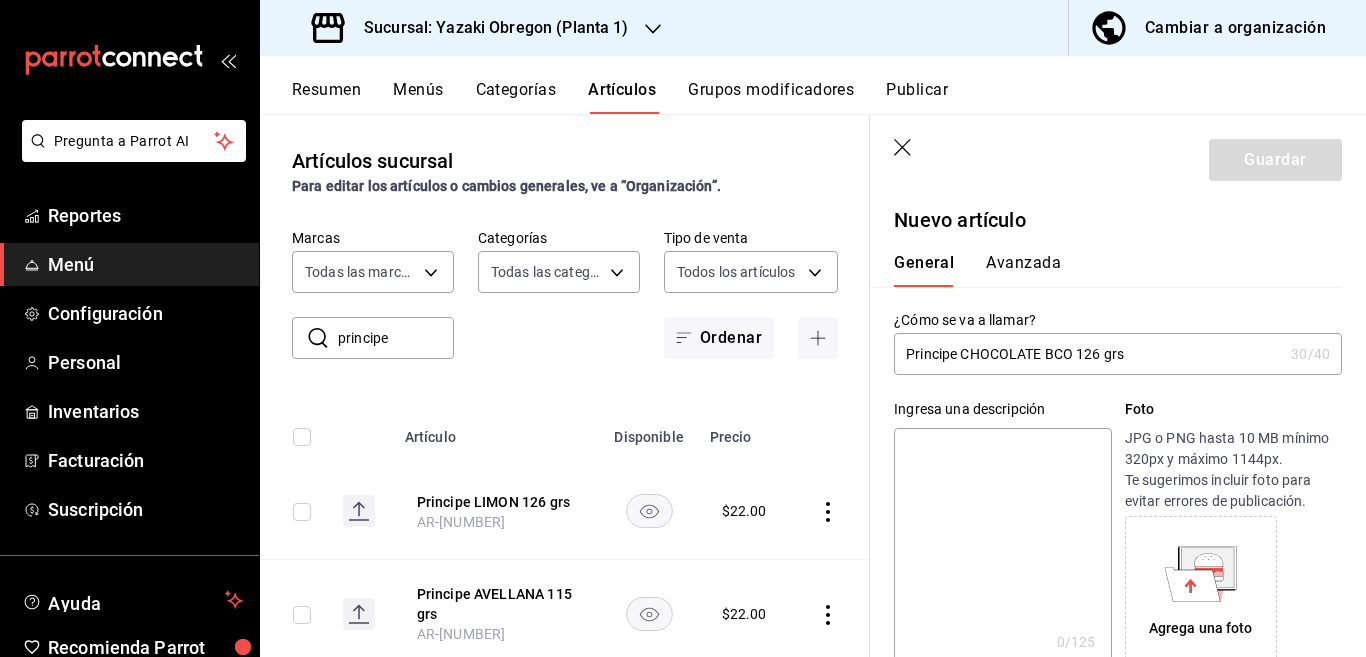 click at bounding box center [1002, 548] 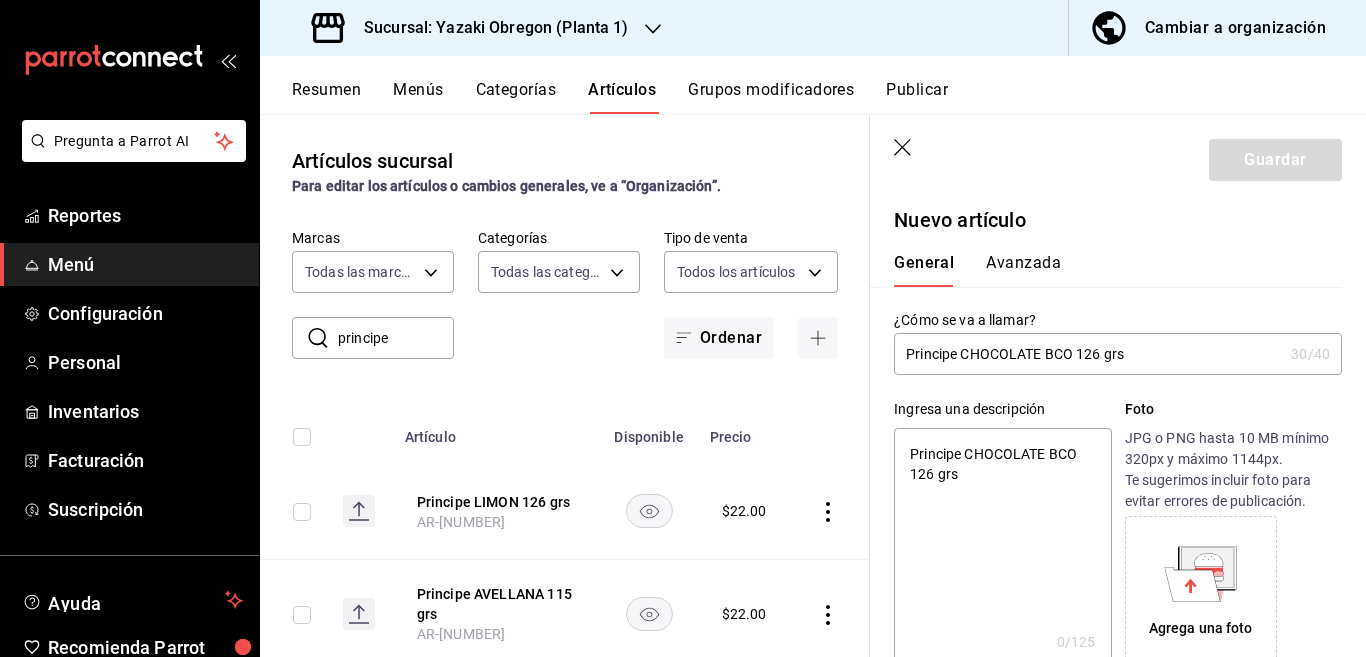 type on "x" 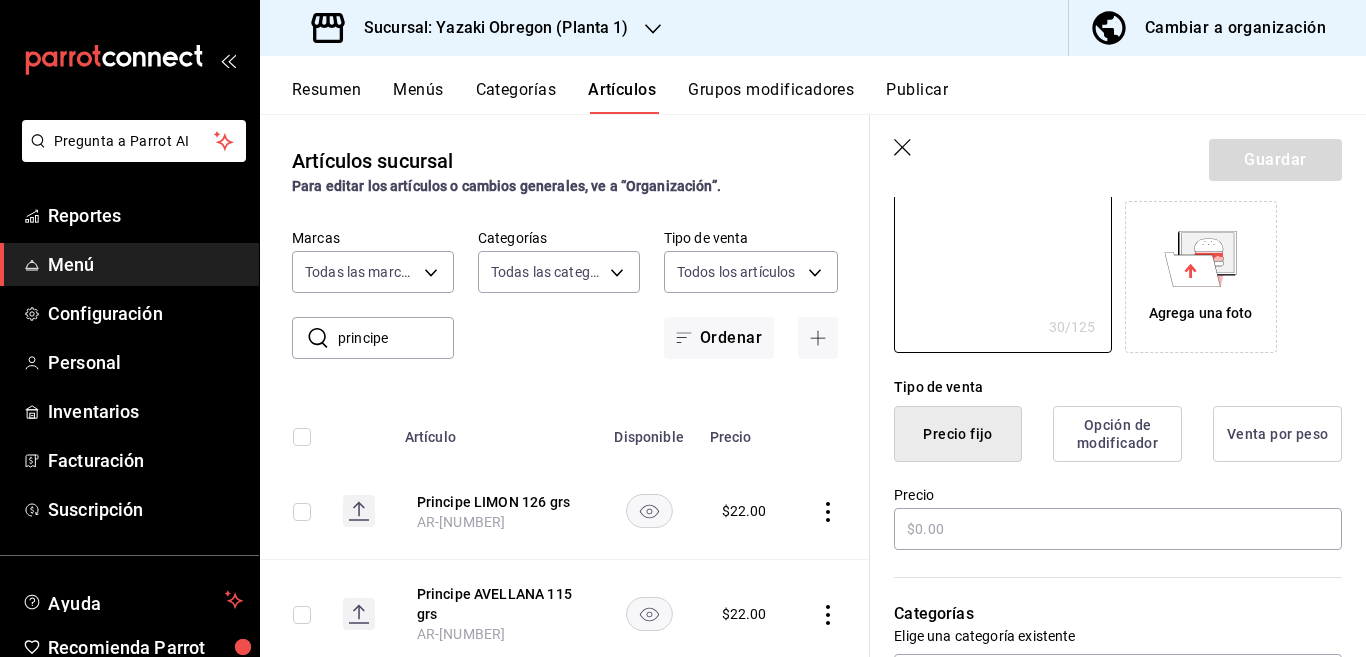 scroll, scrollTop: 325, scrollLeft: 0, axis: vertical 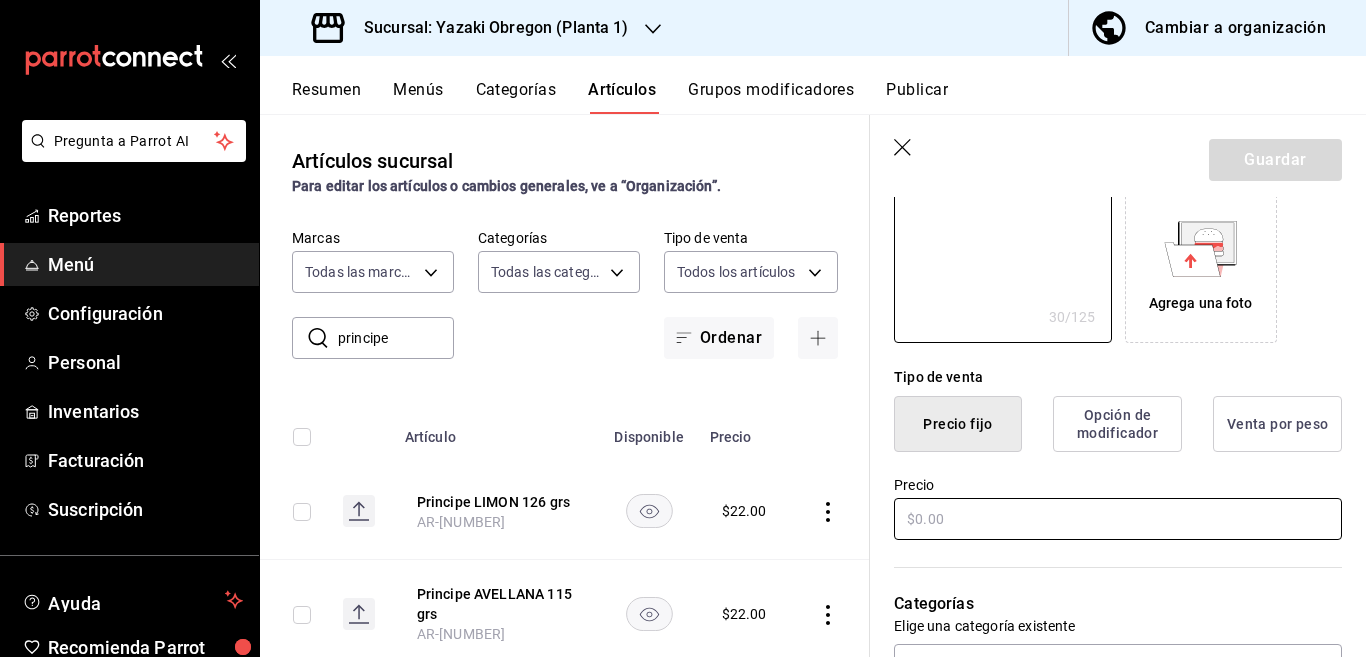 type on "Principe CHOCOLATE BCO 126 grs" 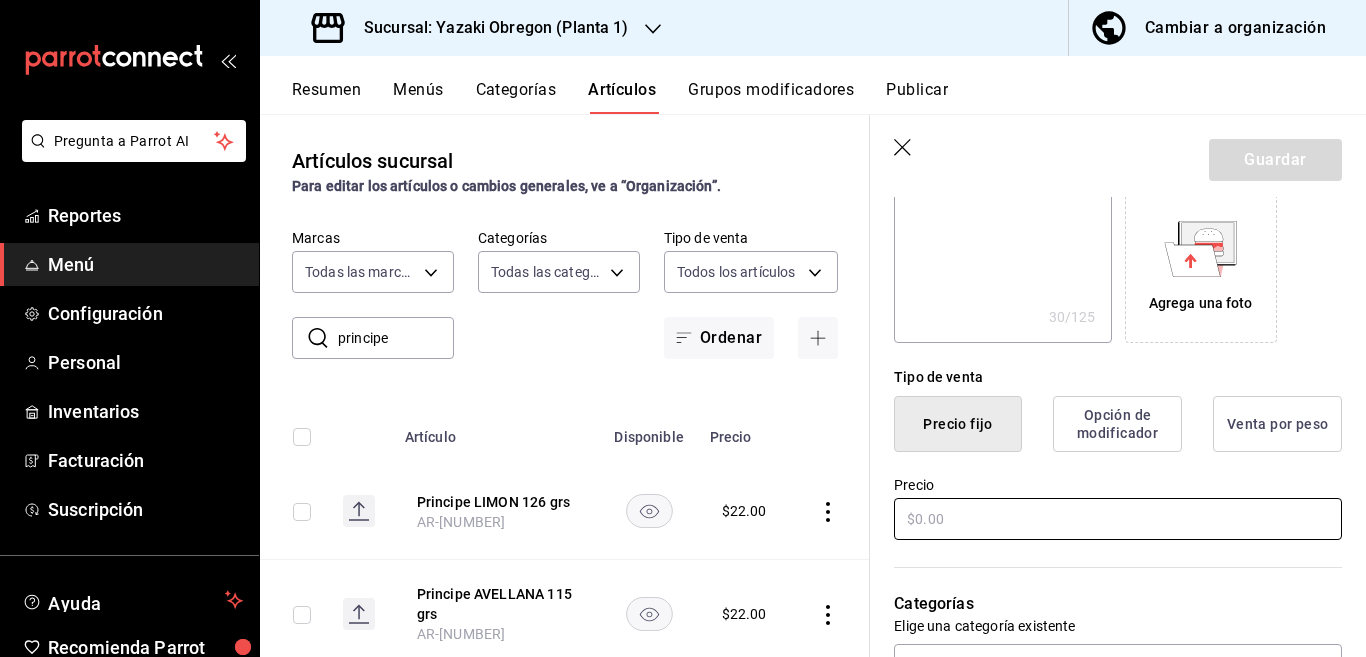 click at bounding box center (1118, 519) 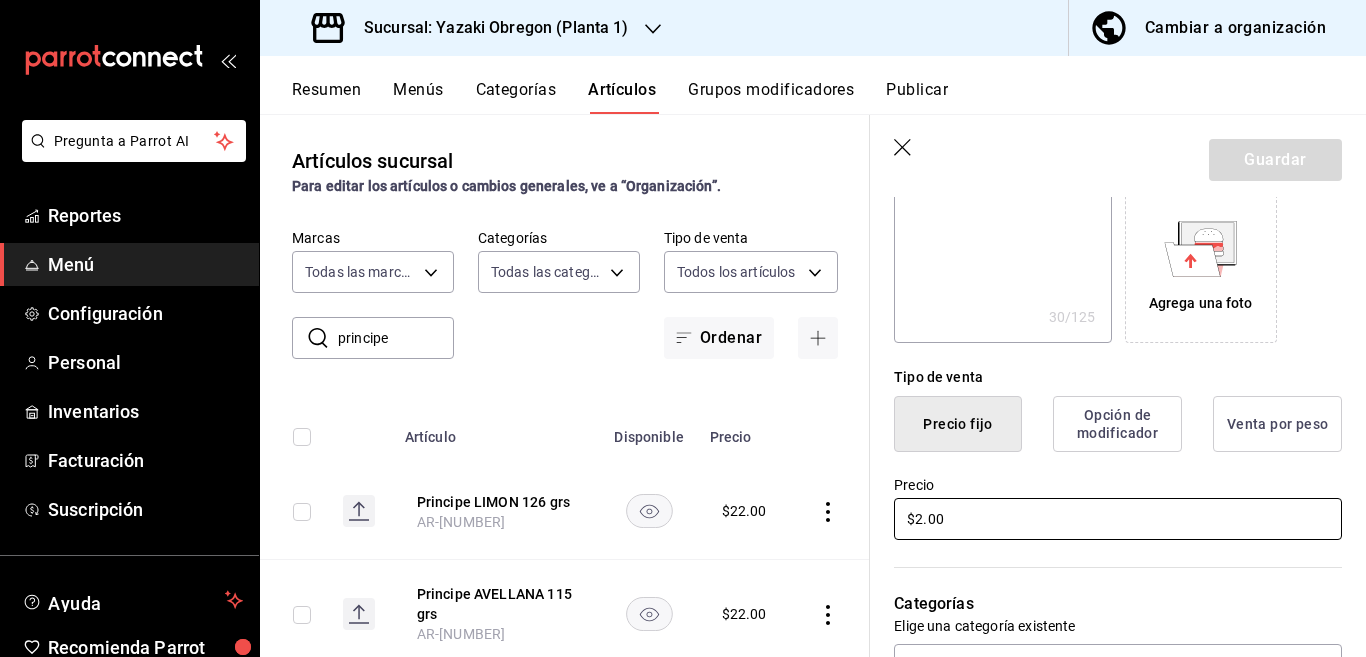 type on "$22.00" 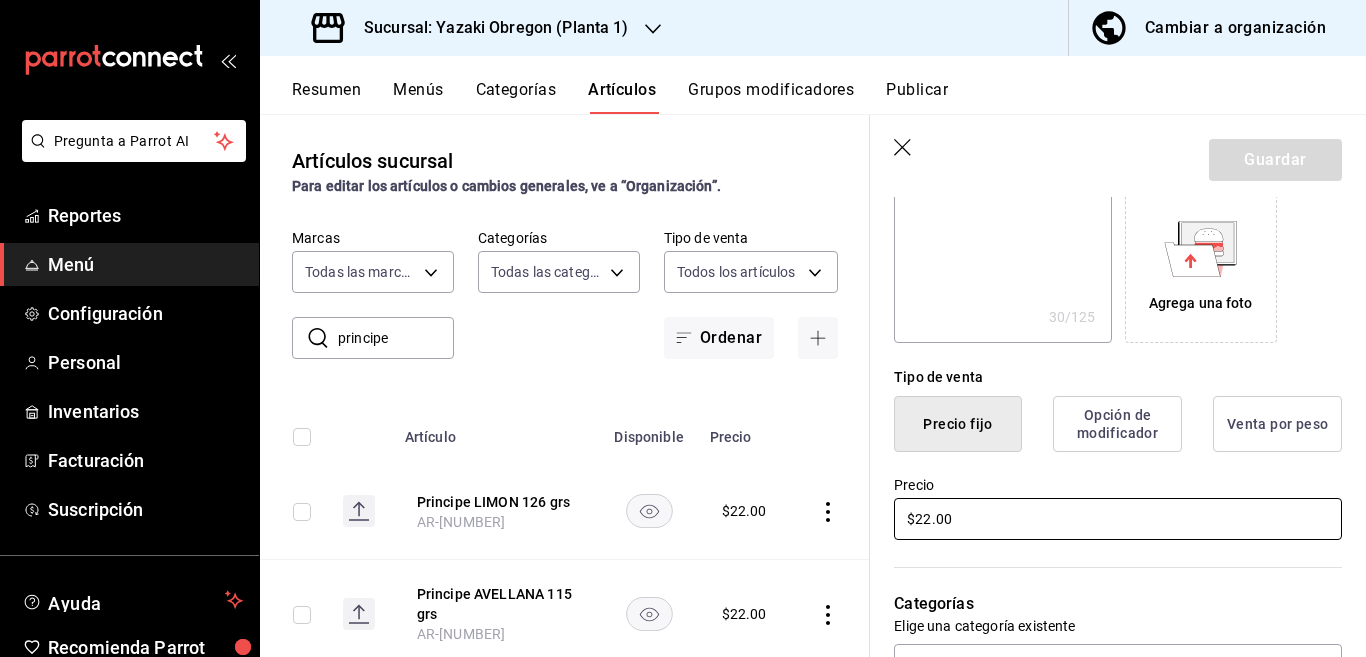 type on "x" 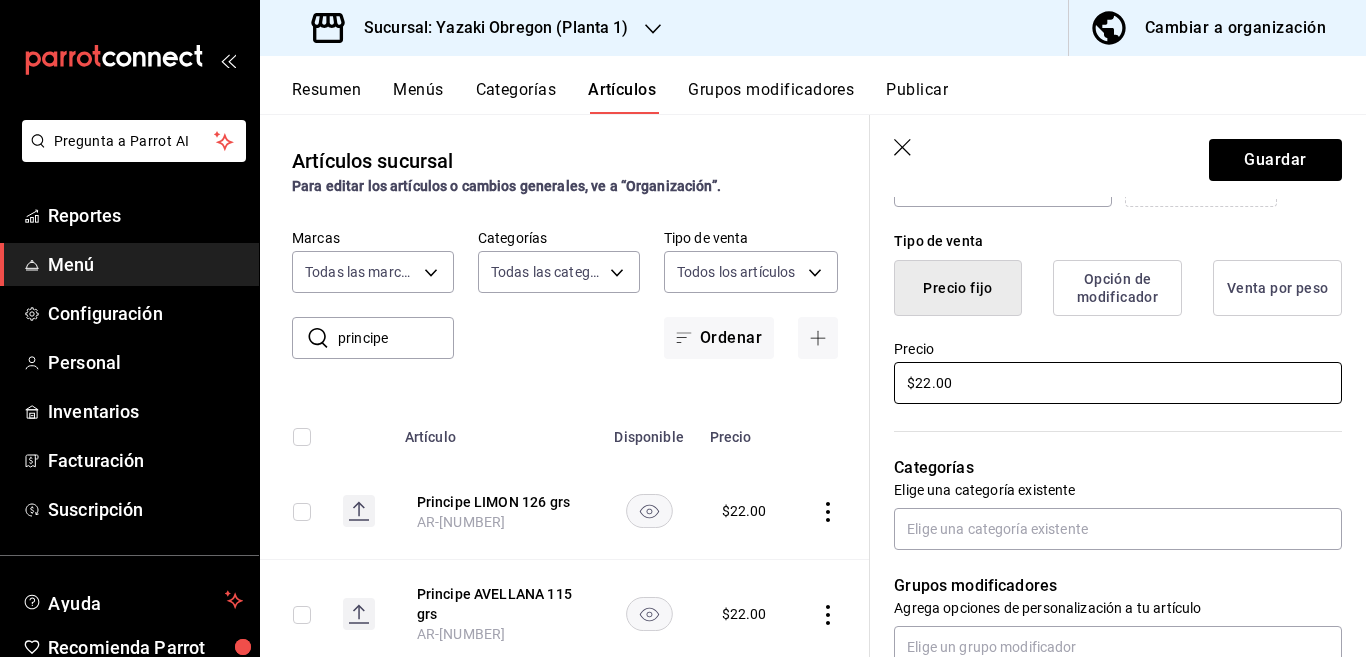 scroll, scrollTop: 568, scrollLeft: 0, axis: vertical 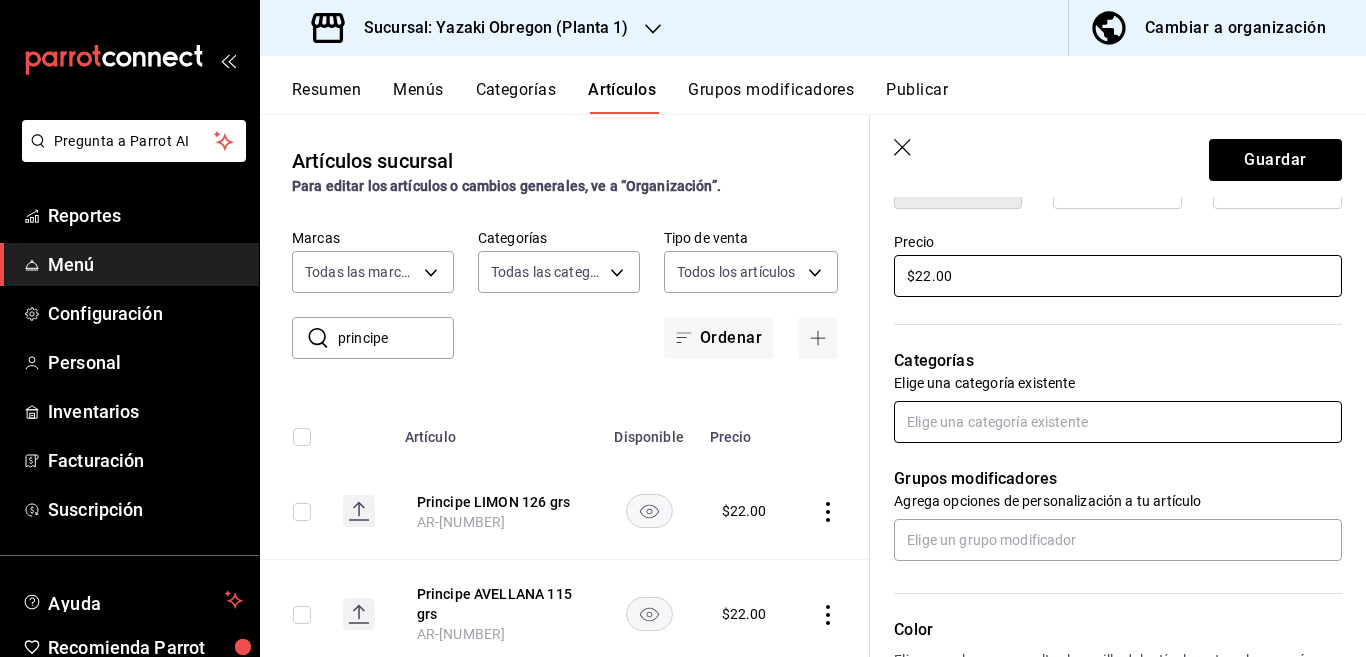 type on "$22.00" 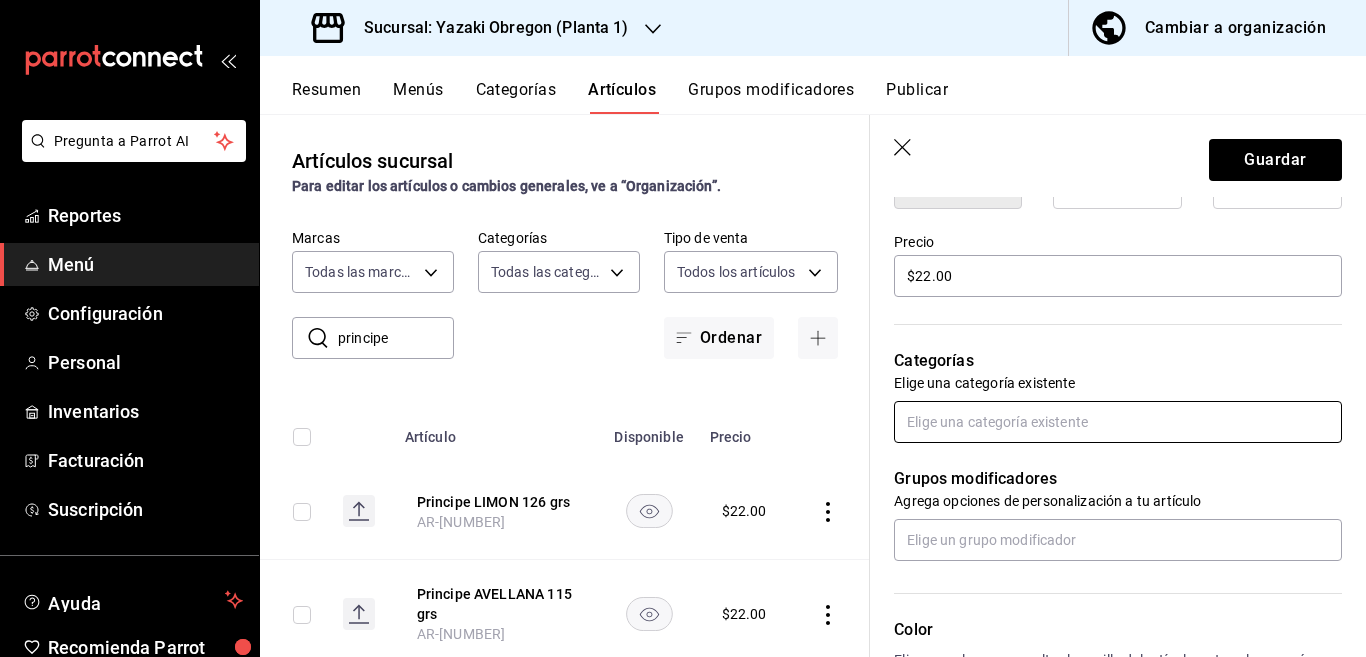 click at bounding box center (1118, 422) 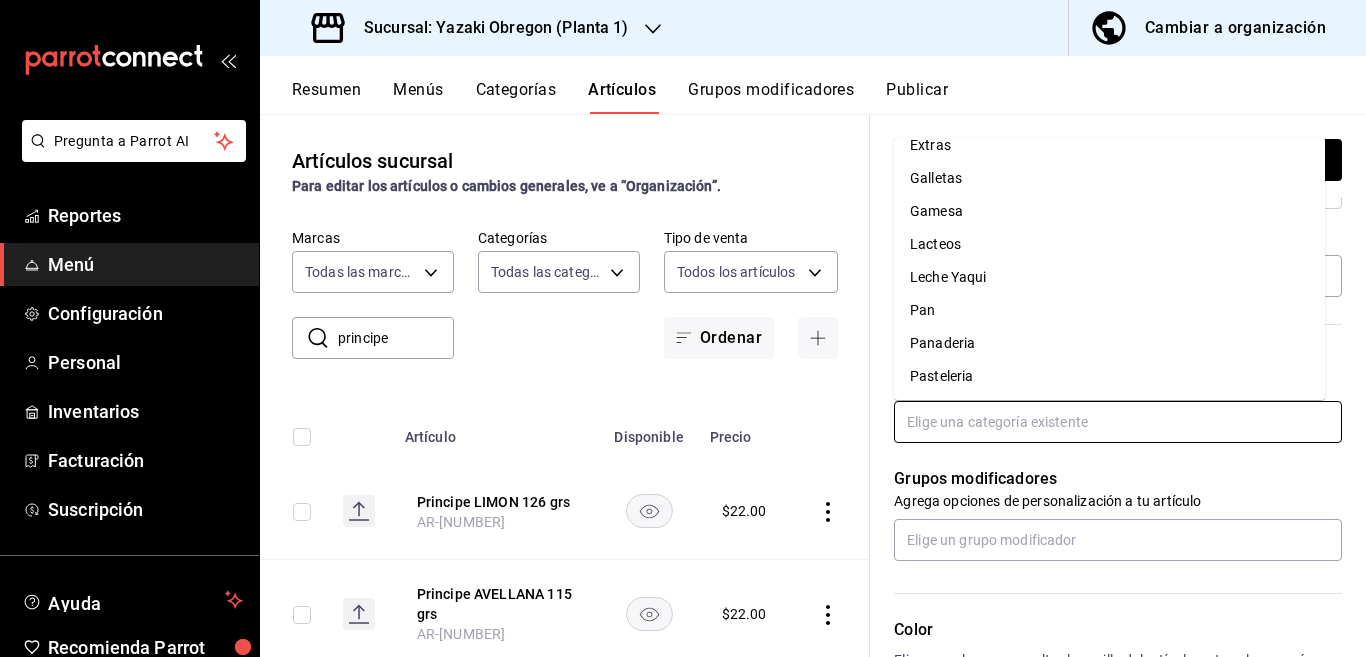 scroll, scrollTop: 248, scrollLeft: 0, axis: vertical 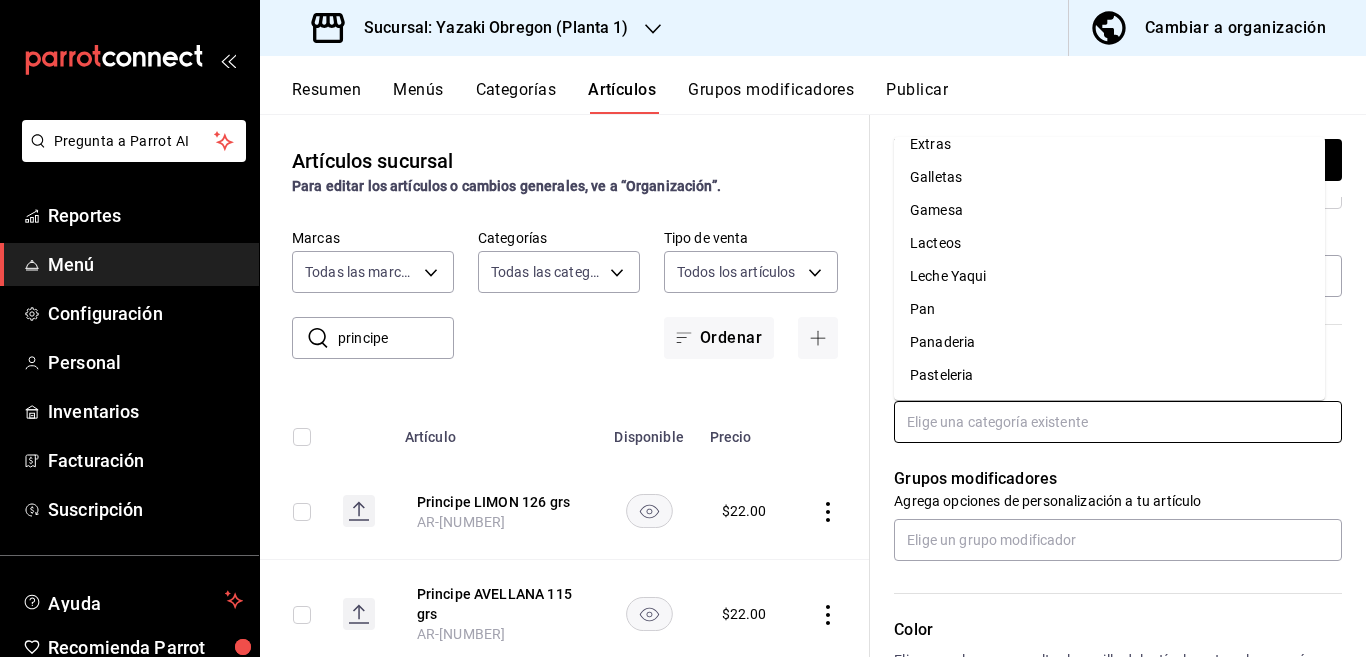 click on "Gamesa" at bounding box center [1109, 210] 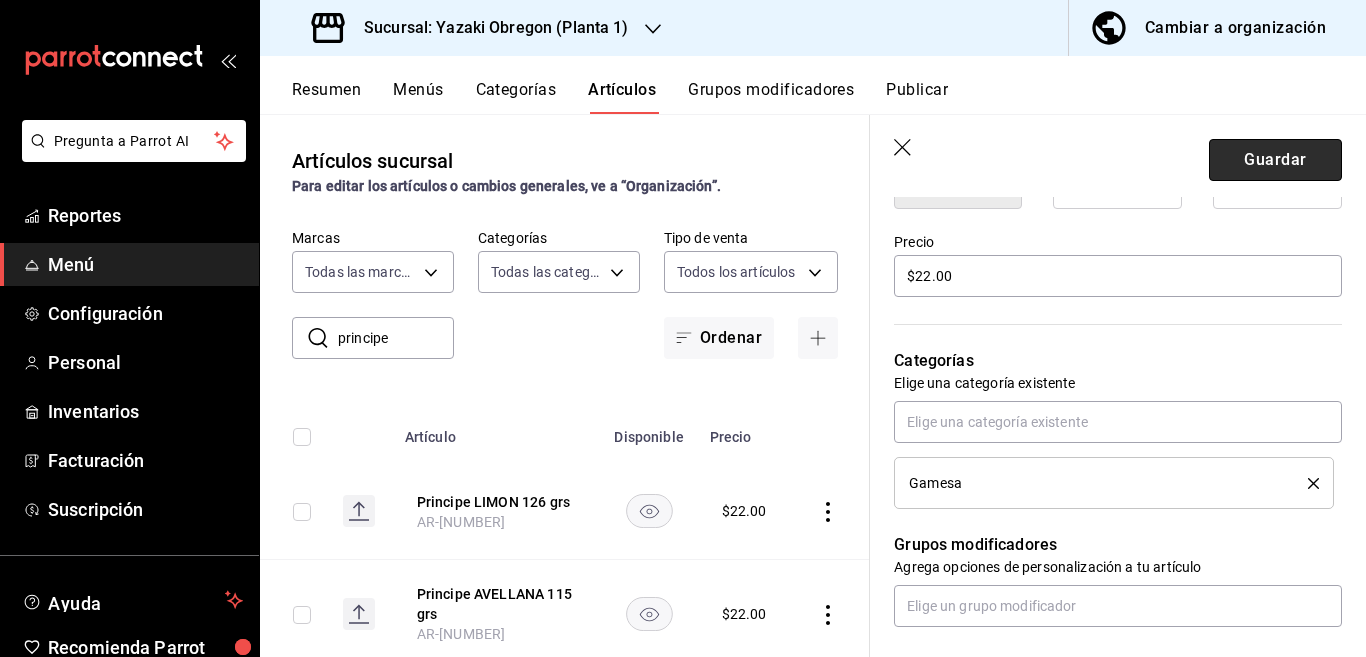 click on "Guardar" at bounding box center (1275, 160) 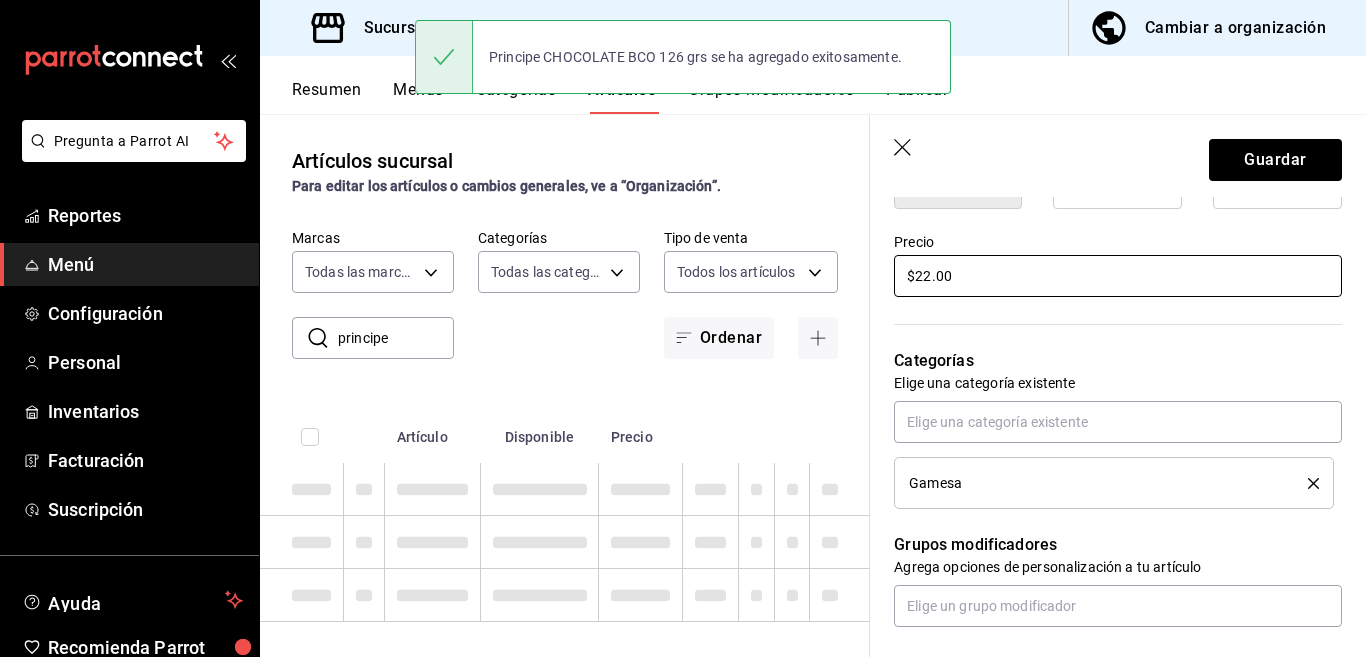 type on "x" 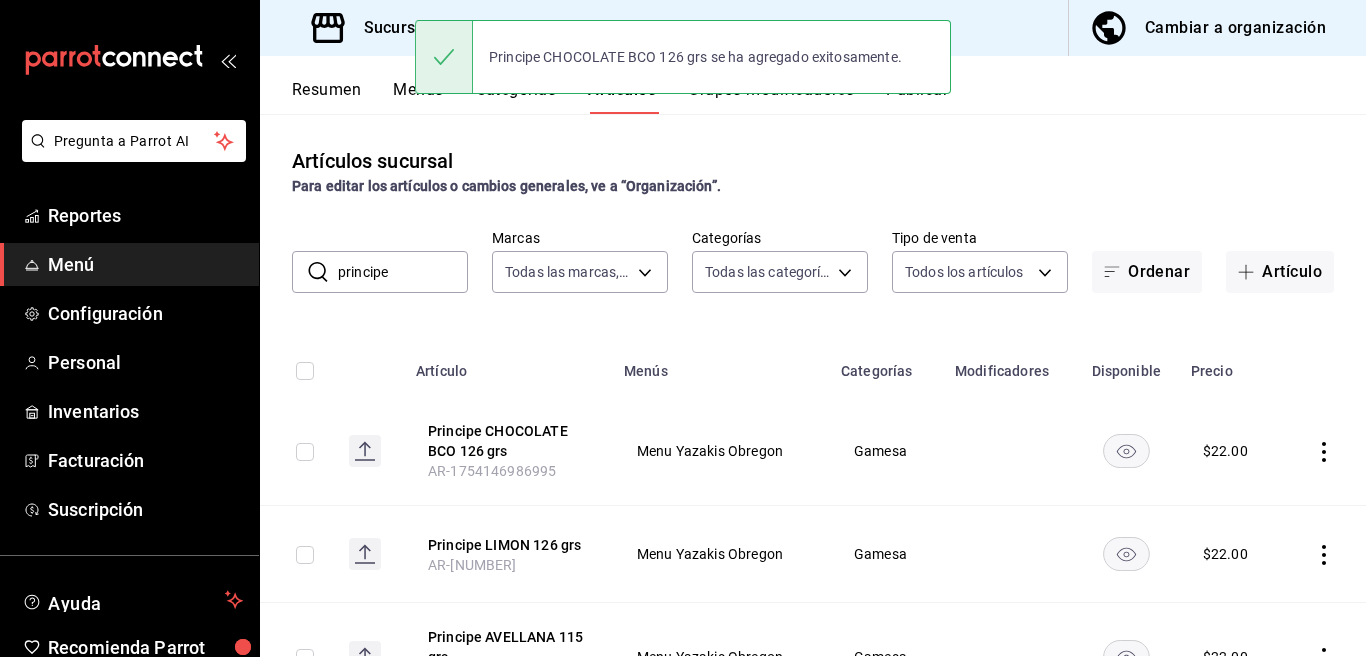 scroll, scrollTop: 0, scrollLeft: 0, axis: both 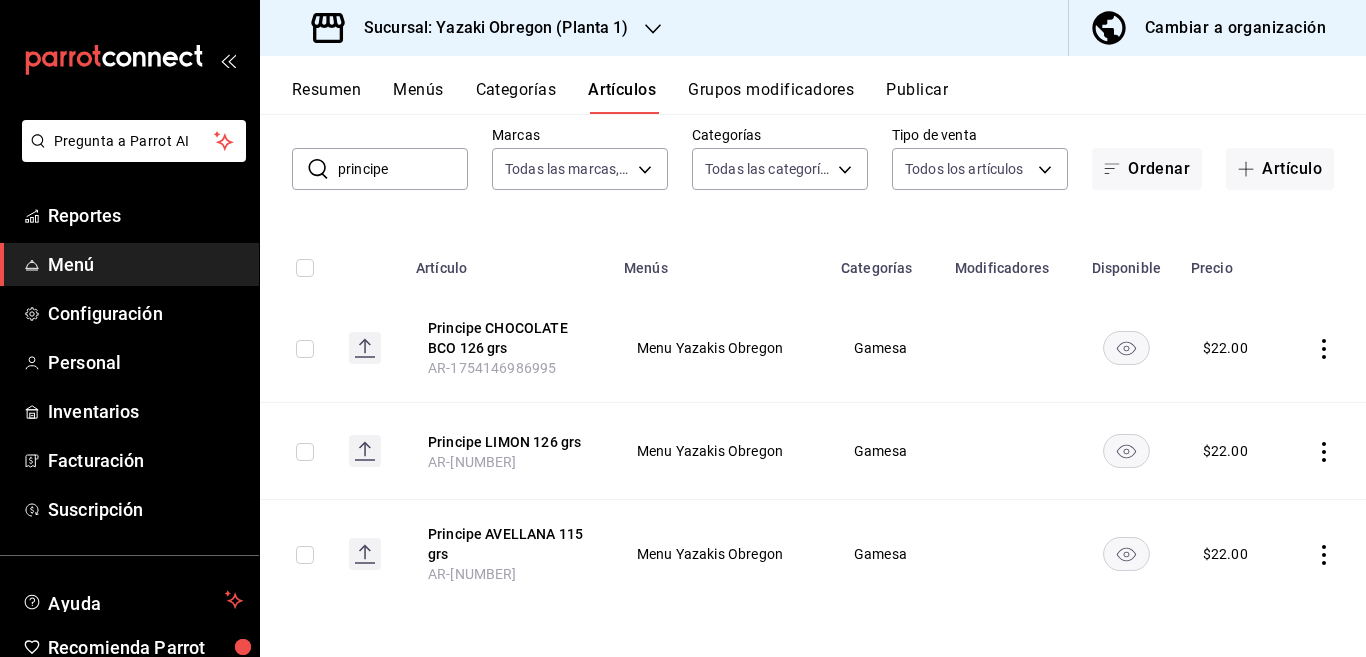 click on "principe" at bounding box center (403, 169) 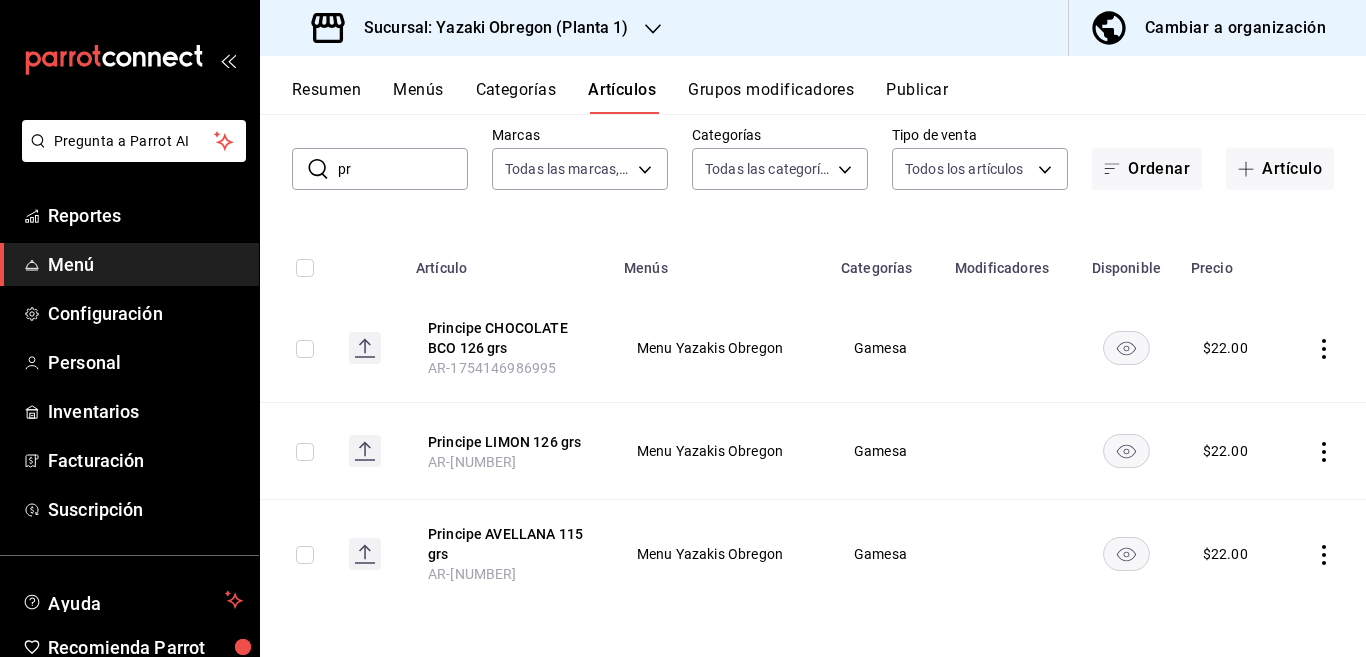 type on "p" 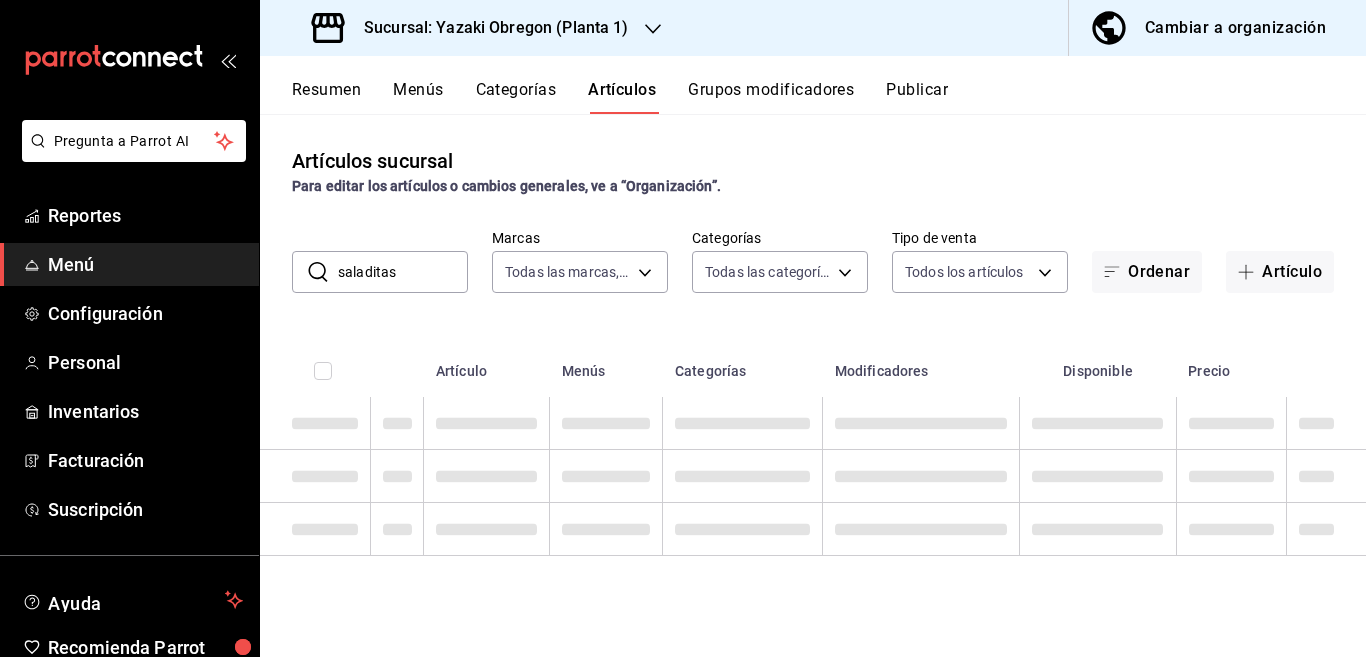 scroll, scrollTop: 0, scrollLeft: 0, axis: both 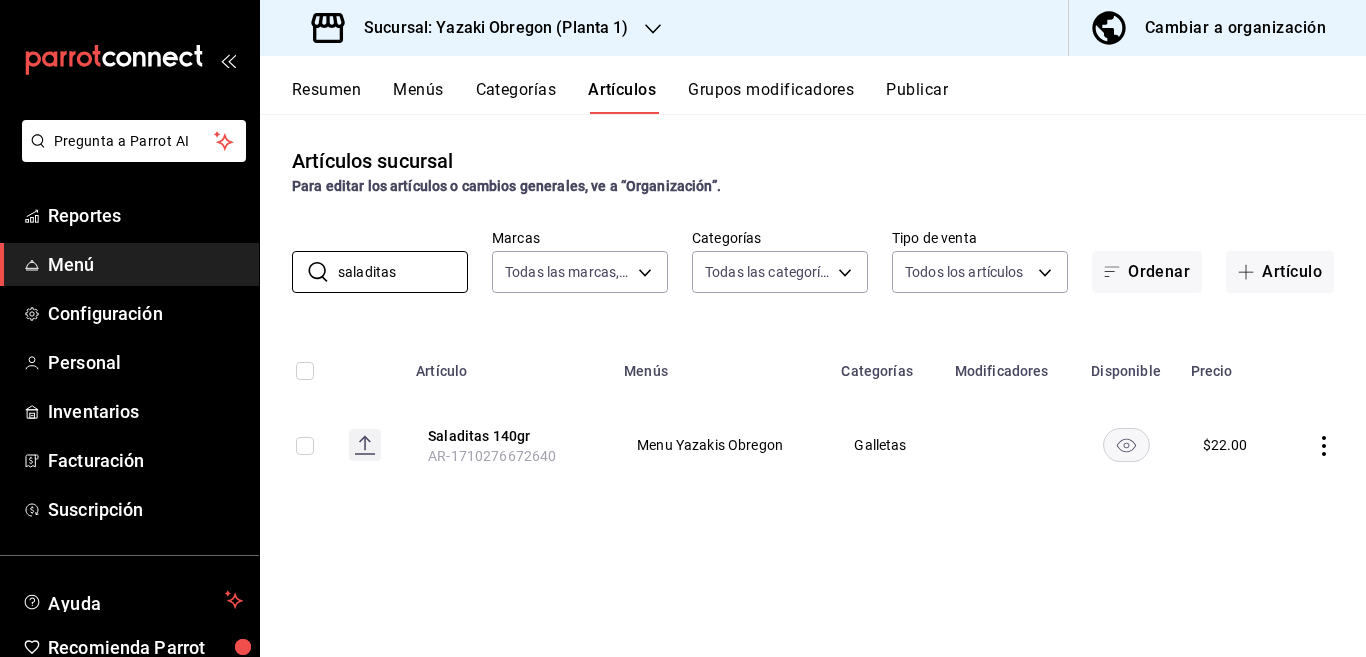 type on "saladitas" 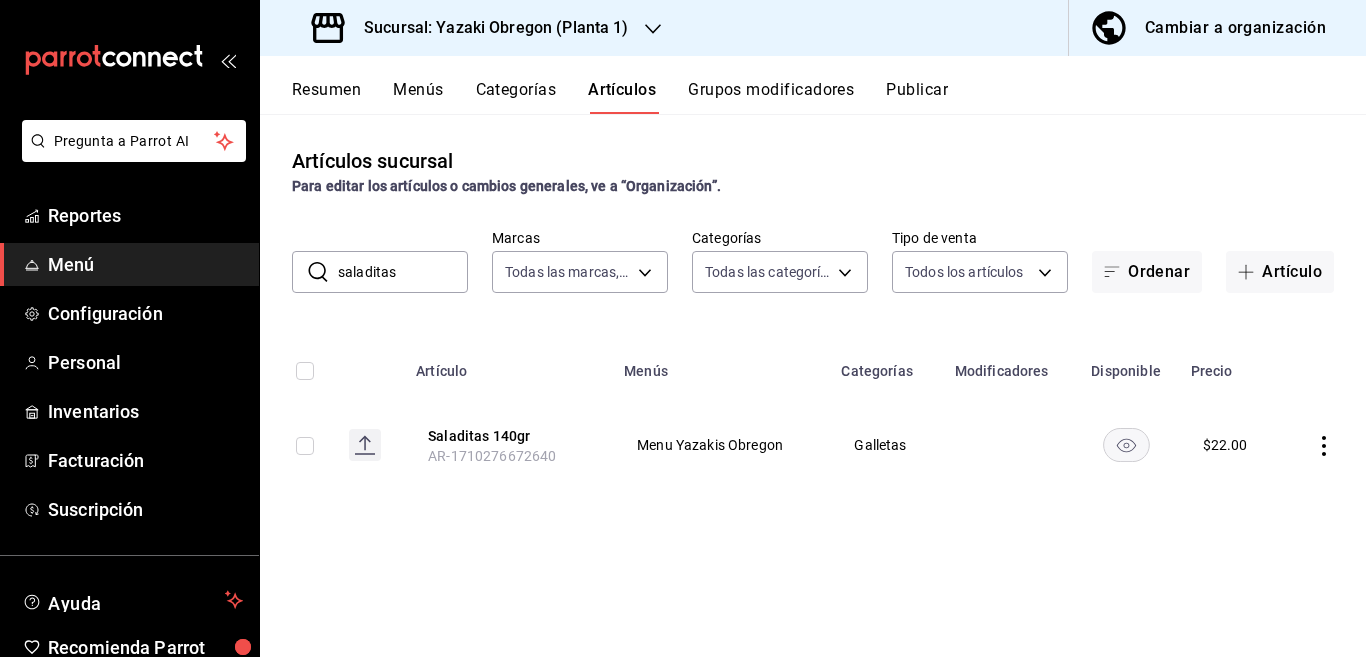 click 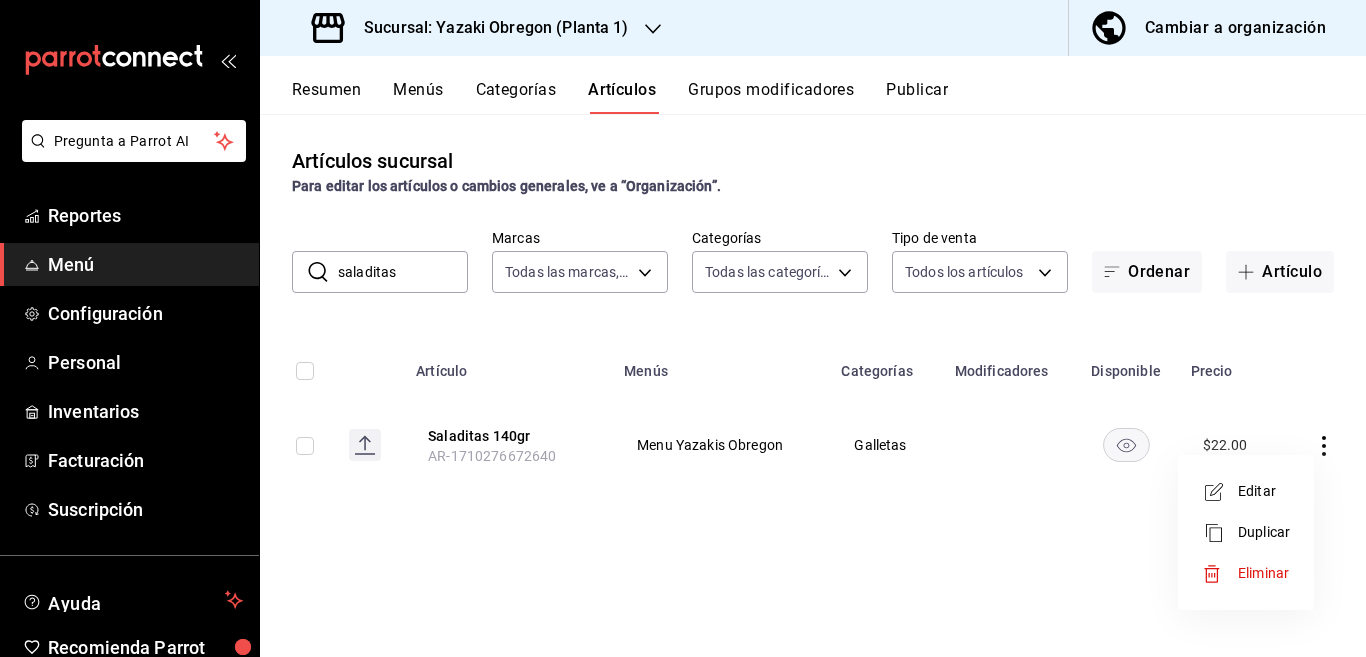 click on "Editar" at bounding box center (1264, 491) 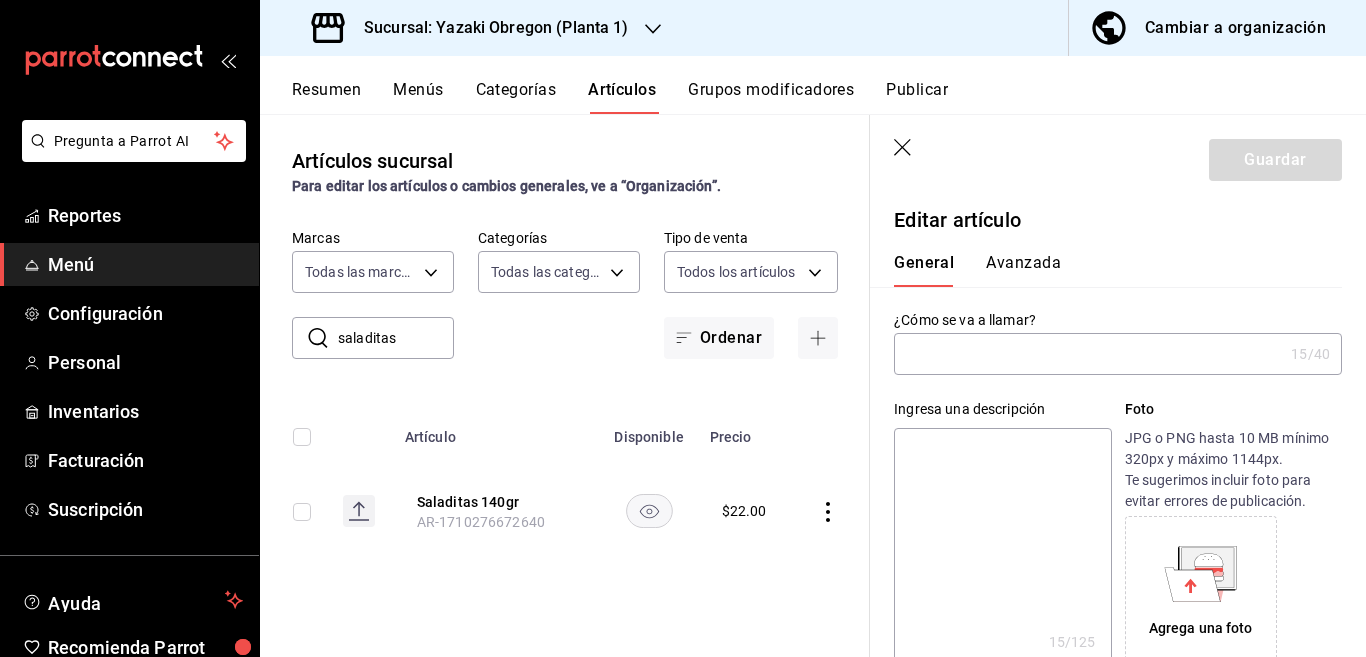 type on "Saladitas 140gr" 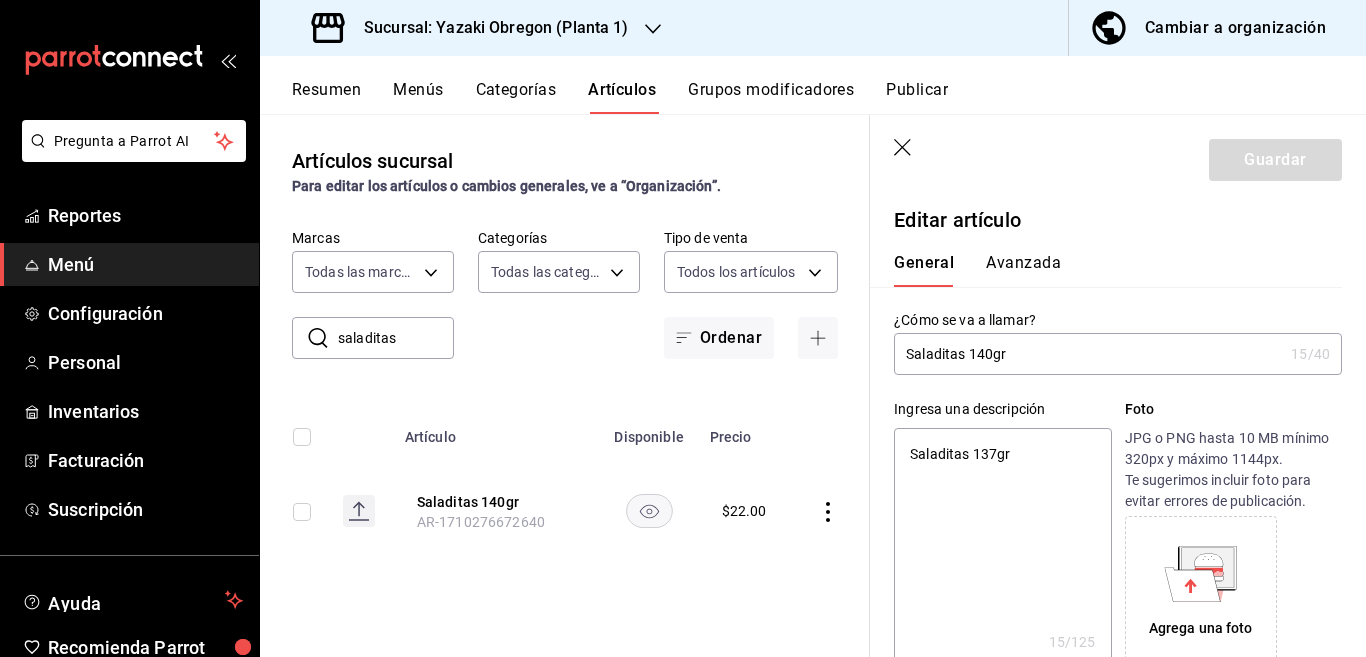 type on "x" 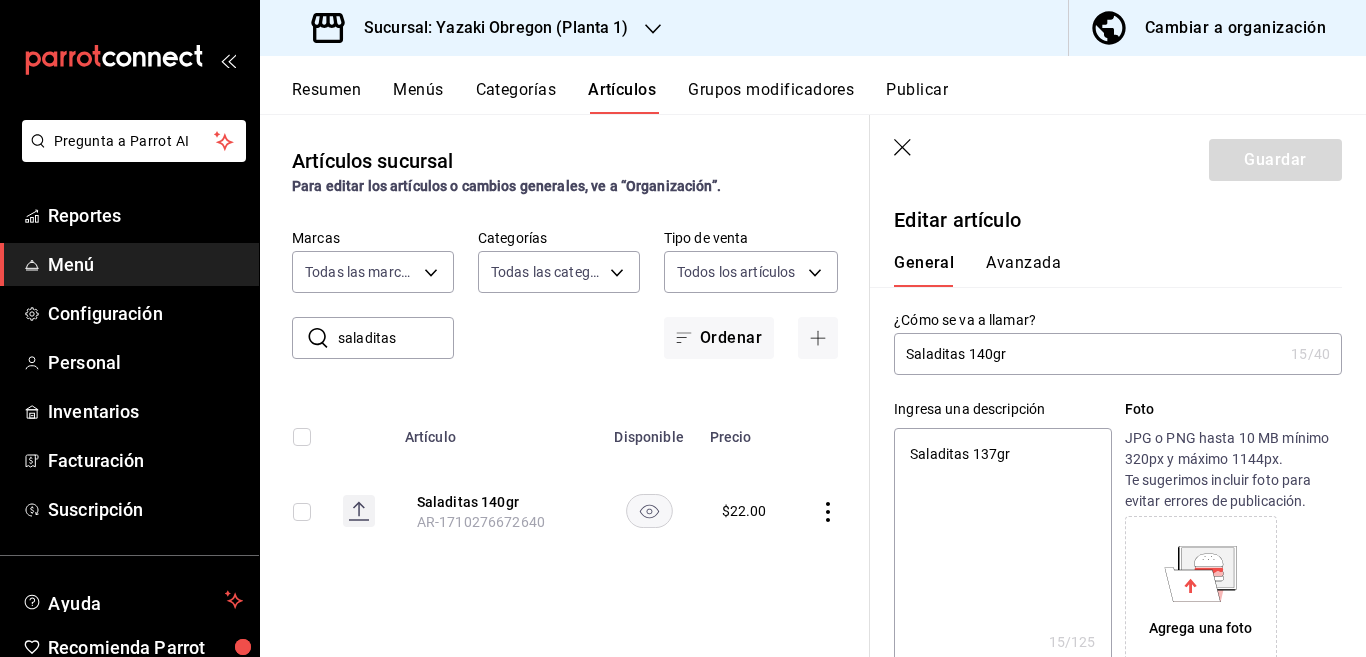 click on "Saladitas 140gr" at bounding box center [1088, 354] 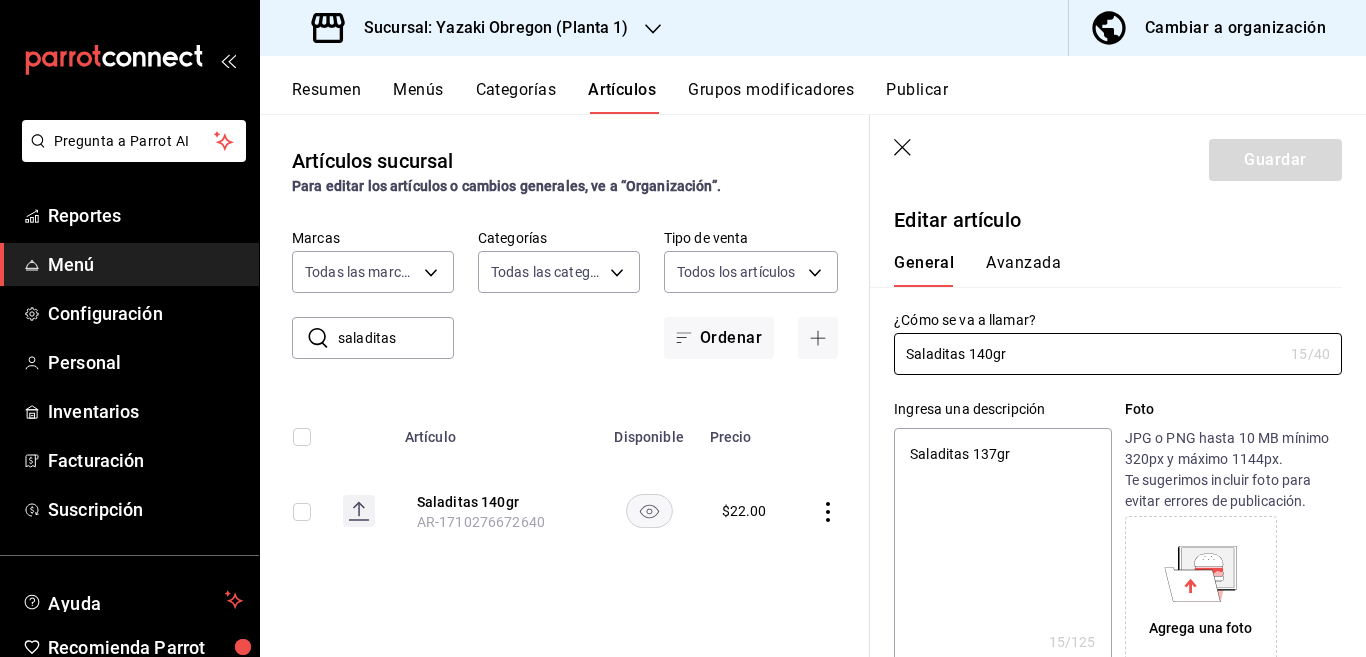 type on "x" 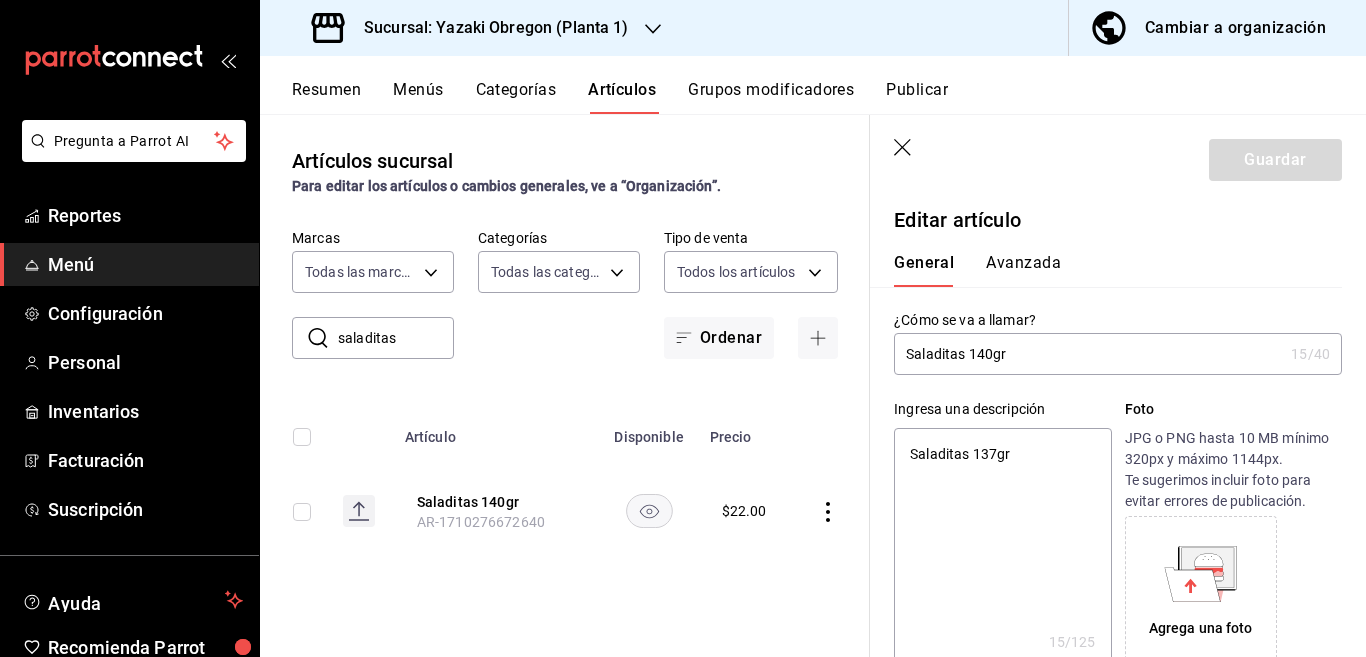 click on "Saladitas 137gr" at bounding box center (1002, 548) 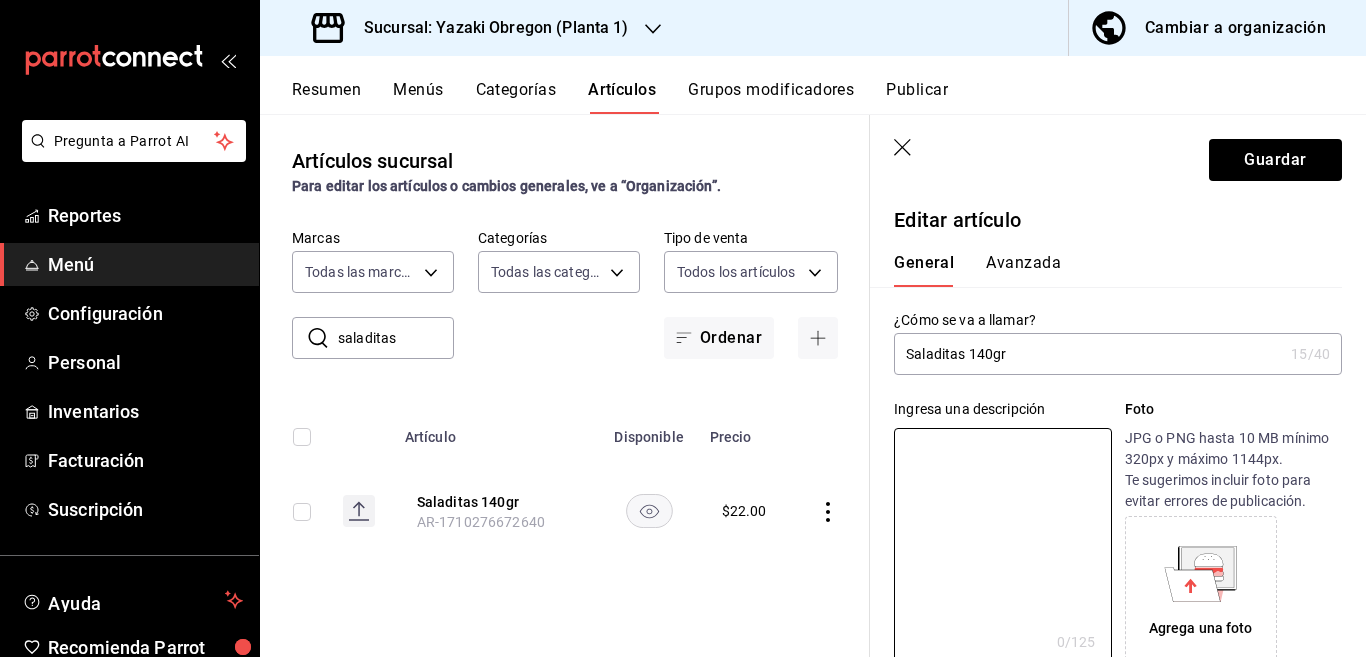 type 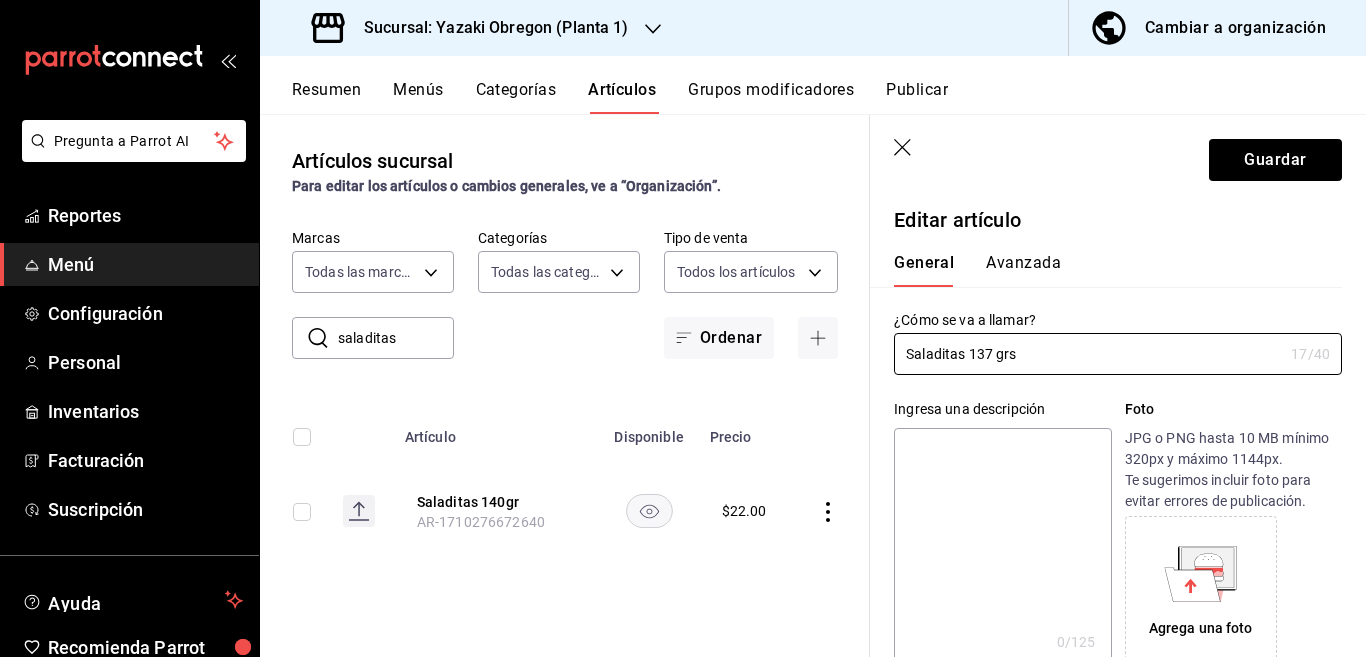 type on "Saladitas 137 grs" 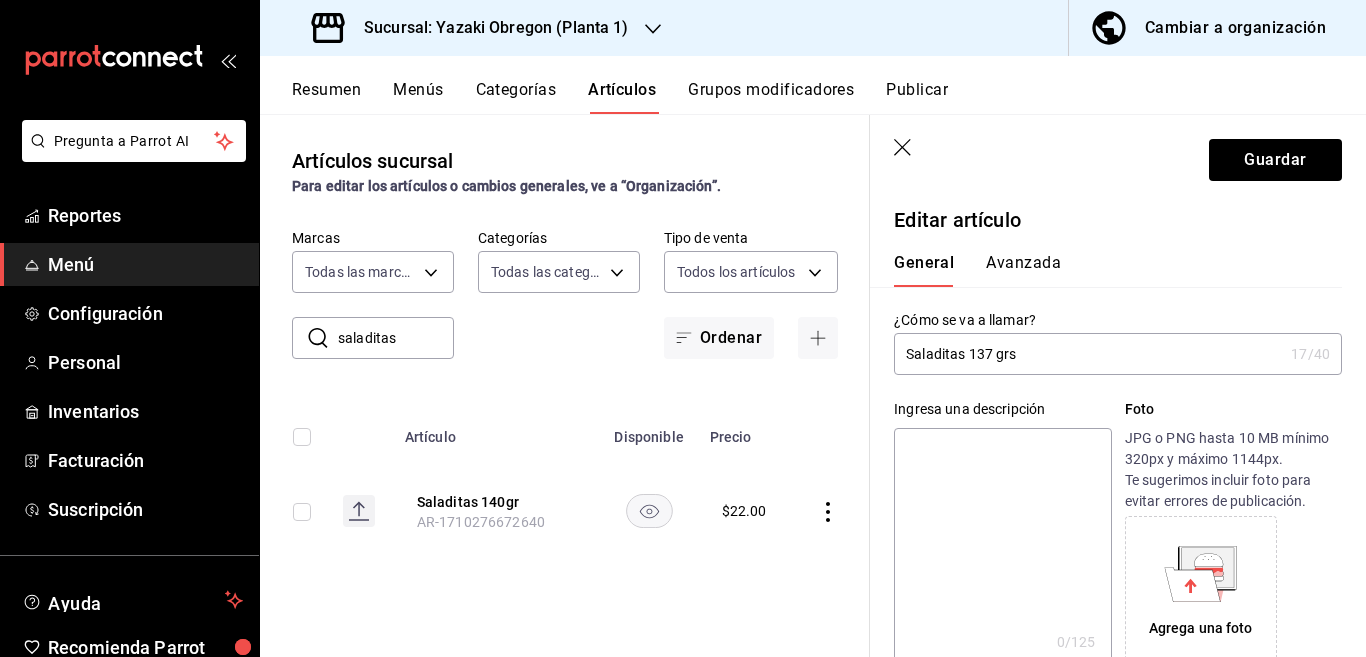 paste on "Saladitas 137 grs" 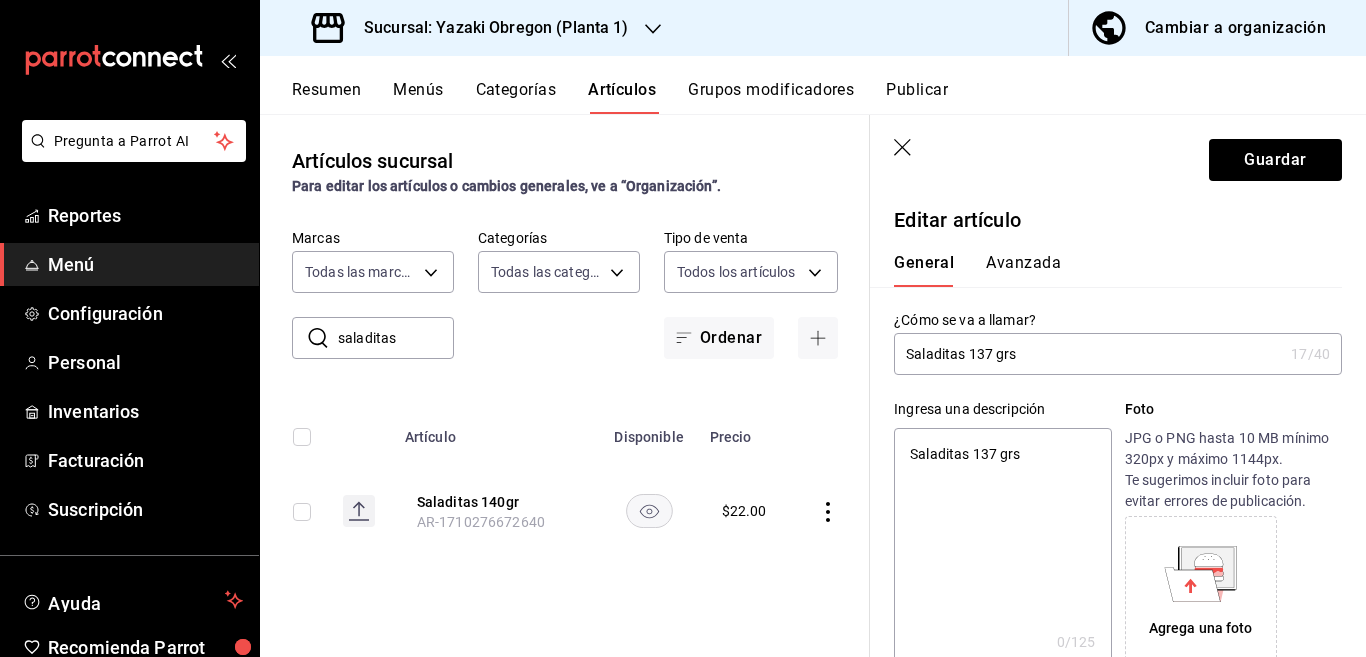 type on "x" 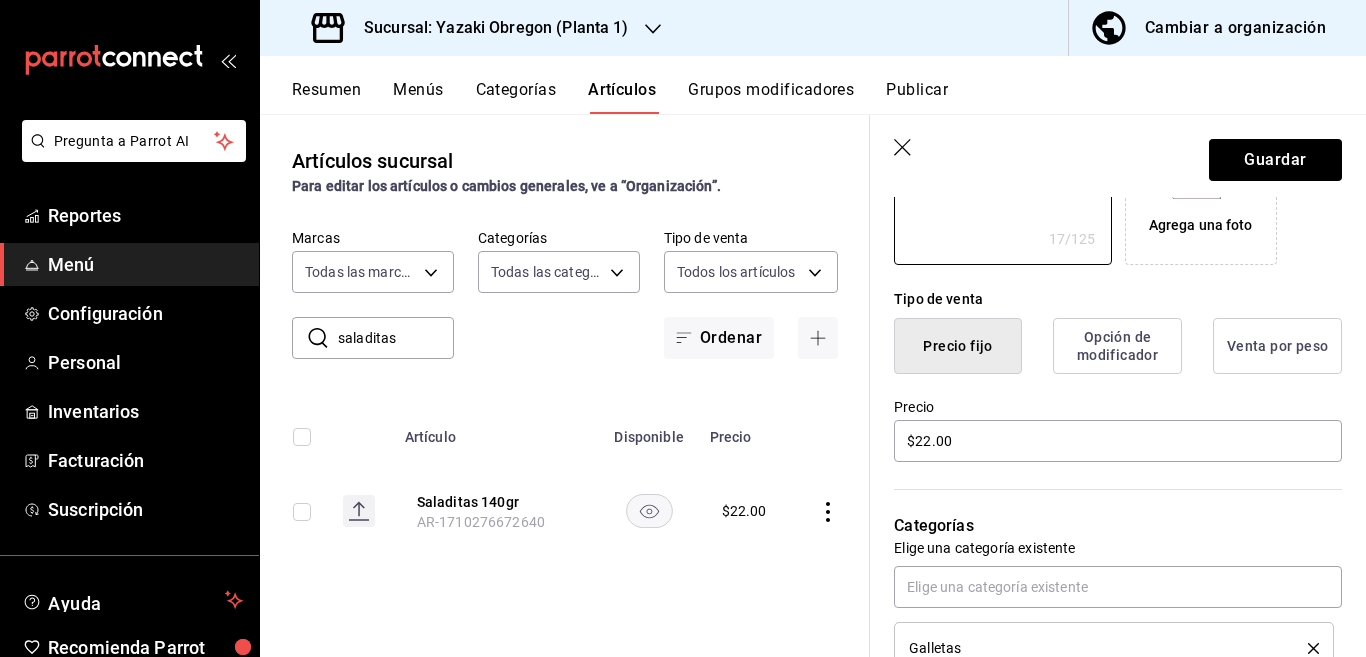 scroll, scrollTop: 406, scrollLeft: 0, axis: vertical 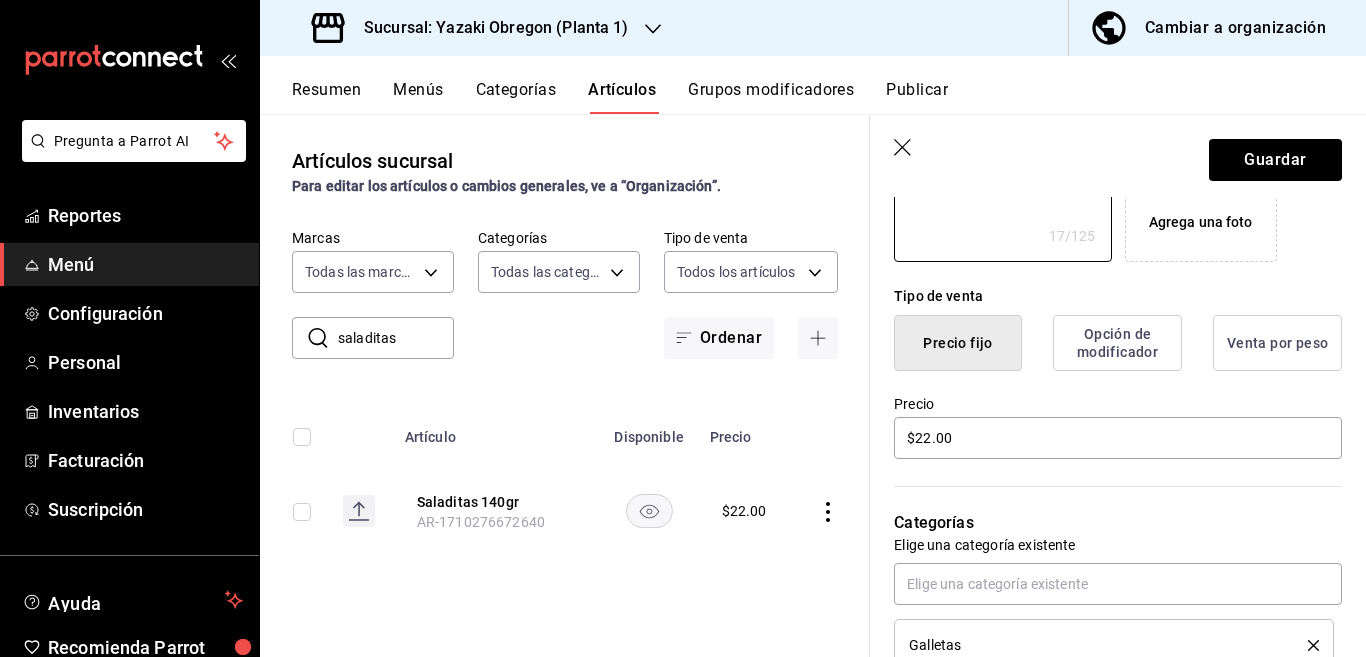 type on "Saladitas 137 grs" 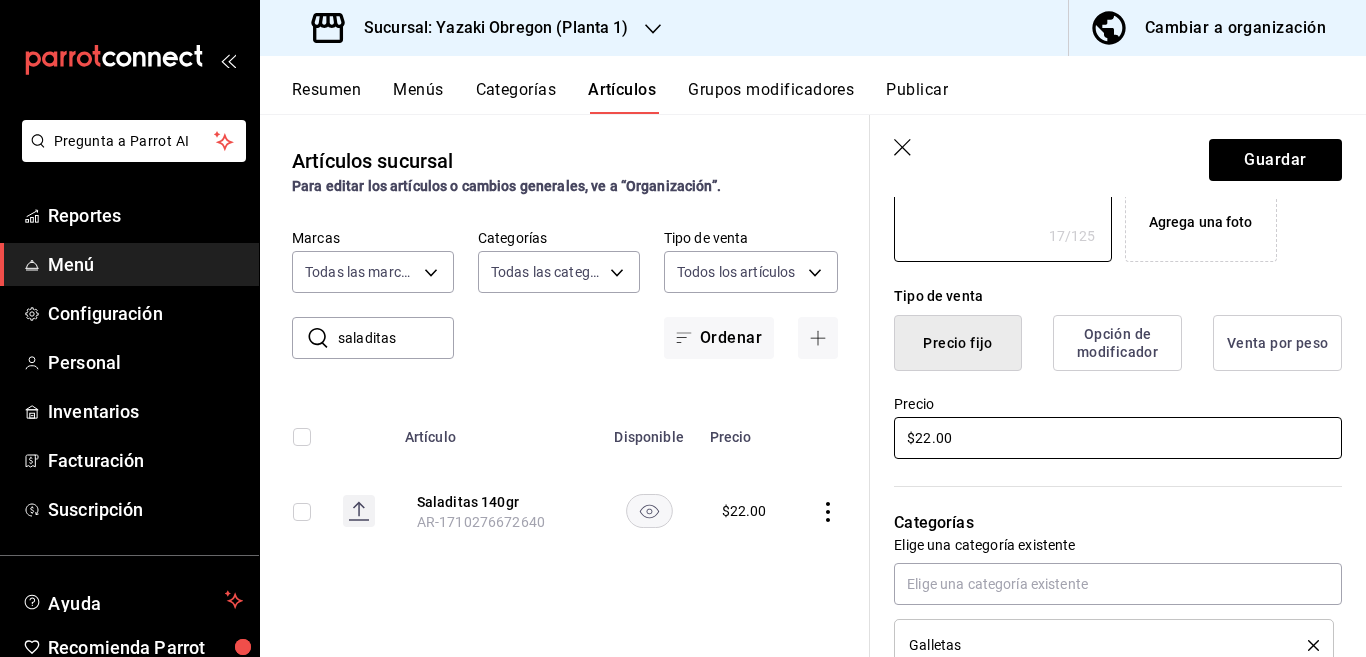 type on "x" 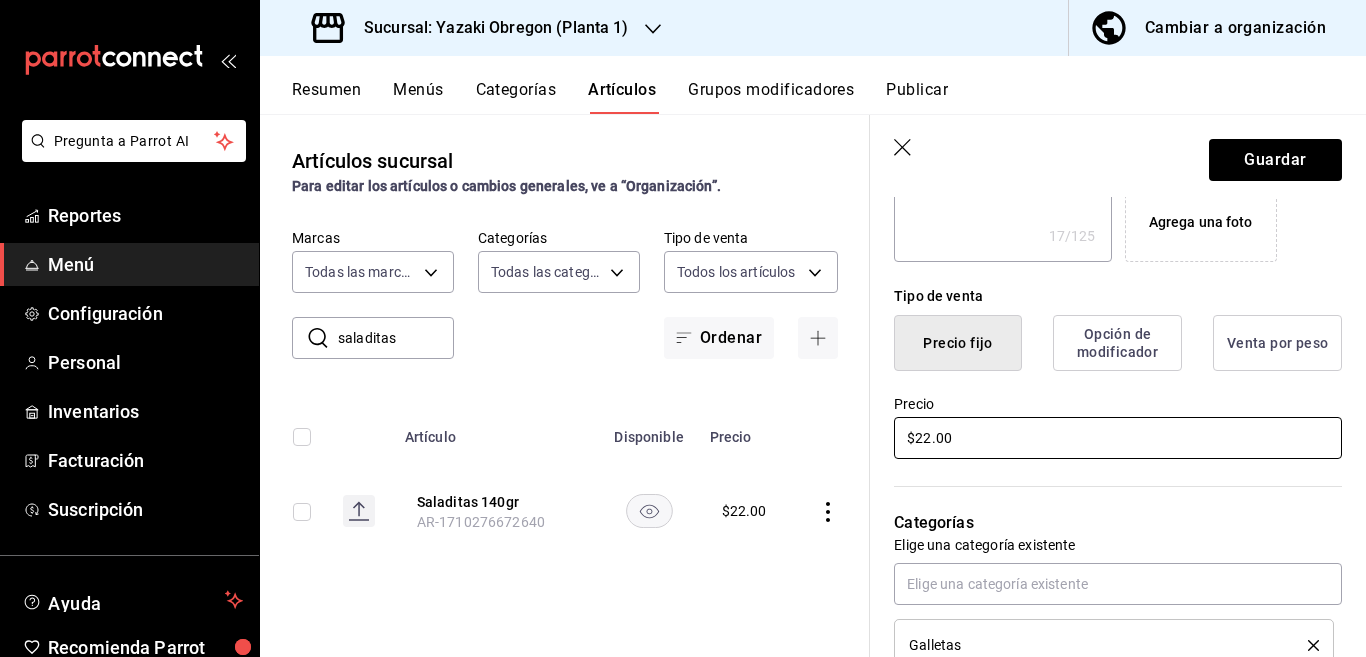 scroll, scrollTop: 407, scrollLeft: 0, axis: vertical 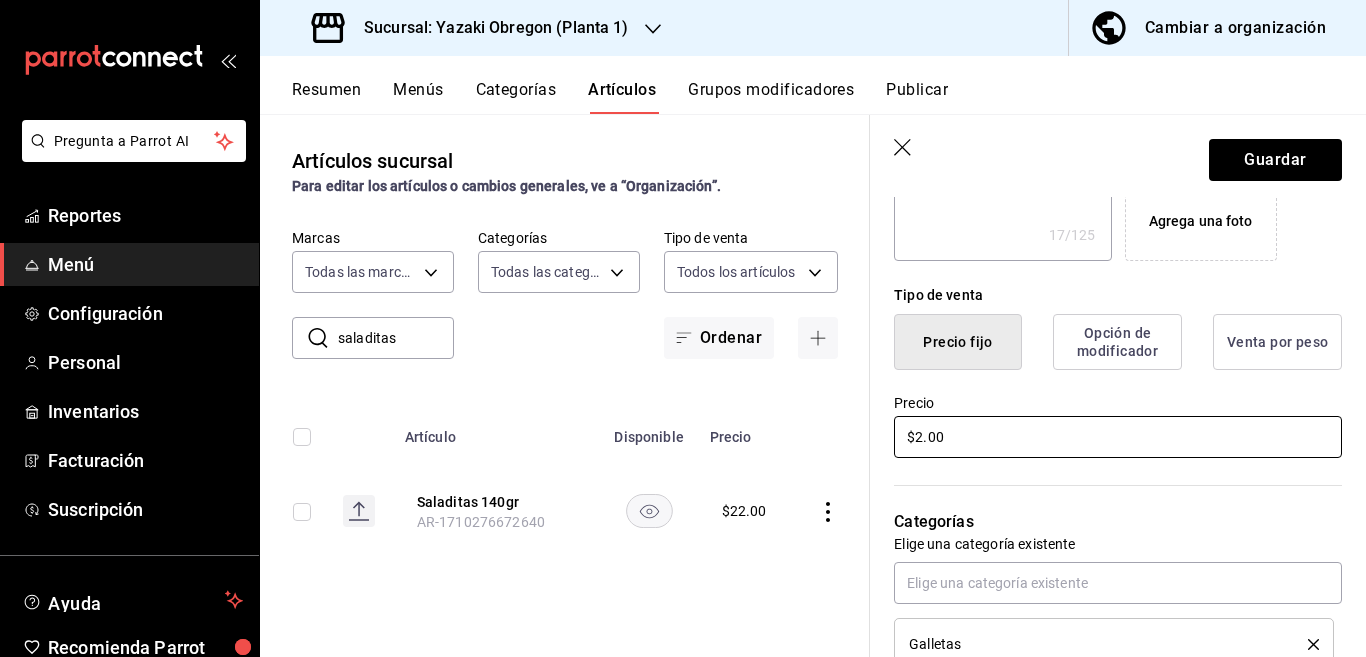 type on "$21.00" 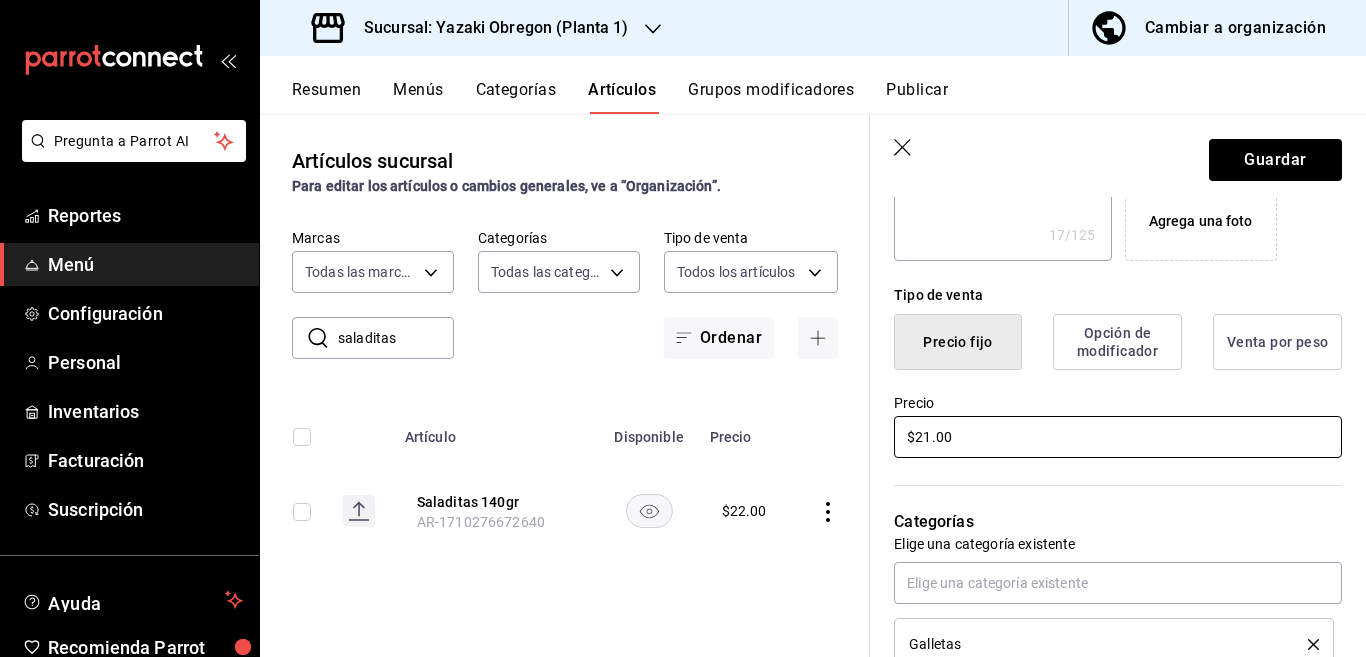 type on "x" 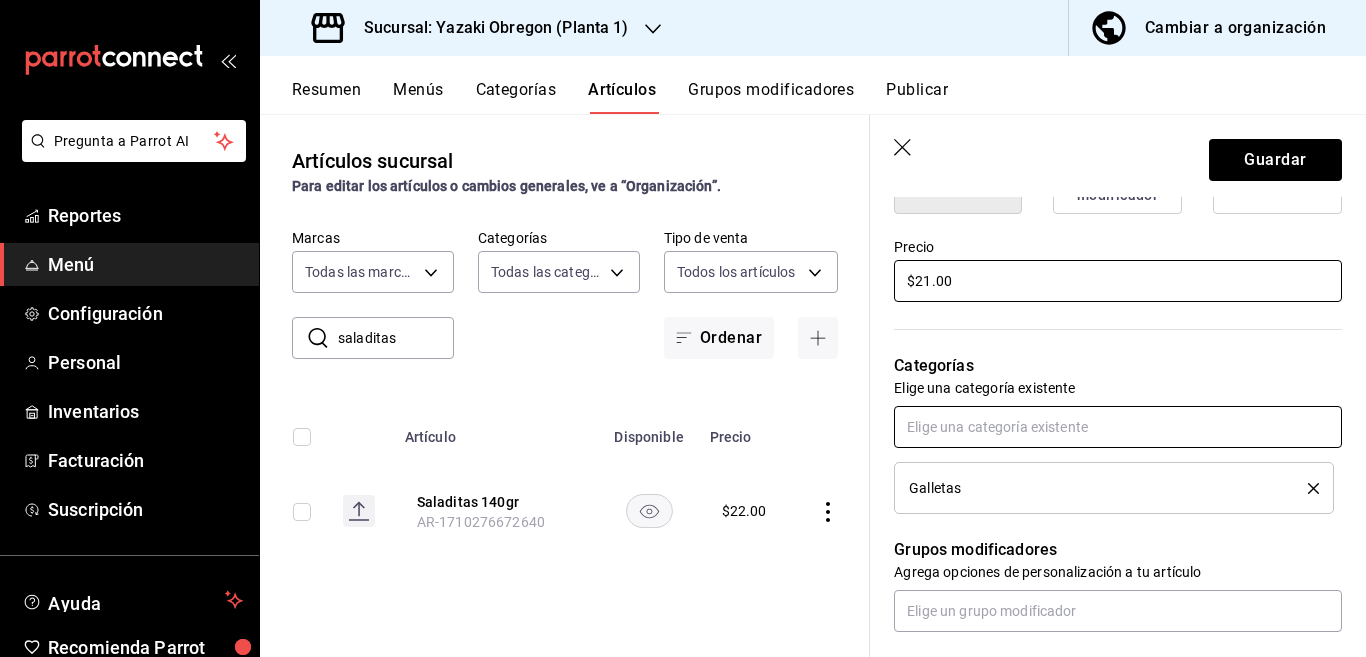 scroll, scrollTop: 569, scrollLeft: 0, axis: vertical 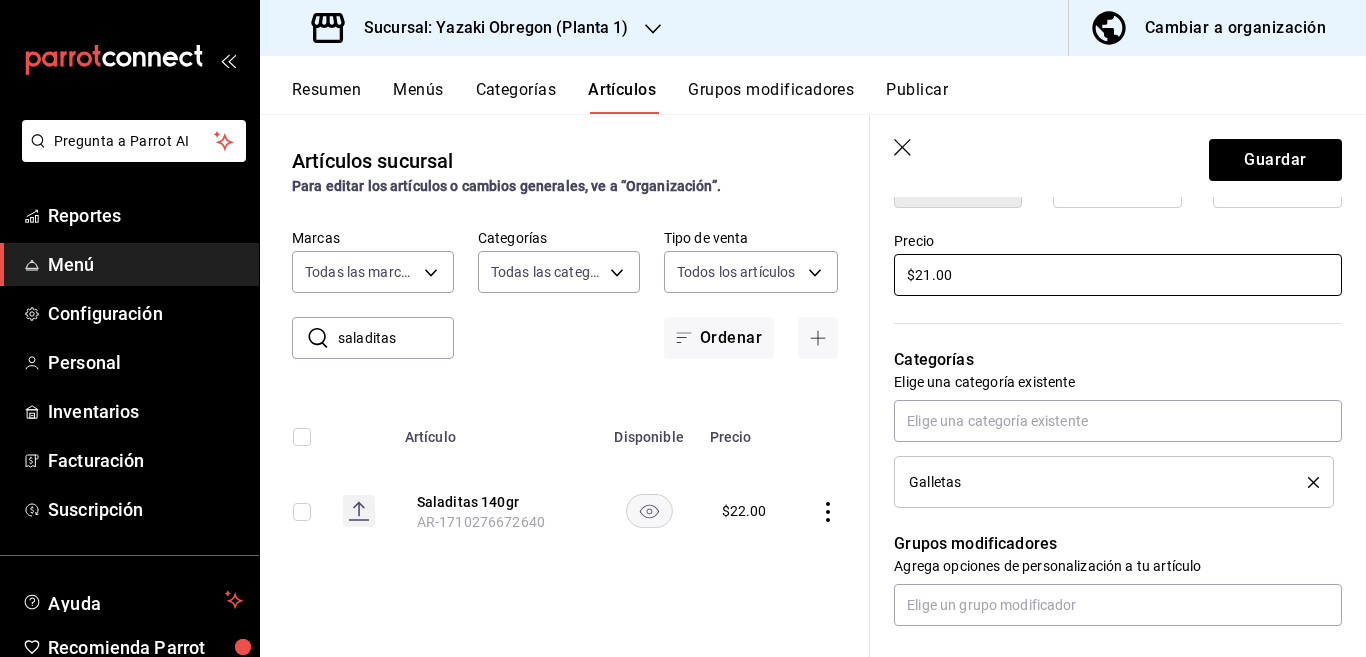 type on "$21.00" 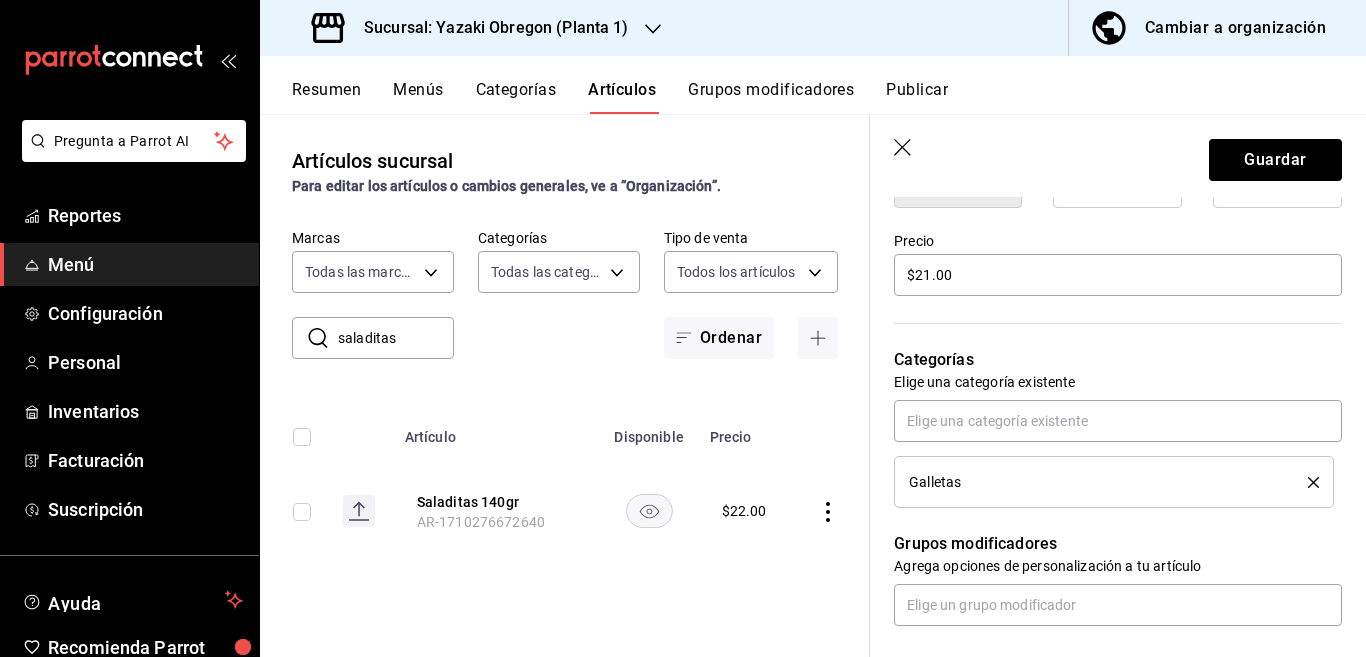 click 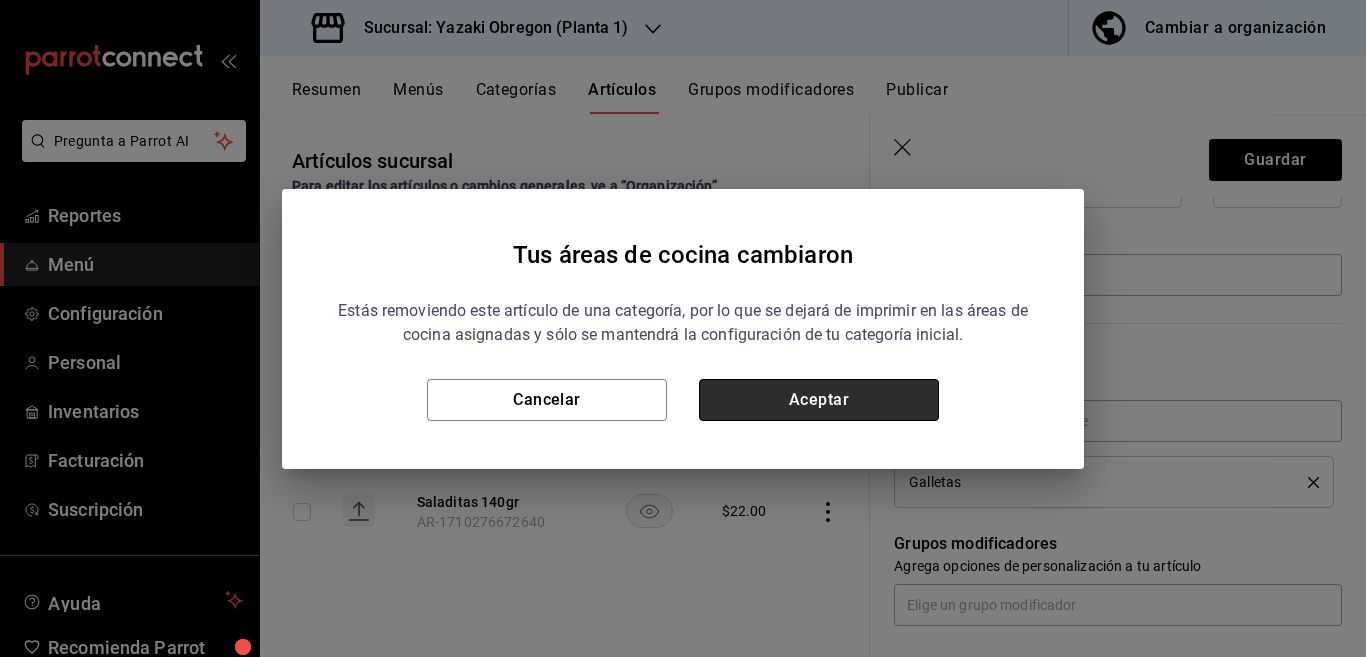 click on "Aceptar" at bounding box center (819, 400) 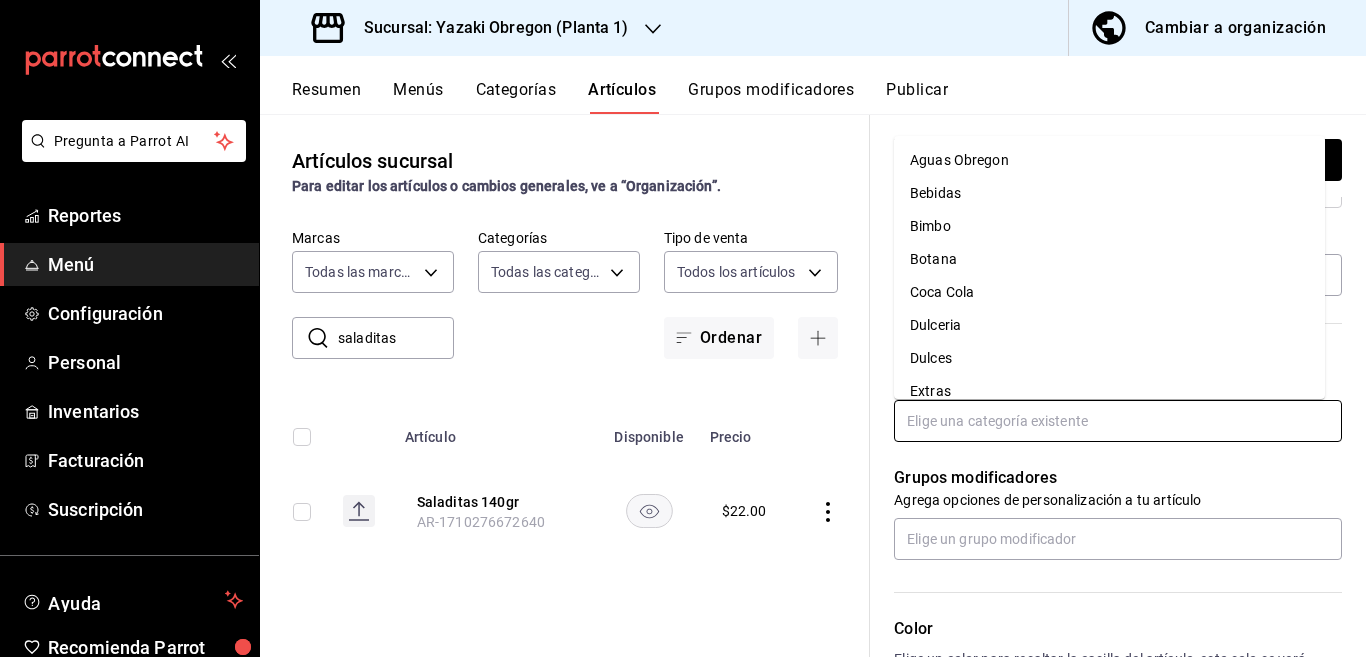 click at bounding box center (1118, 421) 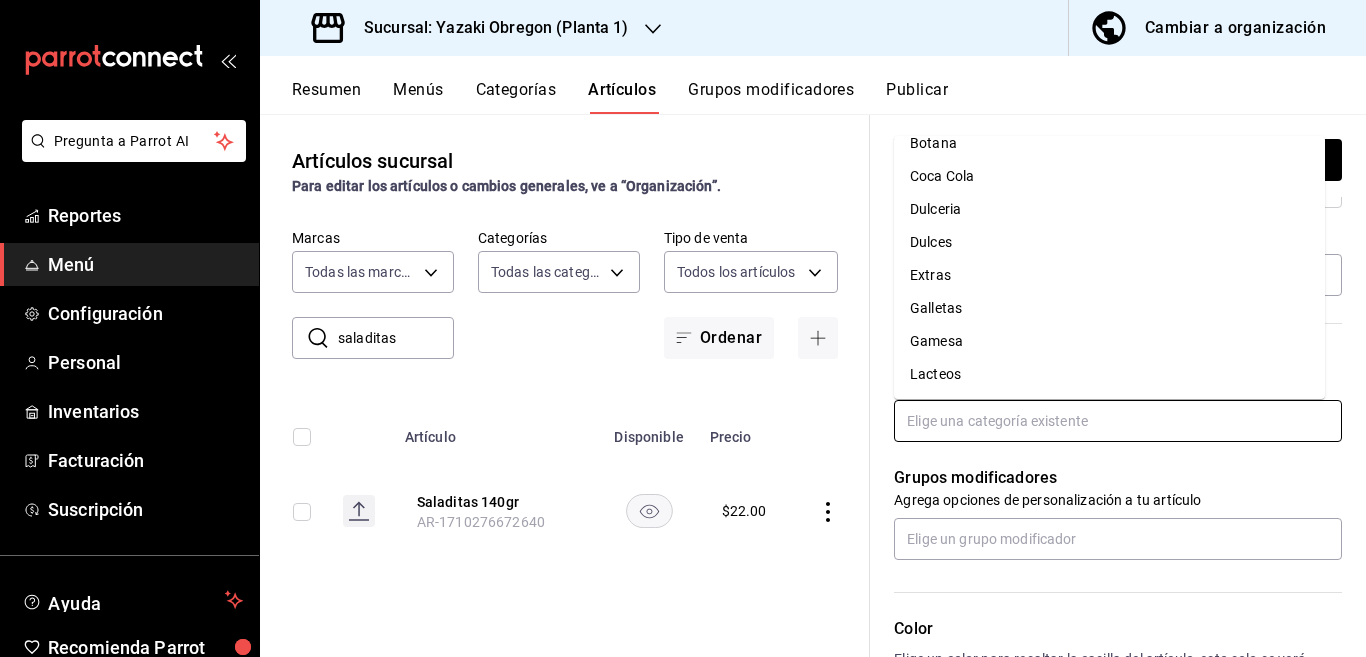 scroll, scrollTop: 118, scrollLeft: 0, axis: vertical 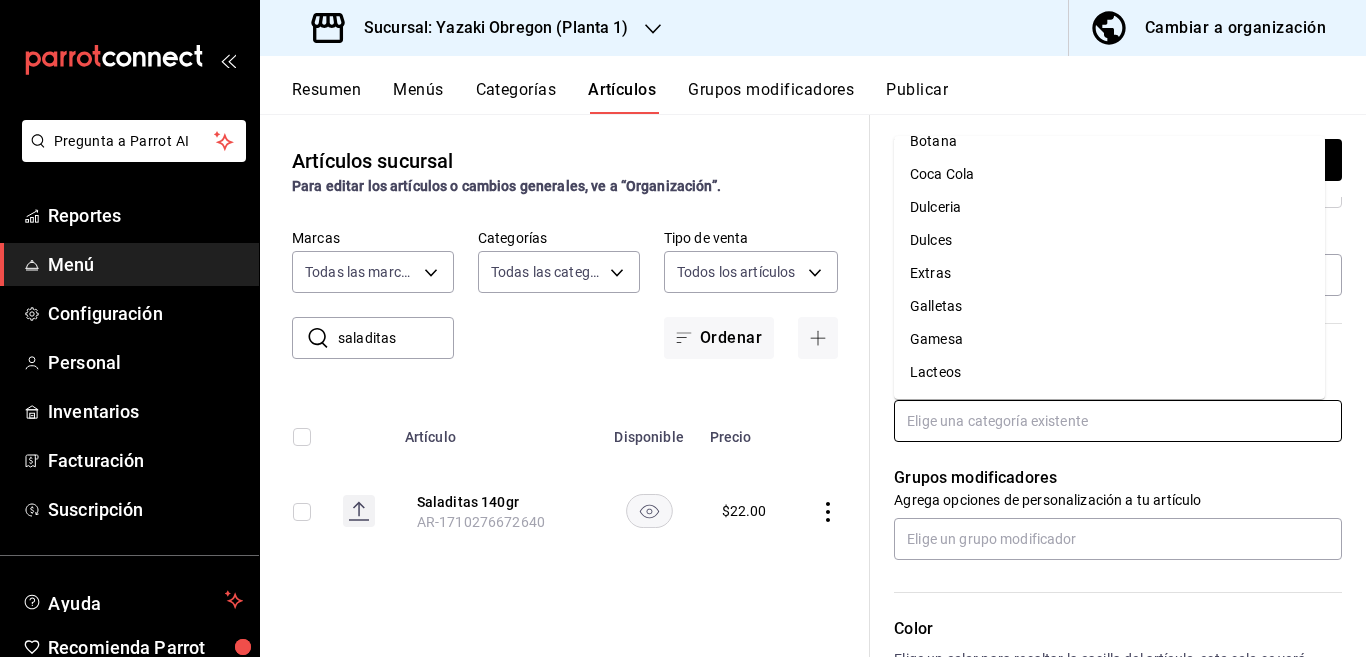 click on "Gamesa" at bounding box center [1109, 339] 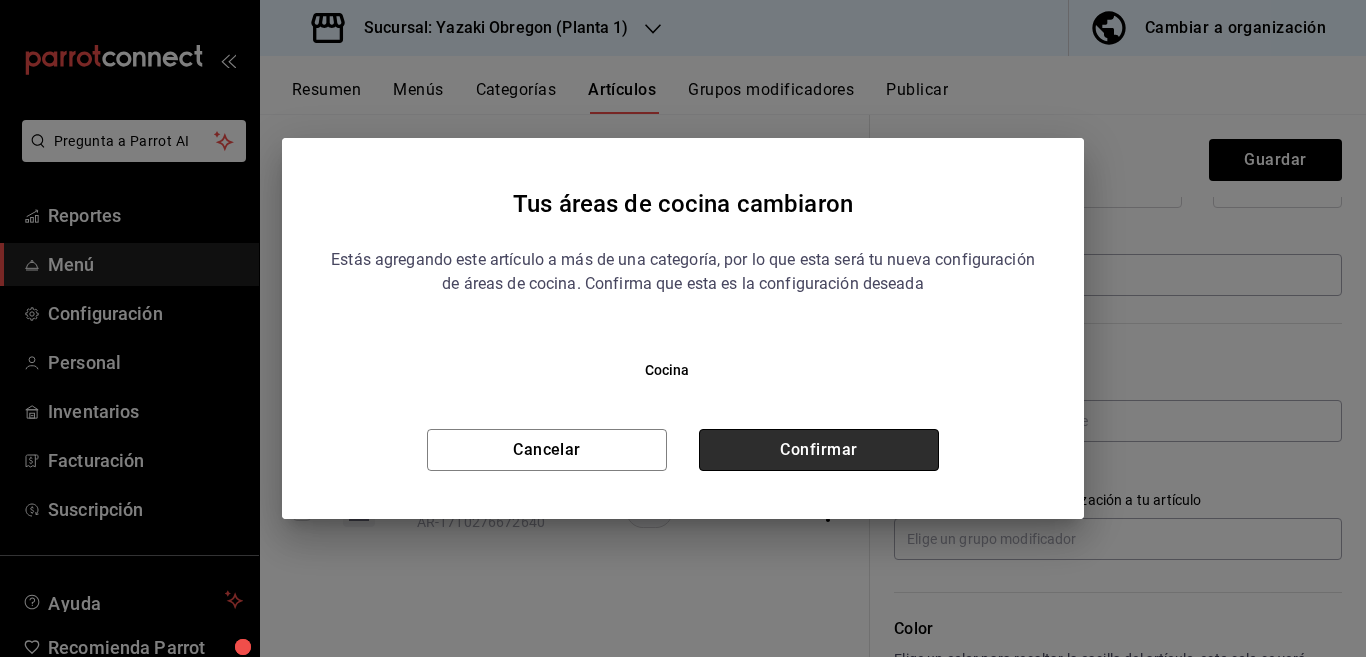 click on "Confirmar" at bounding box center (819, 450) 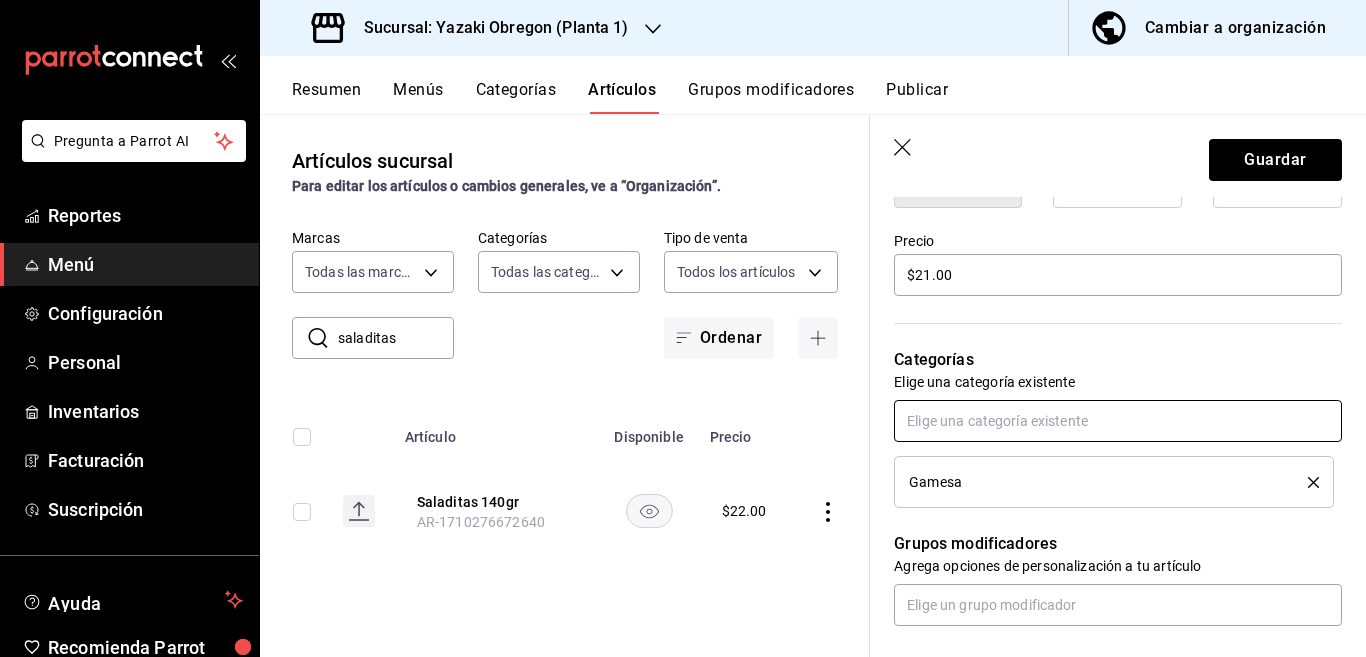 scroll, scrollTop: 570, scrollLeft: 0, axis: vertical 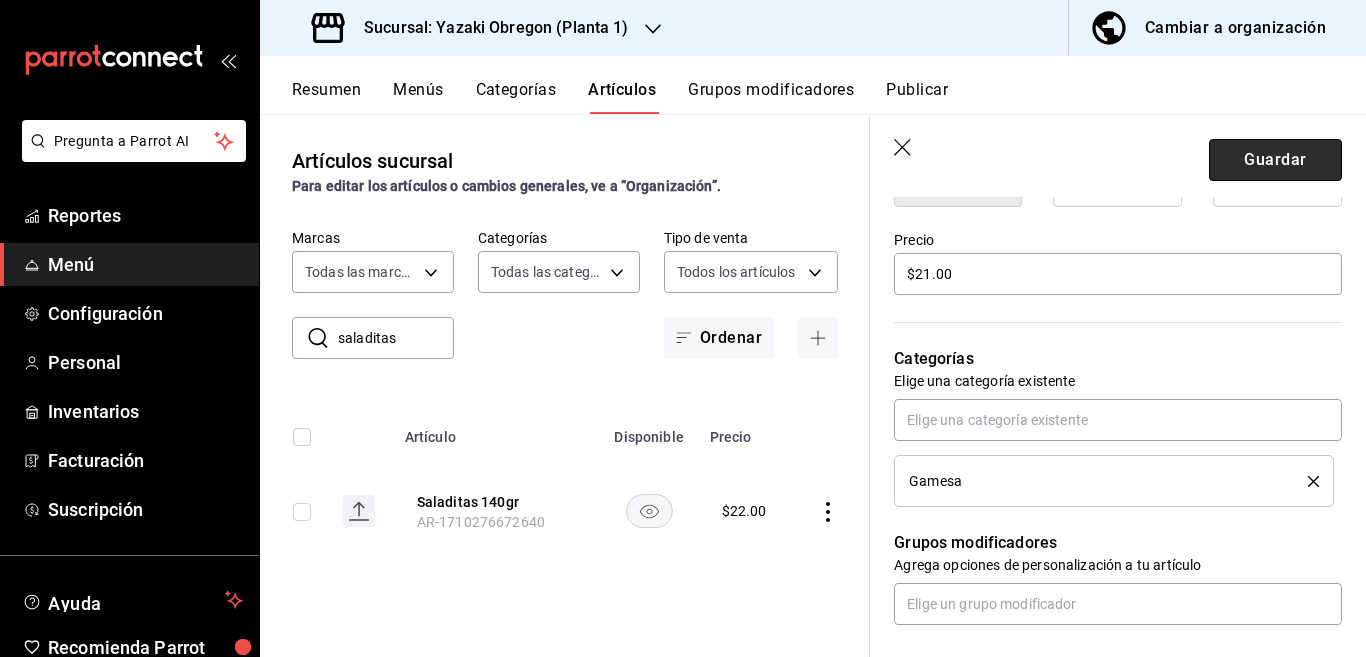 click on "Guardar" at bounding box center [1275, 160] 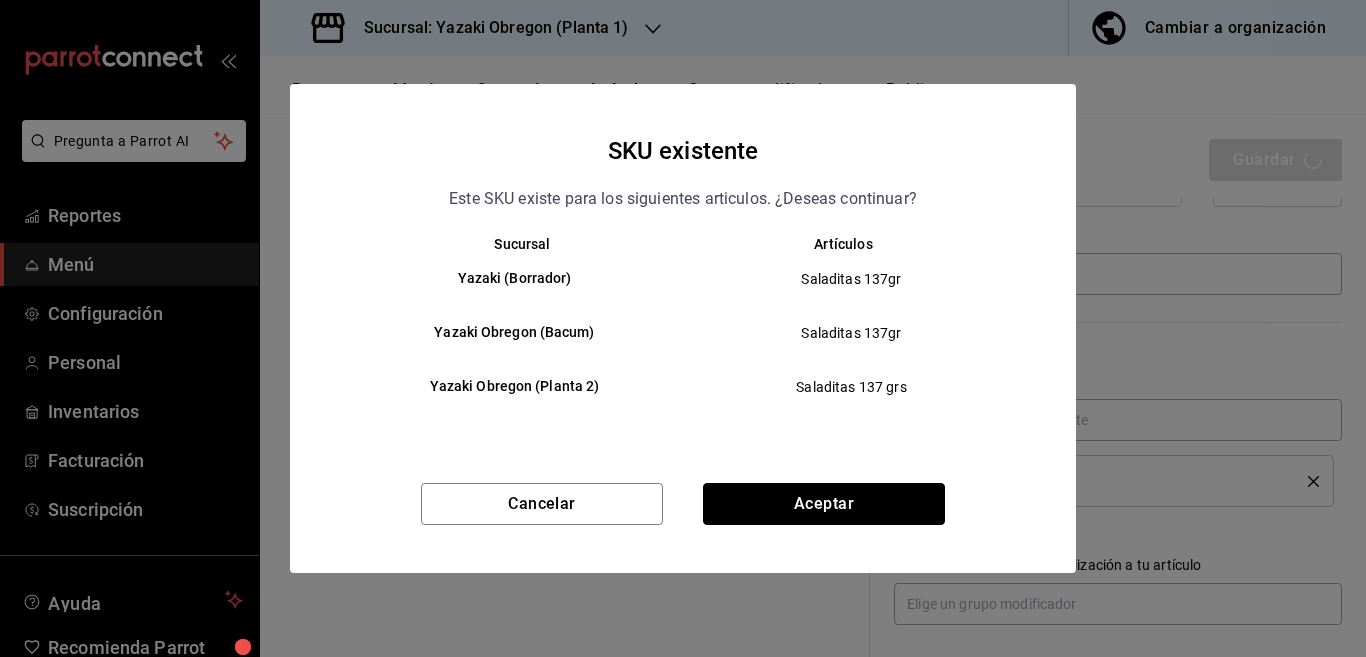 click on "Aceptar" at bounding box center [824, 504] 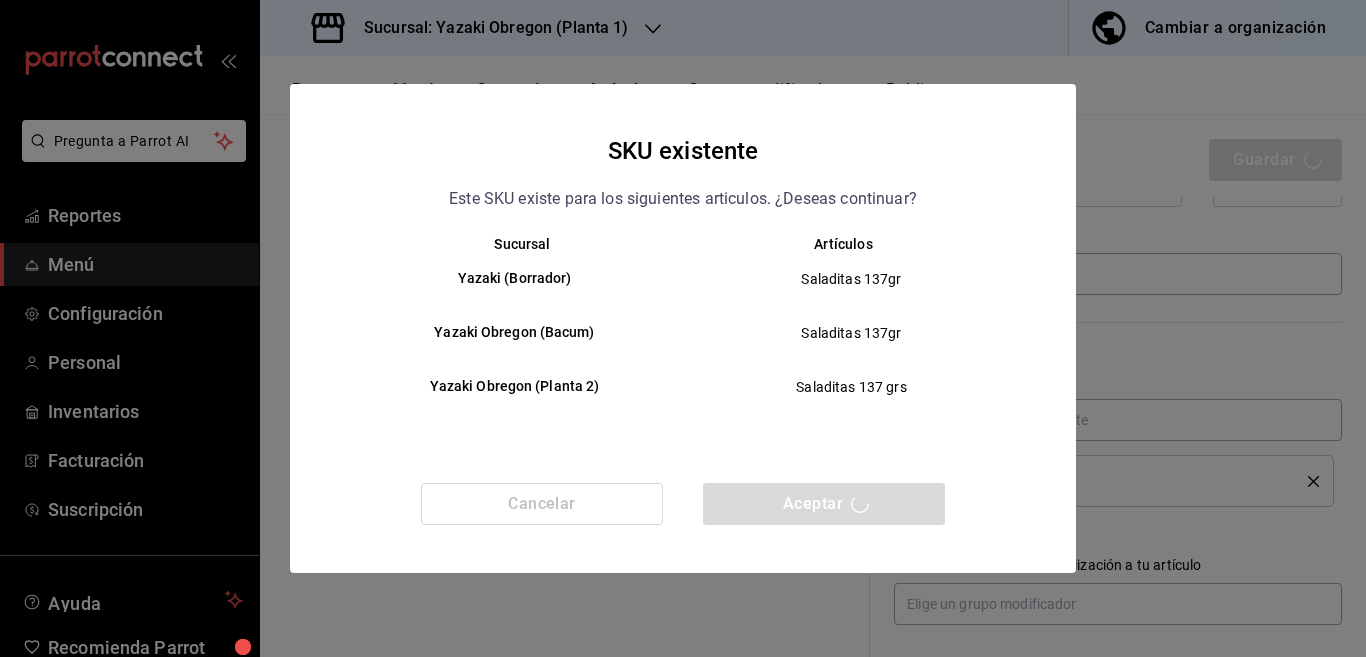 type on "x" 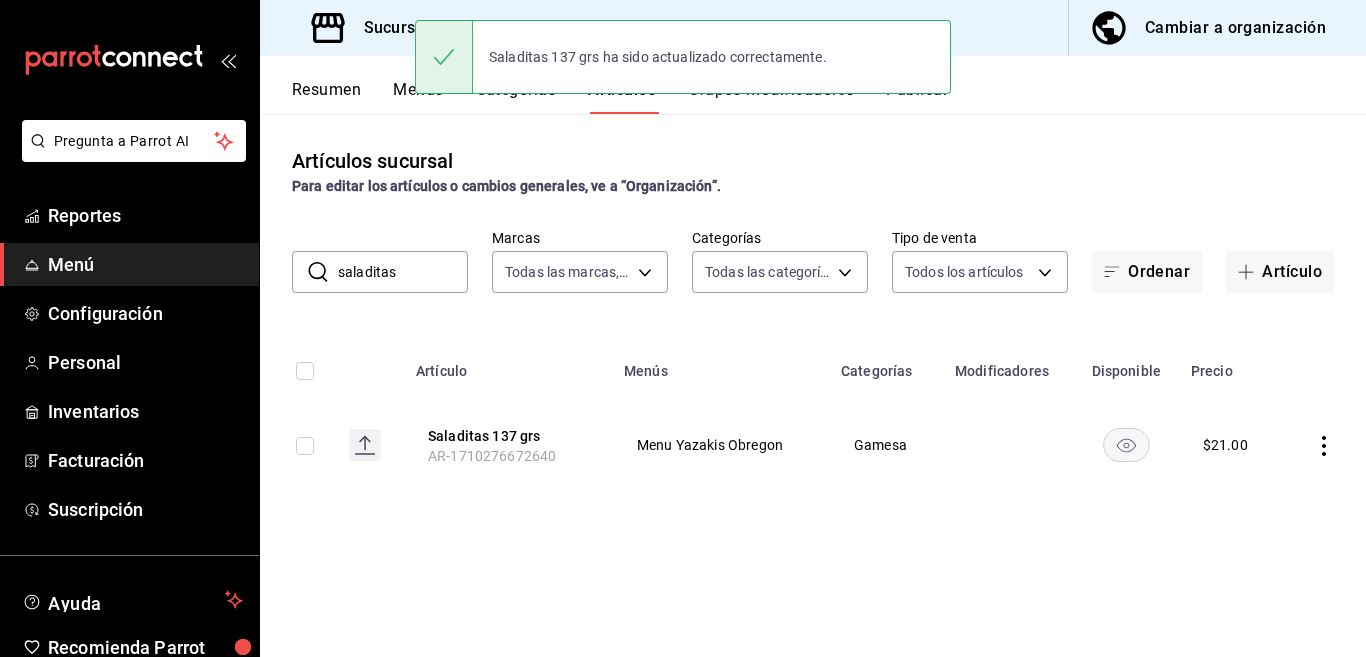 scroll, scrollTop: 0, scrollLeft: 0, axis: both 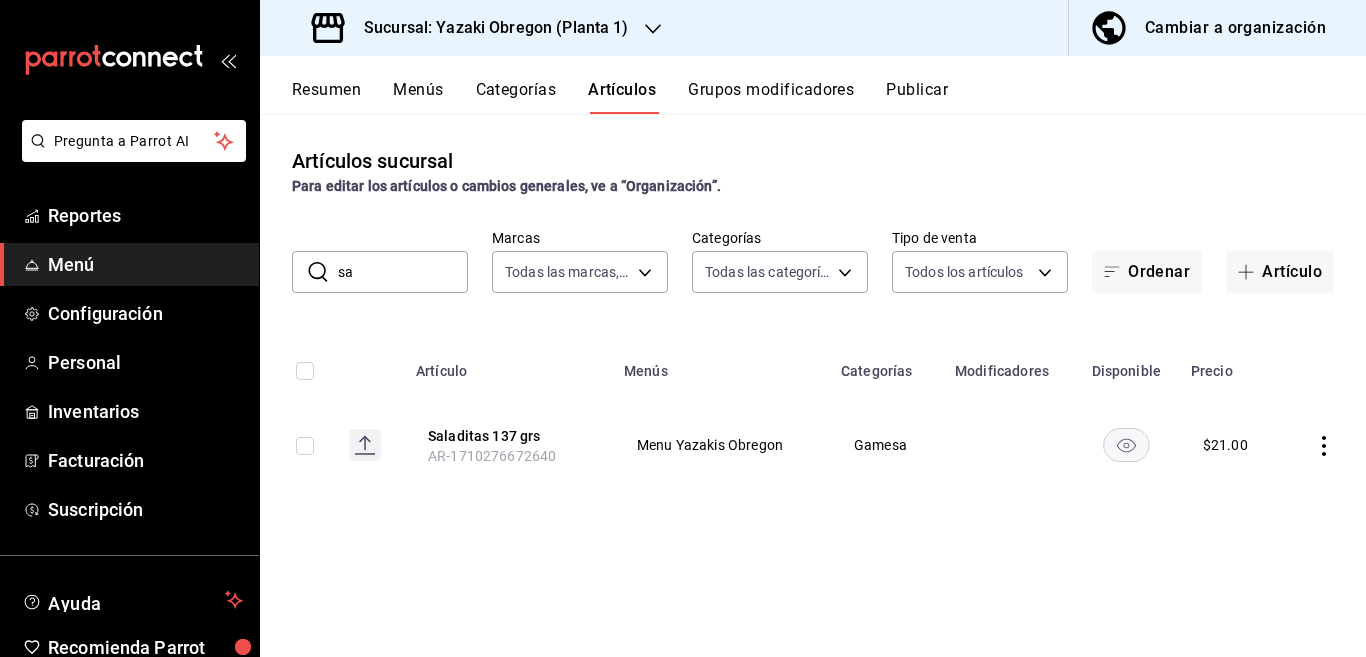 type on "s" 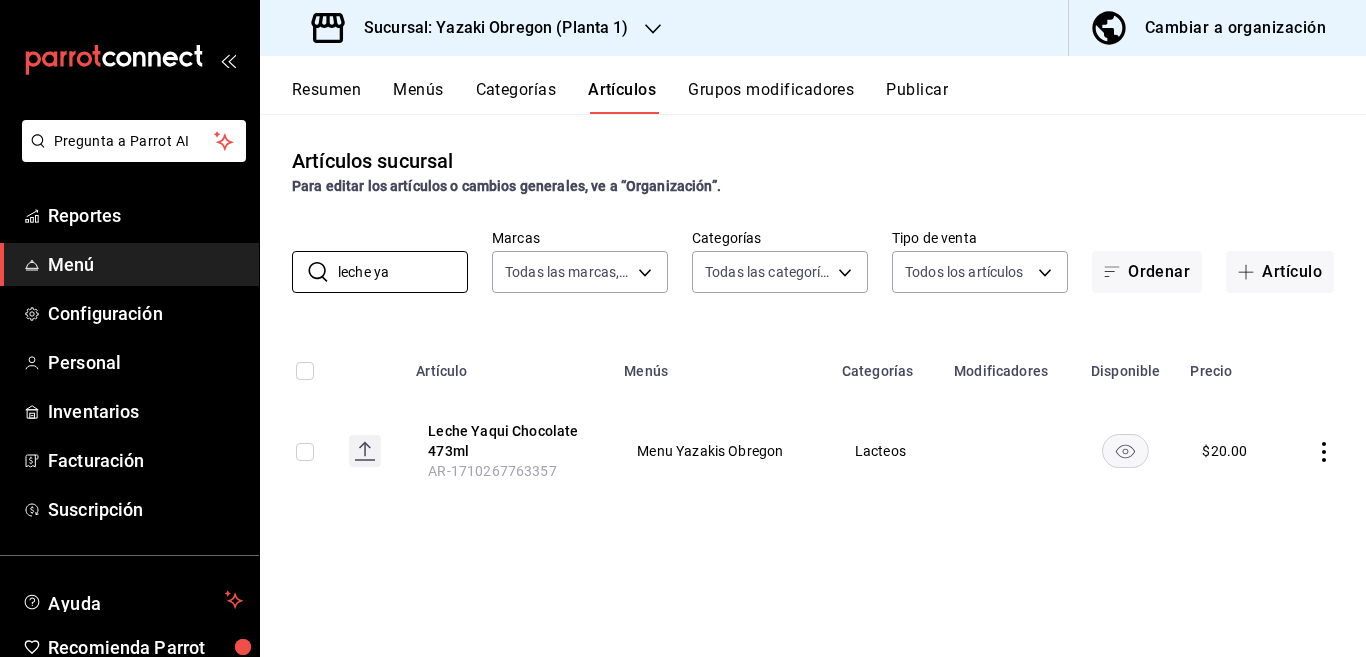 type on "leche ya" 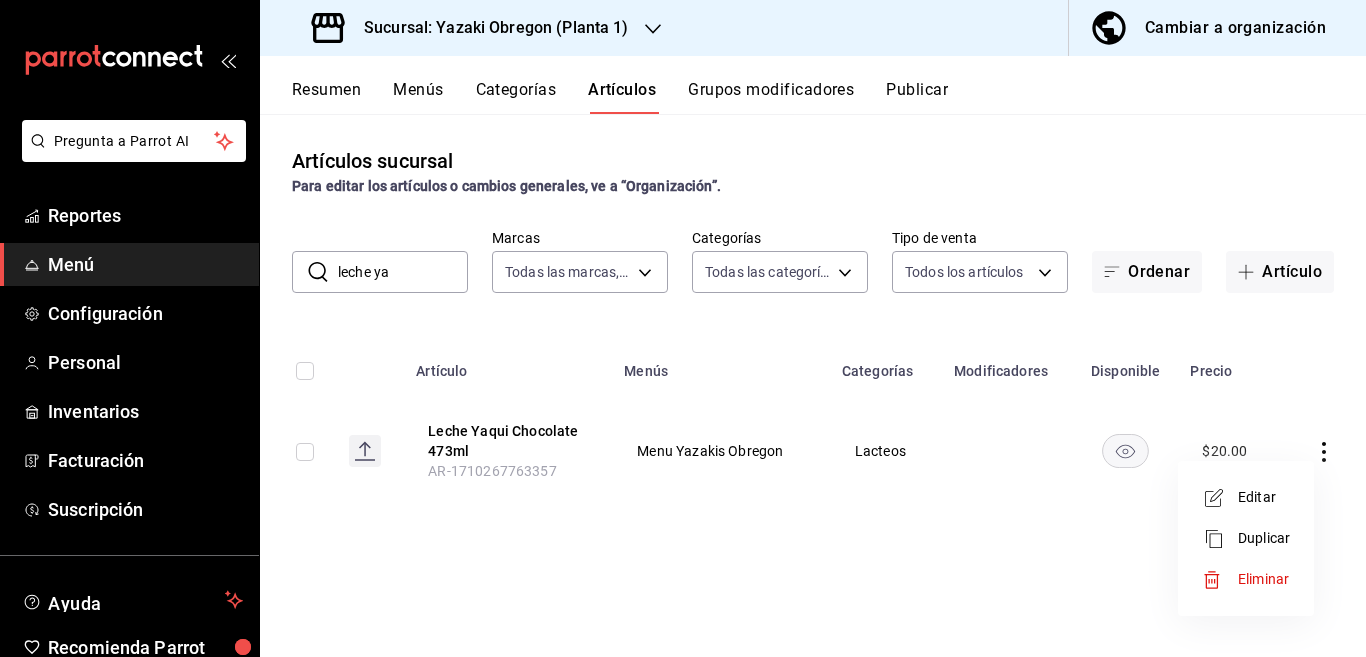 click on "Editar" at bounding box center [1264, 497] 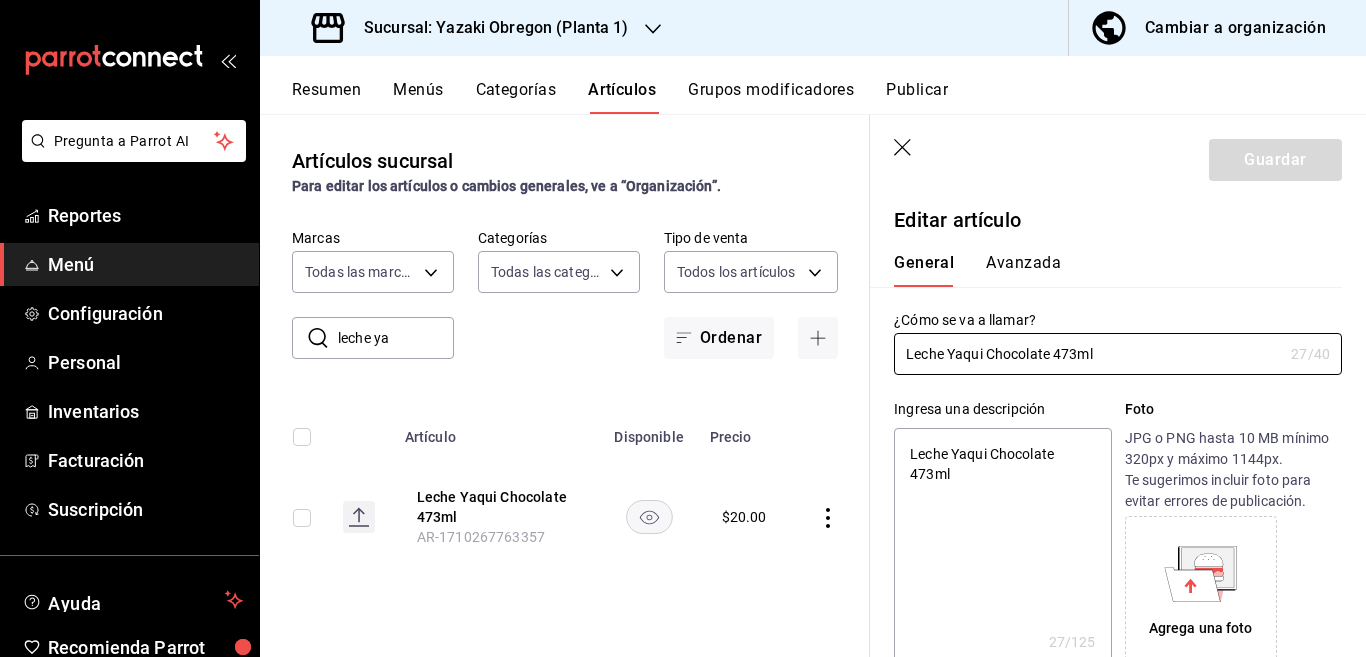 type on "x" 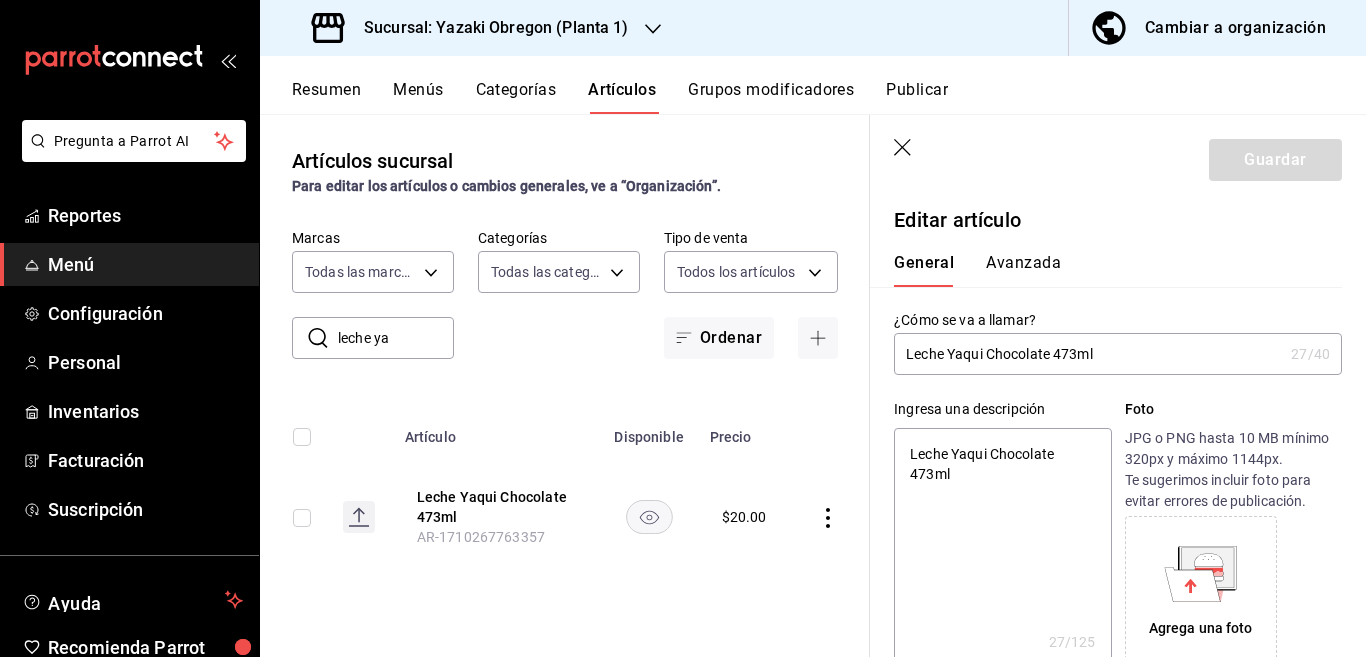 click on "Leche Yaqui Chocolate 473ml" at bounding box center [1002, 548] 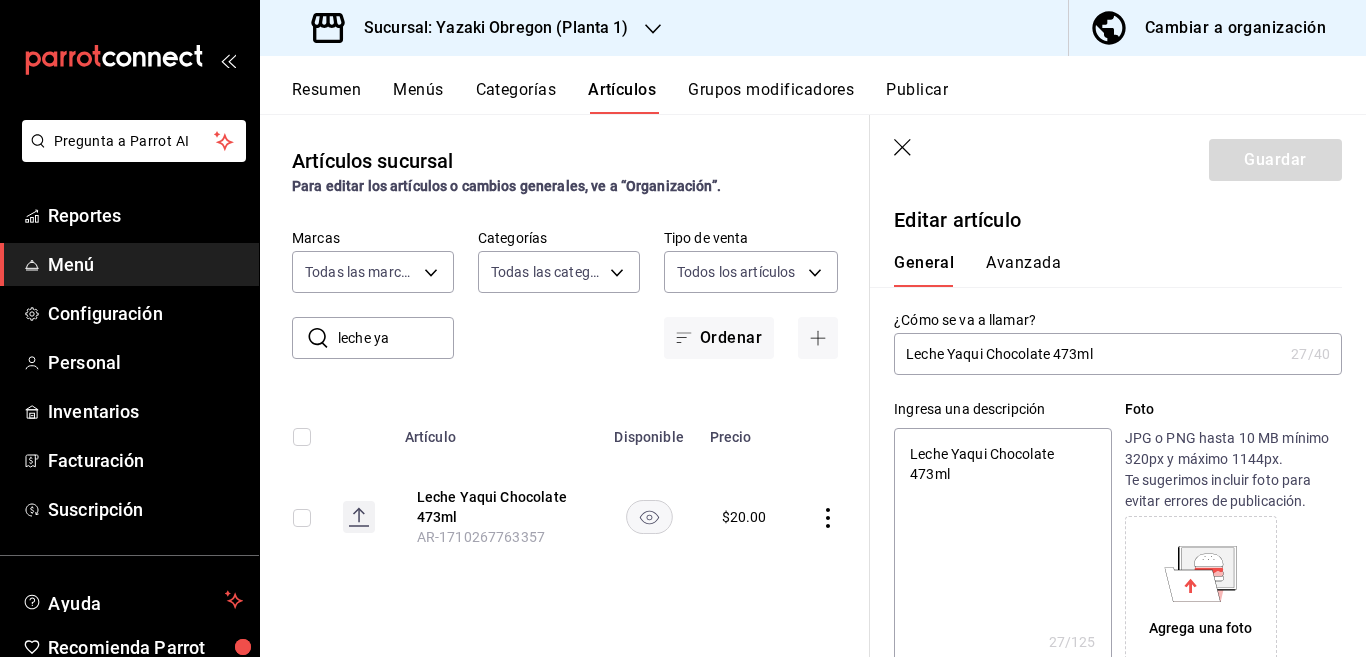 type on "Leche" 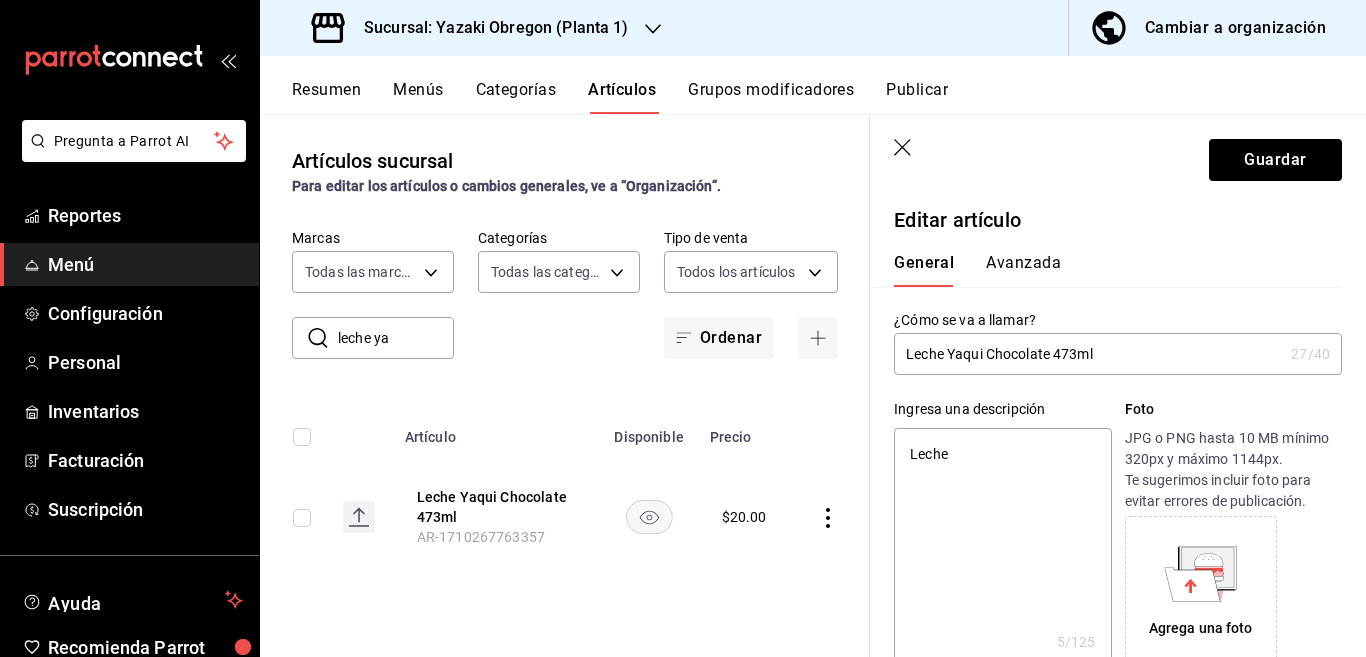 type on "x" 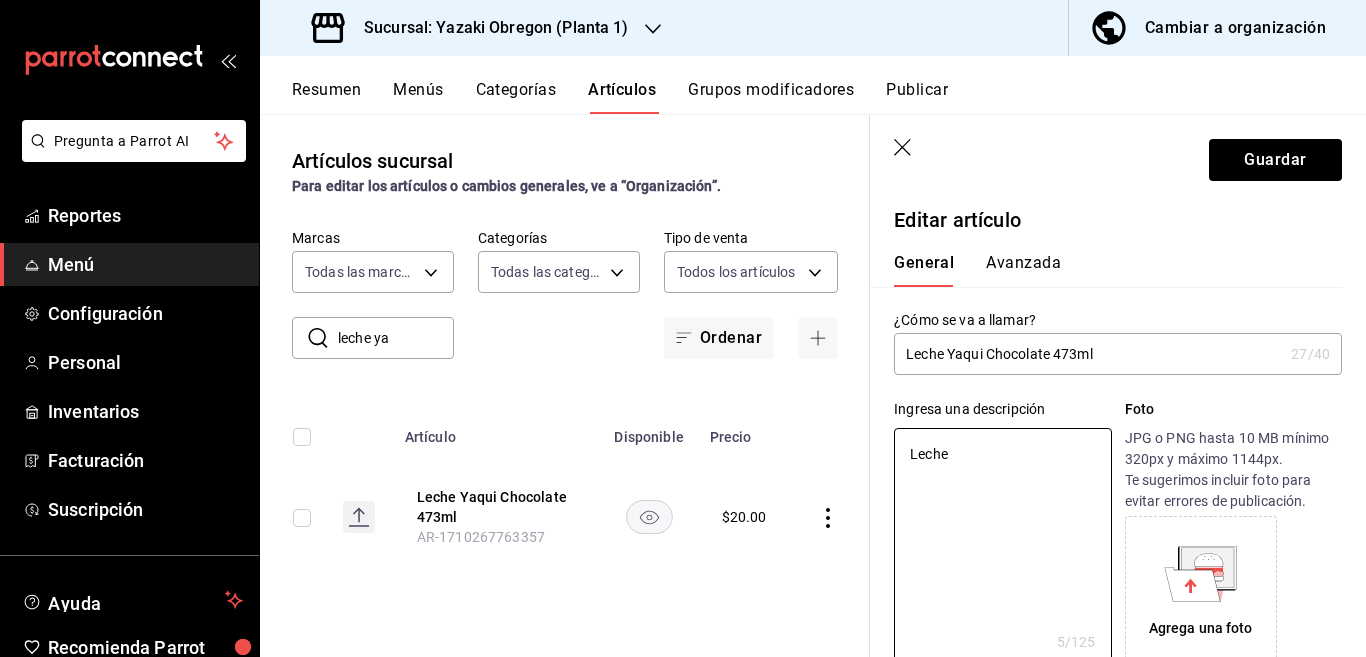 type on "Leche" 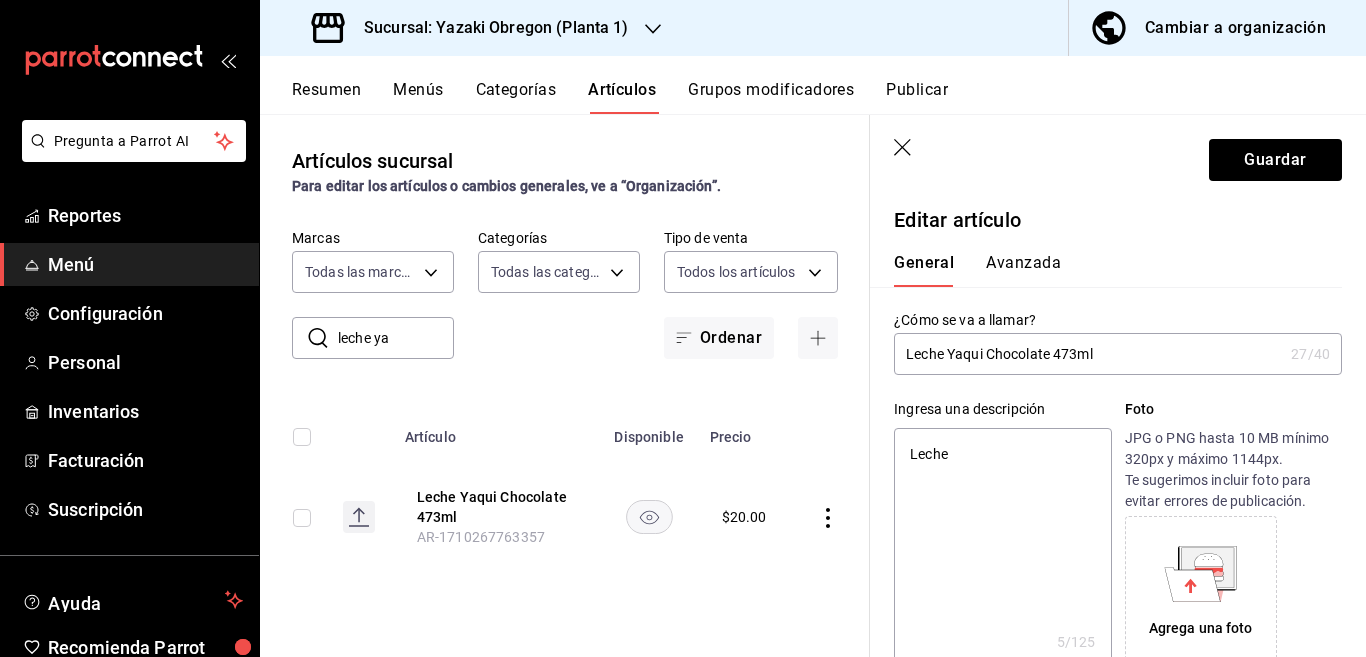 type on "Leche Yaqui Chocolate 473 ml" 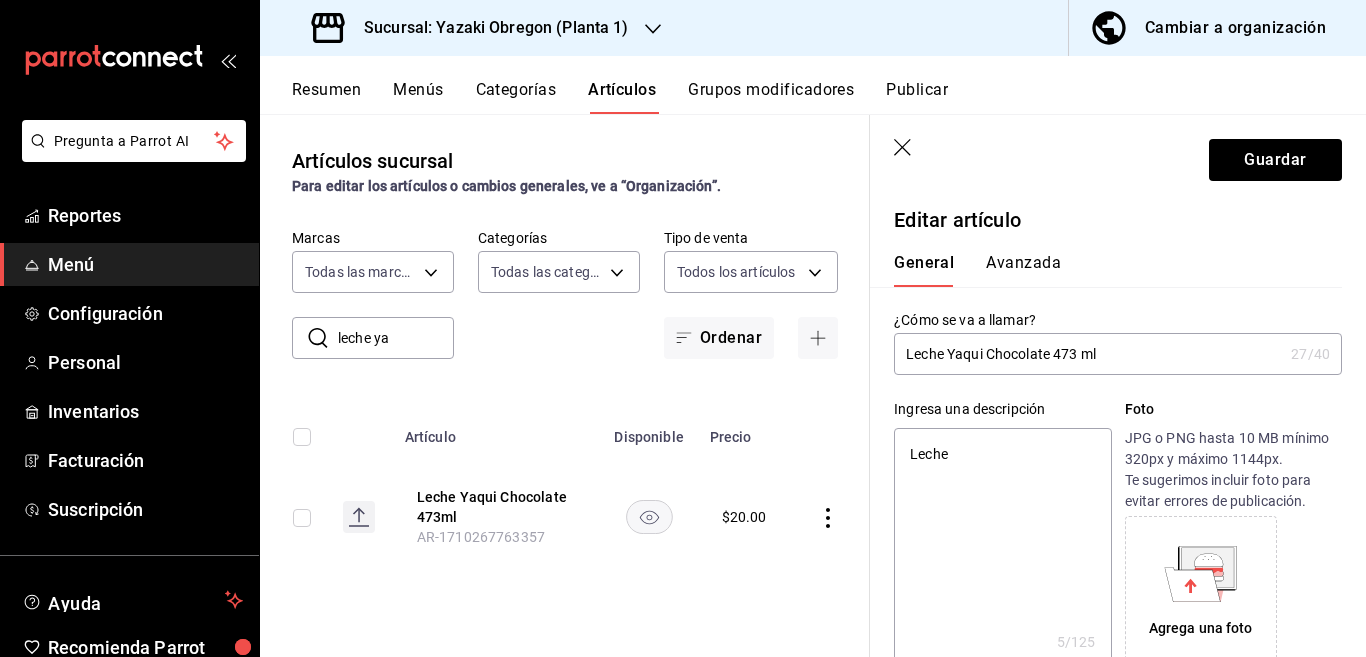 type on "x" 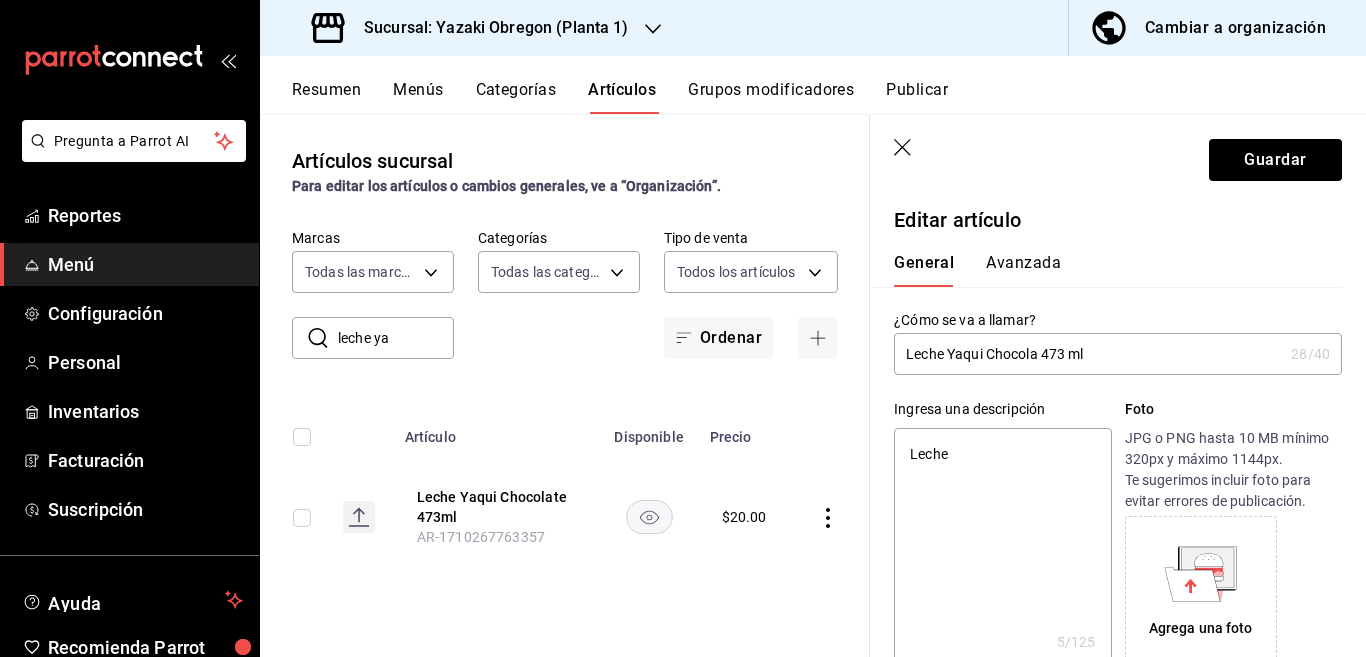 type on "Leche Yaqui Chocol 473 ml" 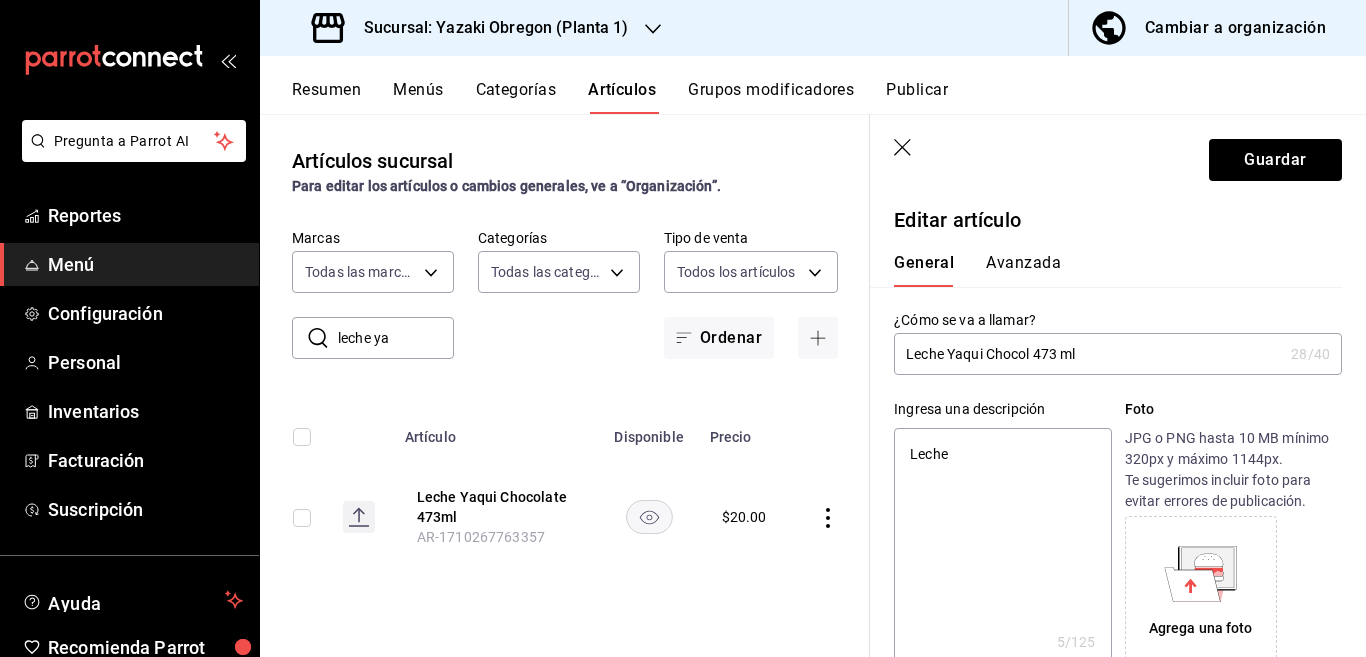 type on "x" 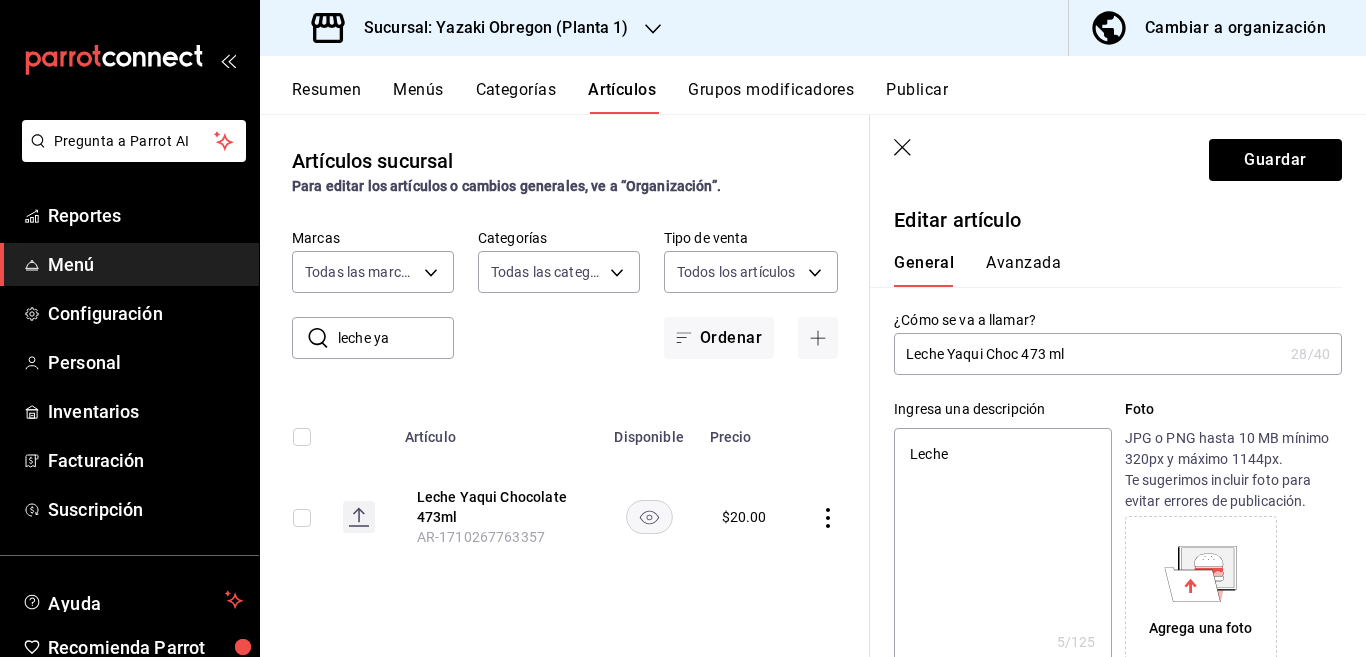 type on "Leche Yaqui Cho 473 ml" 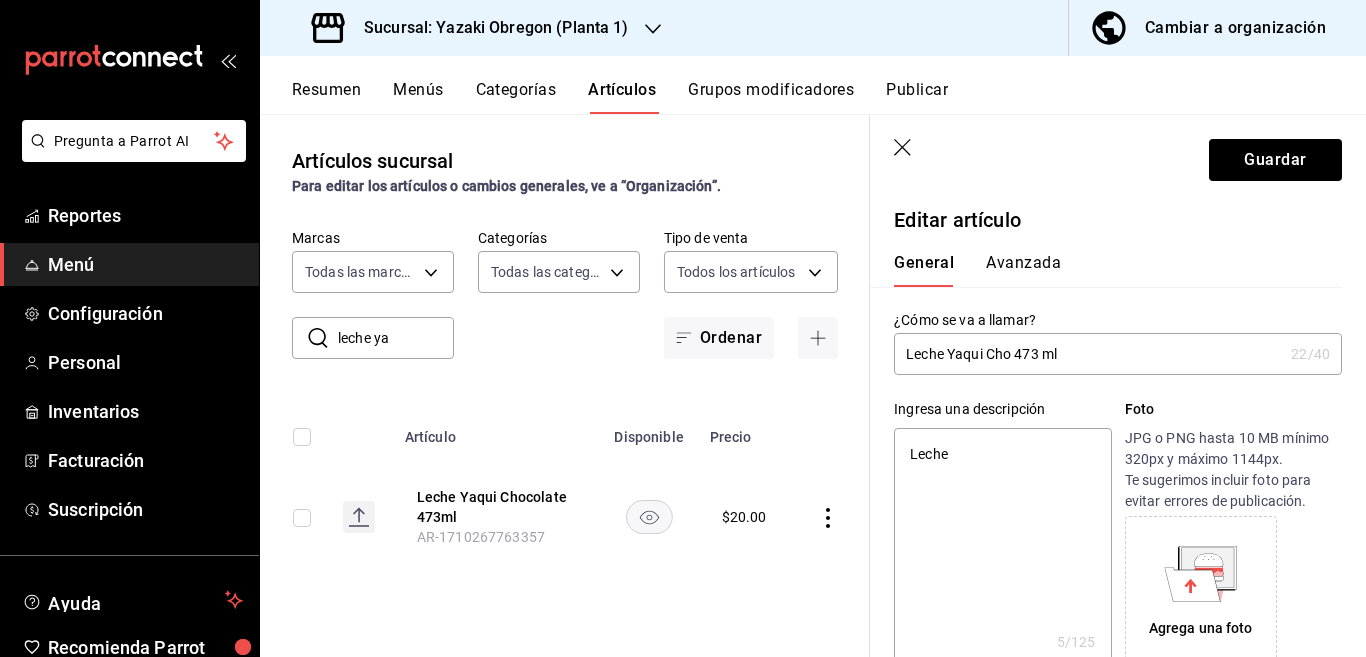 type on "x" 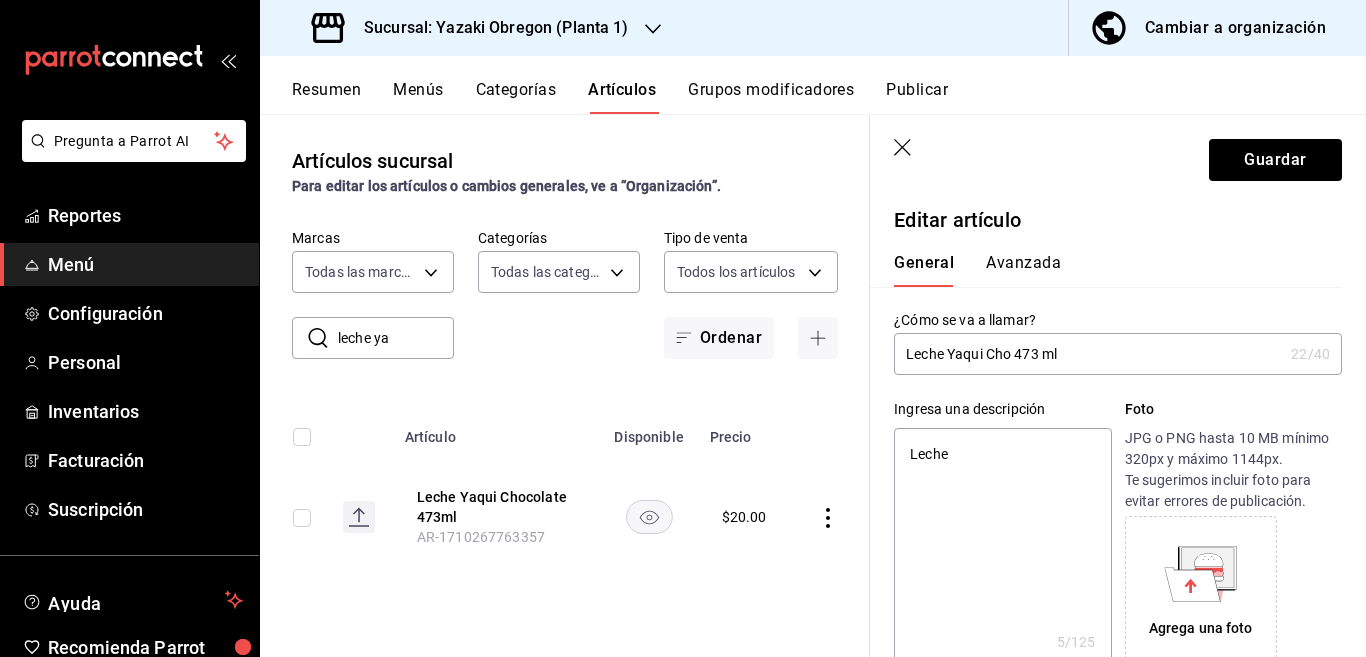 type on "Leche Yaqui Ch 473 ml" 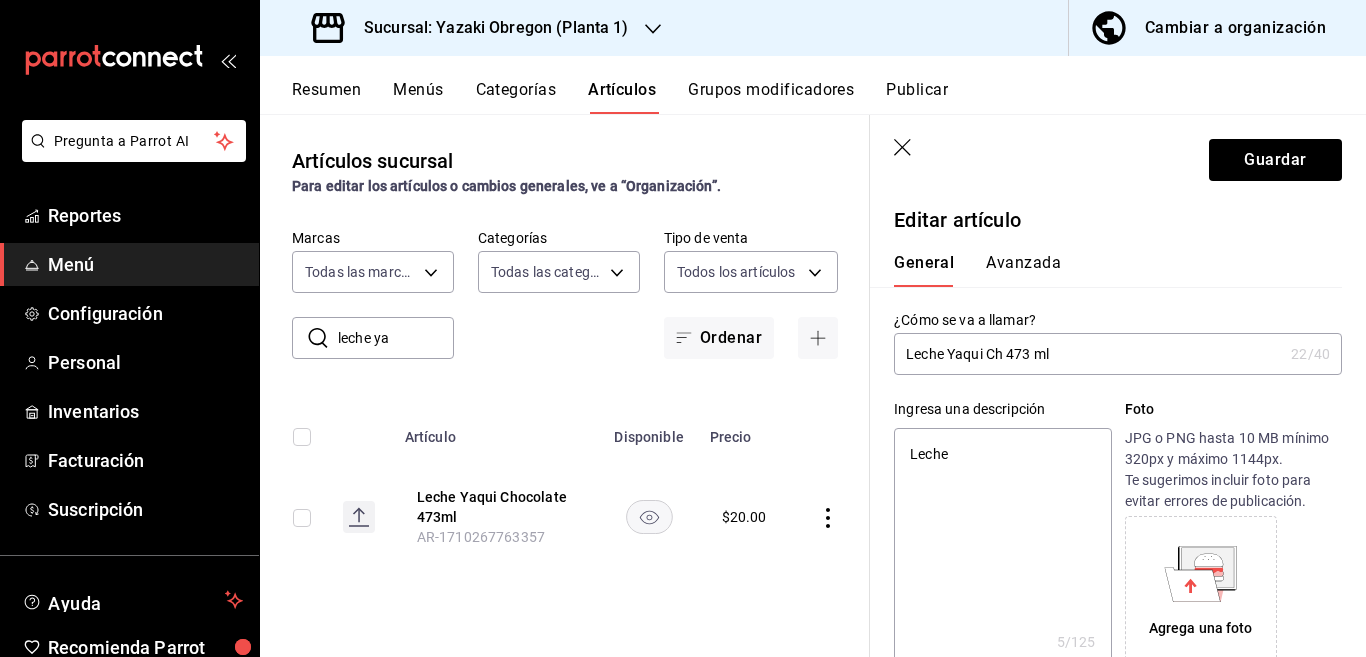type on "x" 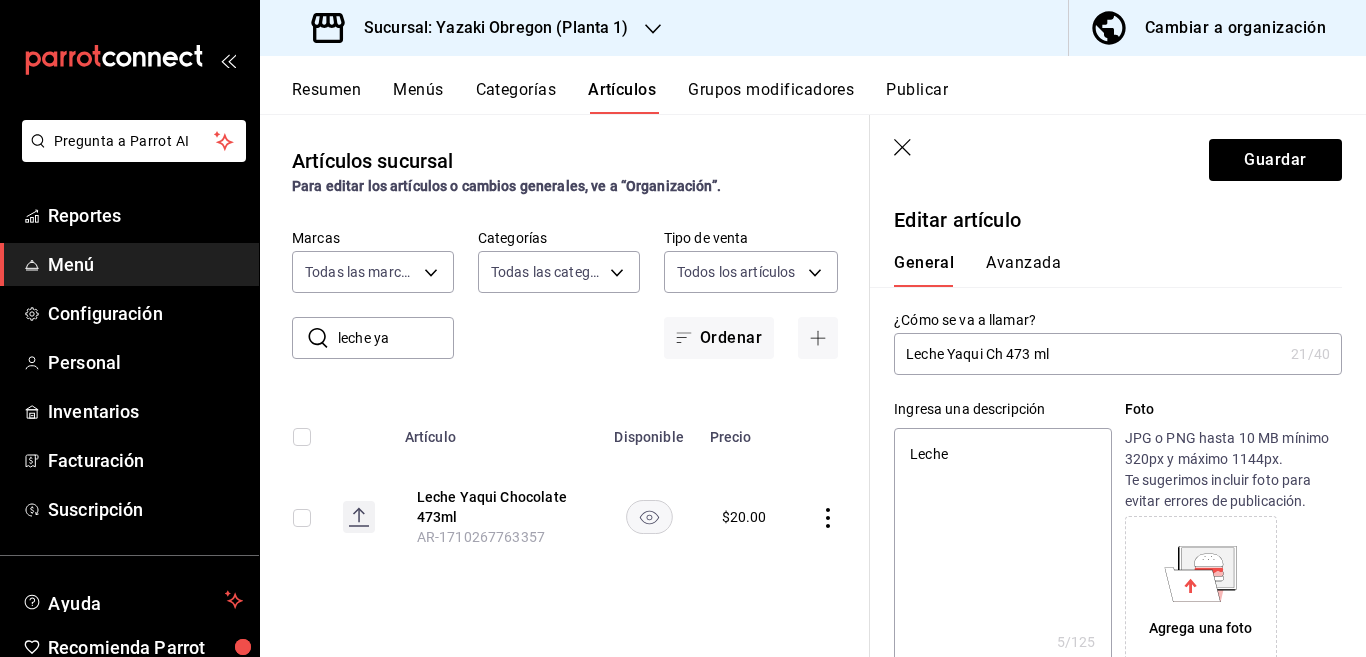 type on "Leche Yaqui C 473 ml" 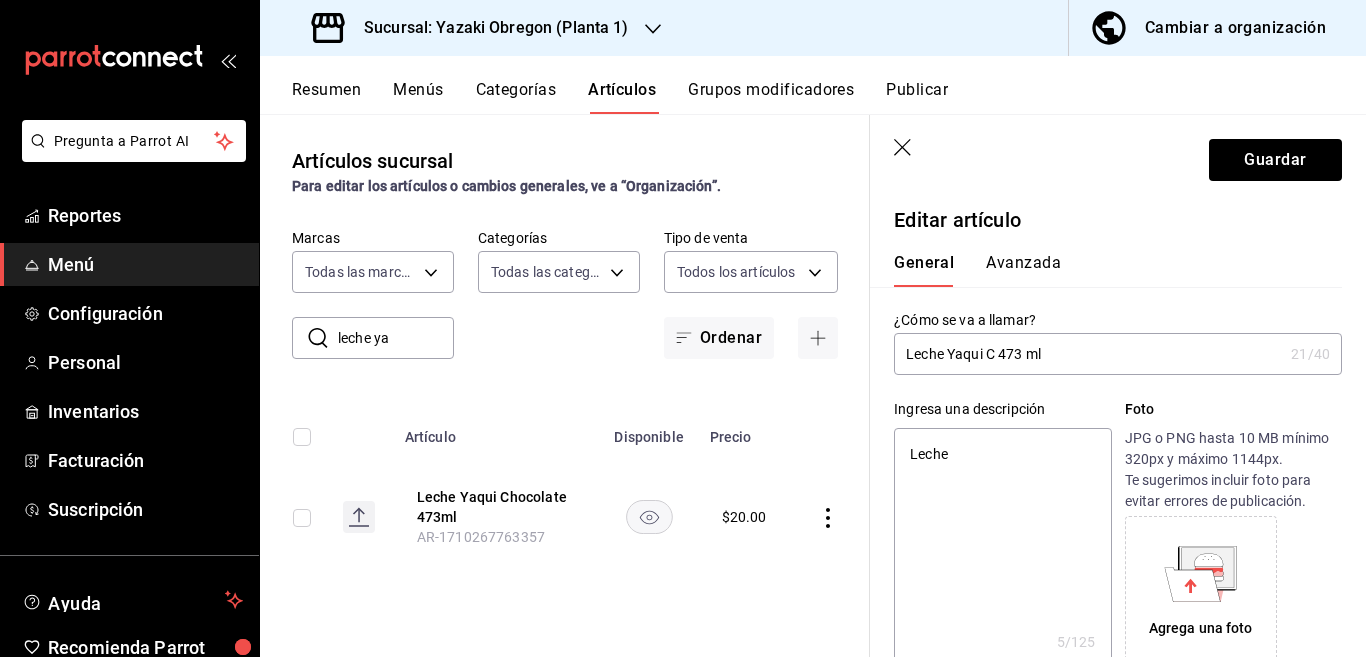 type on "x" 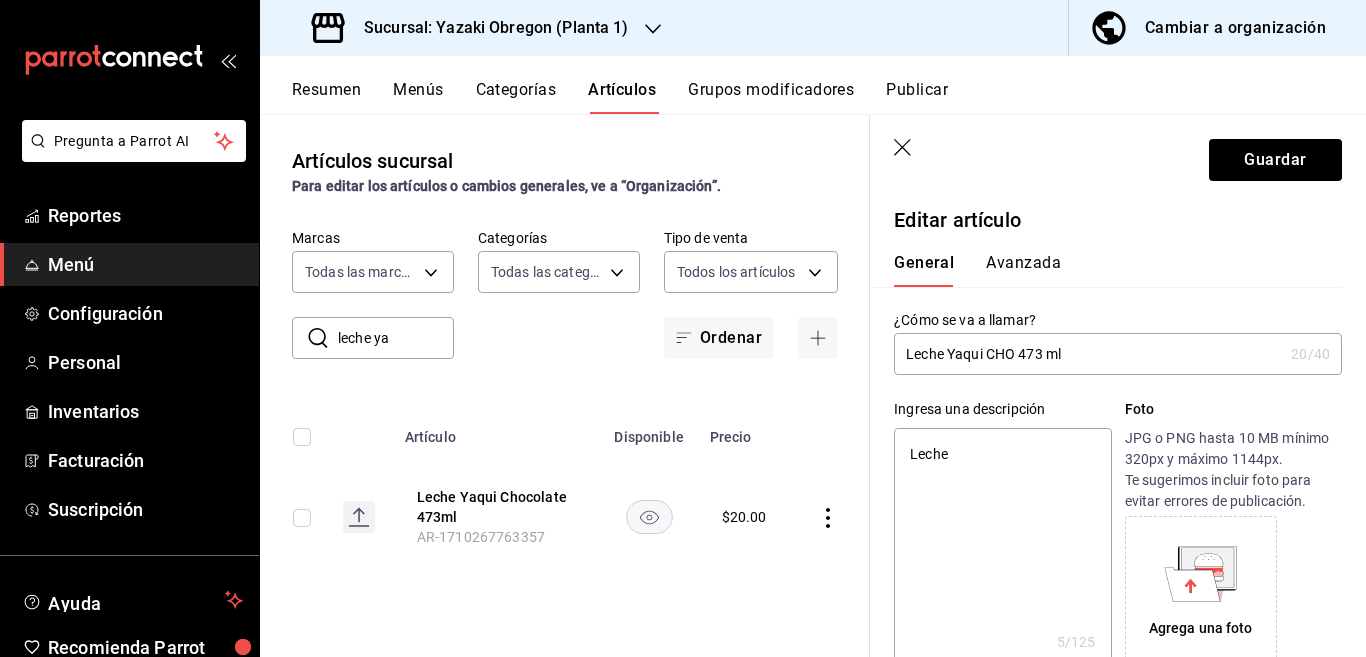 type on "Leche Yaqui CHOC 473 ml" 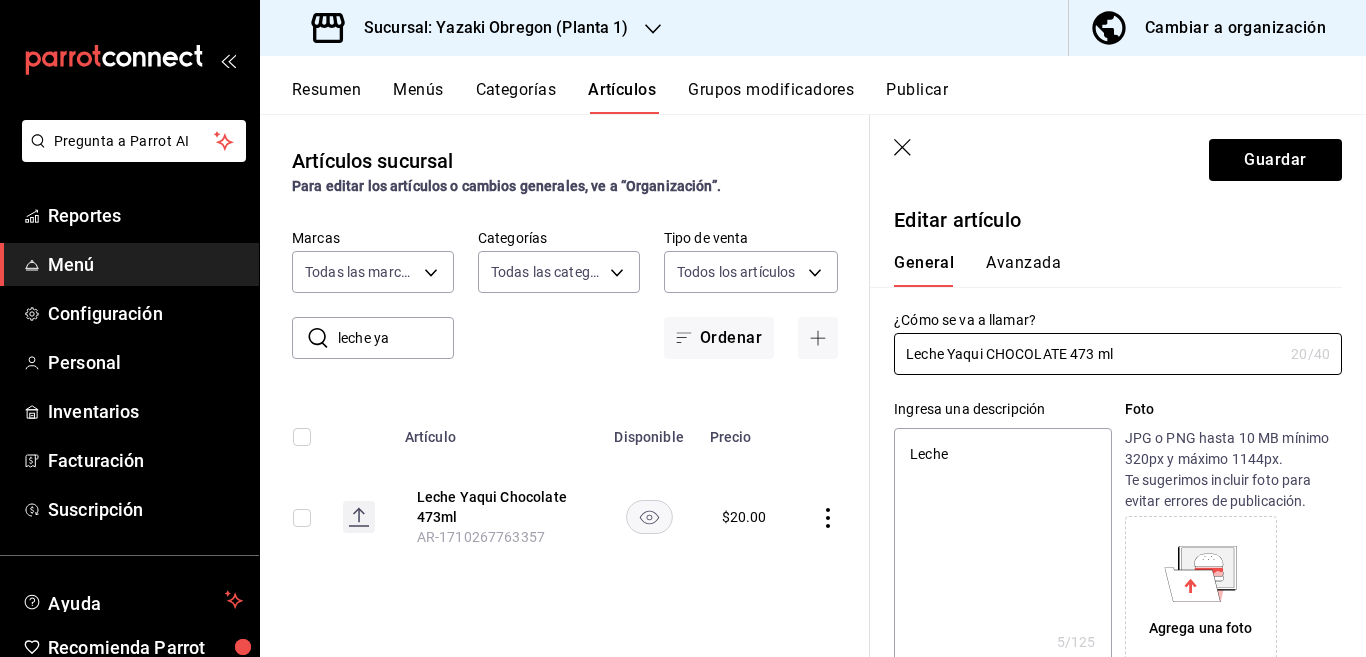type on "Leche Yaqui CHOCOLATE 473 ml" 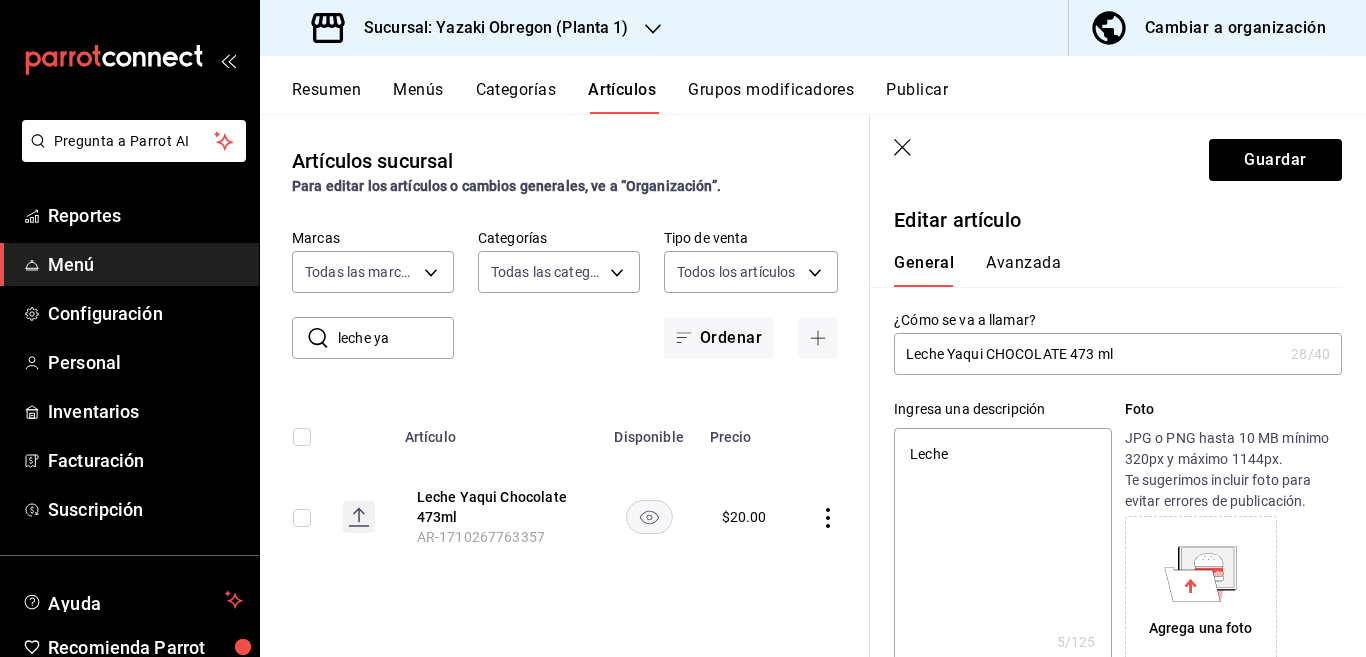 type on "x" 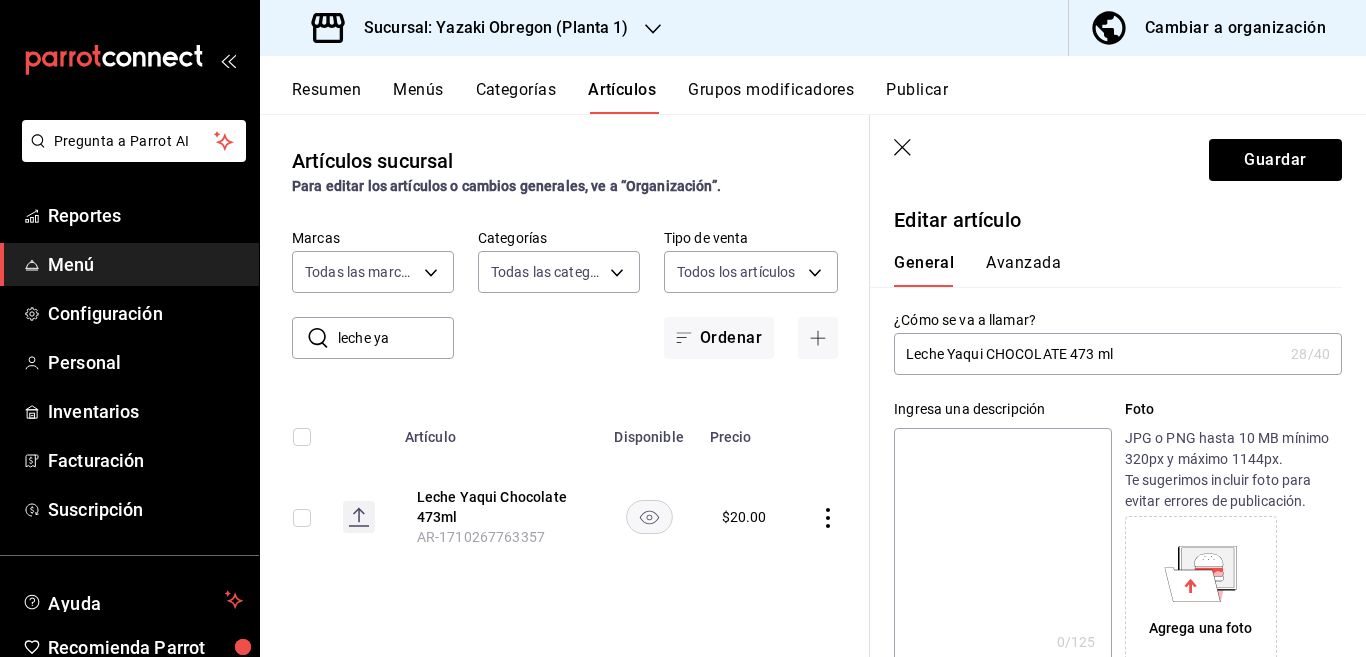 click on "Leche Yaqui CHOCOLATE 473 ml" at bounding box center [1088, 354] 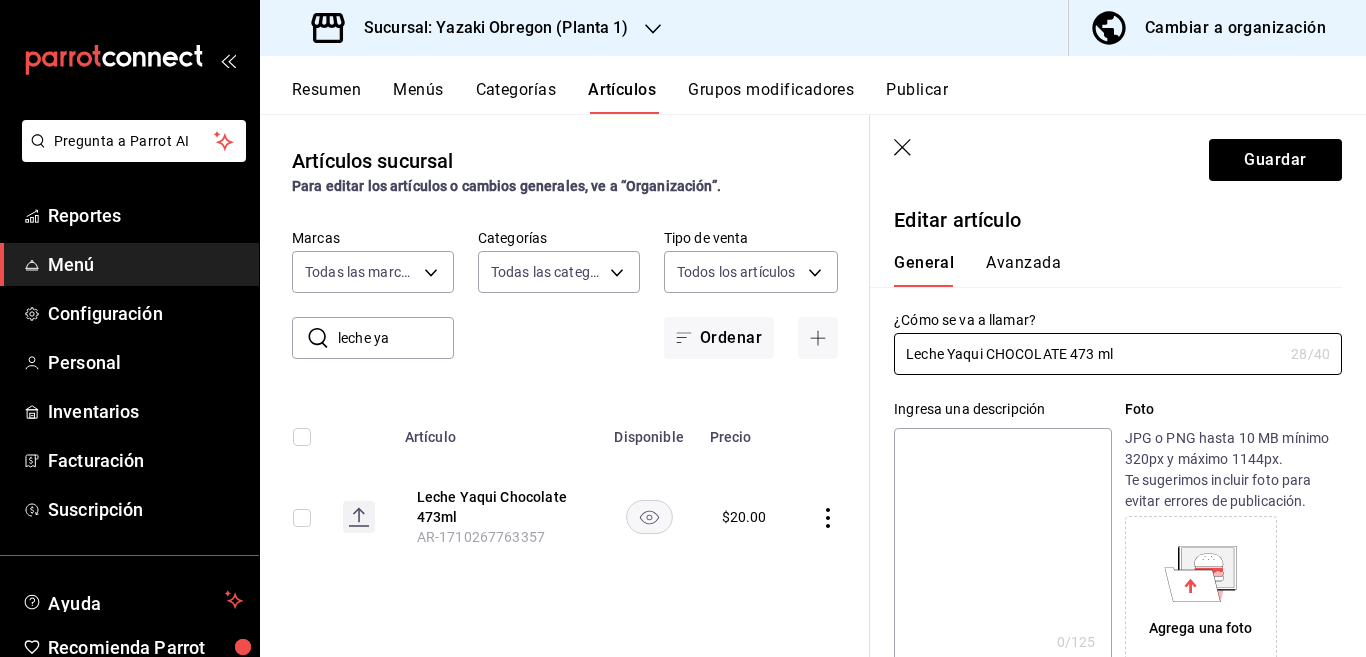 click at bounding box center (1002, 548) 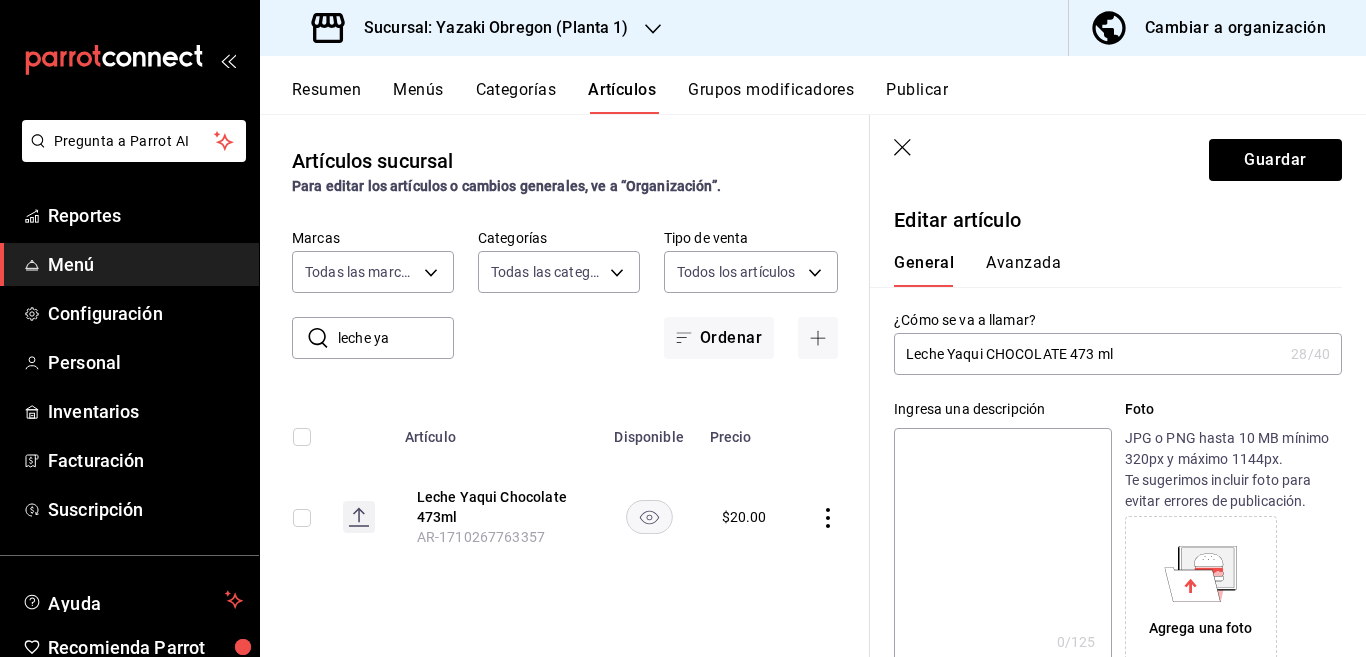 paste on "Leche Yaqui CHOCOLATE 473 ml" 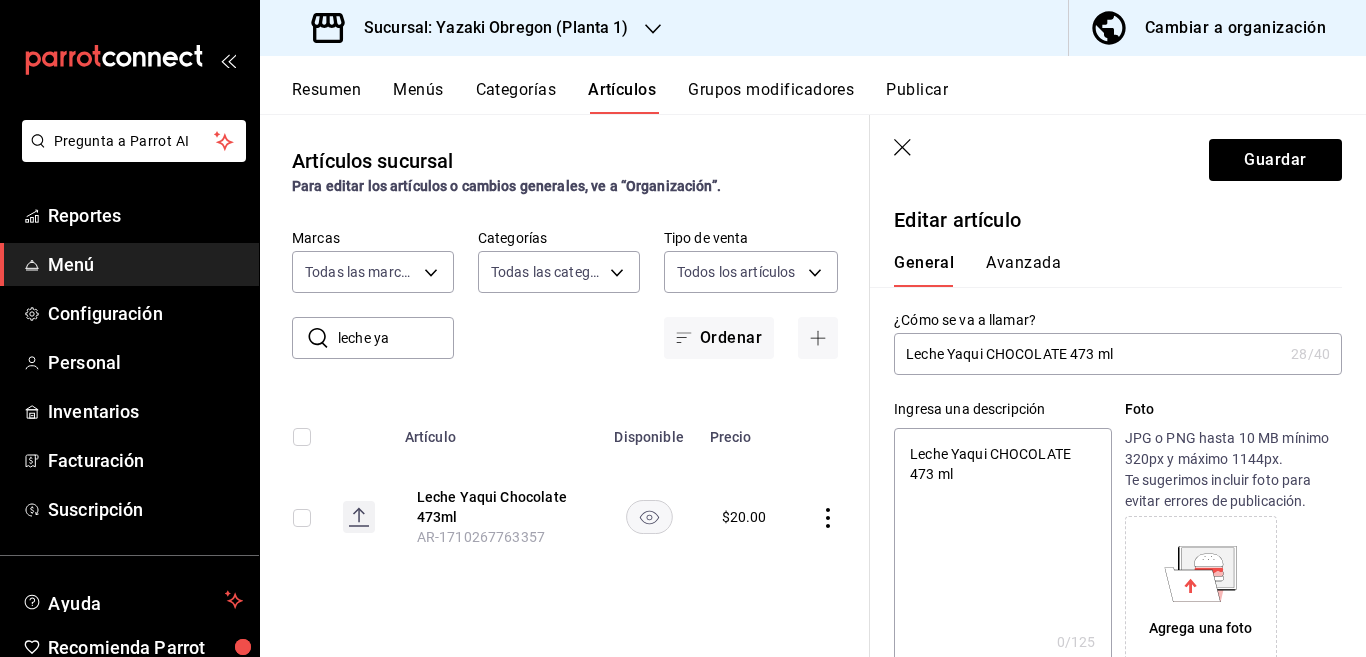type on "x" 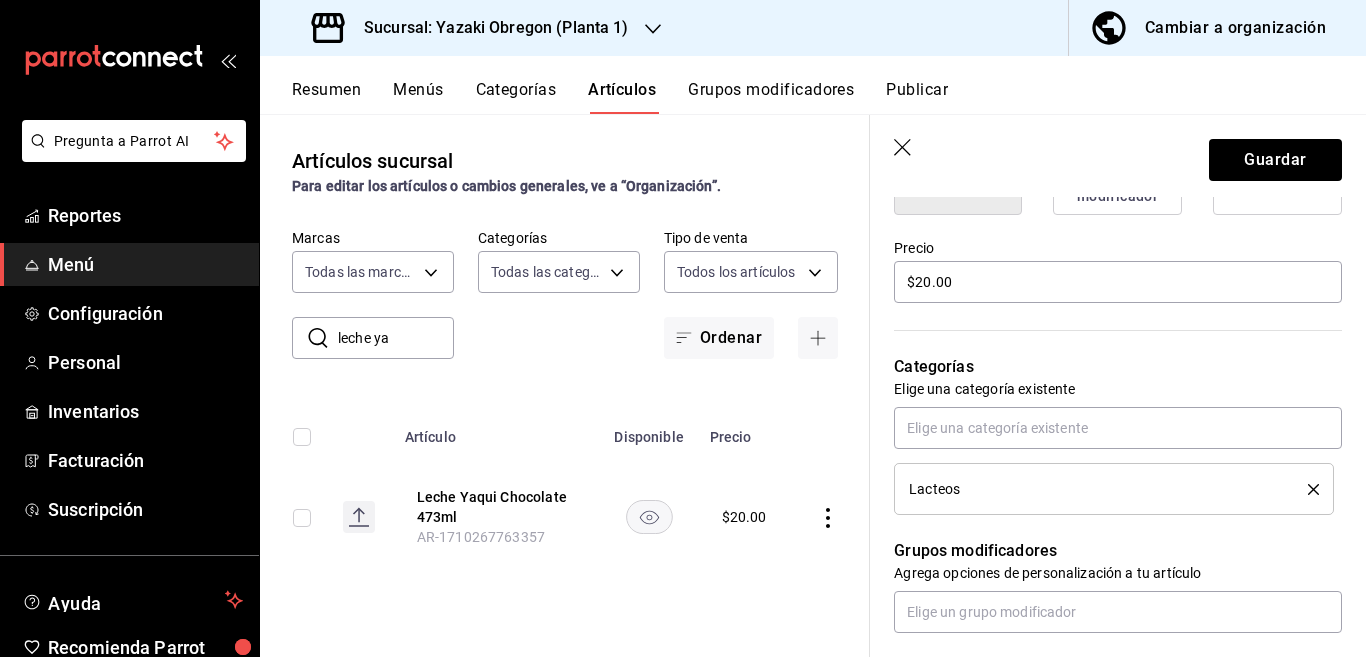 scroll, scrollTop: 569, scrollLeft: 0, axis: vertical 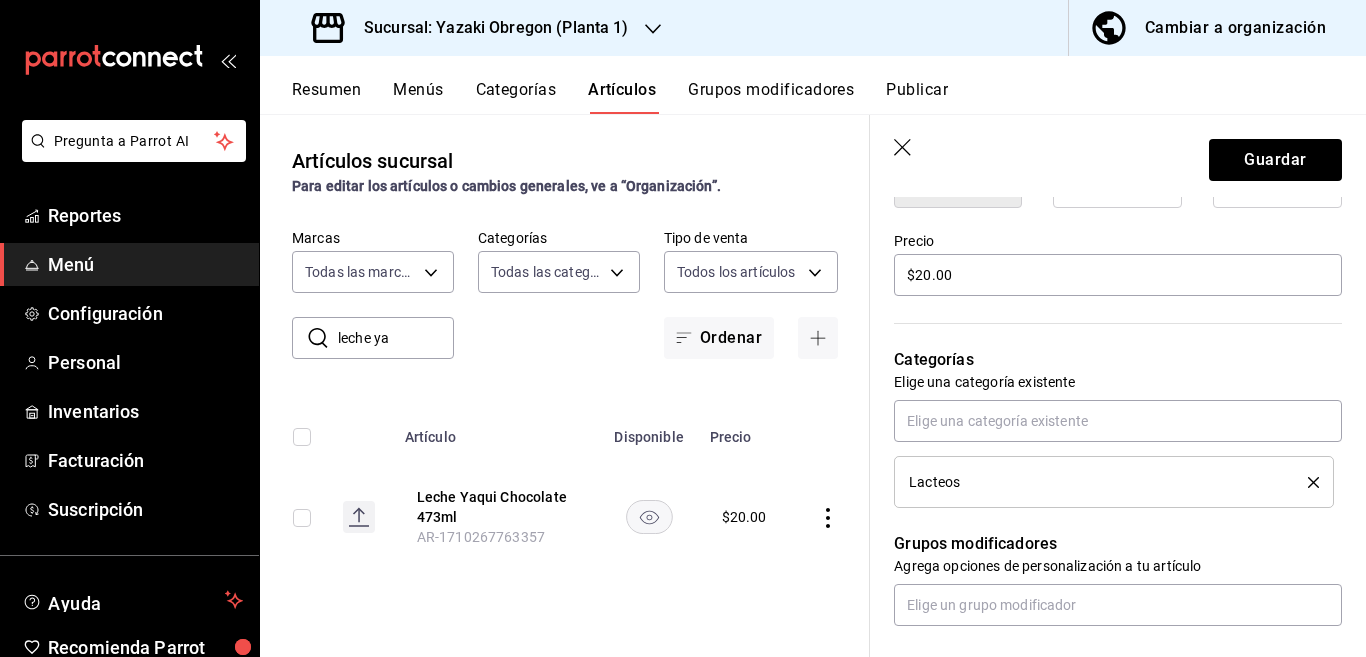 type on "Leche Yaqui CHOCOLATE 473 ml" 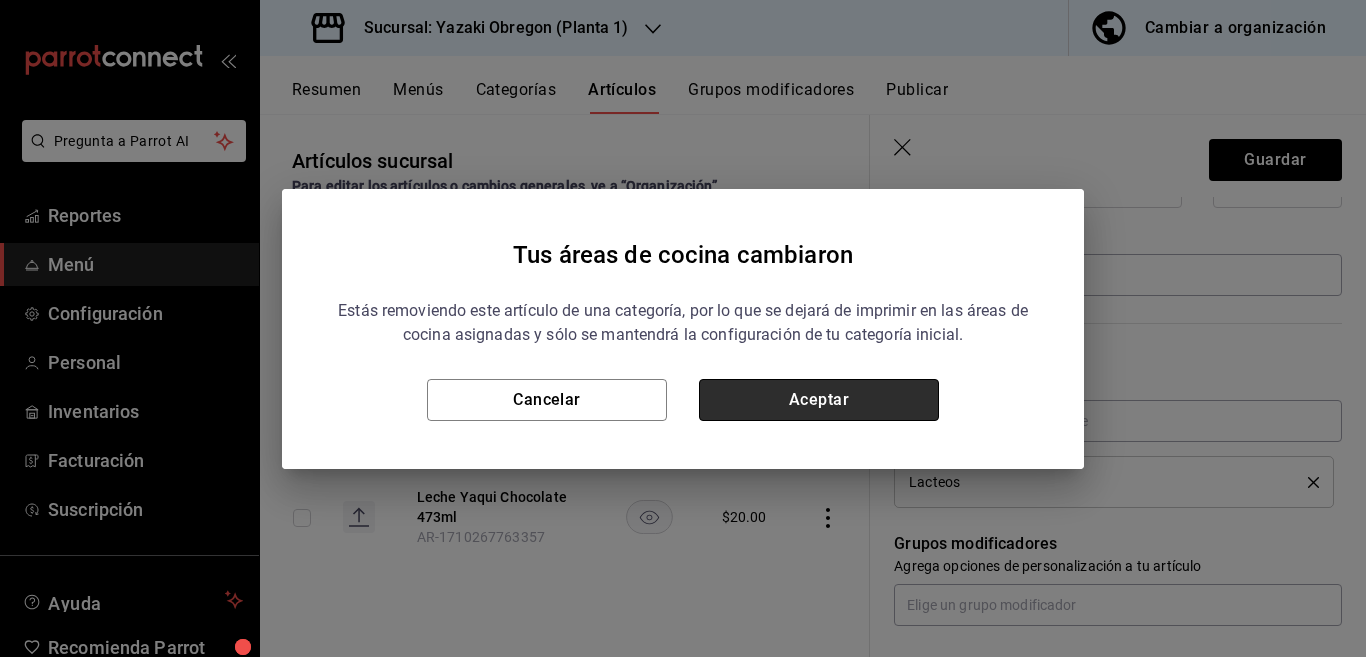click on "Aceptar" at bounding box center [819, 400] 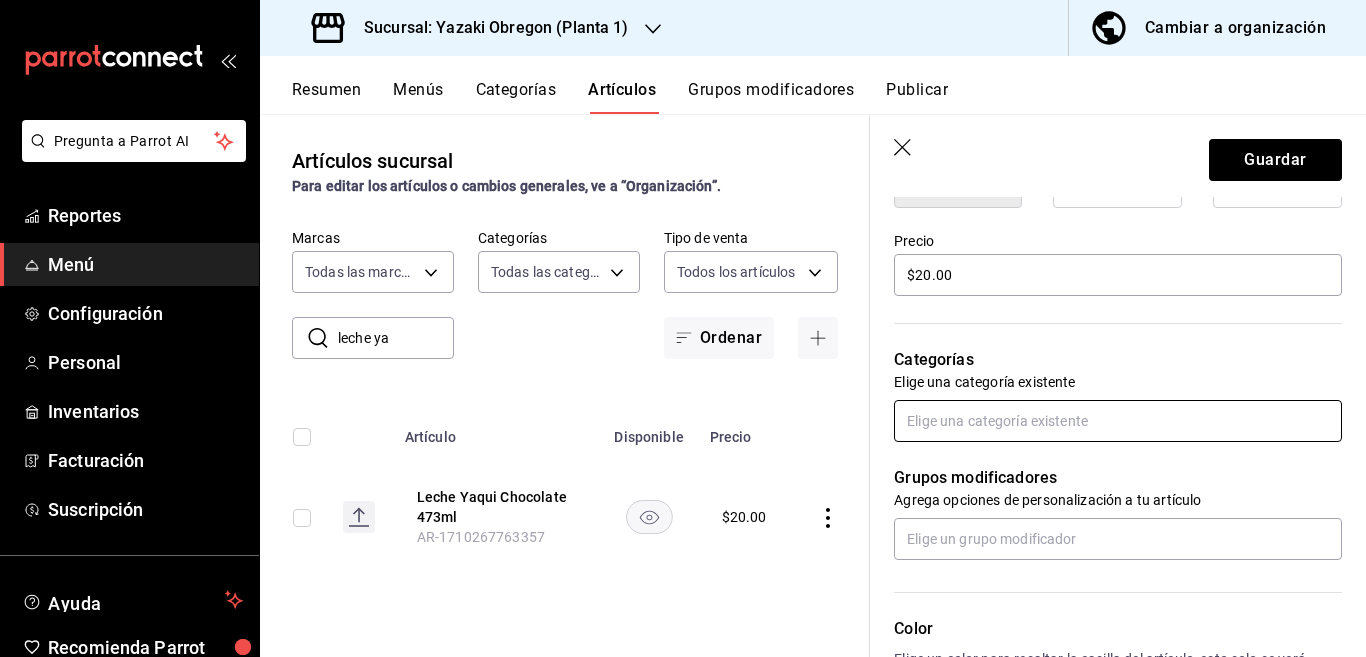 click at bounding box center [1118, 421] 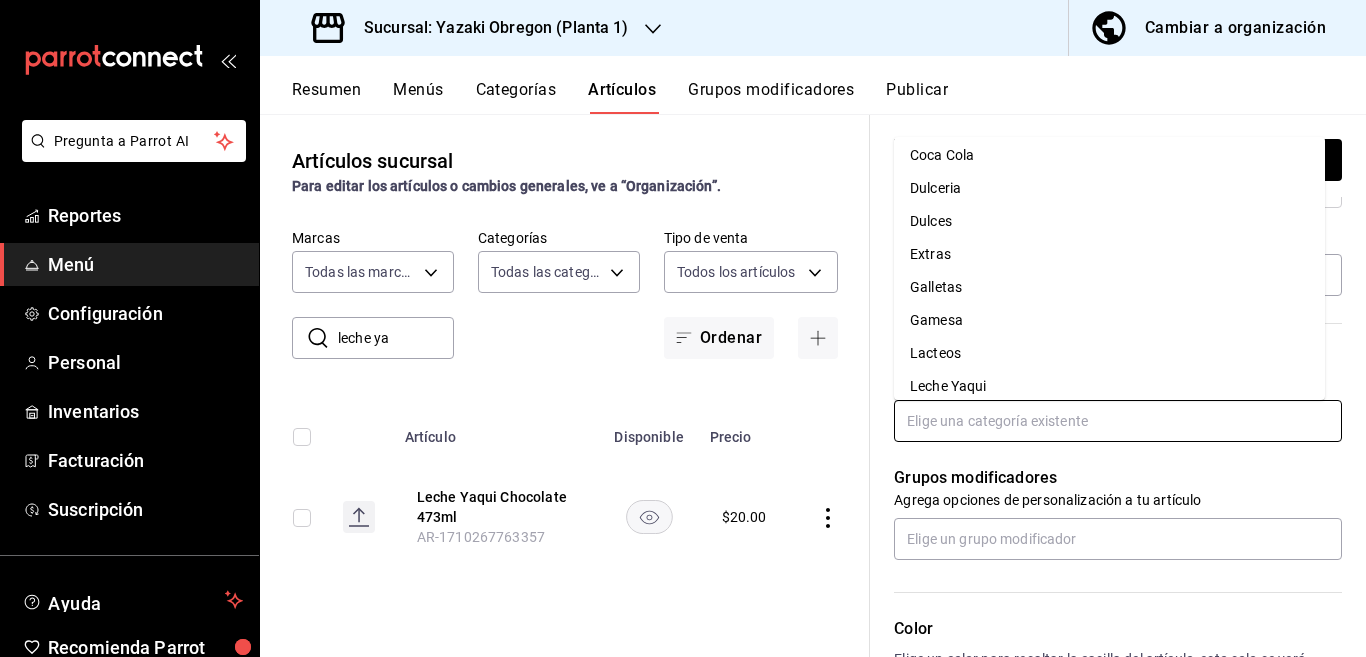 scroll, scrollTop: 157, scrollLeft: 0, axis: vertical 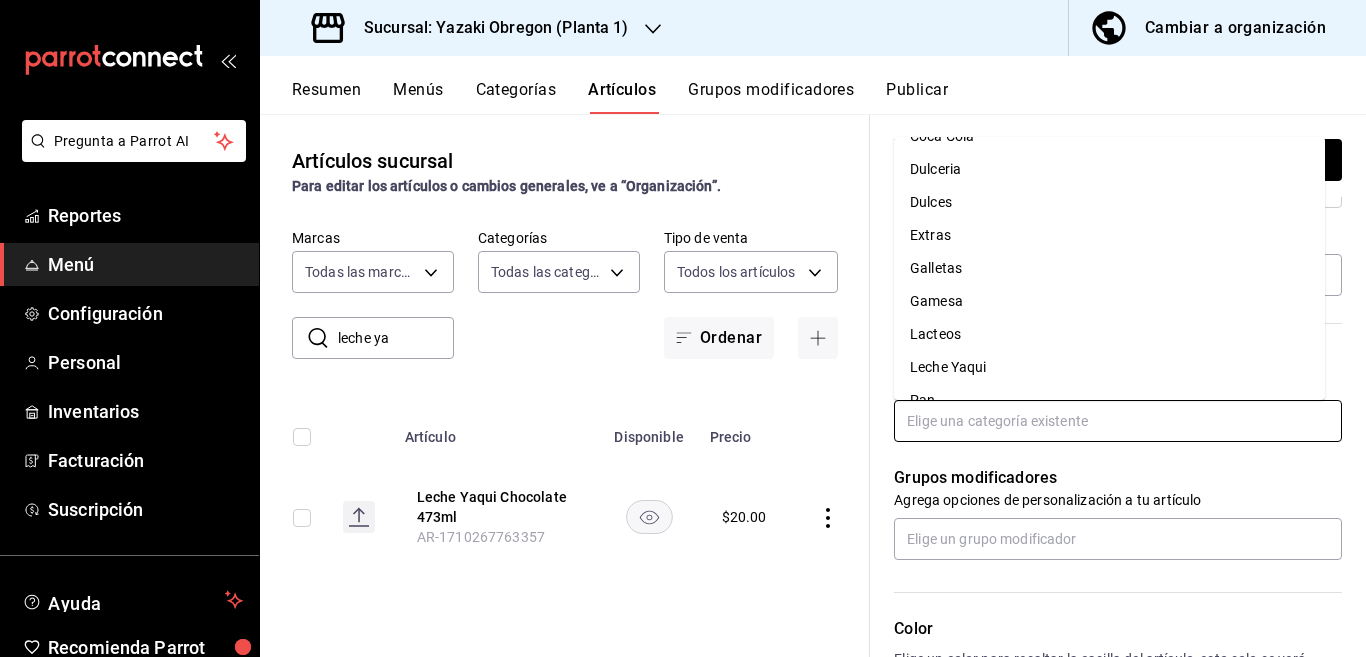 click on "Leche Yaqui" at bounding box center [1109, 367] 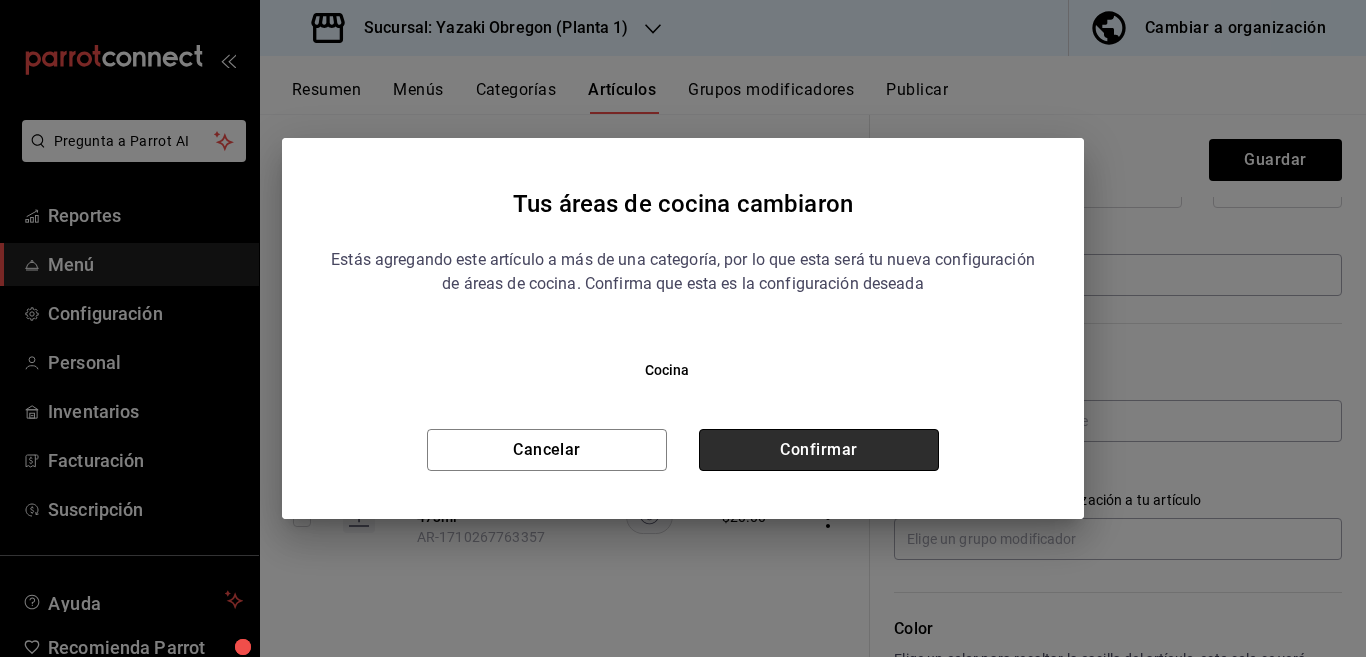 click on "Confirmar" at bounding box center [819, 450] 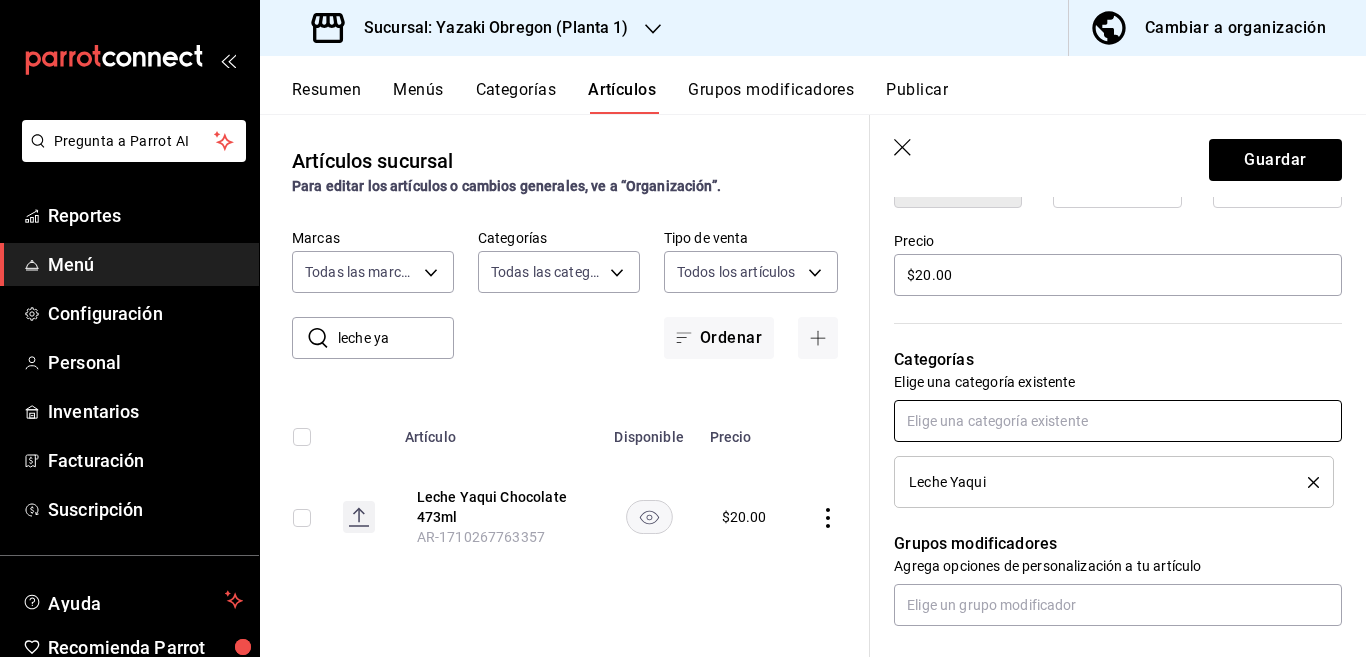 scroll, scrollTop: 569, scrollLeft: 0, axis: vertical 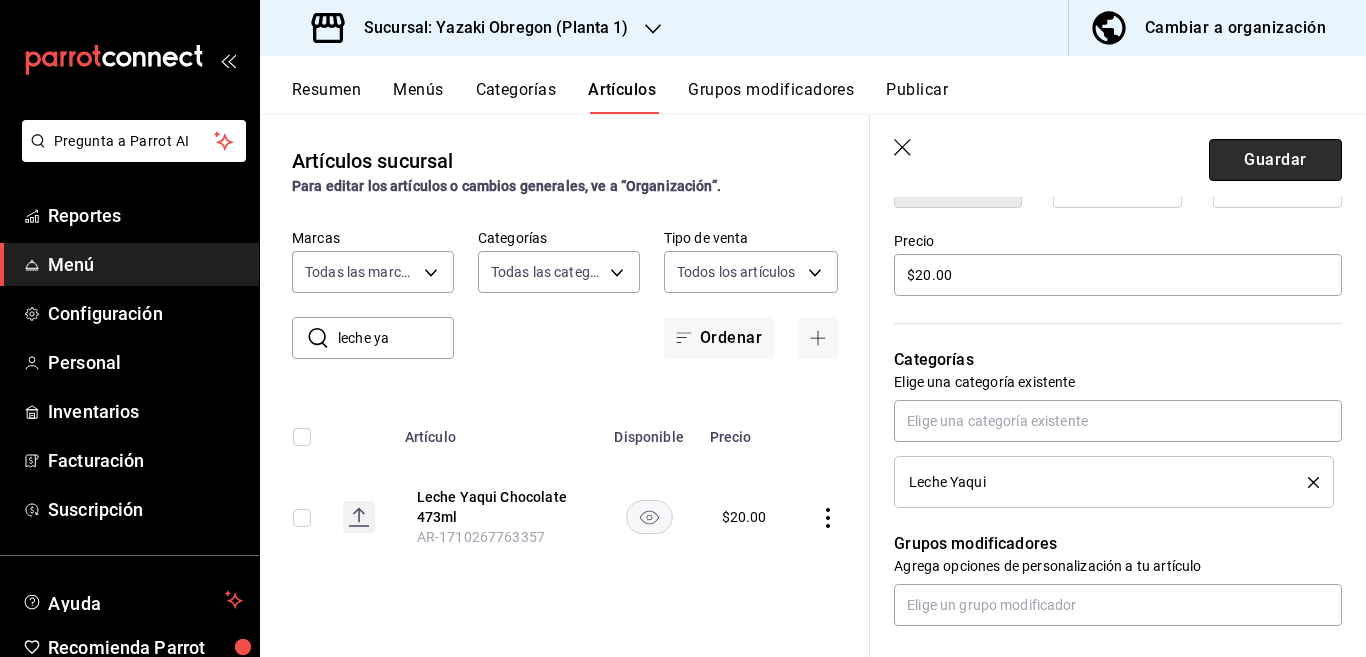 click on "Guardar" at bounding box center (1275, 160) 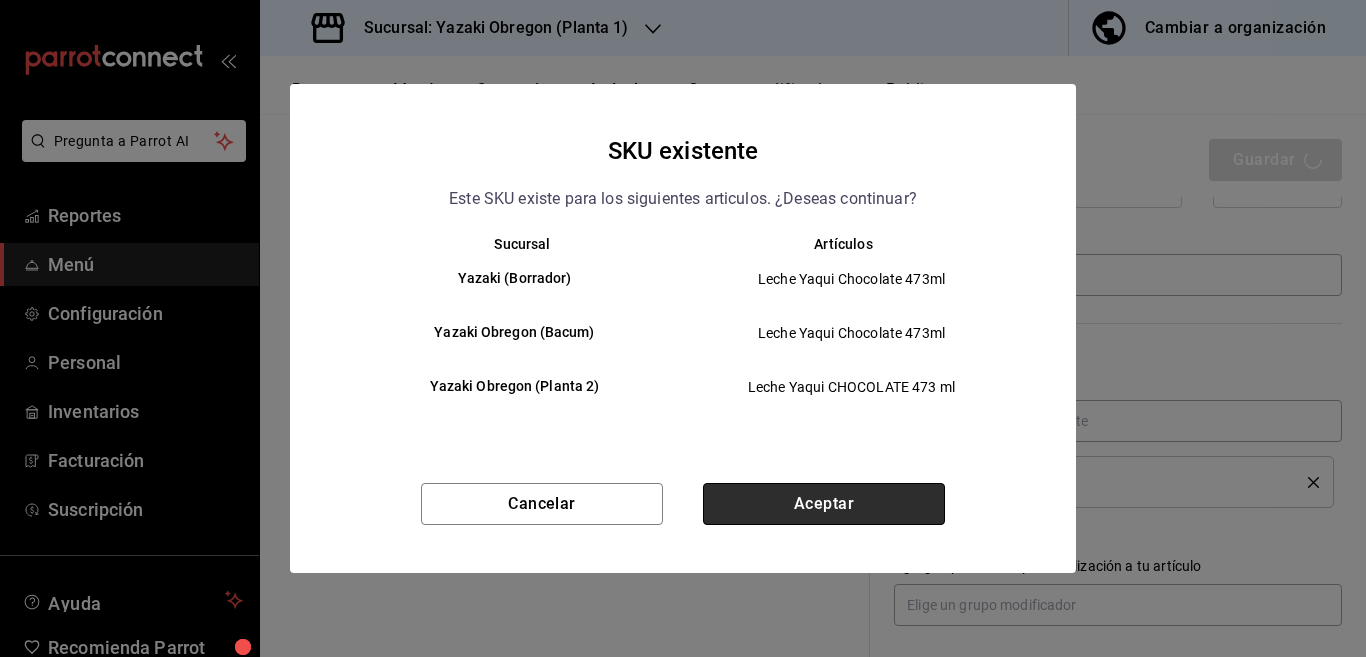 click on "Aceptar" at bounding box center [824, 504] 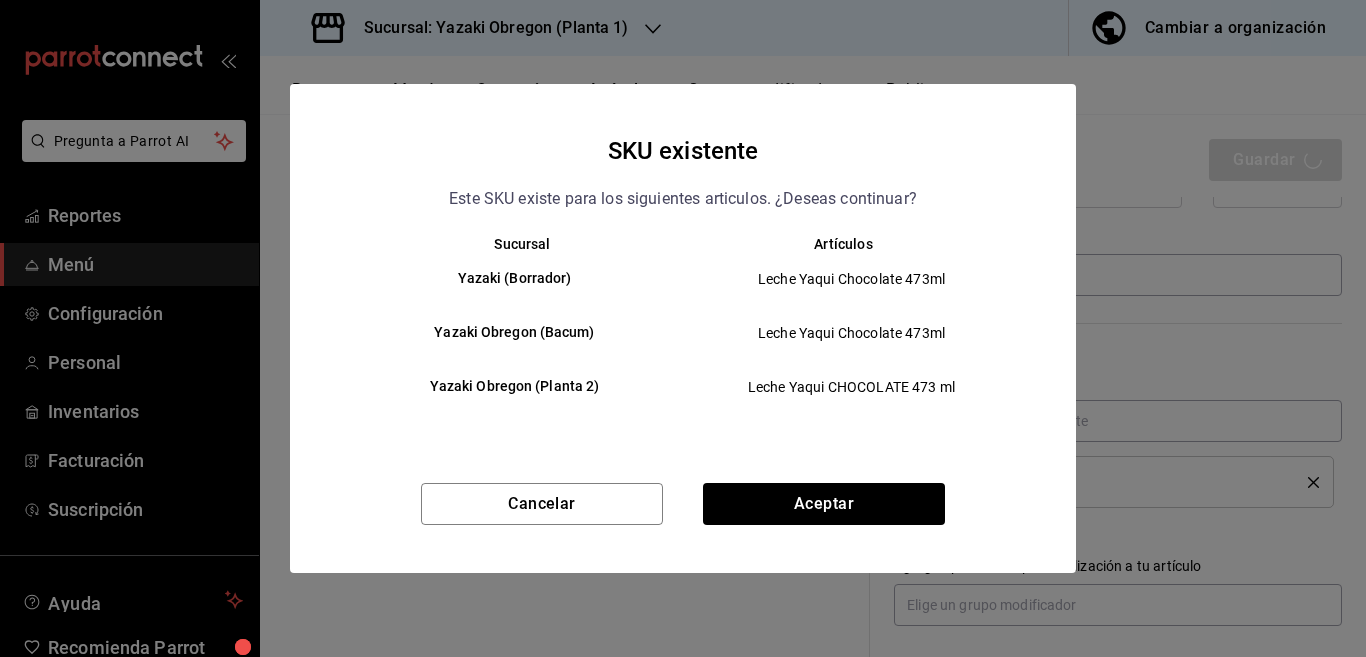 type on "x" 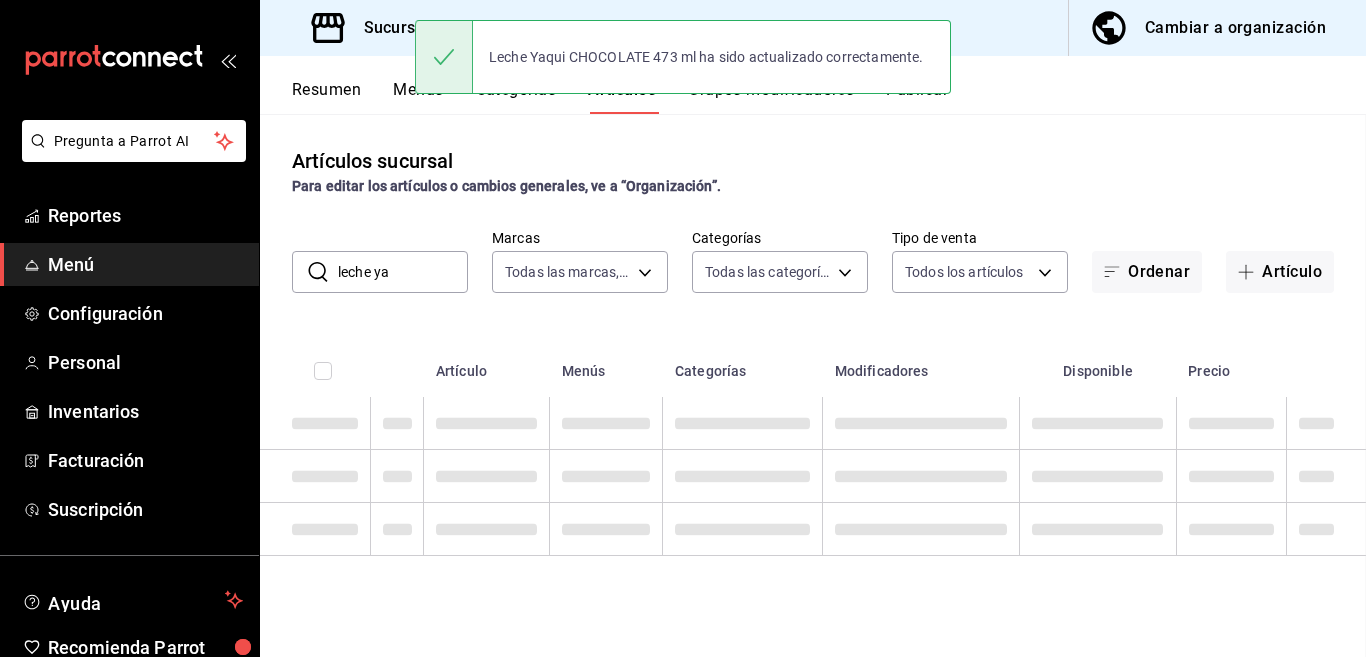 scroll, scrollTop: 0, scrollLeft: 0, axis: both 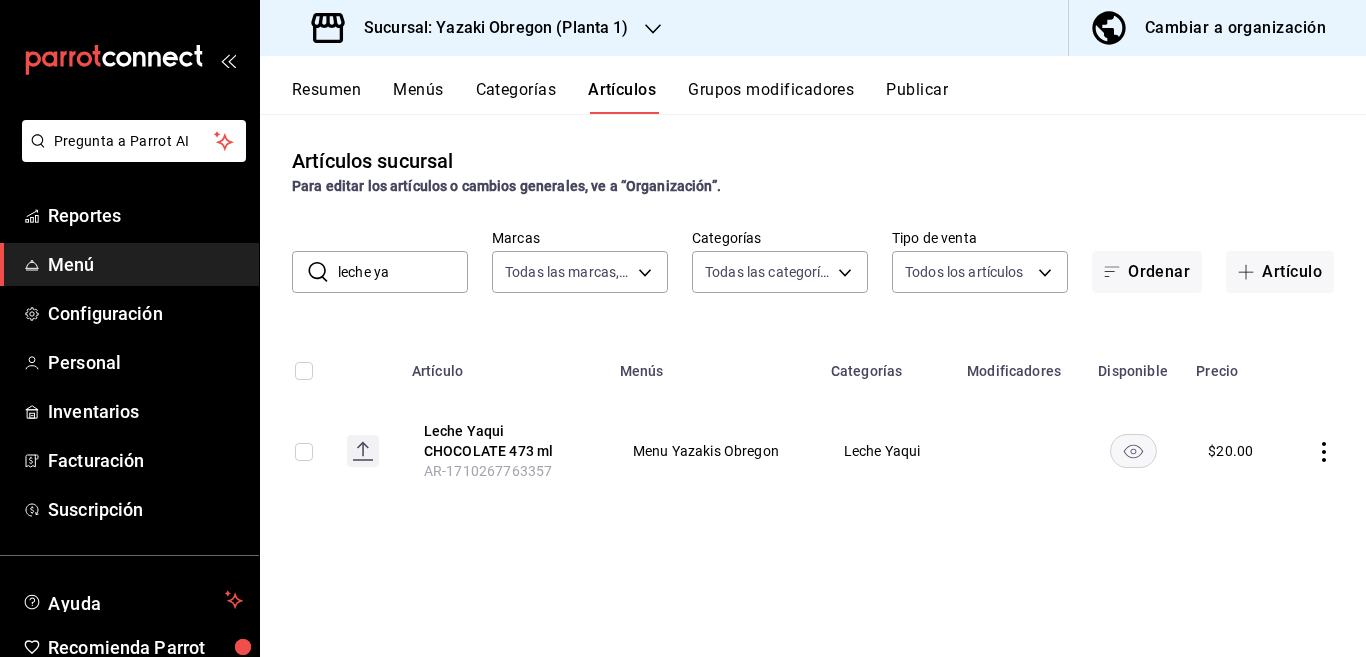 click on "leche ya" at bounding box center (403, 272) 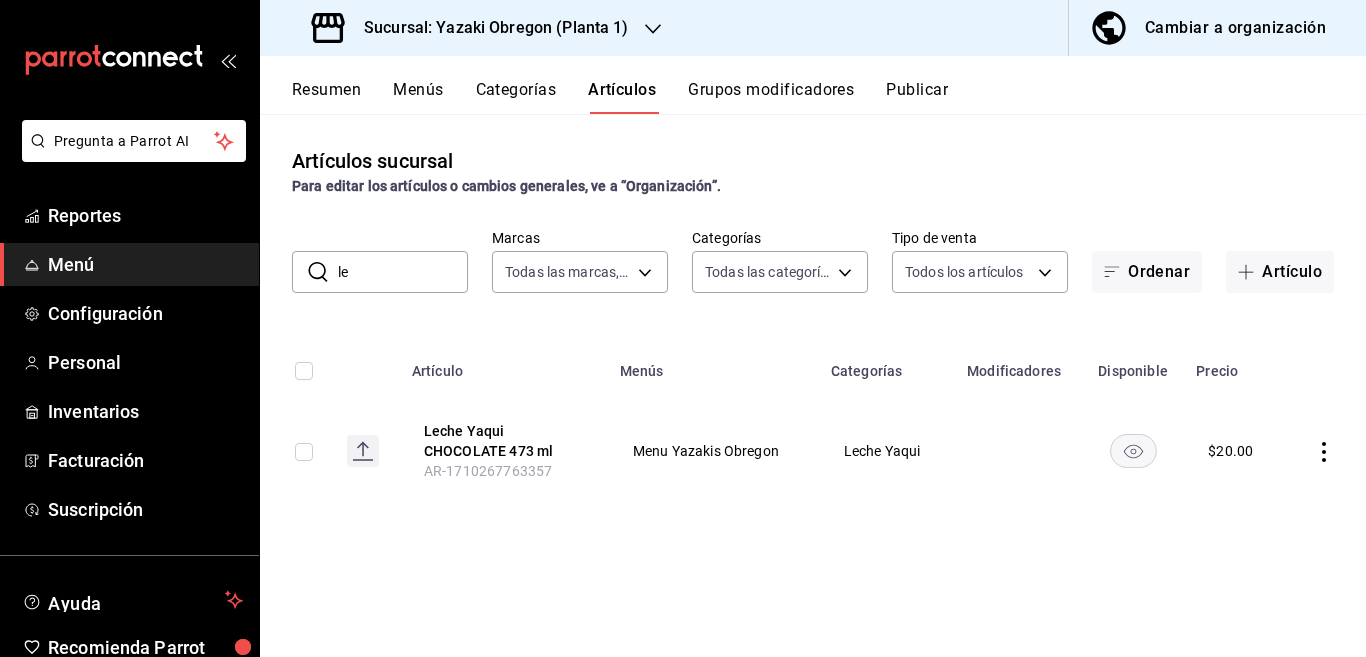 type on "l" 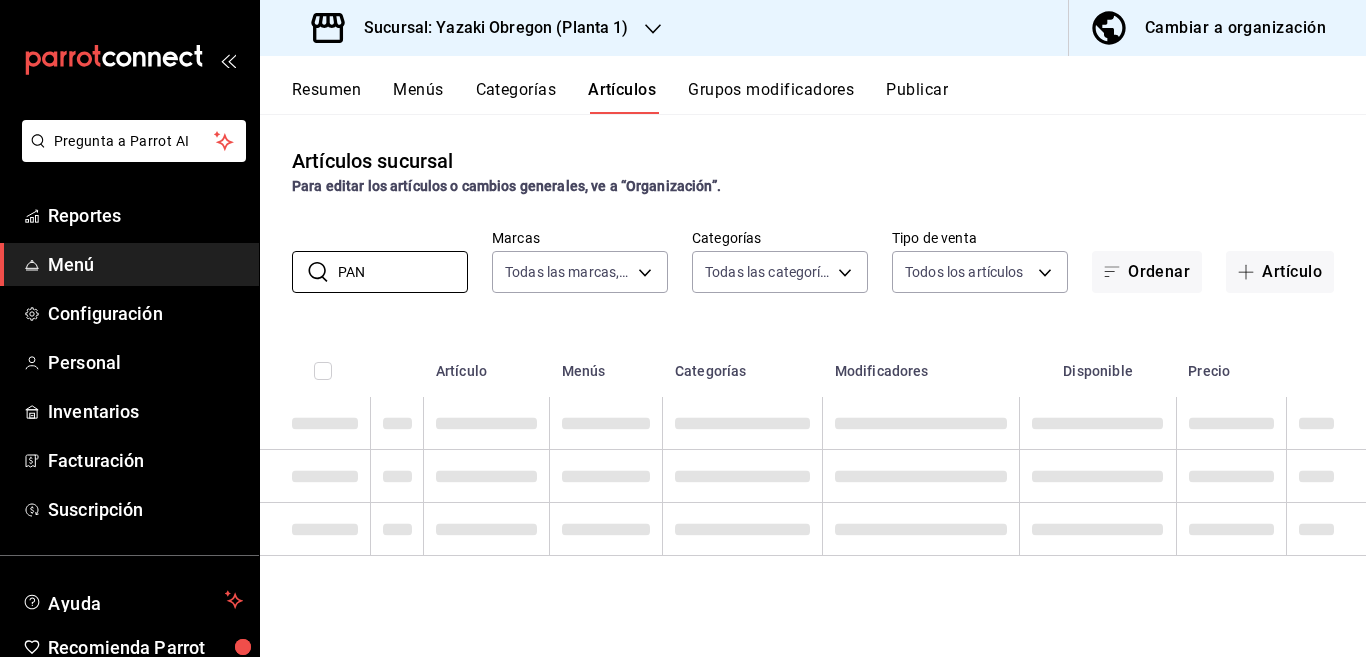 click on "Artículos sucursal Para editar los artículos o cambios generales, ve a “Organización”. ​ PAN ​ Marcas Todas las marcas, Sin marca [UUID] Categorías Todas las categorías, Sin categoría [UUID],[UUID],[UUID],[UUID],[UUID],[UUID],[UUID],[UUID],[UUID],[UUID],[UUID],[UUID],[UUID],[UUID],[UUID] Tipo de venta Todos los artículos ALL Ordenar Artículo Artículo Menús Categorías Modificadores Disponible Precio" at bounding box center [813, 385] 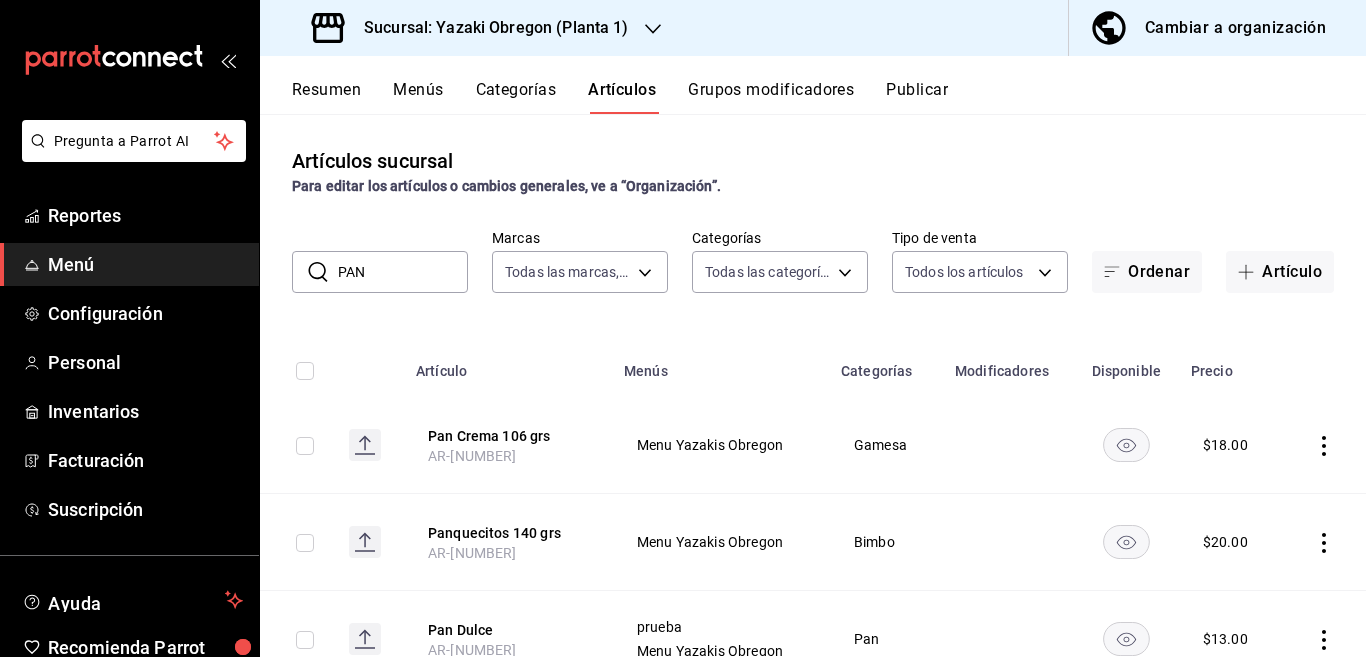 scroll, scrollTop: 79, scrollLeft: 0, axis: vertical 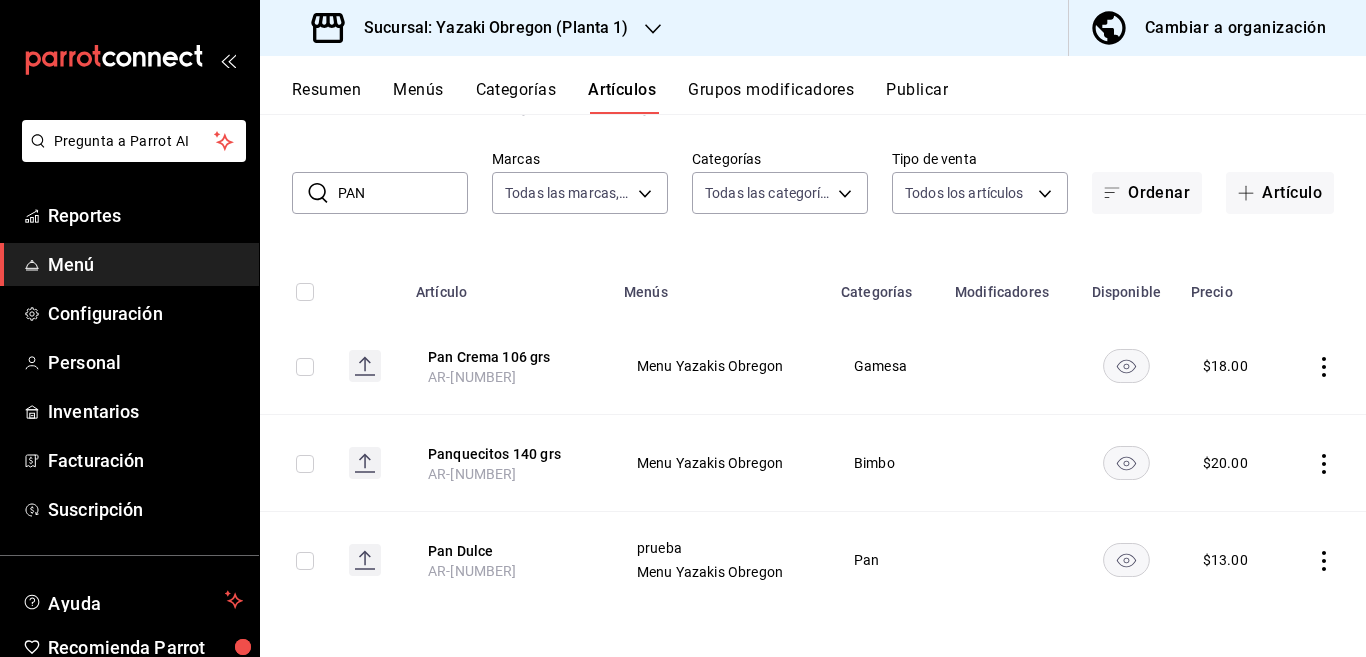 click on "PAN" at bounding box center (403, 193) 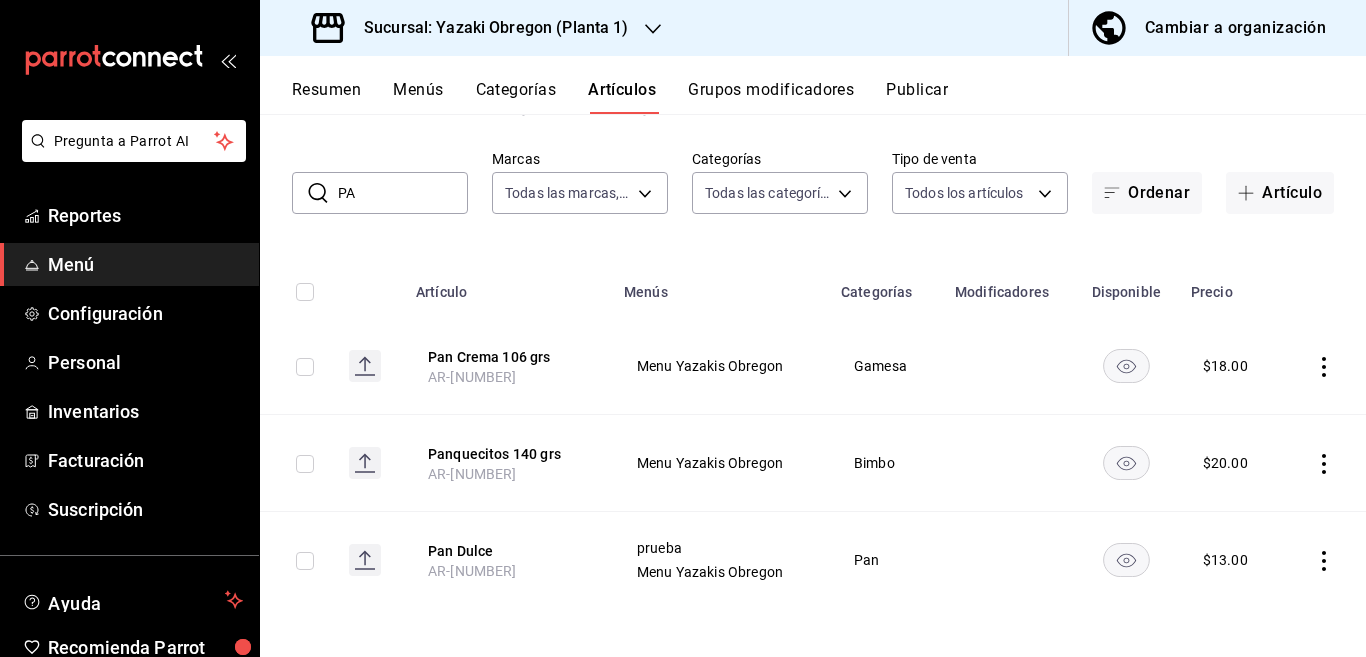 type on "P" 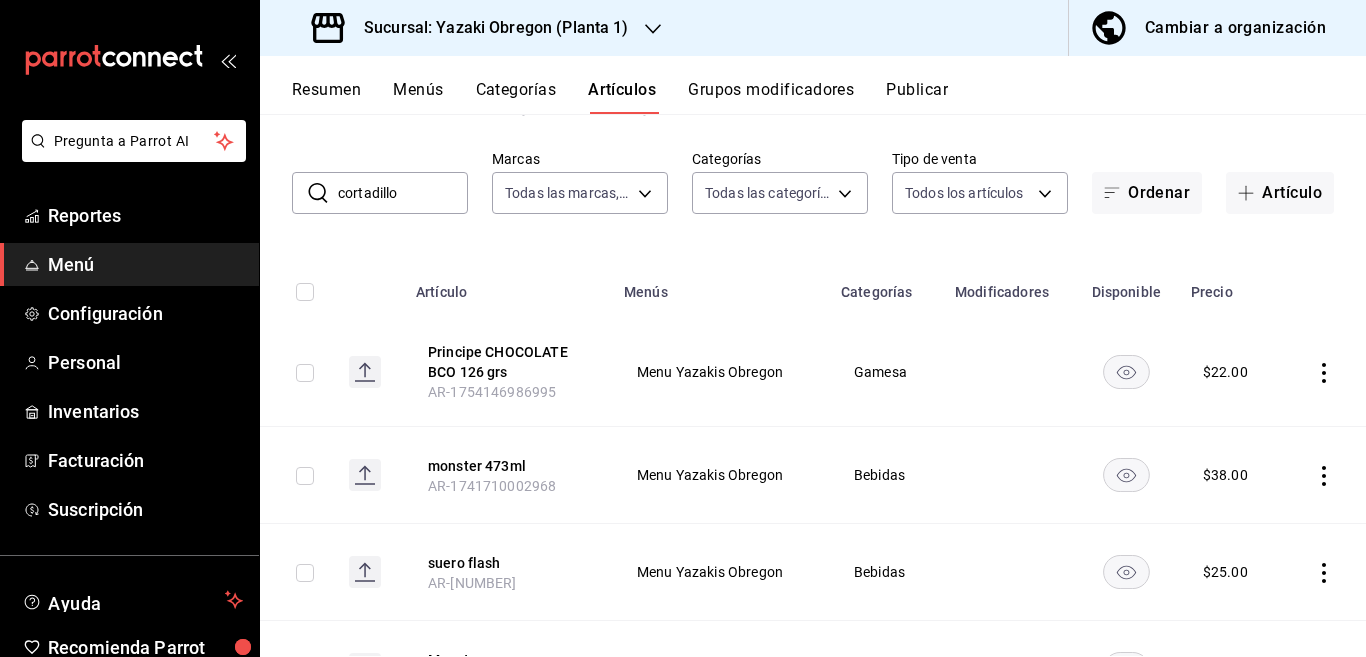 scroll, scrollTop: 0, scrollLeft: 0, axis: both 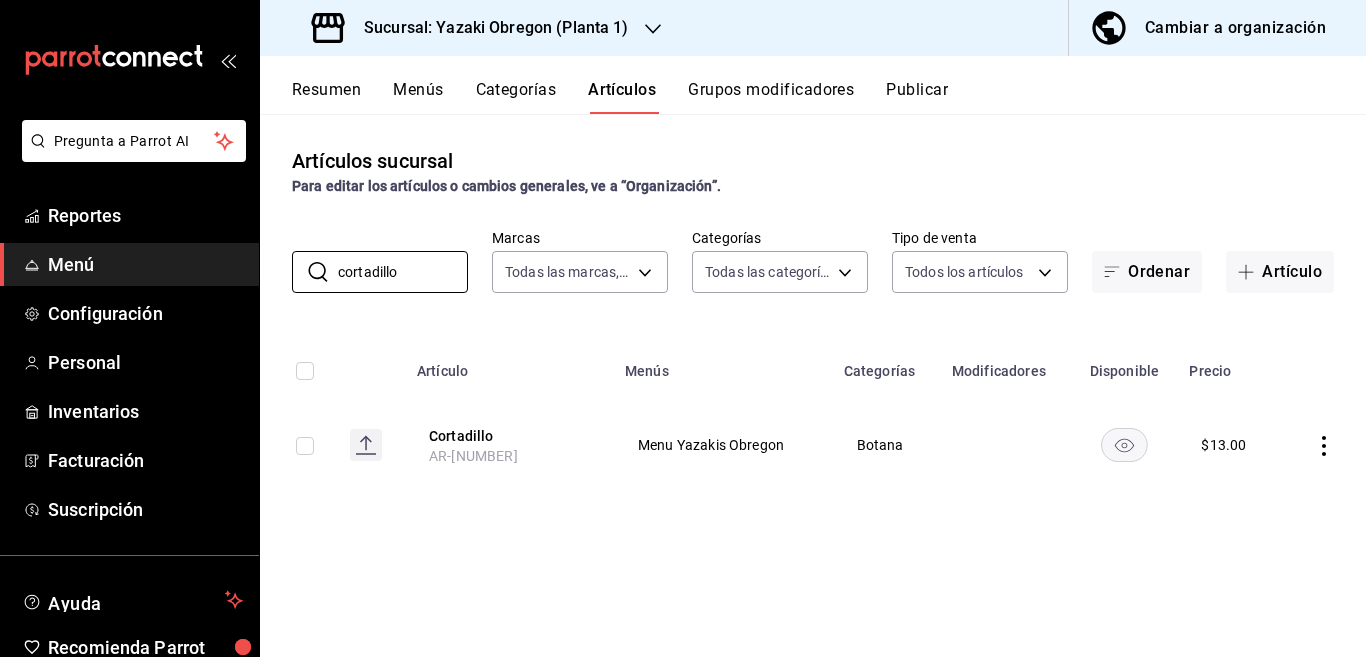 type on "cortadillo" 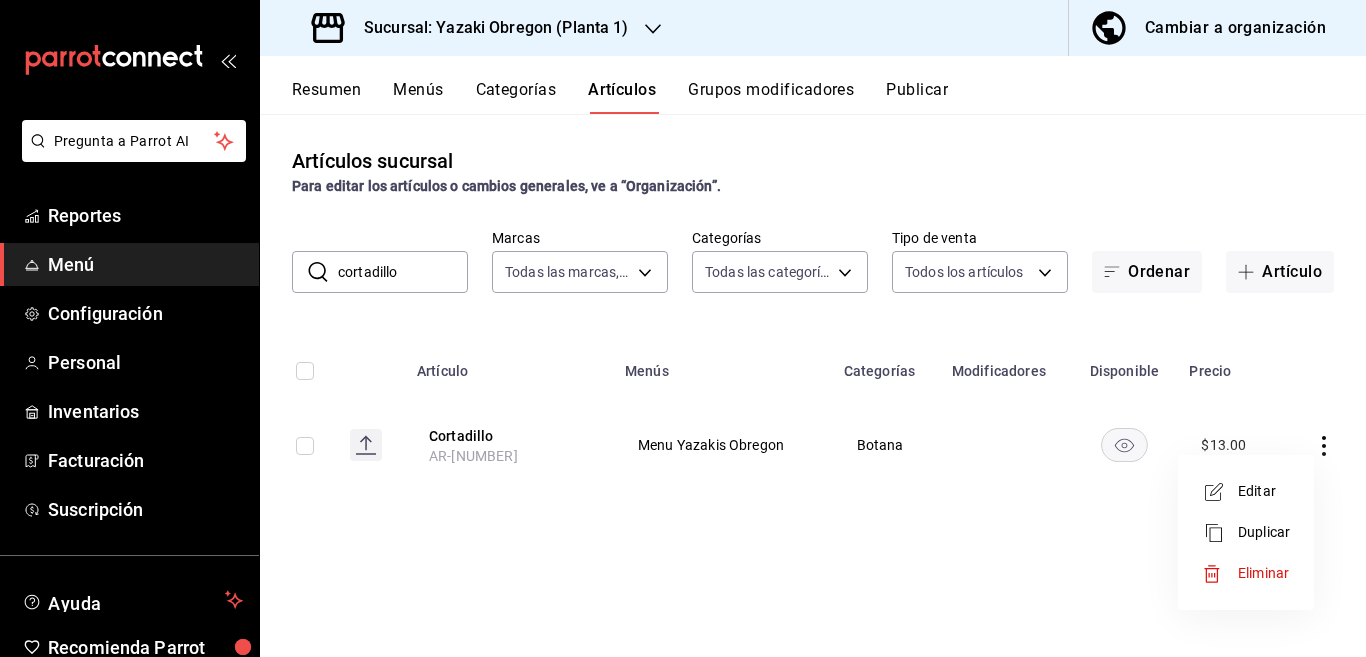 click on "Editar" at bounding box center (1264, 491) 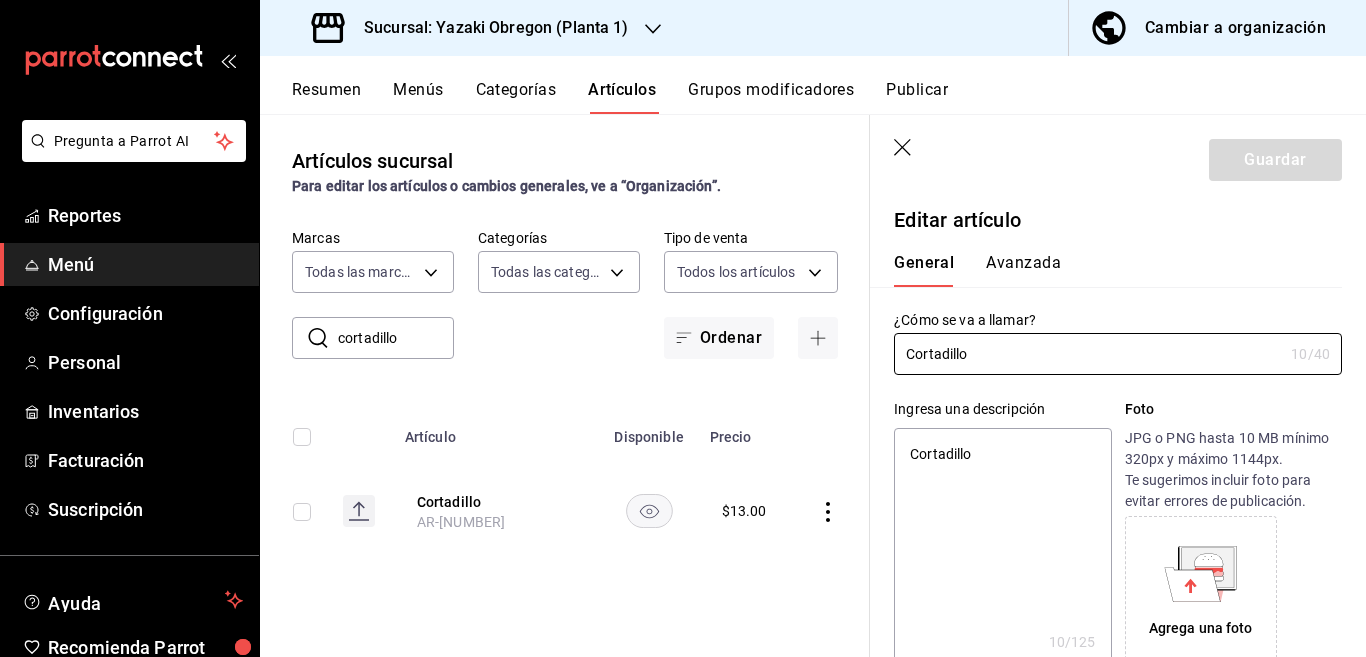 type on "x" 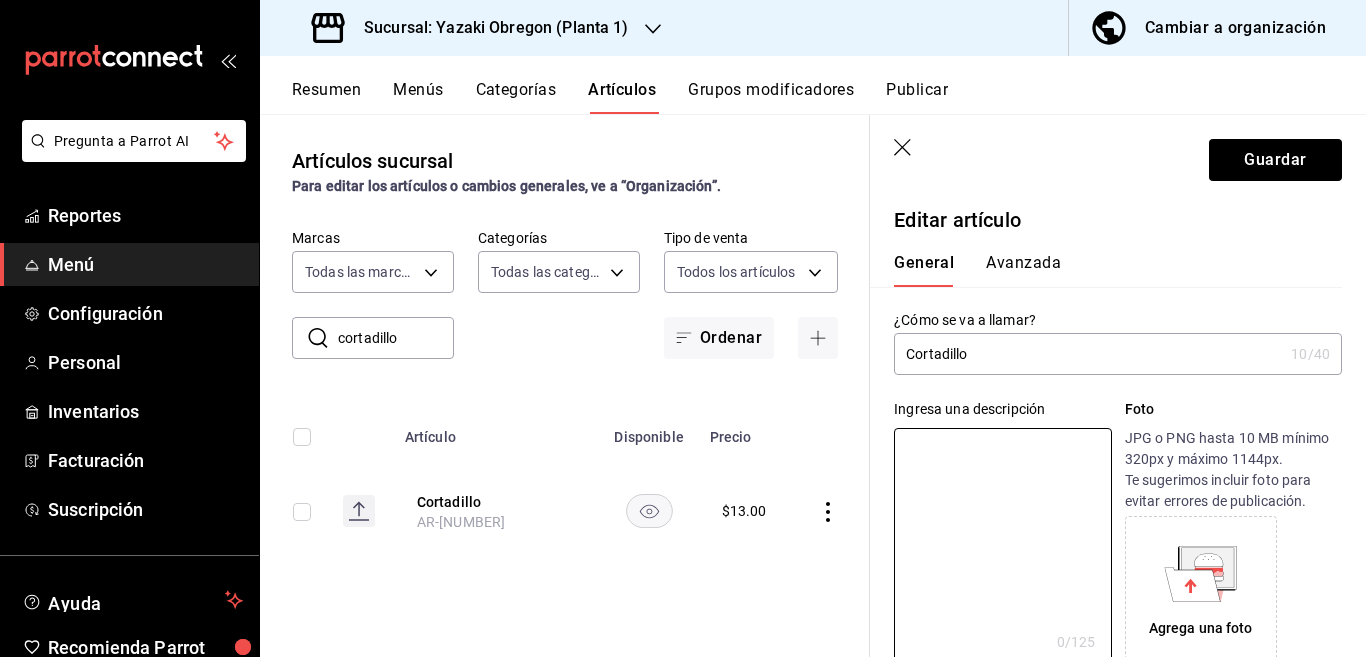 type 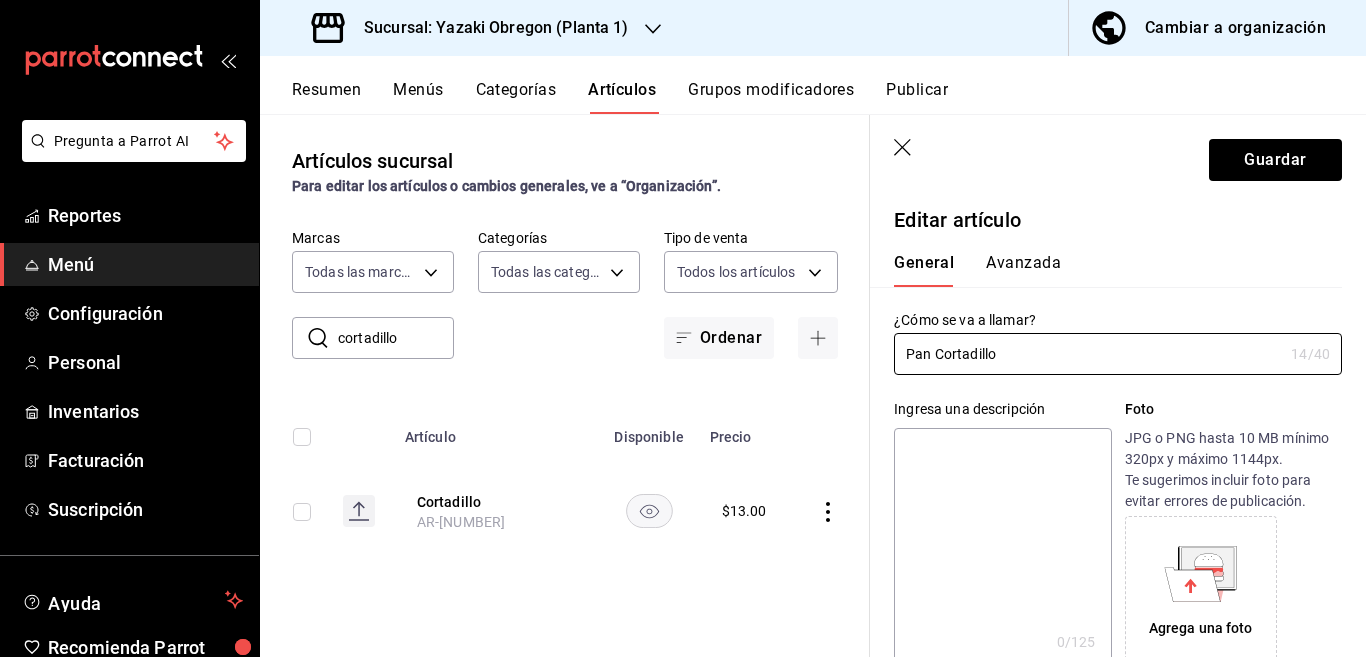 type on "Pan Cortadillo" 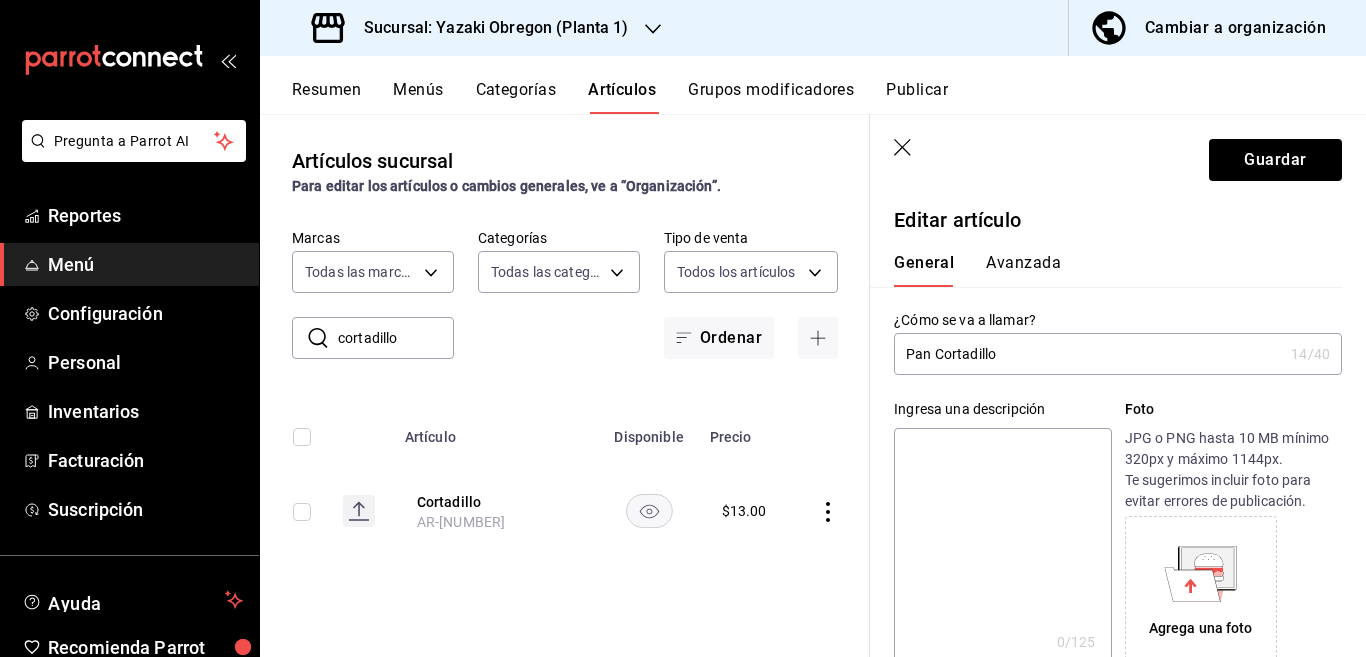 click at bounding box center (1002, 548) 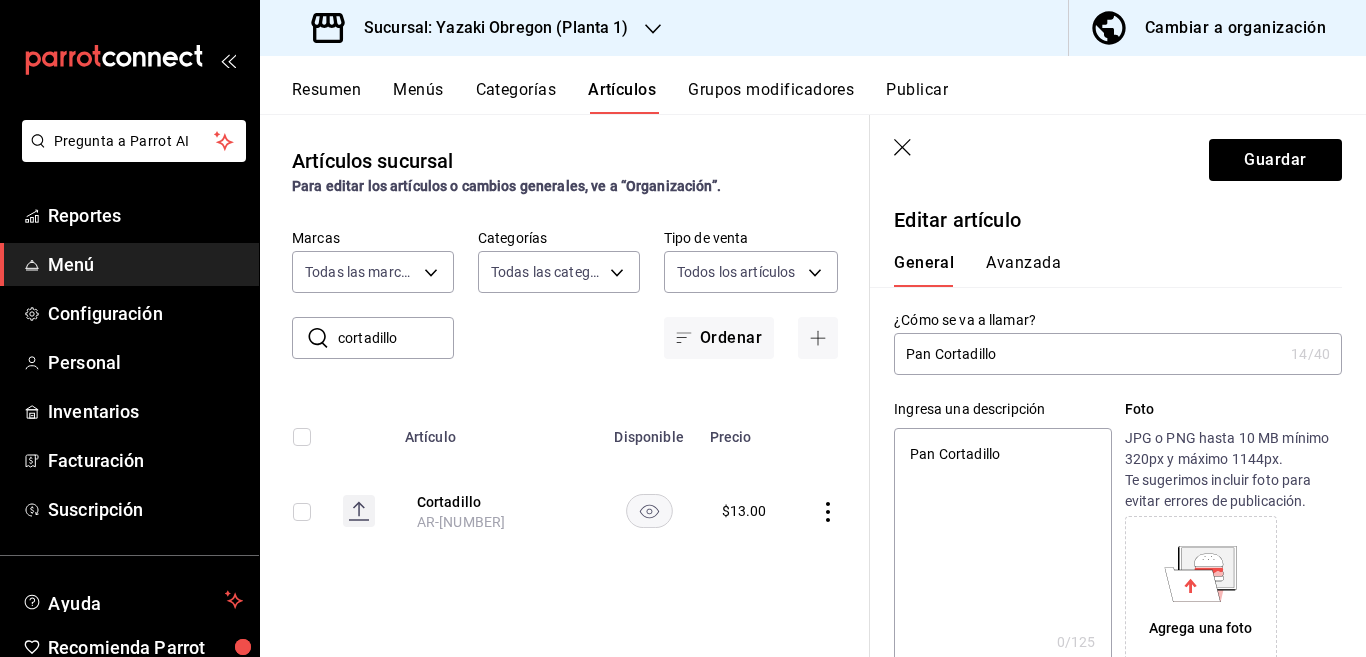 type on "x" 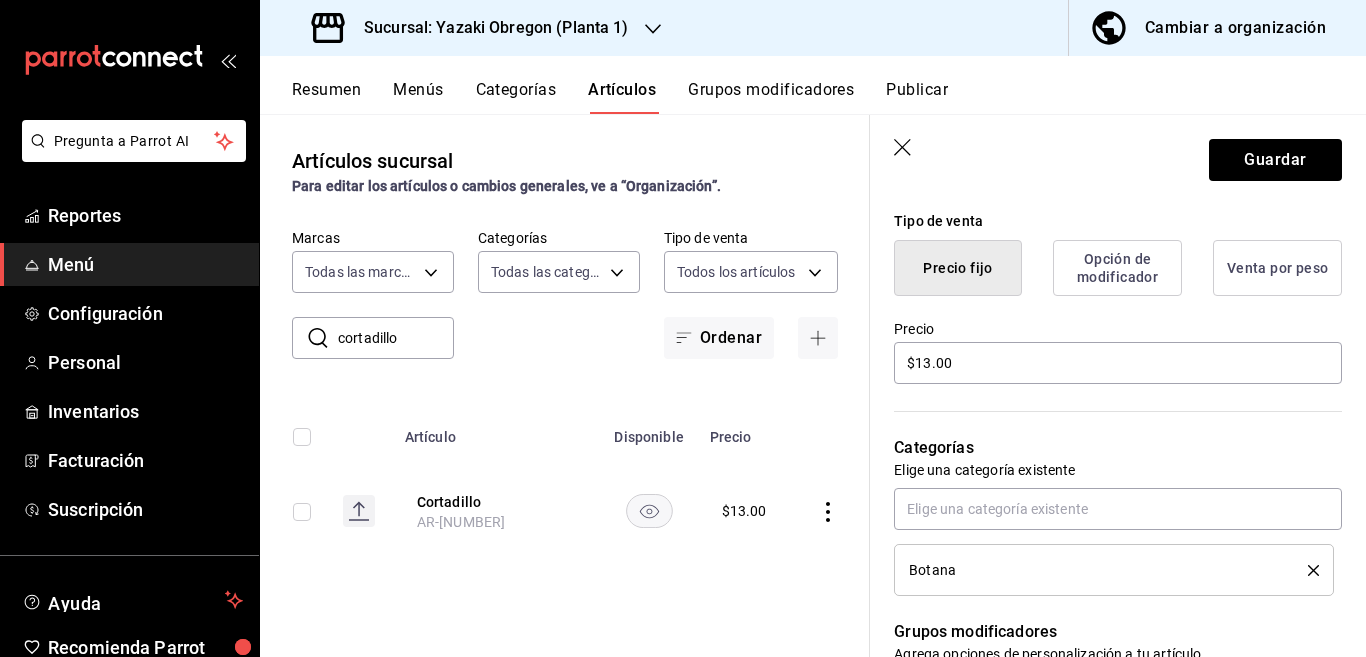 scroll, scrollTop: 487, scrollLeft: 0, axis: vertical 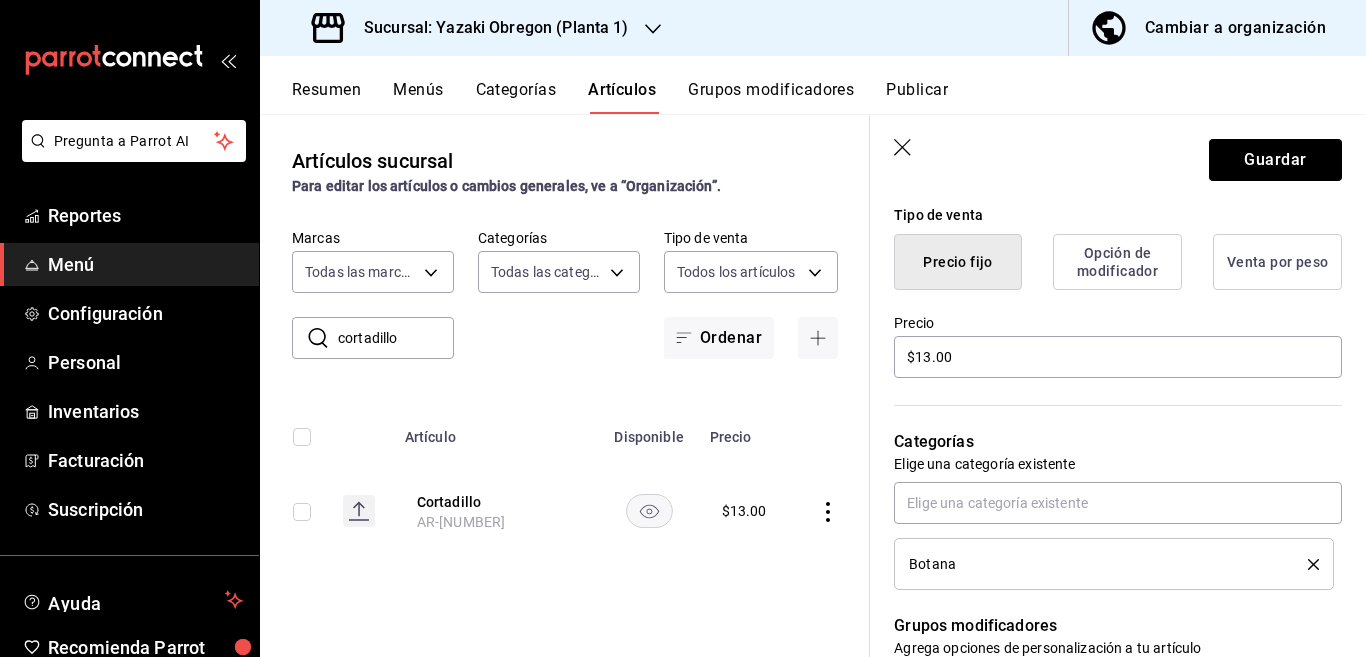 type on "Pan Cortadillo" 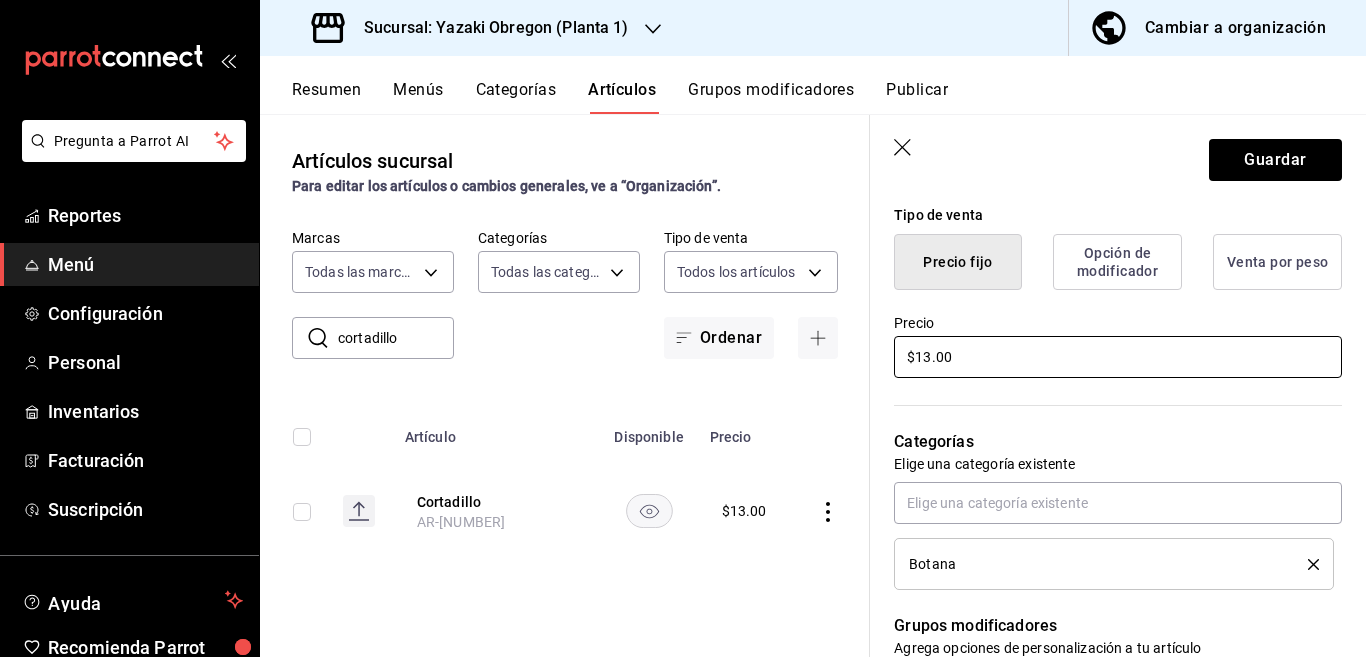 type on "x" 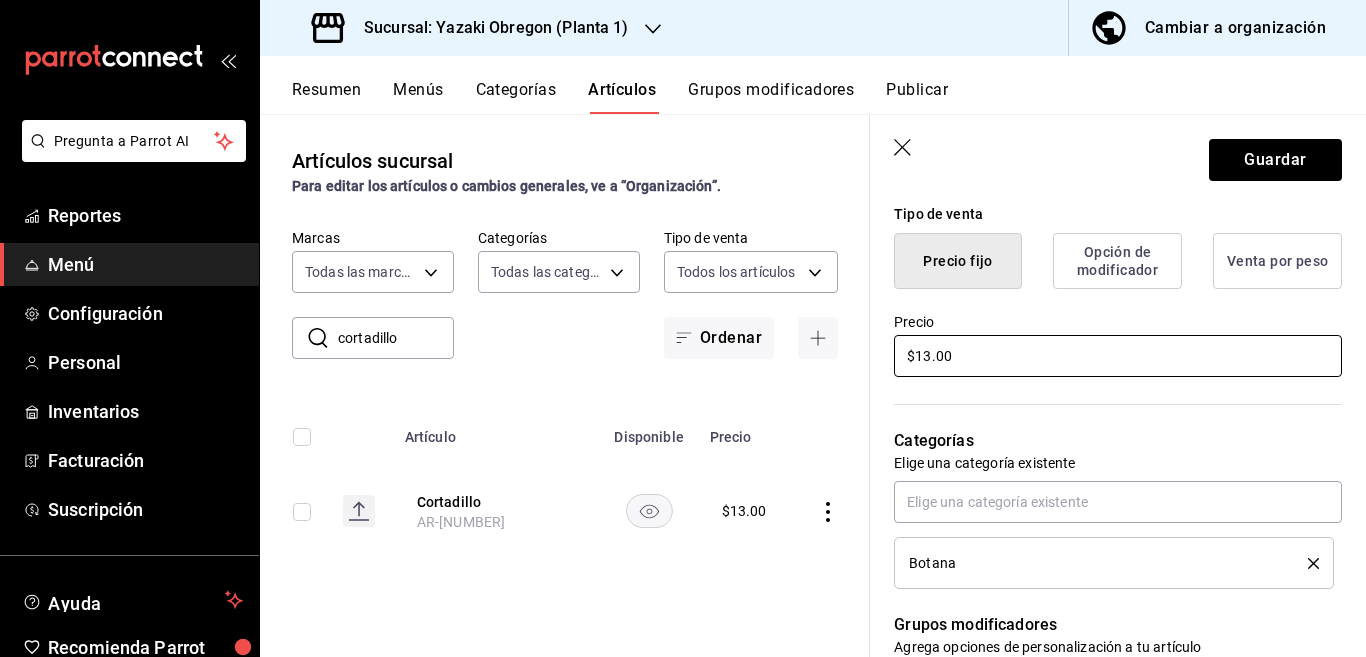 type on "$1.00" 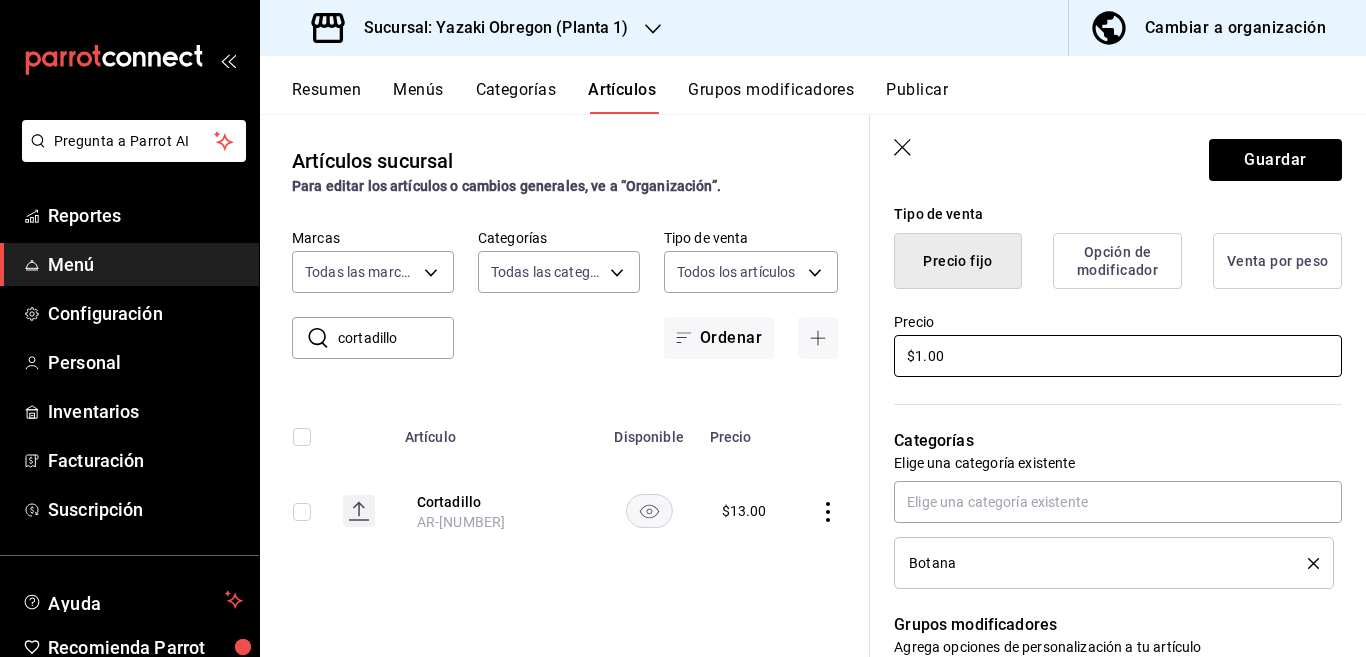 type on "x" 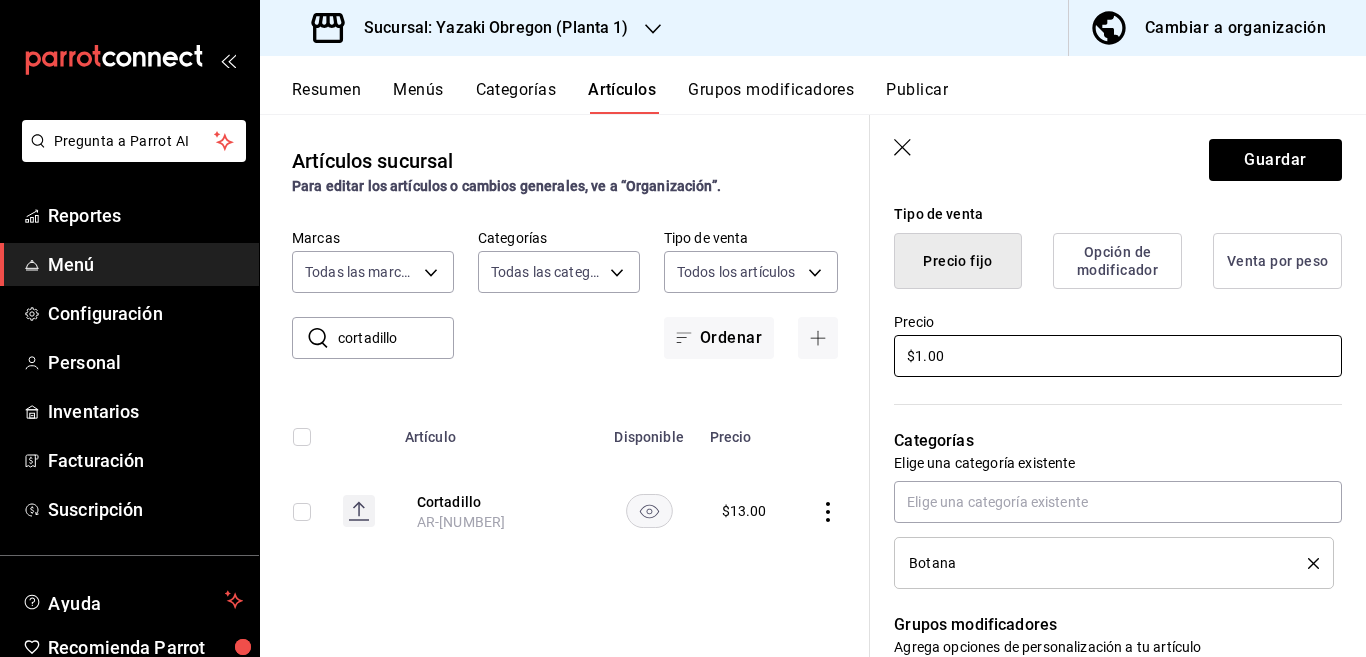 type on "$15.00" 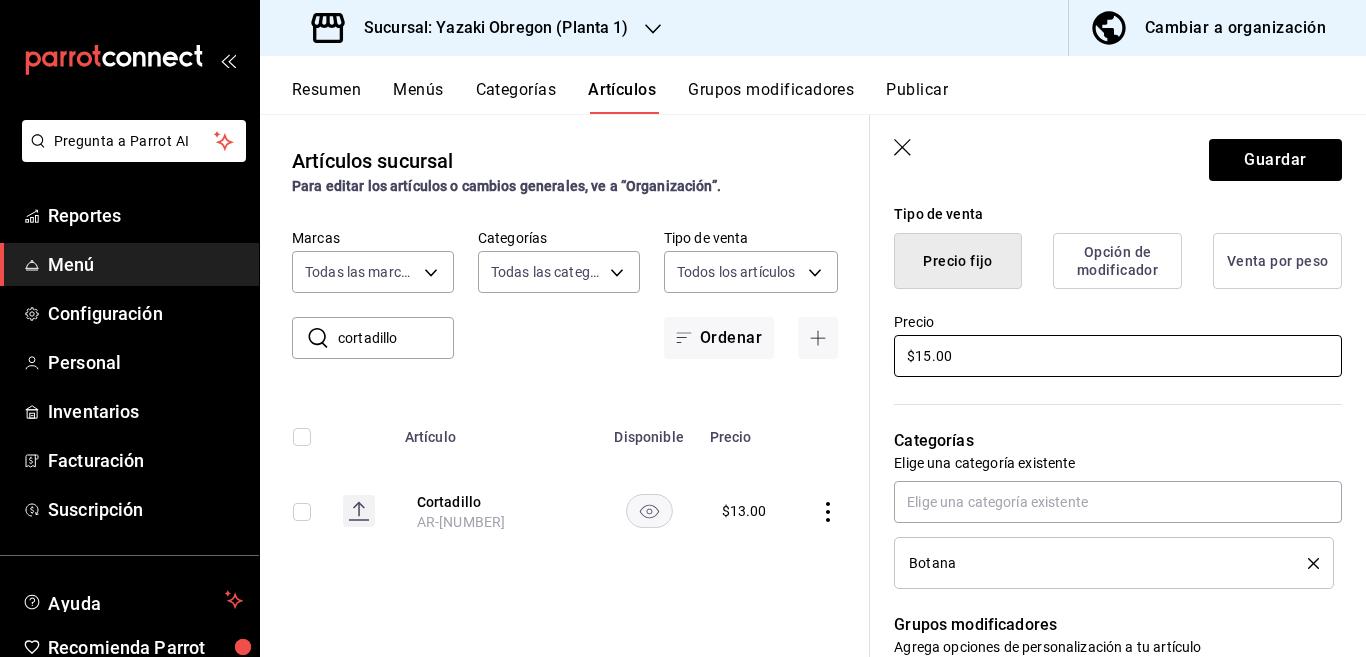 type on "x" 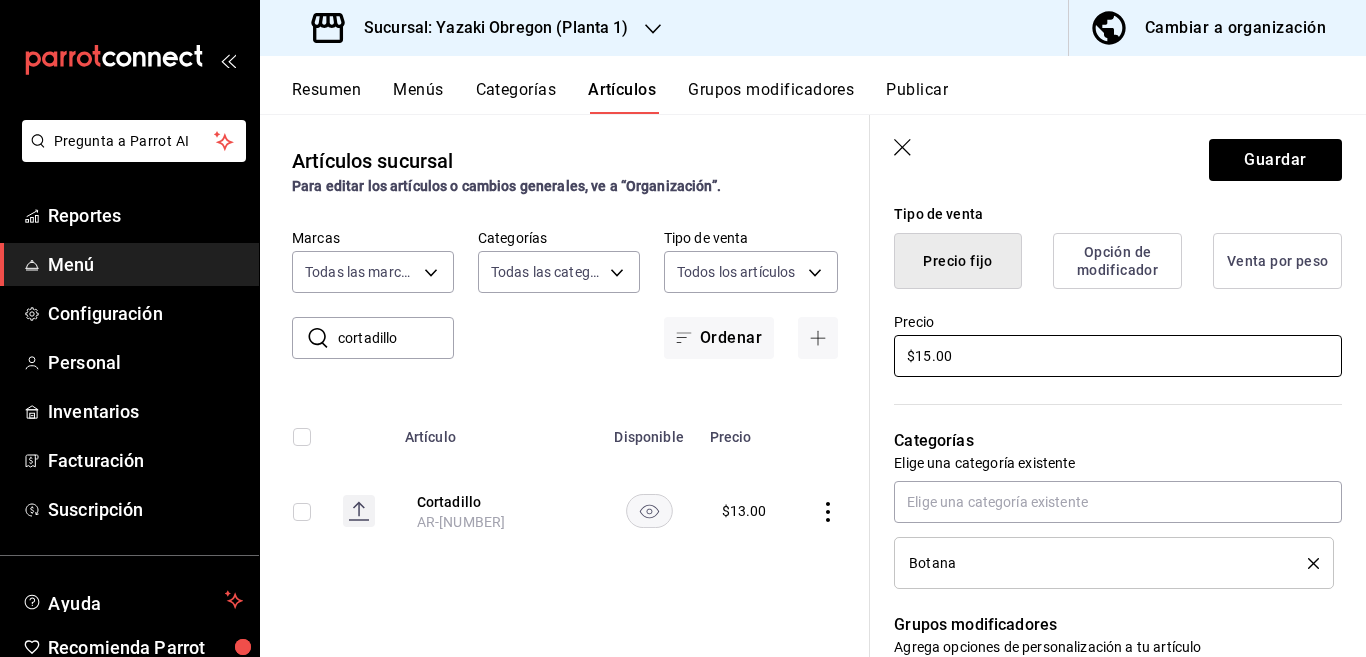 type on "$15.00" 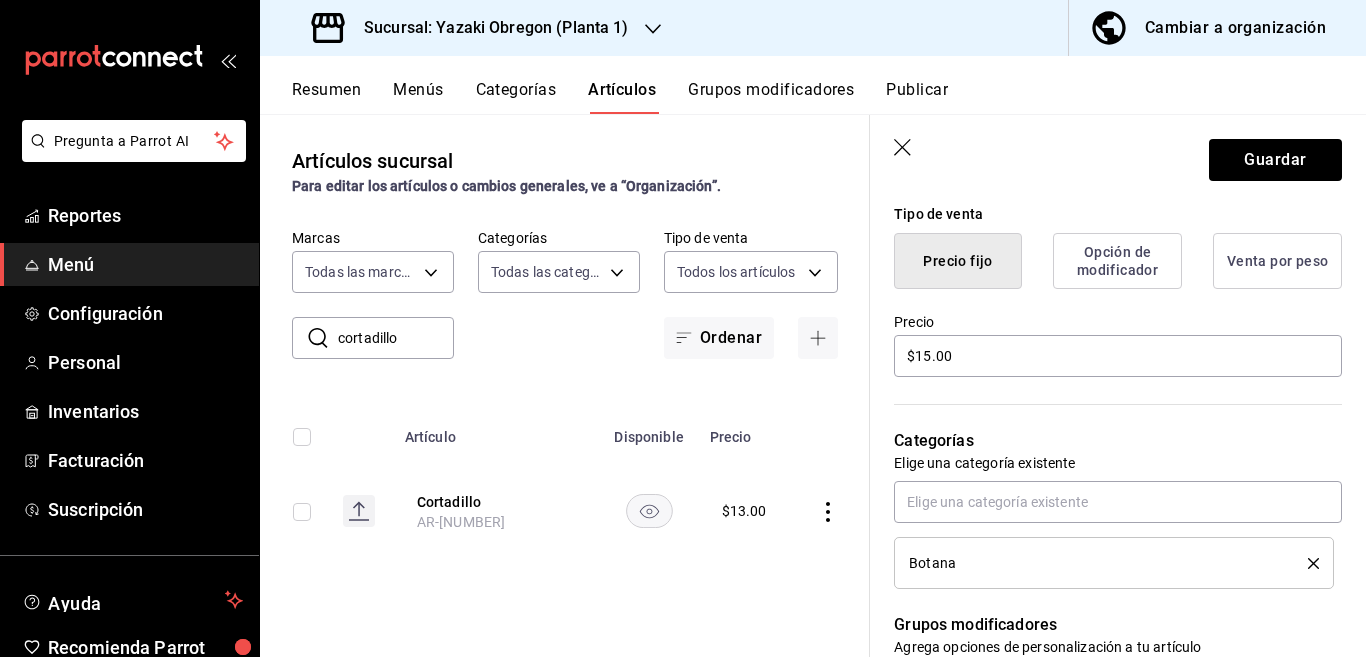 click 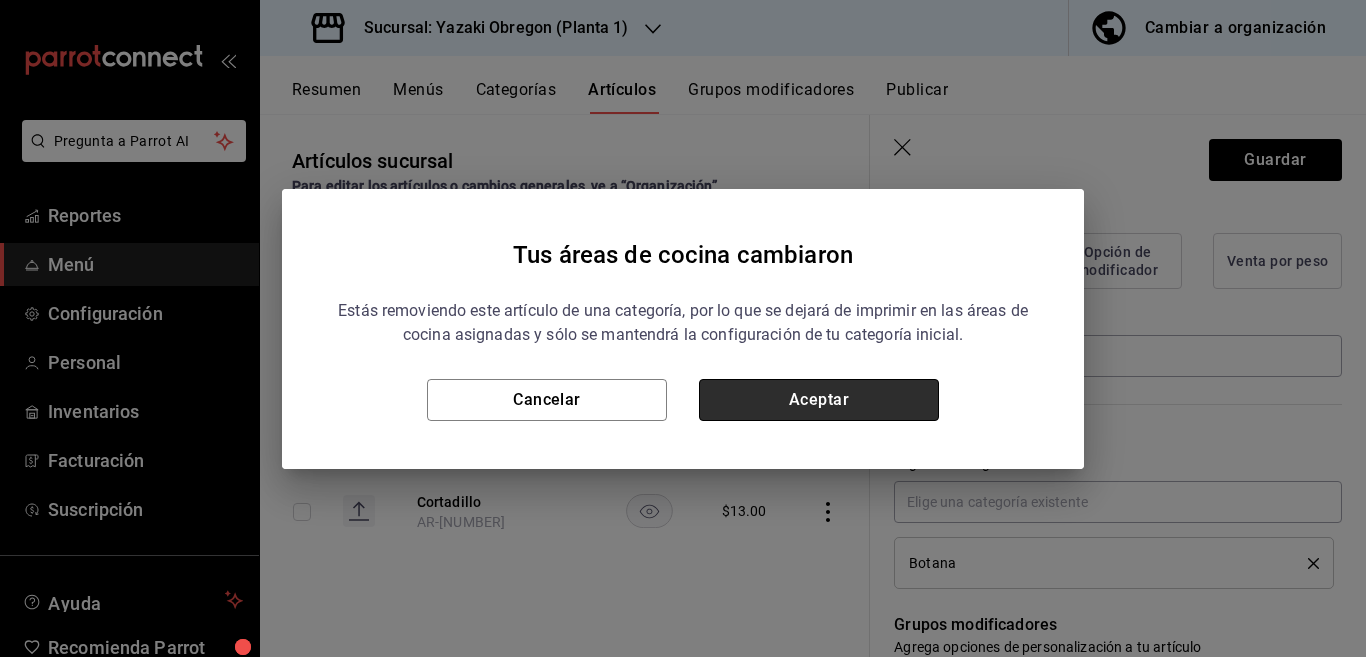 click on "Aceptar" at bounding box center [819, 400] 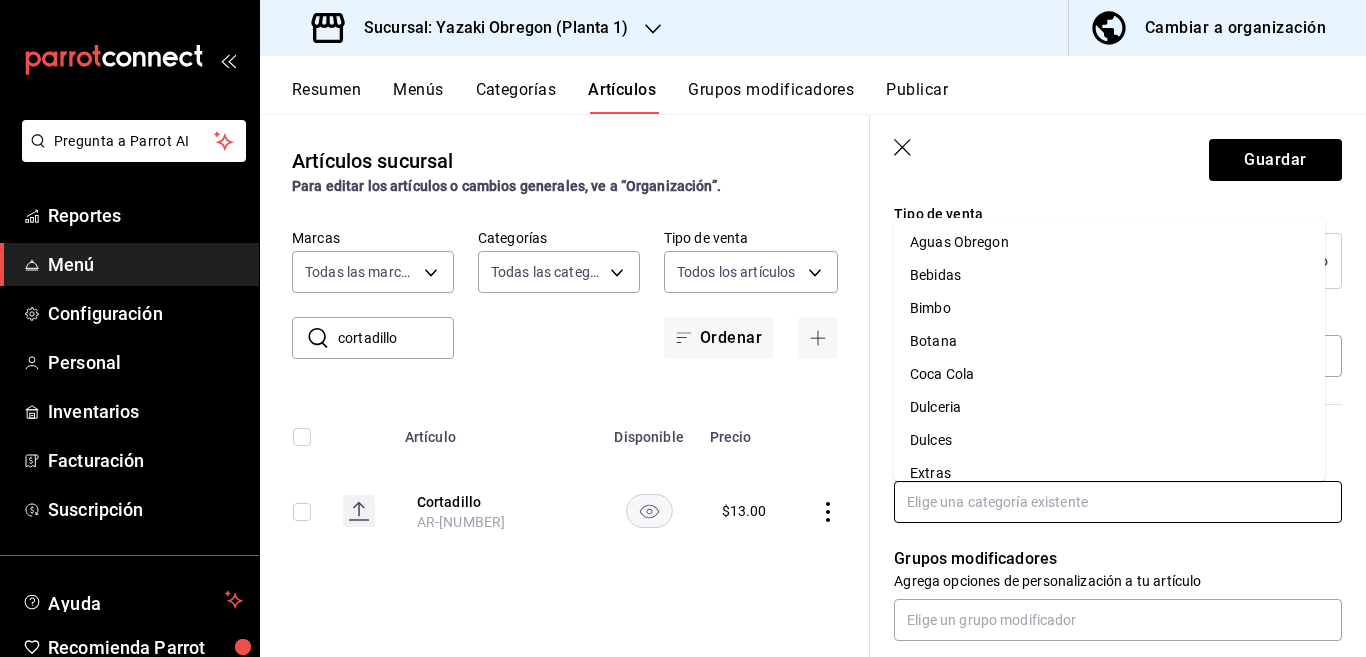 click at bounding box center [1118, 502] 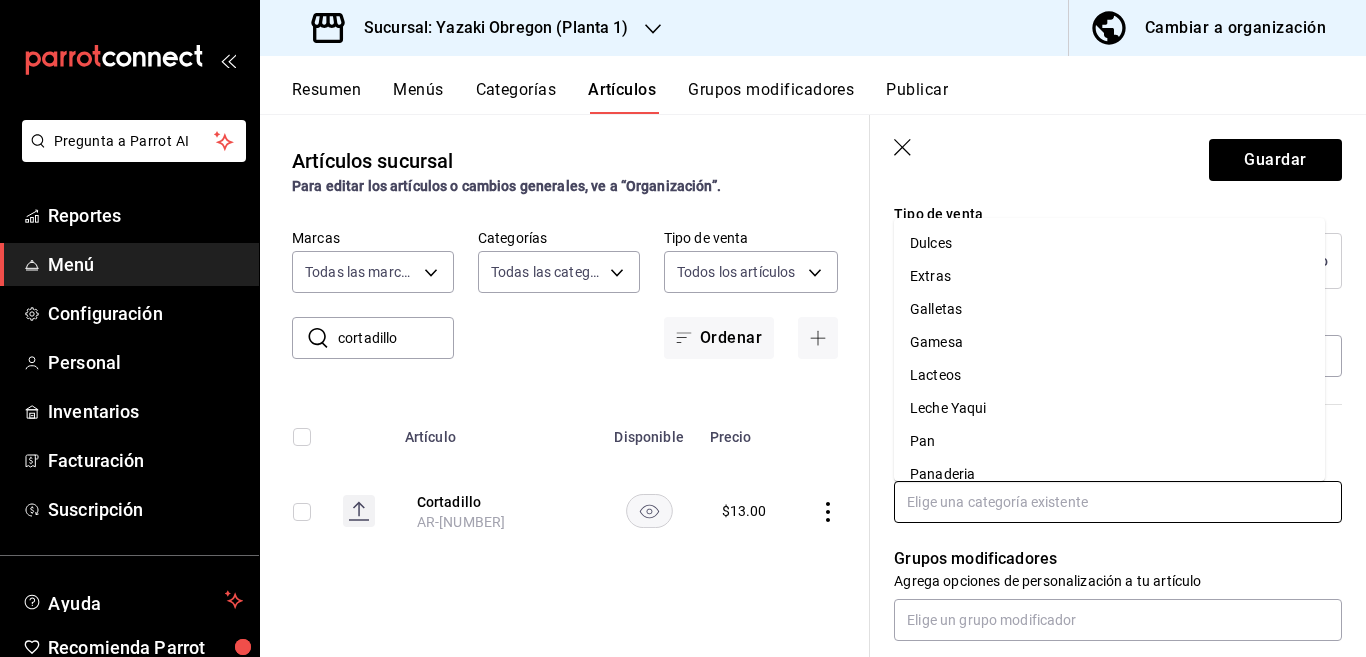 scroll, scrollTop: 236, scrollLeft: 0, axis: vertical 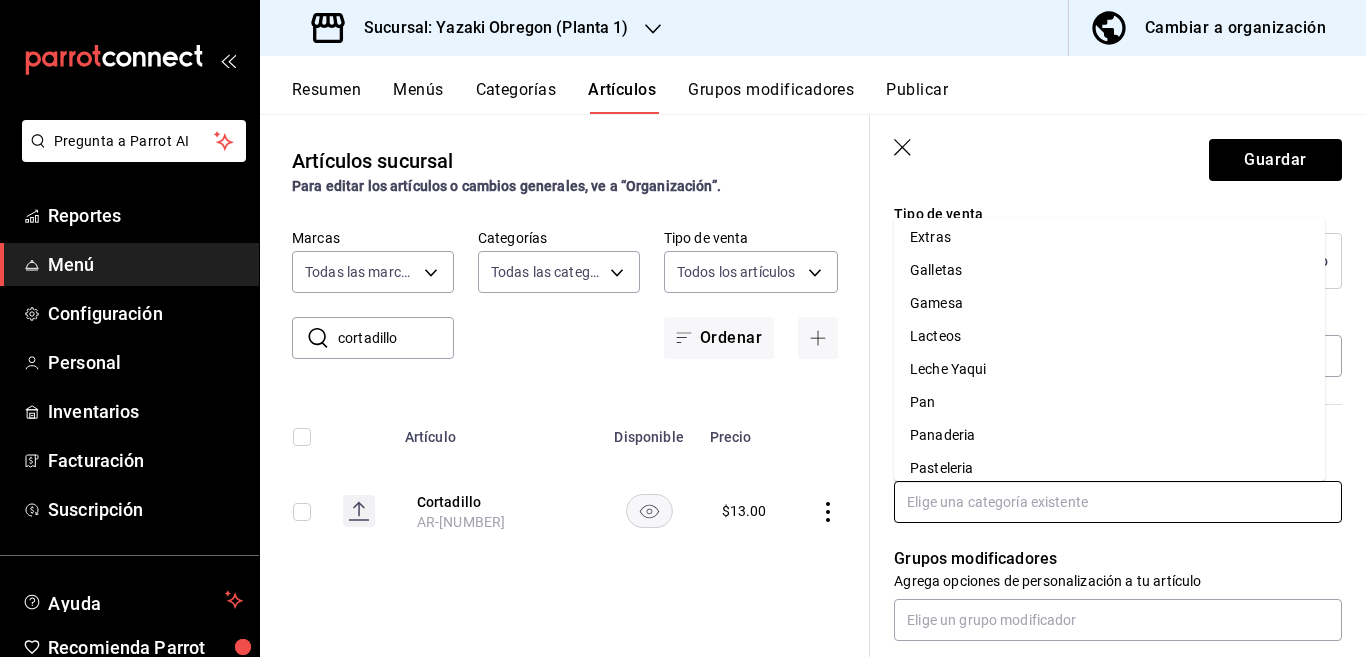 click on "Panaderia" at bounding box center [1109, 435] 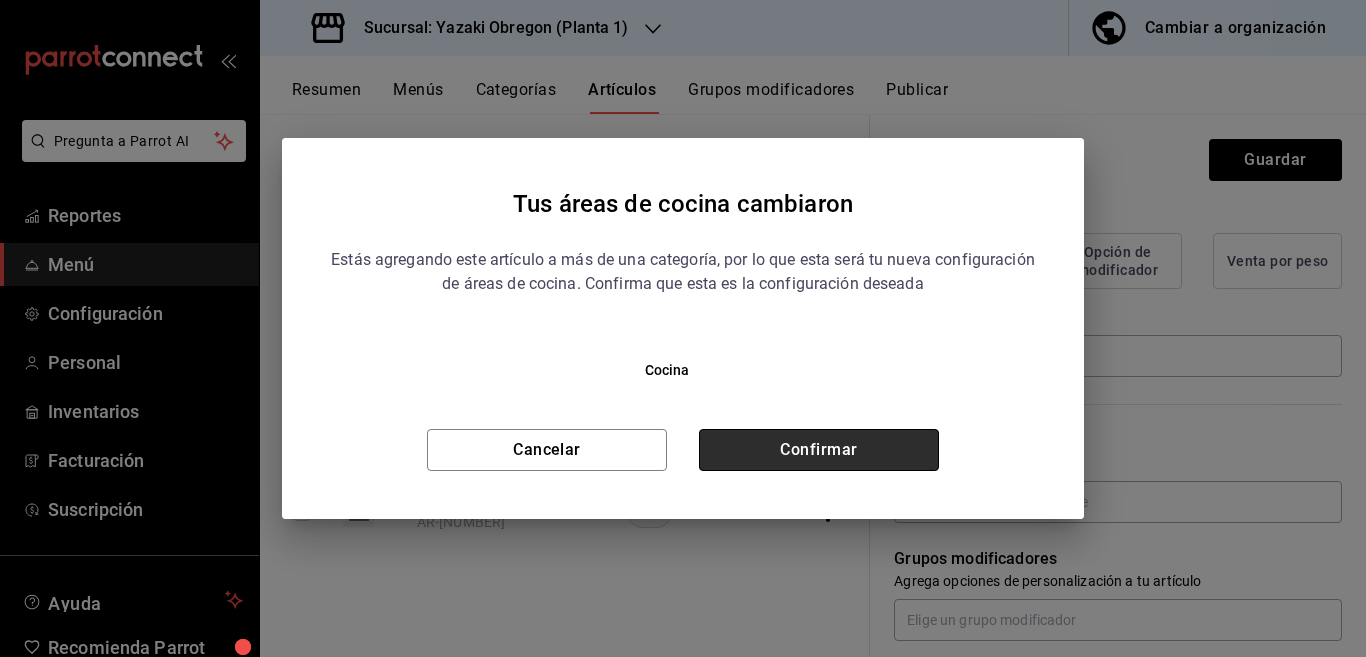 click on "Confirmar" at bounding box center (819, 450) 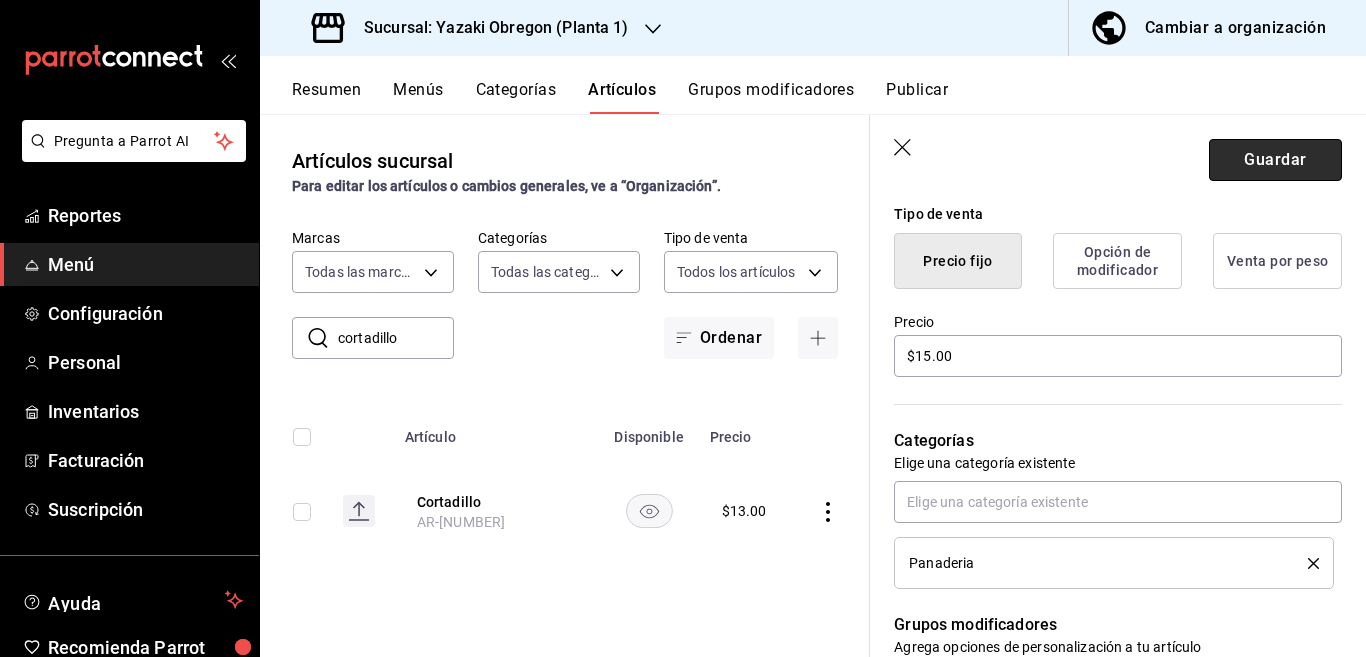 click on "Guardar" at bounding box center (1275, 160) 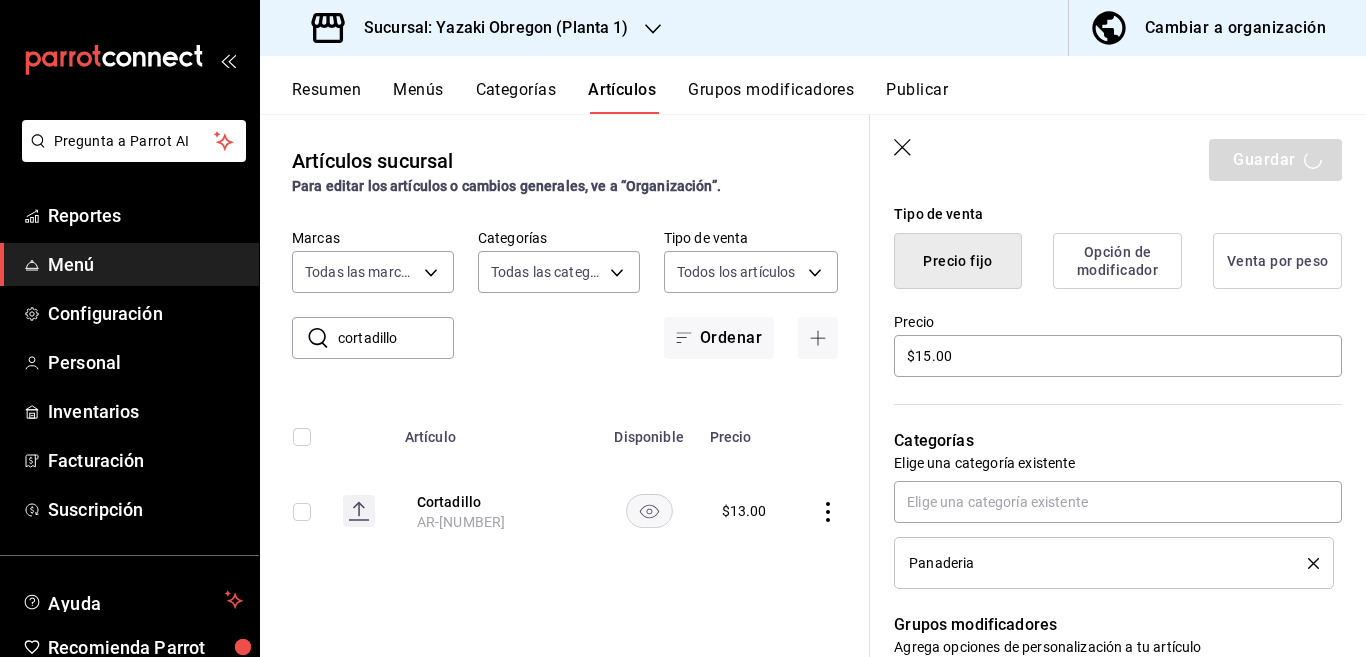 type on "x" 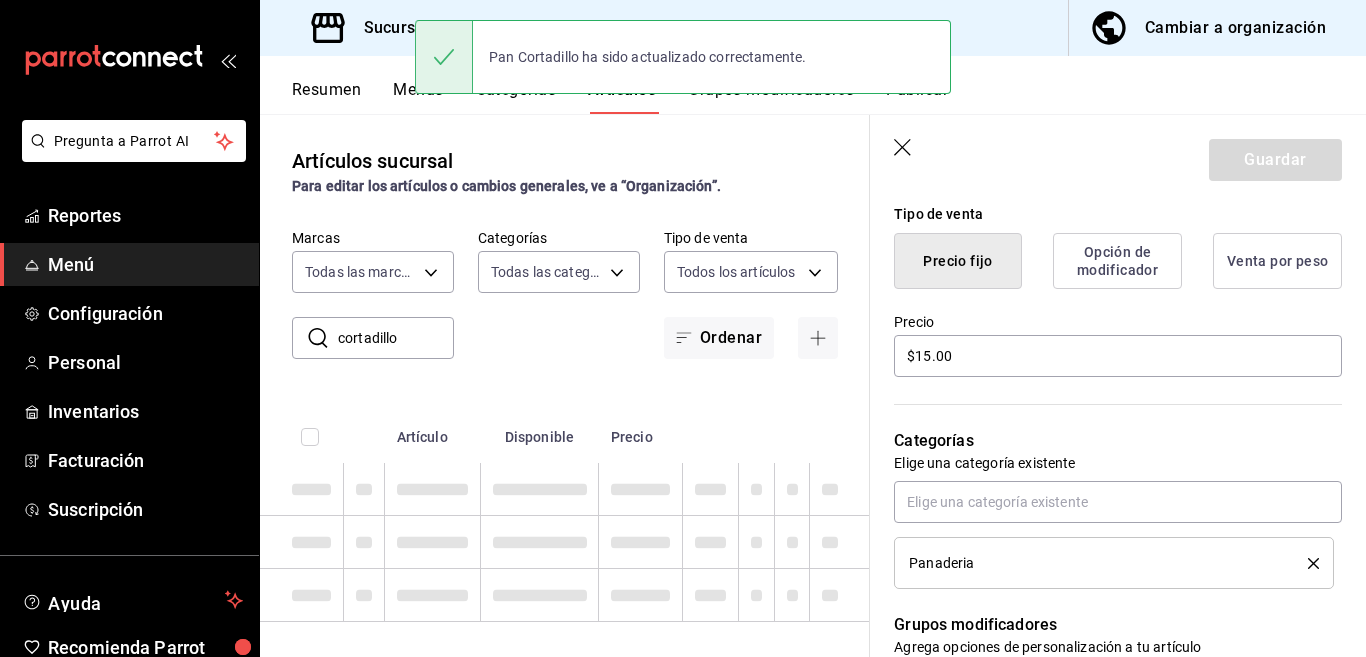 type 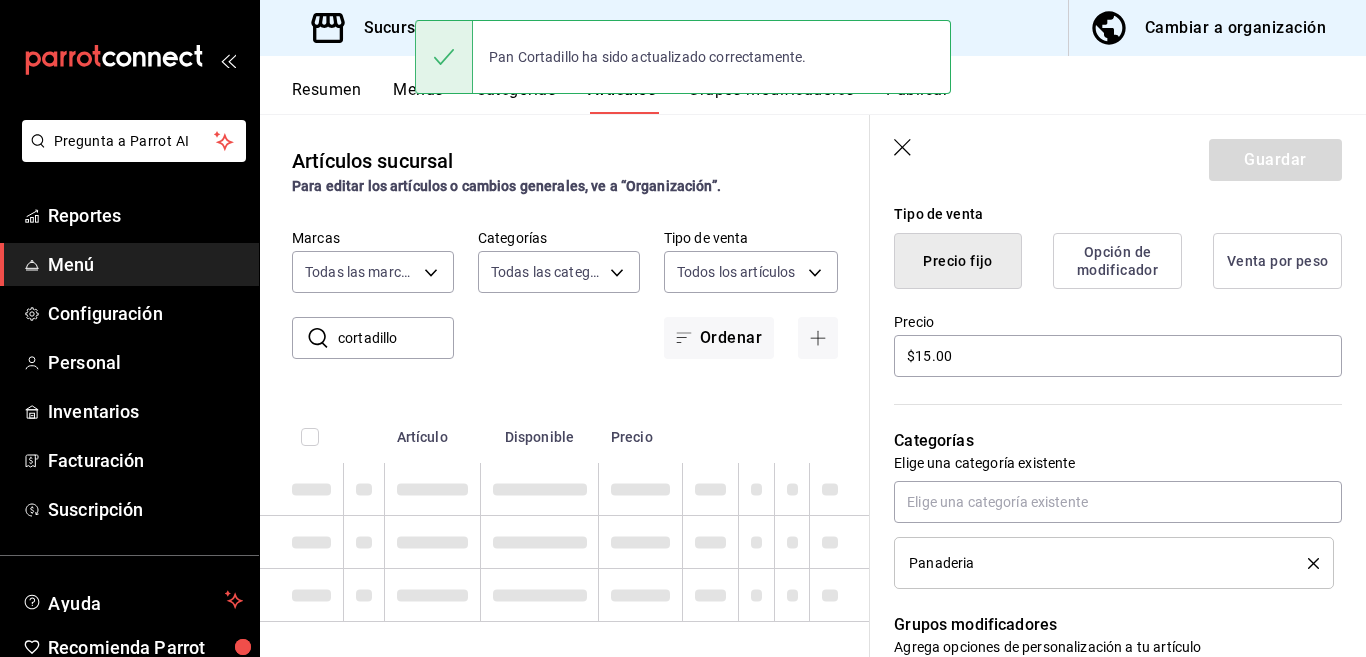 type 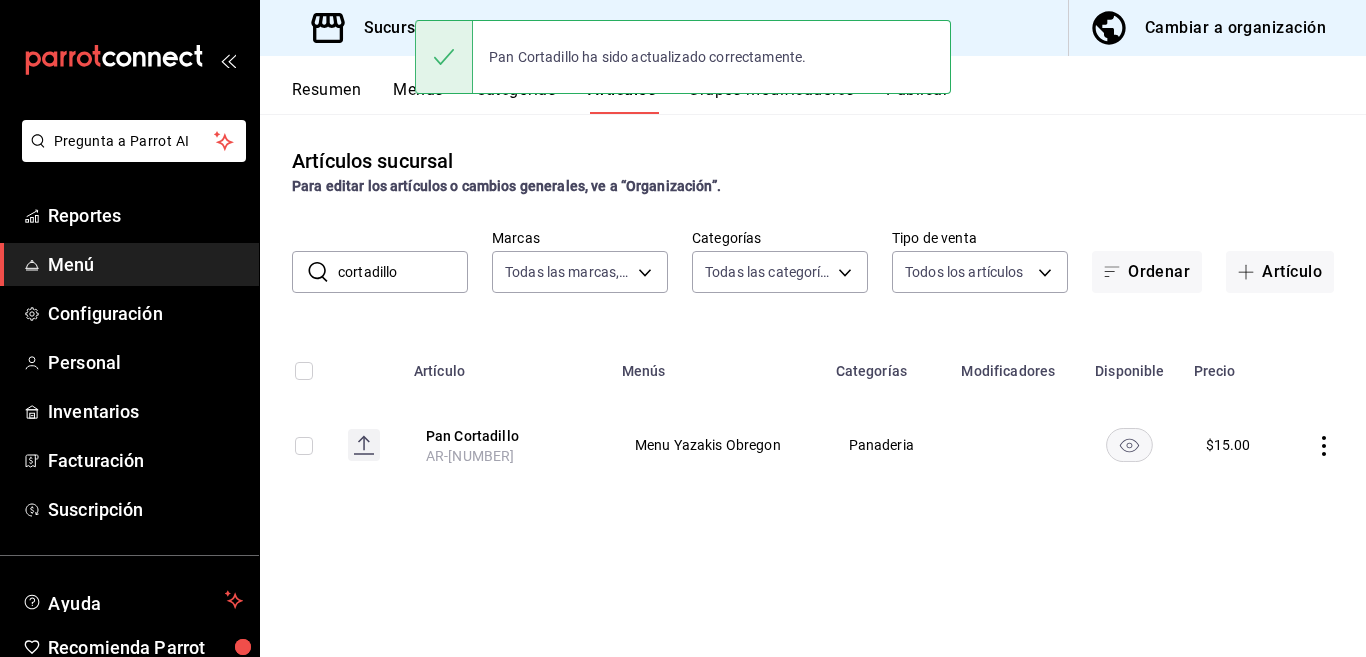 scroll, scrollTop: 0, scrollLeft: 0, axis: both 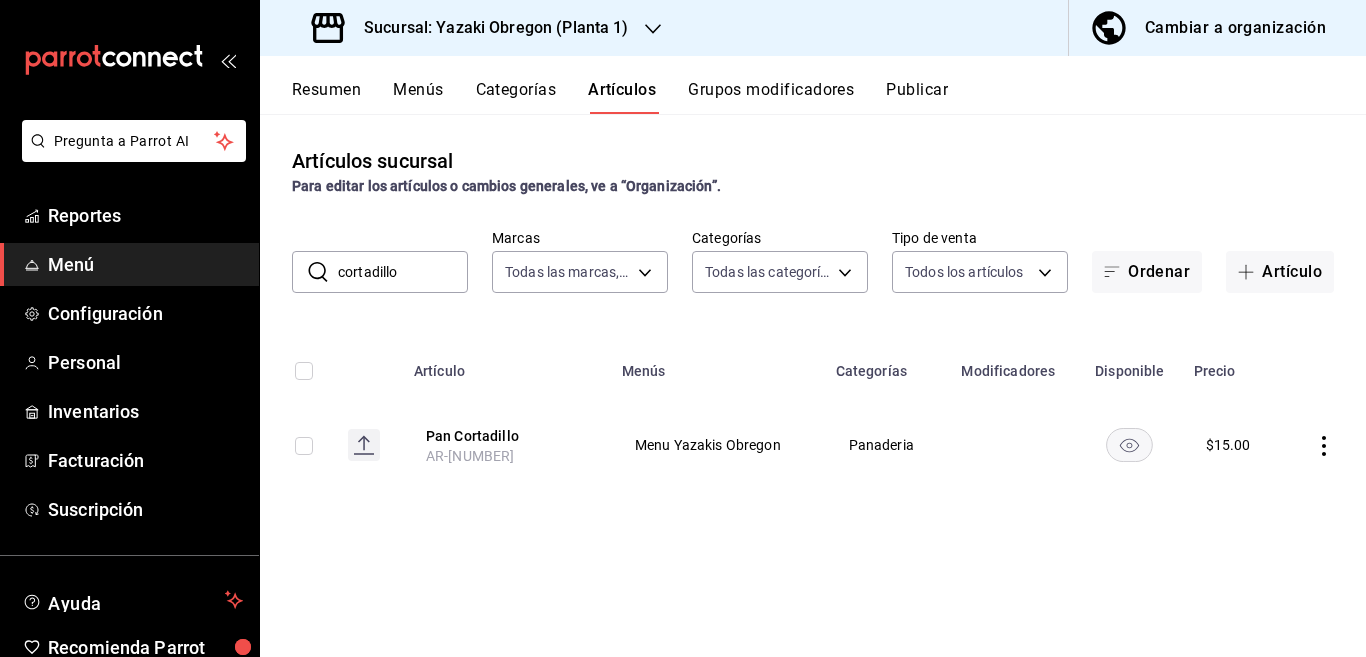 click on "cortadillo" at bounding box center (403, 272) 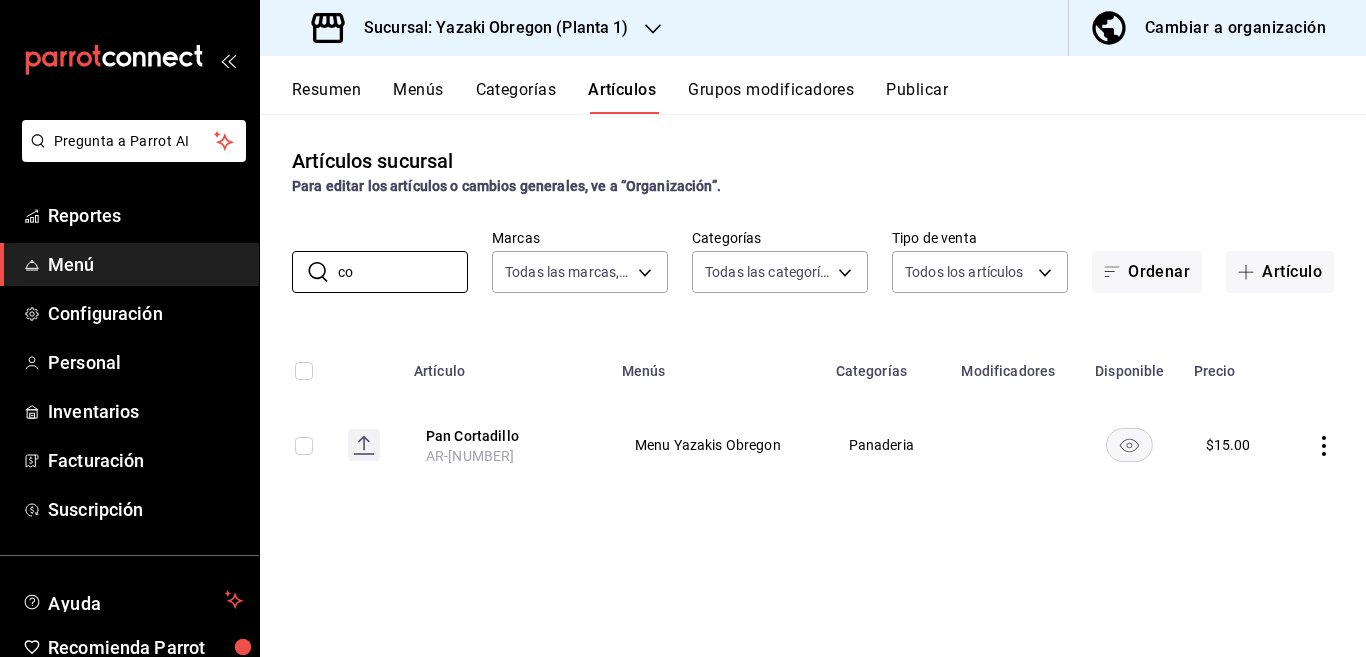 type on "c" 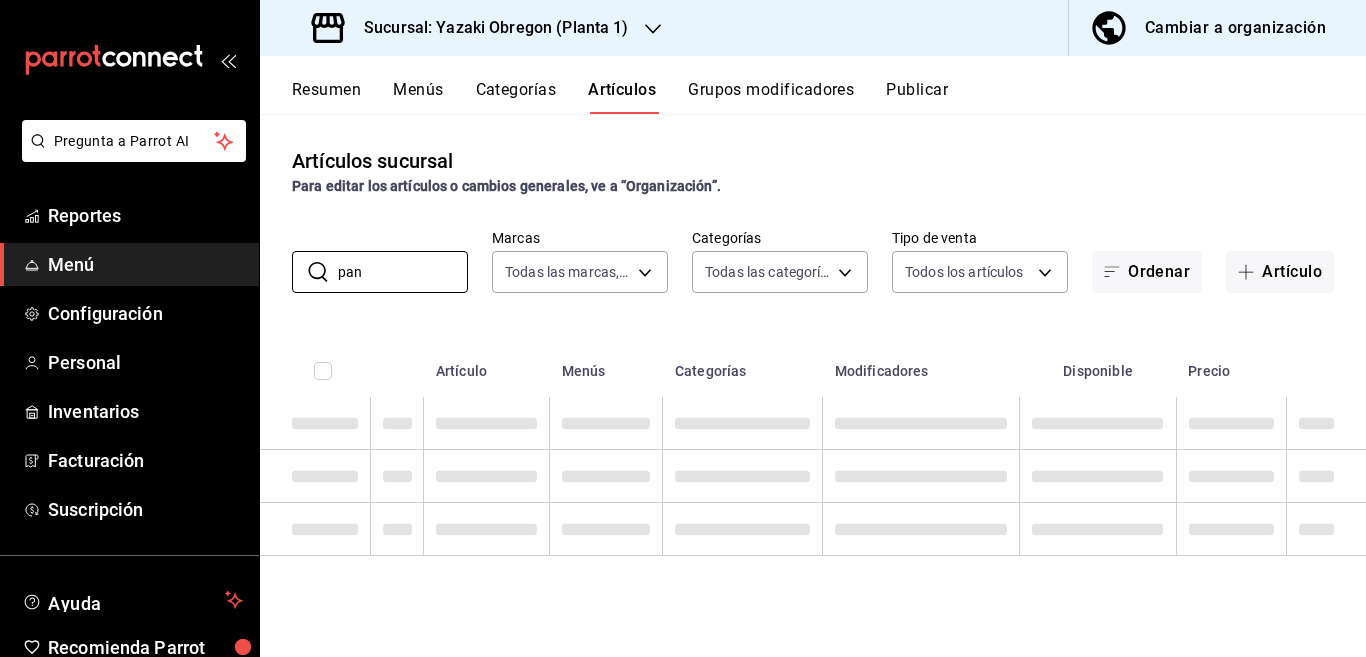 type on "pan" 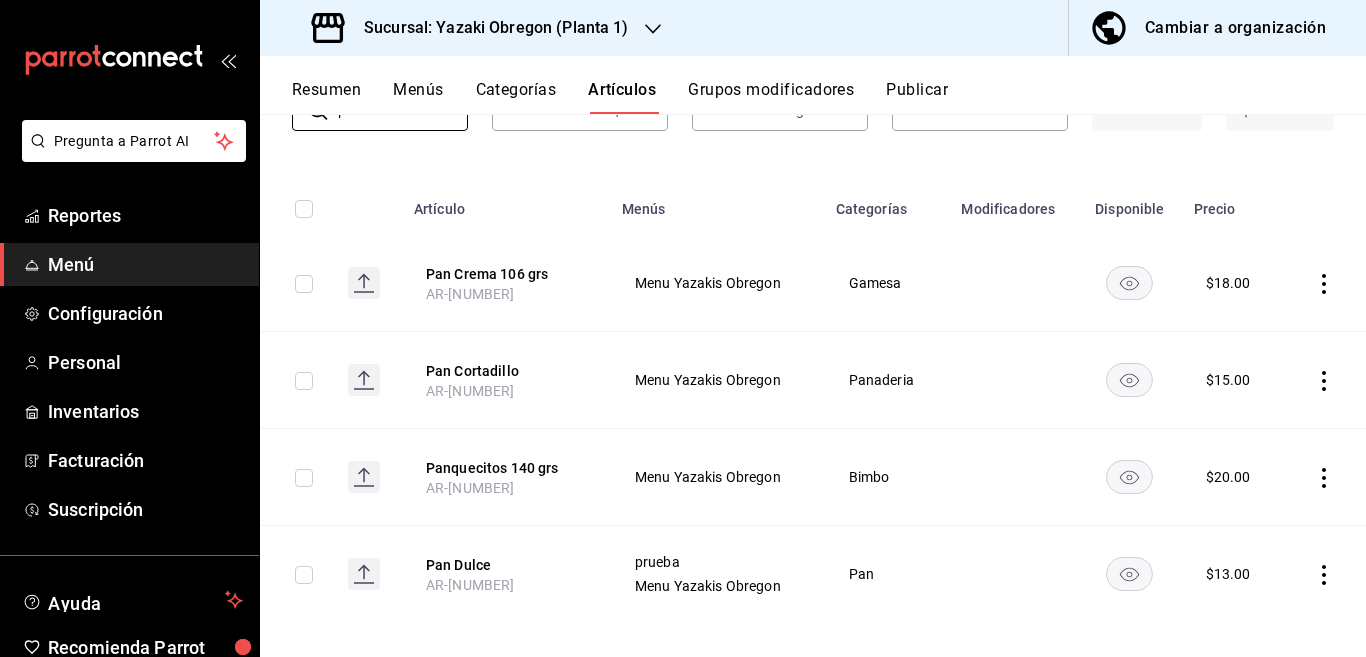 scroll, scrollTop: 176, scrollLeft: 0, axis: vertical 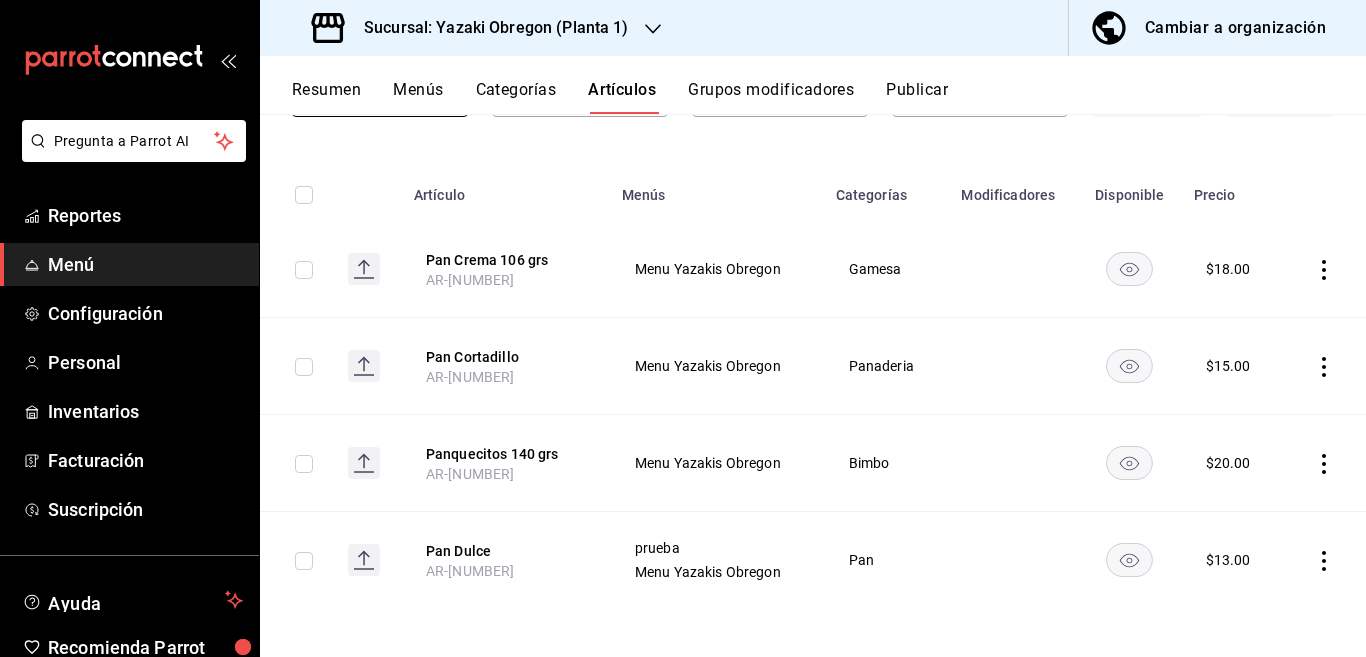 click 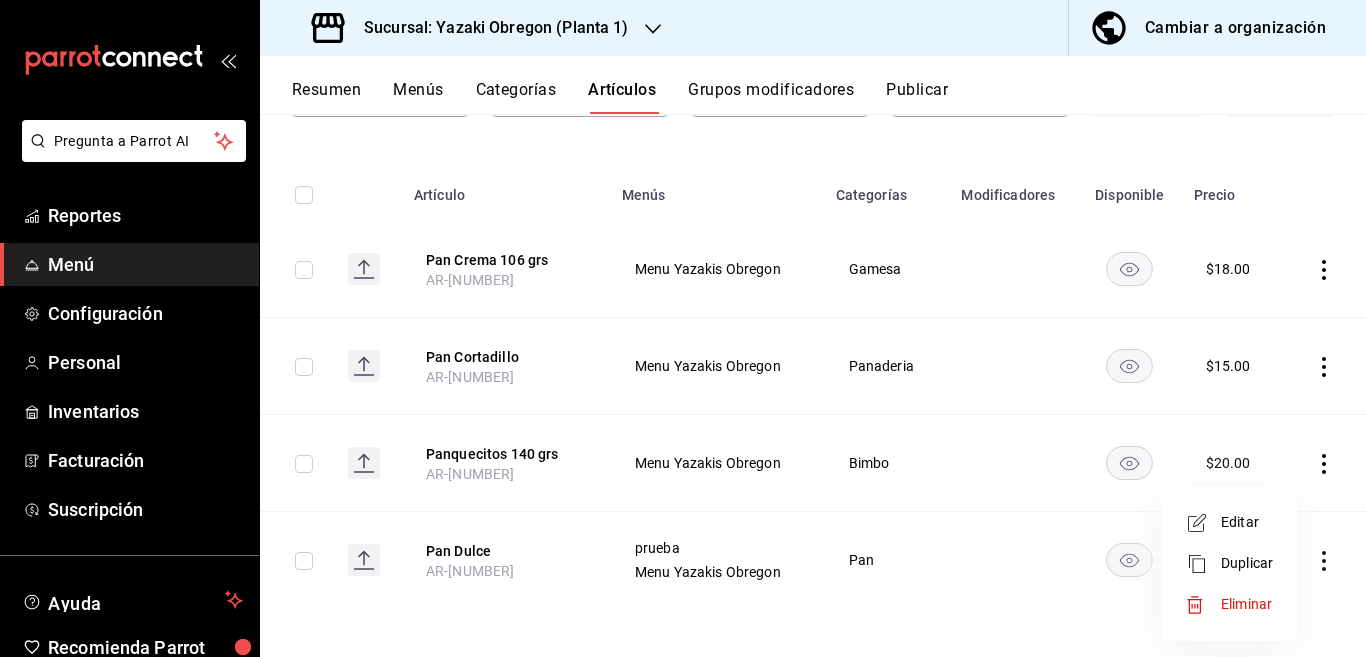 click on "Editar" at bounding box center (1247, 522) 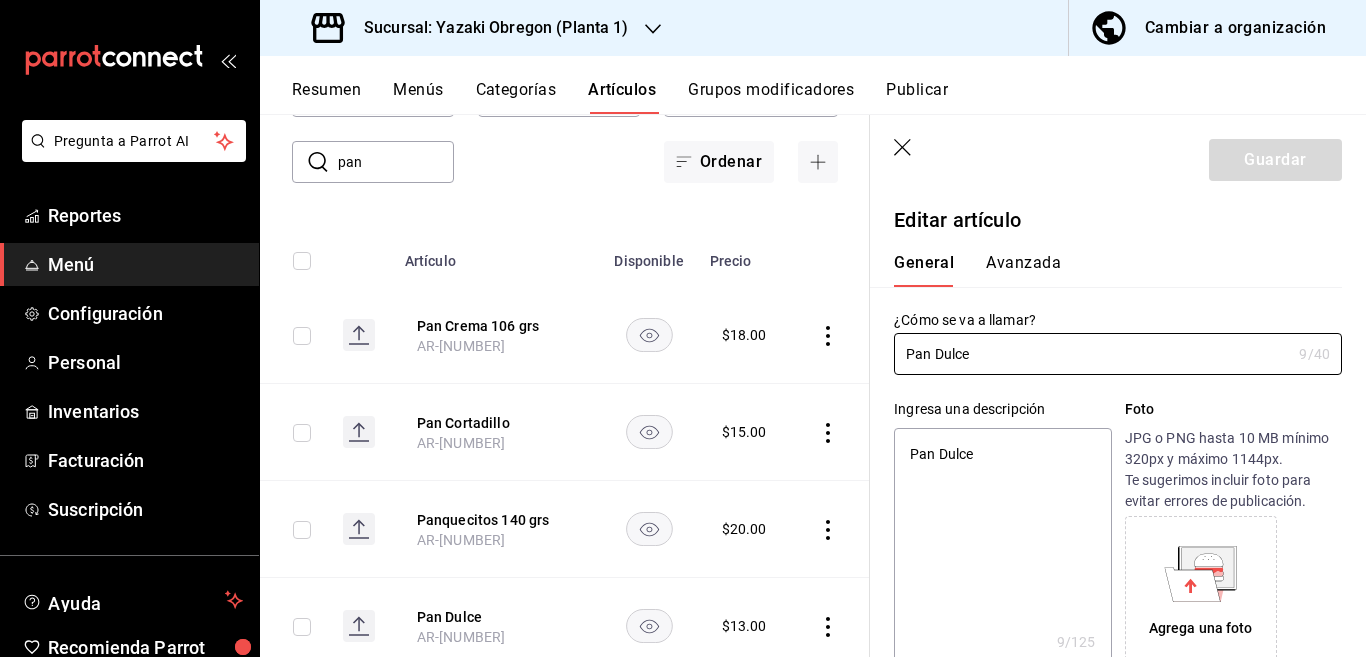 type on "x" 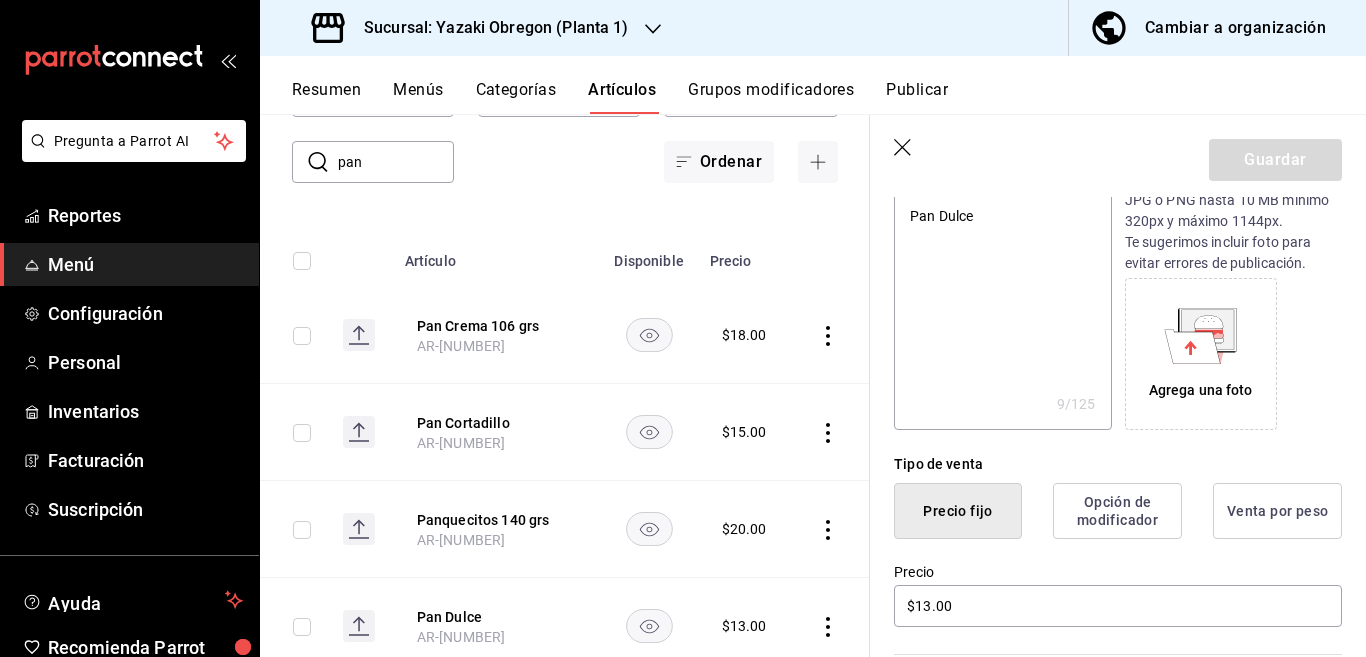 scroll, scrollTop: 243, scrollLeft: 0, axis: vertical 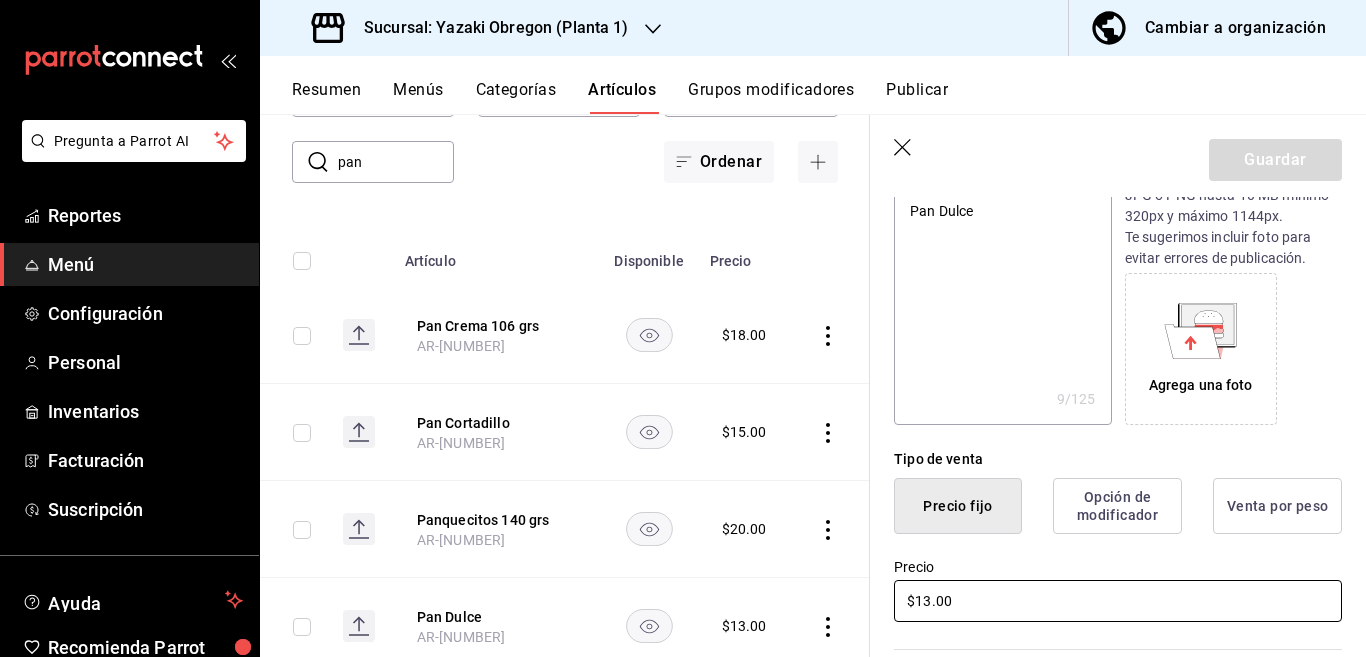 click on "$13.00" at bounding box center [1118, 601] 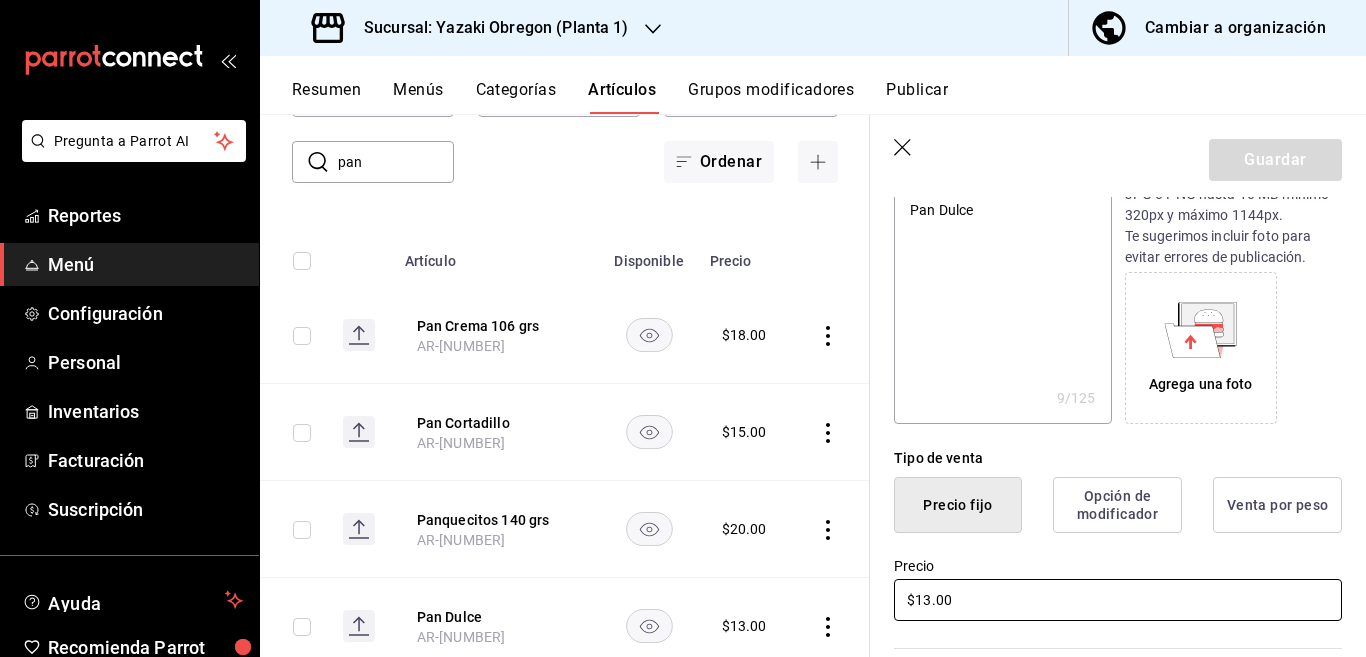 type on "$1.00" 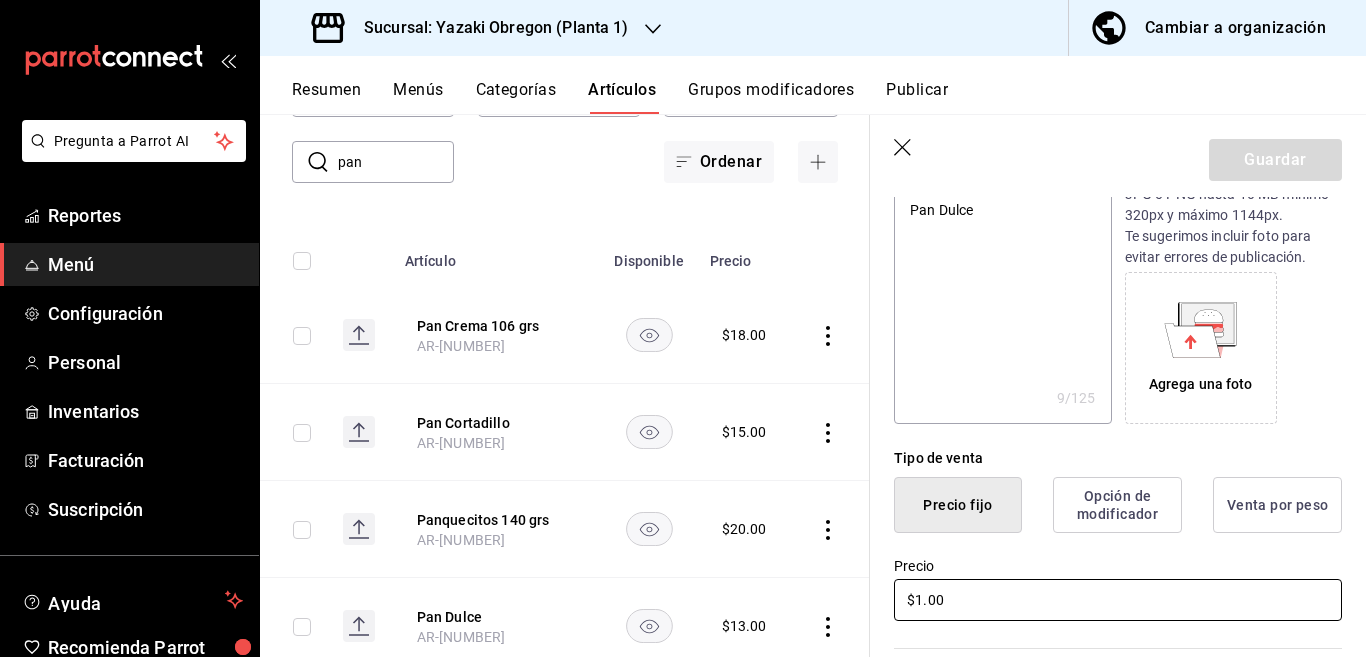 type on "x" 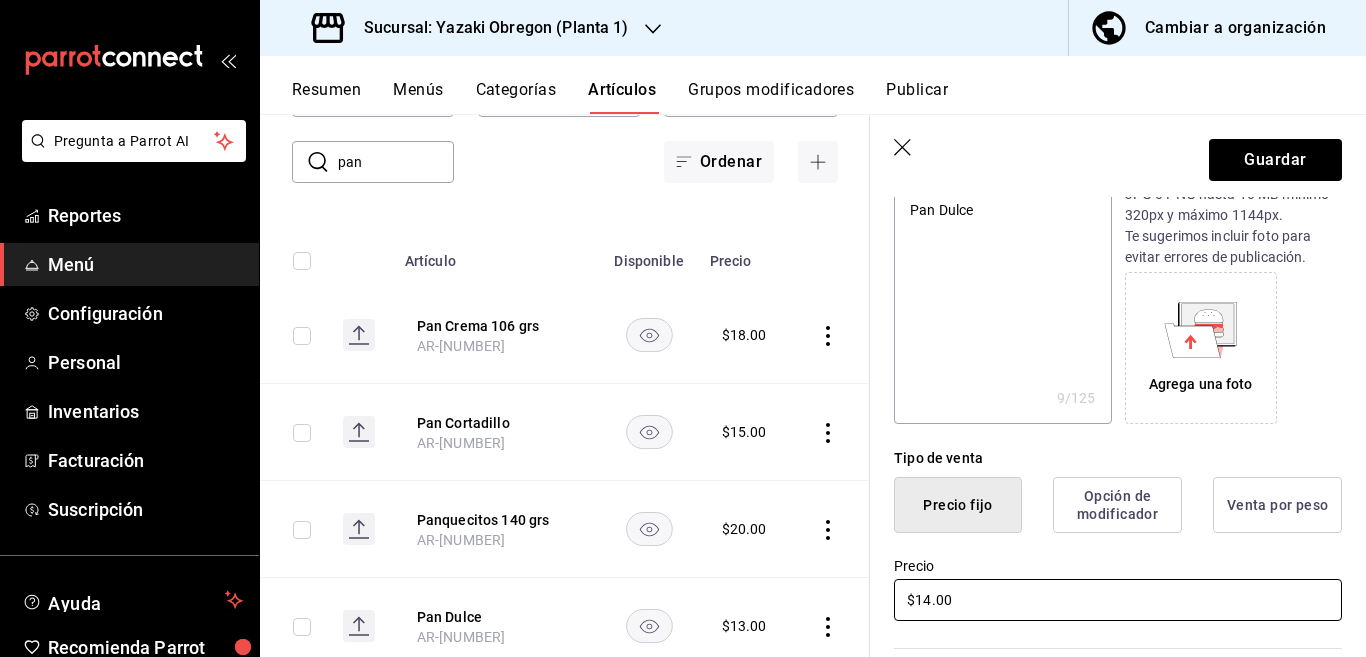 type on "x" 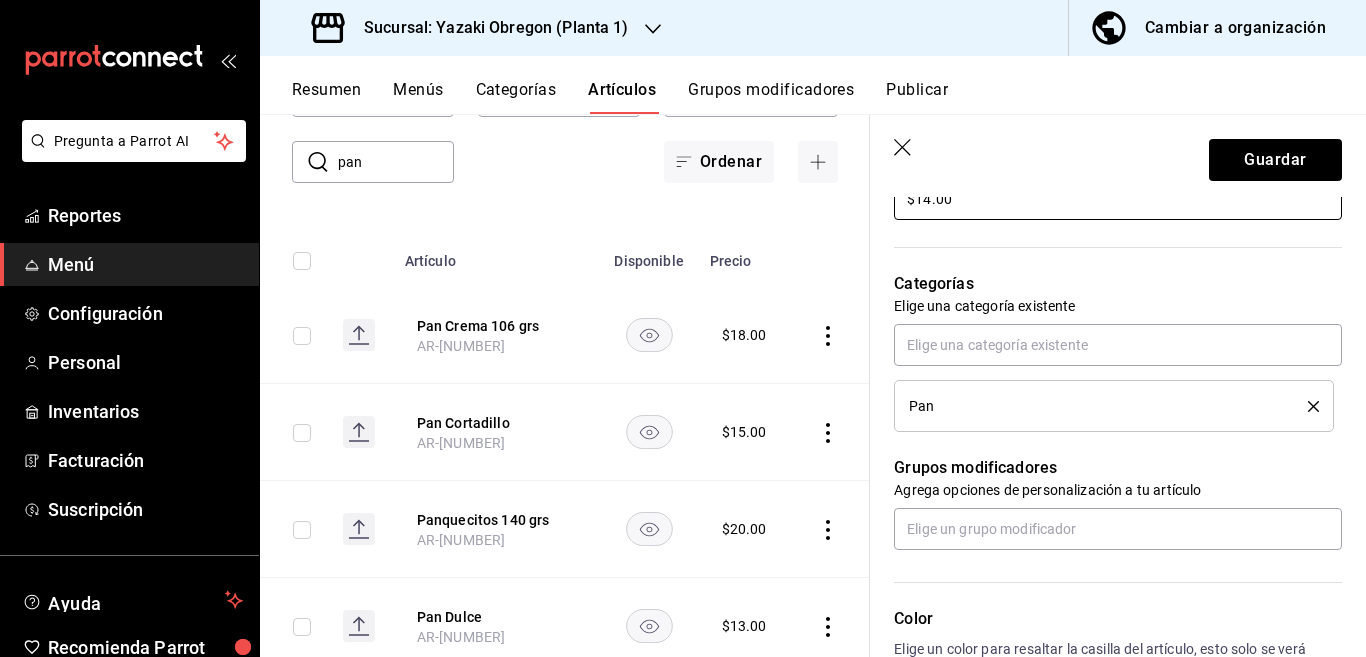 scroll, scrollTop: 650, scrollLeft: 0, axis: vertical 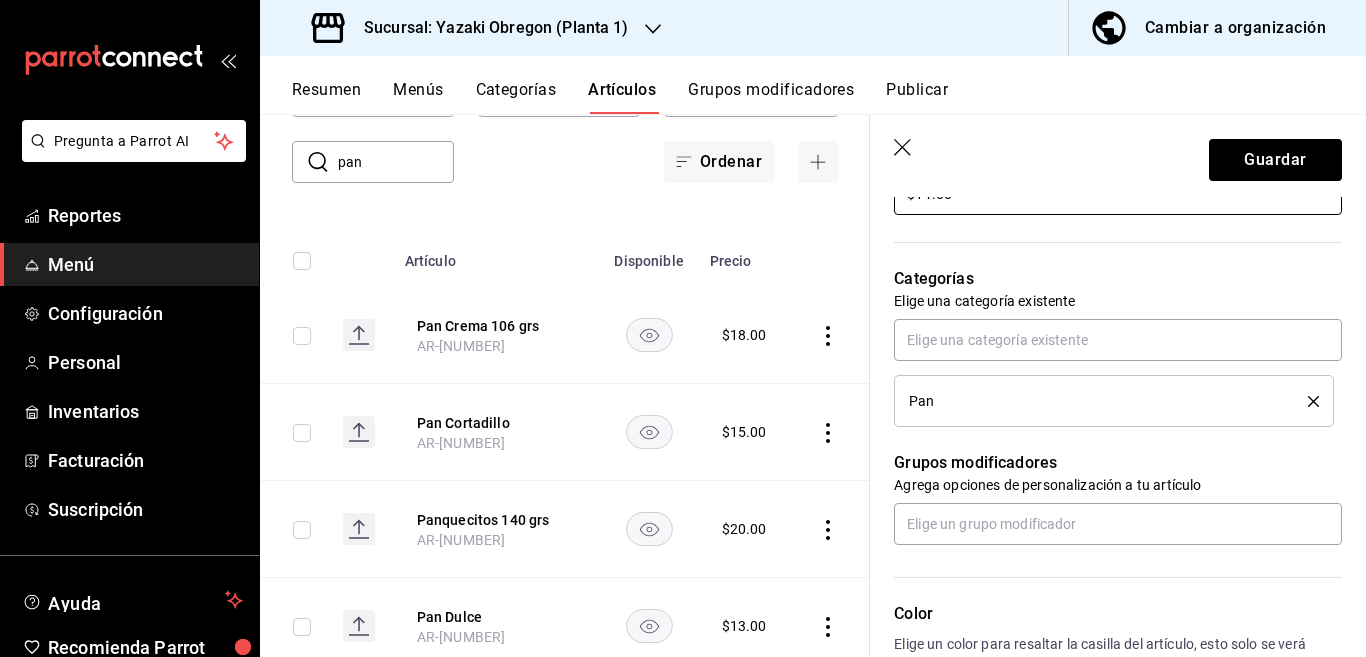 type on "$14.00" 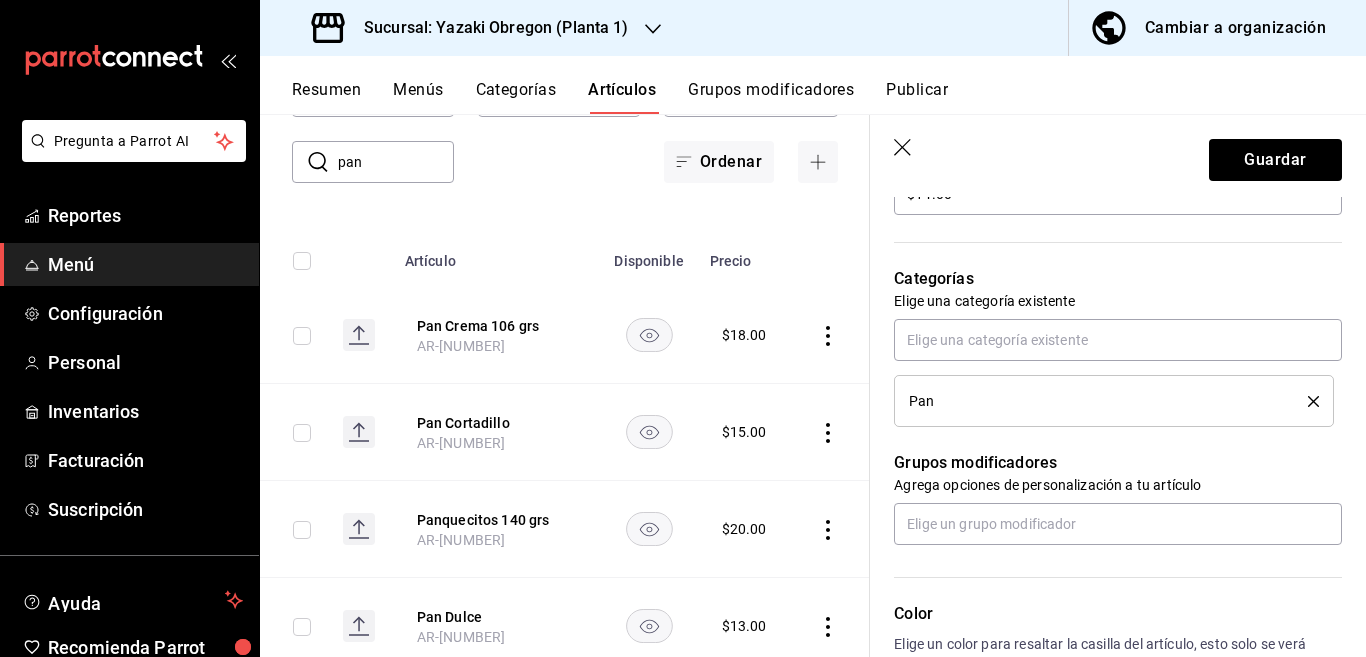 click 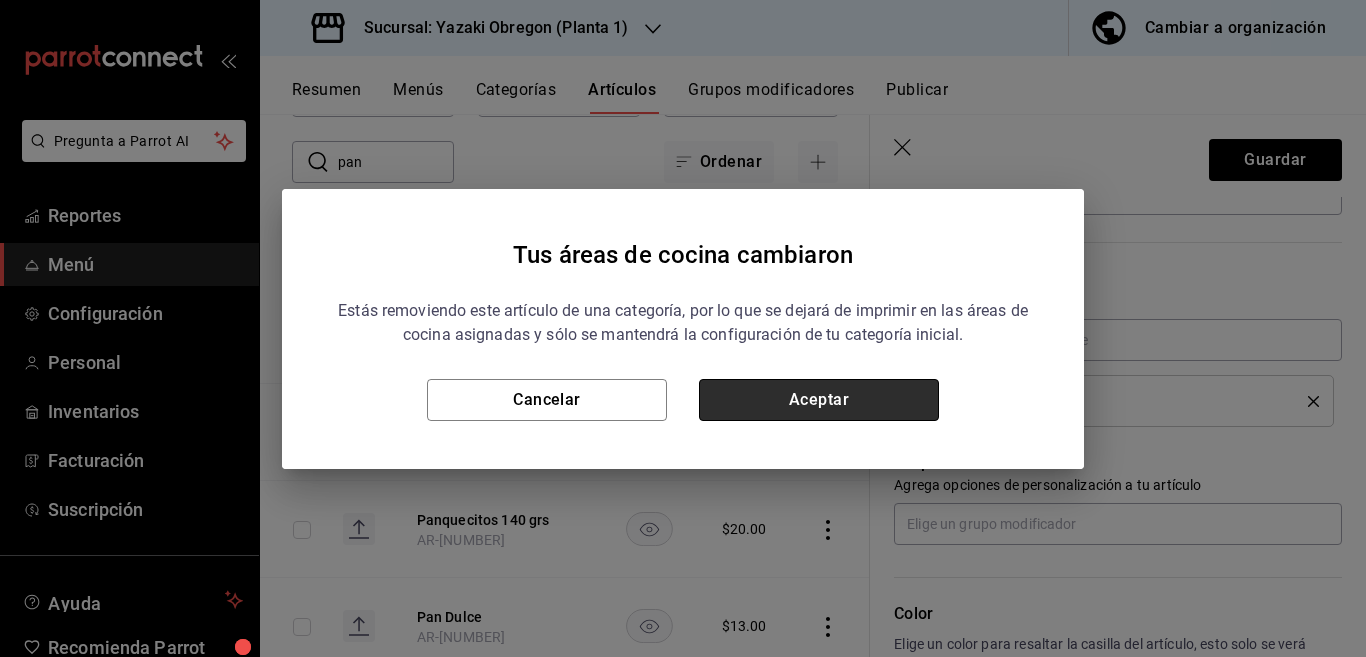 click on "Aceptar" at bounding box center [819, 400] 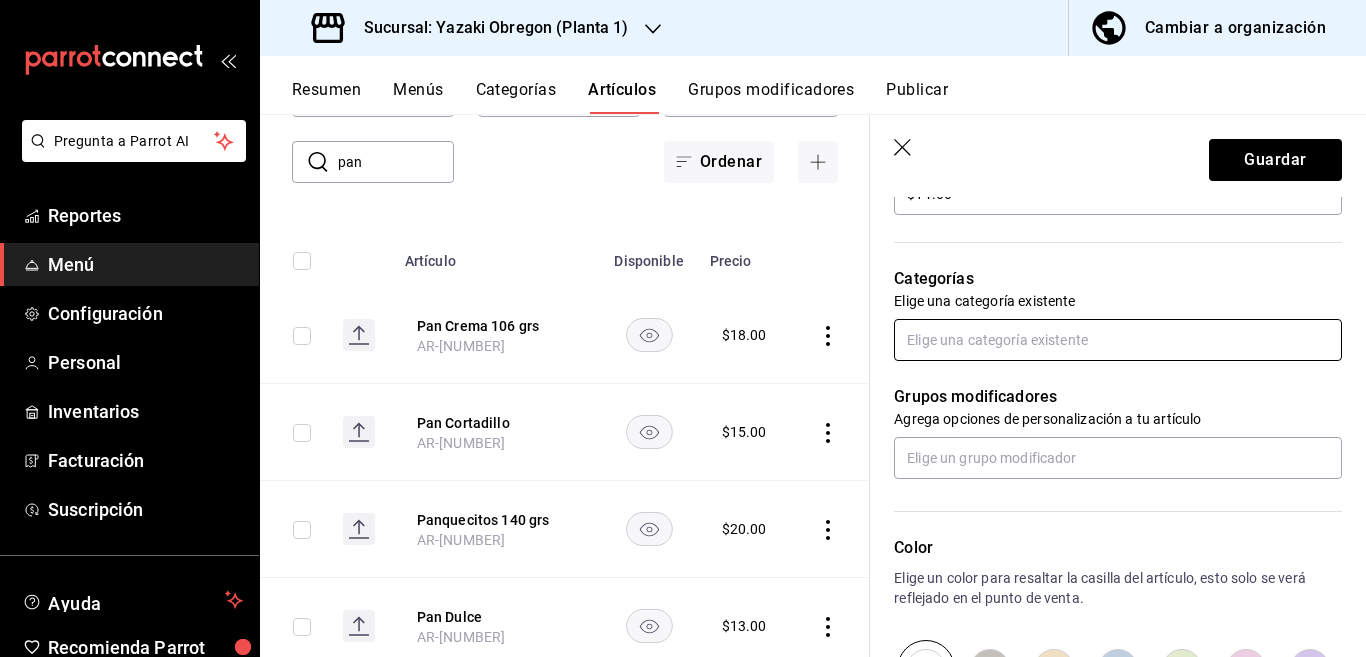 click at bounding box center [1118, 340] 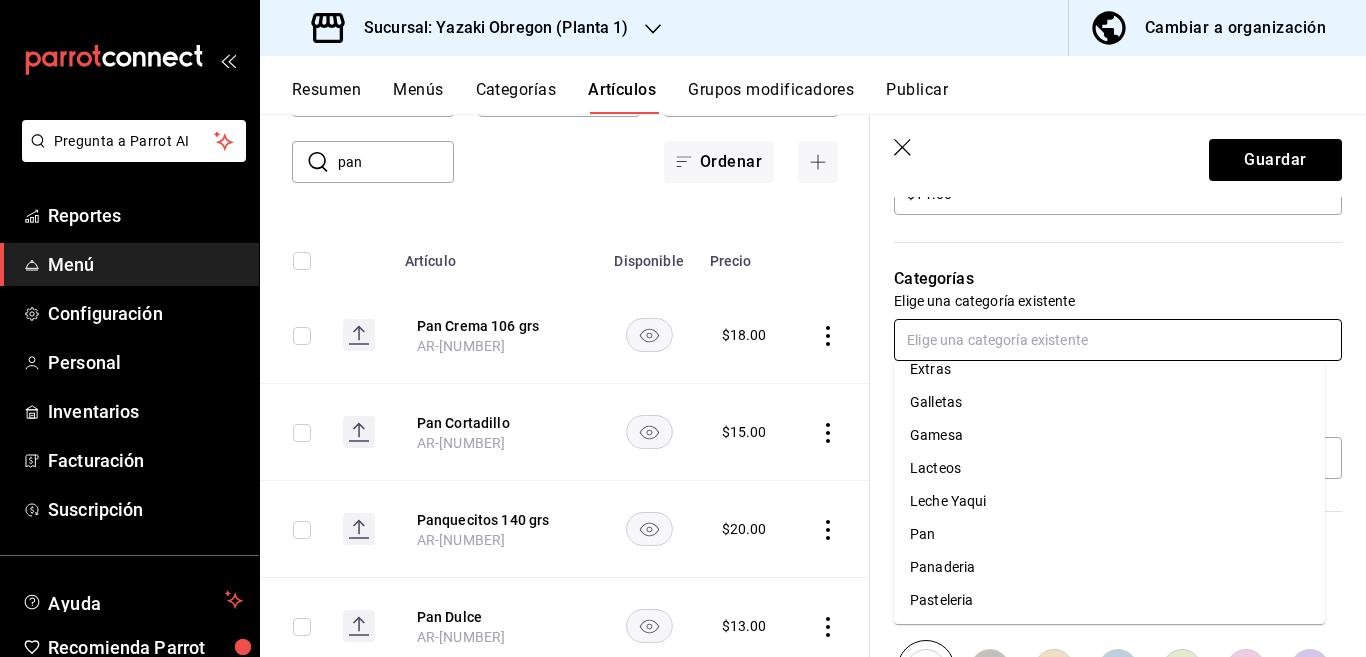 scroll, scrollTop: 248, scrollLeft: 0, axis: vertical 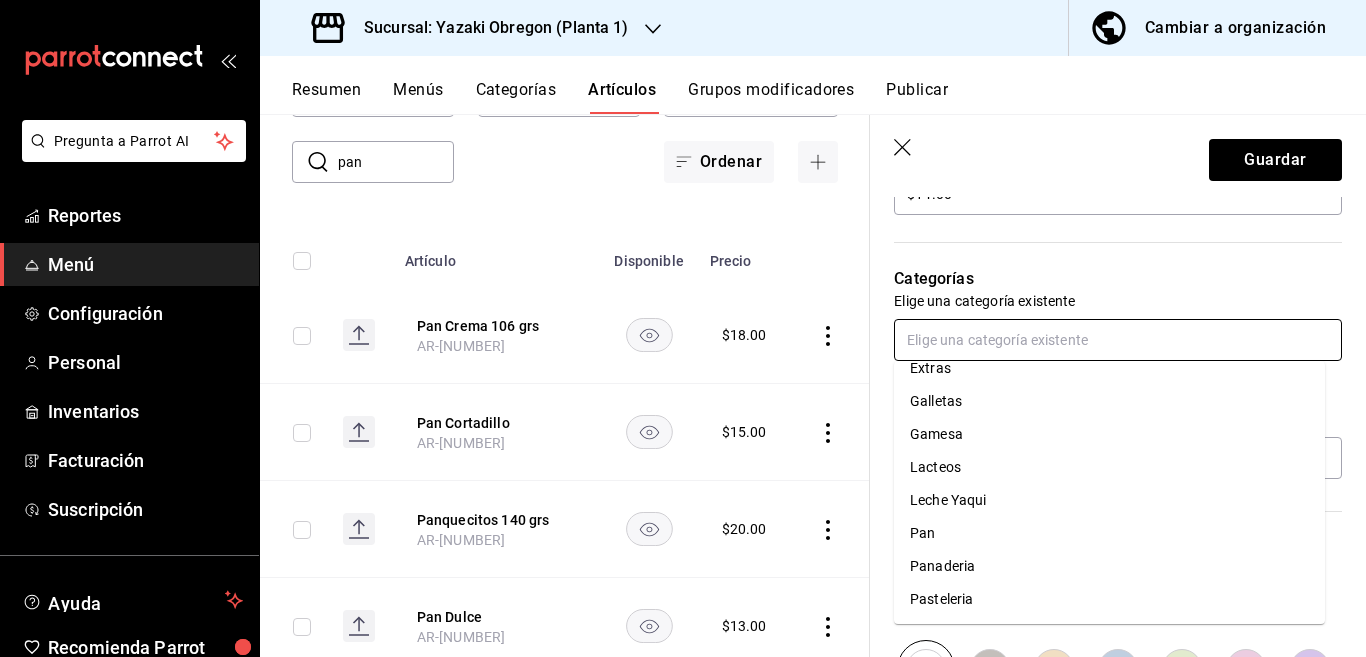click on "Panaderia" at bounding box center (1109, 566) 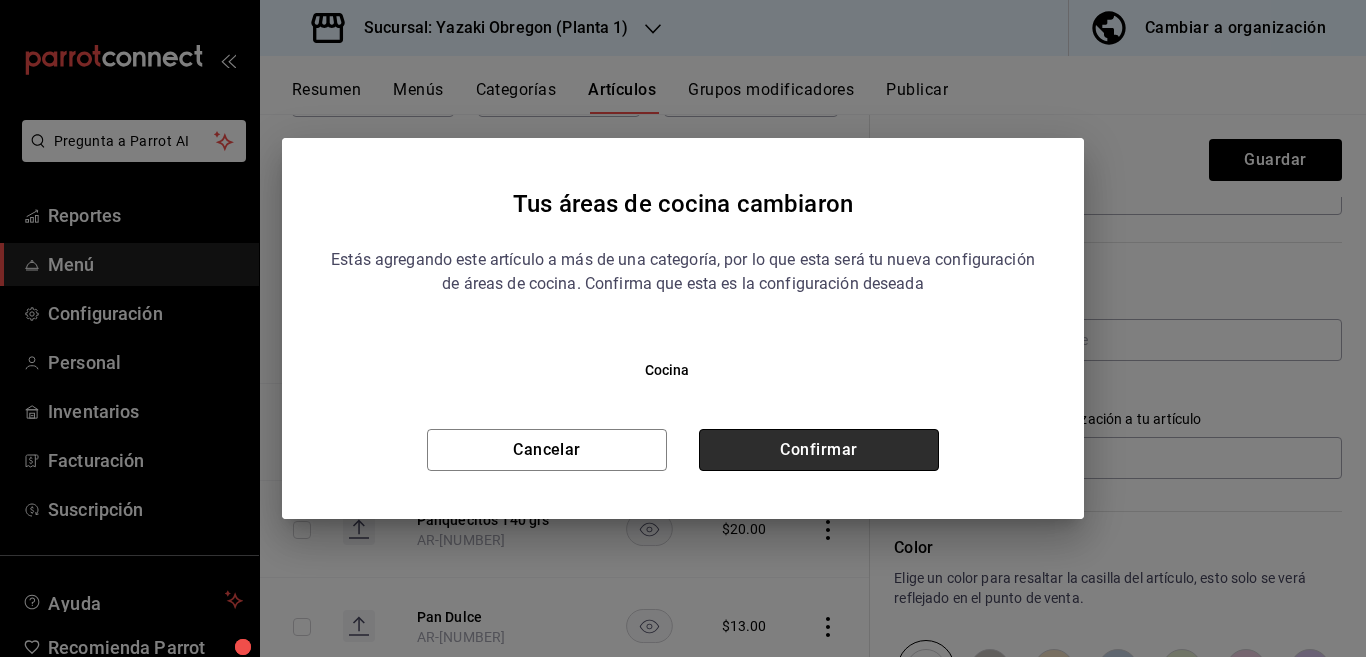 click on "Confirmar" at bounding box center [819, 450] 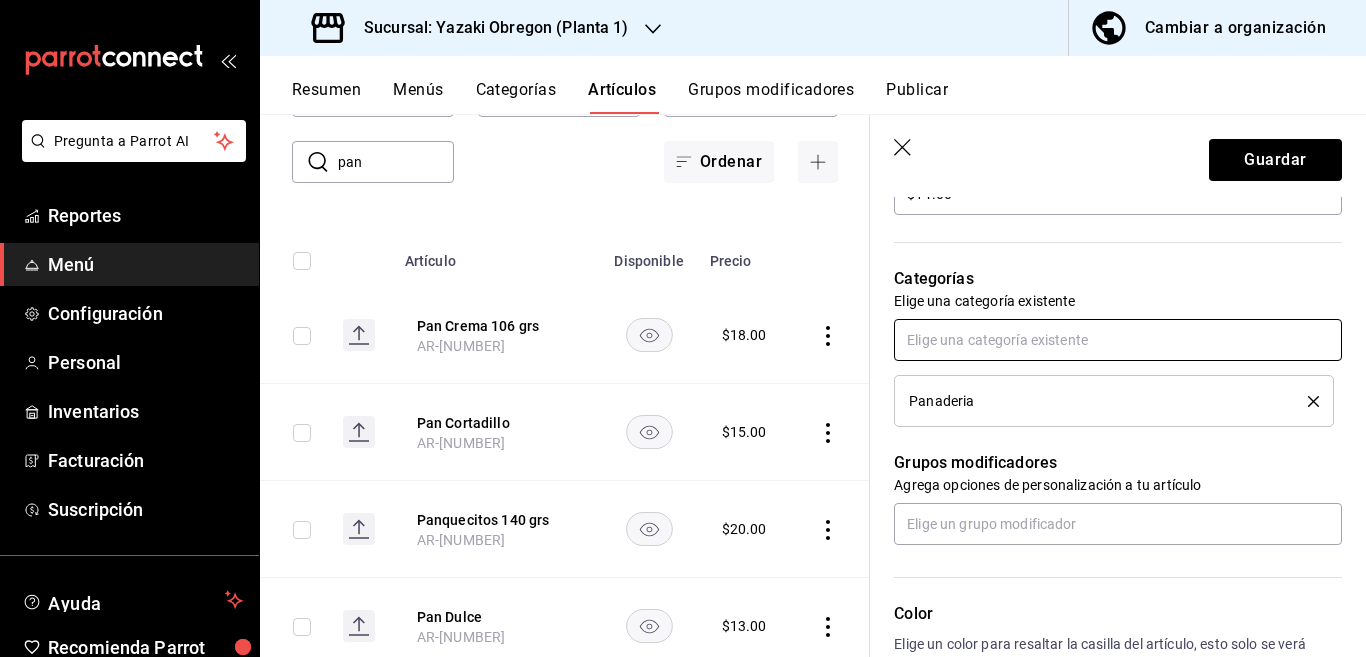 scroll, scrollTop: 650, scrollLeft: 0, axis: vertical 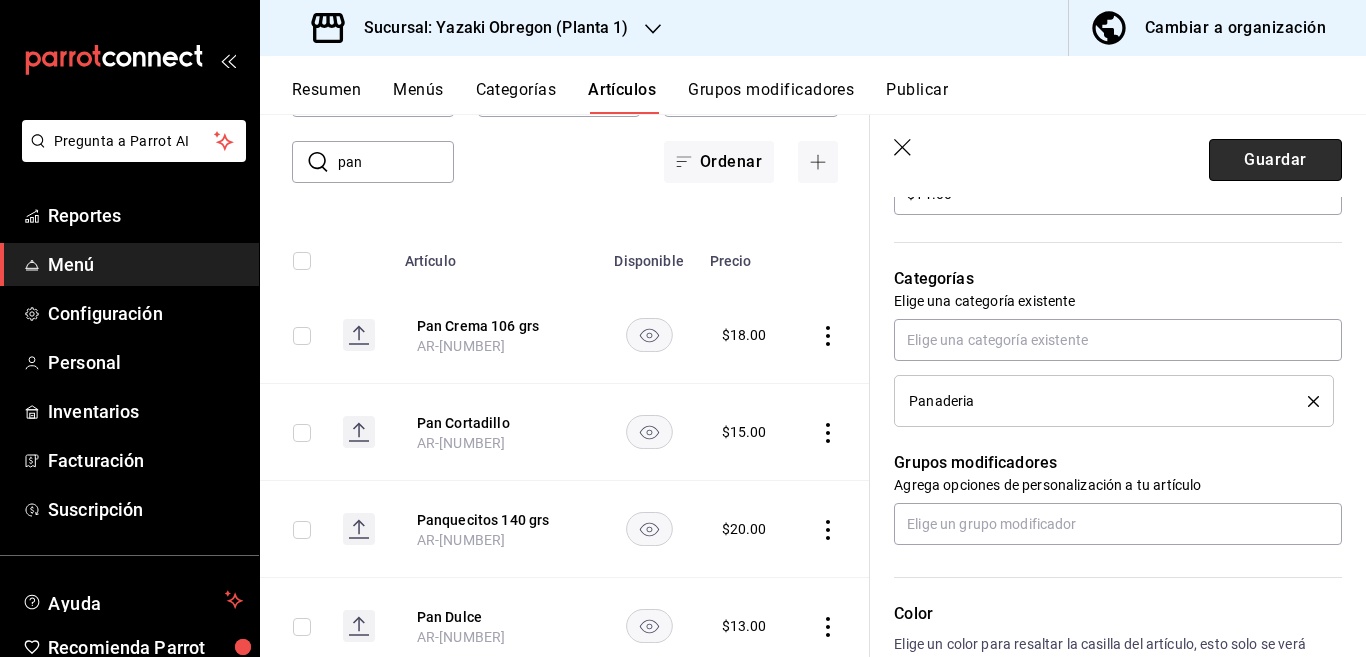 click on "Guardar" at bounding box center (1275, 160) 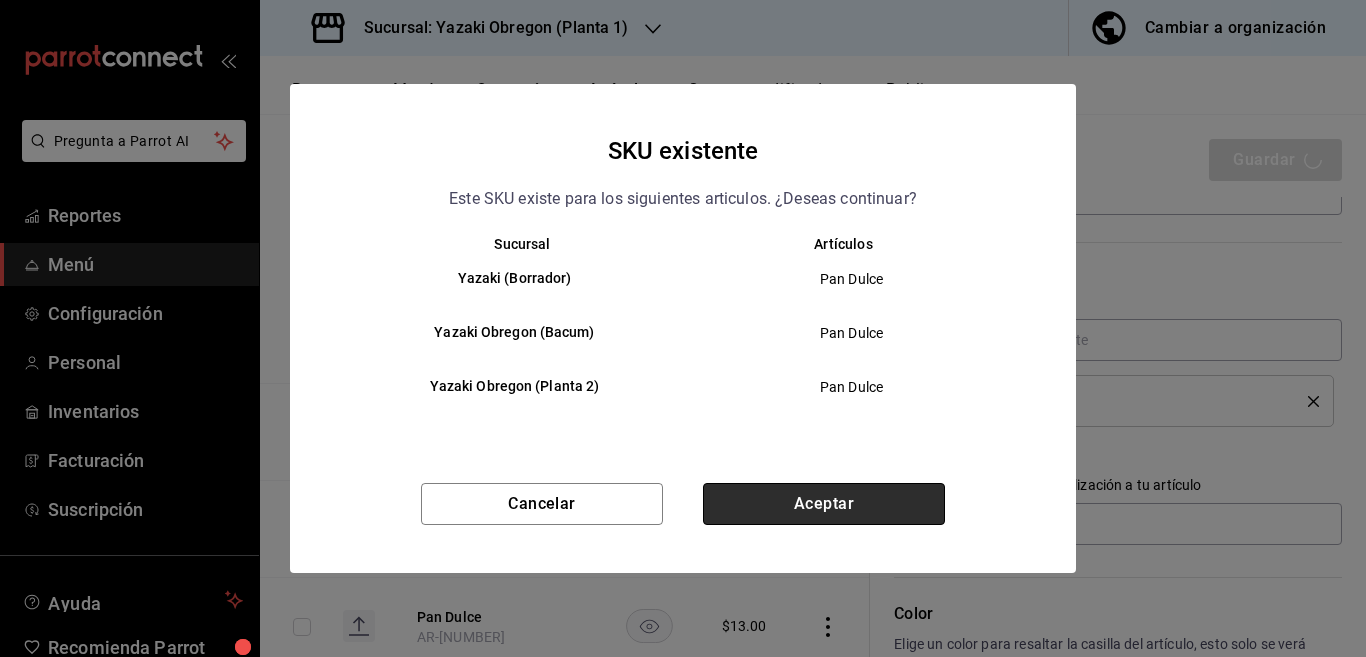 click on "Aceptar" at bounding box center (824, 504) 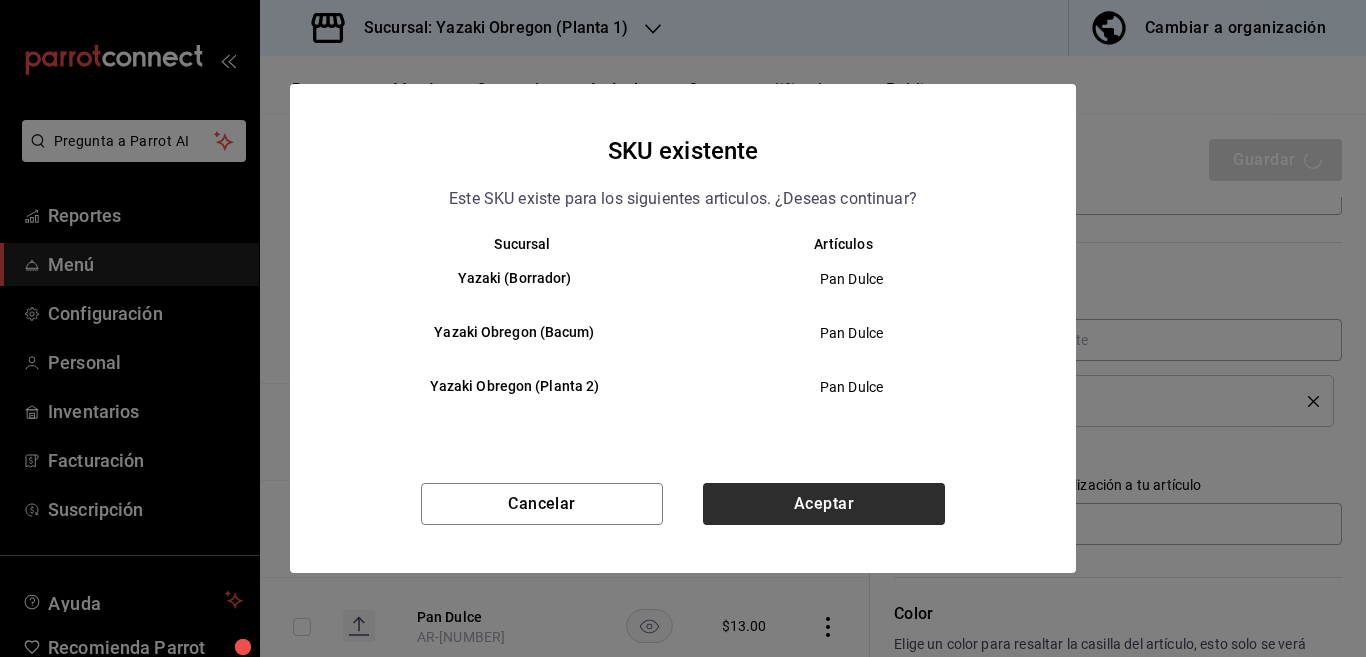 type on "x" 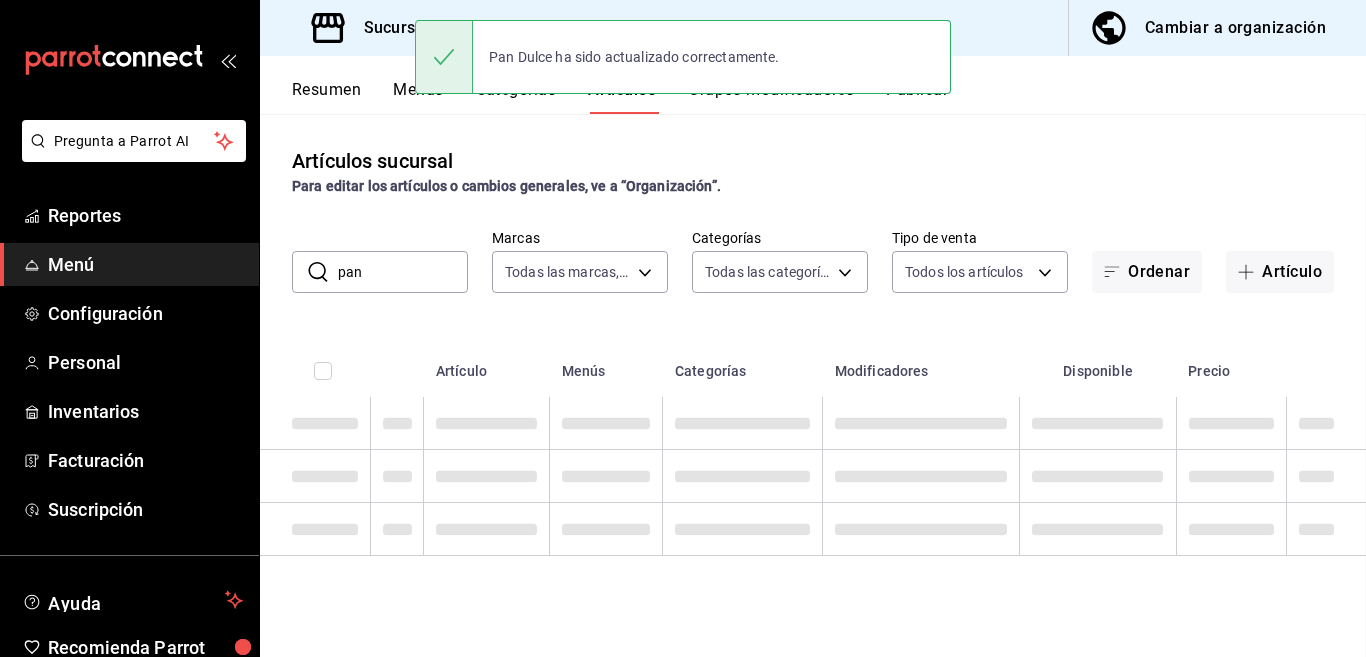scroll, scrollTop: 0, scrollLeft: 0, axis: both 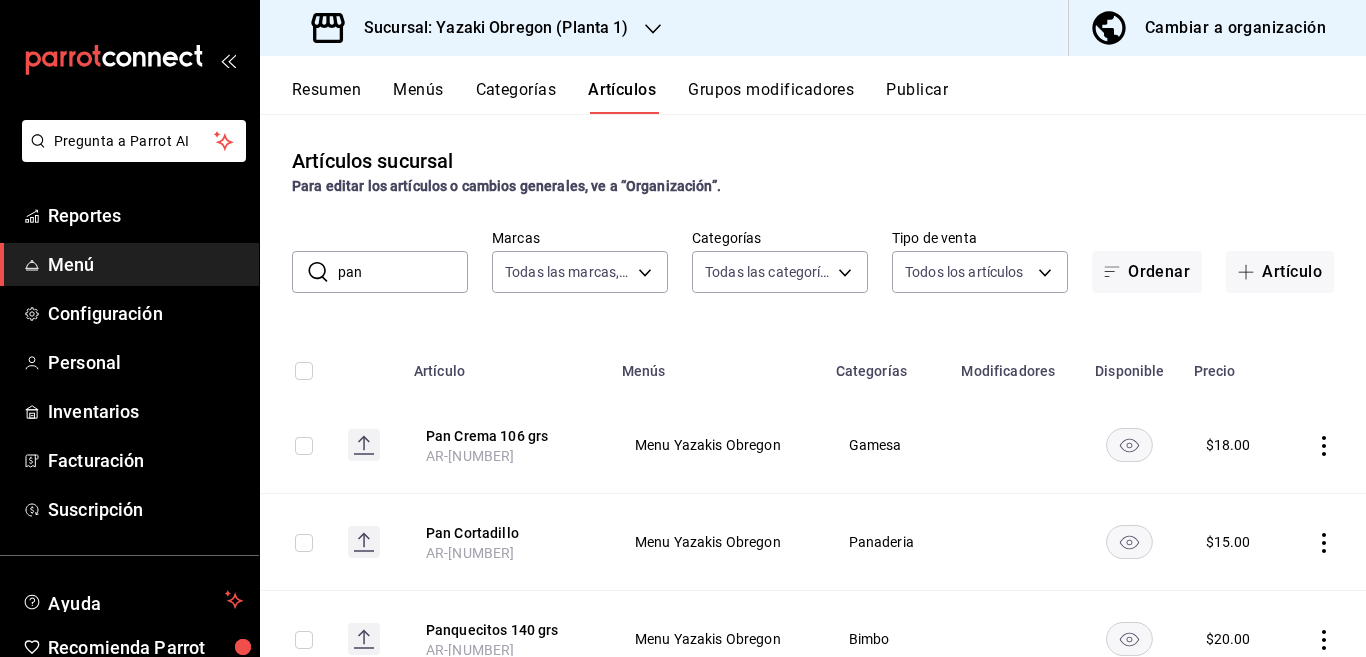 click on "pan" at bounding box center (403, 272) 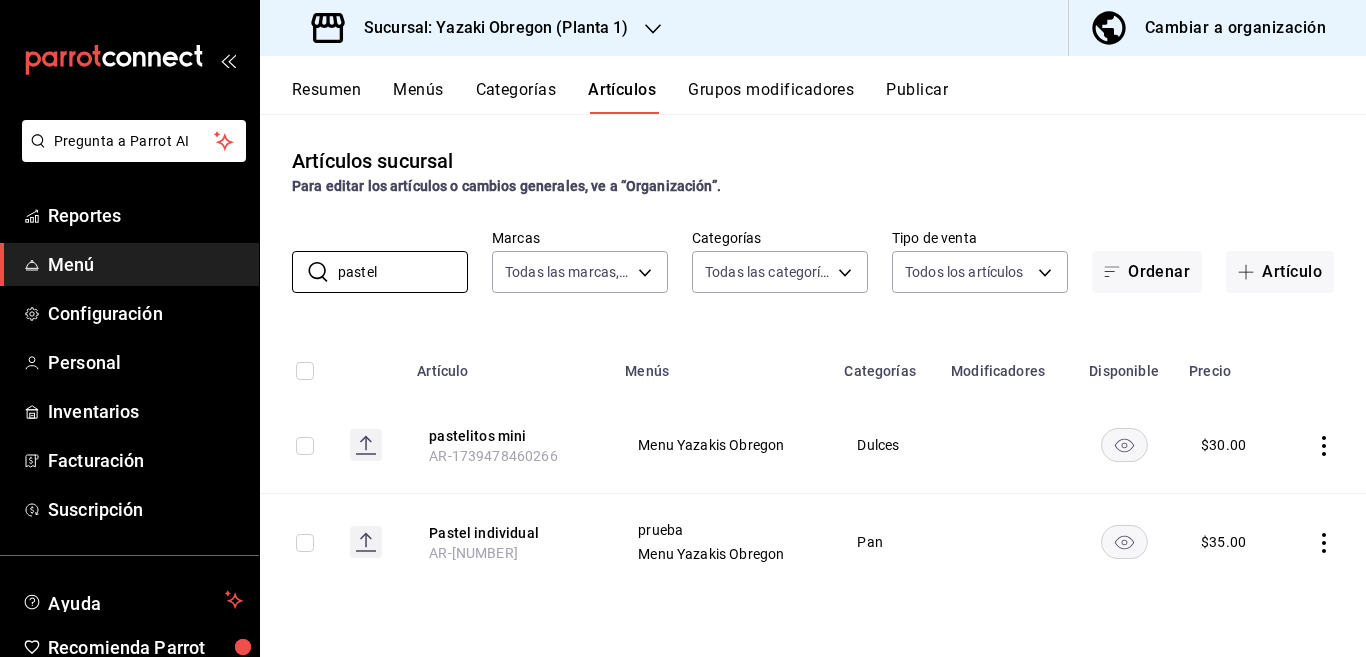 type on "pastel" 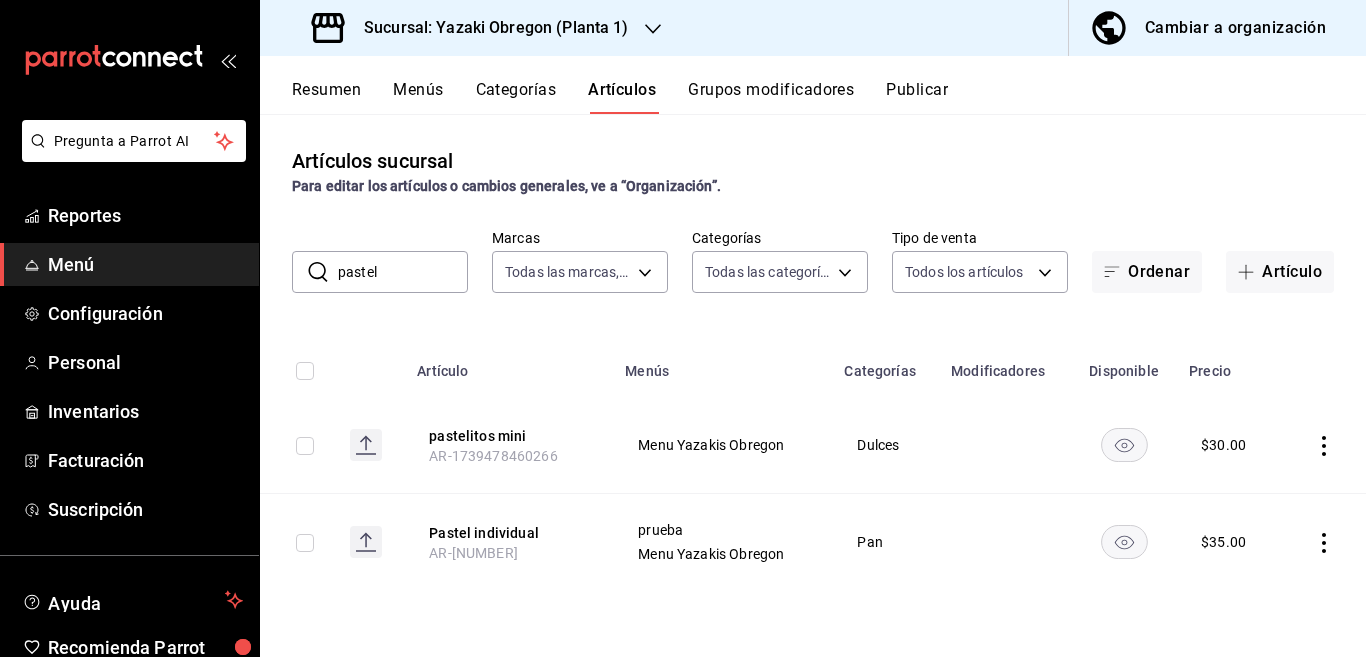 click 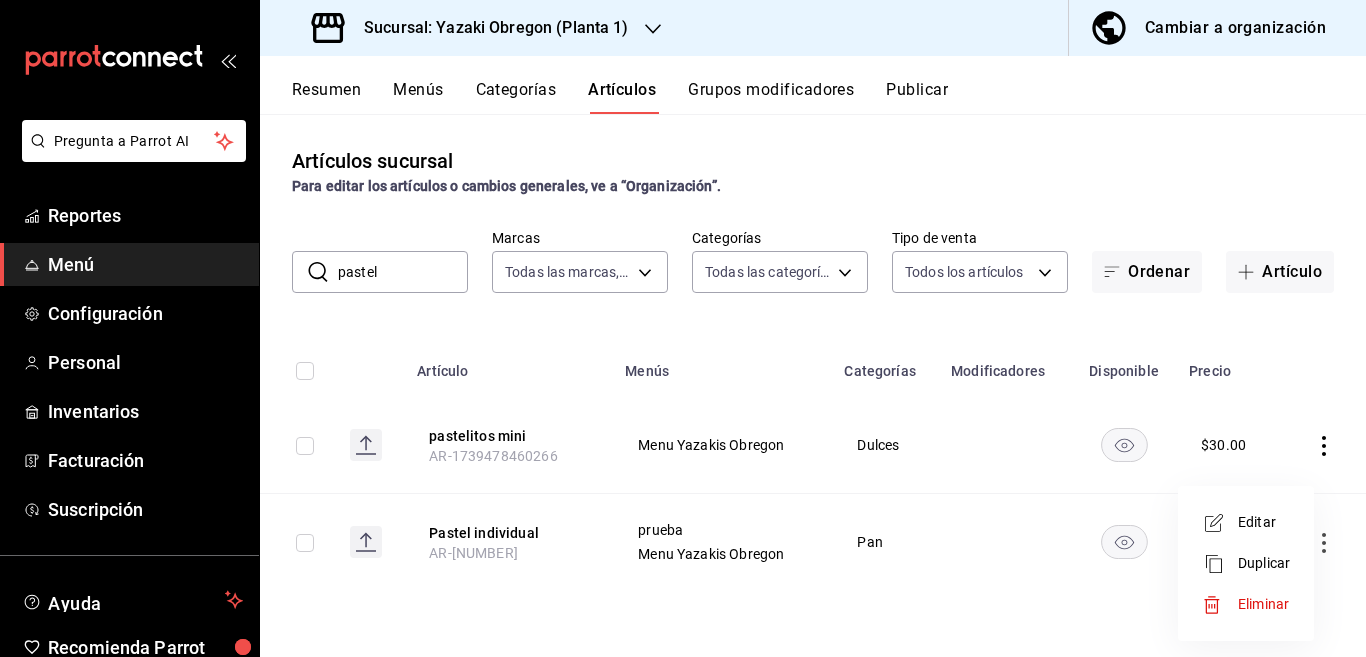 click on "Editar" at bounding box center (1264, 522) 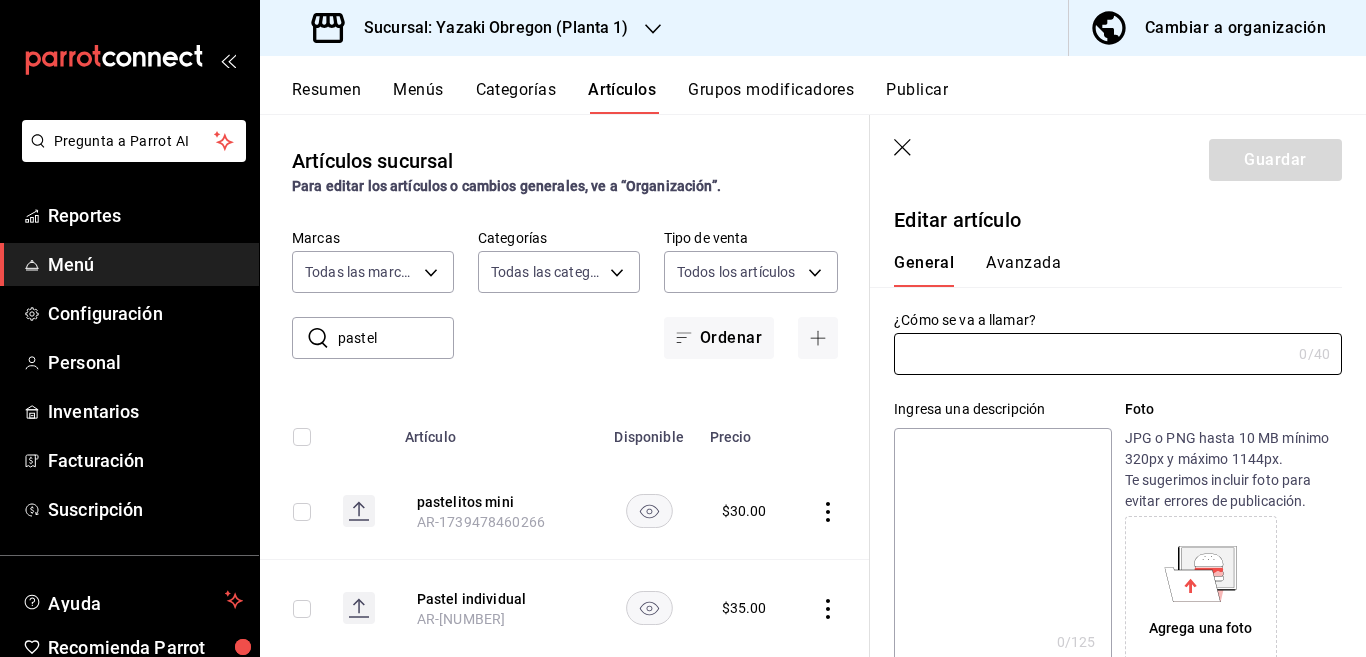 type on "Pastel individual" 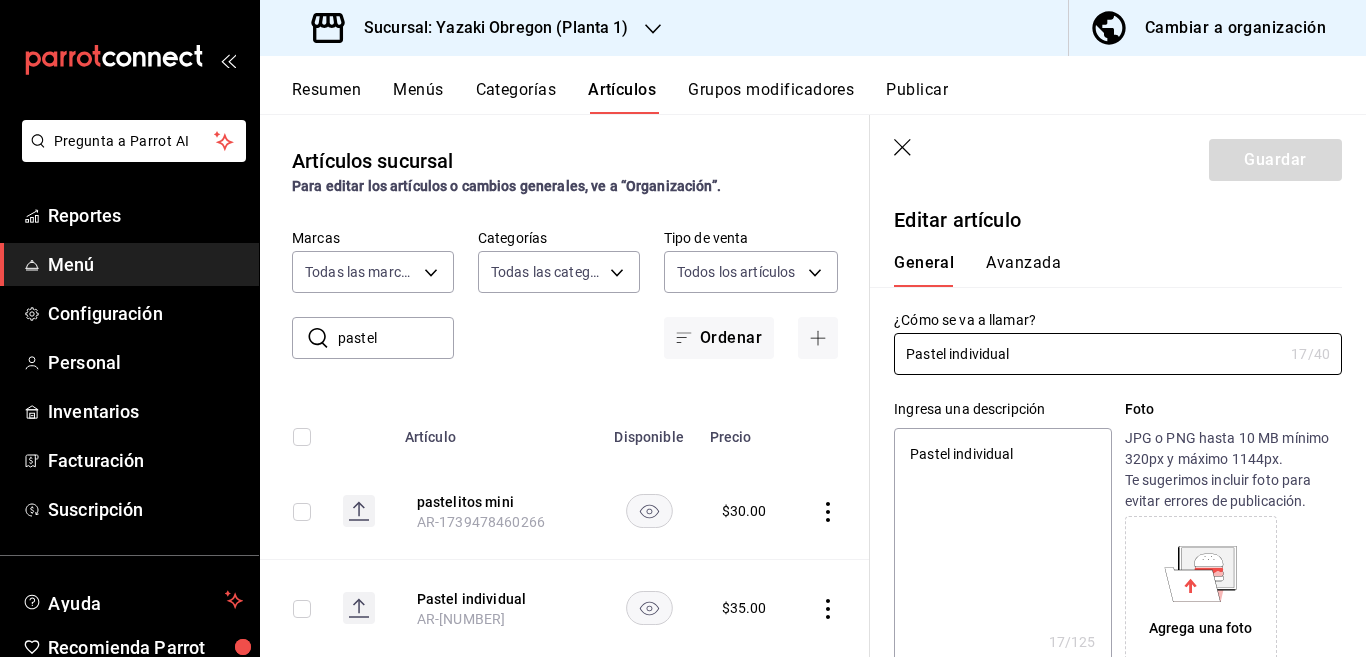 type on "x" 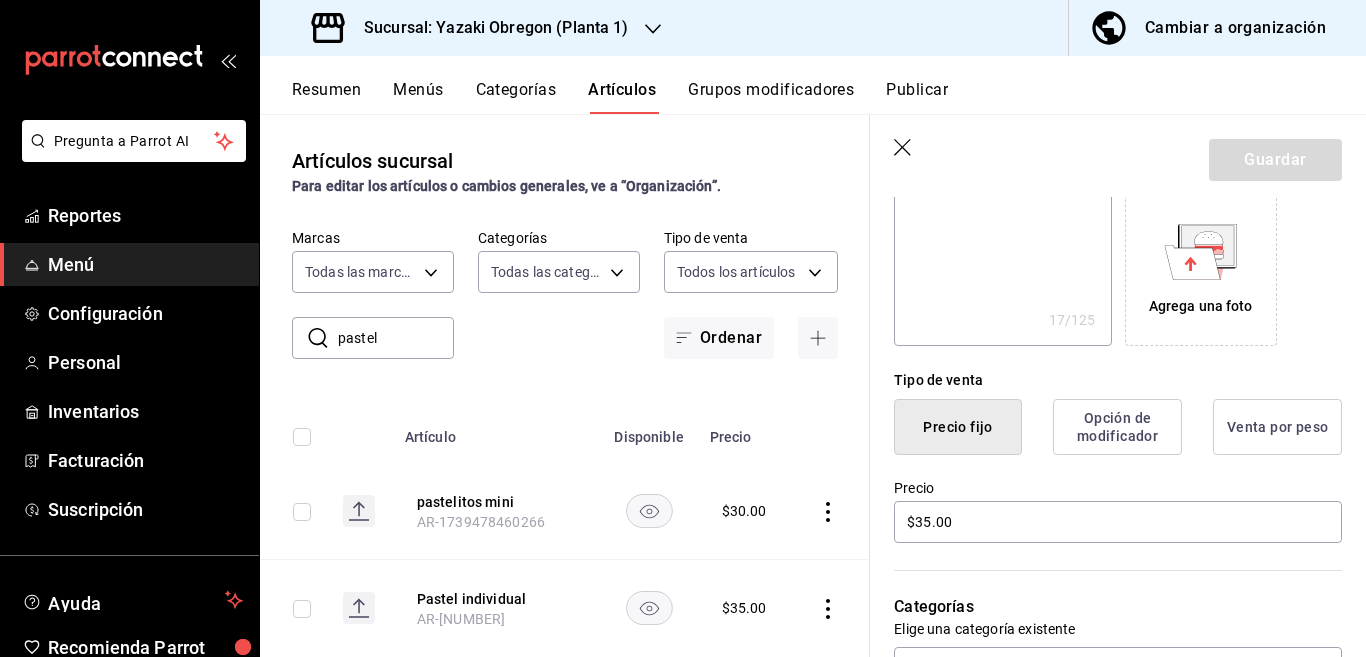 scroll, scrollTop: 325, scrollLeft: 0, axis: vertical 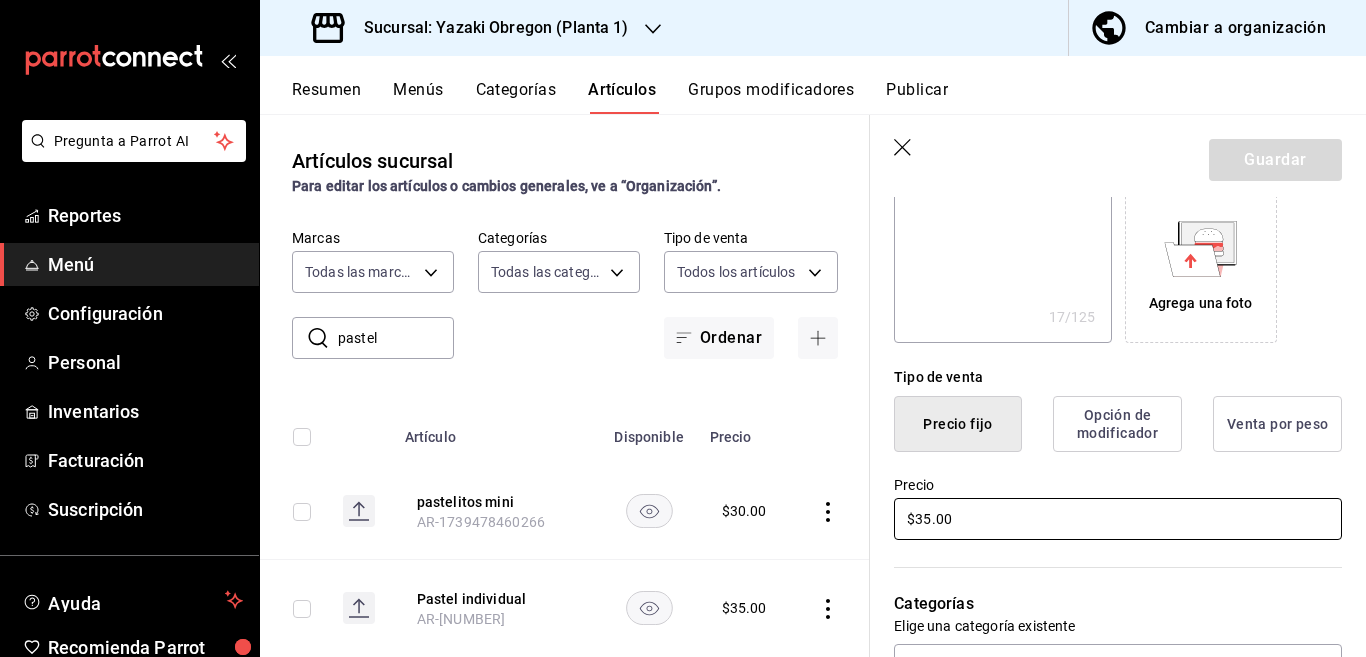 click on "$35.00" at bounding box center (1118, 519) 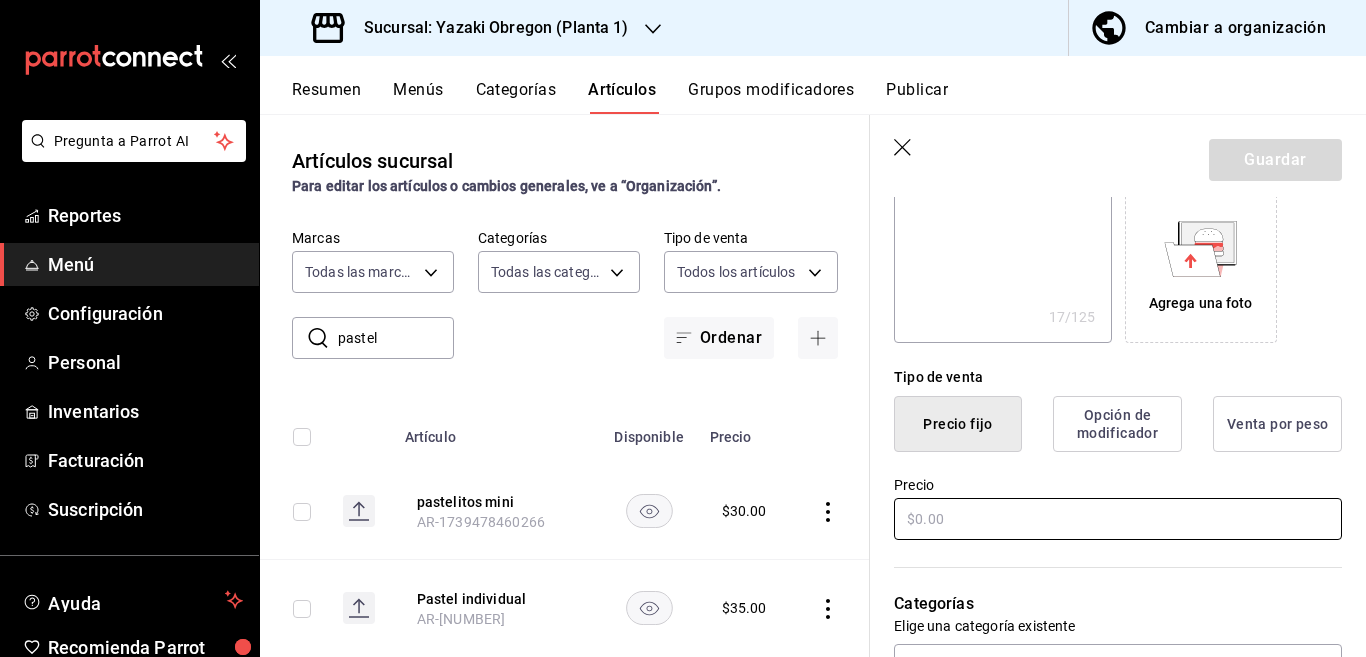 type on "$4.00" 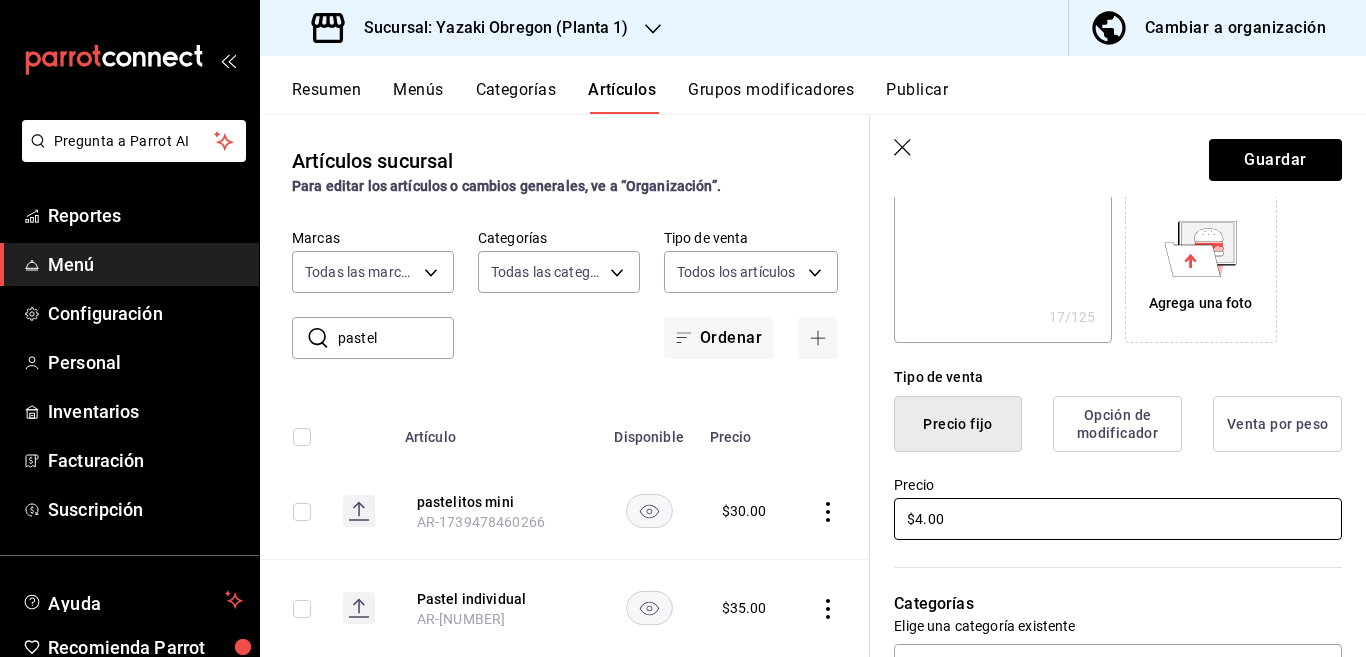 type on "x" 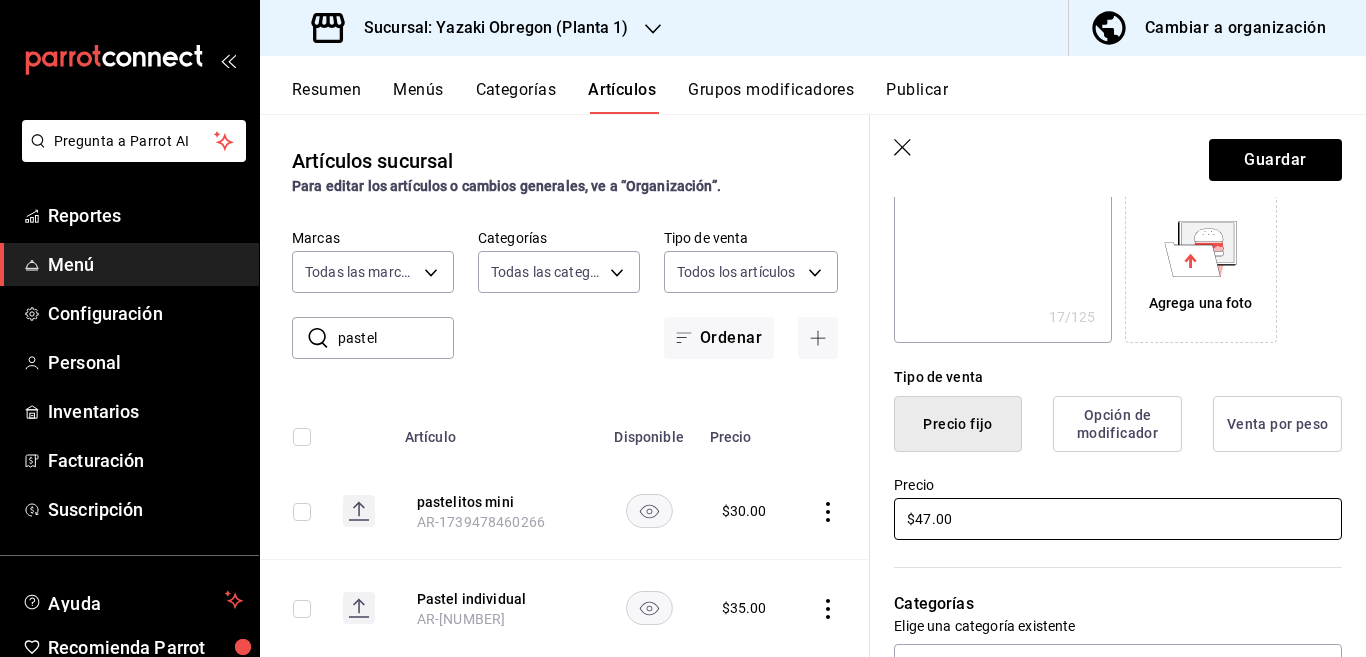 type on "x" 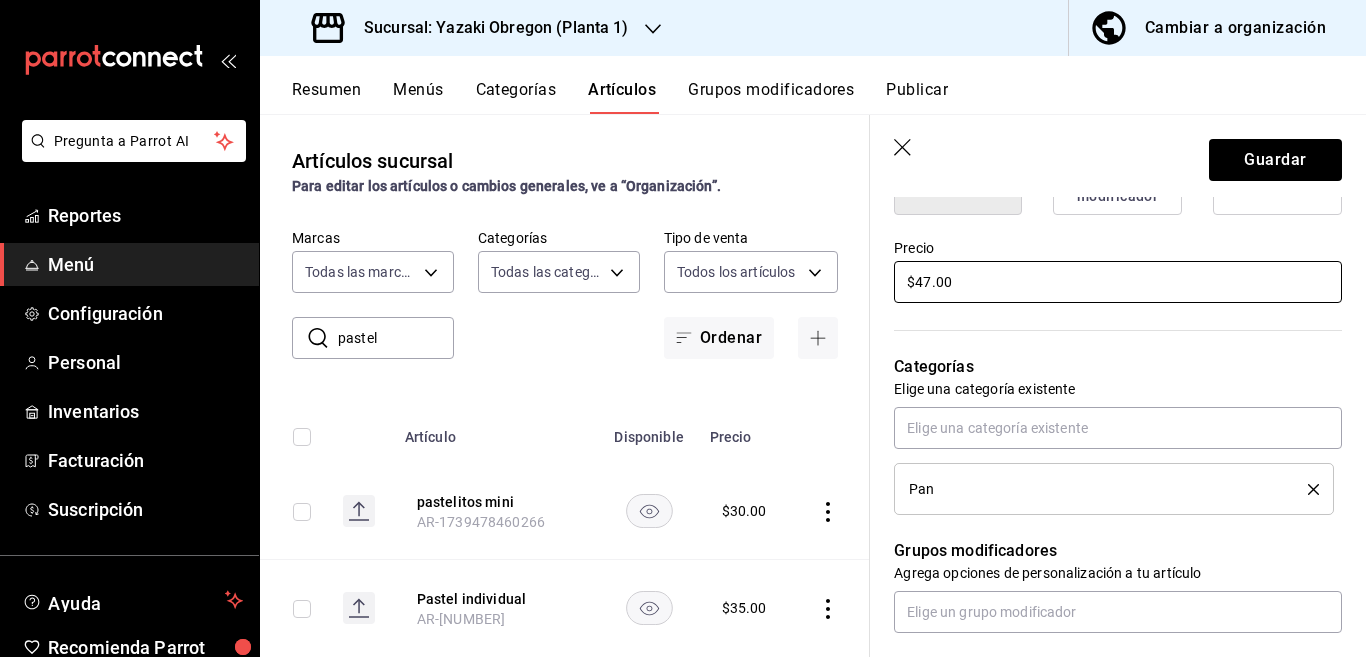 scroll, scrollTop: 568, scrollLeft: 0, axis: vertical 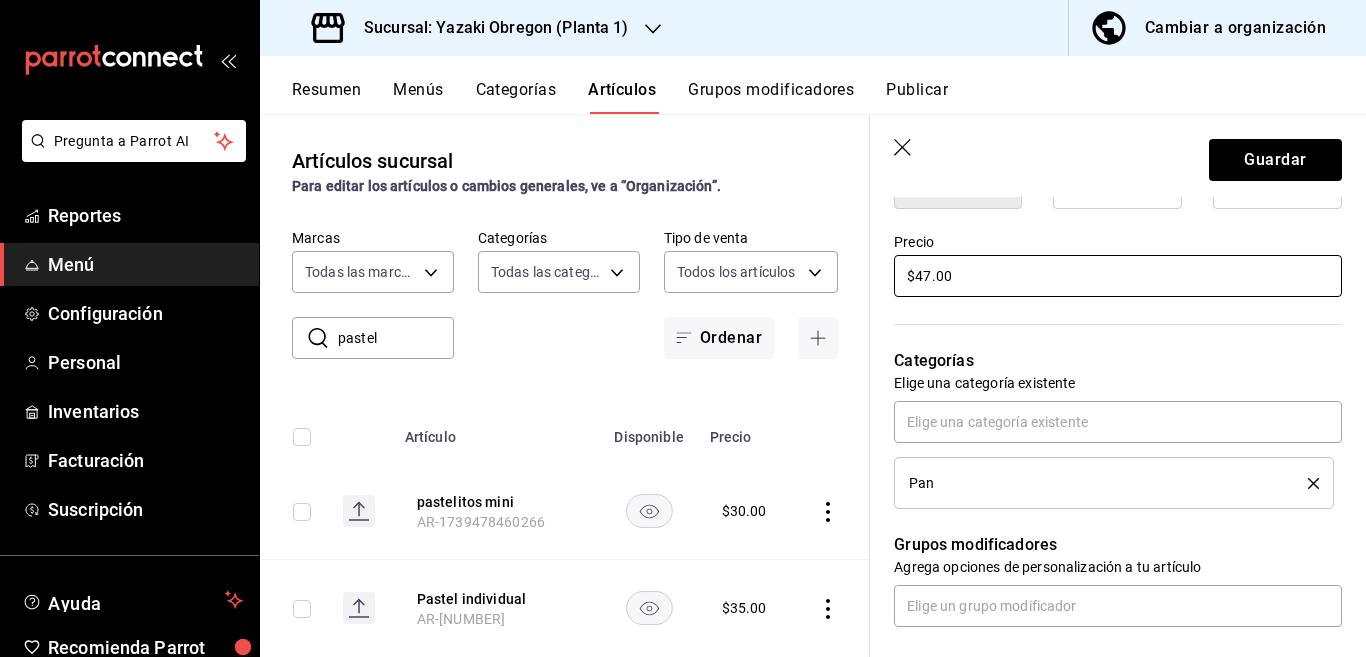 type on "$47.00" 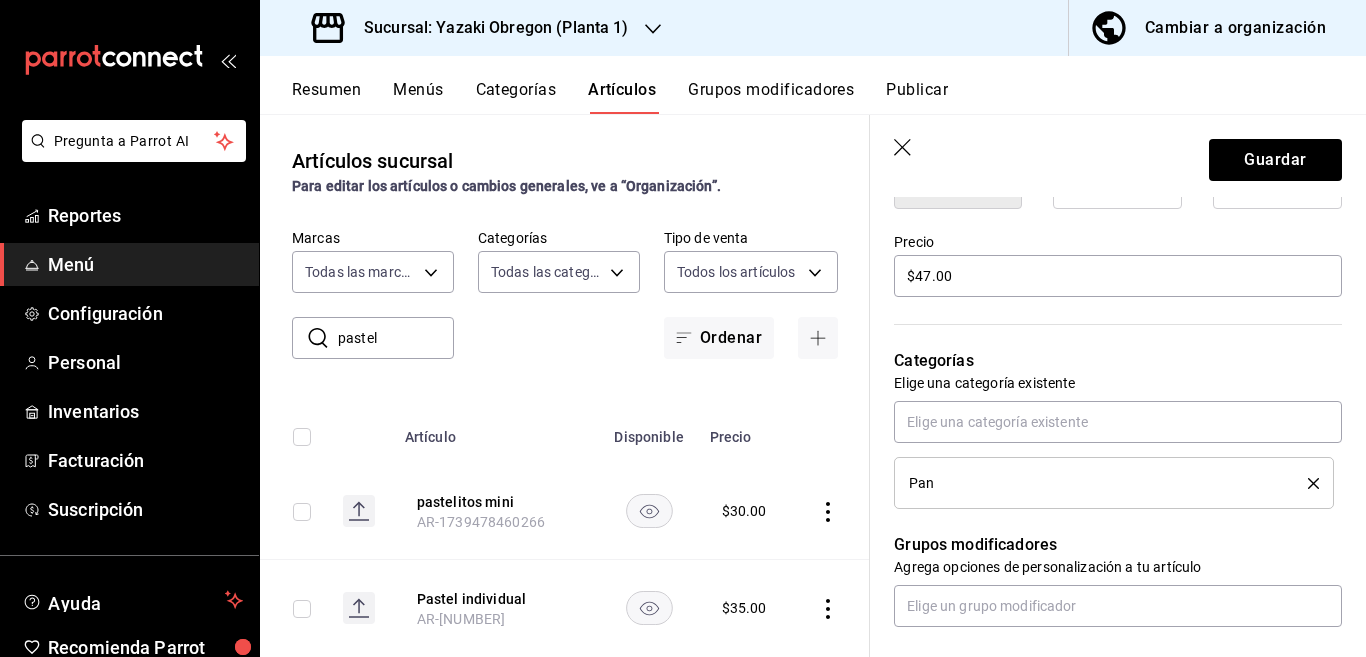 click 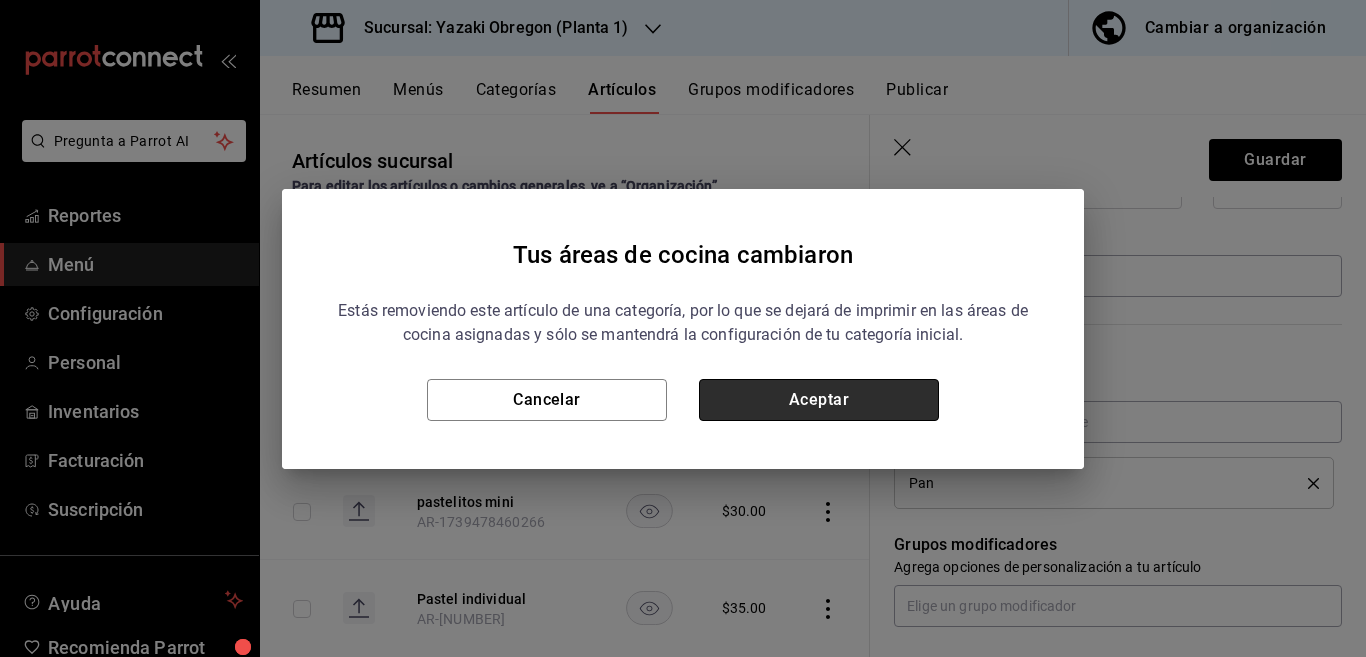 click on "Aceptar" at bounding box center [819, 400] 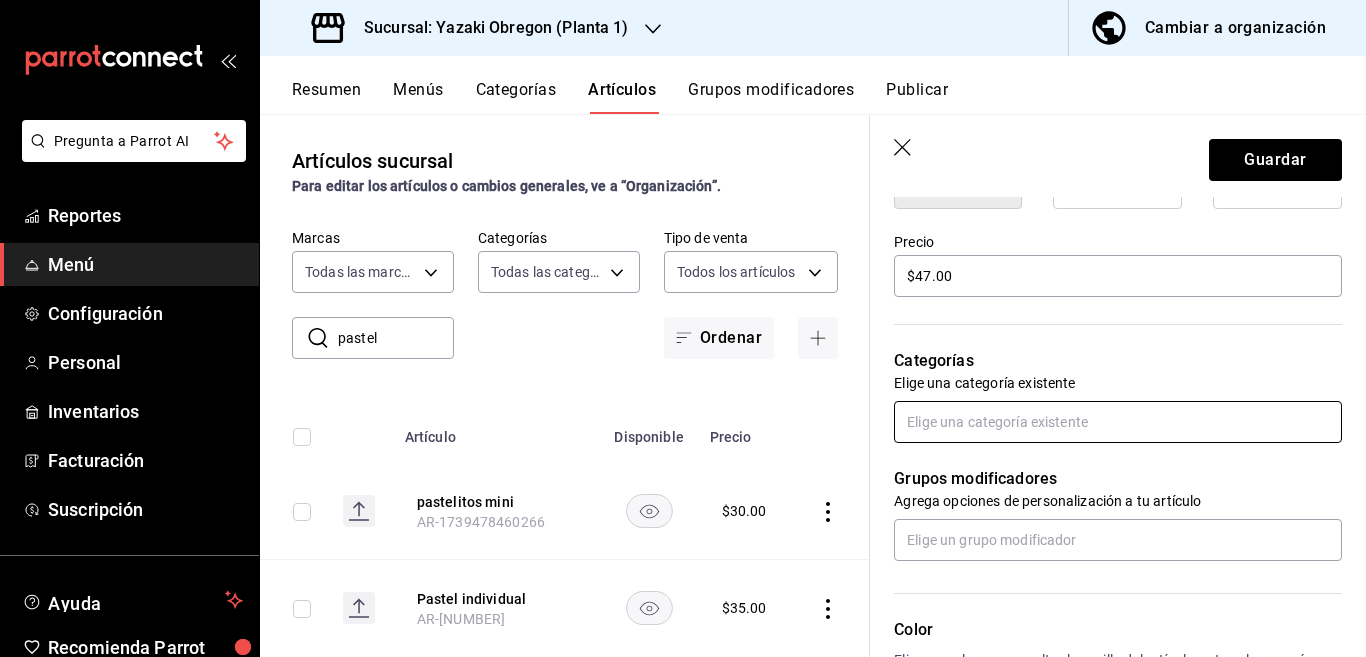 click at bounding box center [1118, 422] 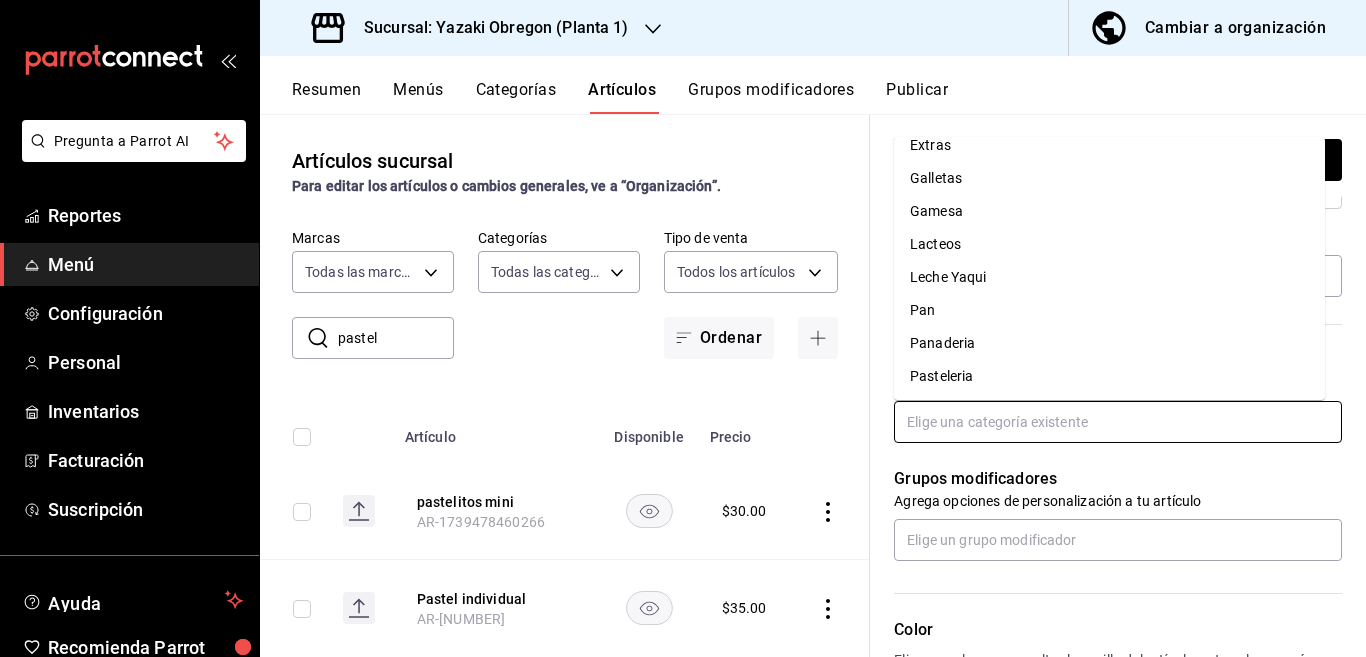 scroll, scrollTop: 248, scrollLeft: 0, axis: vertical 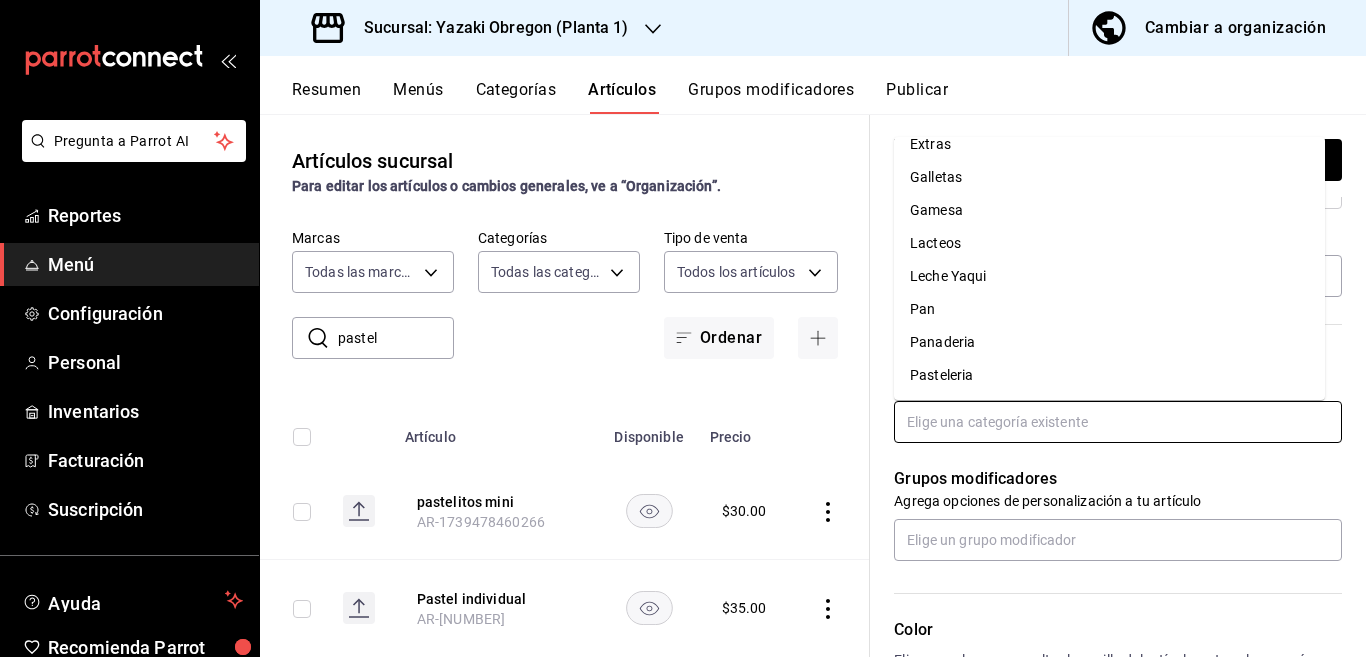 click on "Pasteleria" at bounding box center (1109, 375) 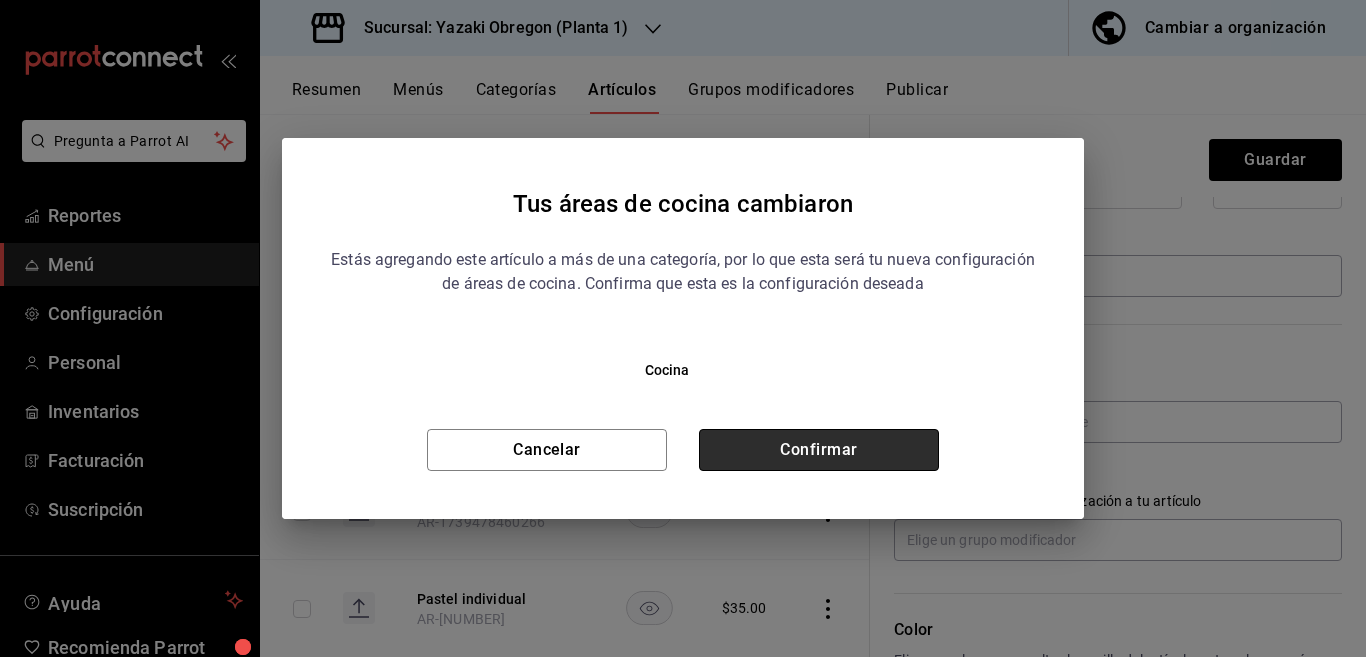 click on "Confirmar" at bounding box center [819, 450] 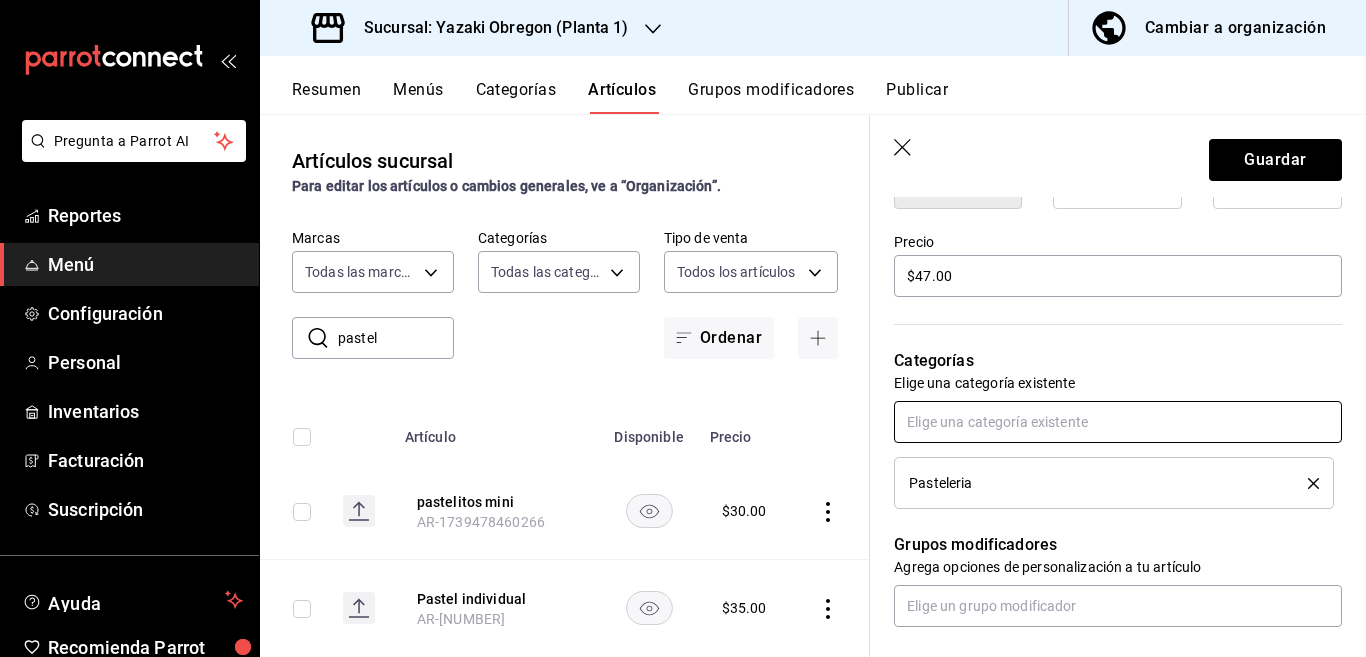 scroll, scrollTop: 569, scrollLeft: 0, axis: vertical 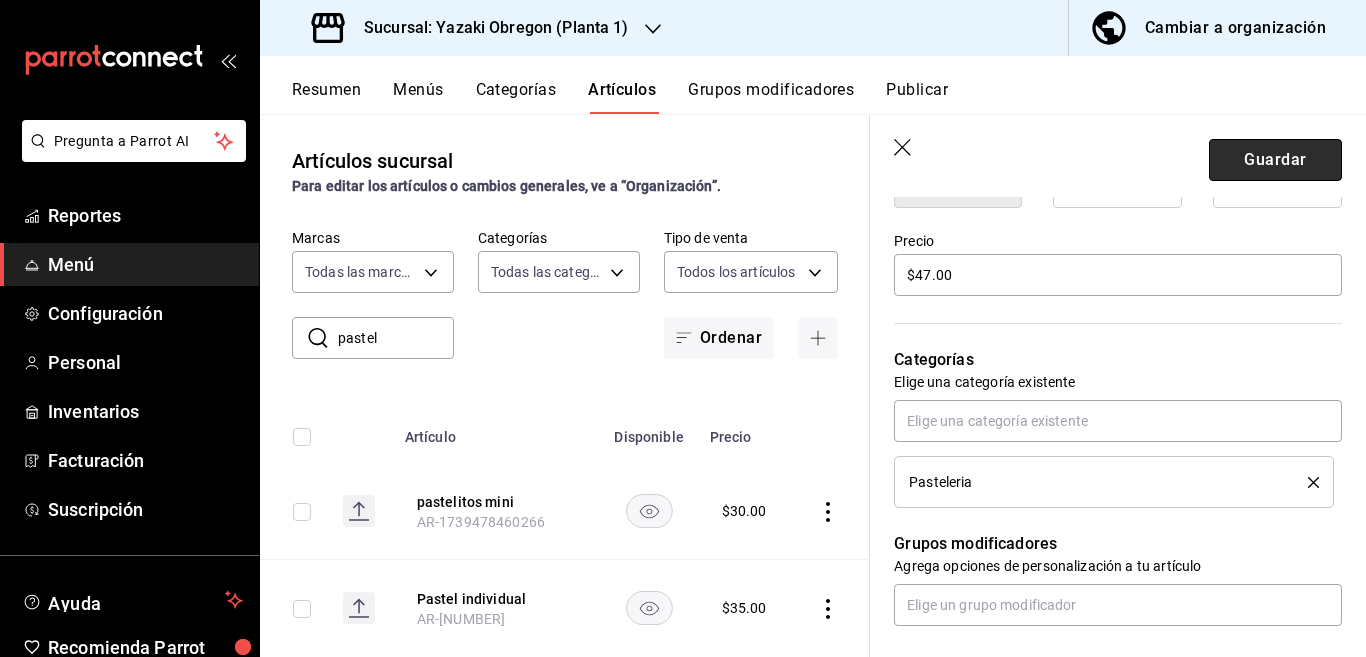 click on "Guardar" at bounding box center (1275, 160) 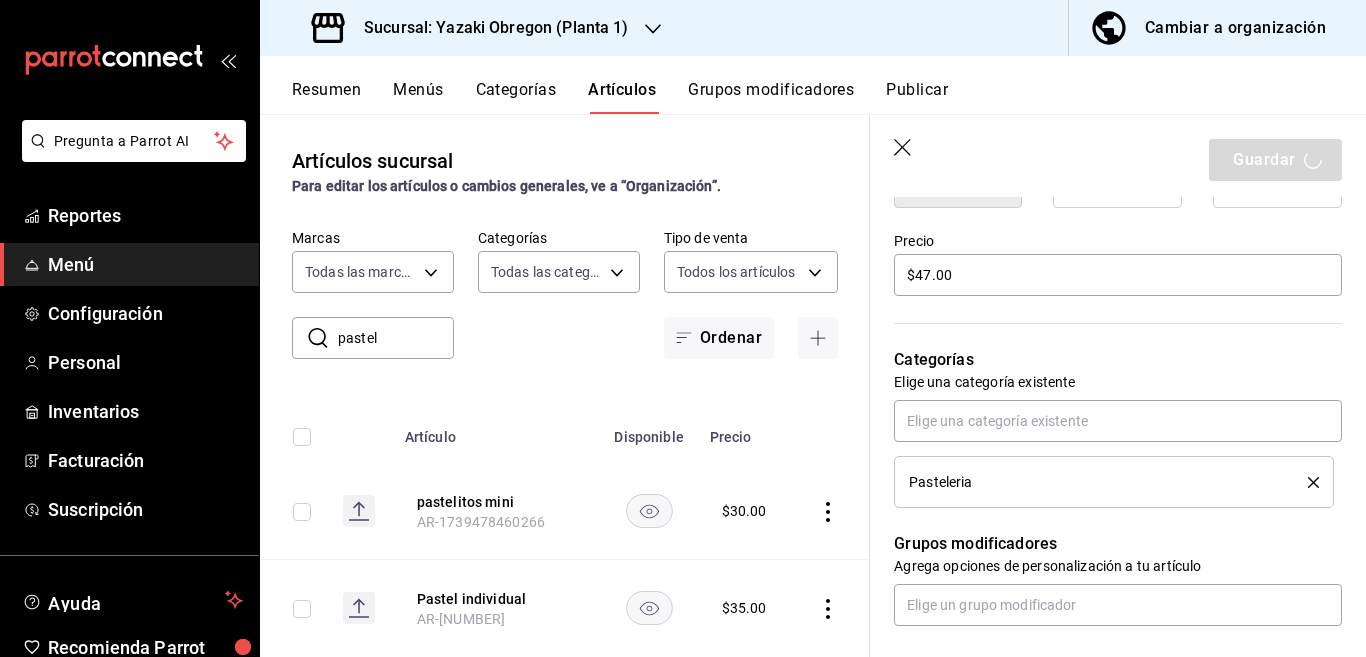 type on "x" 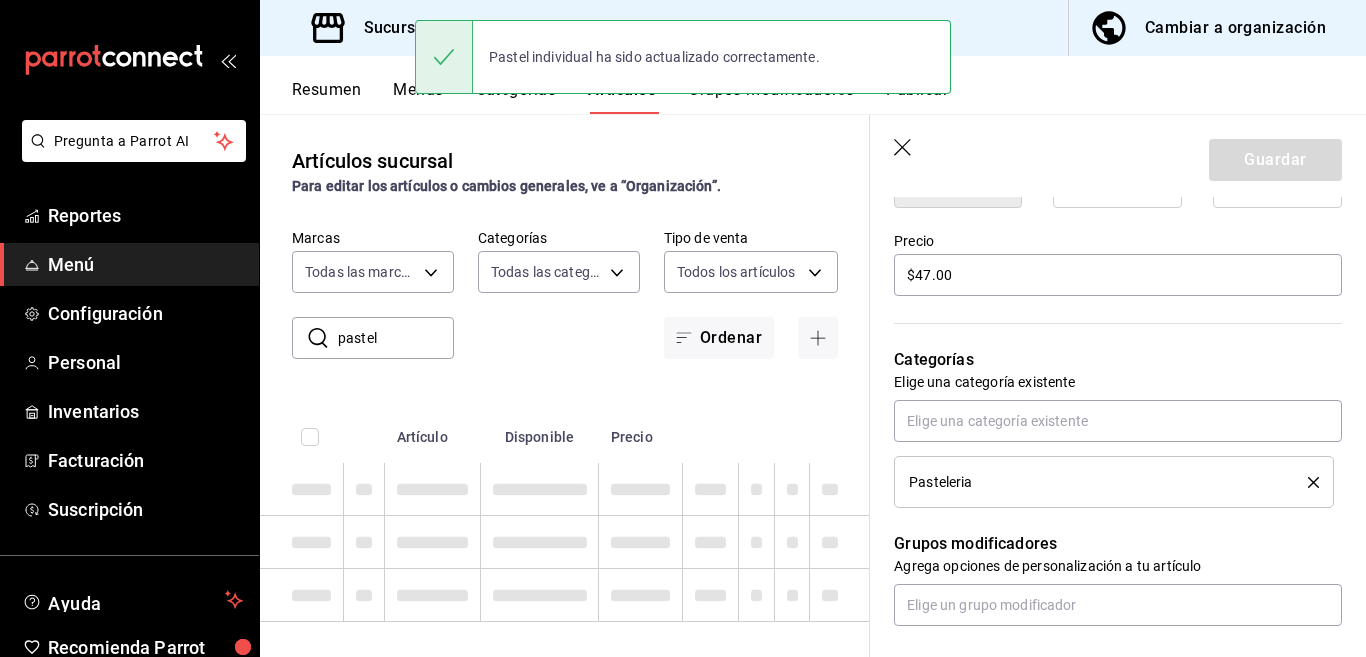 type 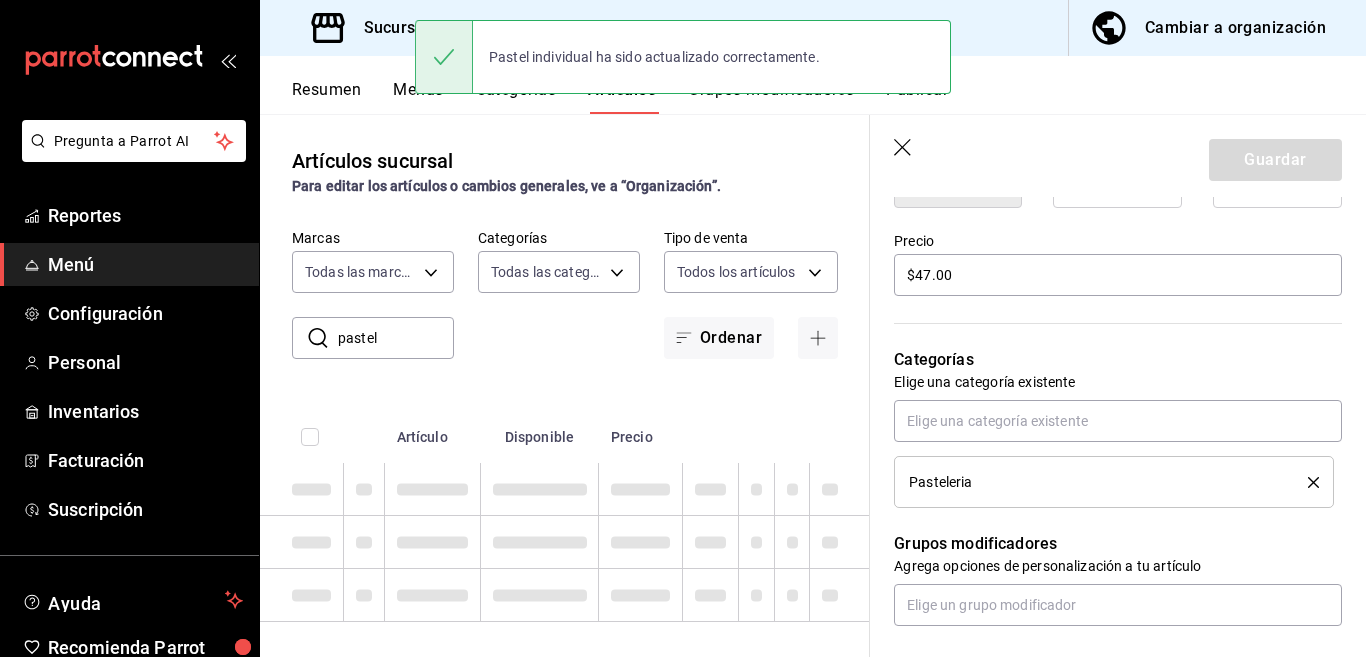 type 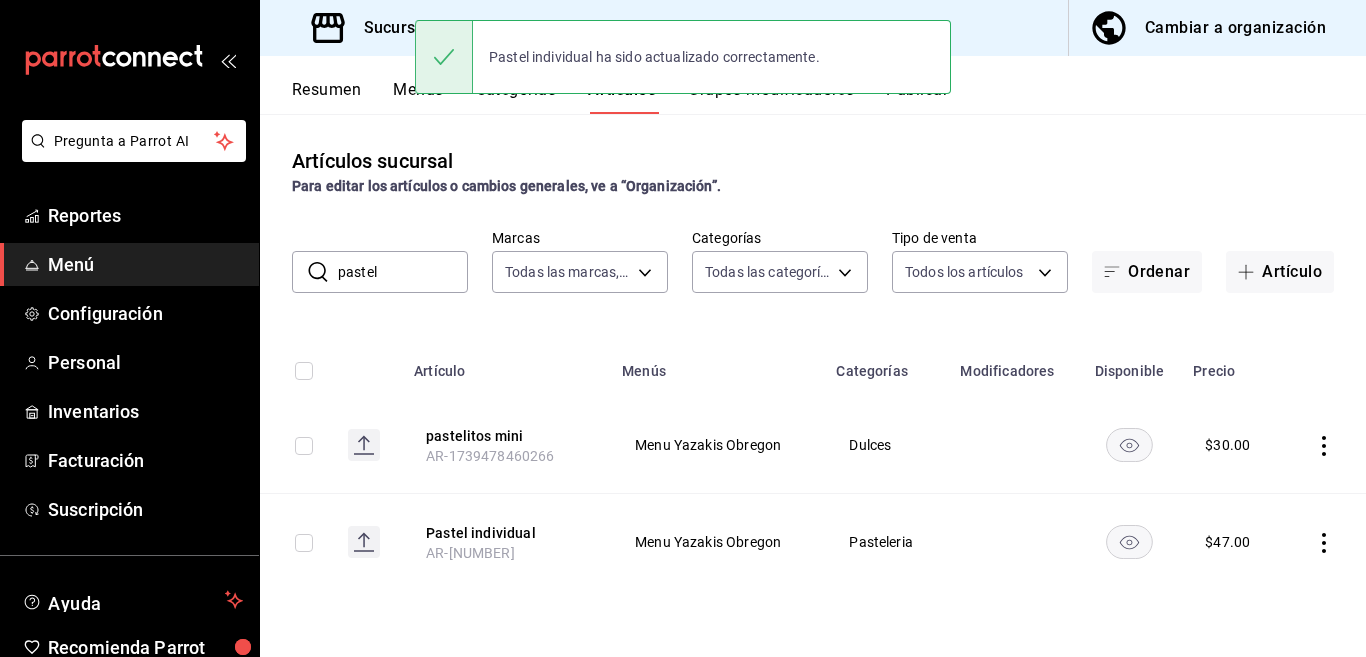 scroll, scrollTop: 0, scrollLeft: 0, axis: both 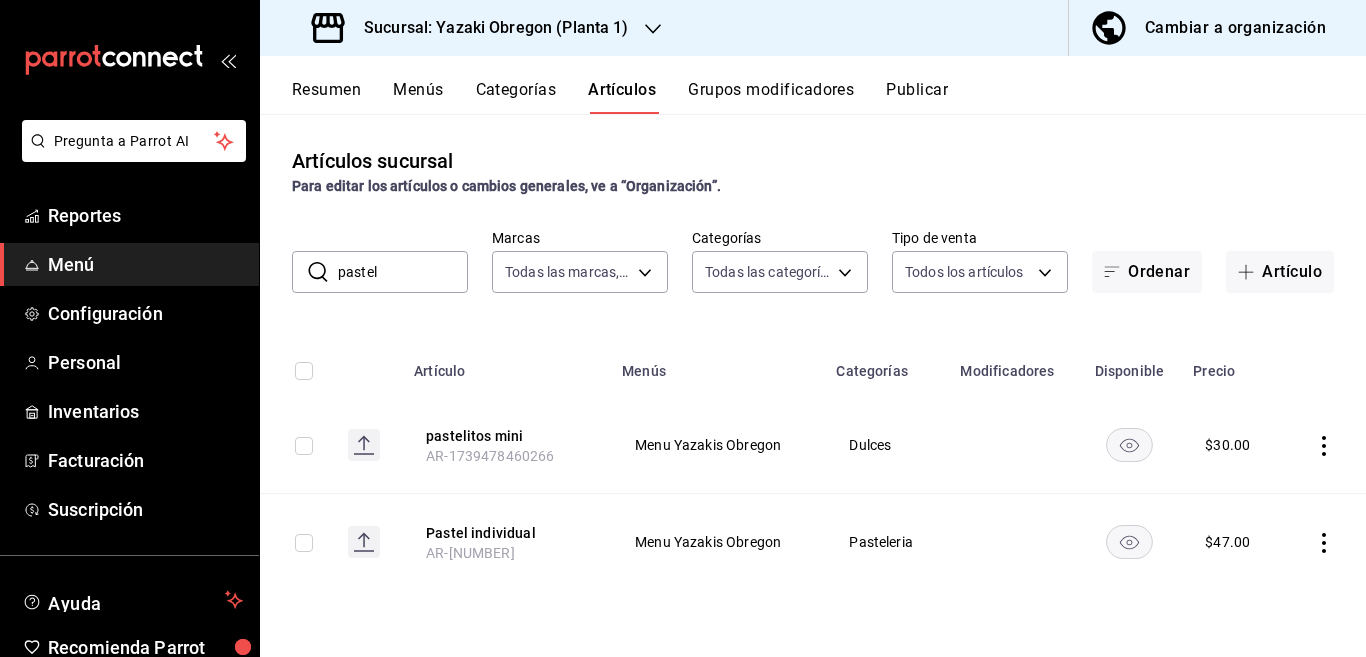 click on "pastel" at bounding box center (403, 272) 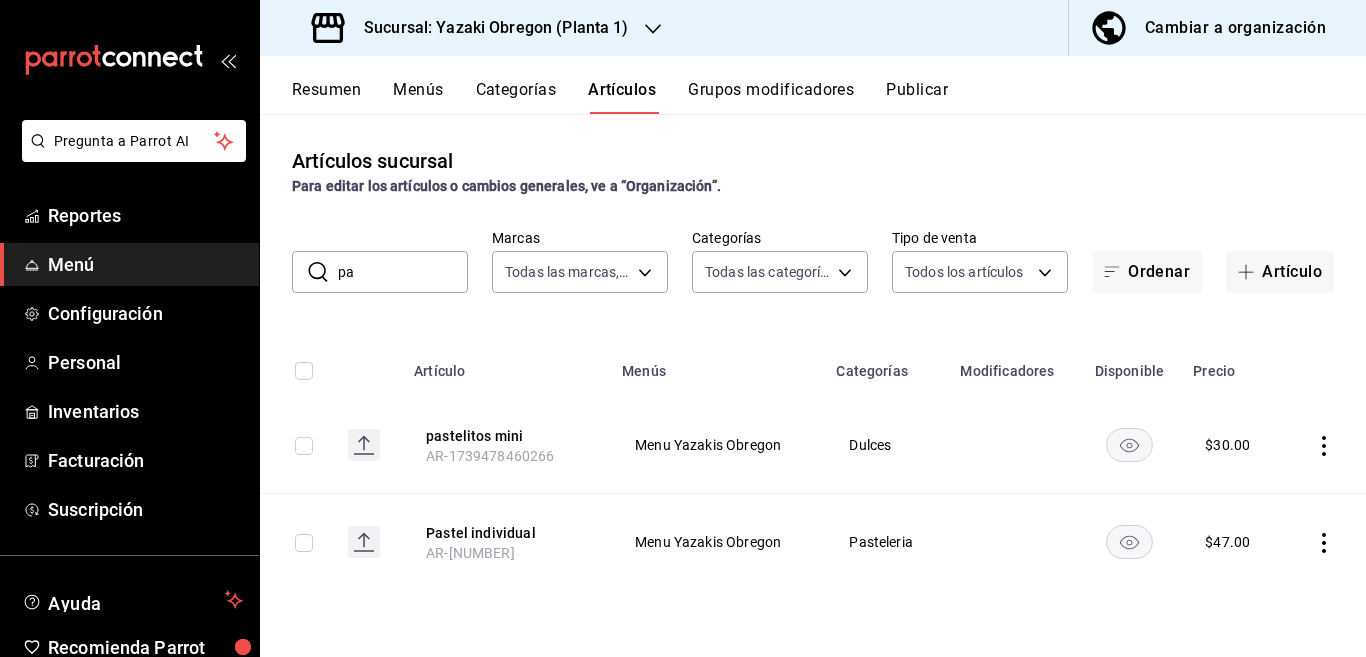 type on "p" 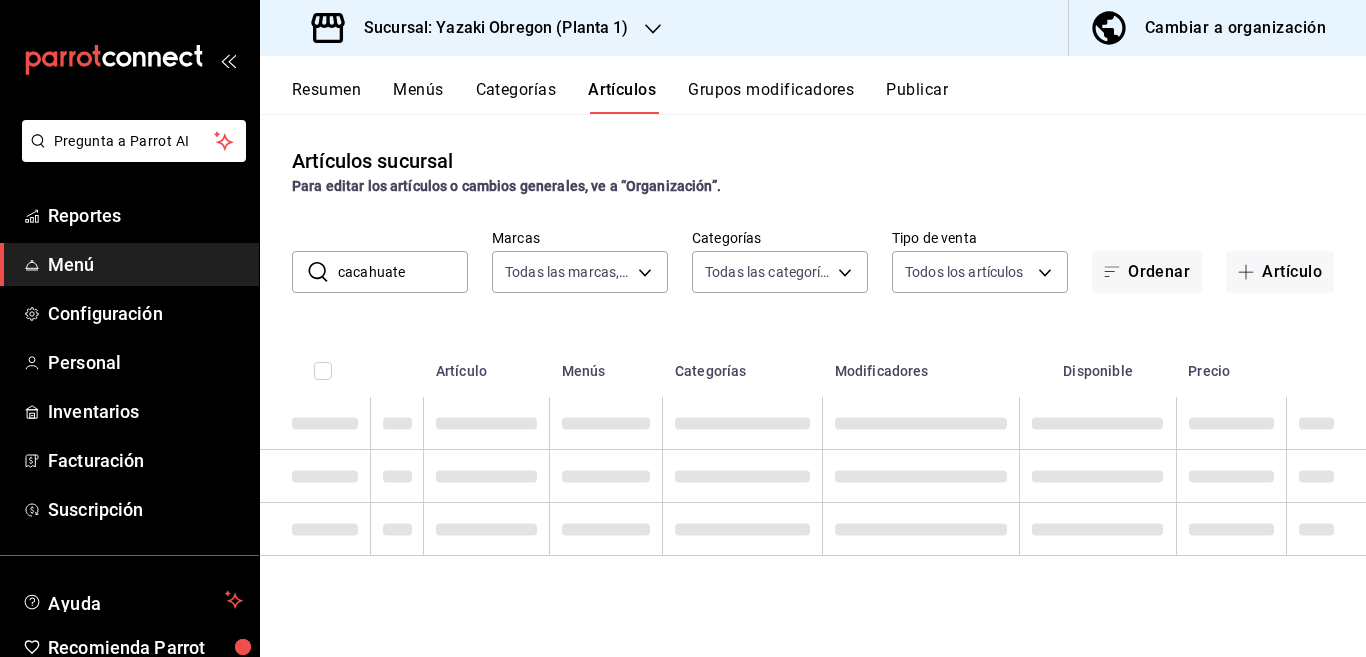 click on "cacahuate" at bounding box center [403, 272] 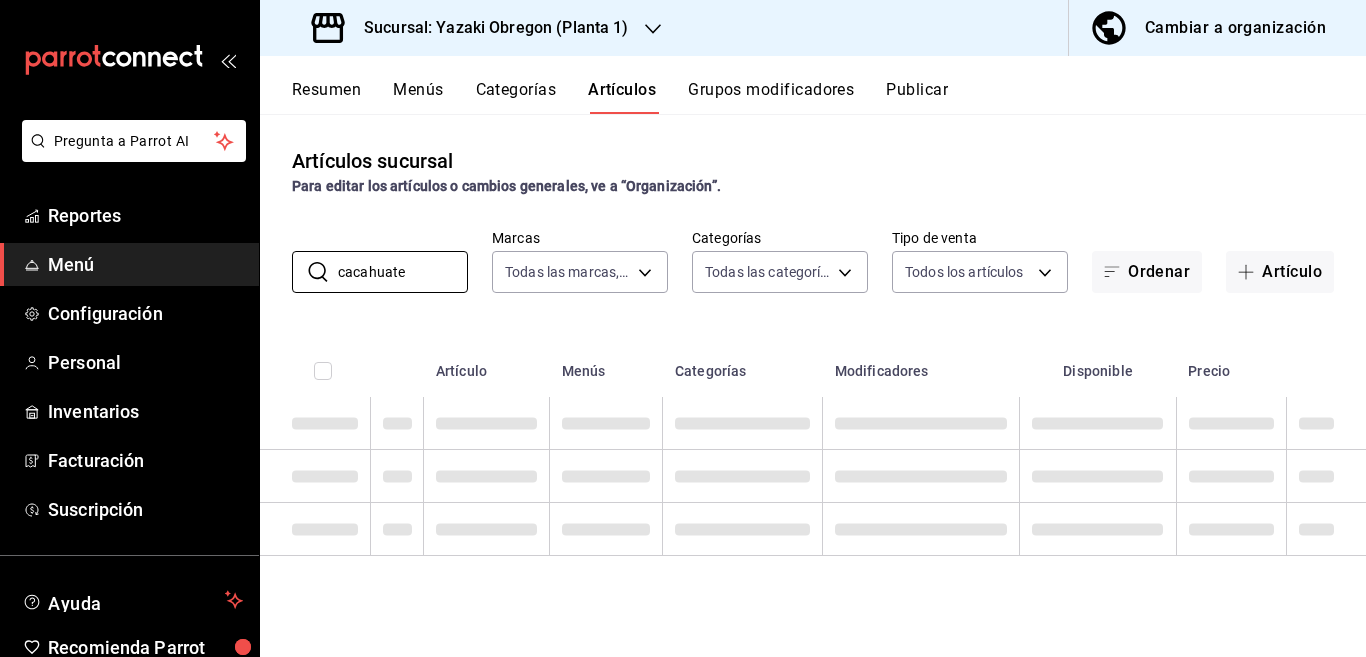 type on "cacahuate" 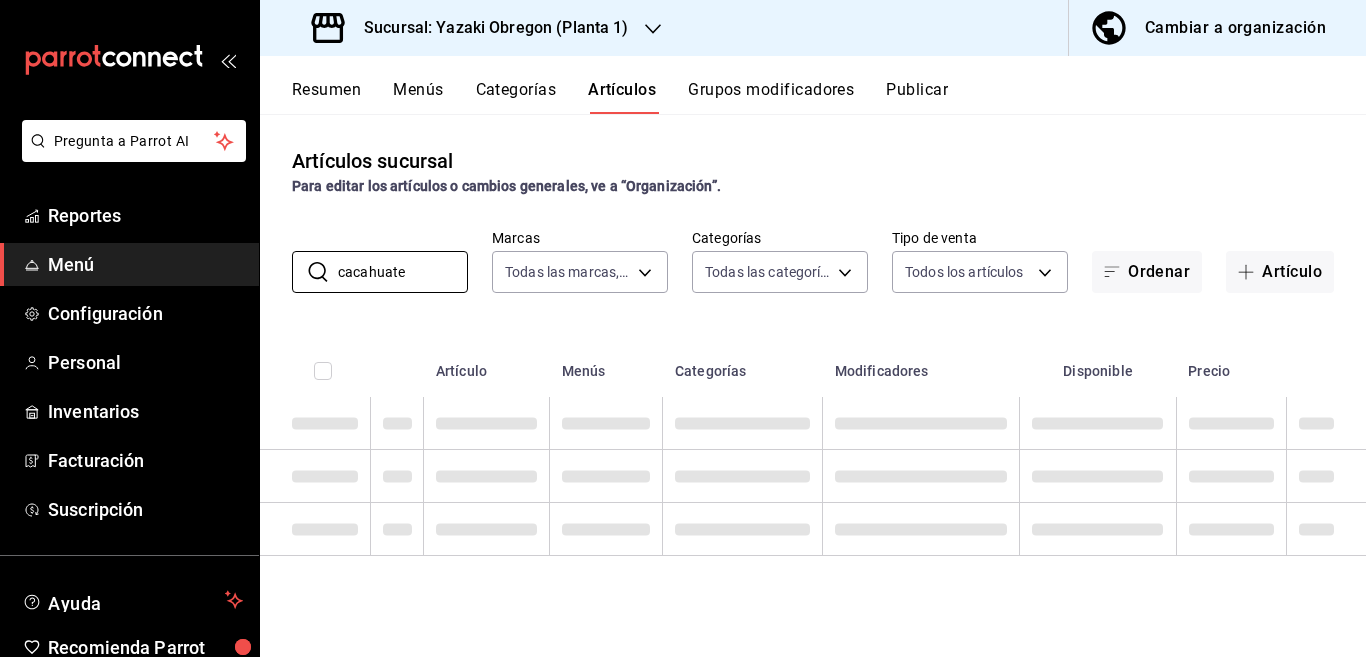 click on "Artículos sucursal Para editar los artículos o cambios generales, ve a “Organización”. ​ cacahuate ​ Marcas Todas las marcas, Sin marca [UUID] Categorías Todas las categorías, Sin categoría [UUID],[UUID],[UUID],[UUID],[UUID],[UUID],[UUID],[UUID],[UUID],[UUID],[UUID],[UUID],[UUID],[UUID],[UUID] Tipo de venta Todos los artículos ALL Ordenar Artículo Artículo Menús Categorías Modificadores Disponible Precio" at bounding box center [813, 385] 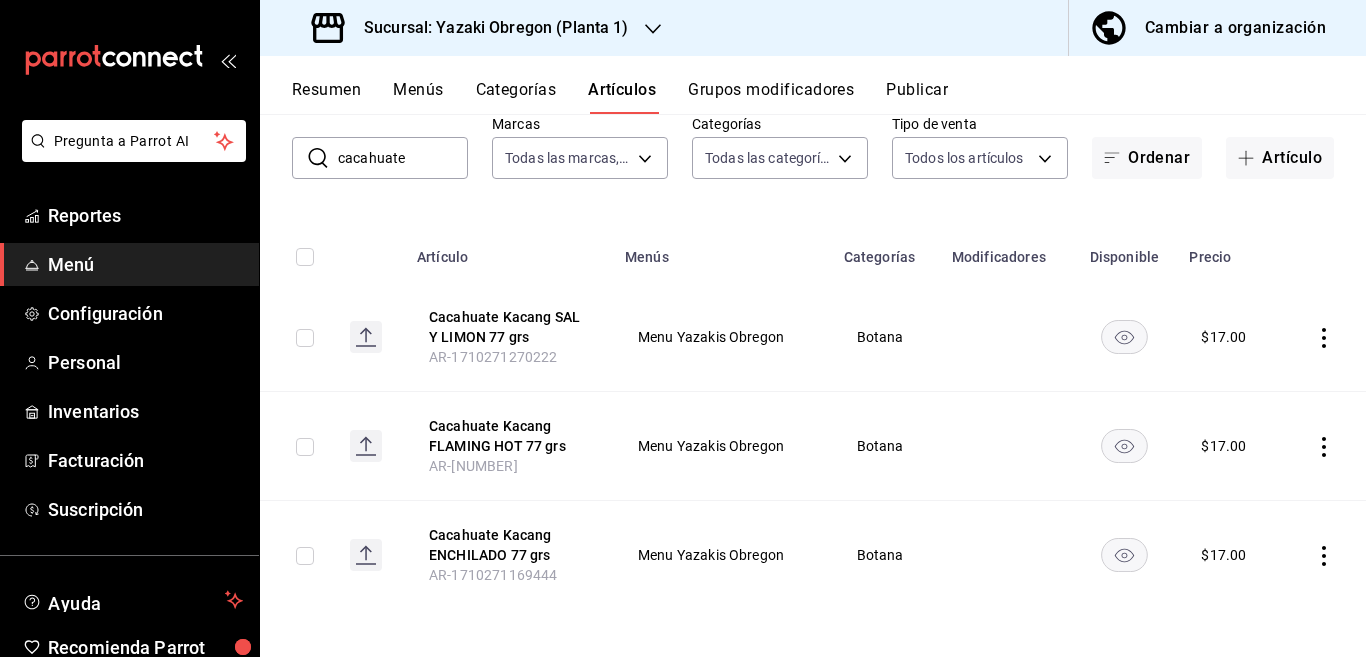 scroll, scrollTop: 115, scrollLeft: 0, axis: vertical 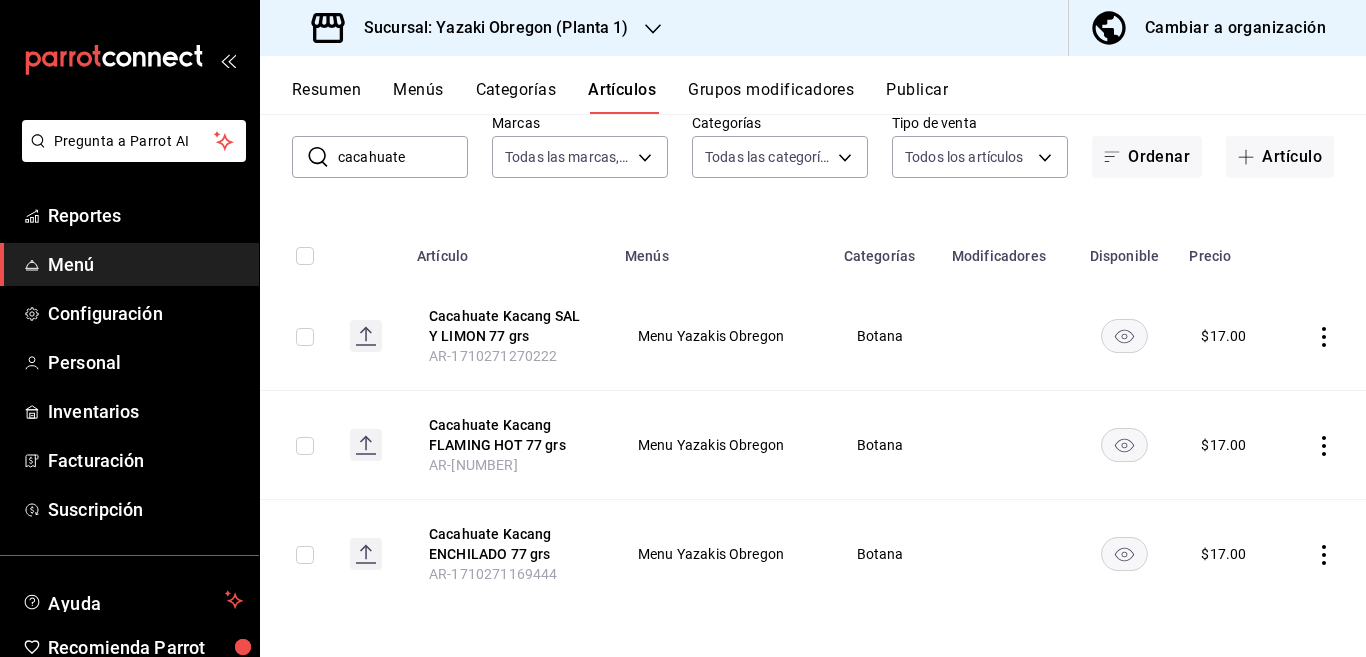 click 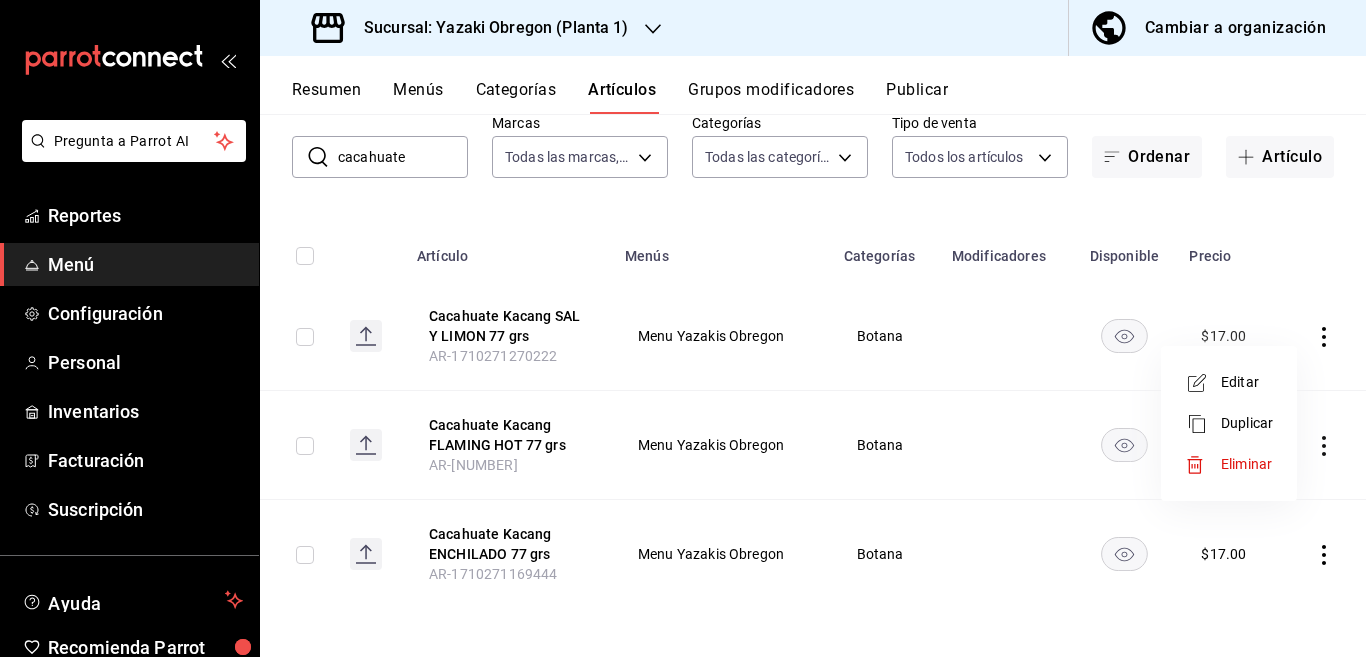 click on "Editar" at bounding box center [1247, 382] 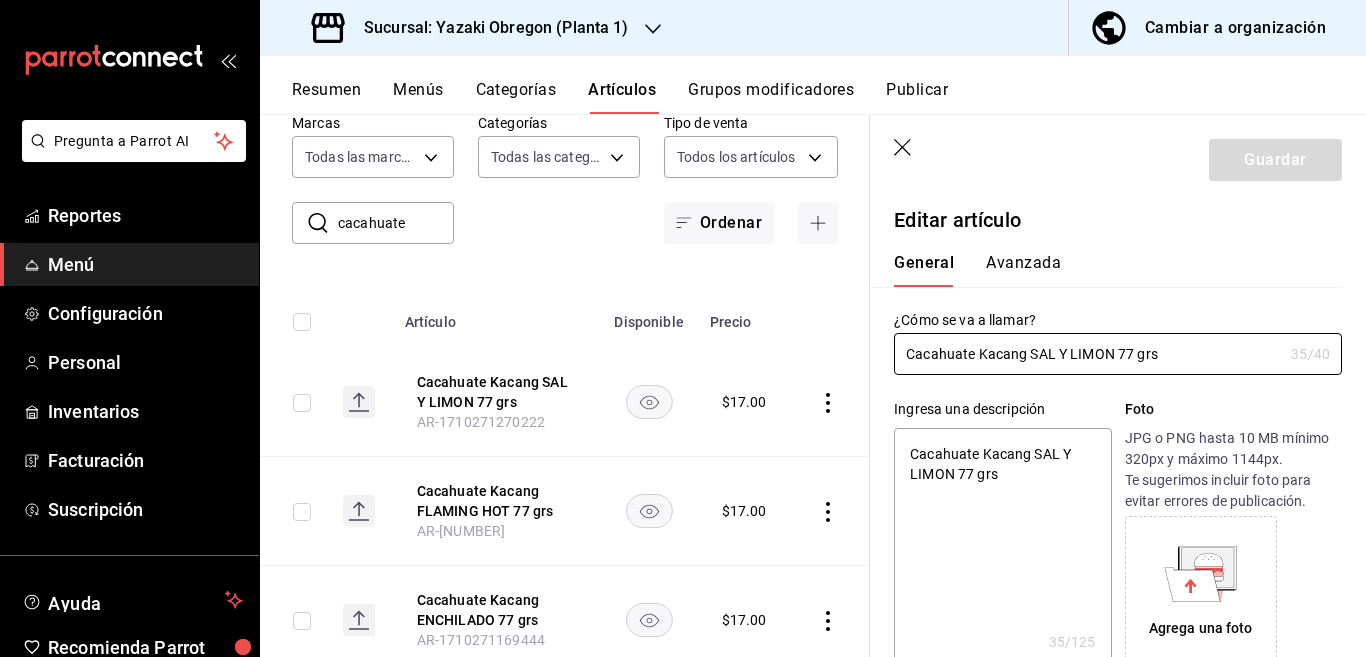 type on "x" 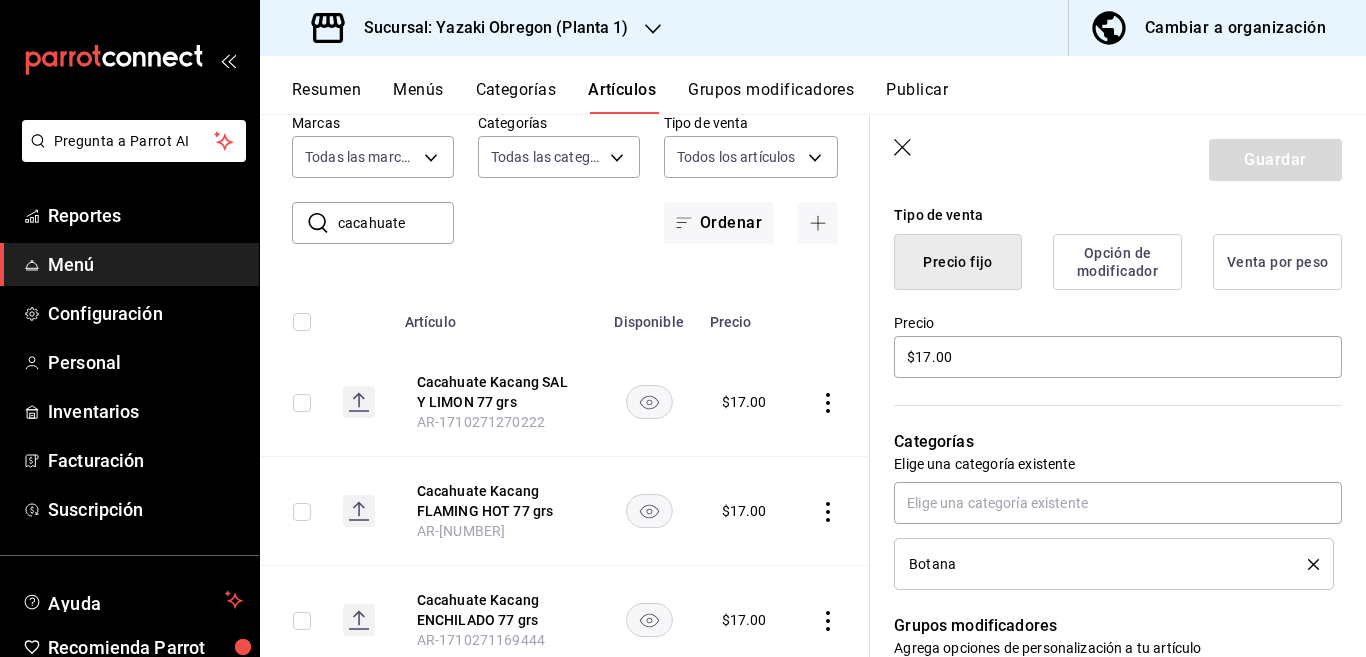 scroll, scrollTop: 569, scrollLeft: 0, axis: vertical 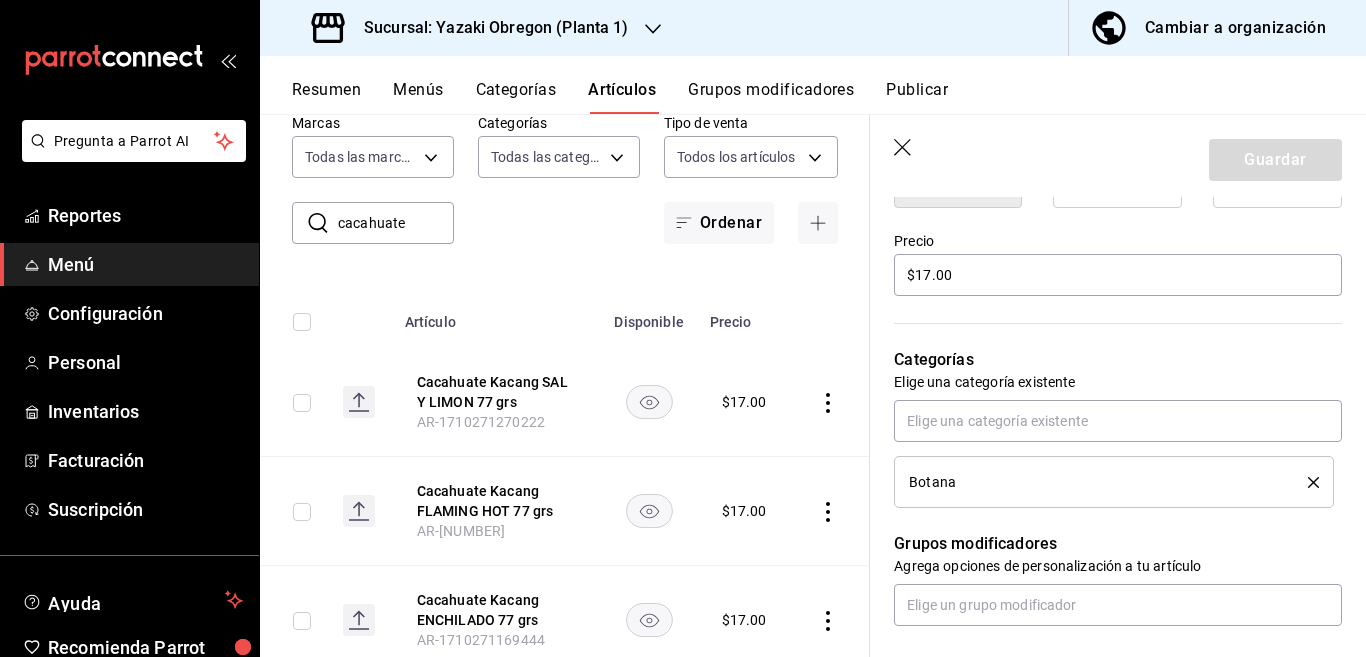 click 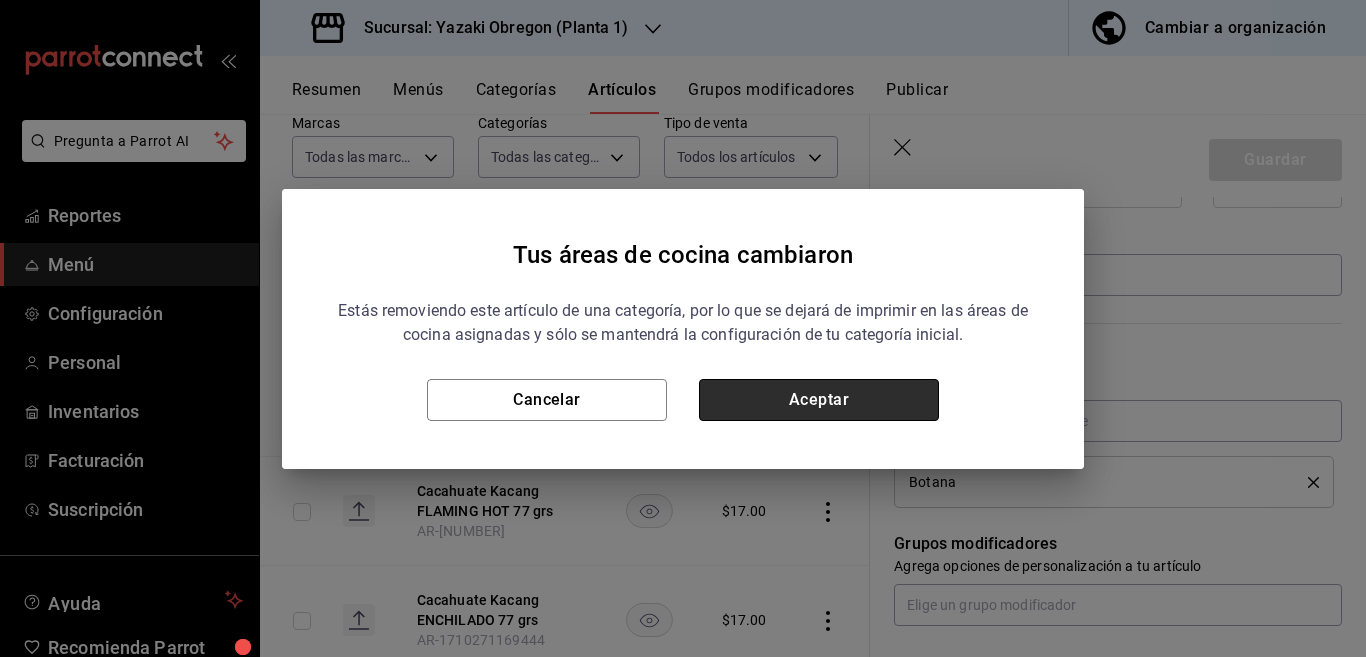 click on "Aceptar" at bounding box center (819, 400) 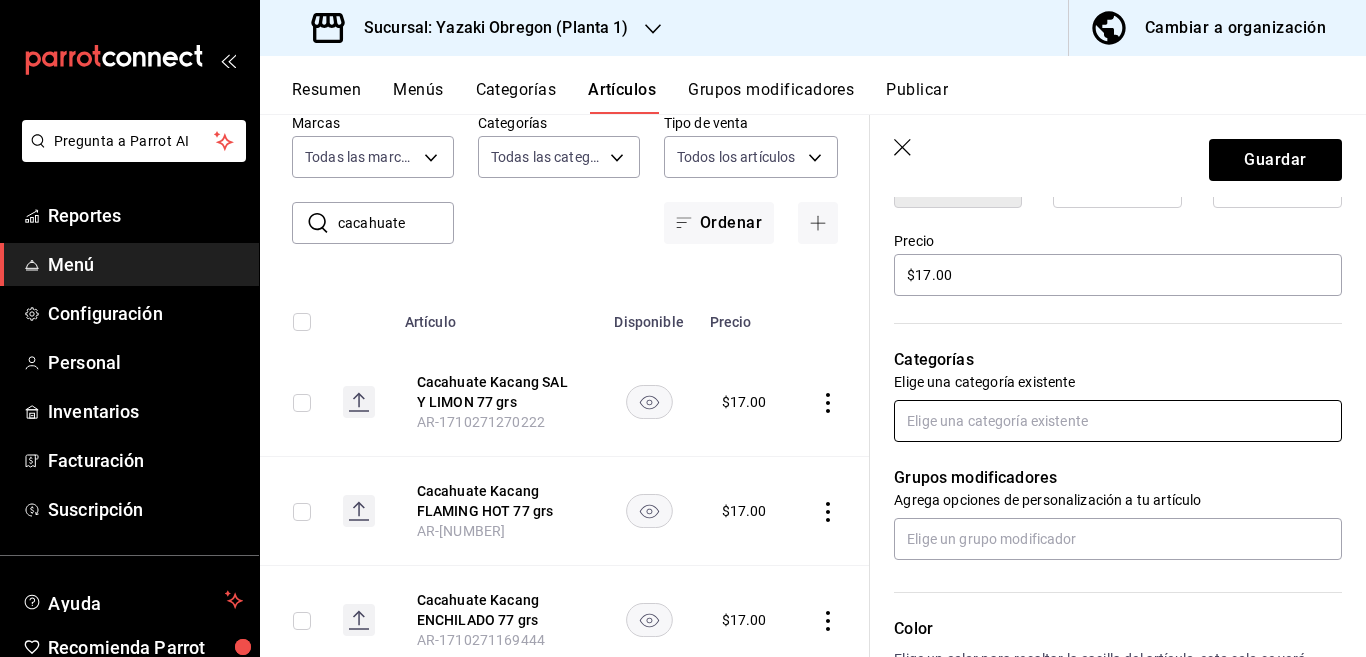click at bounding box center [1118, 421] 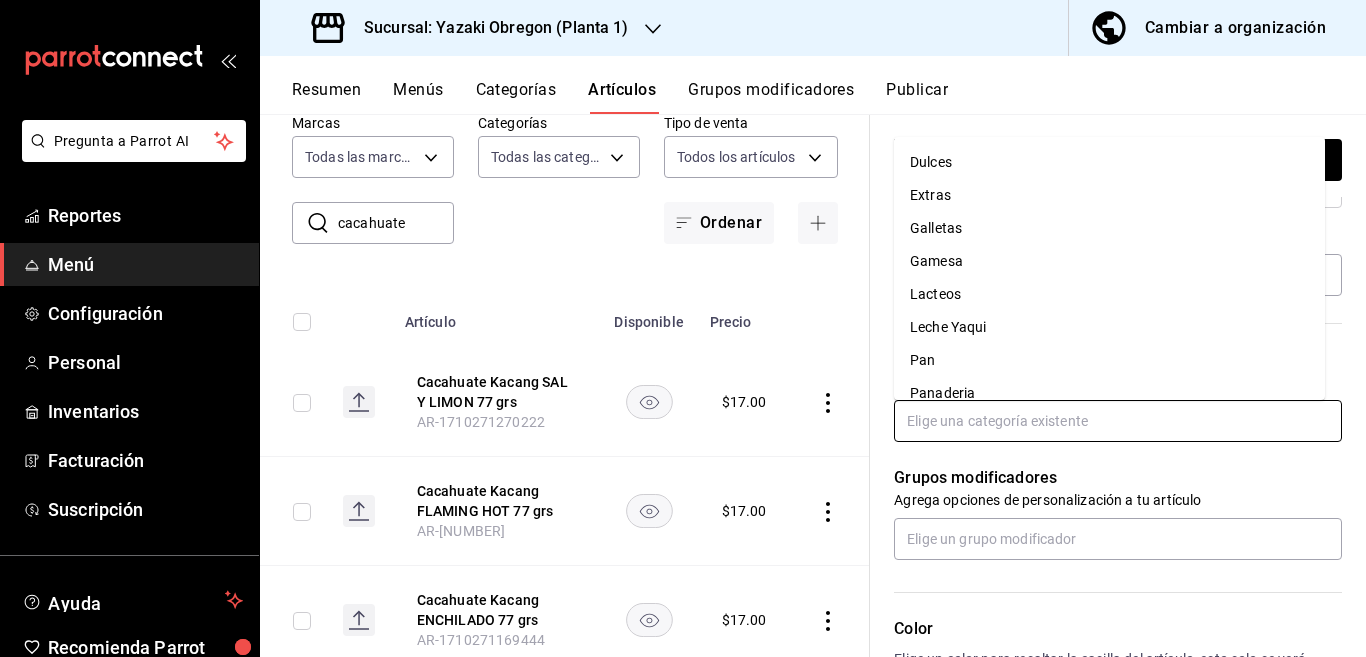 scroll, scrollTop: 248, scrollLeft: 0, axis: vertical 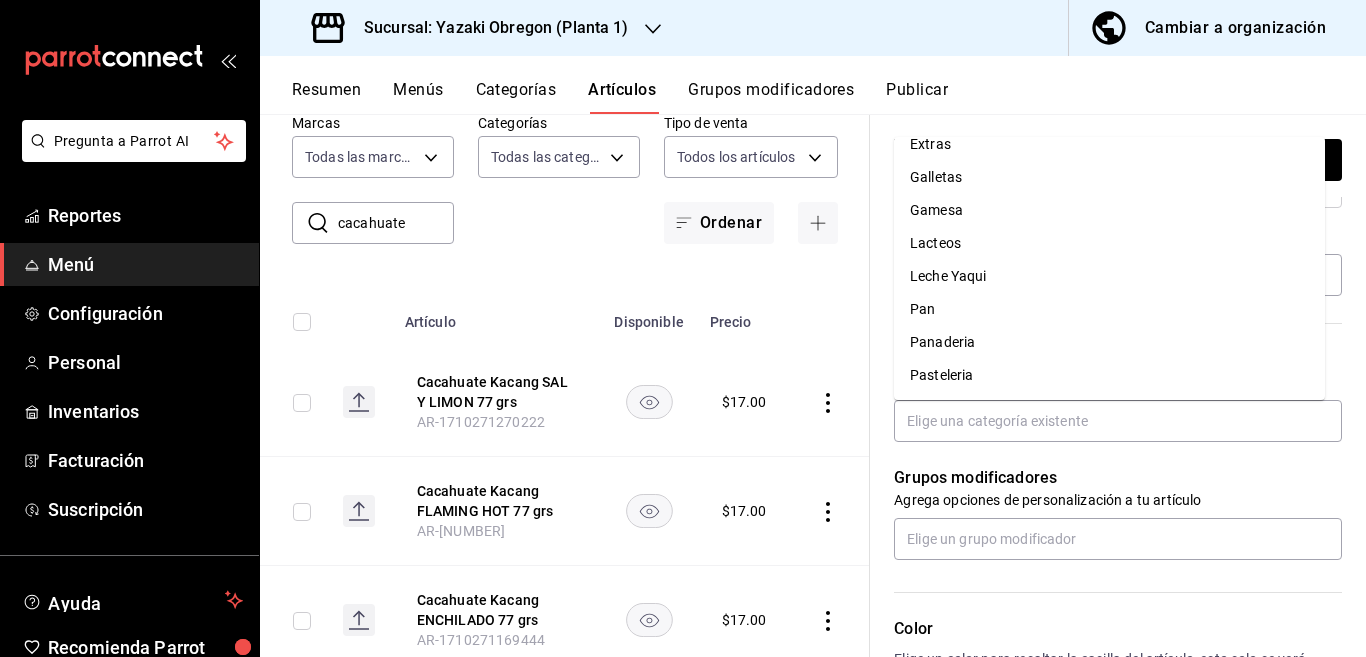 click on "Categorías Elige una categoría existente" at bounding box center (1106, 370) 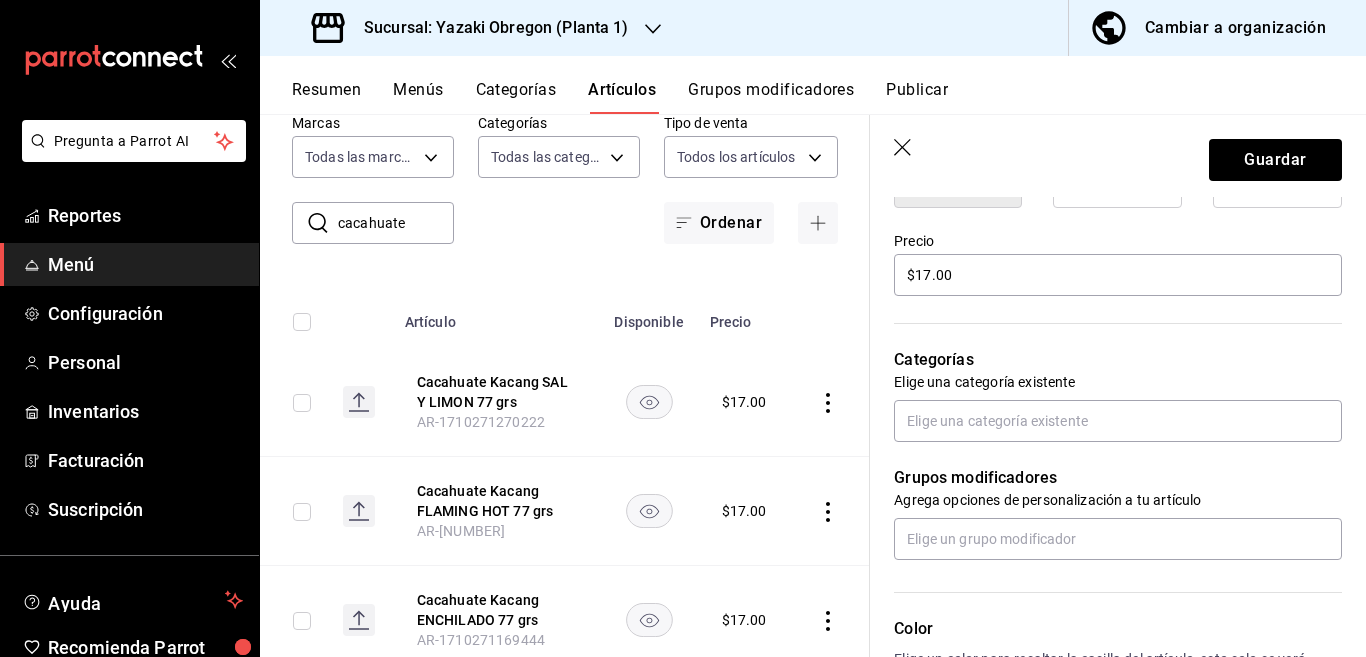 click 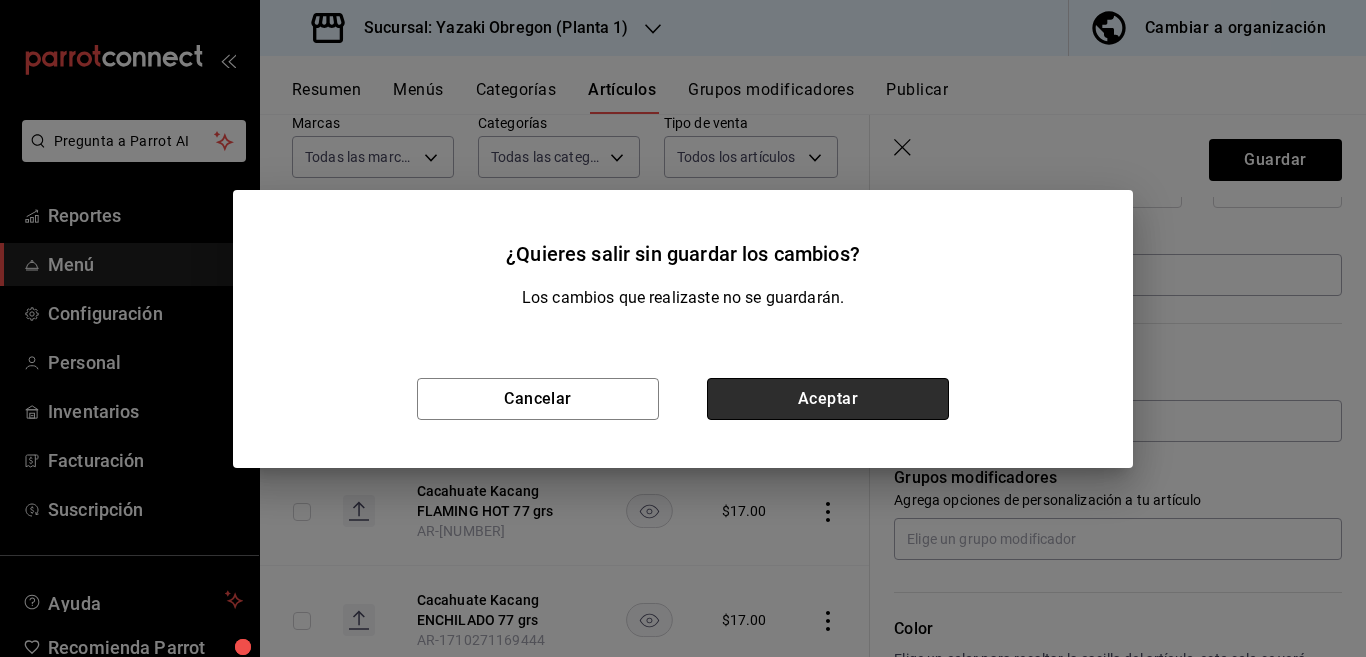 click on "Aceptar" at bounding box center (828, 399) 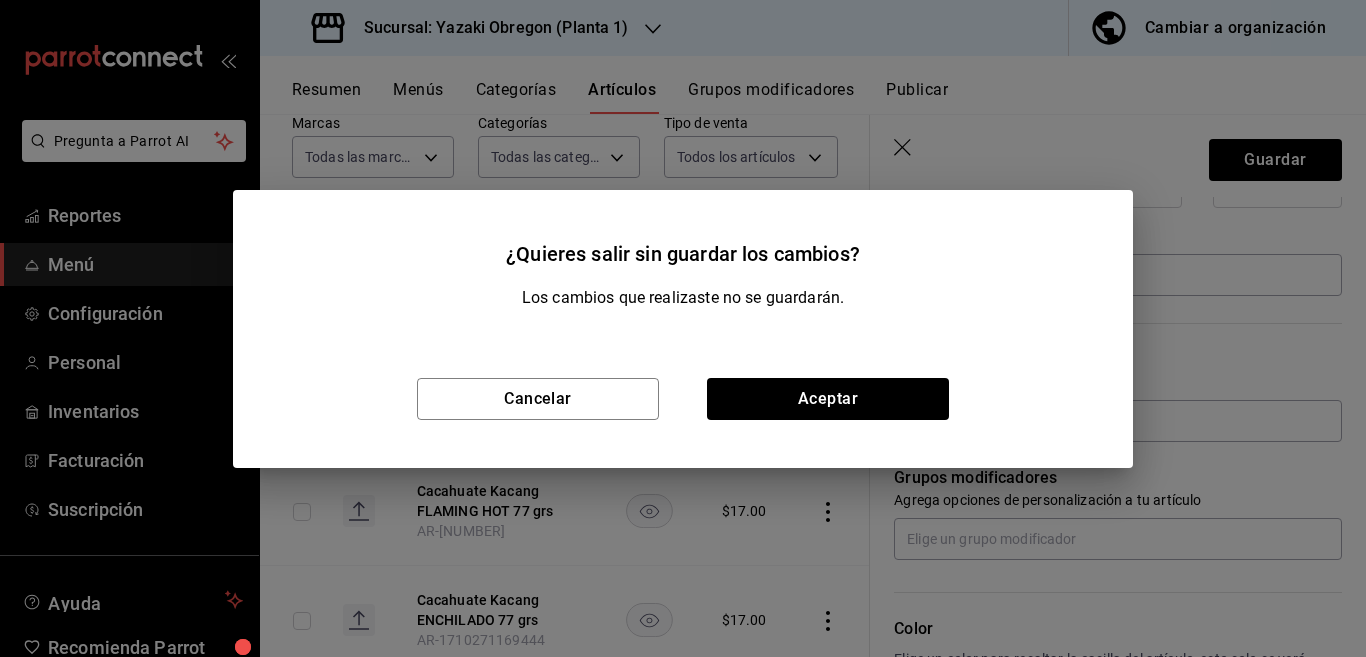 click on "Categorías" at bounding box center [516, 97] 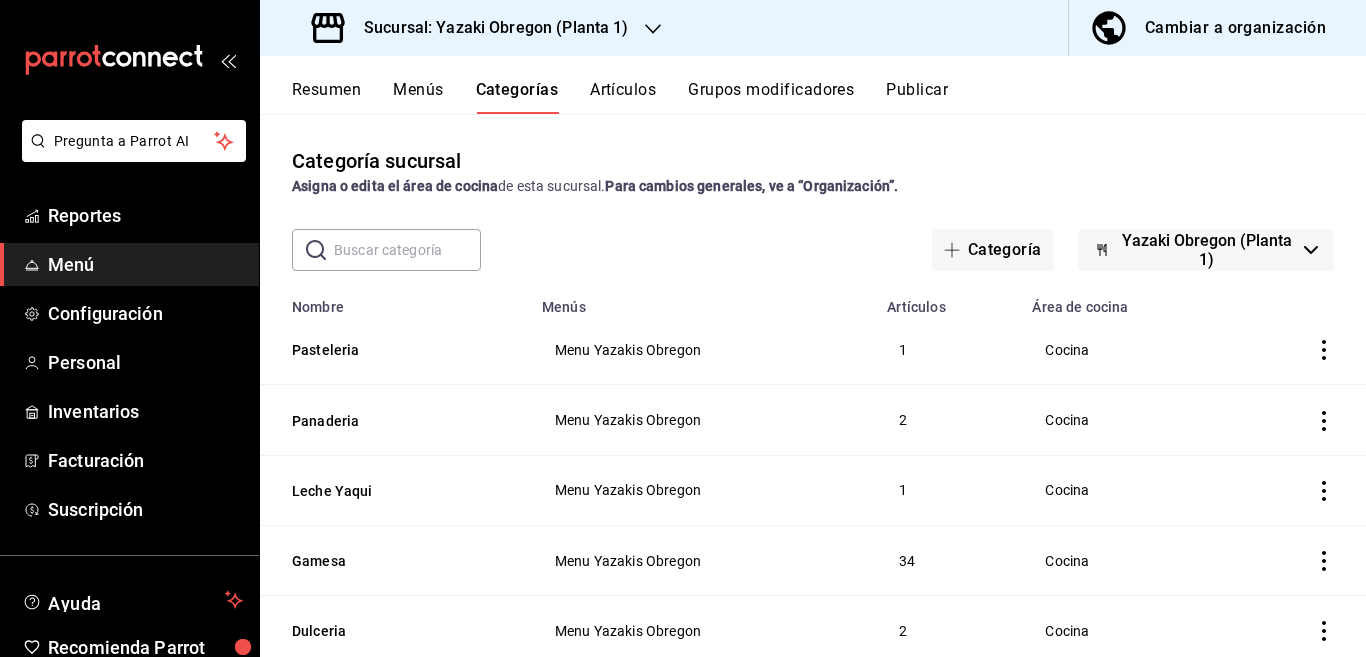 scroll, scrollTop: 0, scrollLeft: 0, axis: both 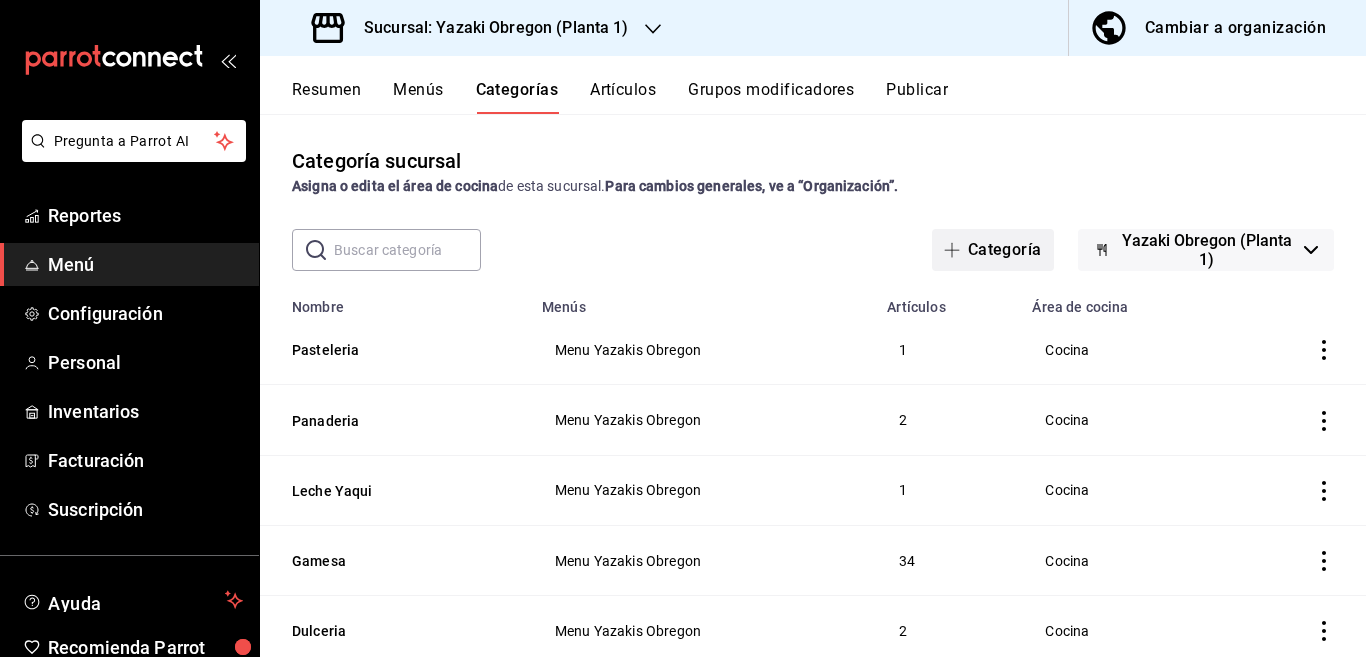 click on "Categoría" at bounding box center [993, 250] 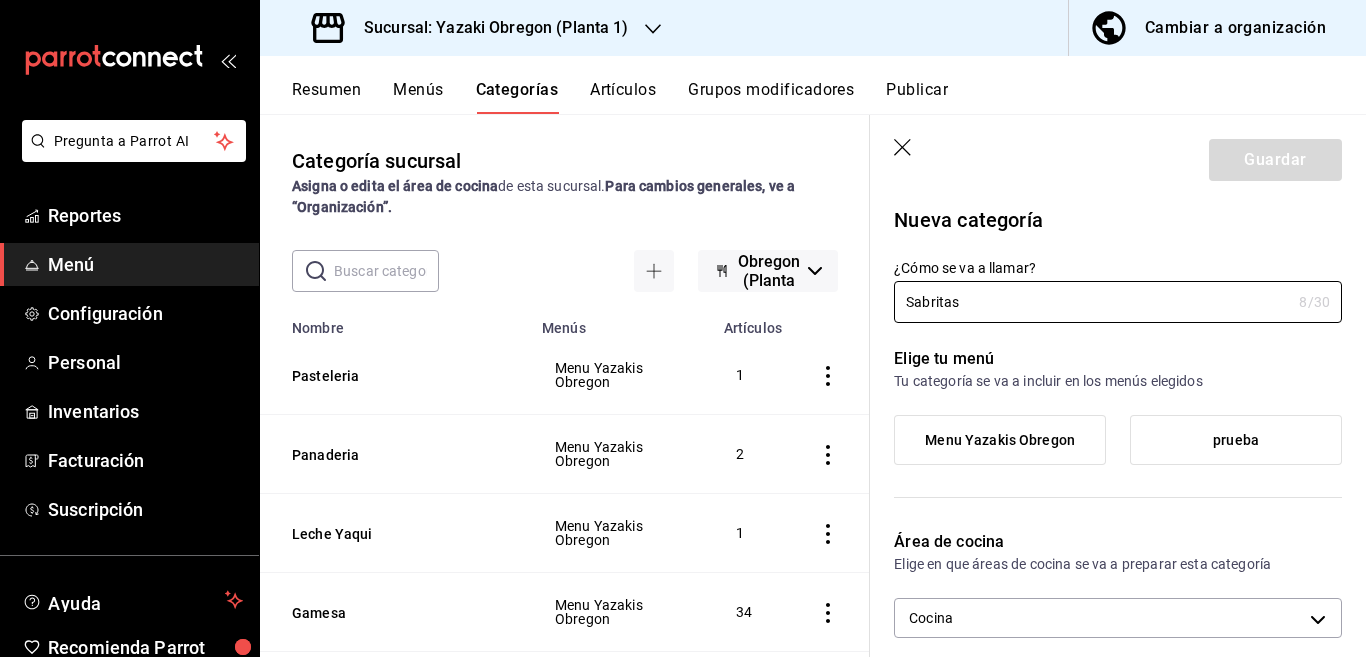 type on "Sabritas" 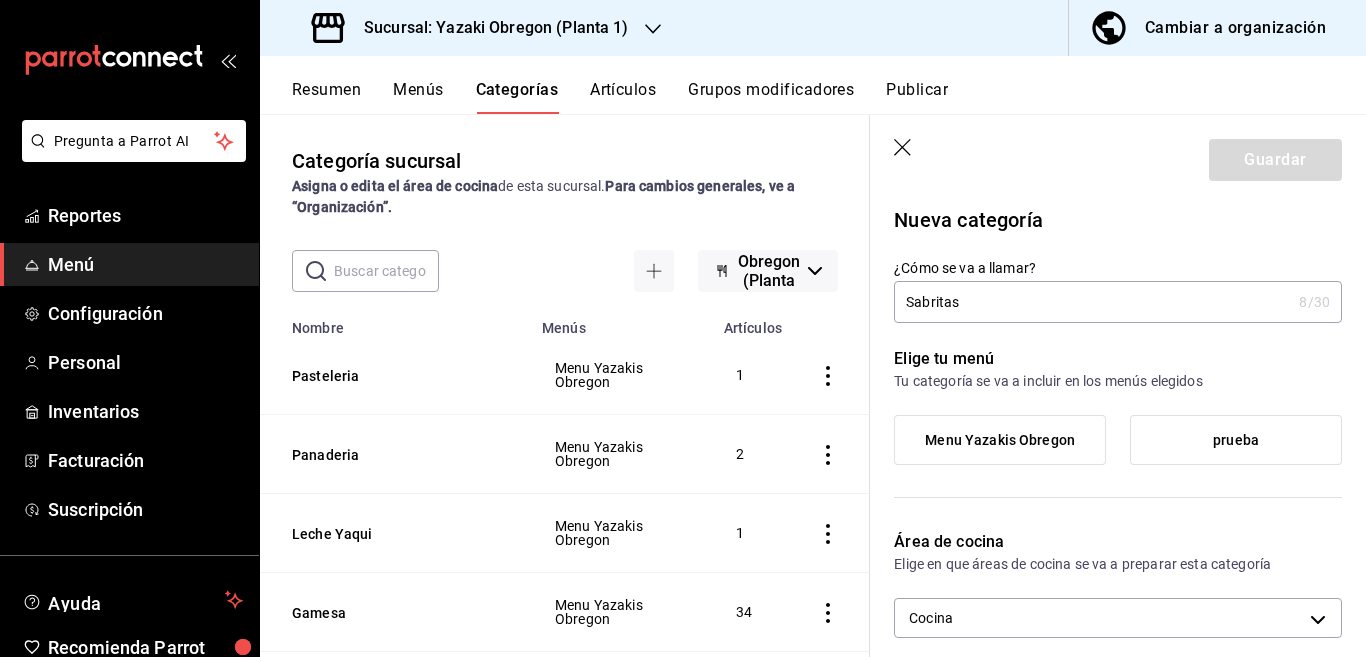 click on "Tu categoría se va a incluir en los menús elegidos" at bounding box center (1118, 381) 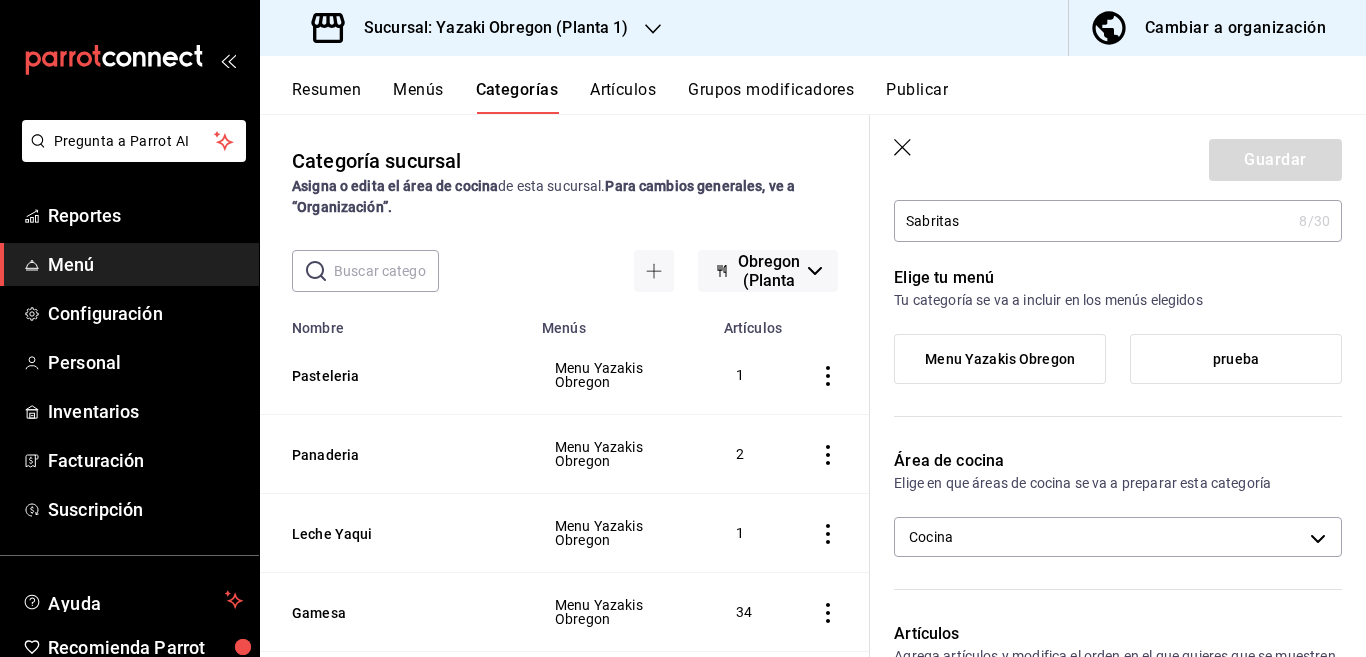 click on "Menu Yazakis Obregon" at bounding box center [1000, 359] 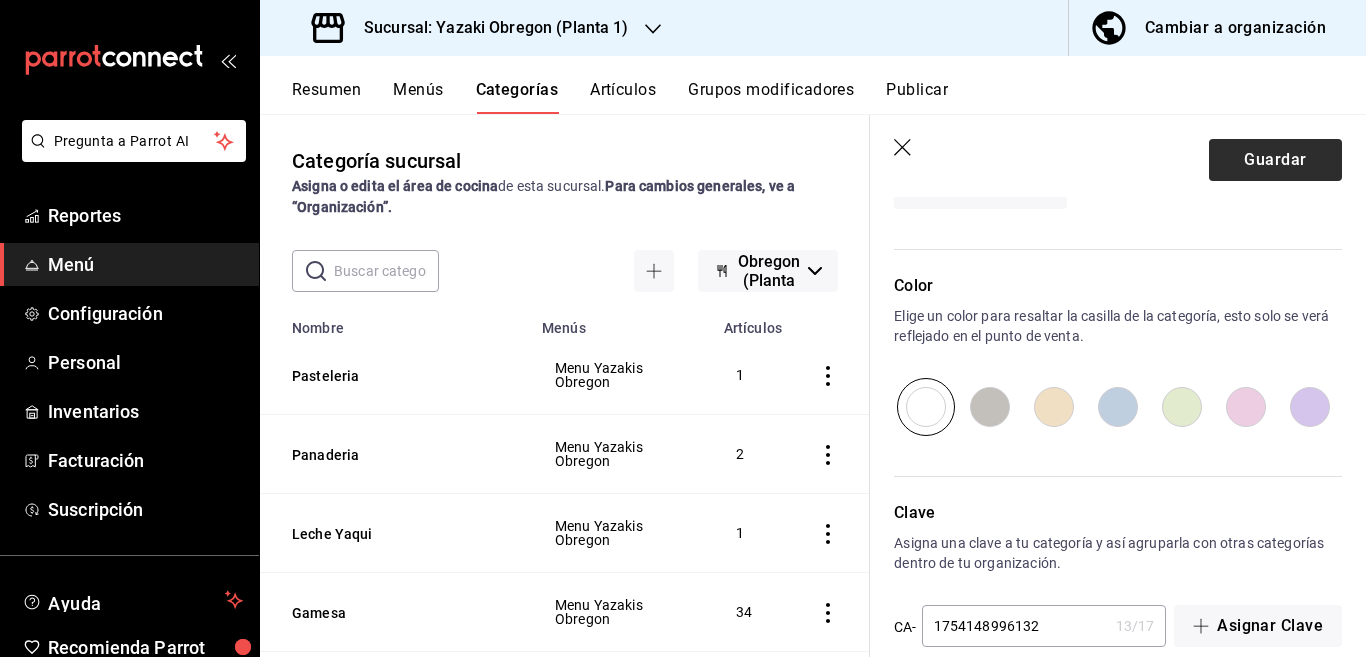 scroll, scrollTop: 656, scrollLeft: 0, axis: vertical 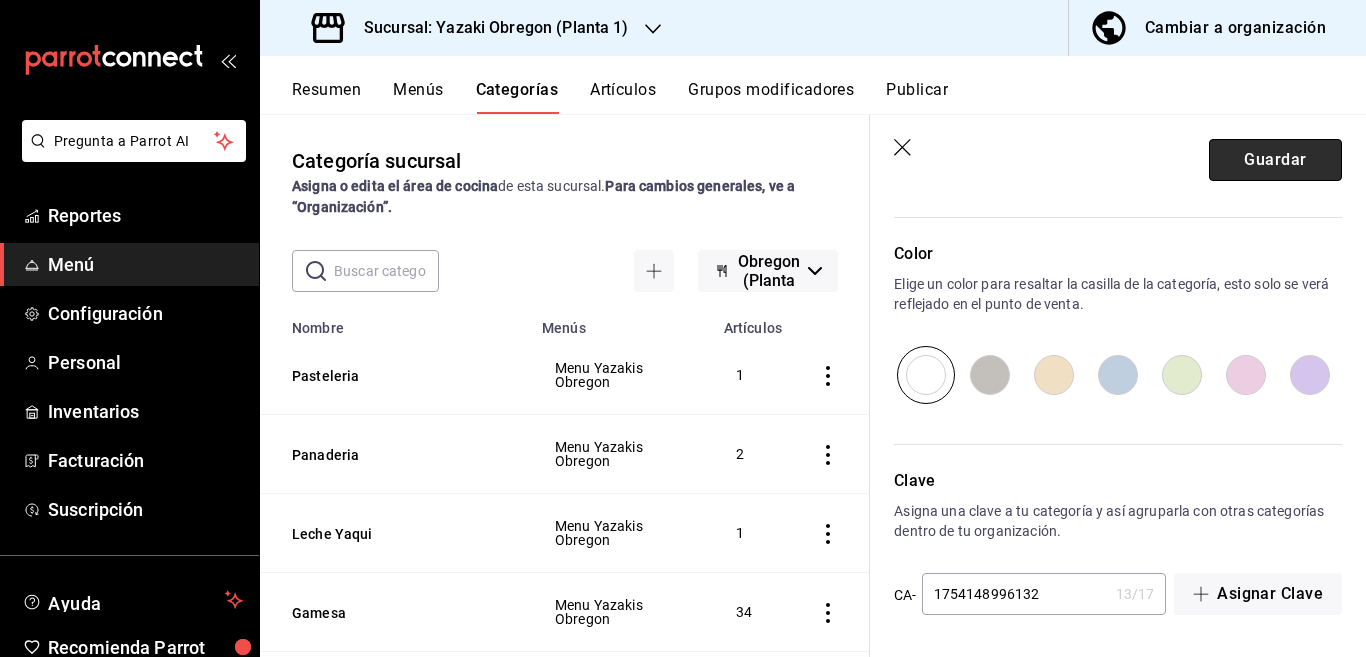 click on "Guardar" at bounding box center [1275, 160] 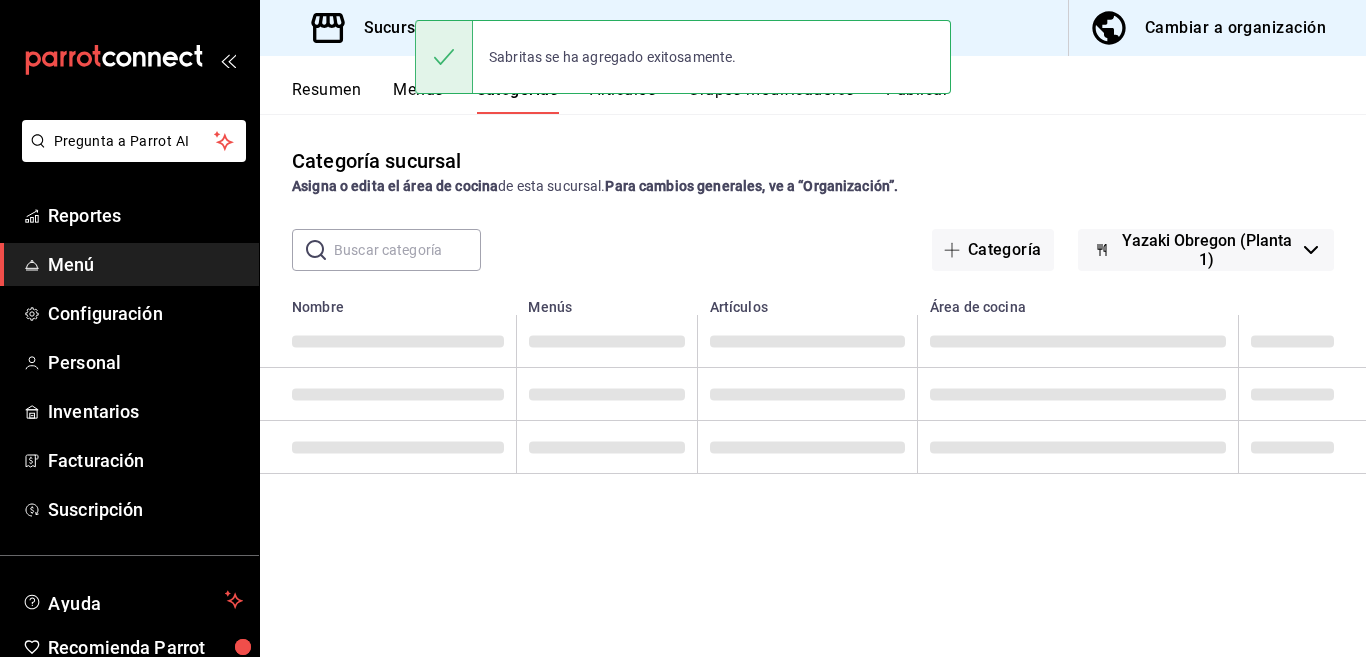 scroll, scrollTop: 0, scrollLeft: 0, axis: both 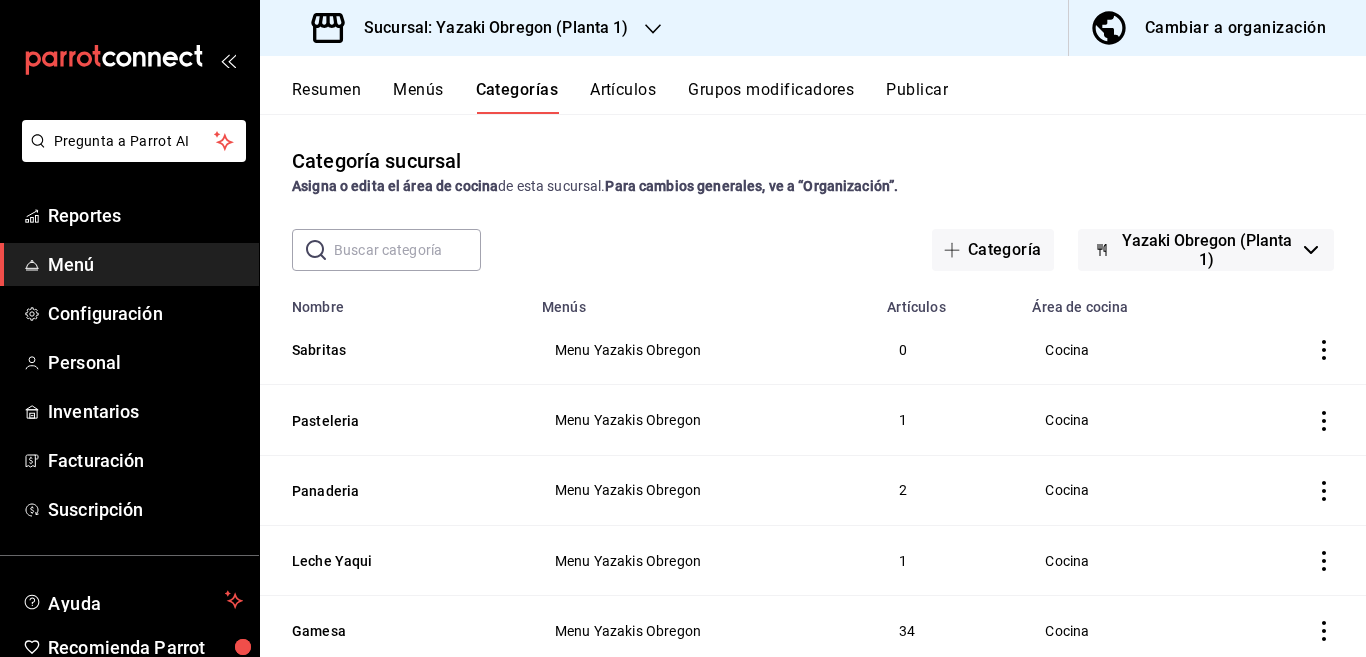 click on "Artículos" at bounding box center (623, 97) 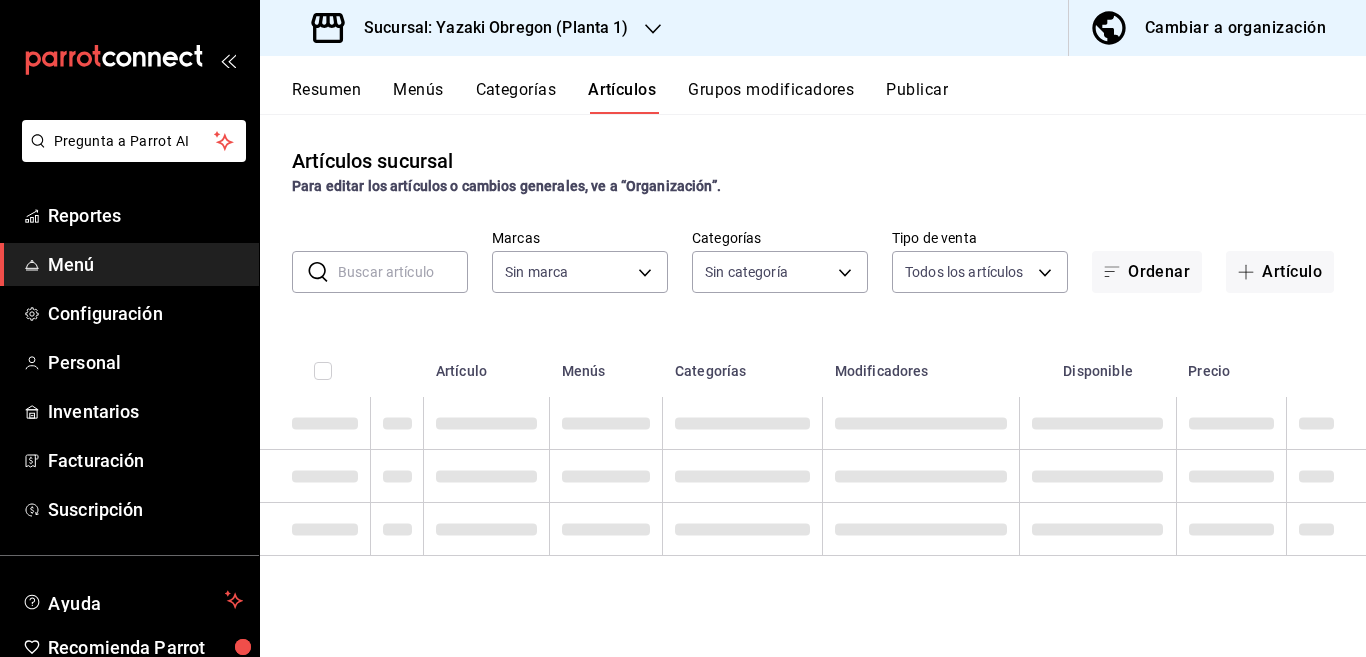 click at bounding box center (403, 272) 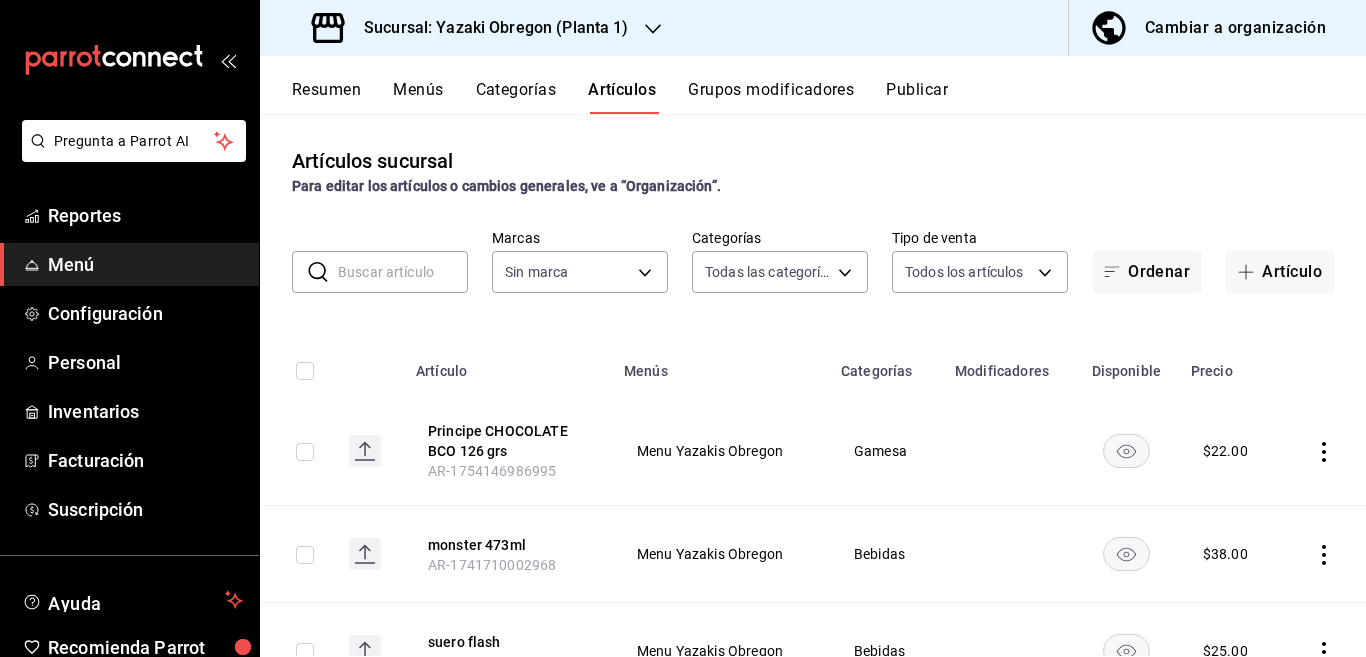 type on "[UUID],[UUID],[UUID],[UUID],[UUID],[UUID],[UUID],[UUID],[UUID],[UUID],[UUID],[UUID],[UUID],[UUID],[UUID]" 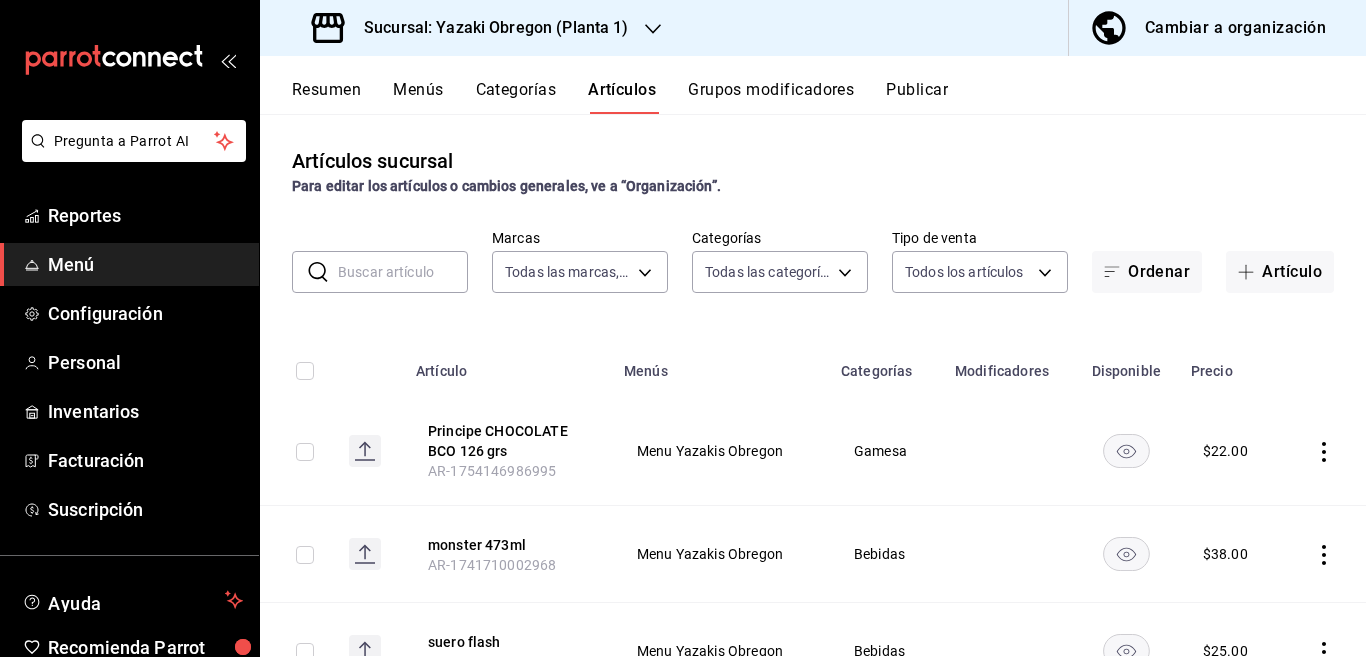 type on "[UUID]" 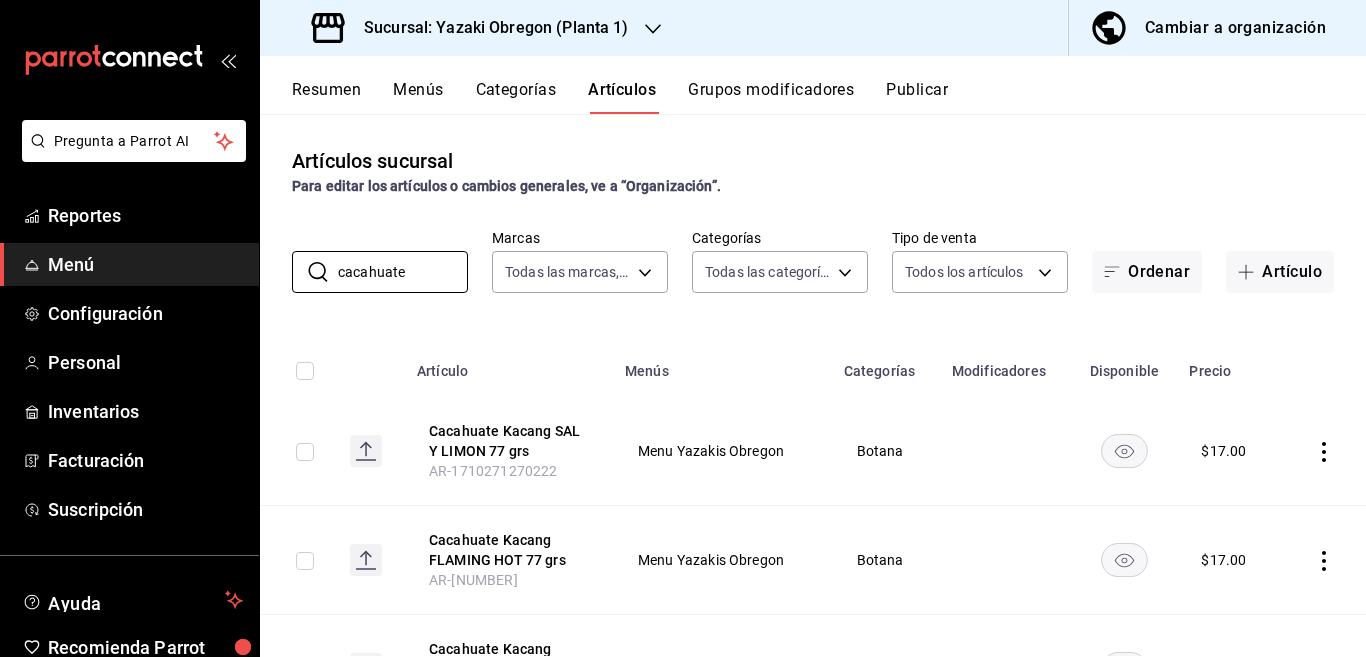 type on "cacahuate" 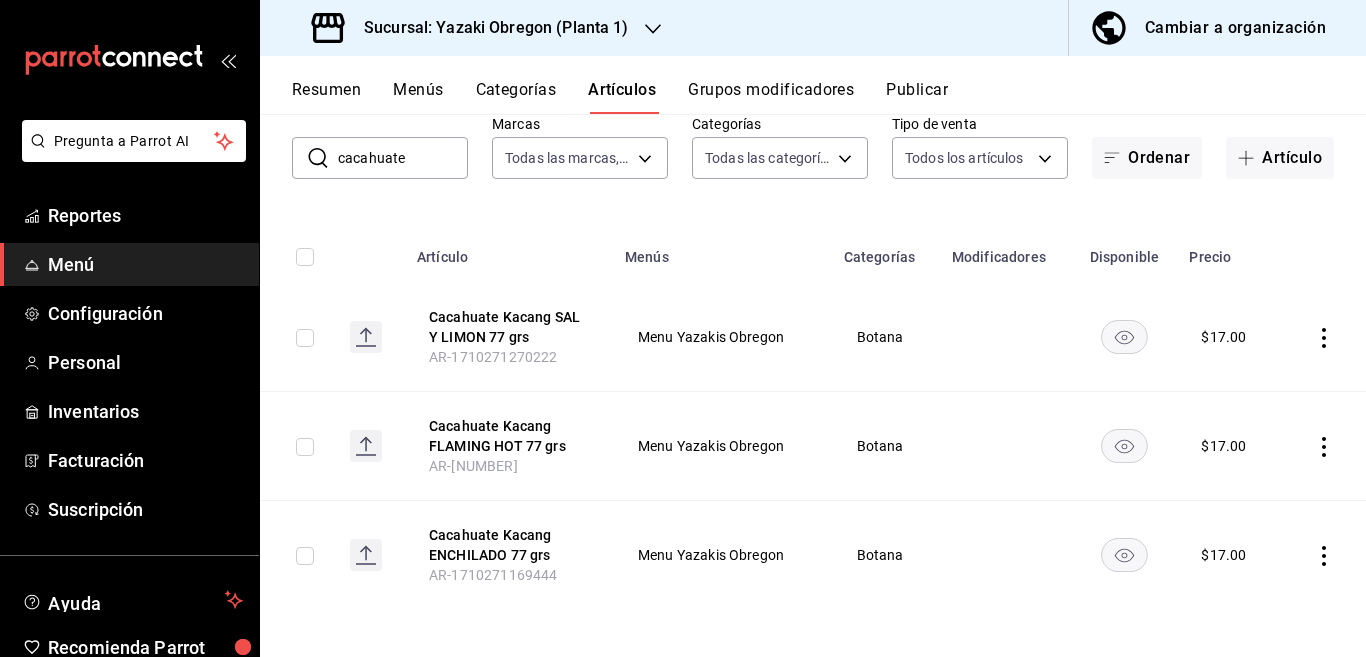 scroll, scrollTop: 115, scrollLeft: 0, axis: vertical 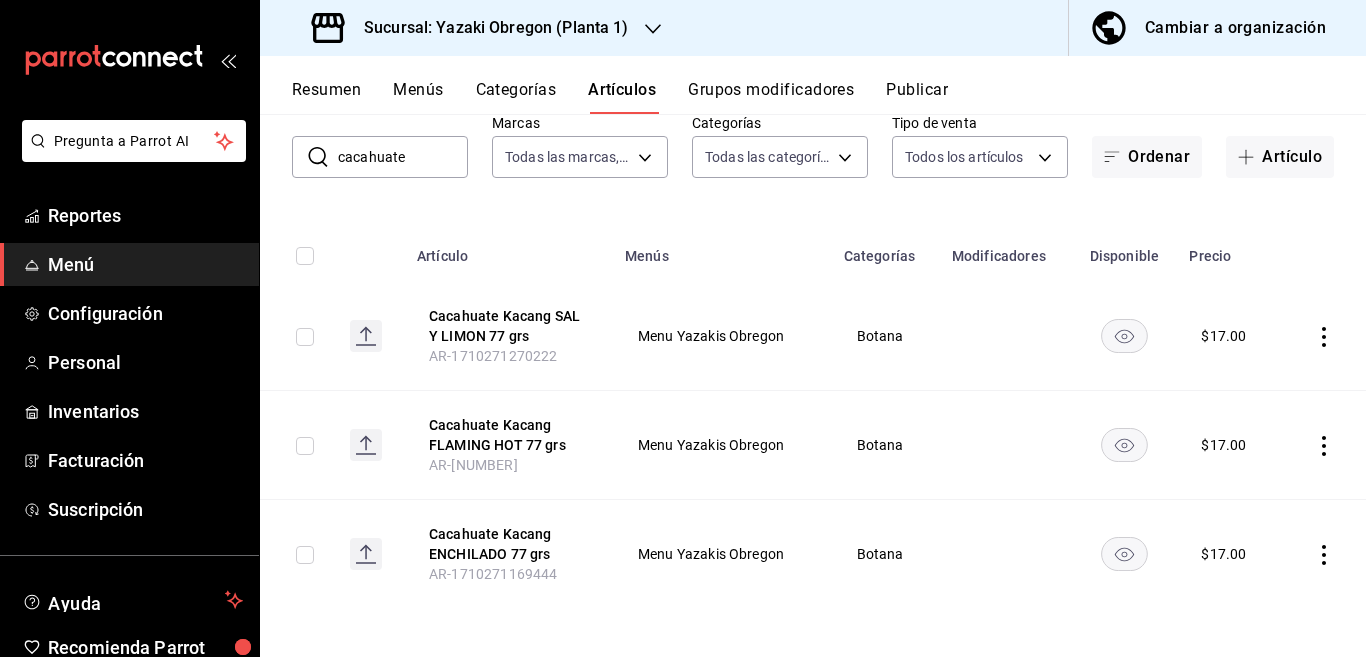 click 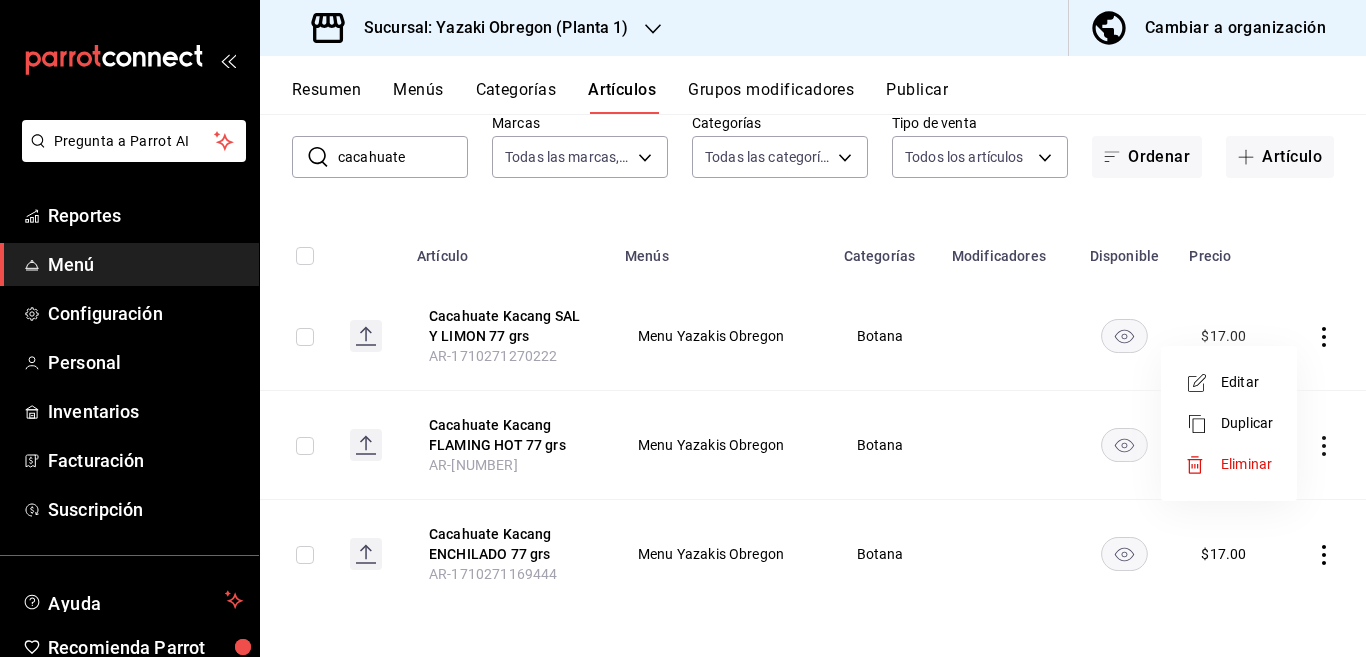 click on "Editar" at bounding box center (1247, 382) 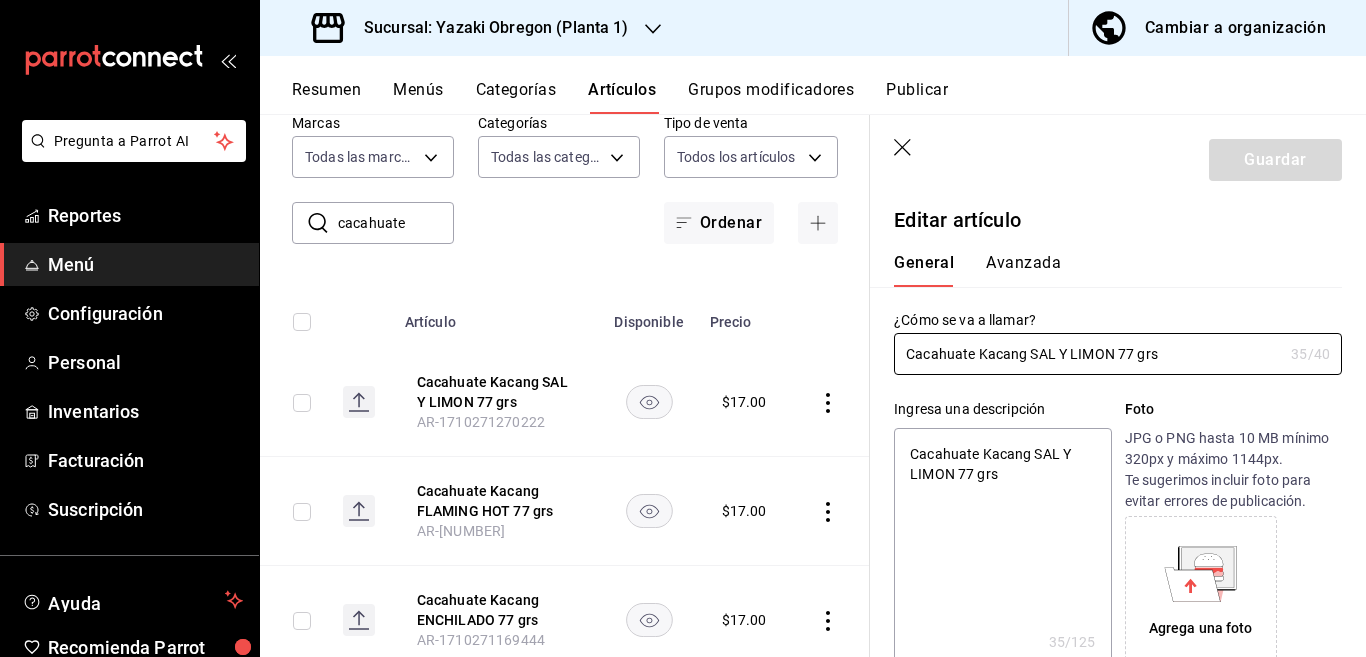 type on "x" 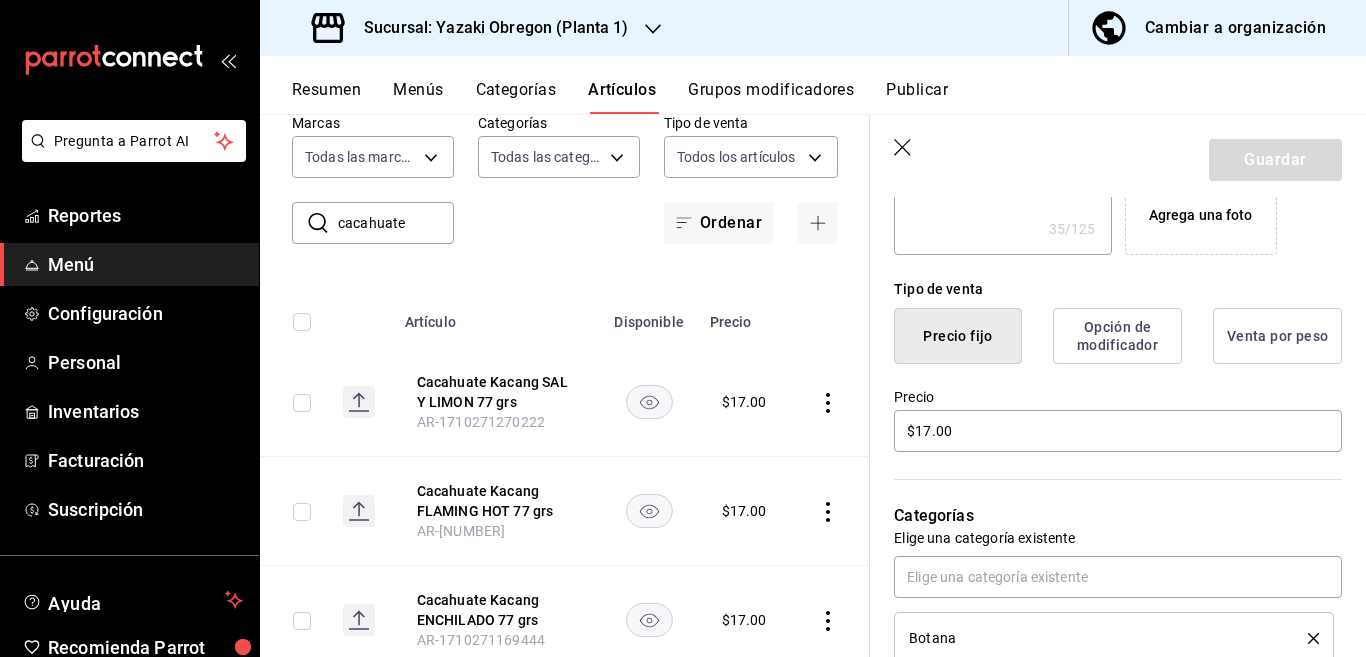 scroll, scrollTop: 650, scrollLeft: 0, axis: vertical 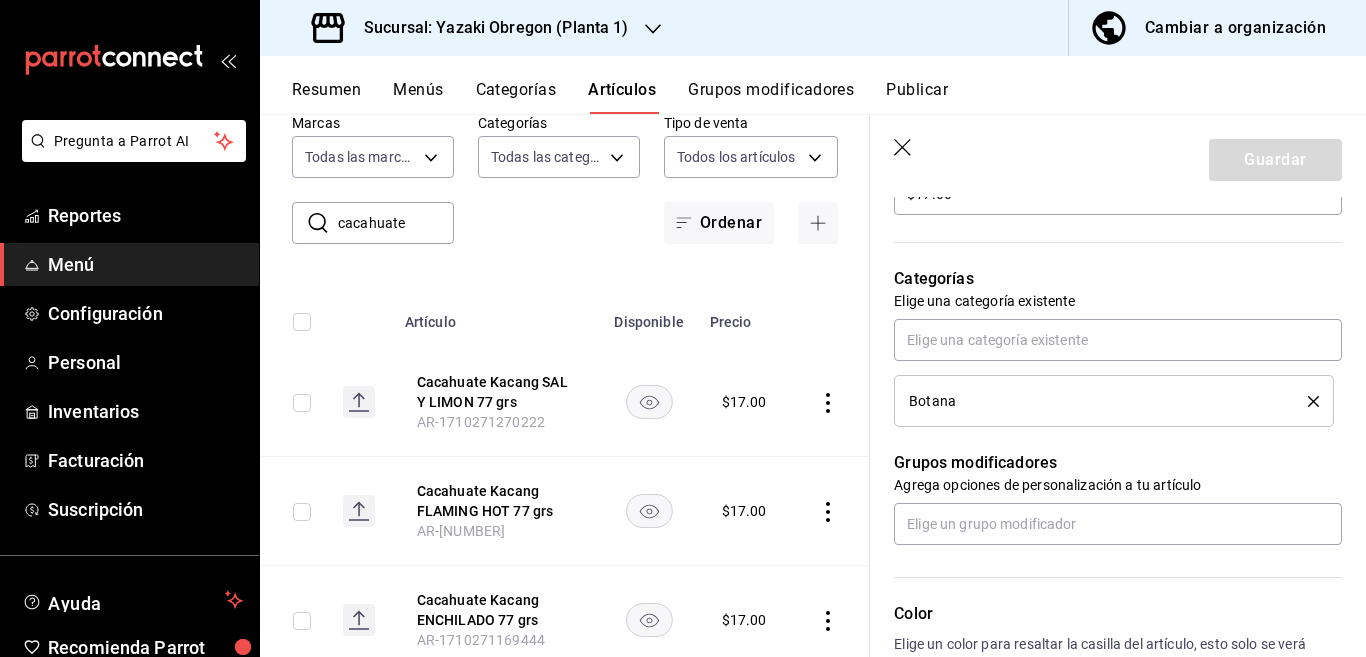 click 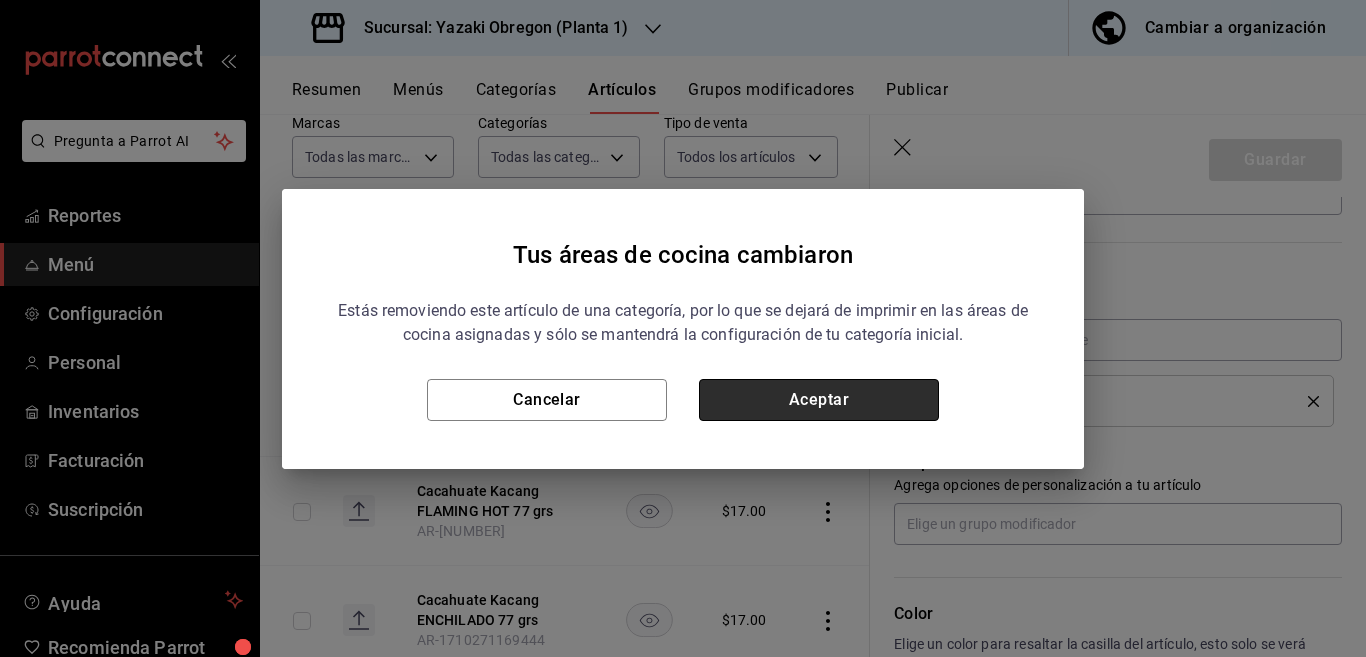 click on "Aceptar" at bounding box center (819, 400) 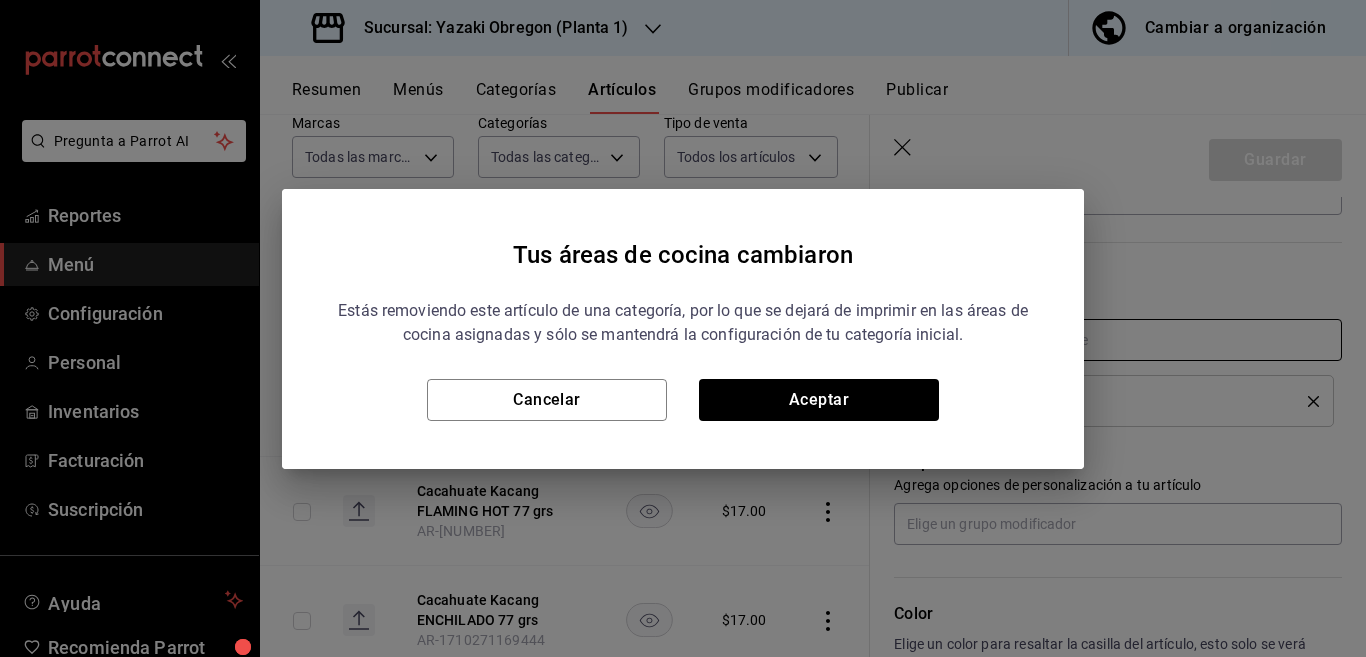 click at bounding box center [1118, 340] 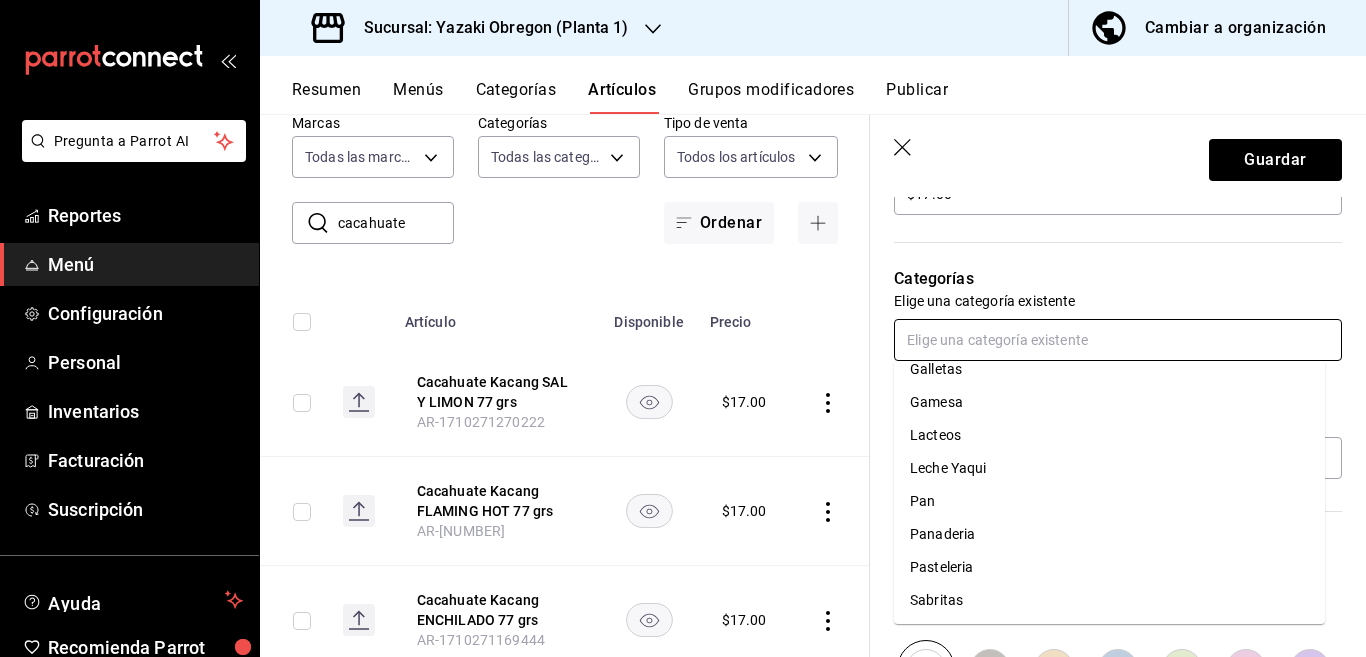 scroll, scrollTop: 281, scrollLeft: 0, axis: vertical 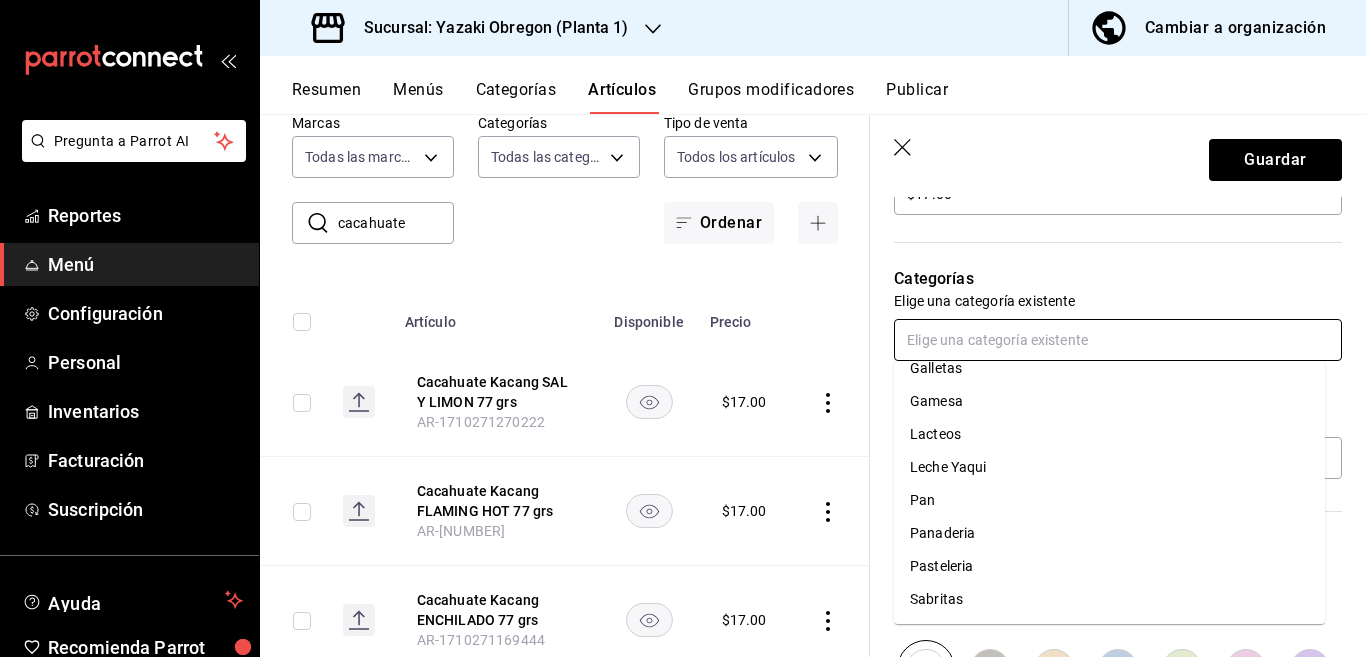 click on "Sabritas" at bounding box center (1109, 599) 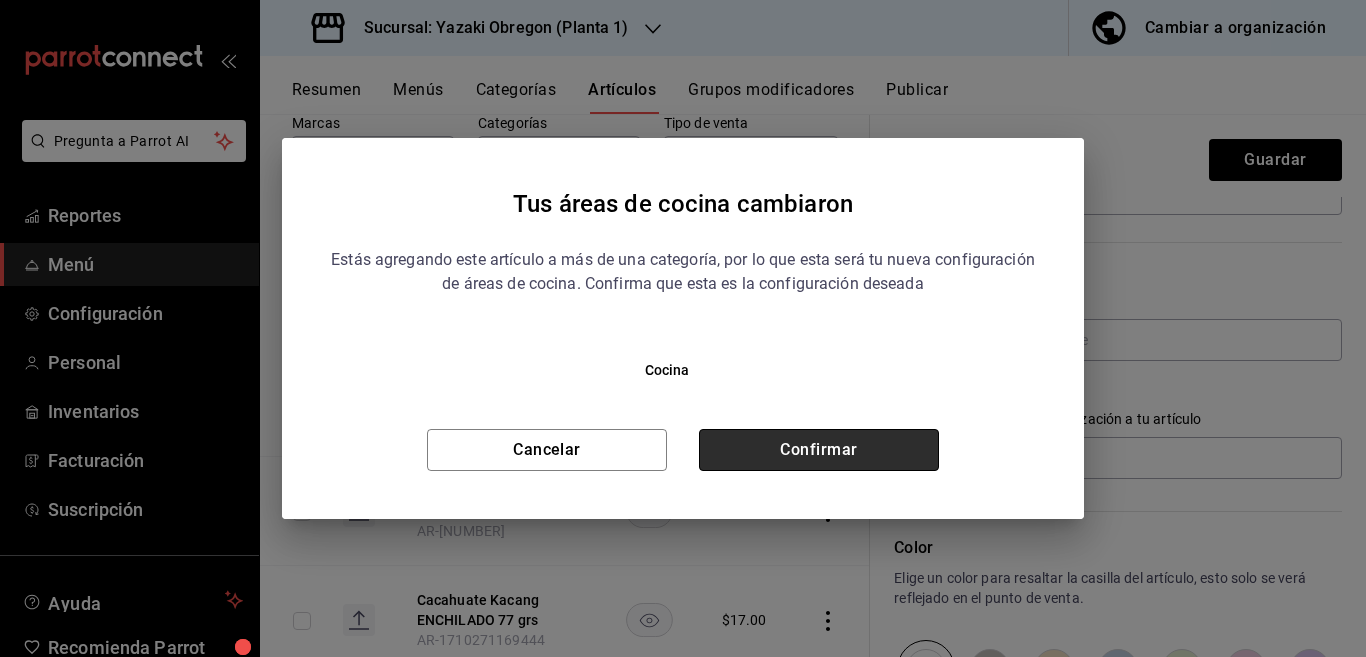 click on "Confirmar" at bounding box center (819, 450) 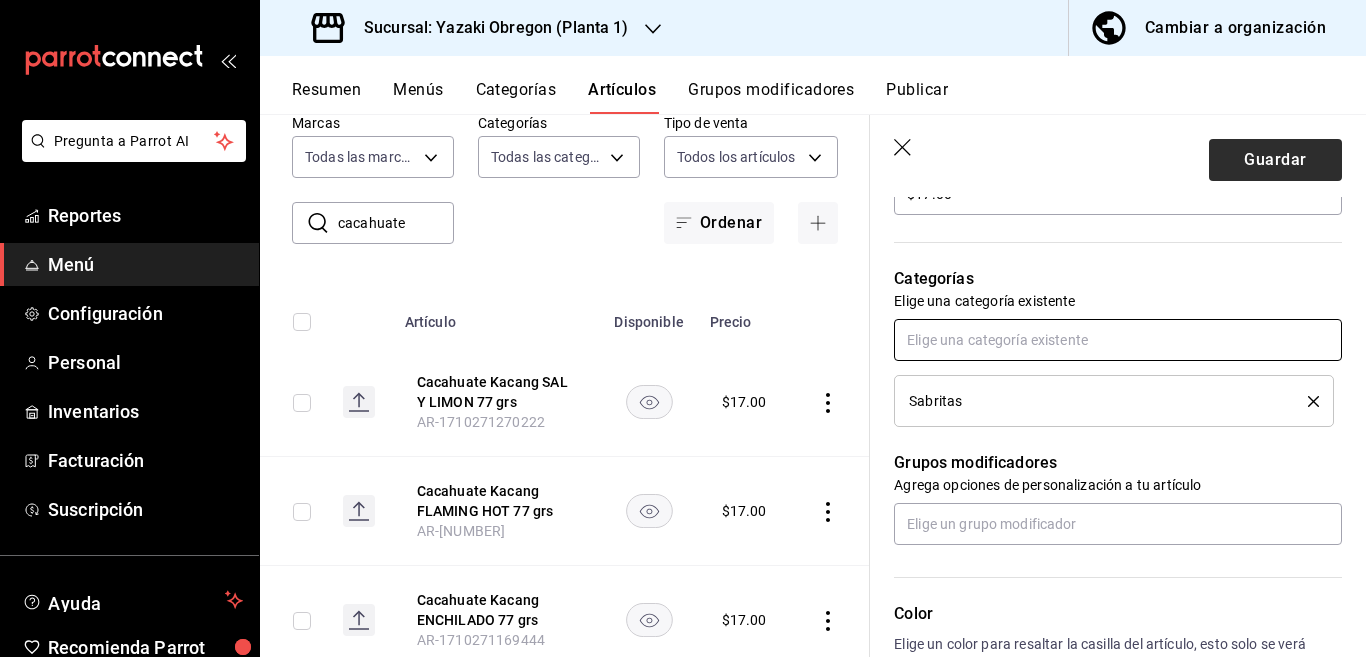 scroll, scrollTop: 650, scrollLeft: 0, axis: vertical 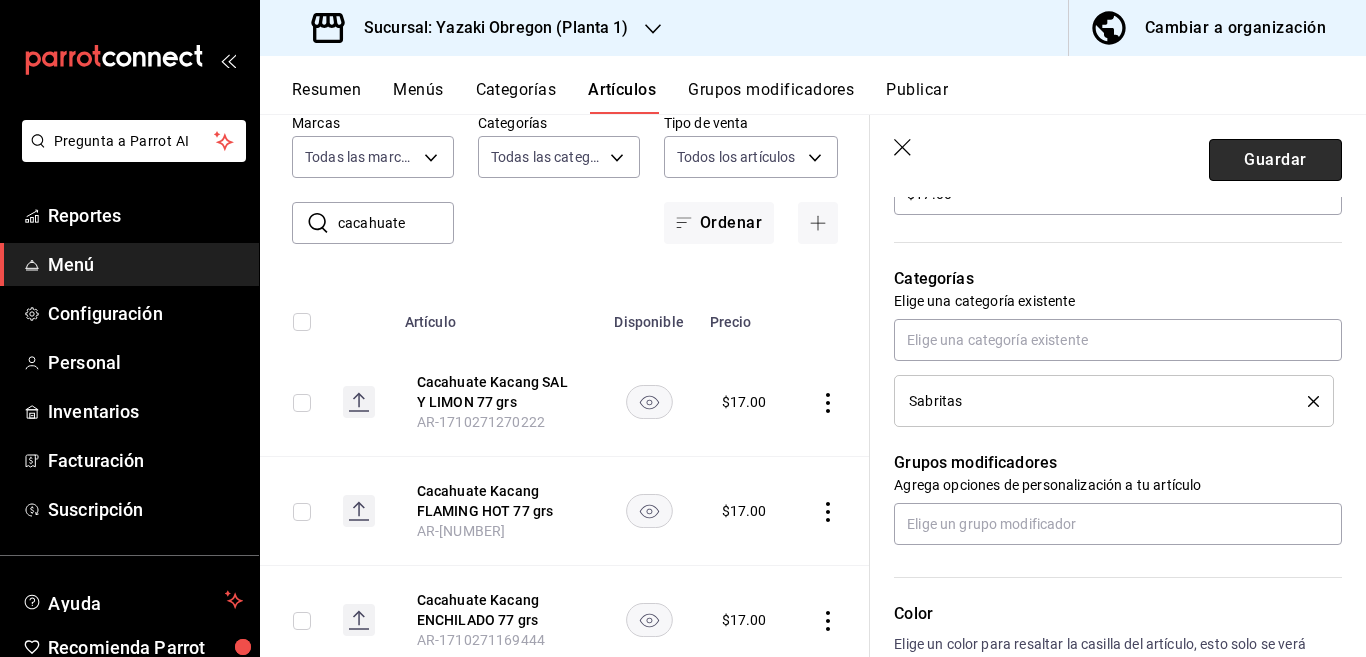 click on "Guardar" at bounding box center (1275, 160) 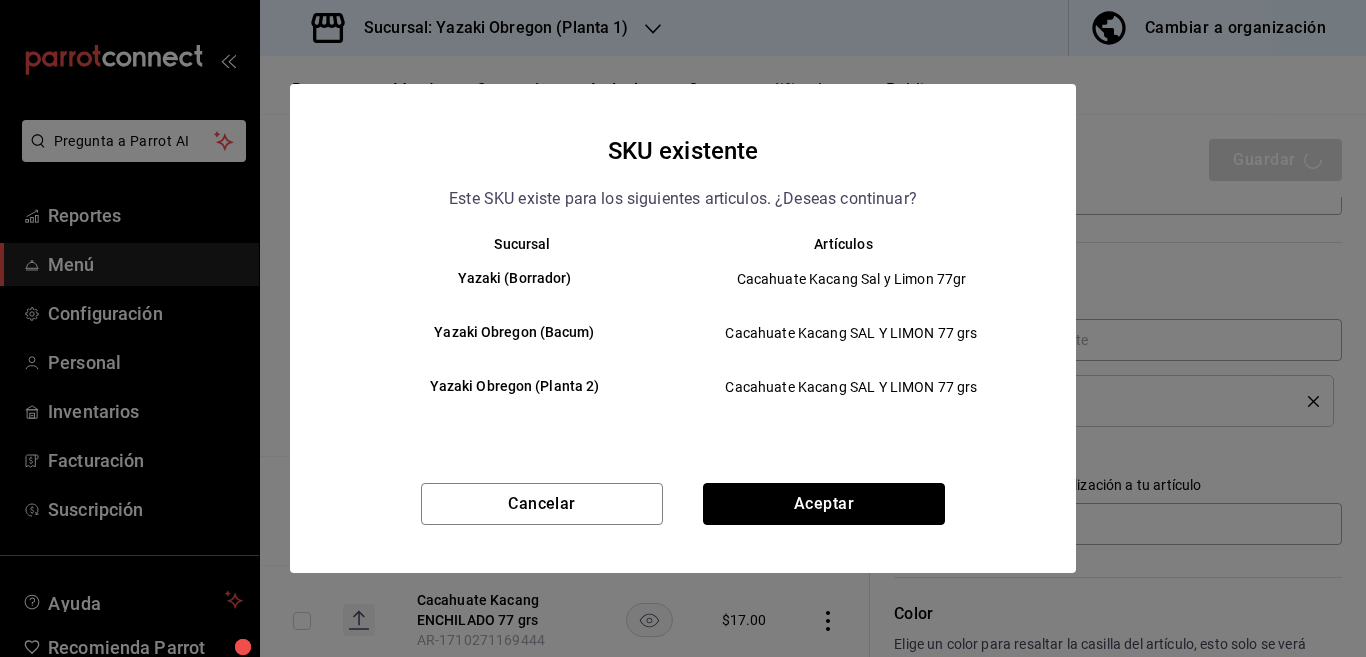 click on "Aceptar" at bounding box center [824, 504] 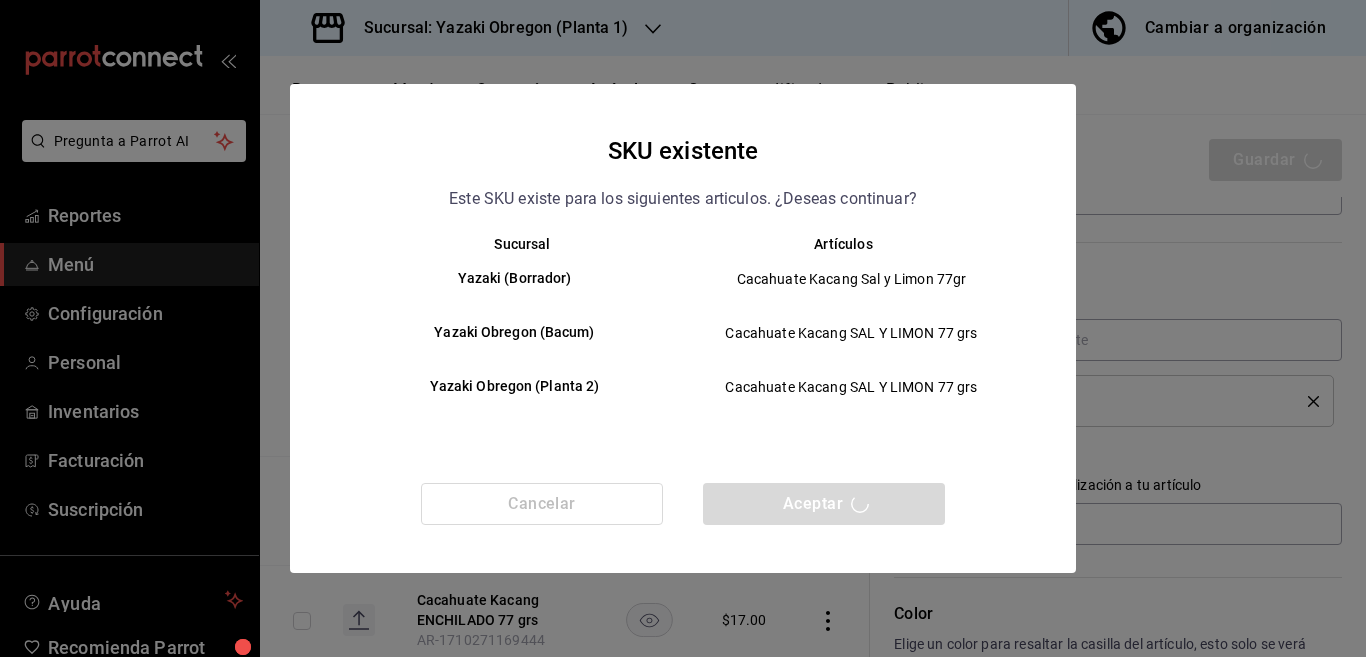 type on "x" 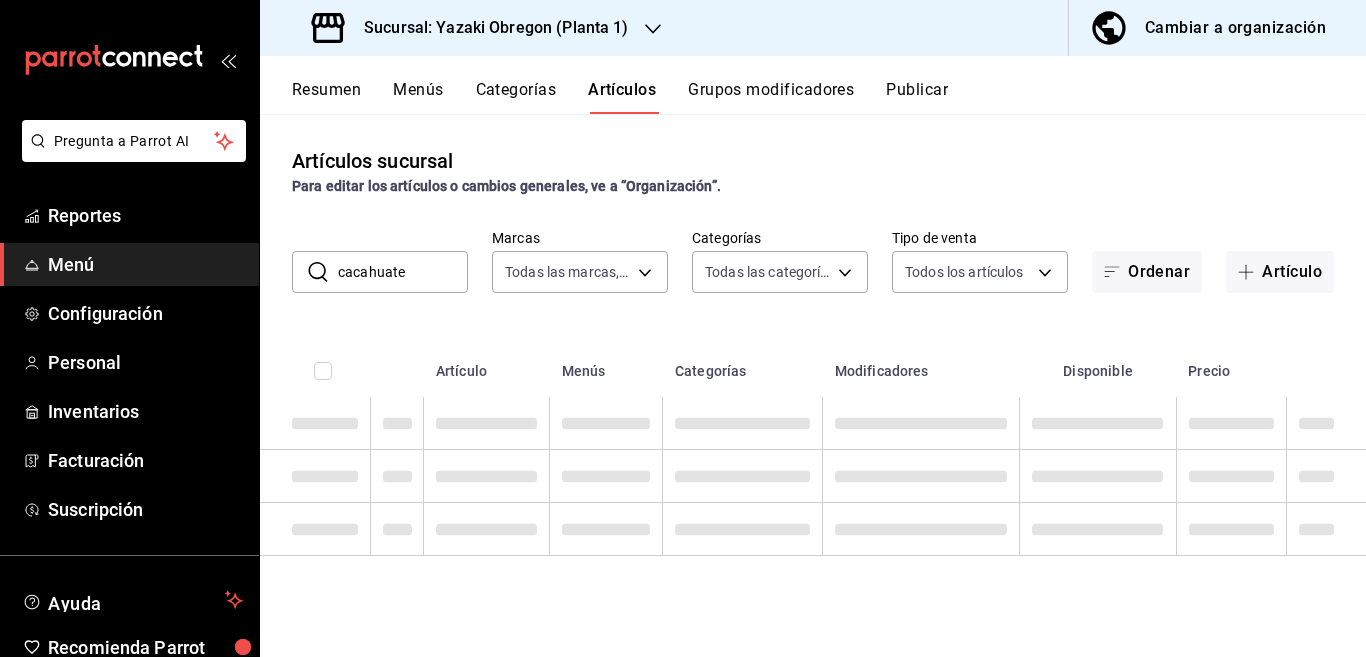 scroll, scrollTop: 0, scrollLeft: 0, axis: both 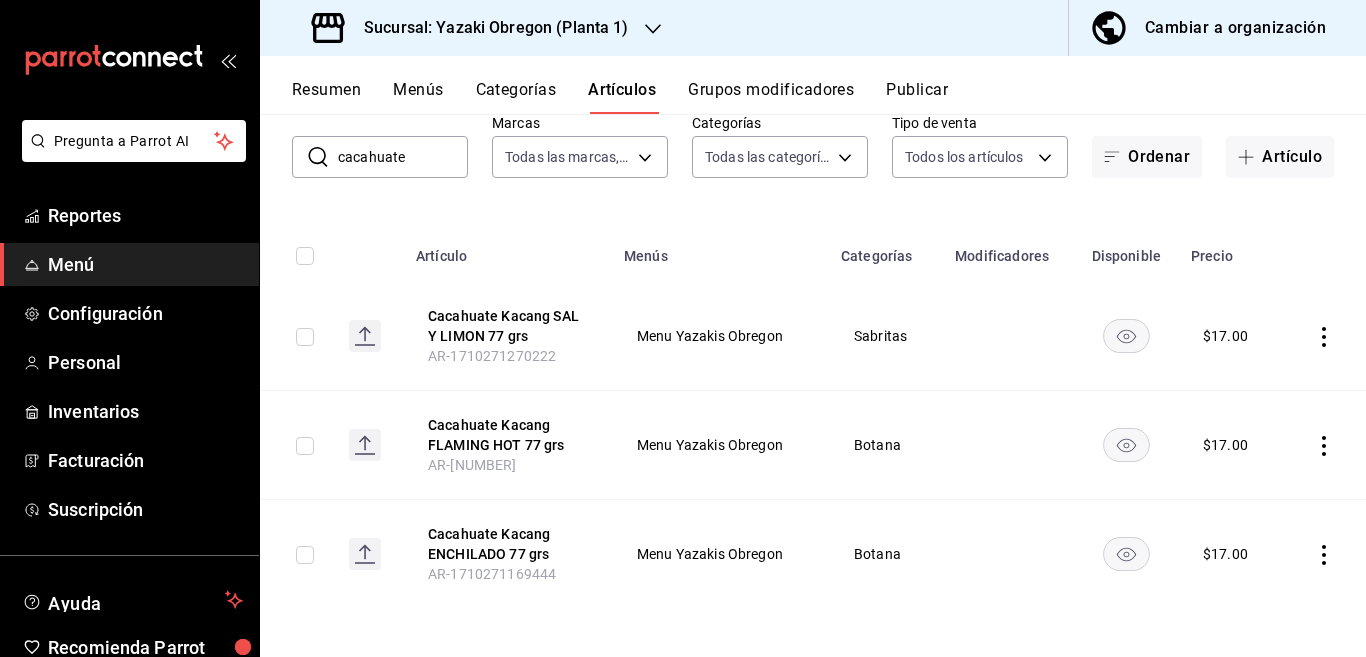 click 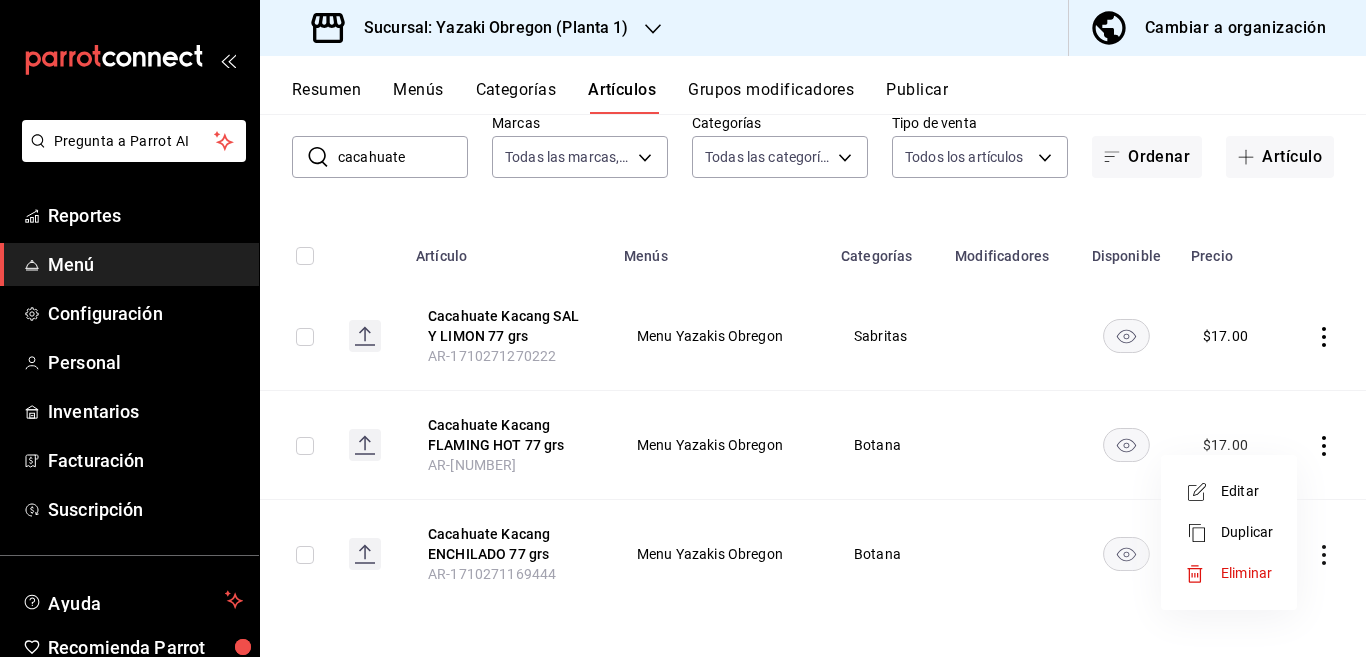 click on "Editar" at bounding box center (1247, 491) 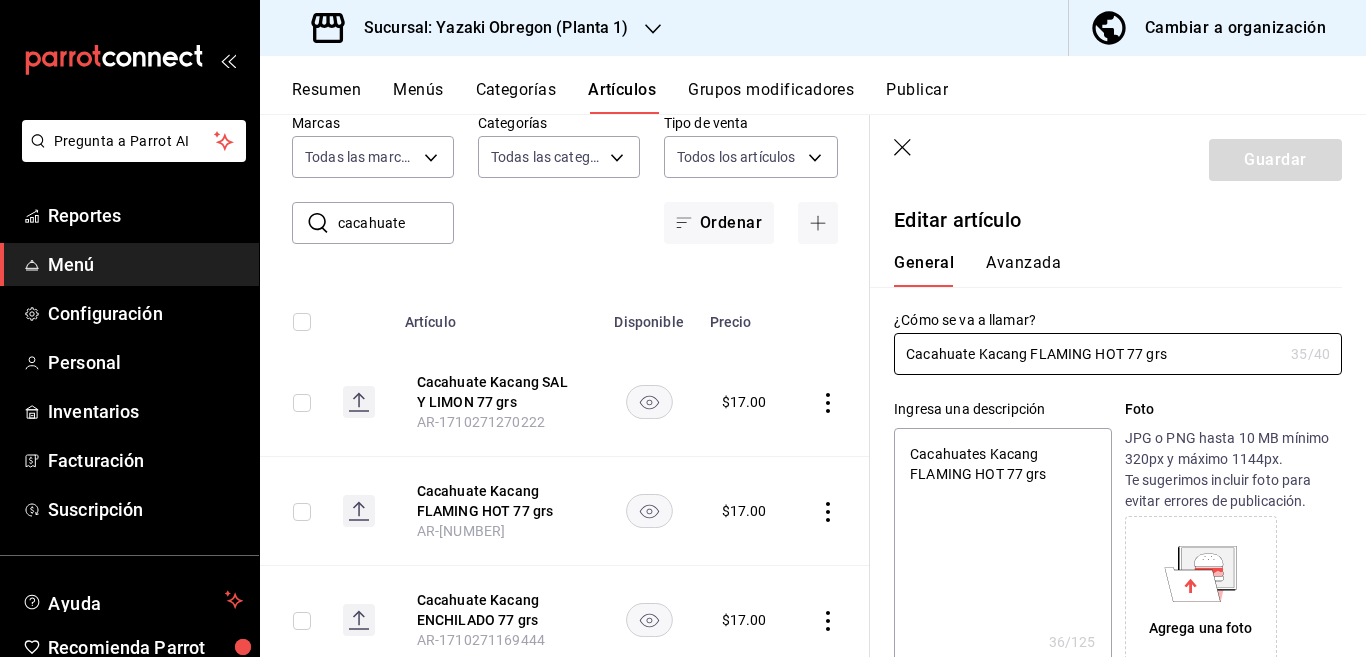 type on "x" 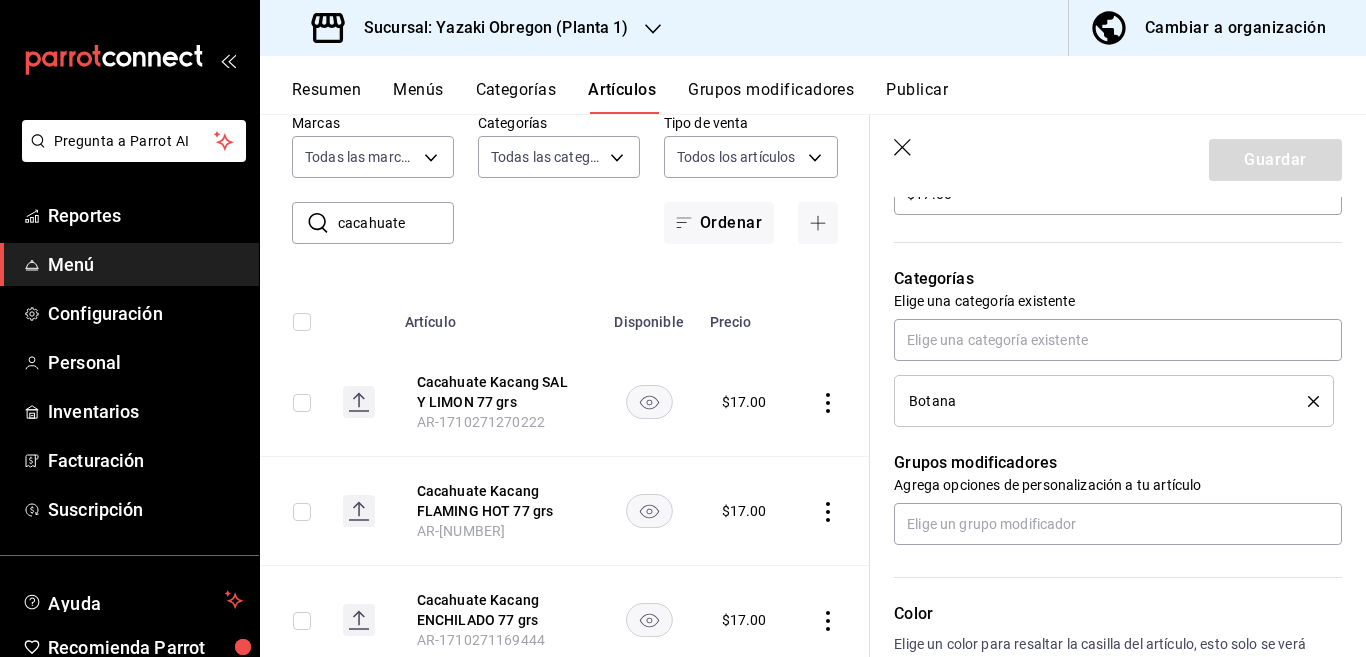 scroll, scrollTop: 650, scrollLeft: 0, axis: vertical 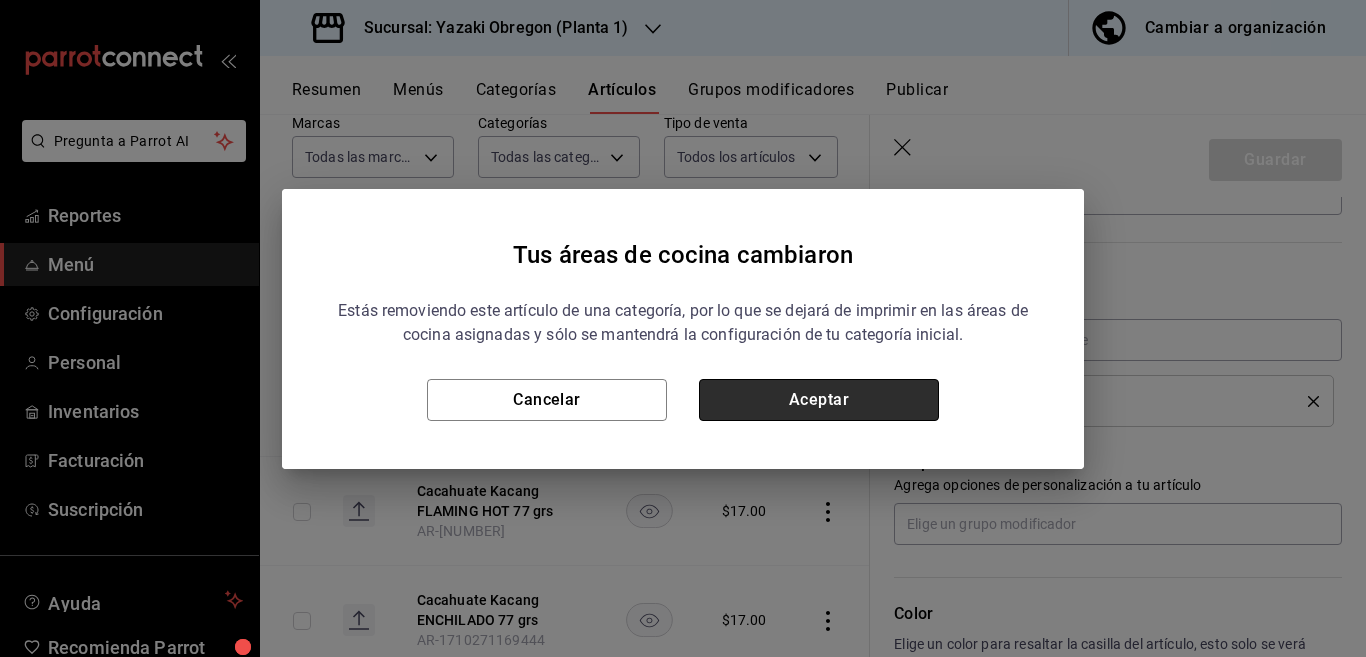 click on "Aceptar" at bounding box center [819, 400] 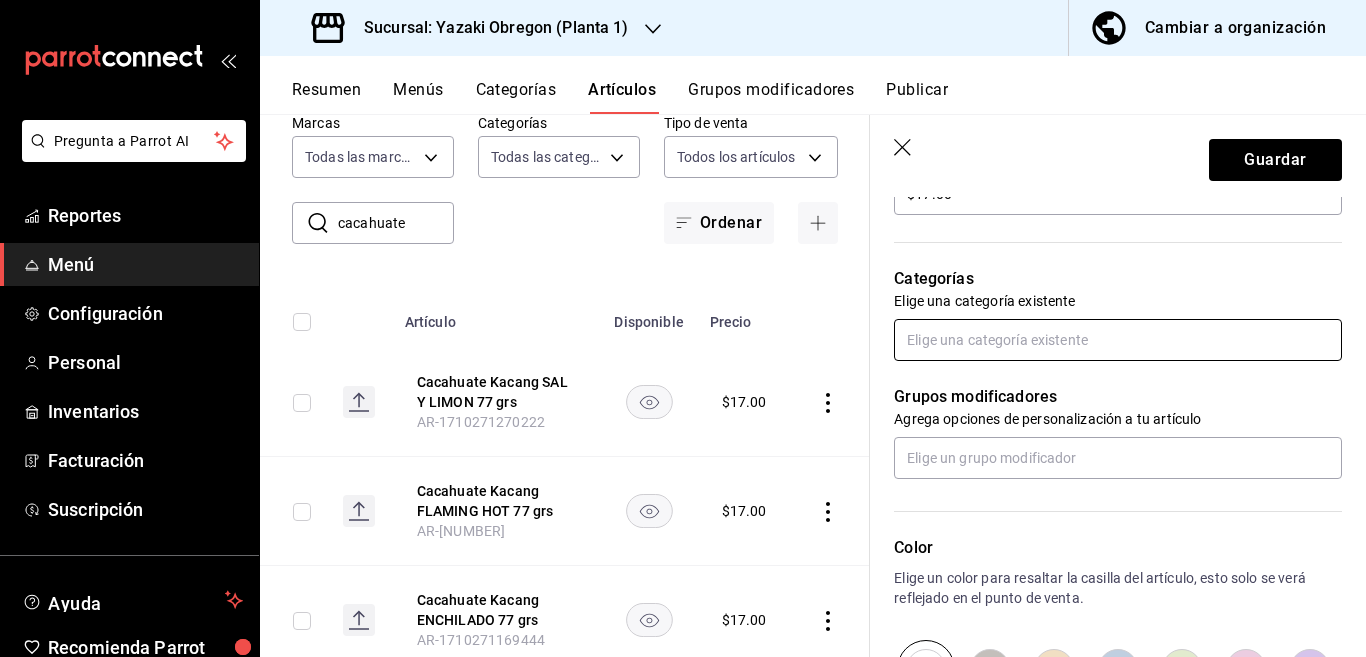 click at bounding box center (1118, 340) 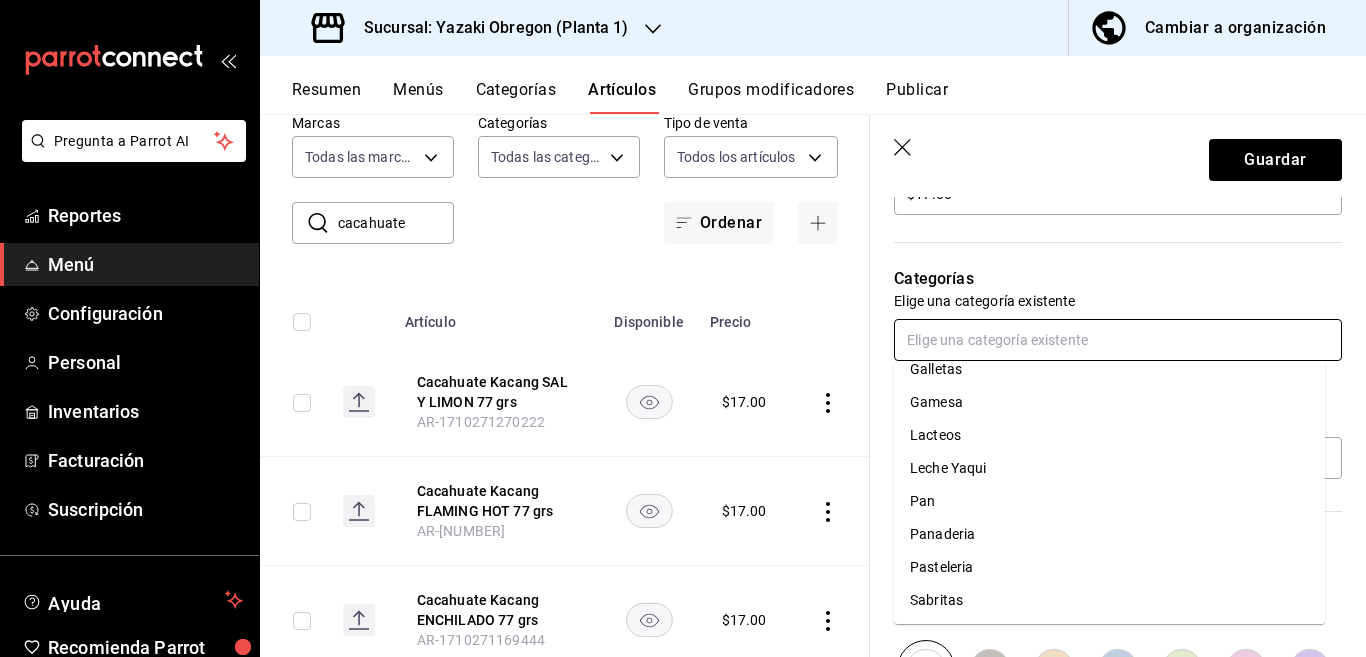 scroll, scrollTop: 281, scrollLeft: 0, axis: vertical 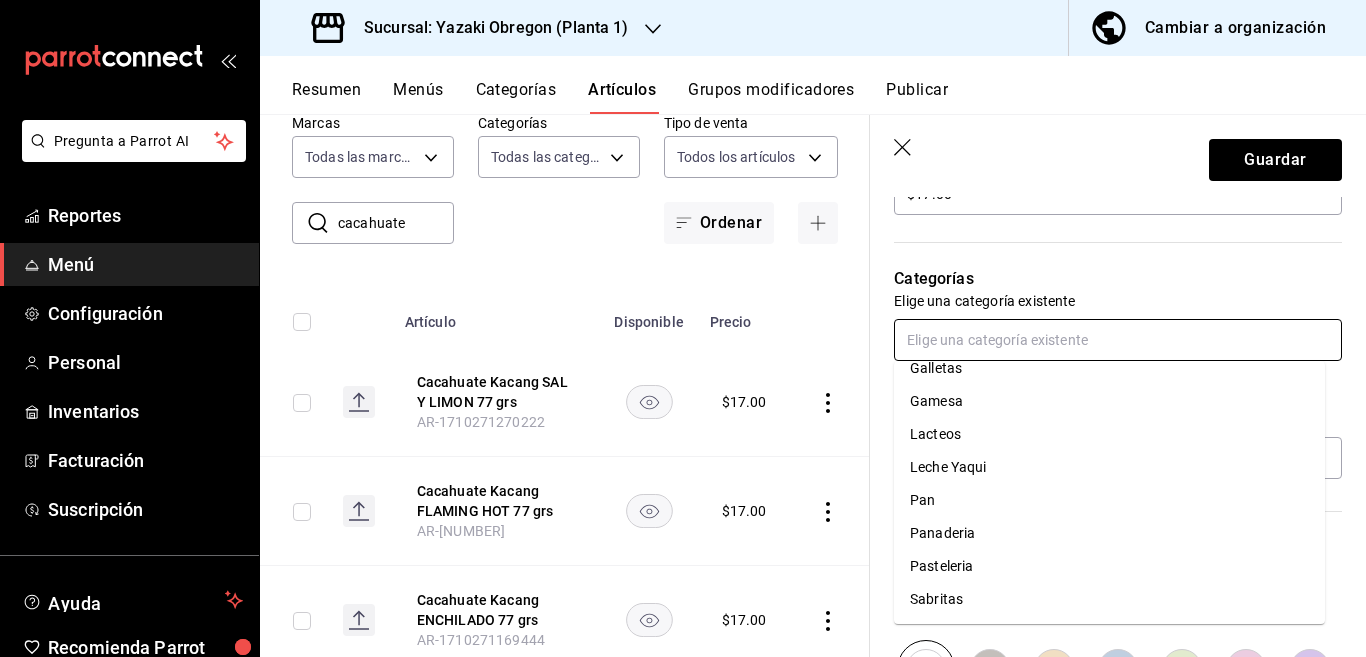 click on "Sabritas" at bounding box center [1109, 599] 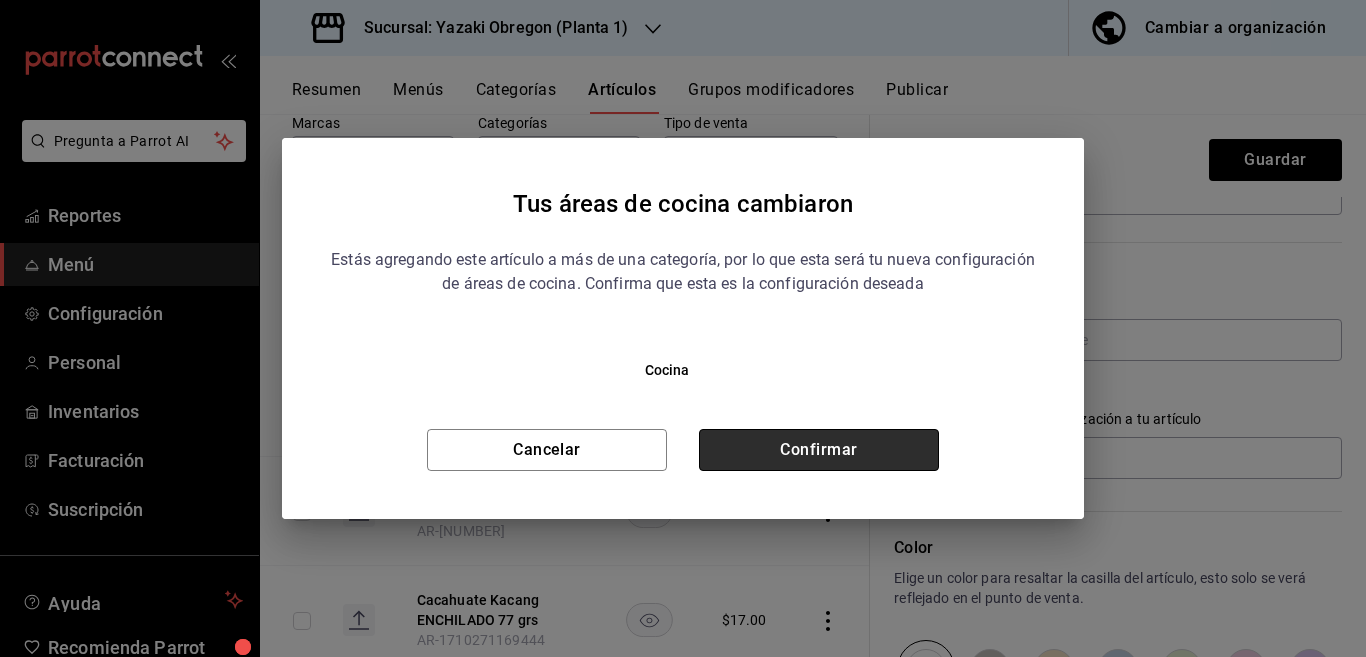 click on "Confirmar" at bounding box center (819, 450) 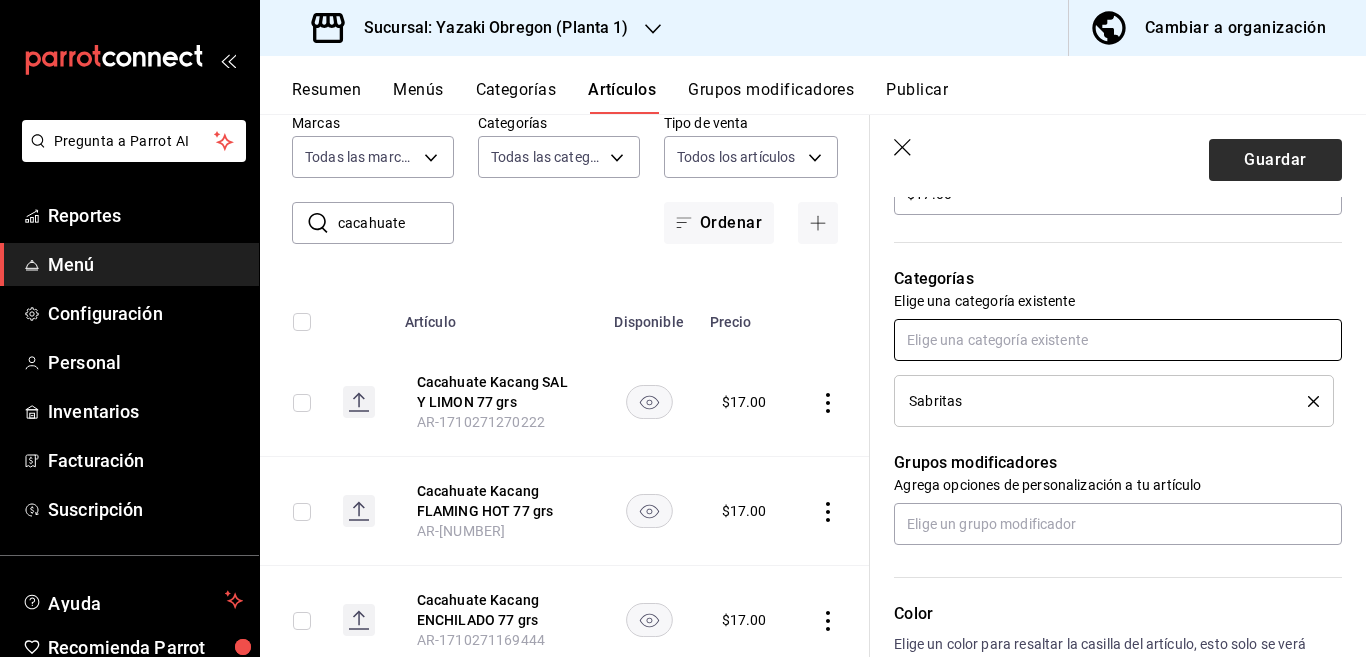 scroll, scrollTop: 650, scrollLeft: 0, axis: vertical 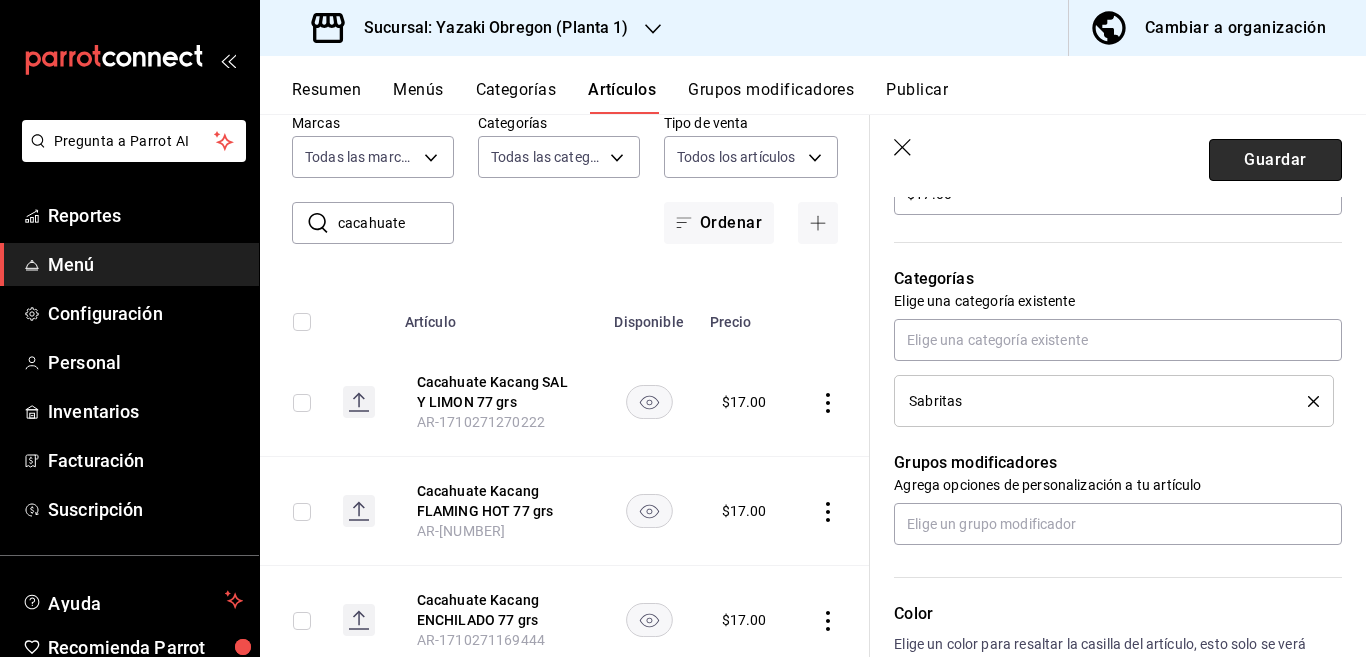 click on "Guardar" at bounding box center (1275, 160) 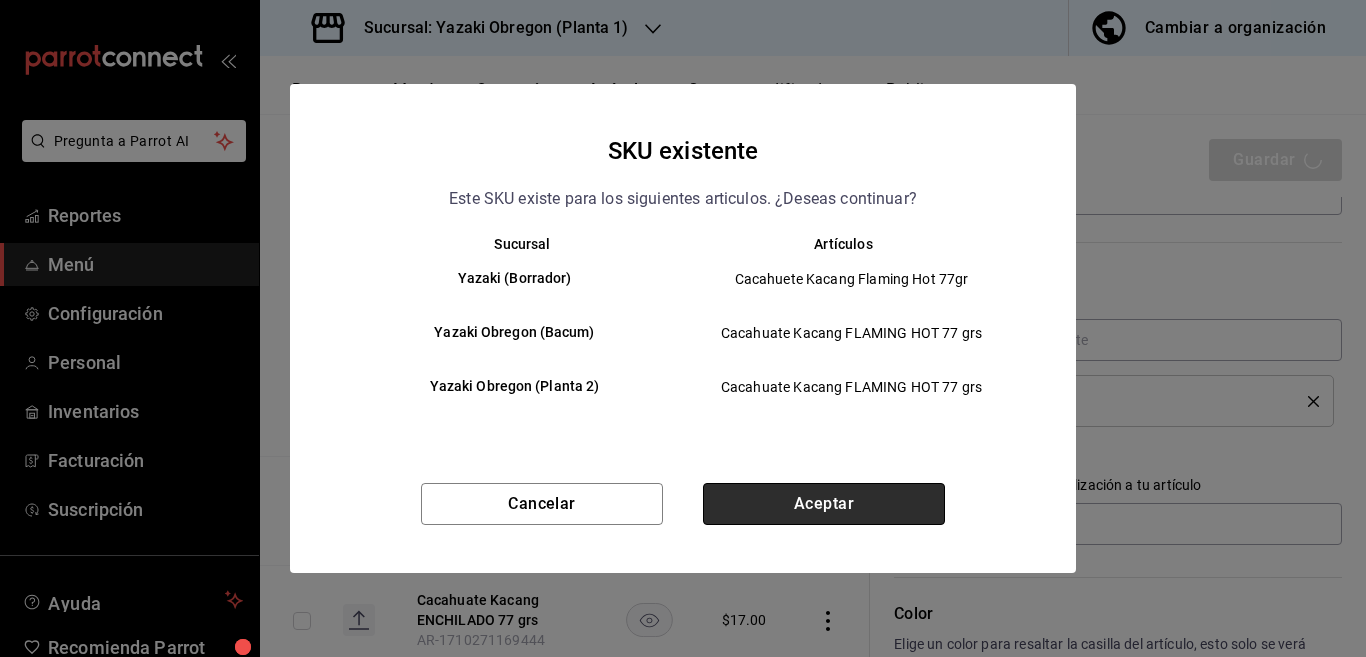 click on "Aceptar" at bounding box center [824, 504] 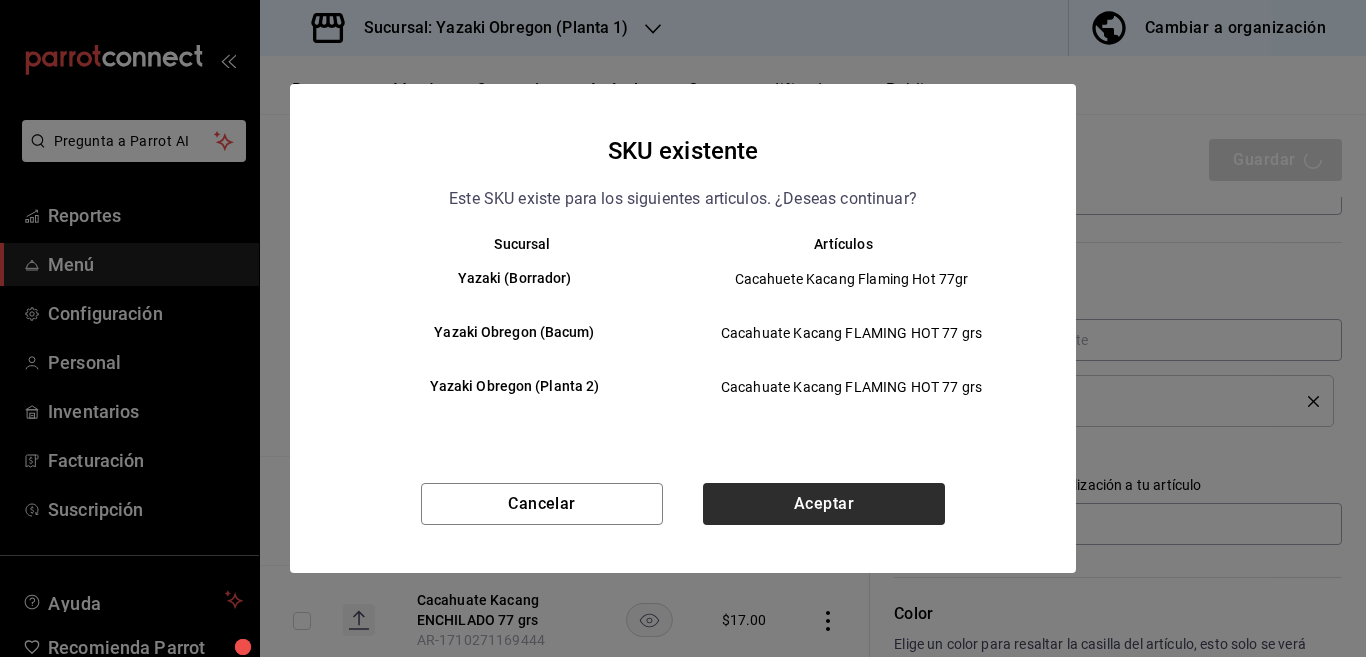 type on "x" 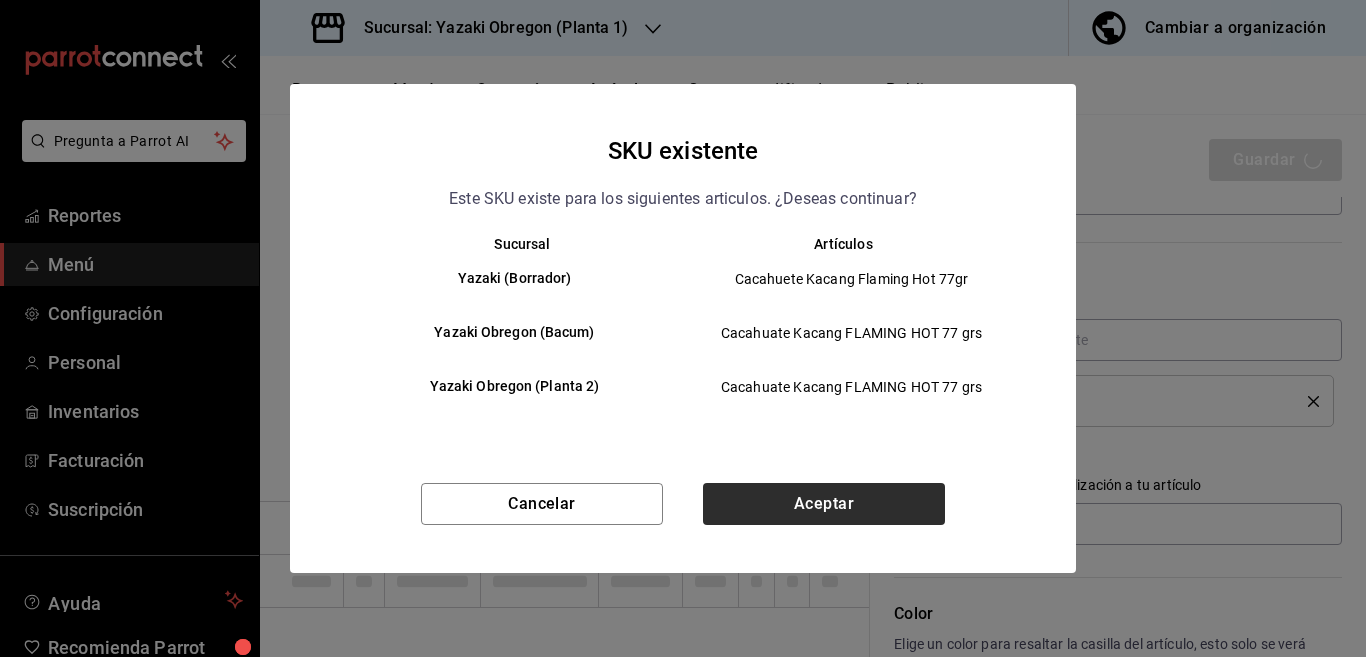 type 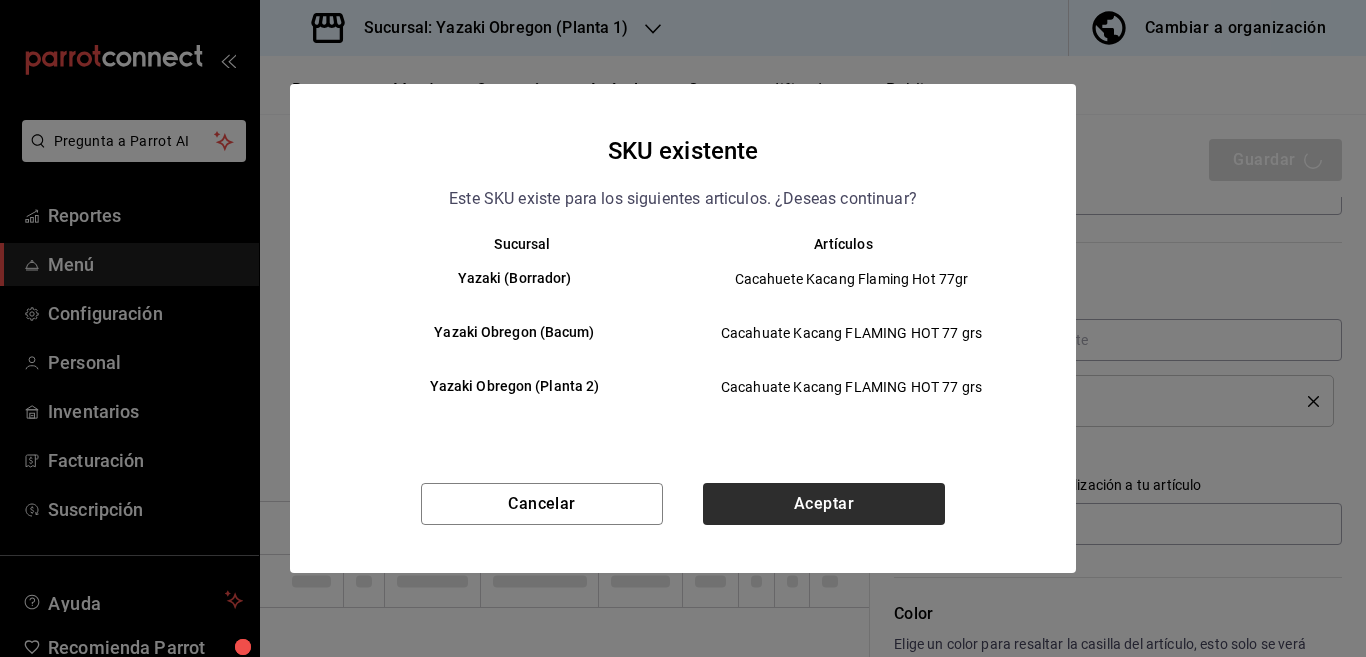 type 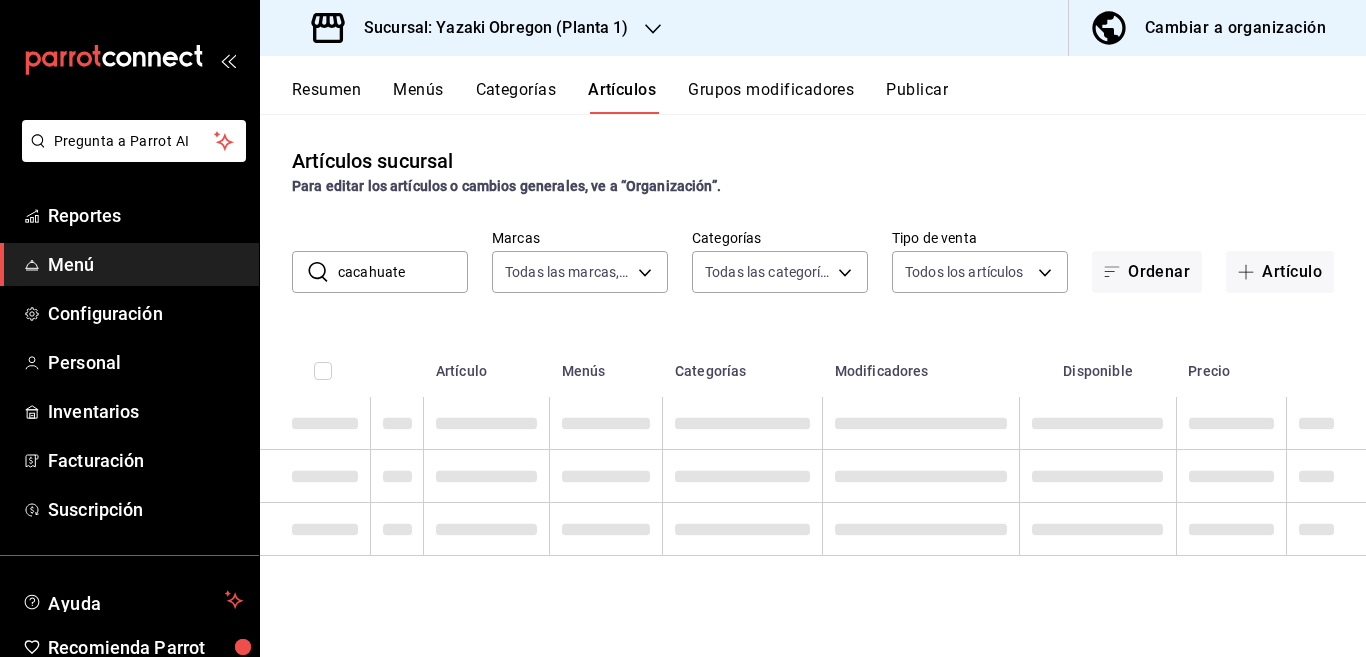 scroll, scrollTop: 0, scrollLeft: 0, axis: both 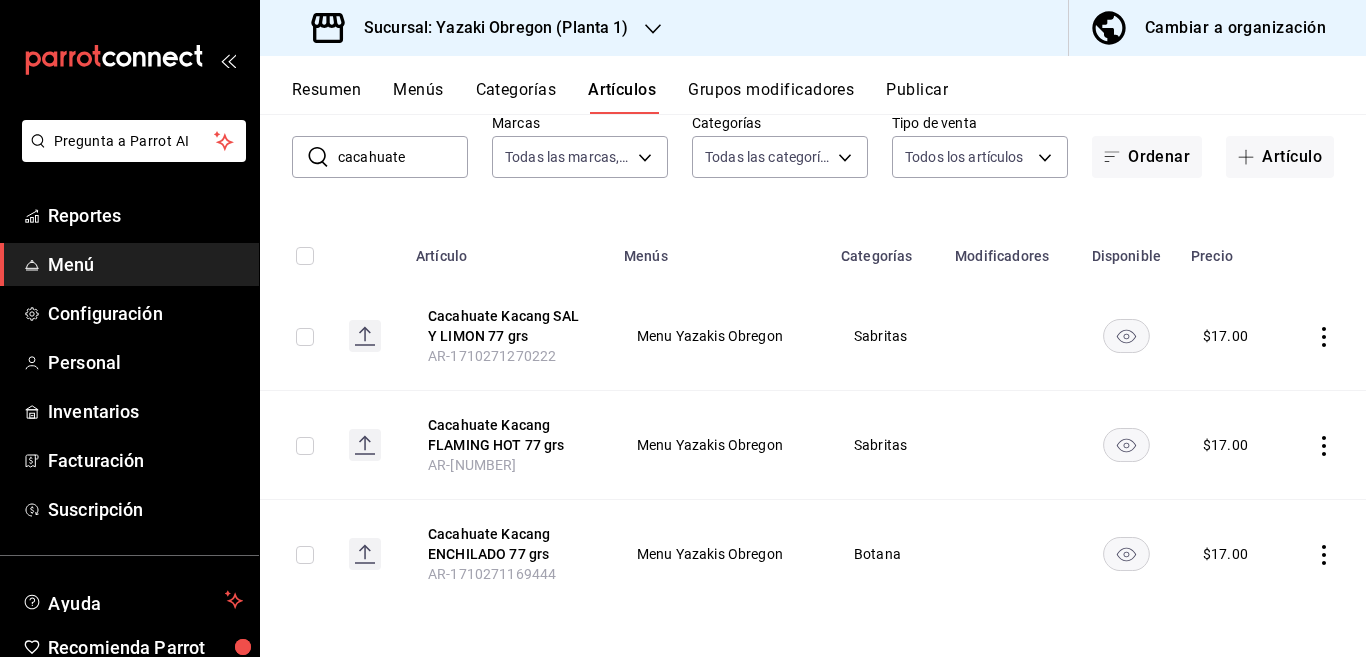 click 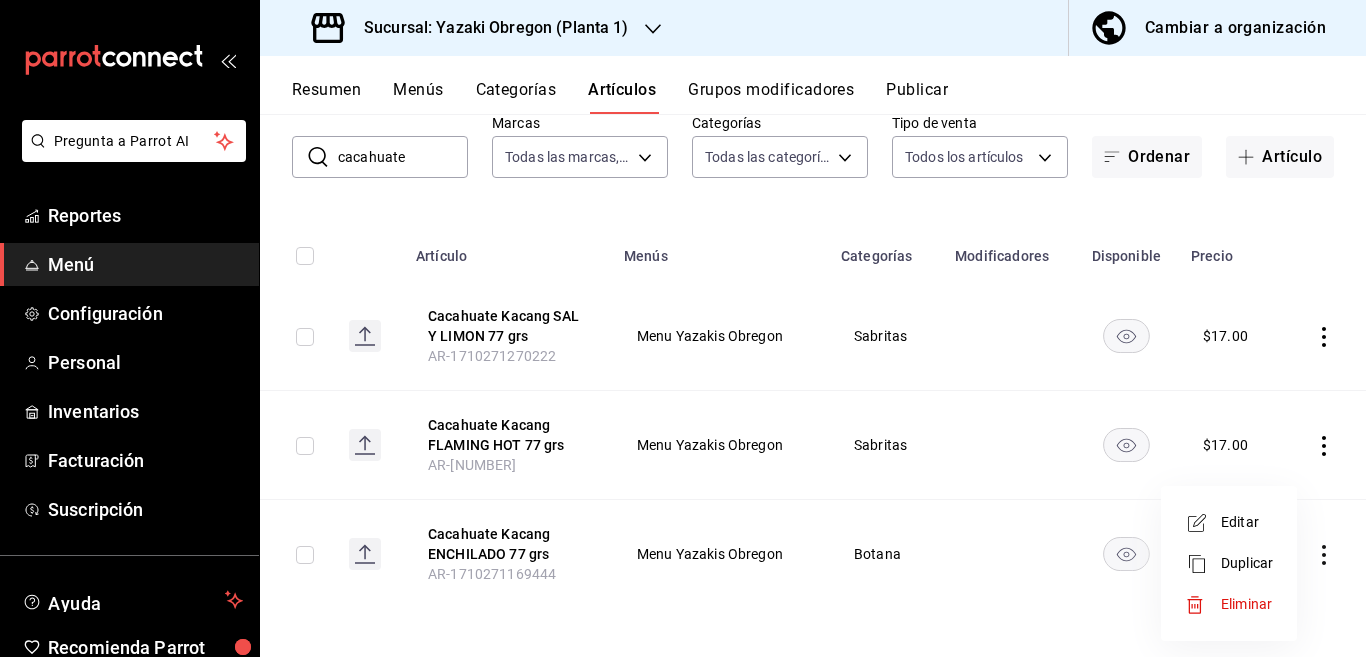 click on "Editar" at bounding box center [1247, 522] 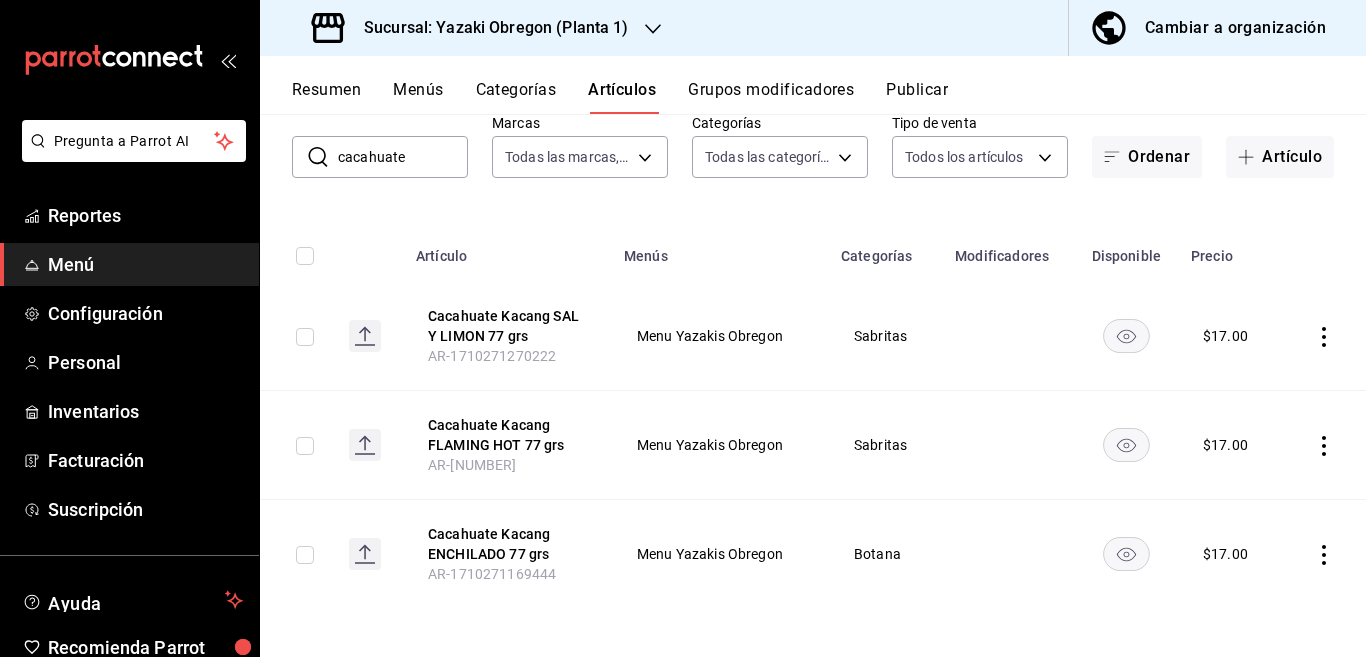 click on "Editar" at bounding box center [1259, 541] 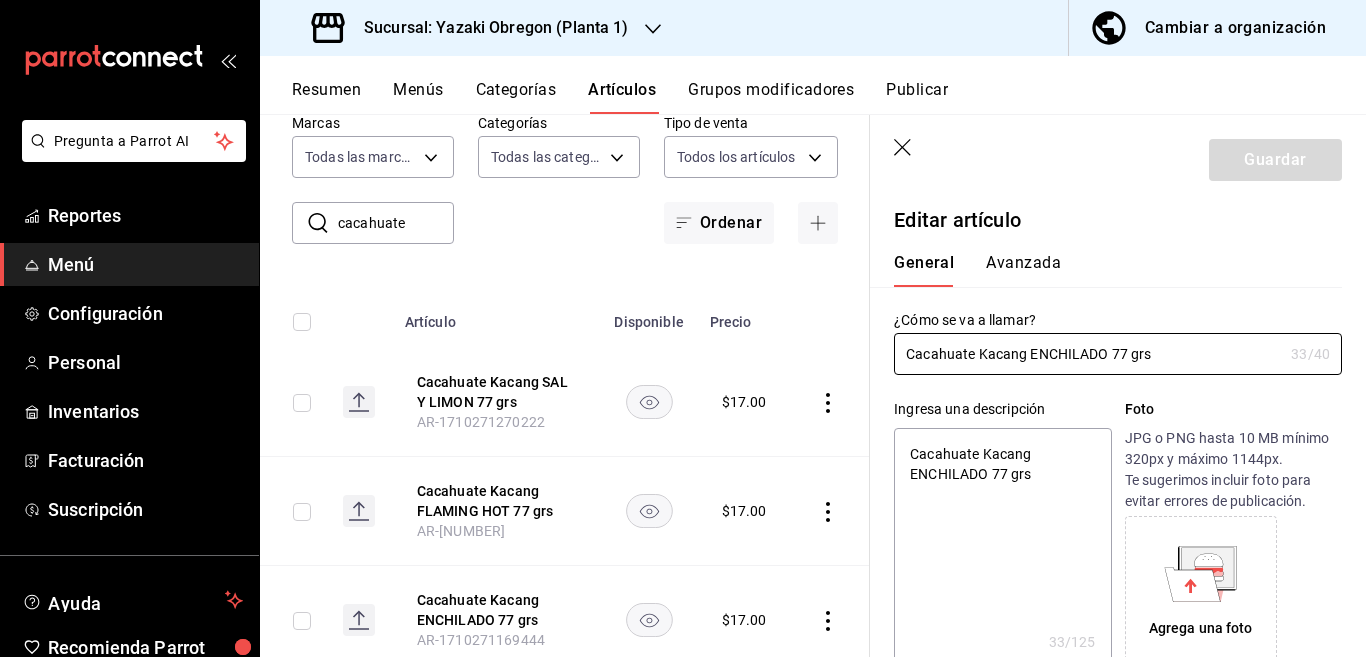 type on "x" 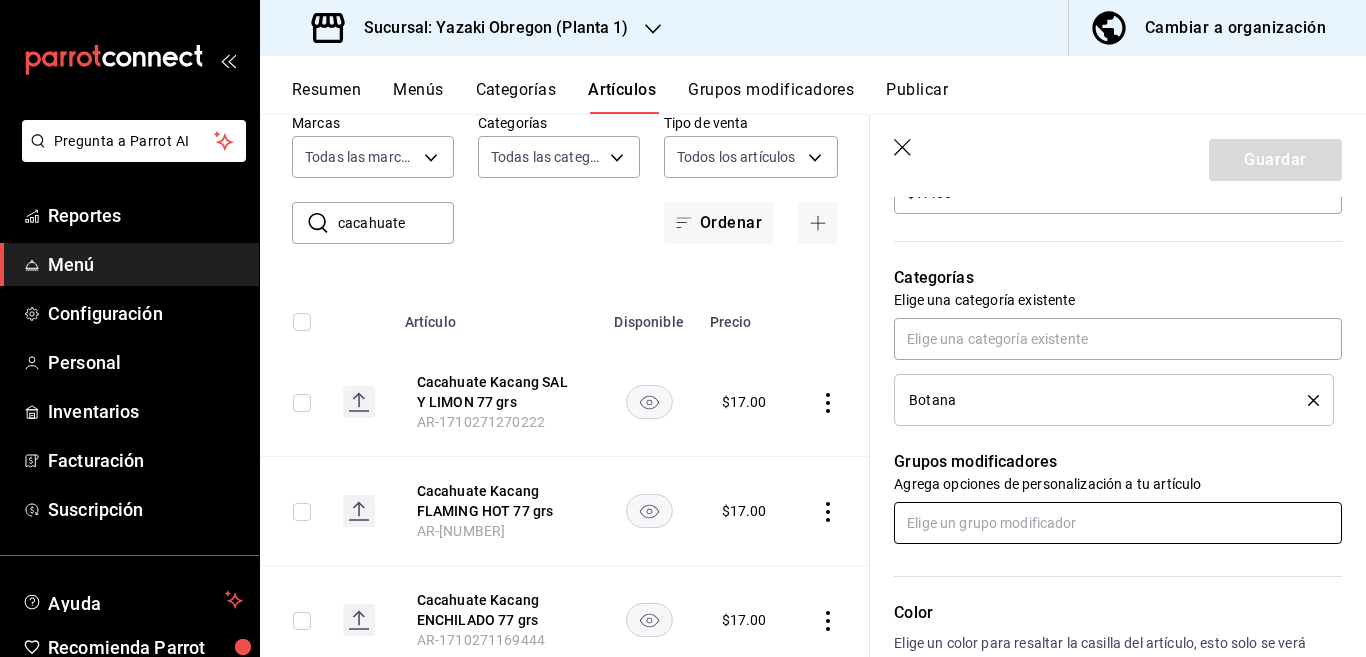 scroll, scrollTop: 650, scrollLeft: 0, axis: vertical 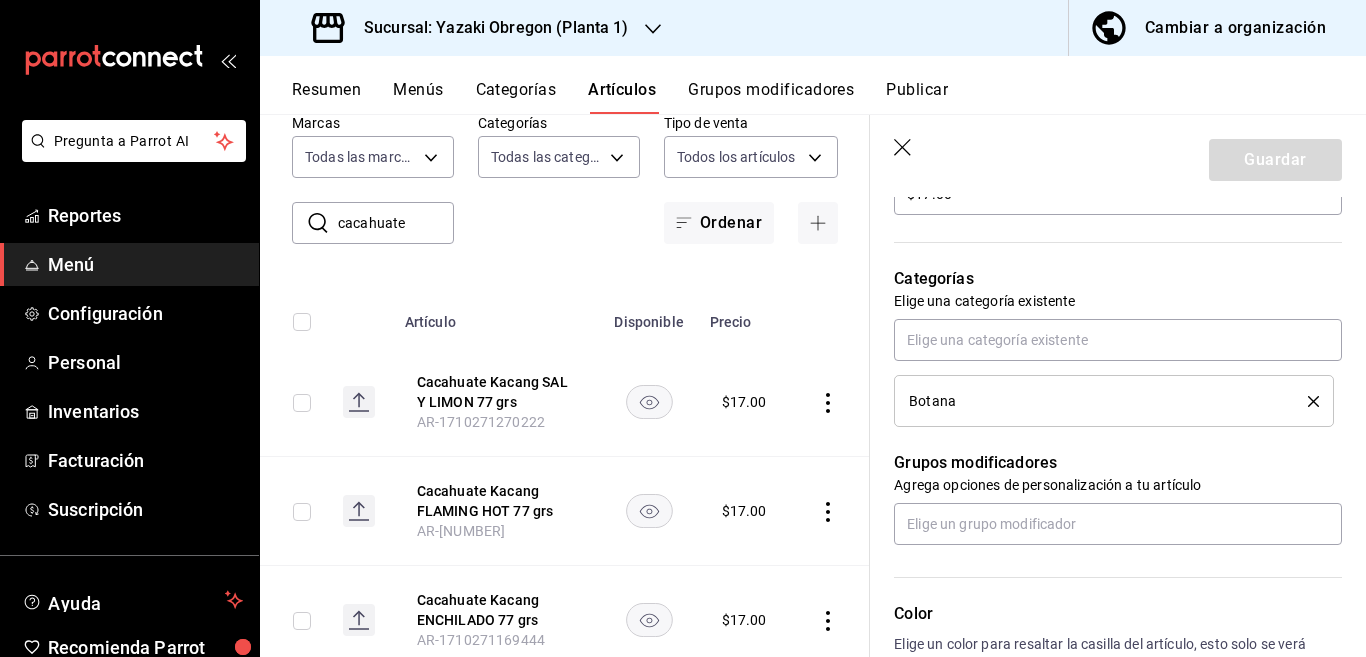 click 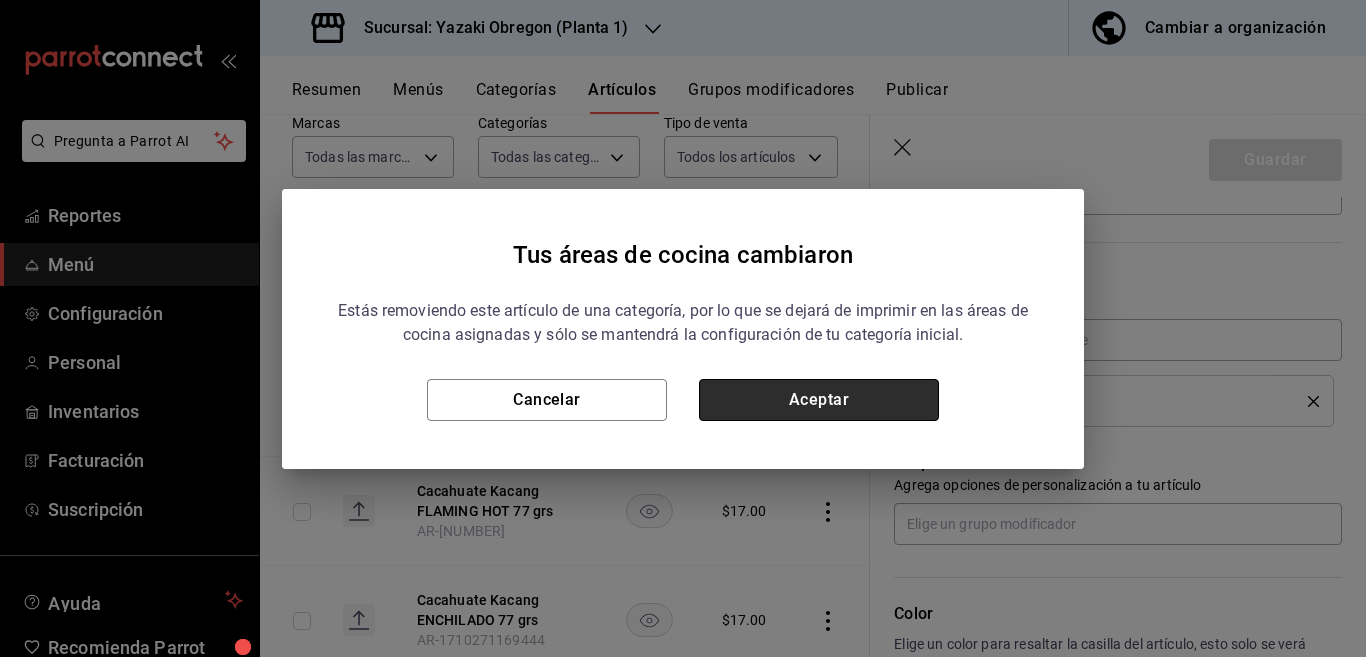 click on "Aceptar" at bounding box center [819, 400] 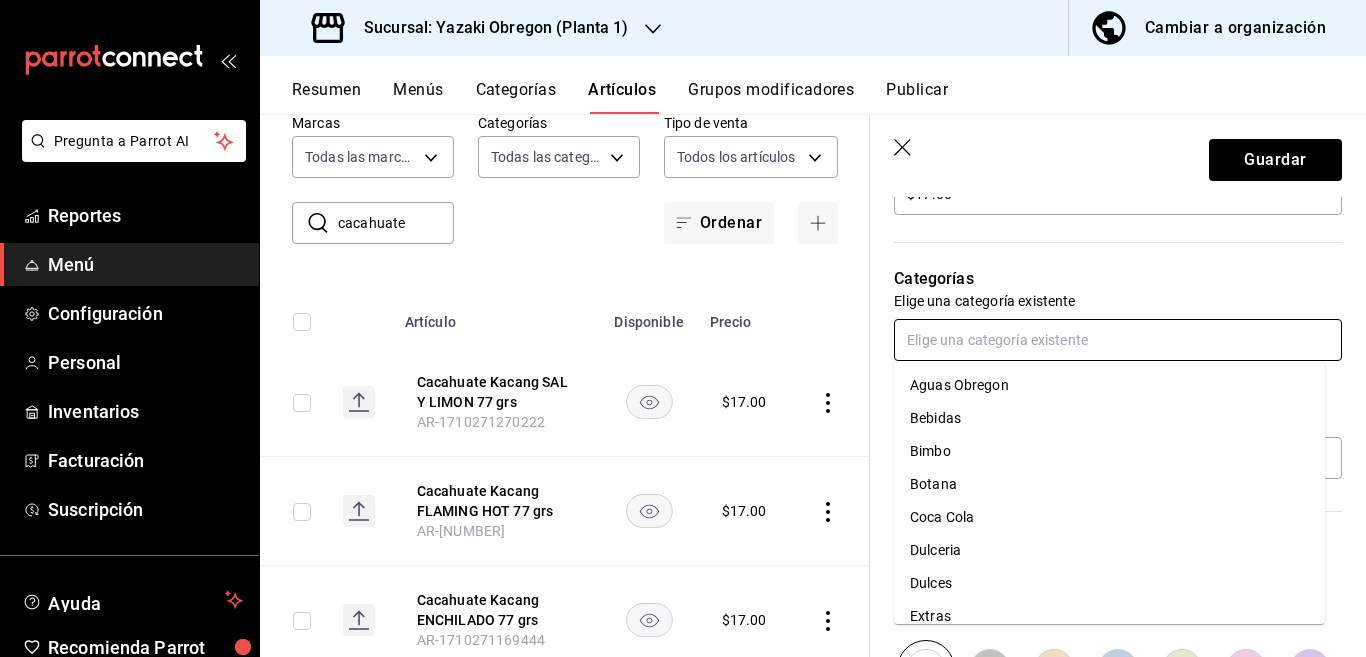 click at bounding box center [1118, 340] 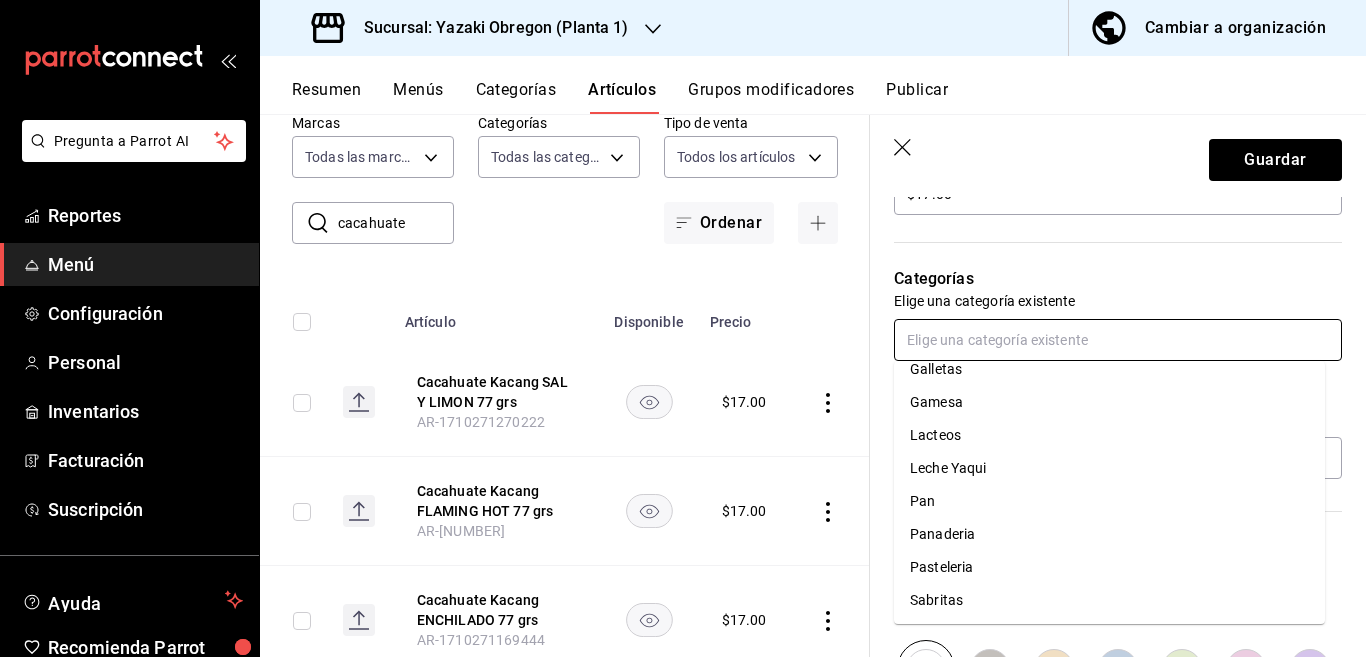 scroll, scrollTop: 281, scrollLeft: 0, axis: vertical 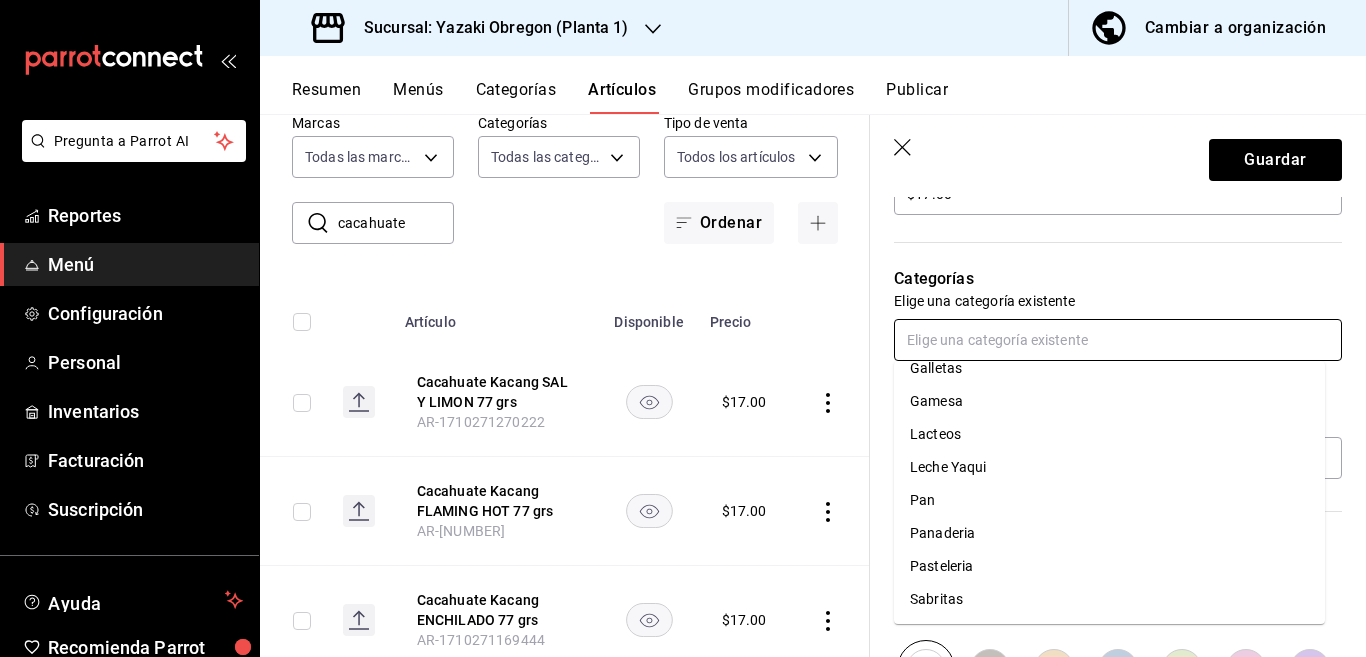 click on "Sabritas" at bounding box center (1109, 599) 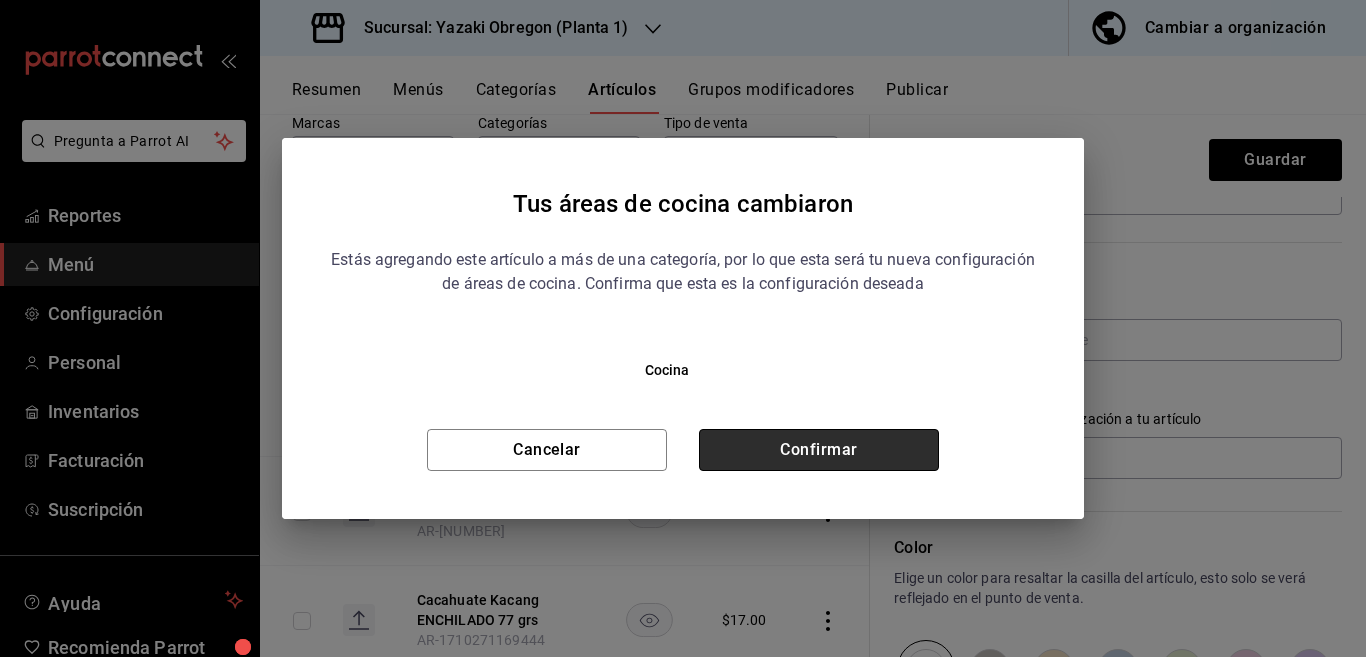 click on "Confirmar" at bounding box center [819, 450] 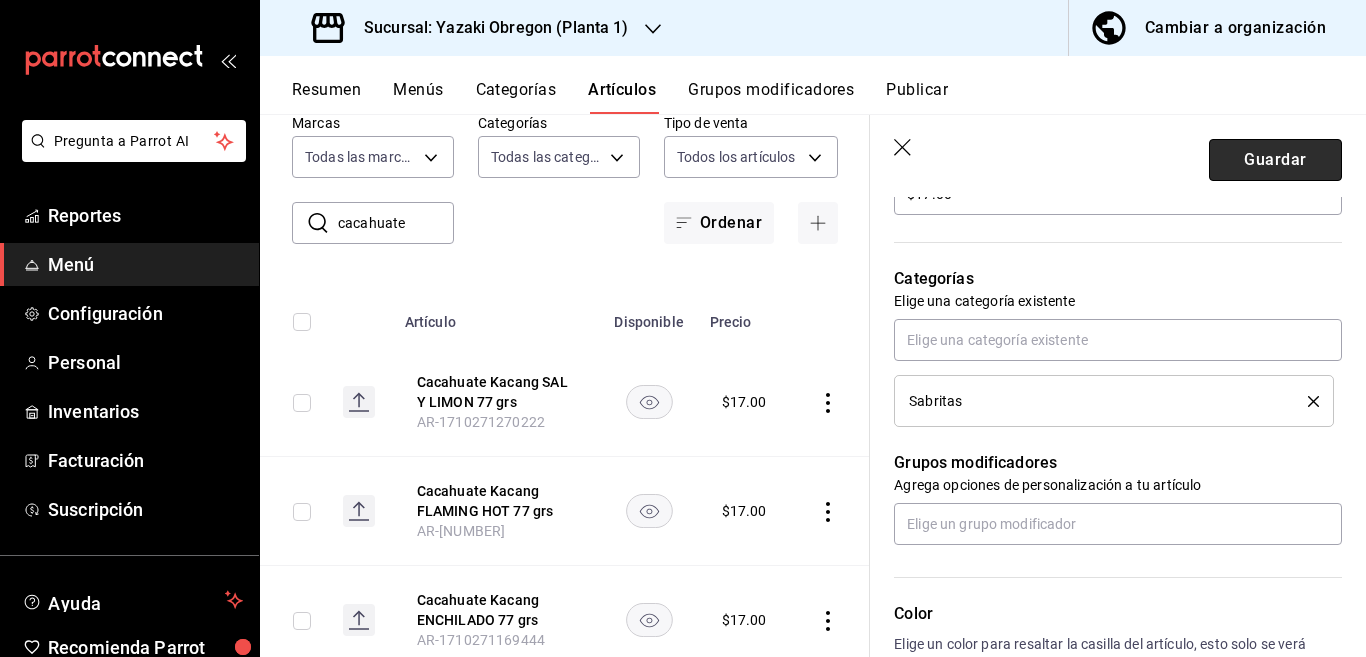 click on "Guardar" at bounding box center [1275, 160] 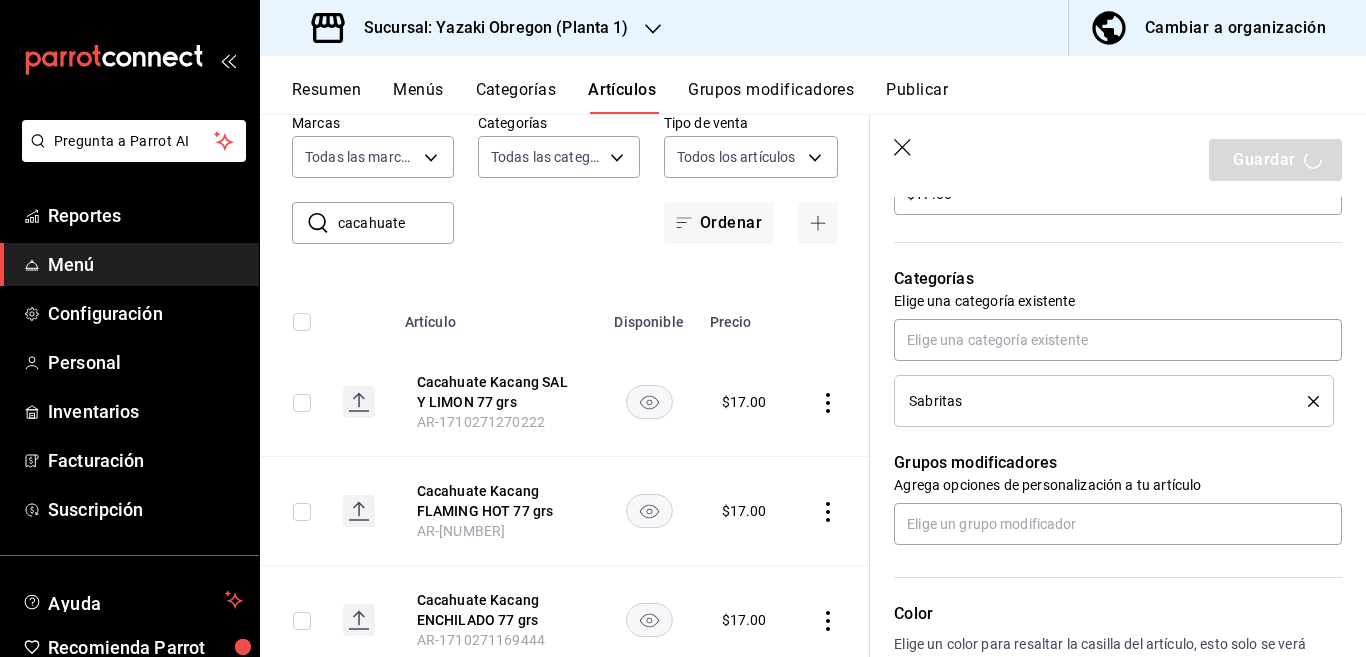 scroll, scrollTop: 650, scrollLeft: 0, axis: vertical 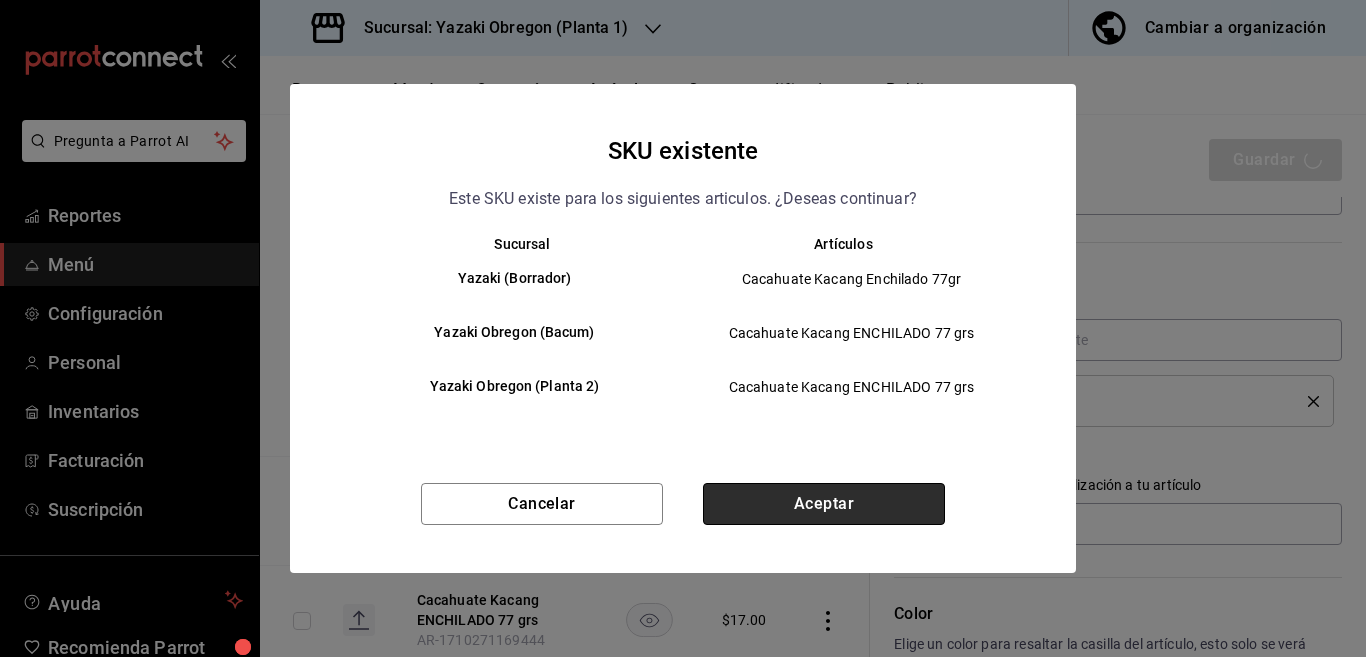 click on "Aceptar" at bounding box center (824, 504) 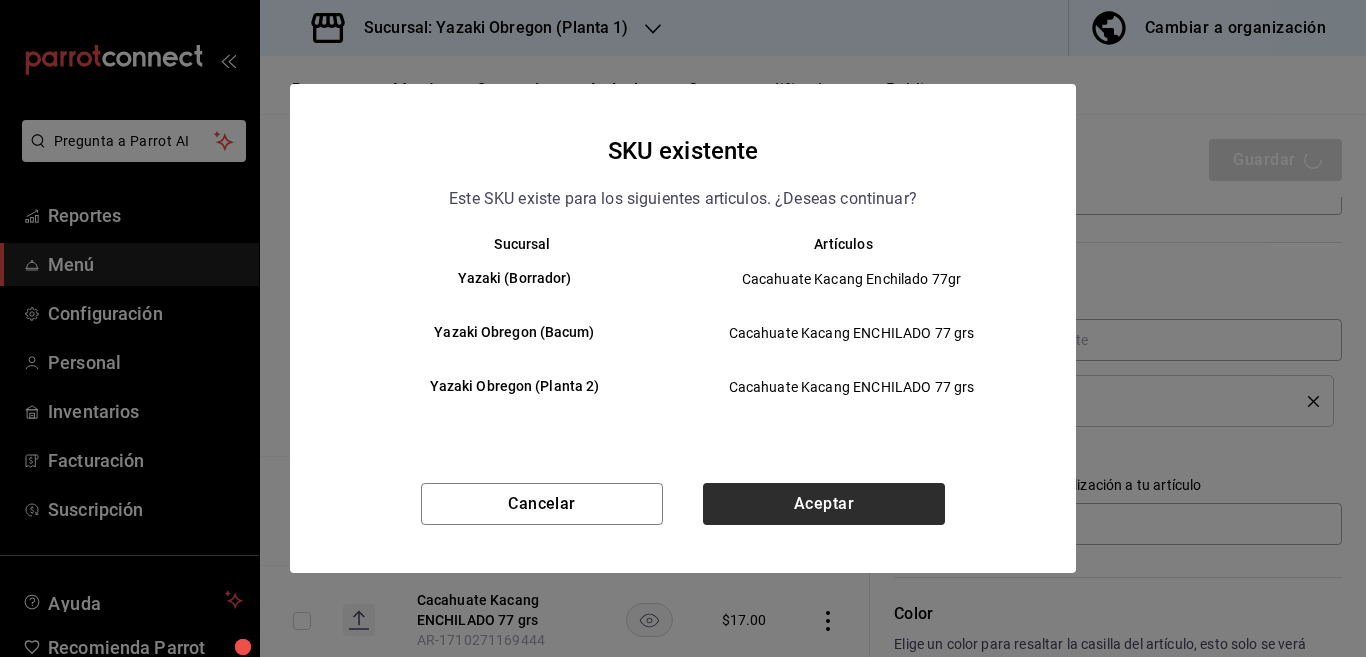 type 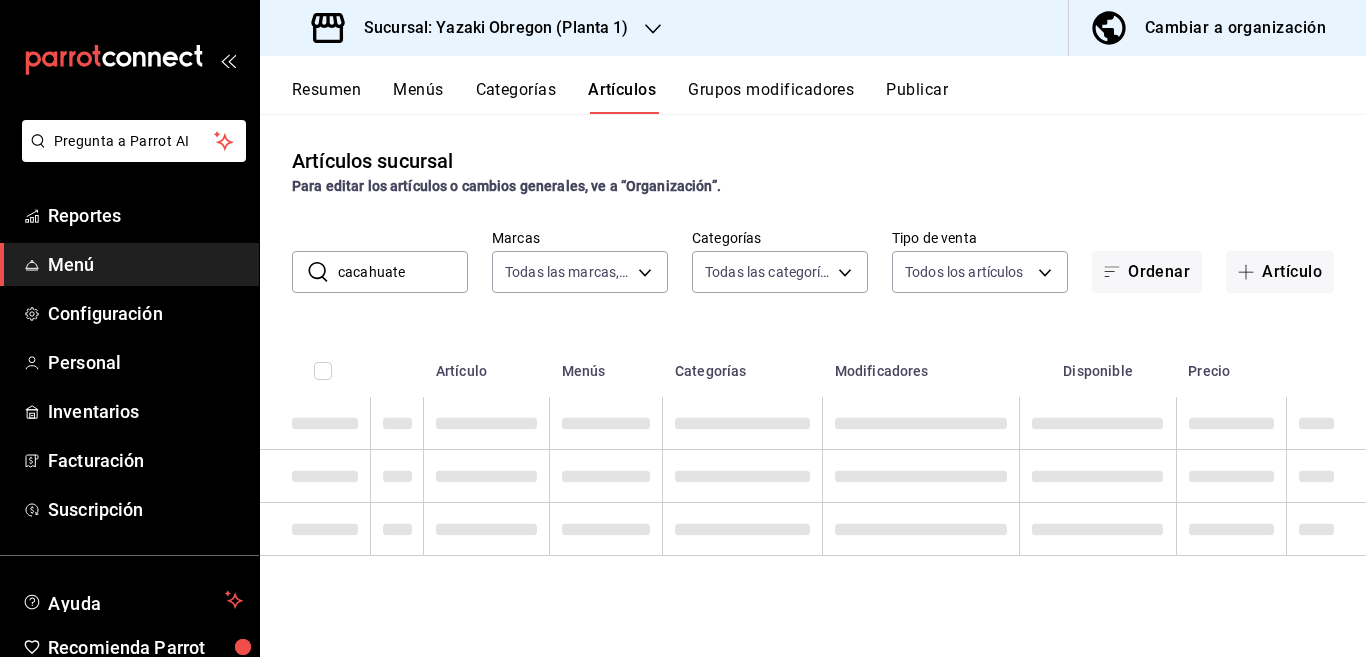 scroll, scrollTop: 0, scrollLeft: 0, axis: both 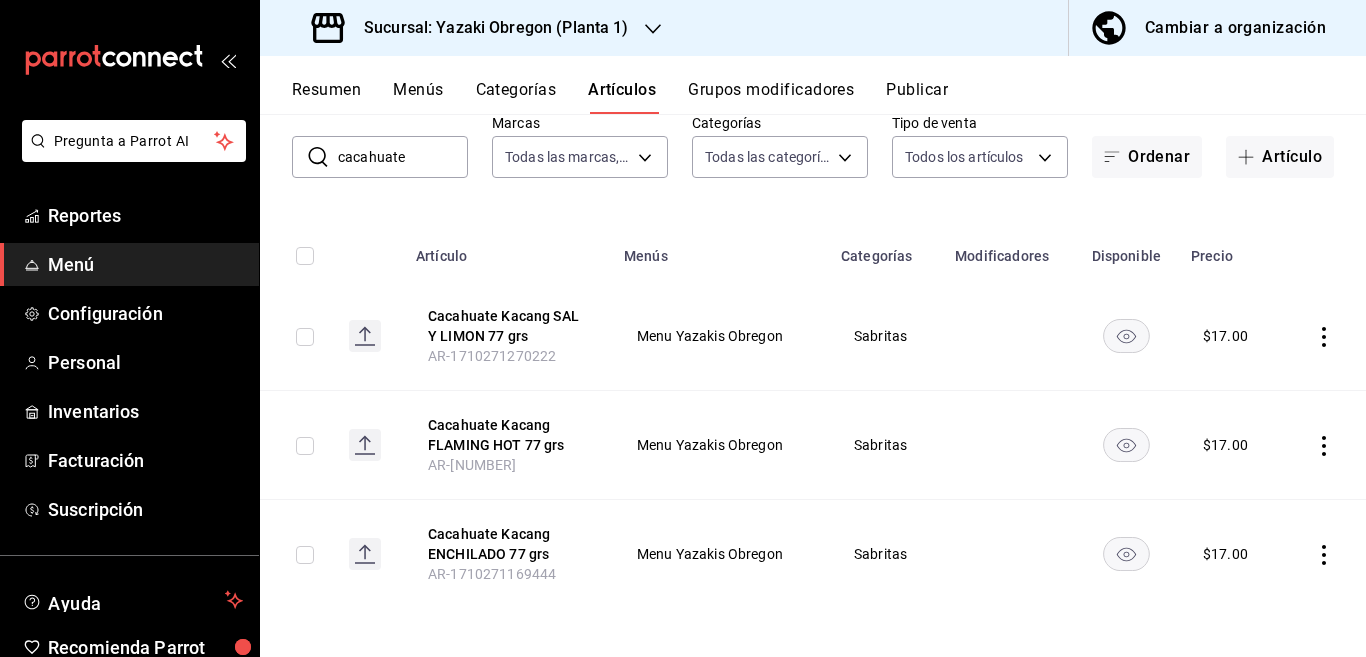 click on "cacahuate" at bounding box center (403, 157) 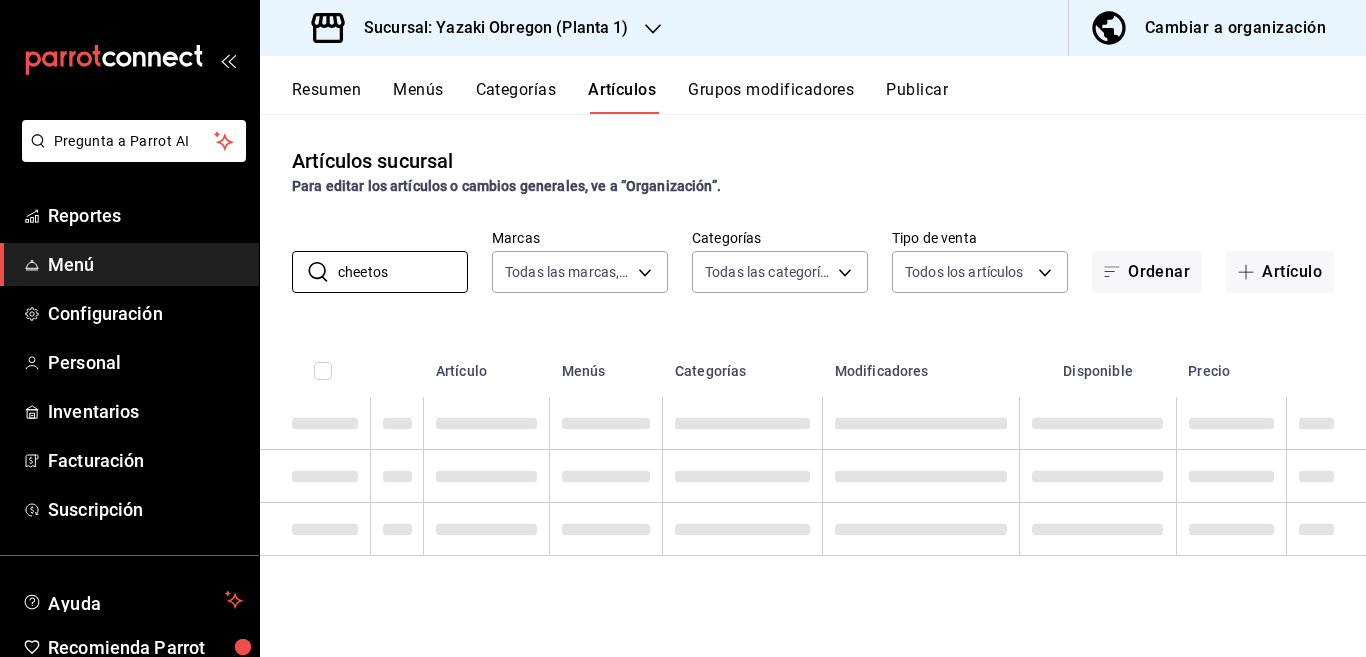 scroll, scrollTop: 0, scrollLeft: 0, axis: both 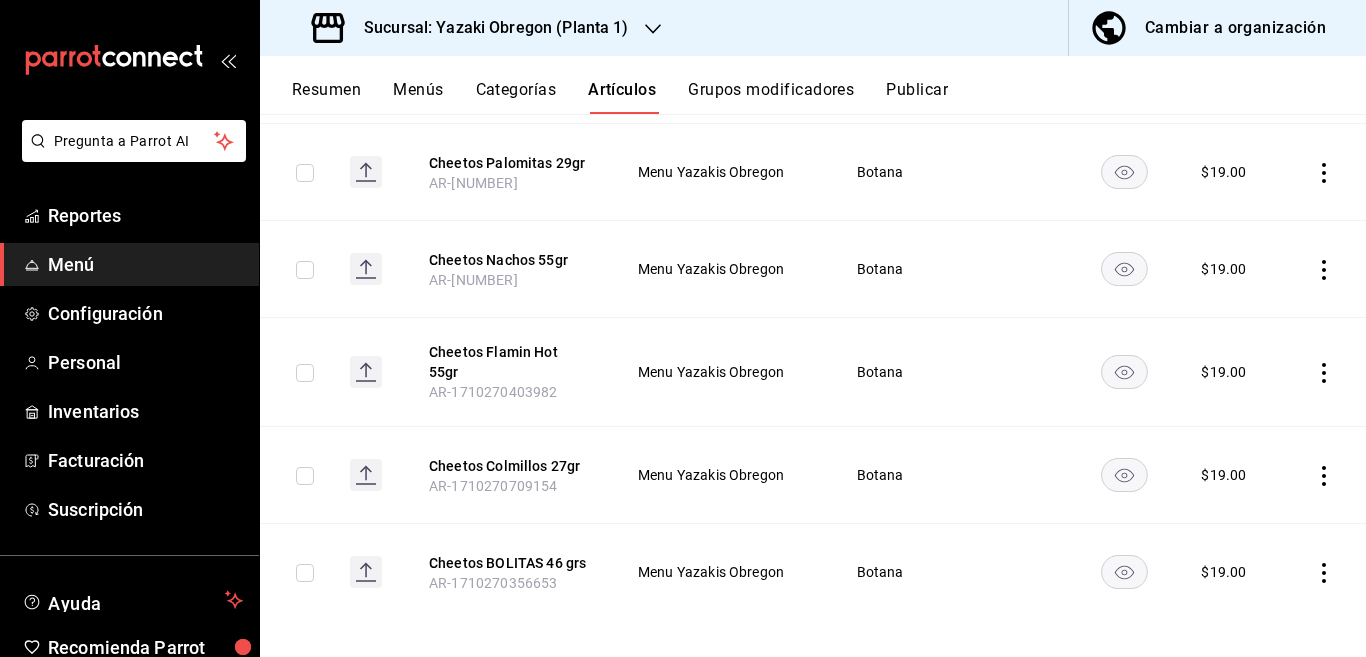 click 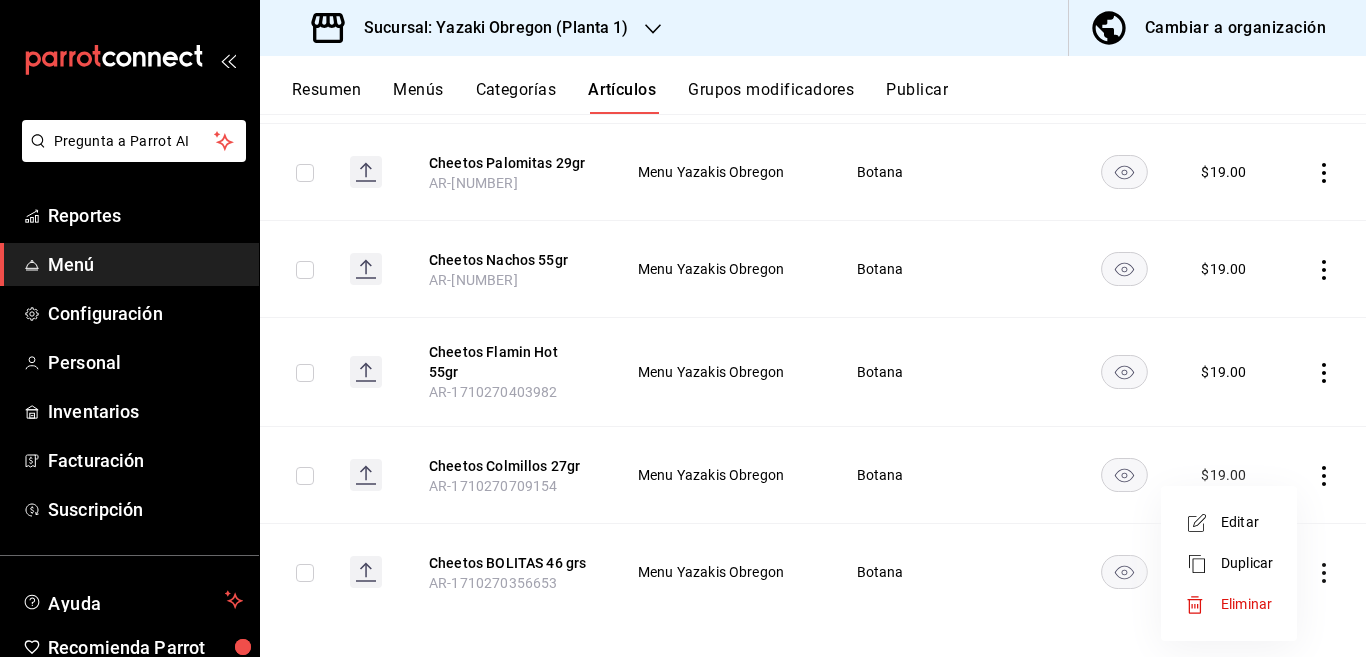 click on "Editar" at bounding box center [1229, 522] 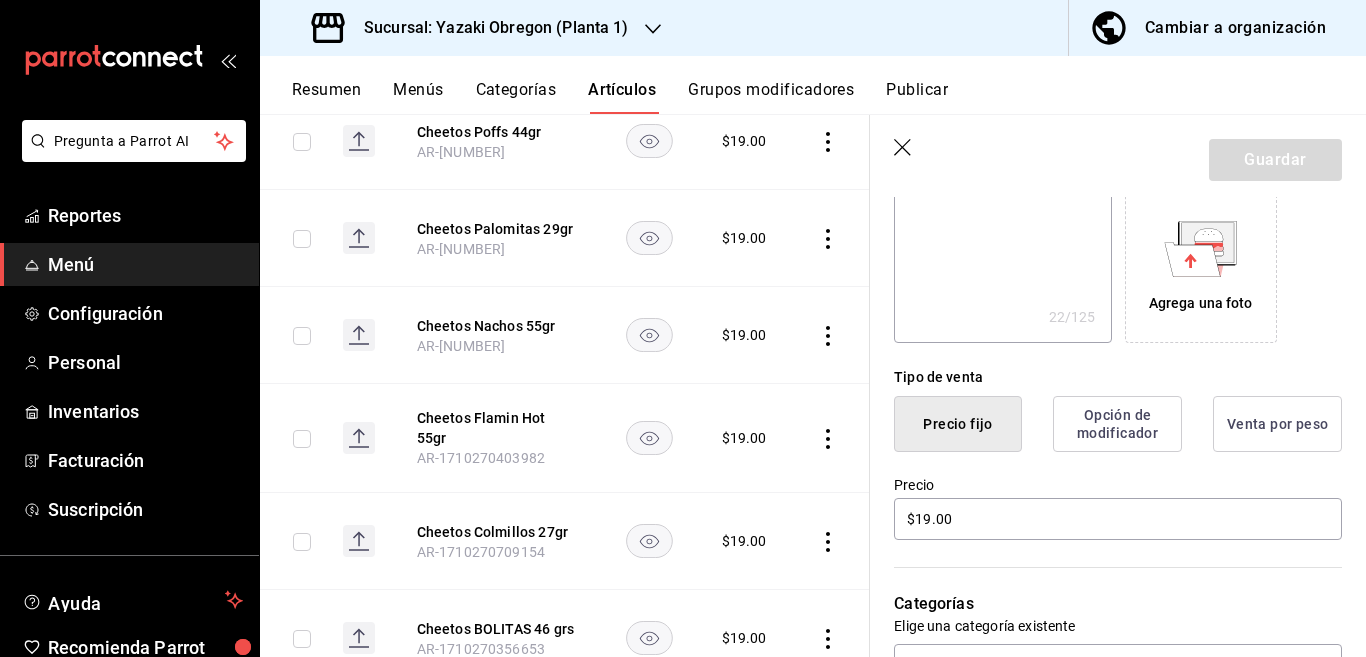 scroll, scrollTop: 406, scrollLeft: 0, axis: vertical 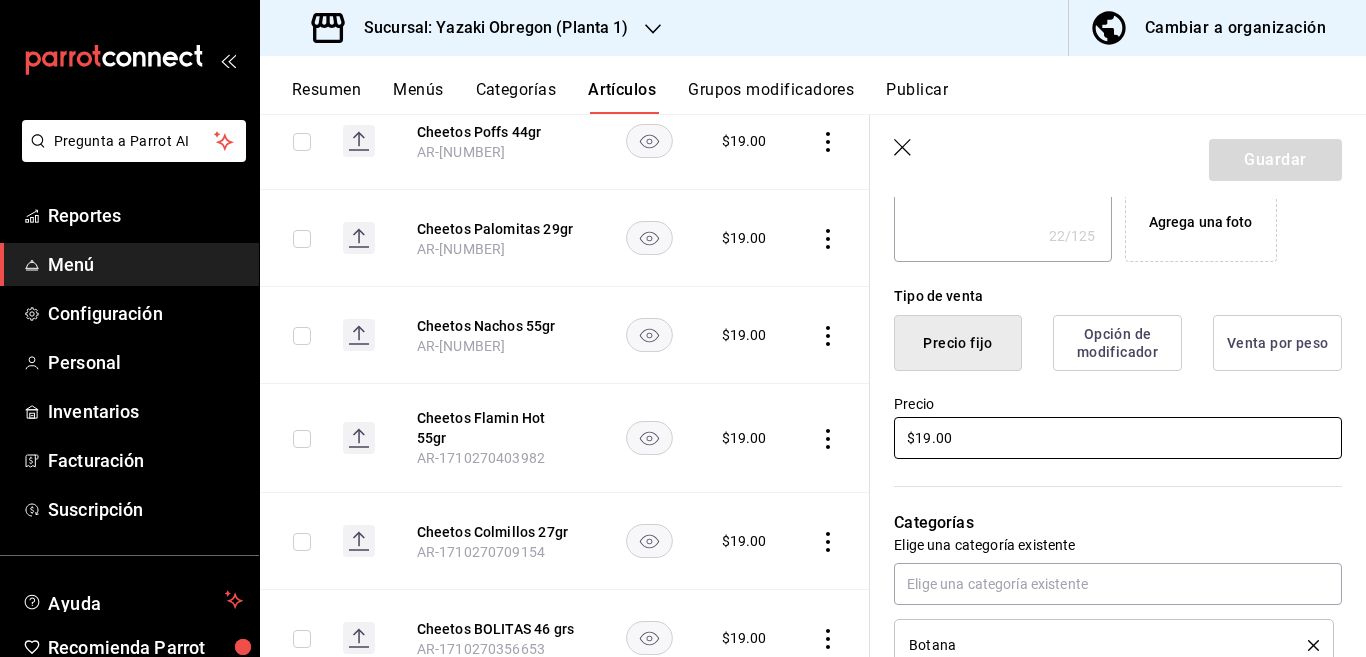 click on "$19.00" at bounding box center [1118, 438] 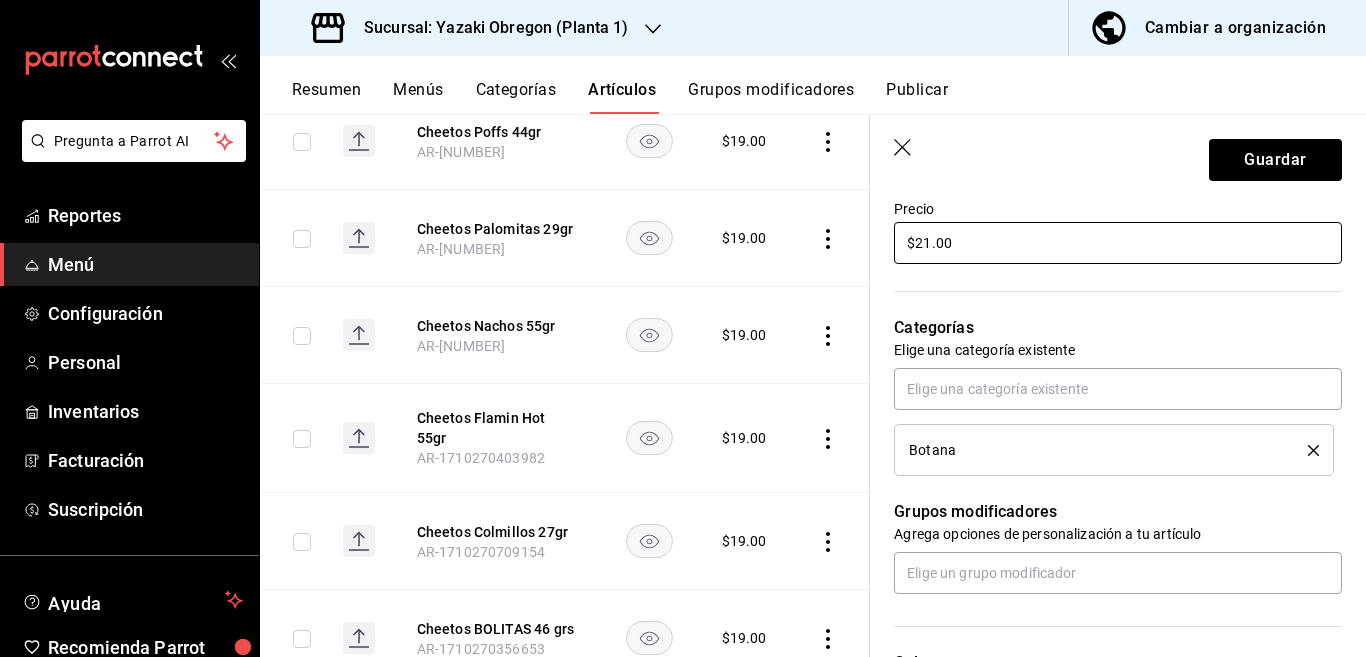 scroll, scrollTop: 650, scrollLeft: 0, axis: vertical 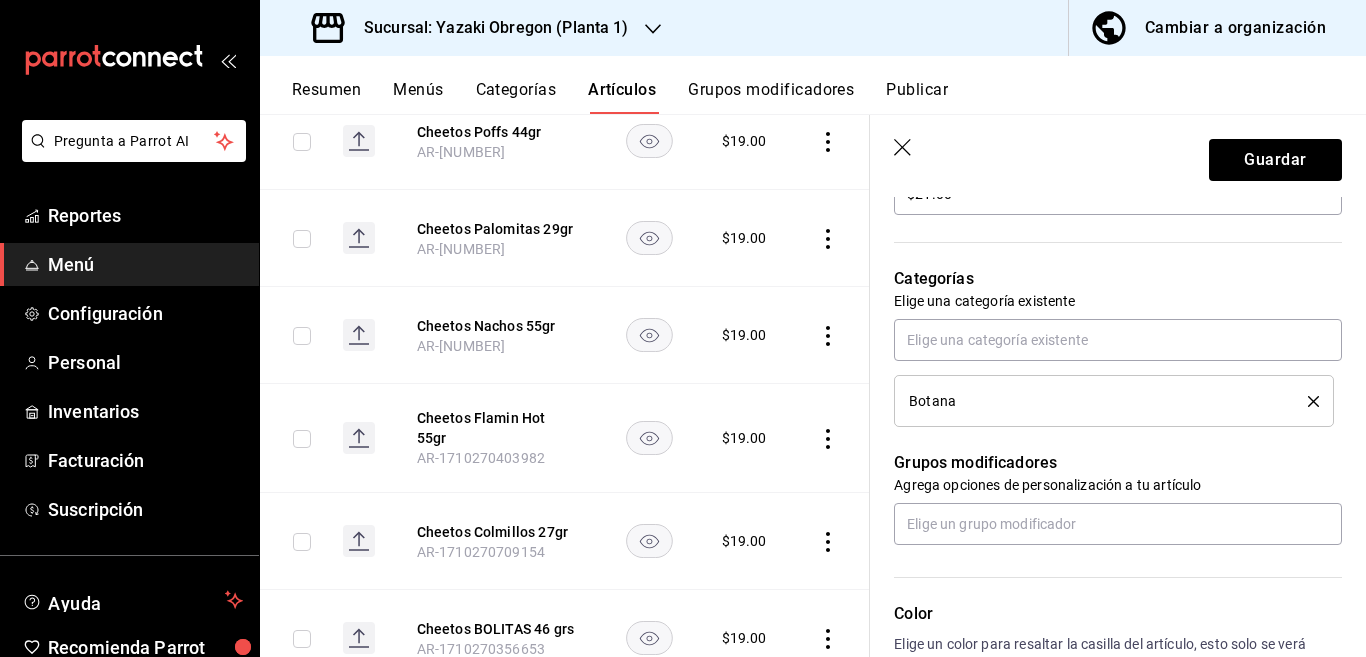 click 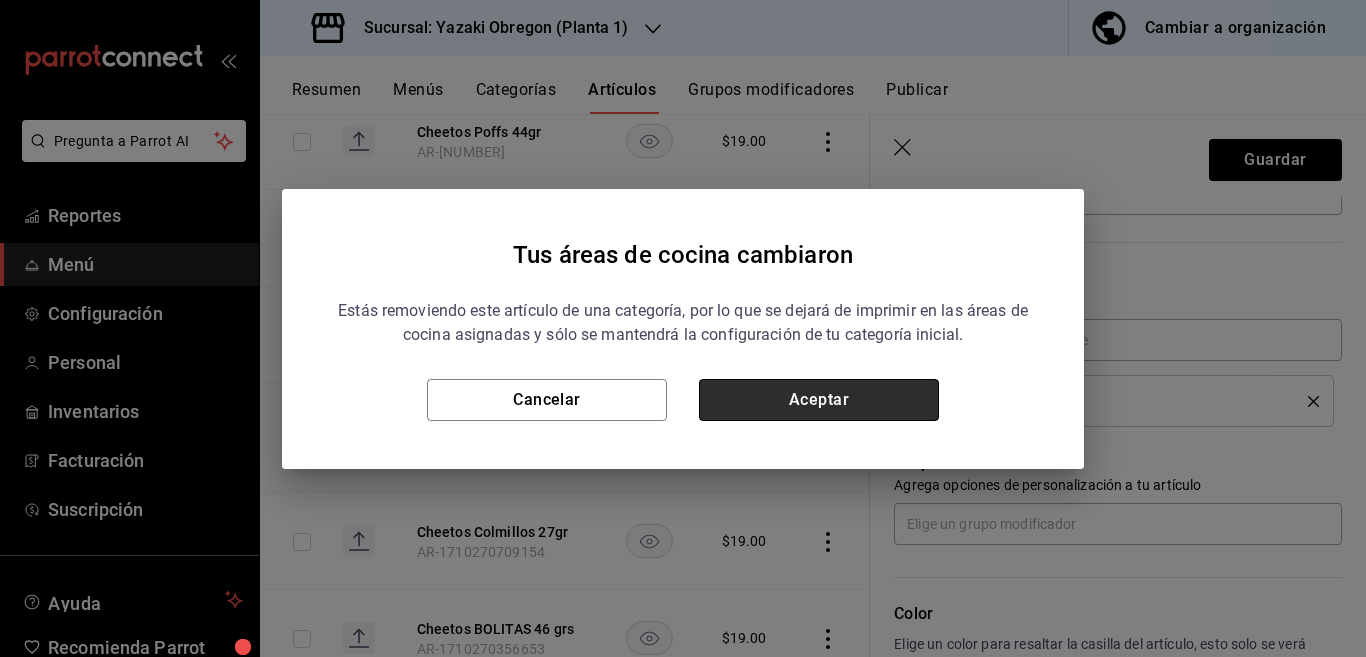 click on "Aceptar" at bounding box center (819, 400) 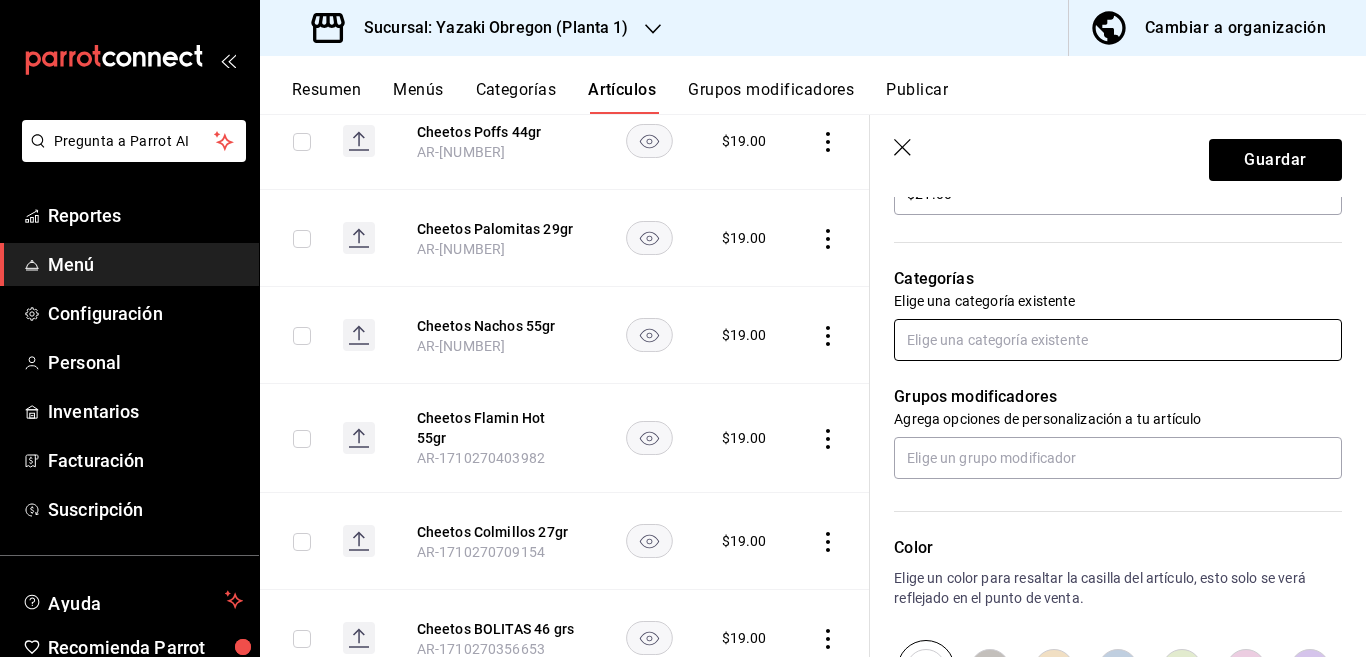 click at bounding box center (1118, 340) 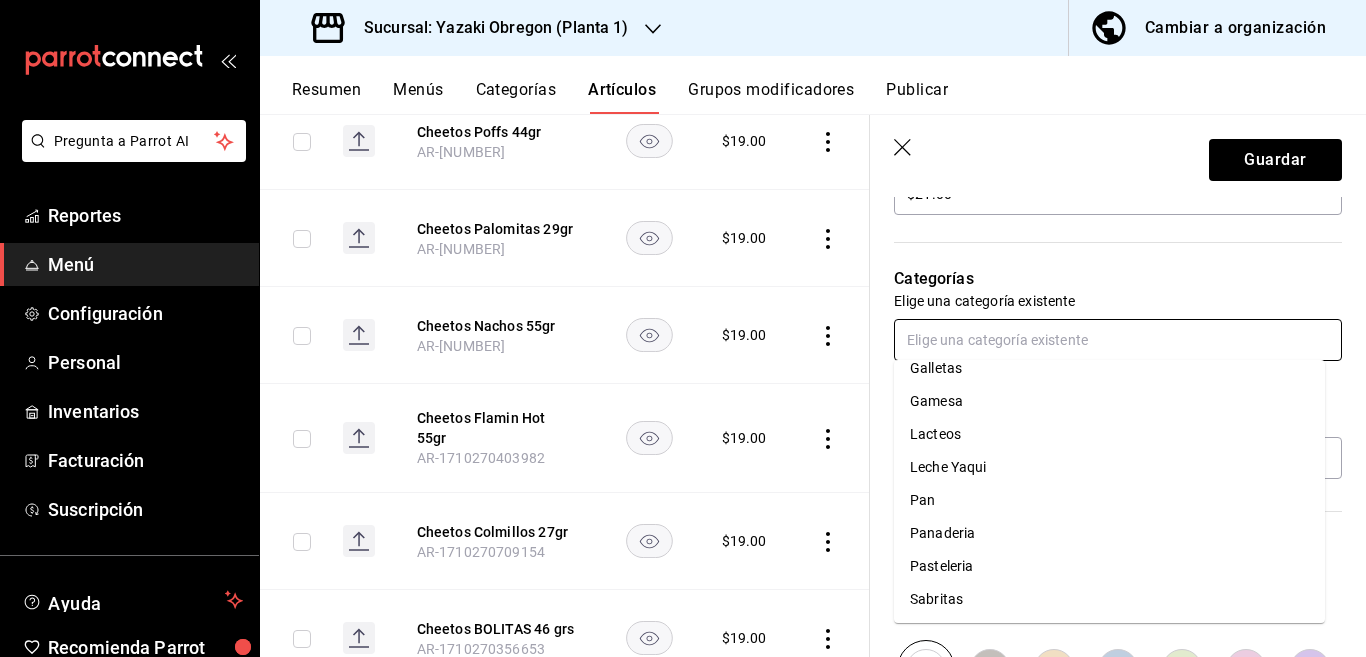 scroll, scrollTop: 281, scrollLeft: 0, axis: vertical 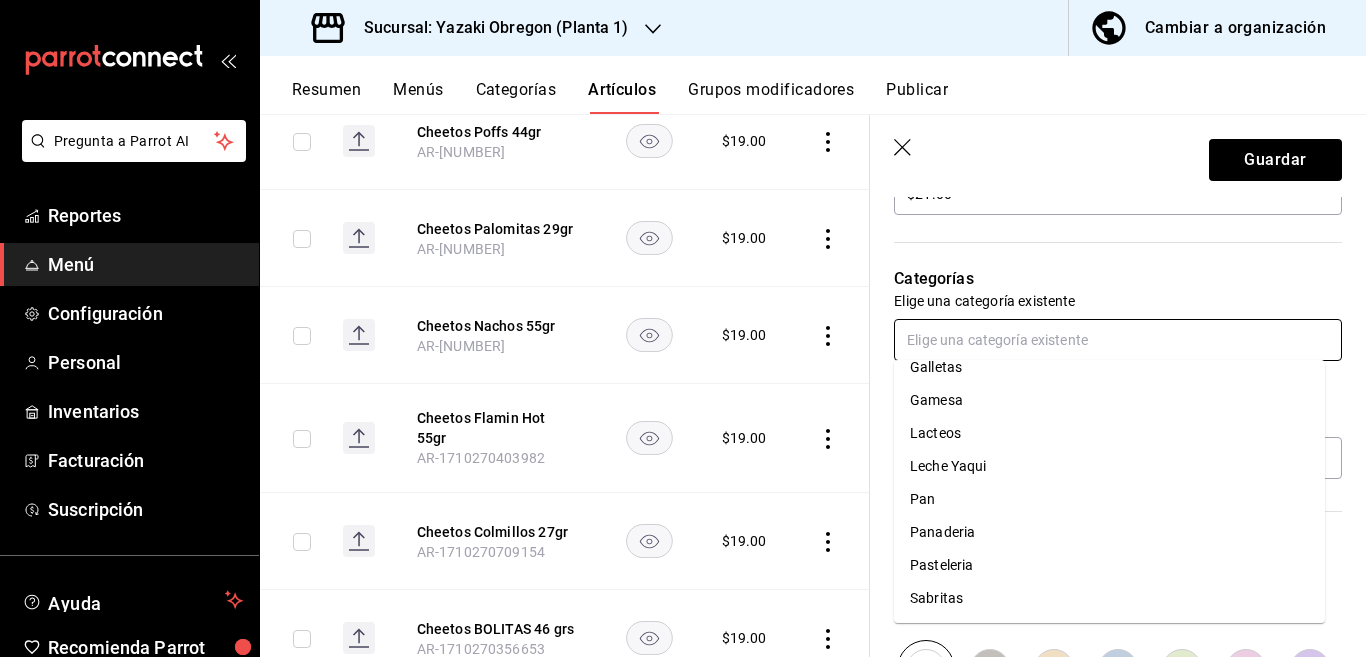 click on "Sabritas" at bounding box center (1109, 598) 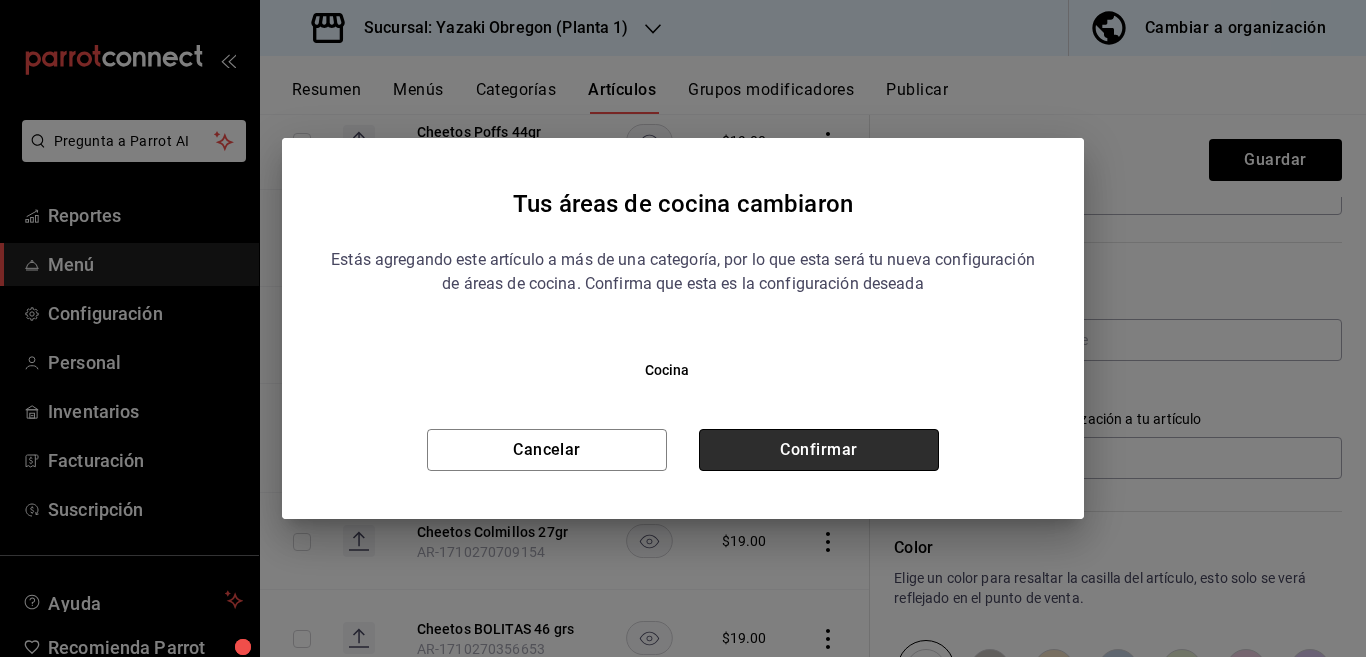 click on "Confirmar" at bounding box center [819, 450] 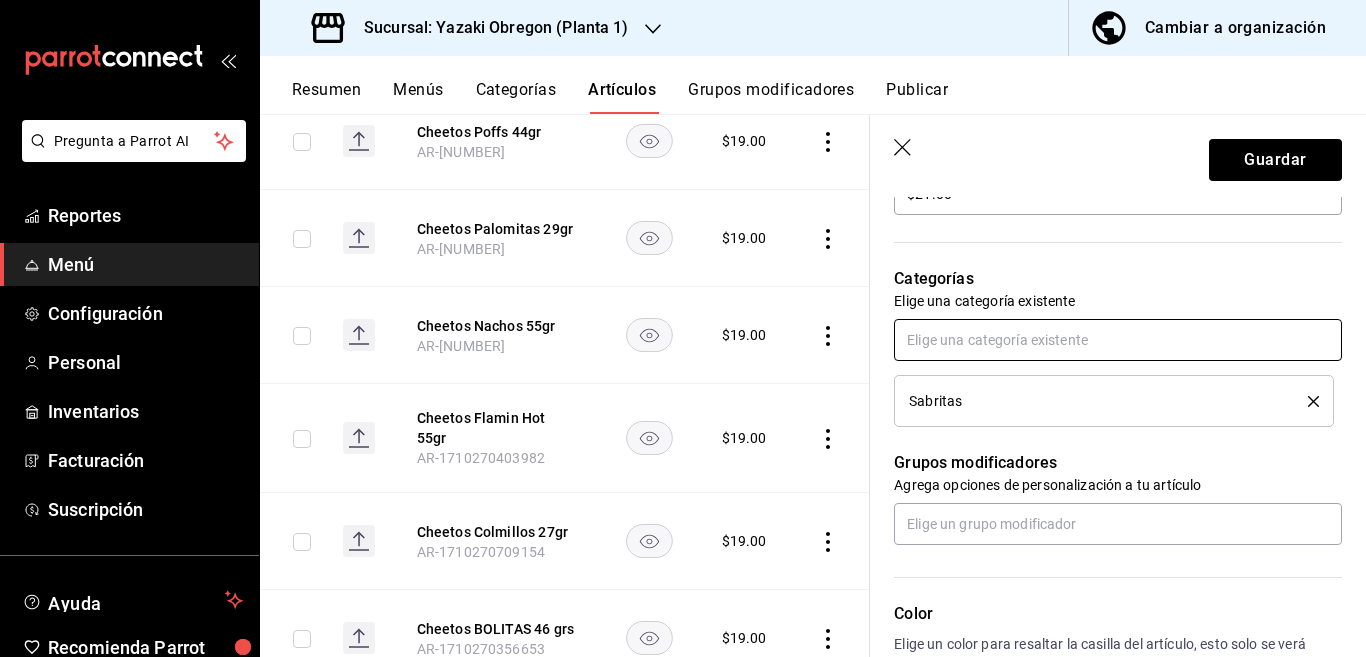 scroll, scrollTop: 651, scrollLeft: 0, axis: vertical 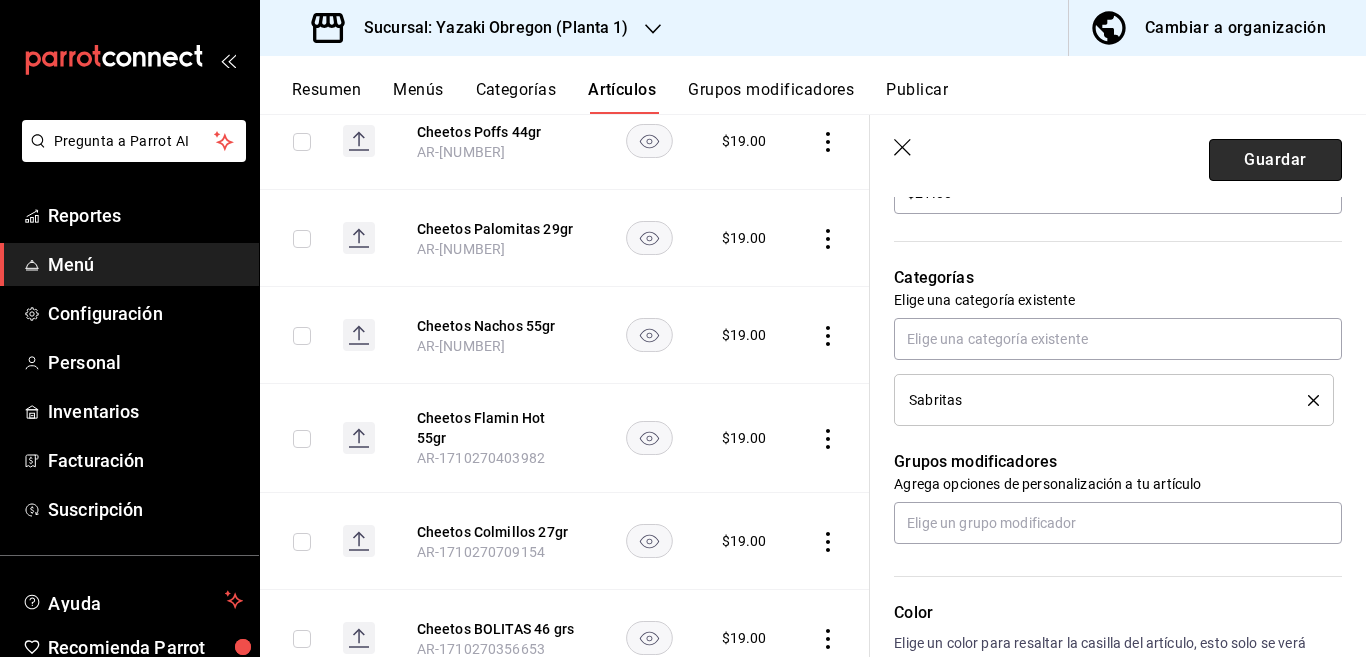 click on "Guardar" at bounding box center (1275, 160) 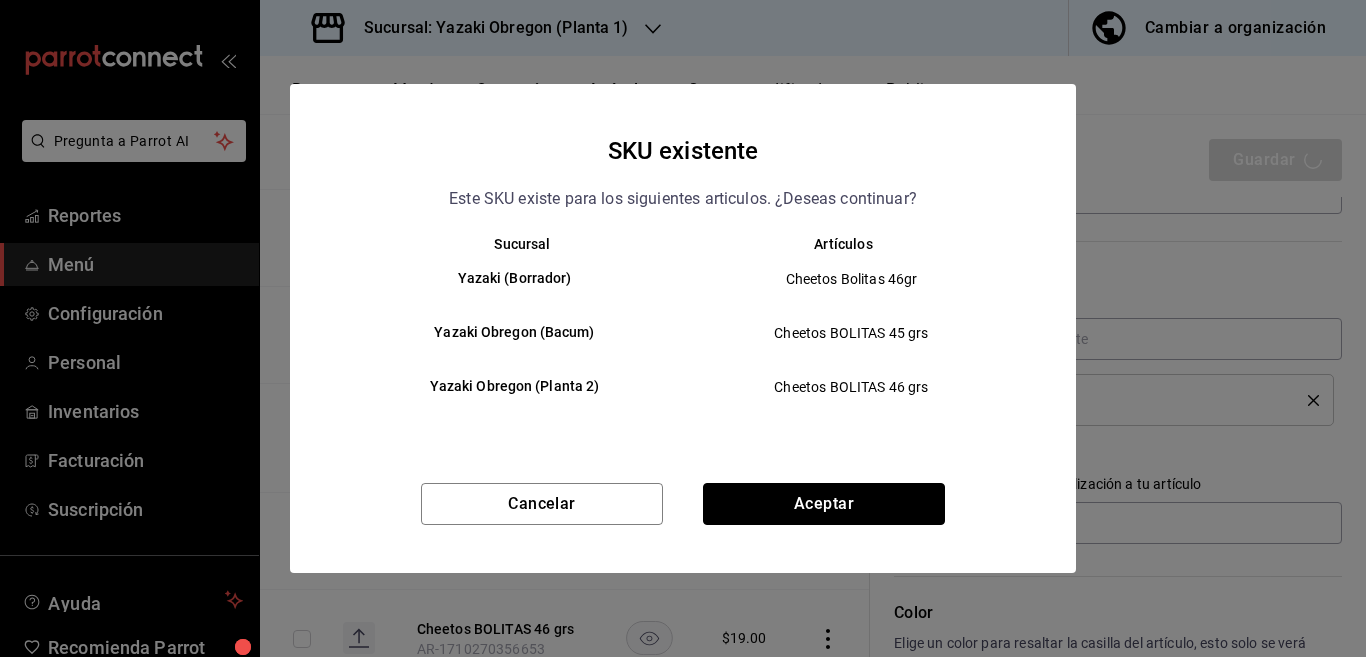click on "Aceptar" at bounding box center (824, 504) 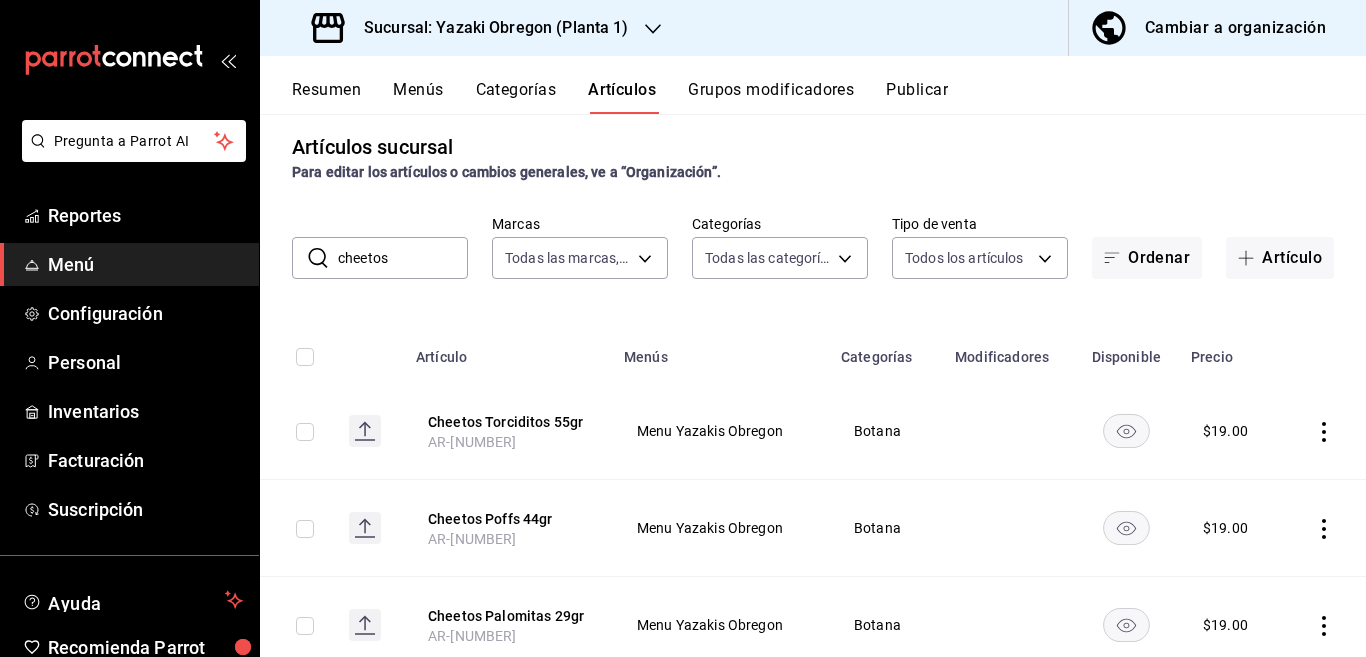 scroll, scrollTop: 0, scrollLeft: 0, axis: both 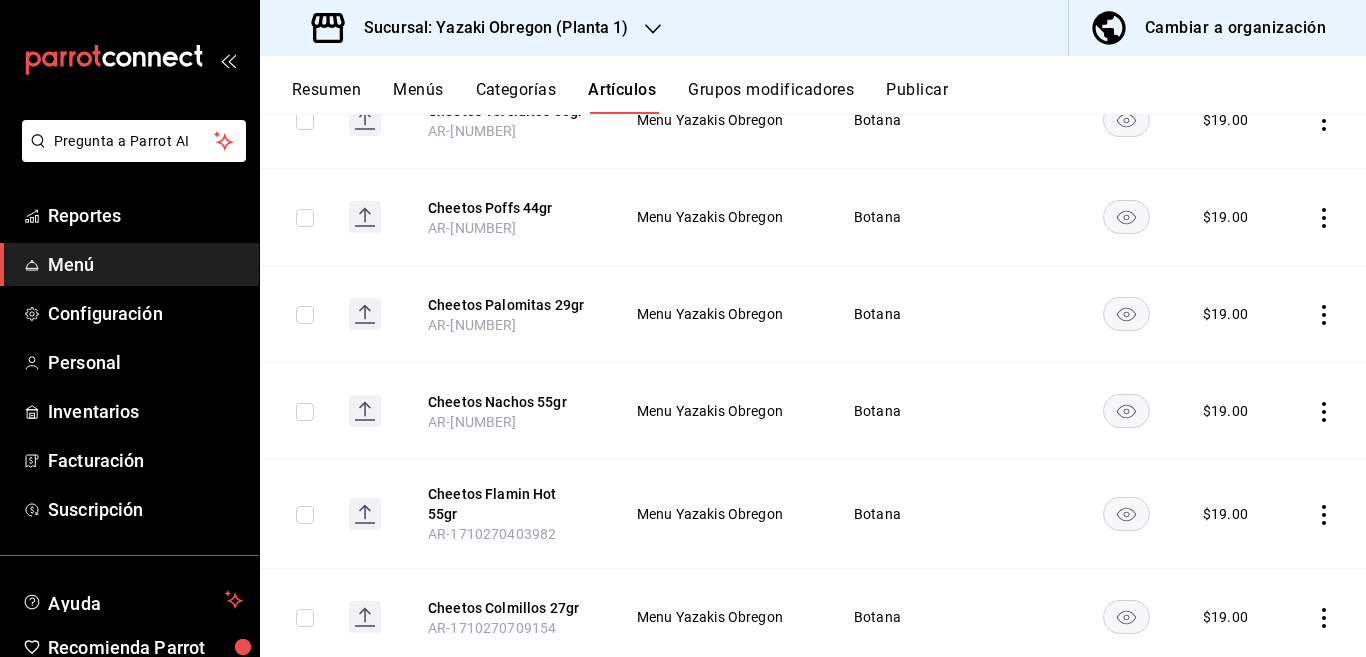 click 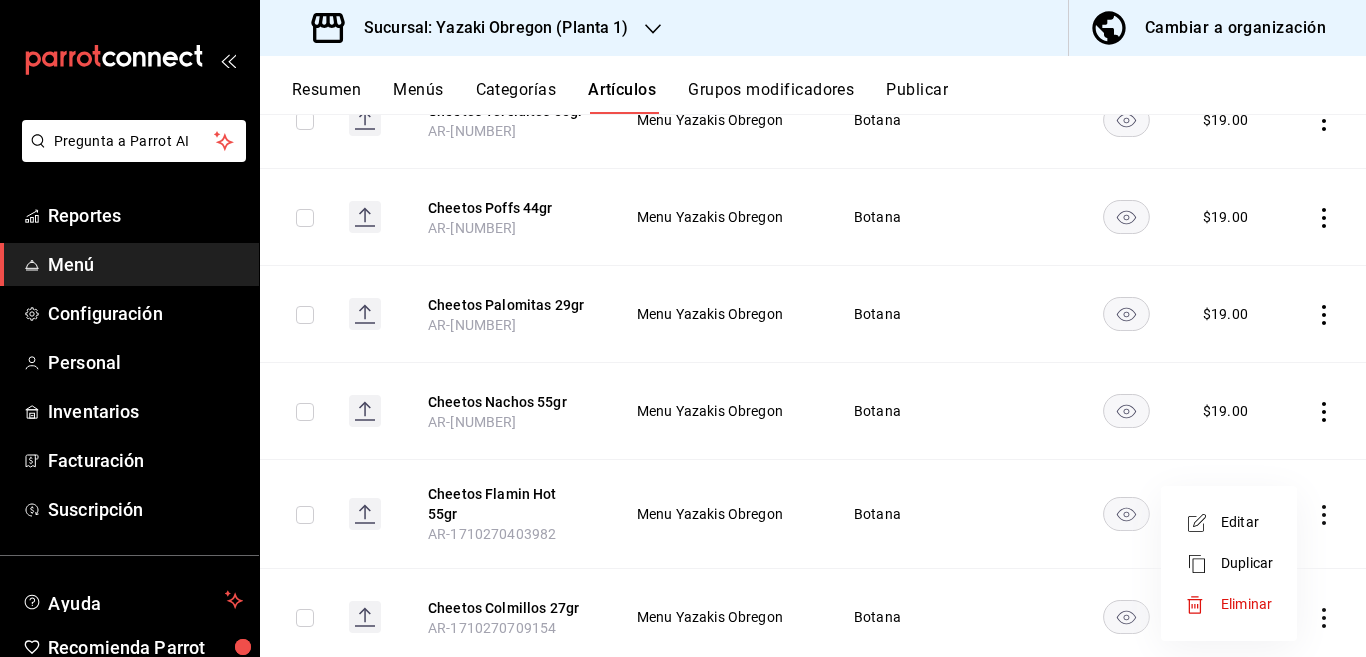 click on "Editar" at bounding box center (1247, 522) 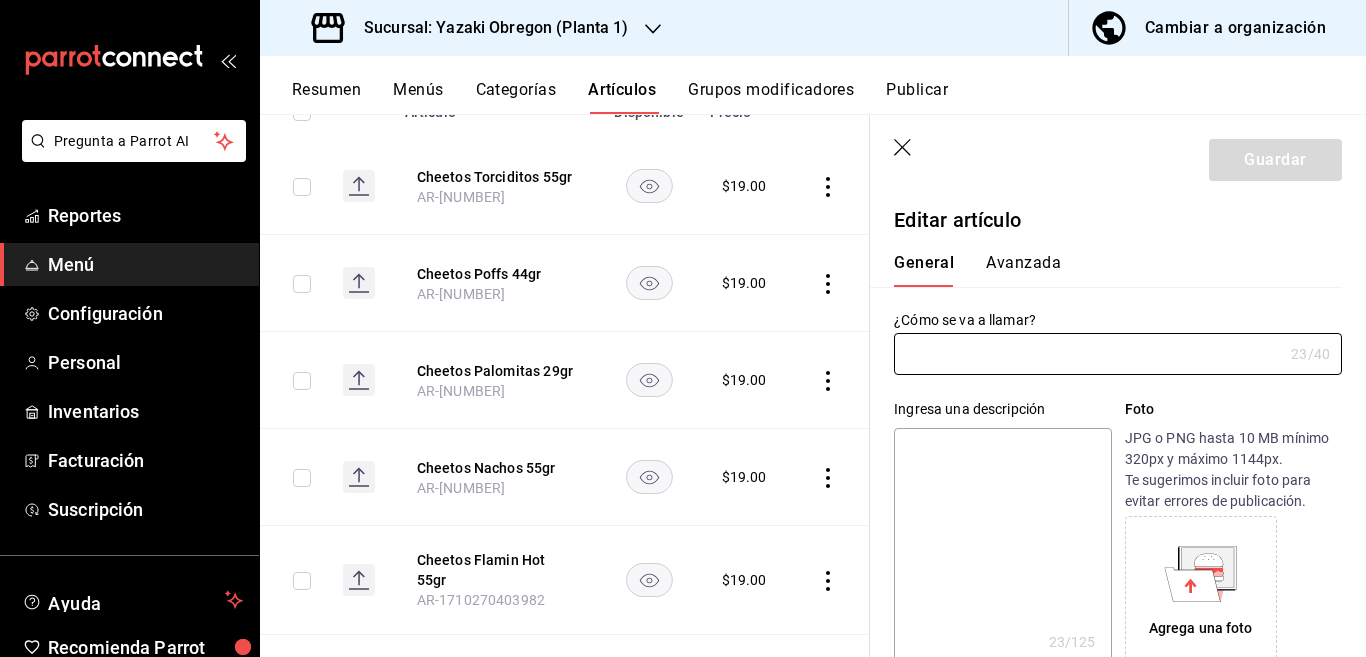 scroll, scrollTop: 325, scrollLeft: 0, axis: vertical 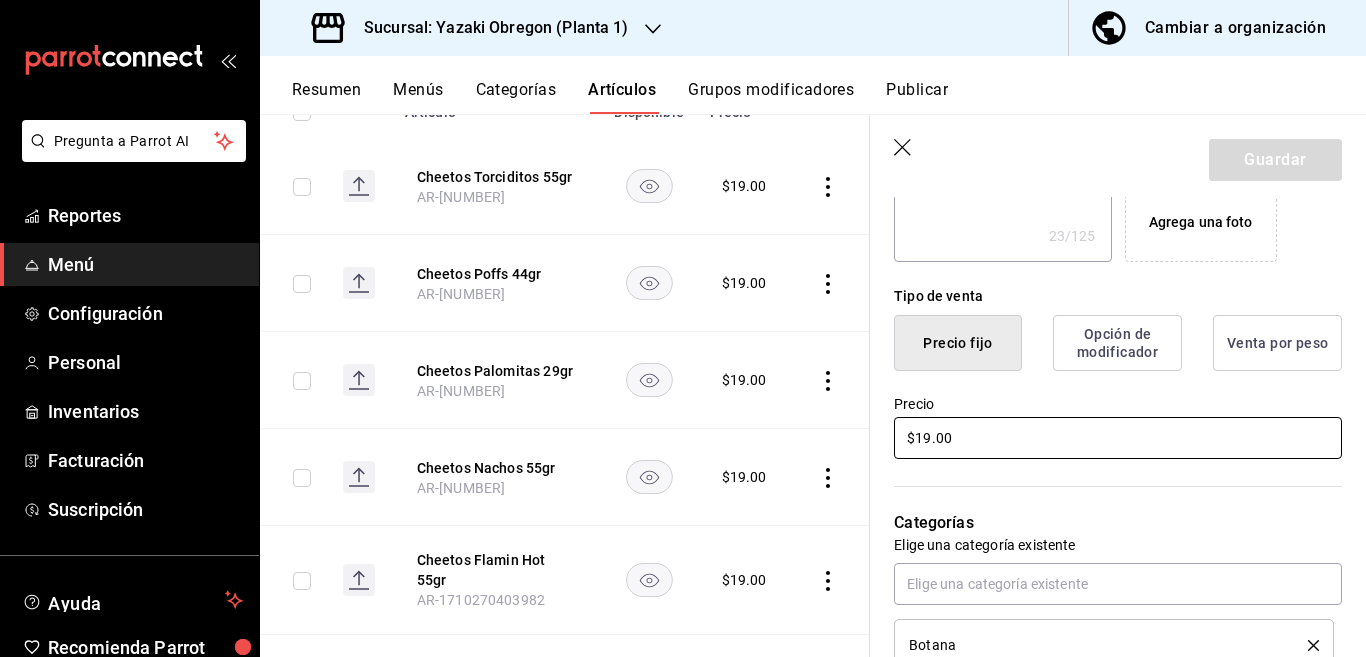 click on "$19.00" at bounding box center [1118, 438] 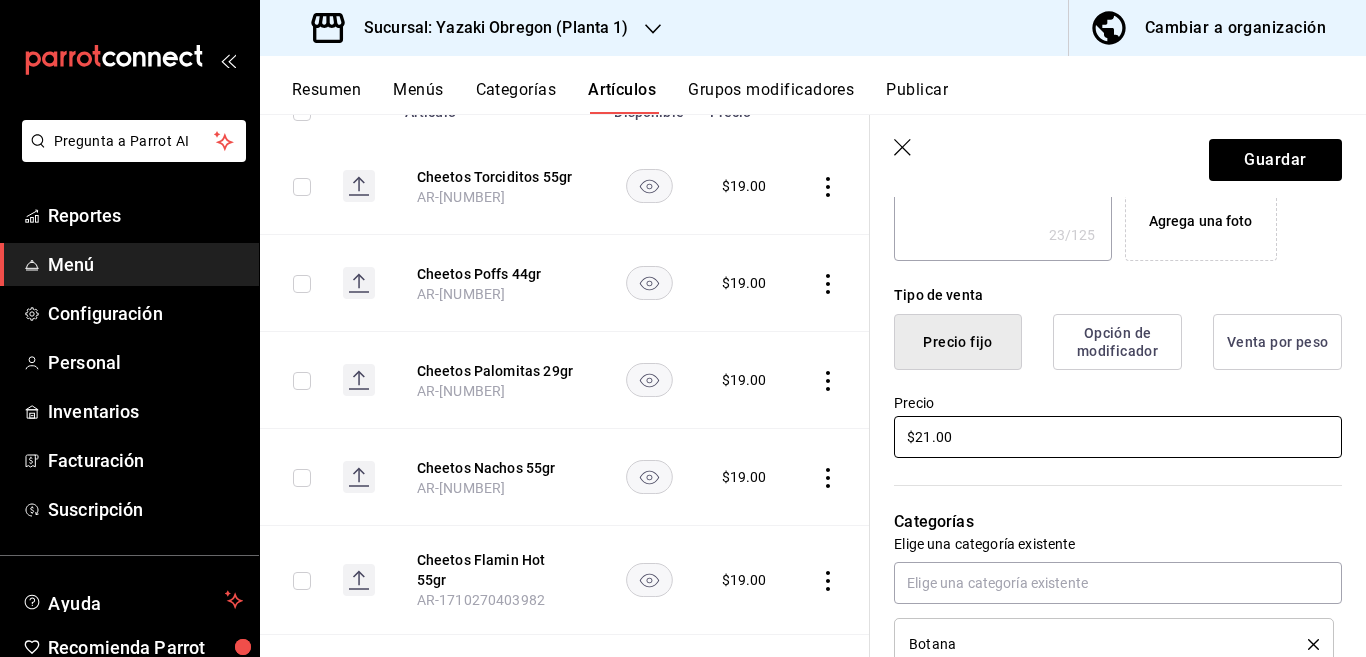 scroll, scrollTop: 569, scrollLeft: 0, axis: vertical 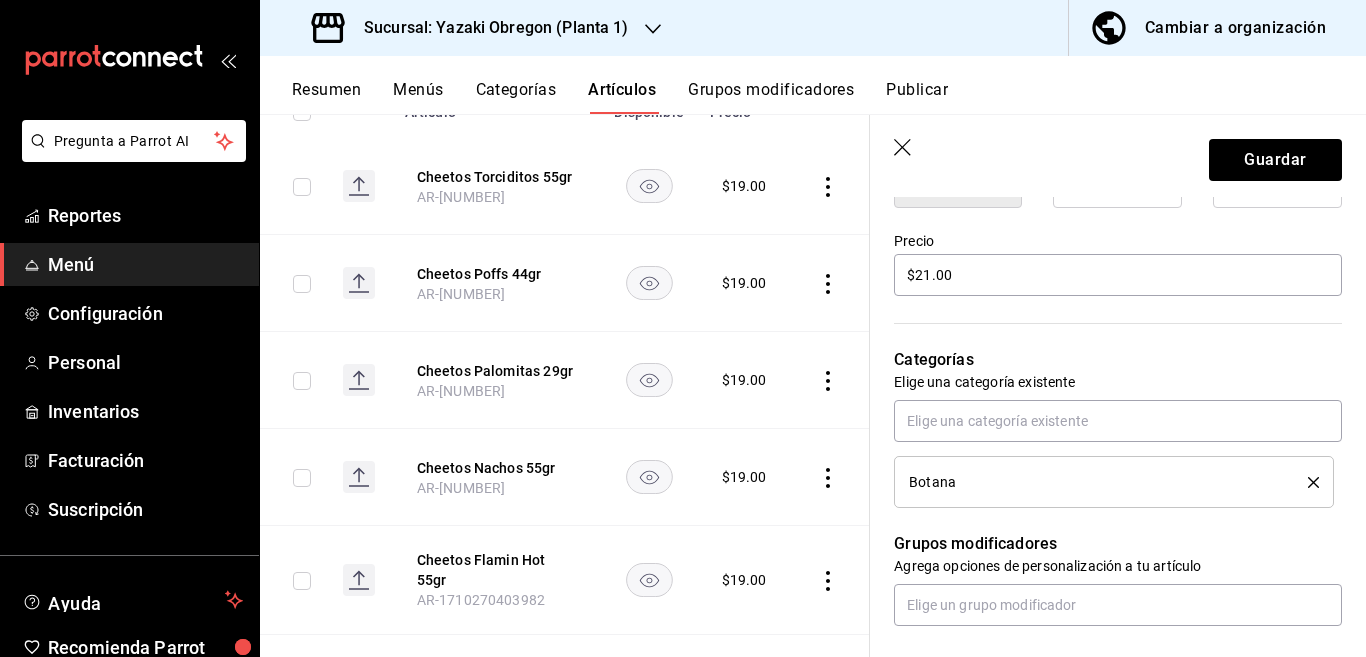 click 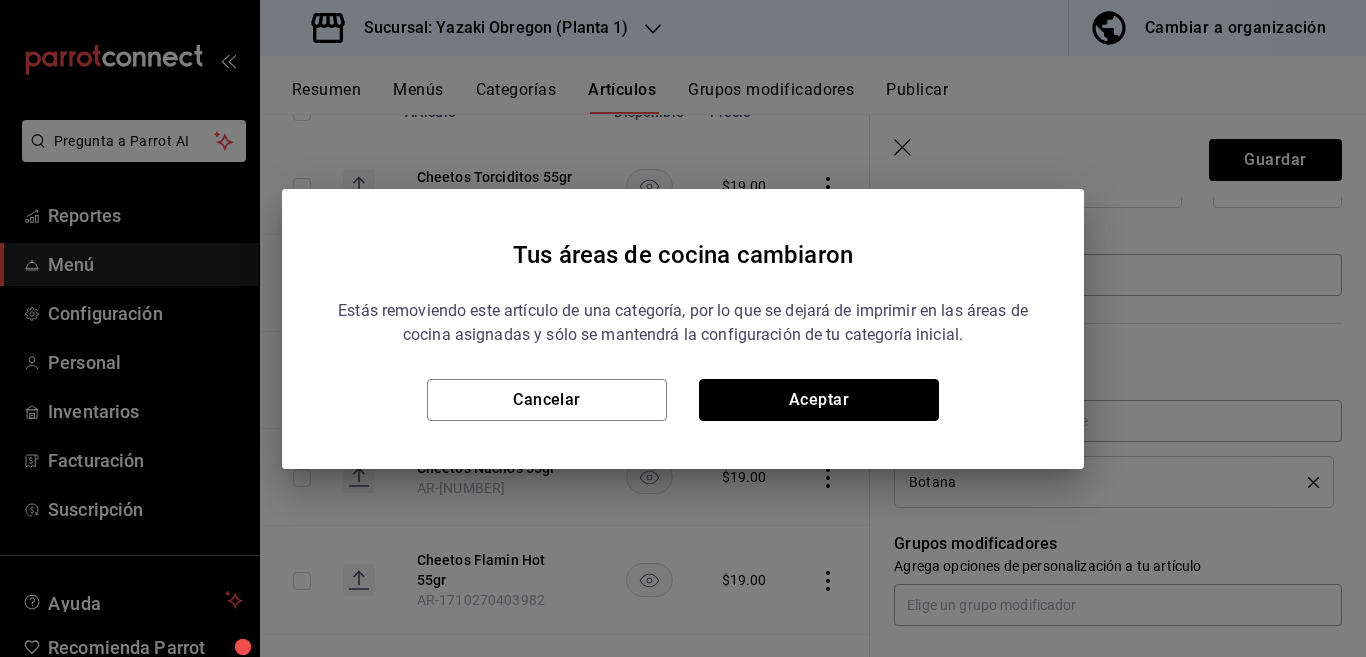 drag, startPoint x: 771, startPoint y: 396, endPoint x: 795, endPoint y: 410, distance: 27.784887 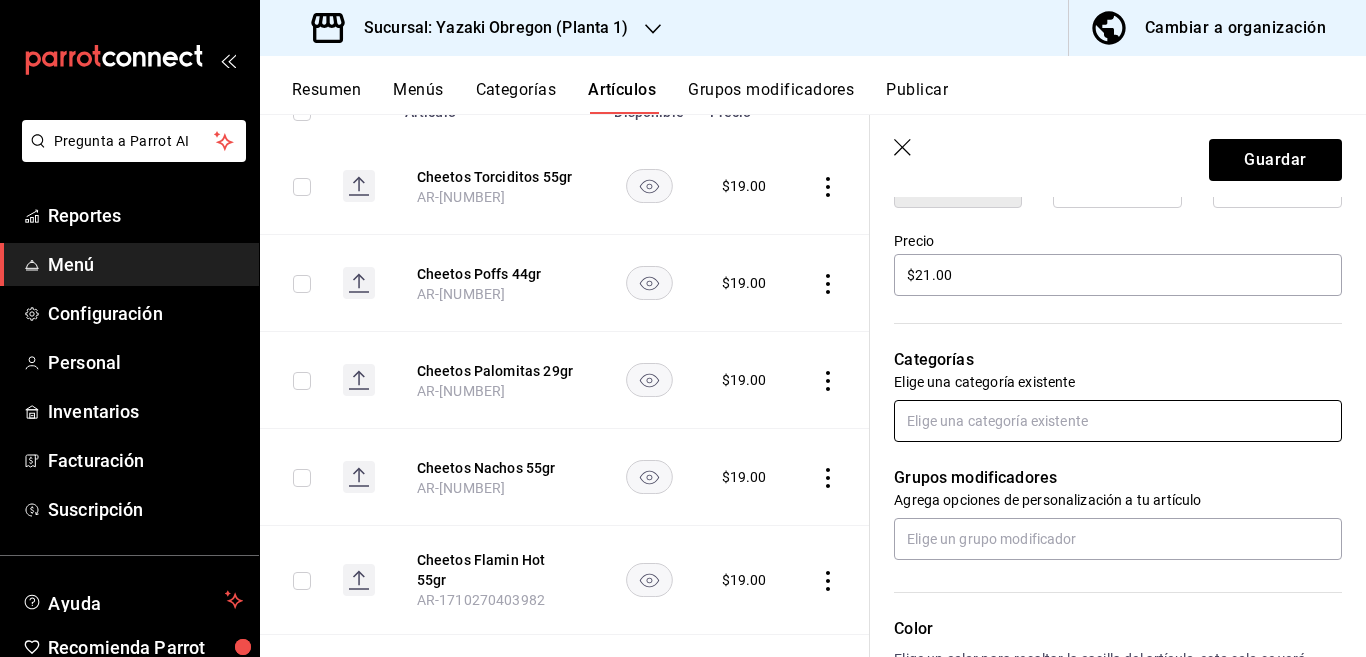 click at bounding box center [1118, 421] 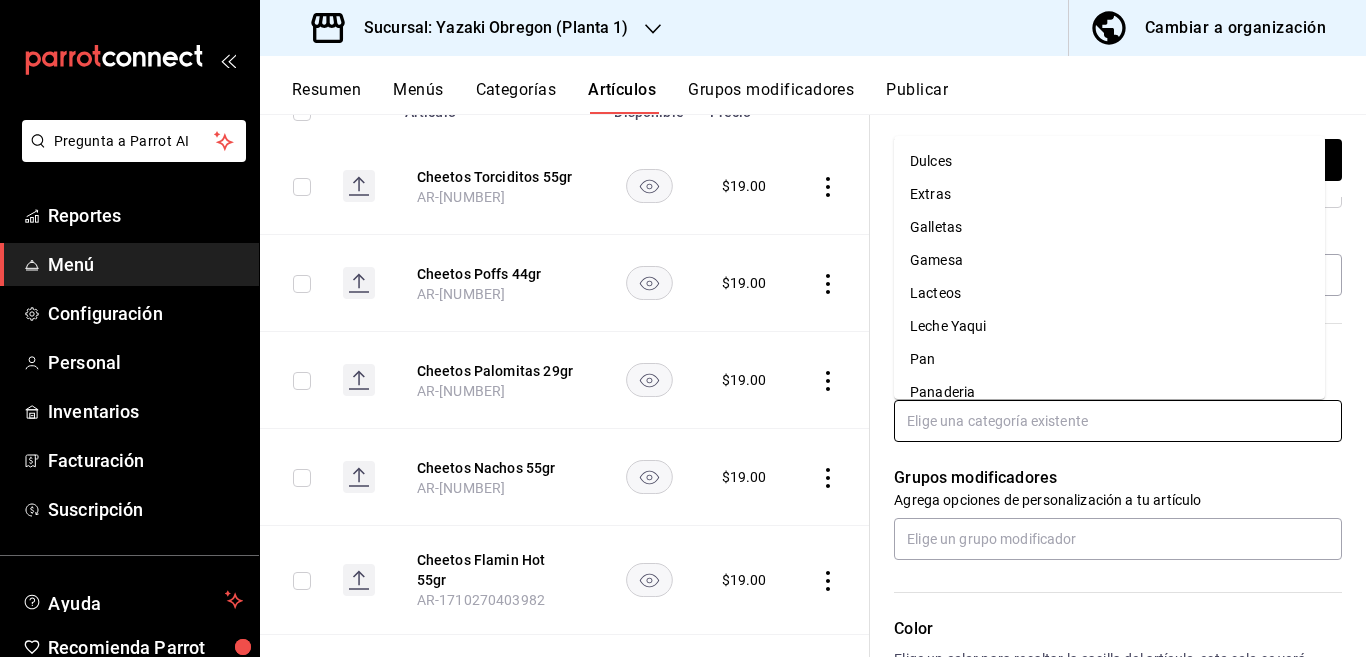 scroll, scrollTop: 281, scrollLeft: 0, axis: vertical 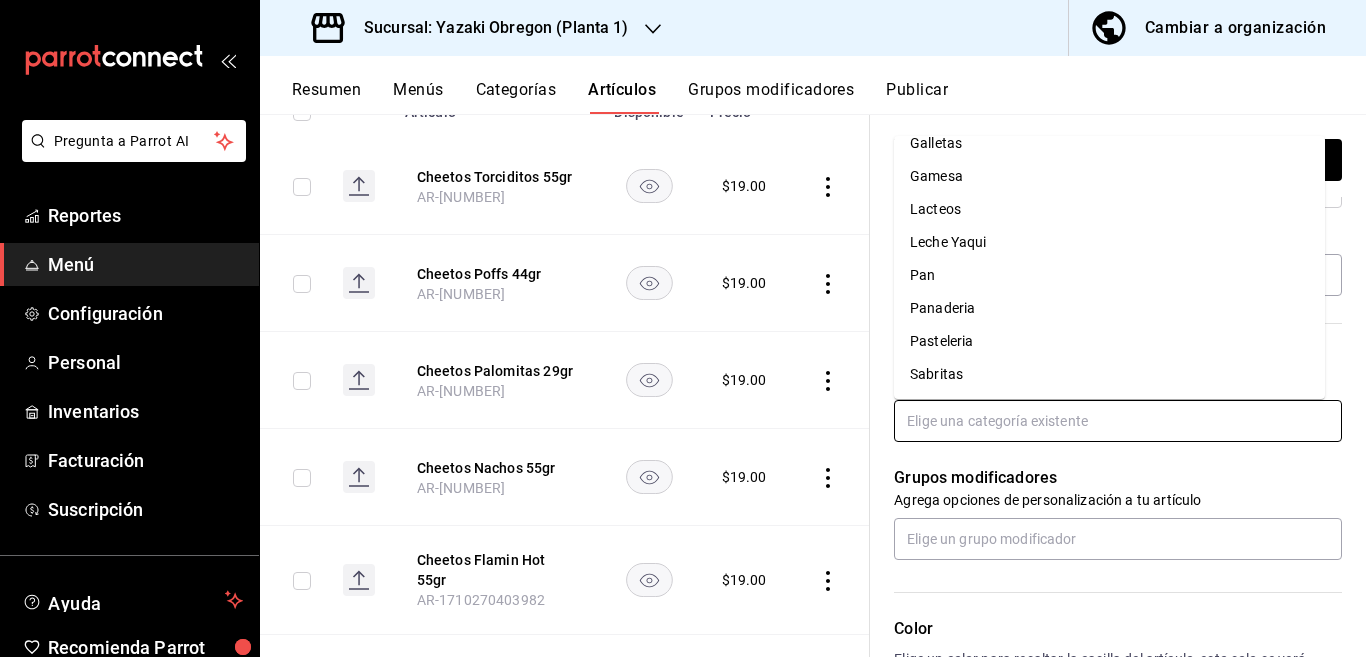 click on "Sabritas" at bounding box center (1109, 374) 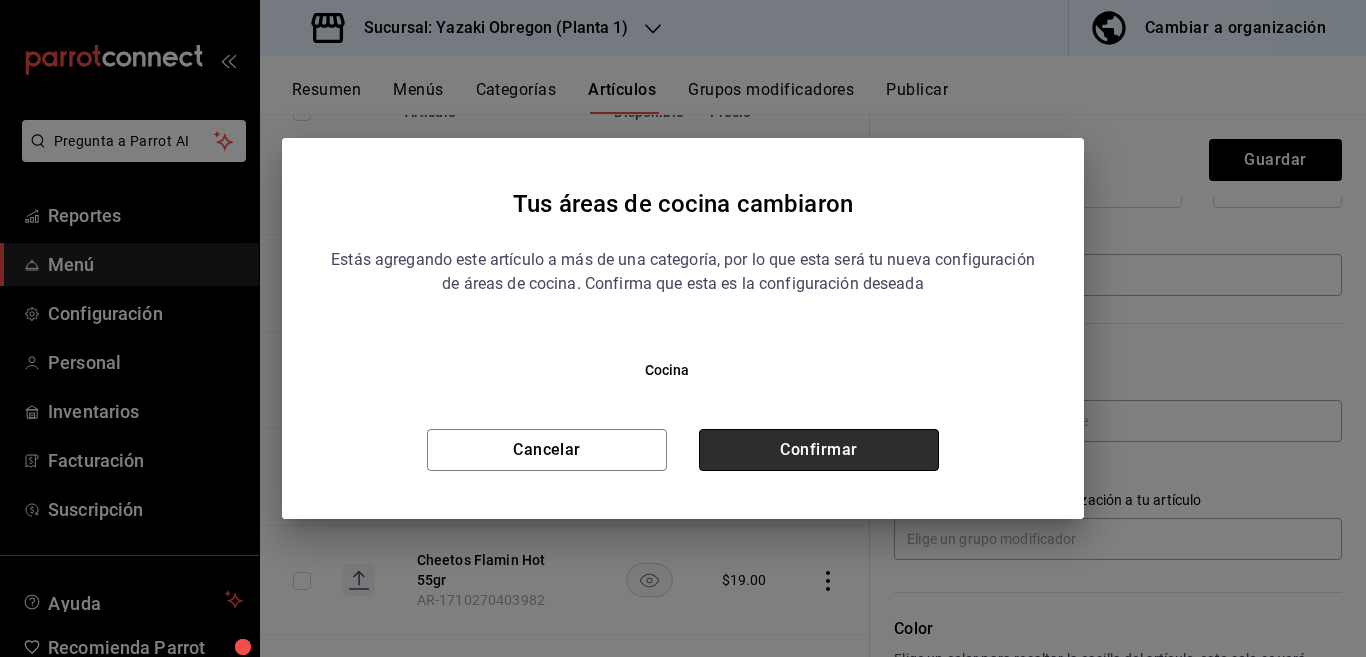 click on "Confirmar" at bounding box center (819, 450) 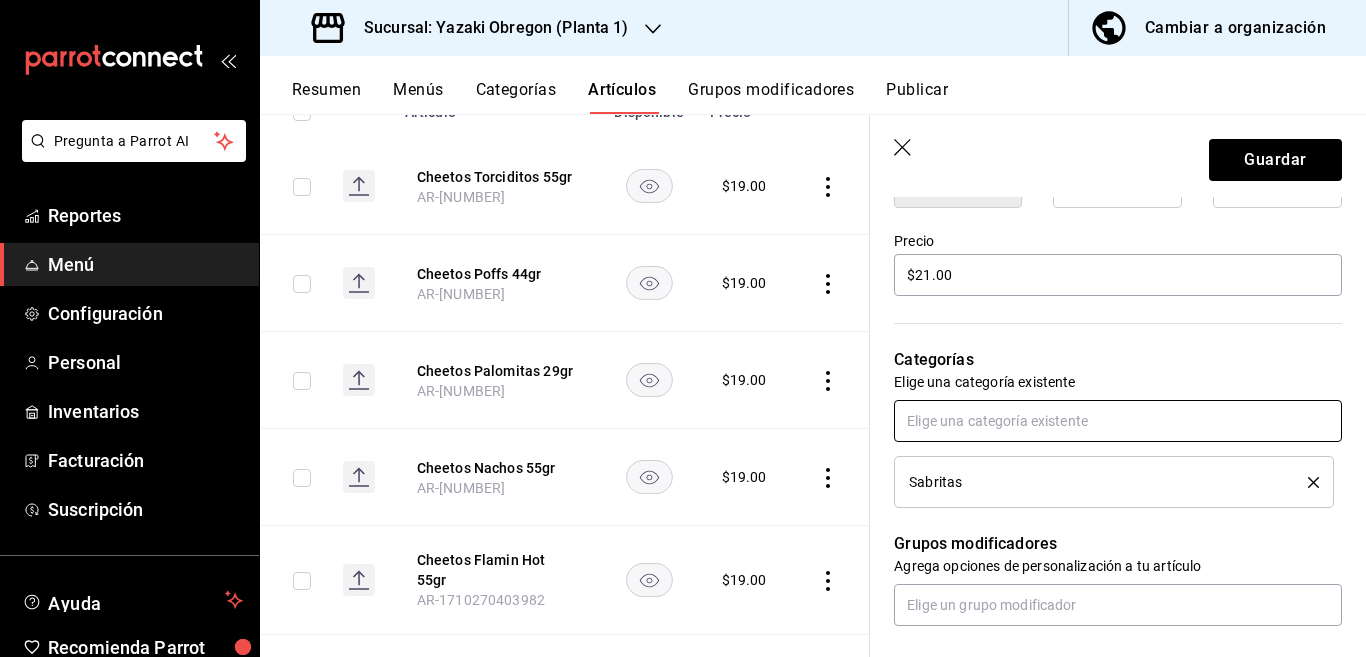 scroll, scrollTop: 570, scrollLeft: 0, axis: vertical 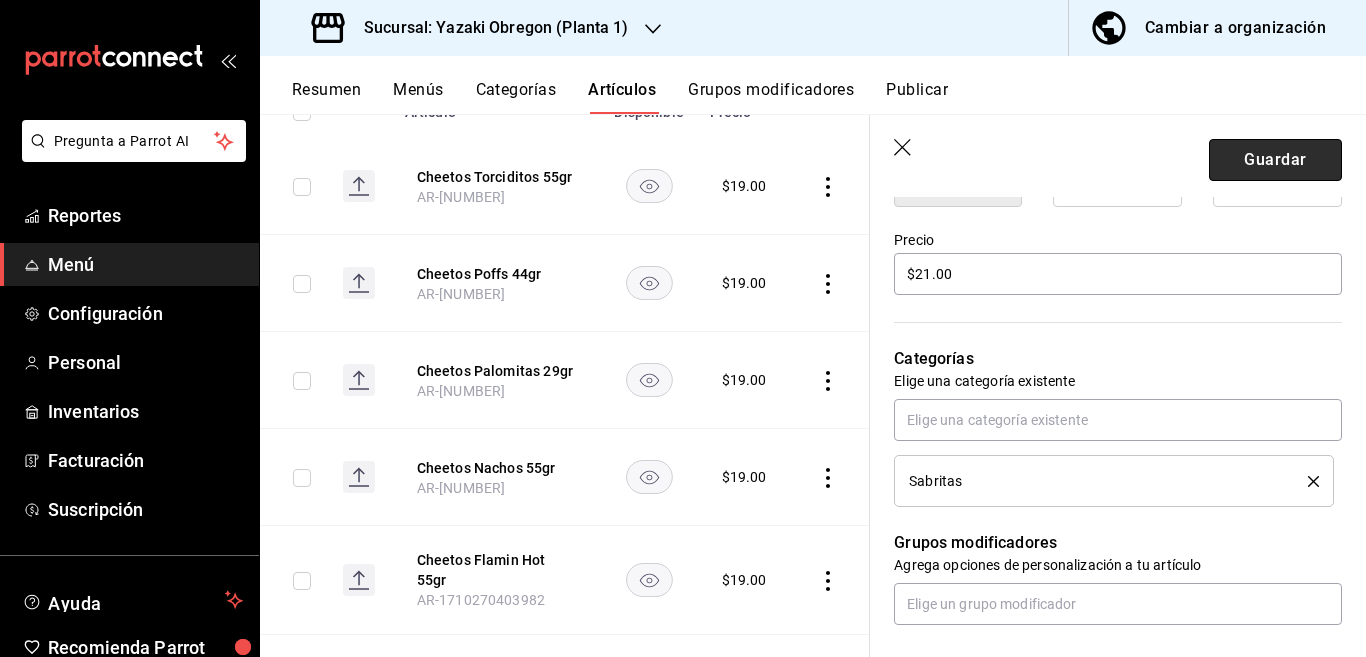 click on "Guardar" at bounding box center [1275, 160] 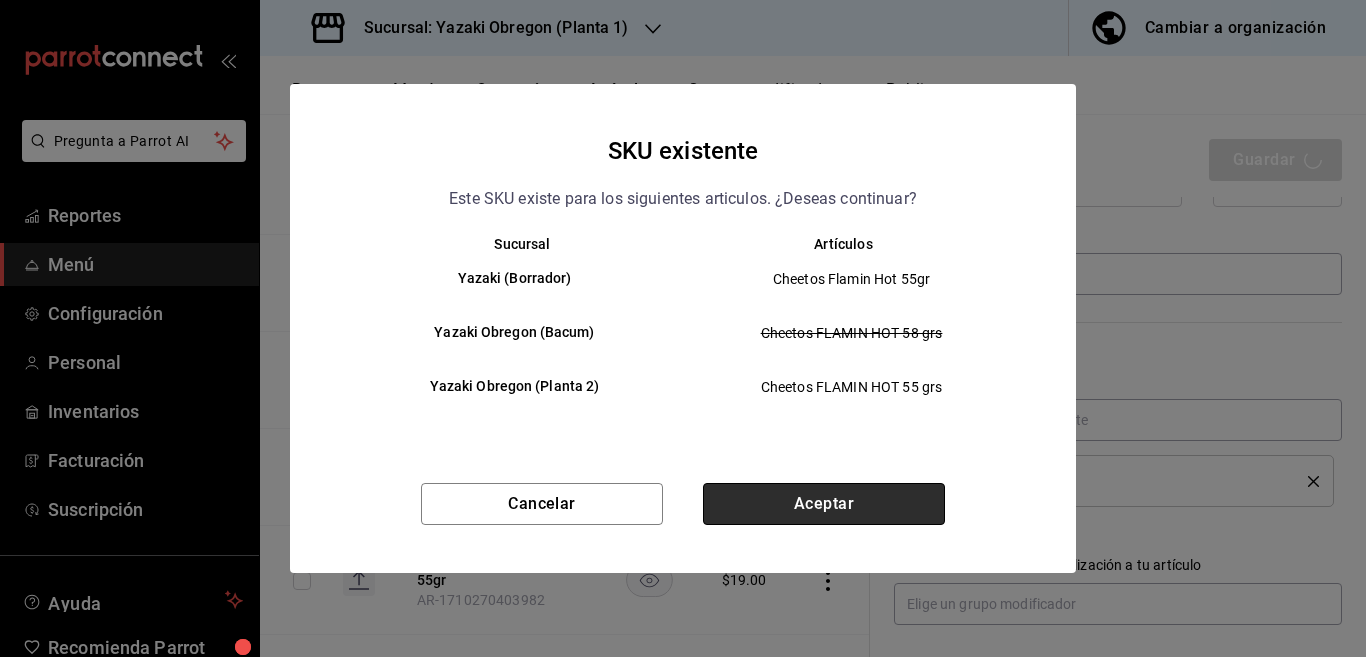 click on "Aceptar" at bounding box center [824, 504] 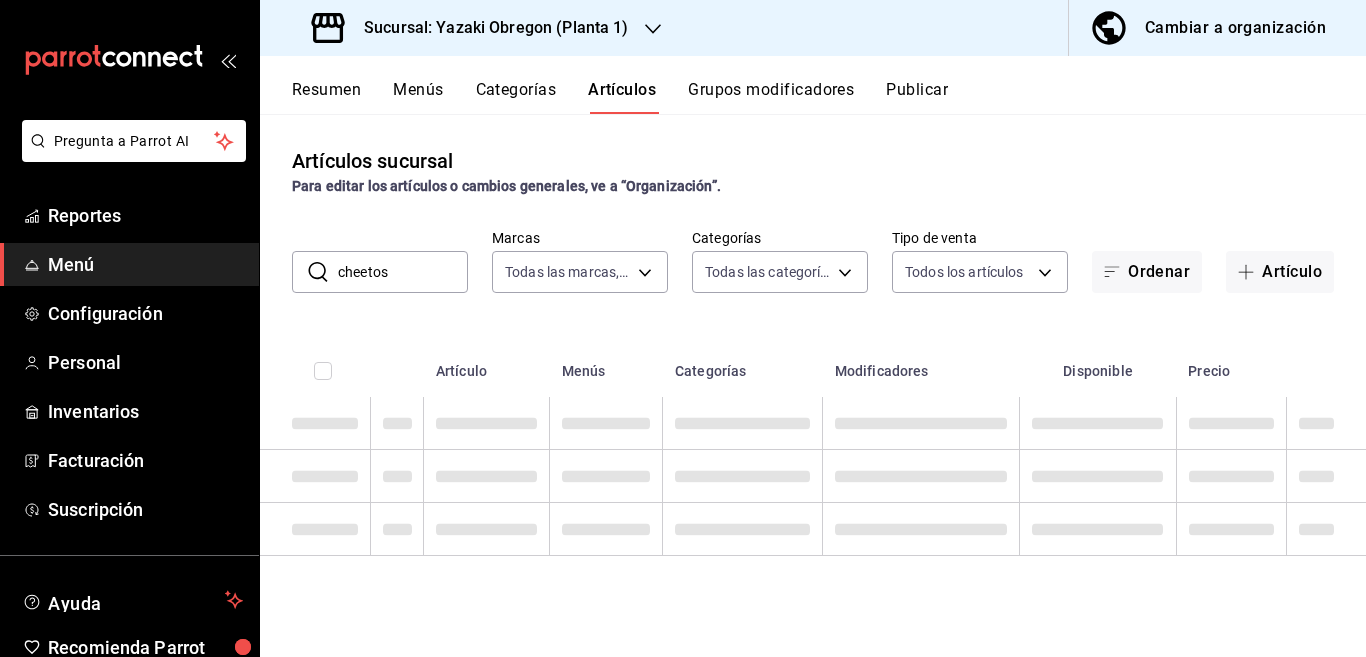 scroll, scrollTop: 0, scrollLeft: 0, axis: both 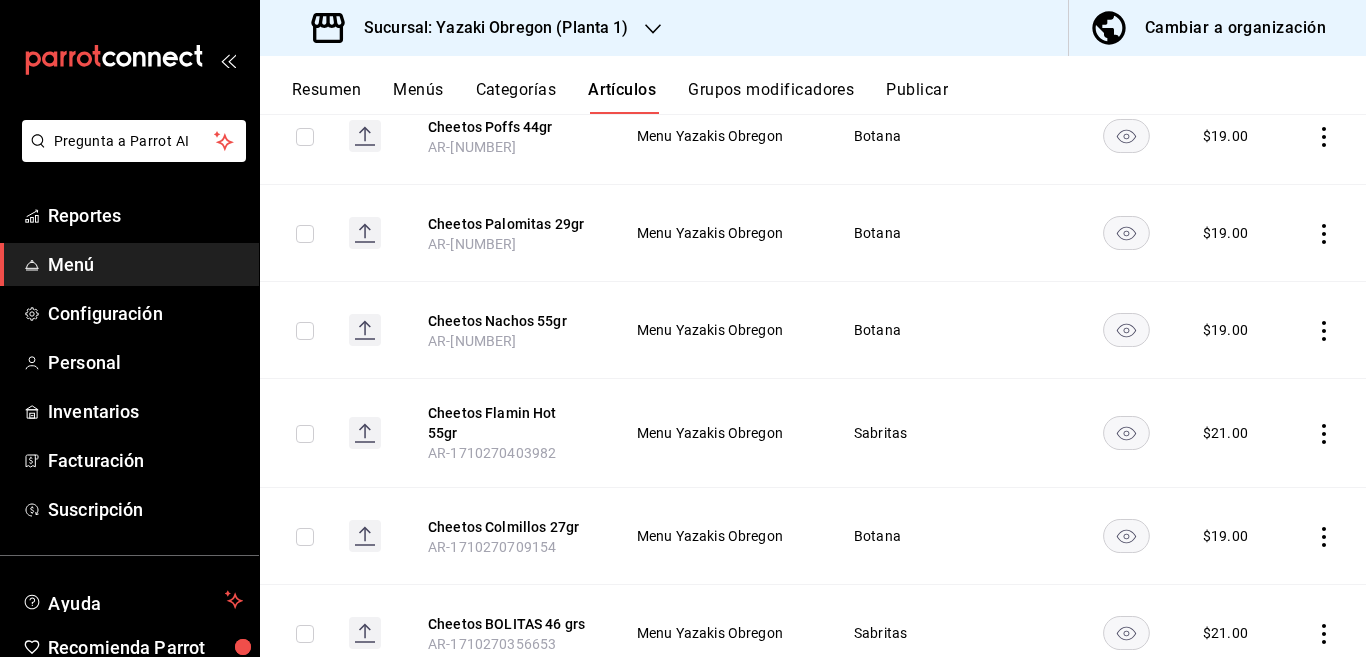 click 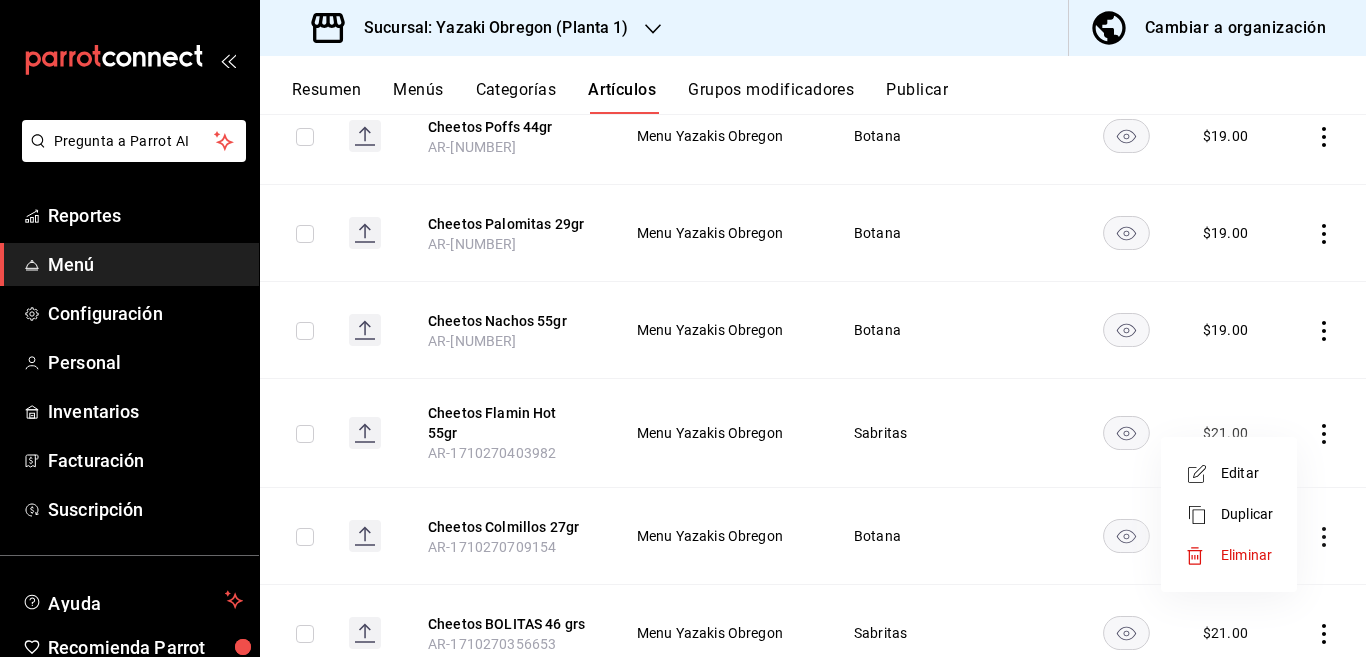 click on "Editar" at bounding box center [1247, 473] 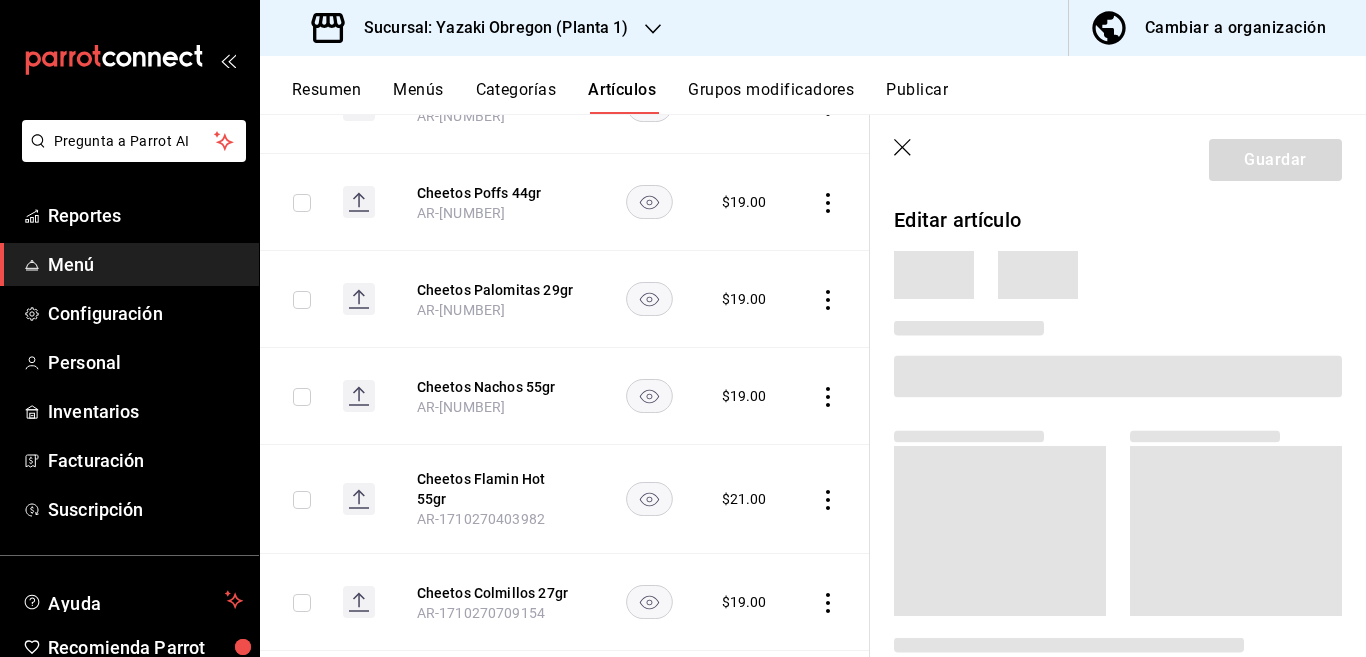 scroll, scrollTop: 407, scrollLeft: 0, axis: vertical 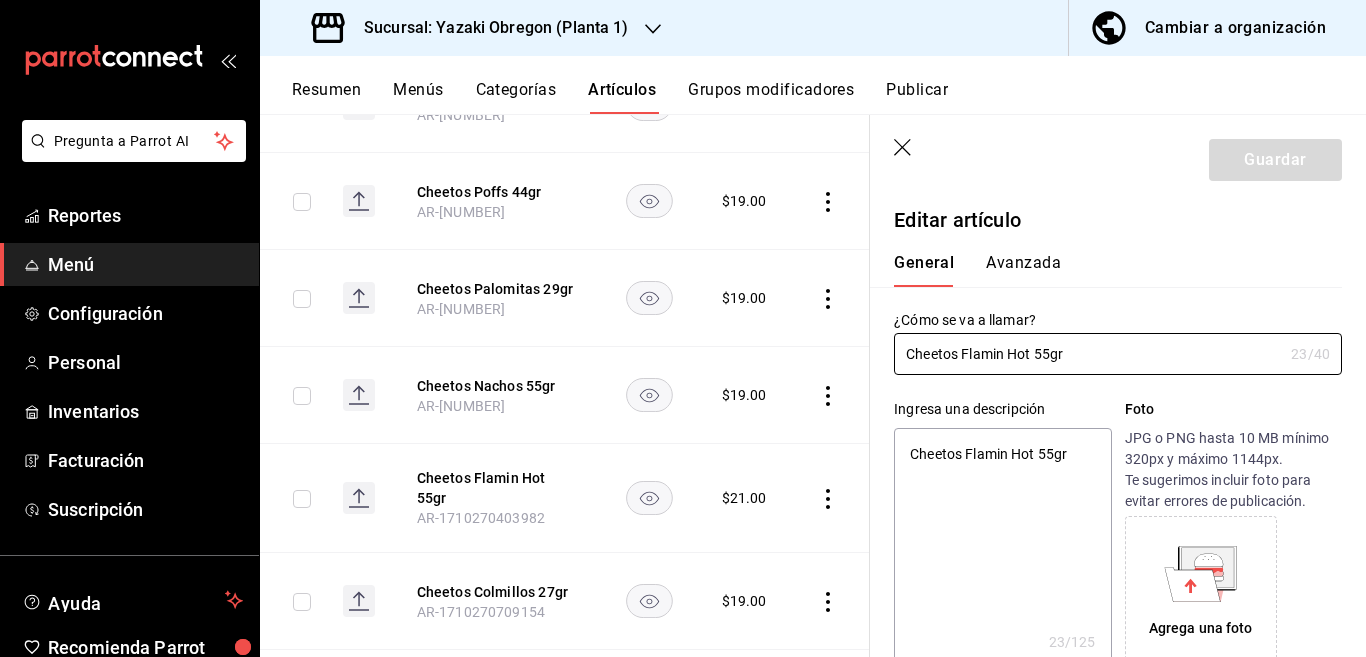 click on "Cheetos Flamin Hot 55gr" at bounding box center [1002, 548] 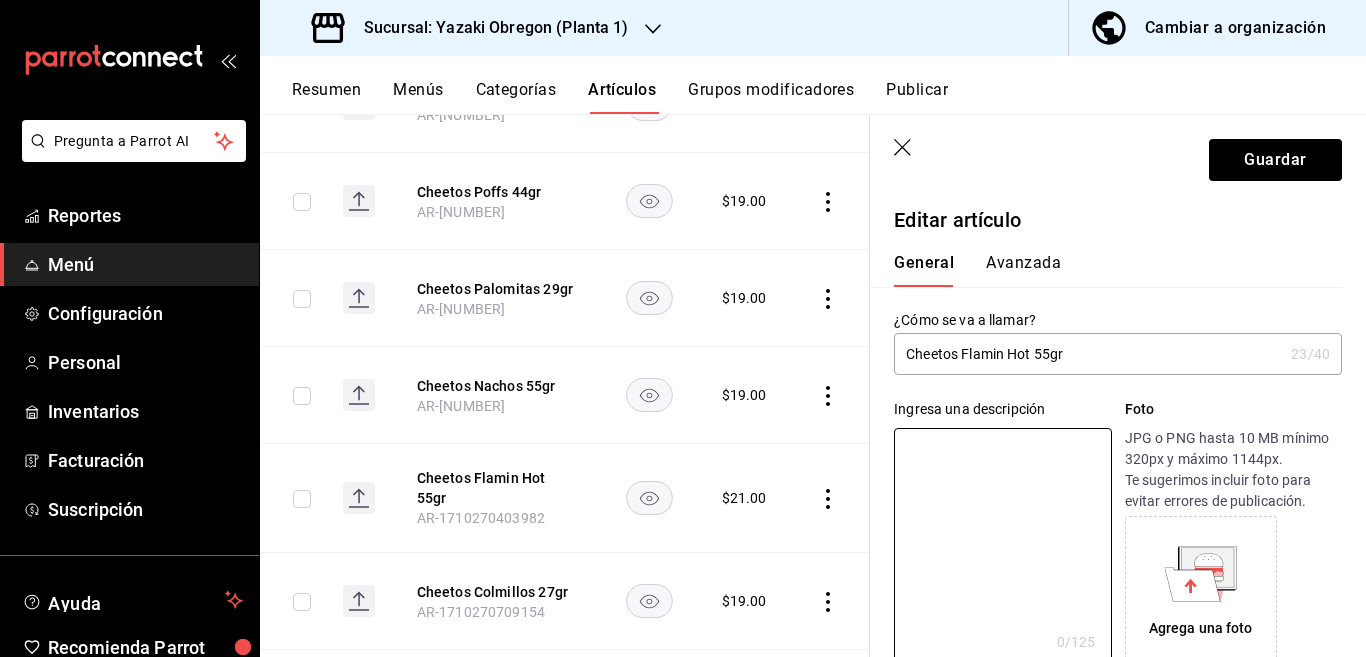 click on "Cheetos Flamin Hot 55gr" at bounding box center (1088, 354) 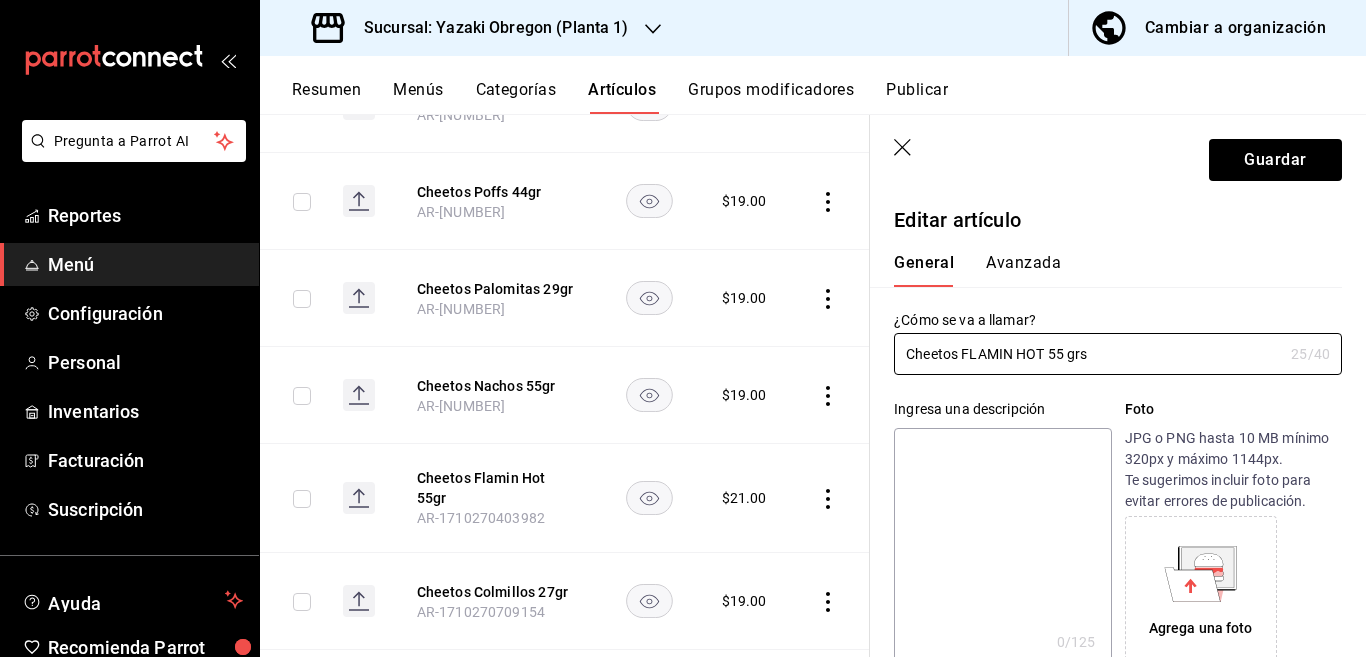 click at bounding box center (1002, 548) 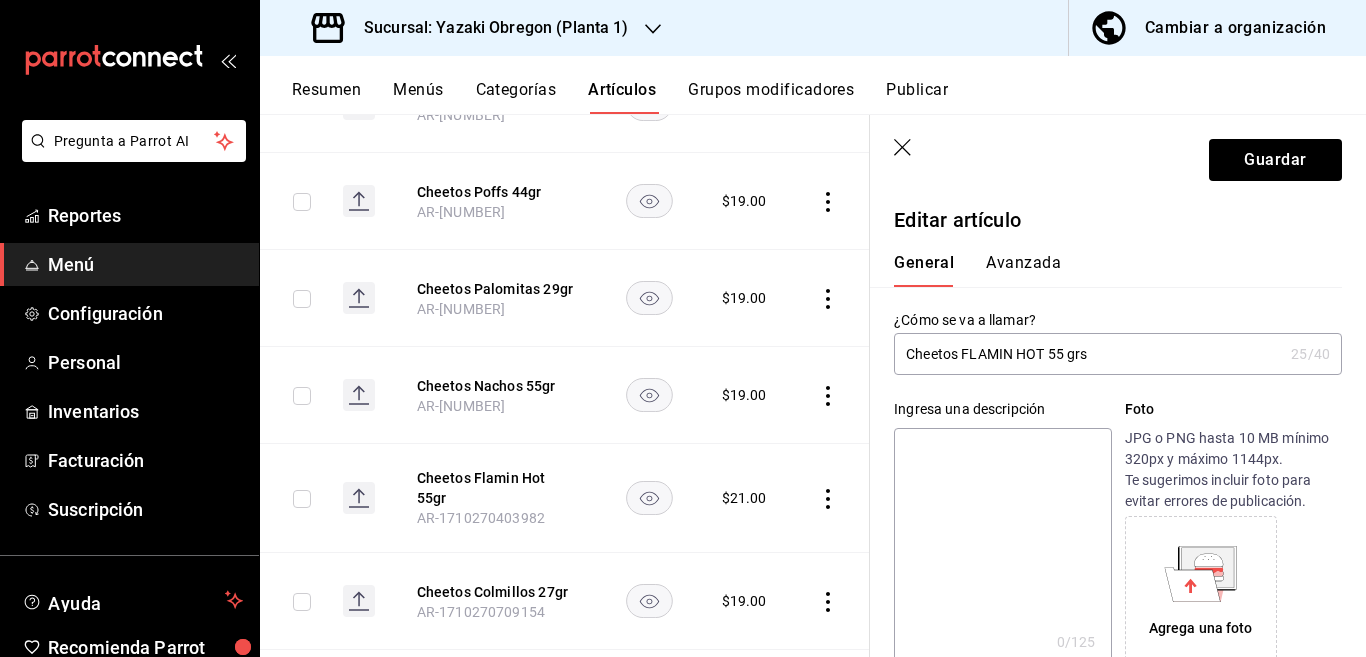 paste on "Cheetos FLAMIN HOT 55 grs" 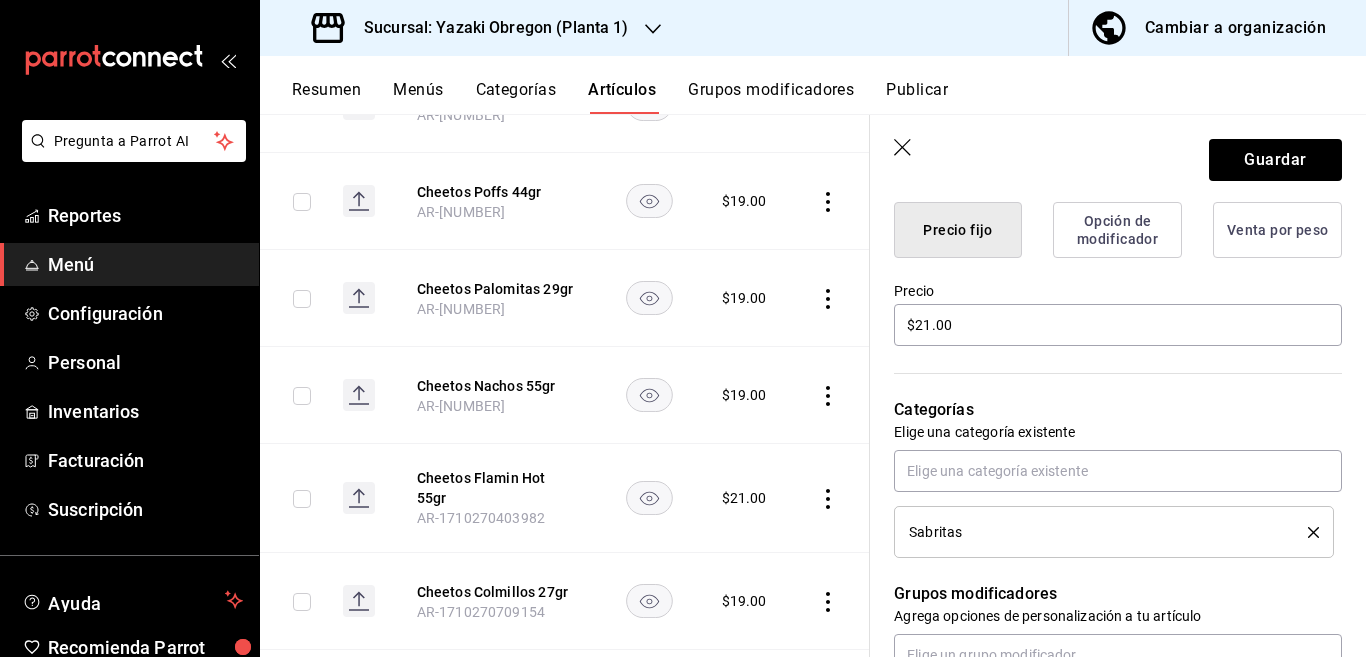 scroll, scrollTop: 569, scrollLeft: 0, axis: vertical 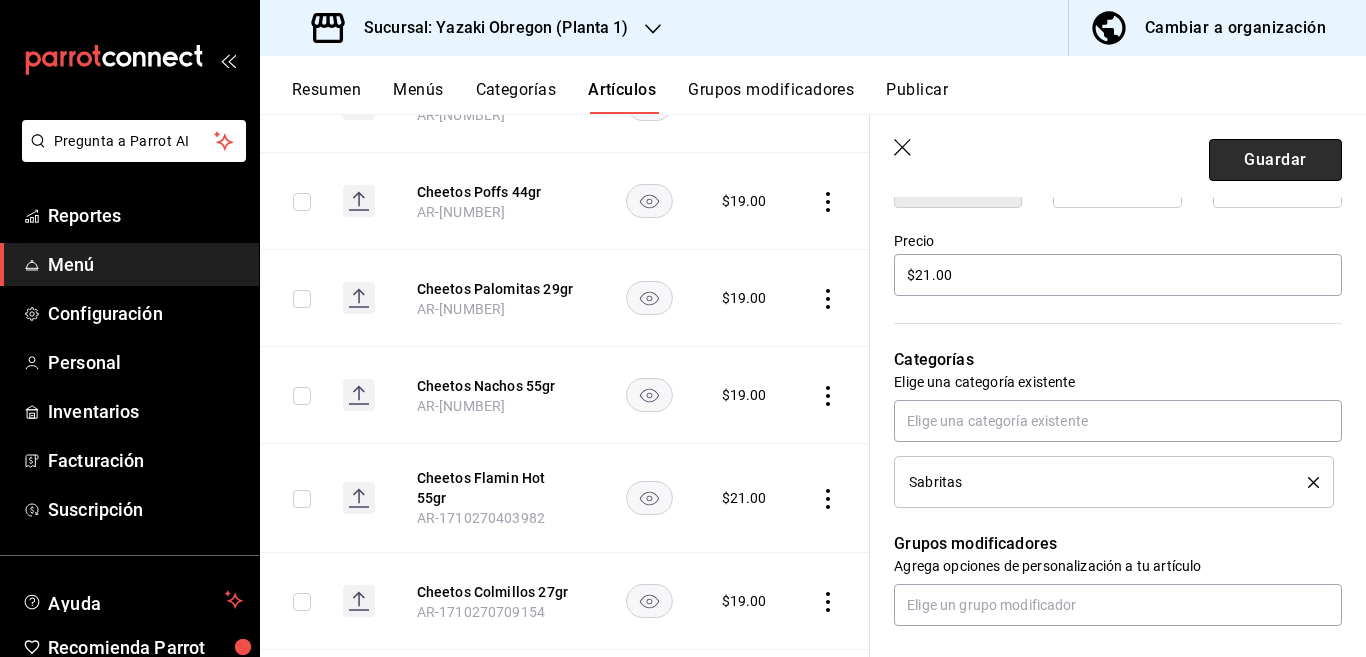 click on "Guardar" at bounding box center (1275, 160) 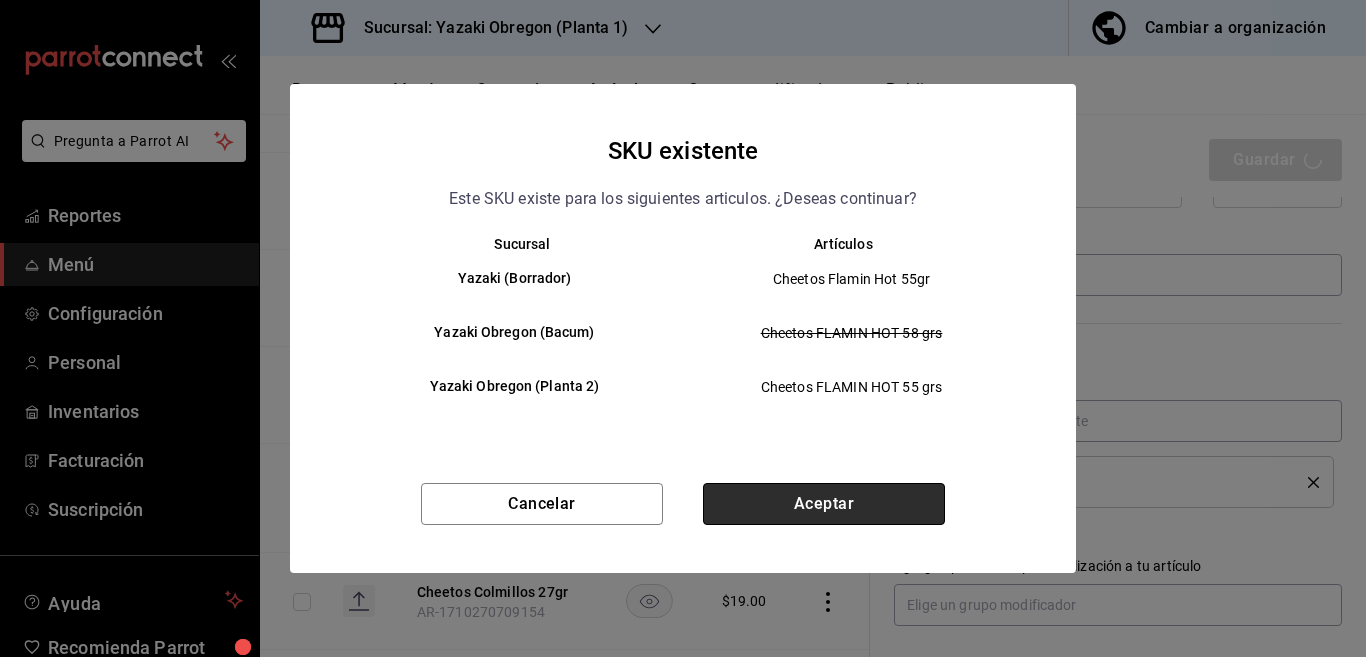click on "Aceptar" at bounding box center (824, 504) 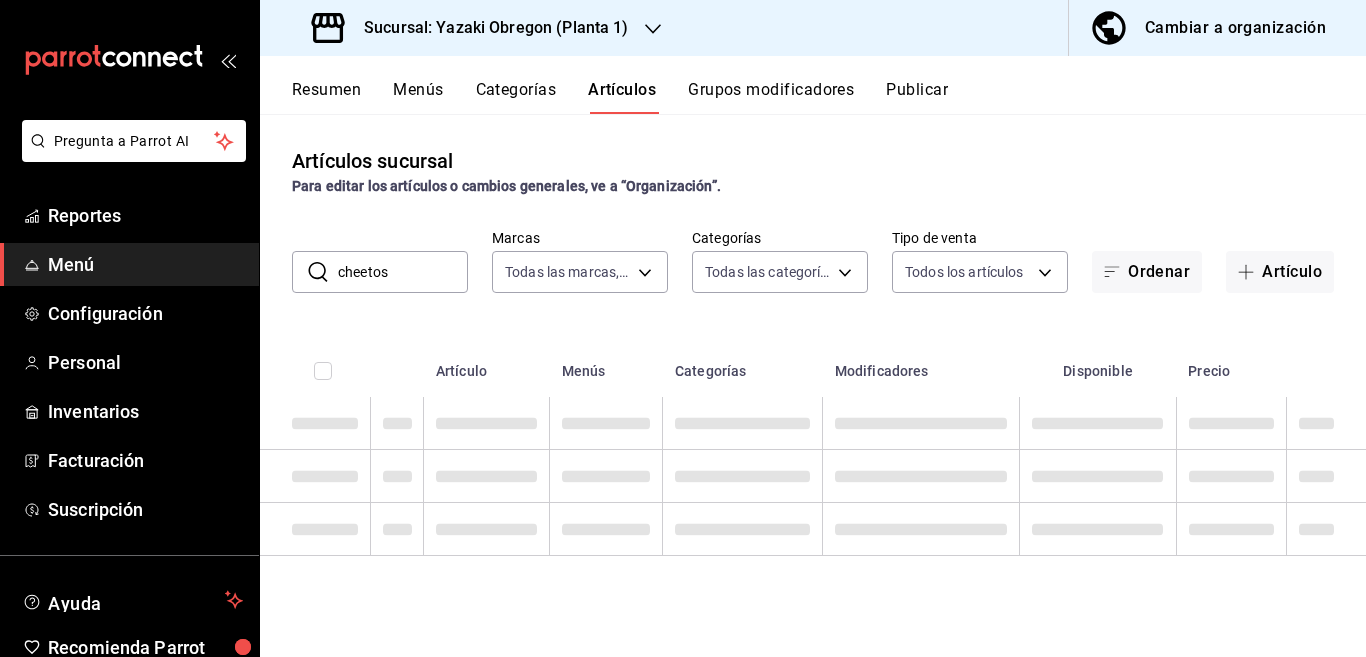 scroll, scrollTop: 0, scrollLeft: 0, axis: both 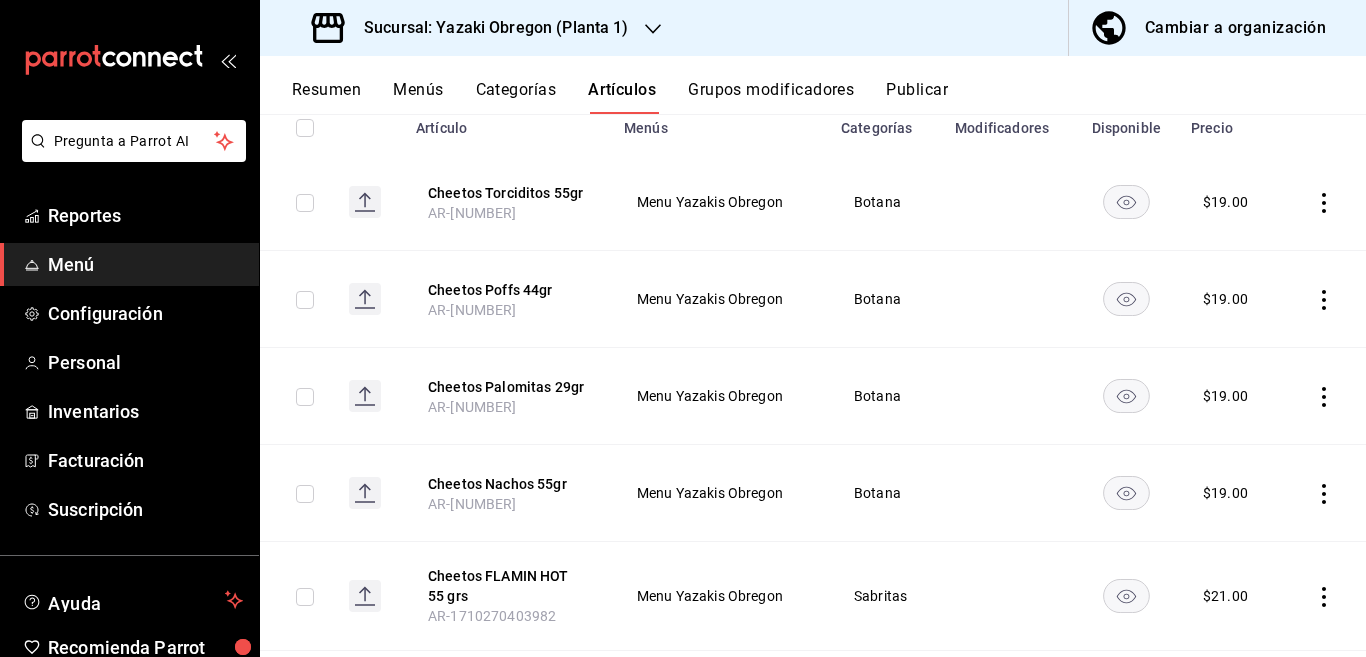click 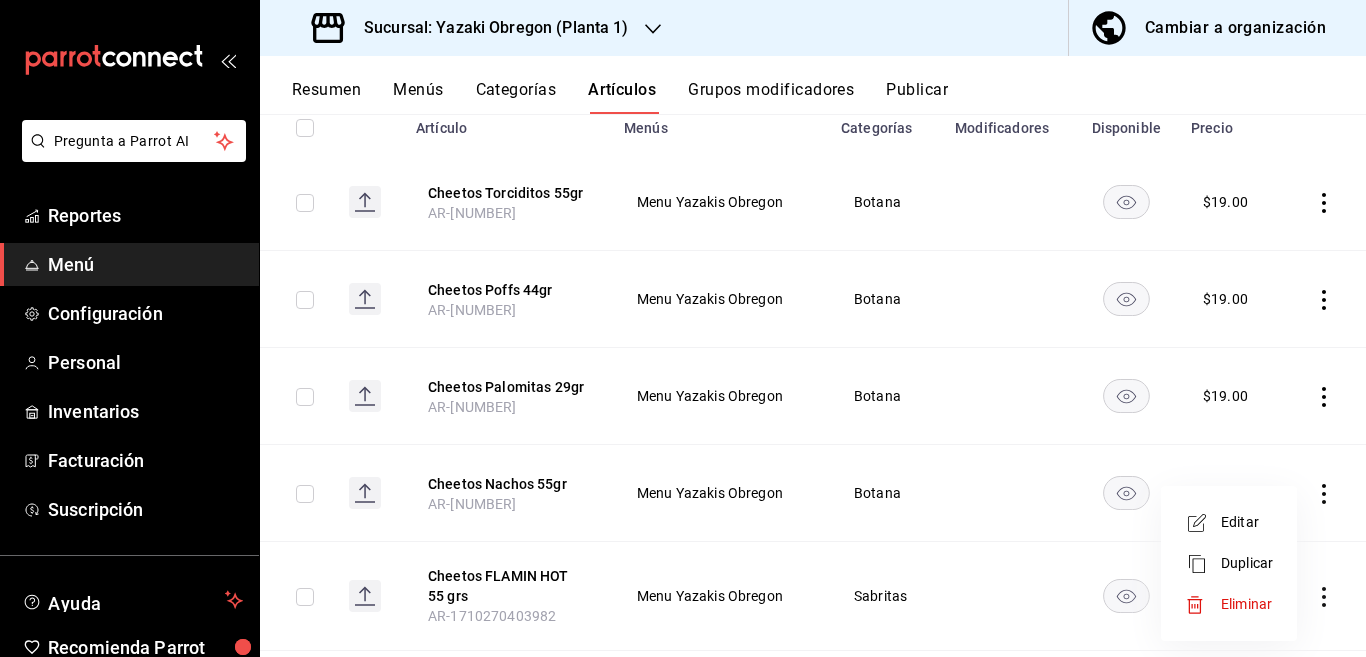 click on "Editar" at bounding box center [1247, 522] 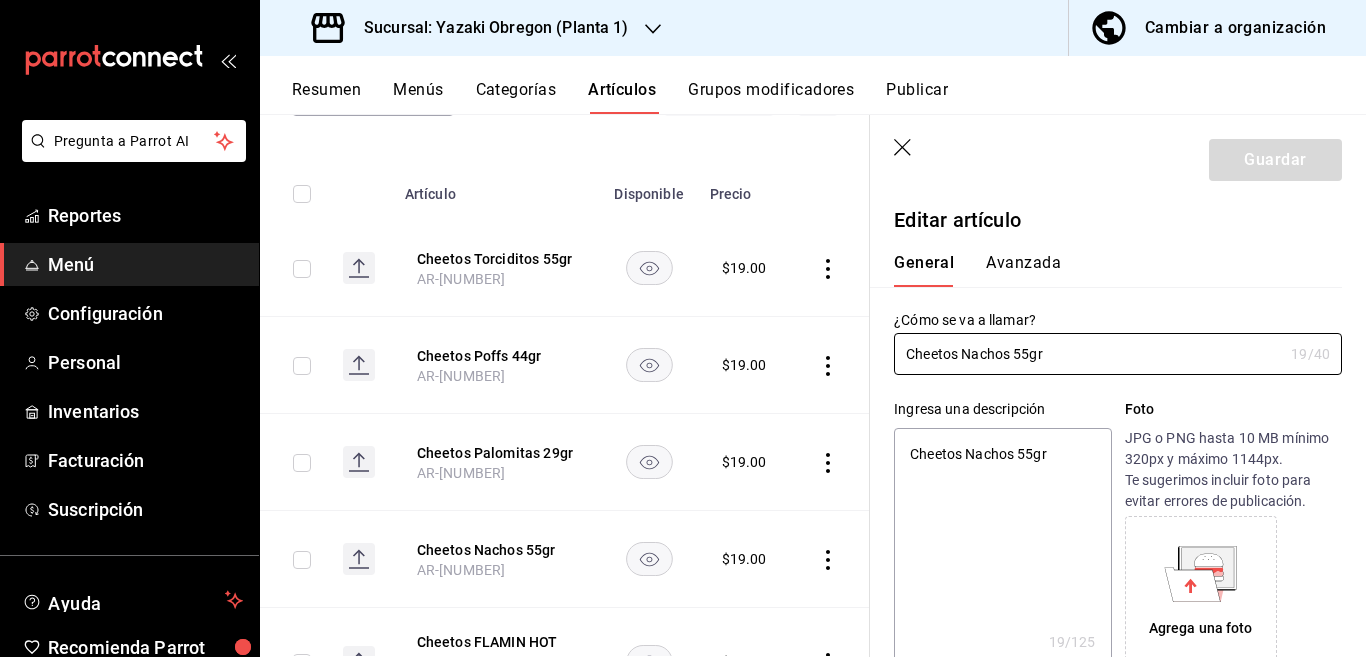 scroll, scrollTop: 244, scrollLeft: 0, axis: vertical 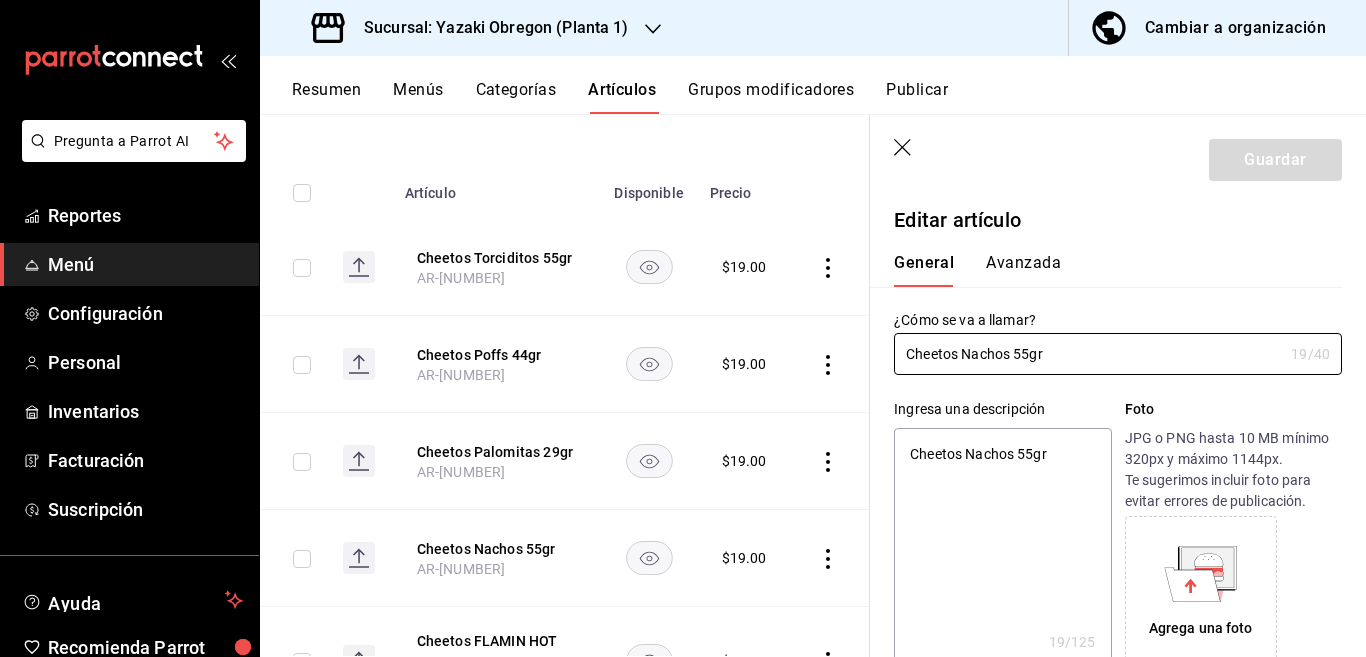 click on "Cheetos Nachos 55gr" at bounding box center (1002, 548) 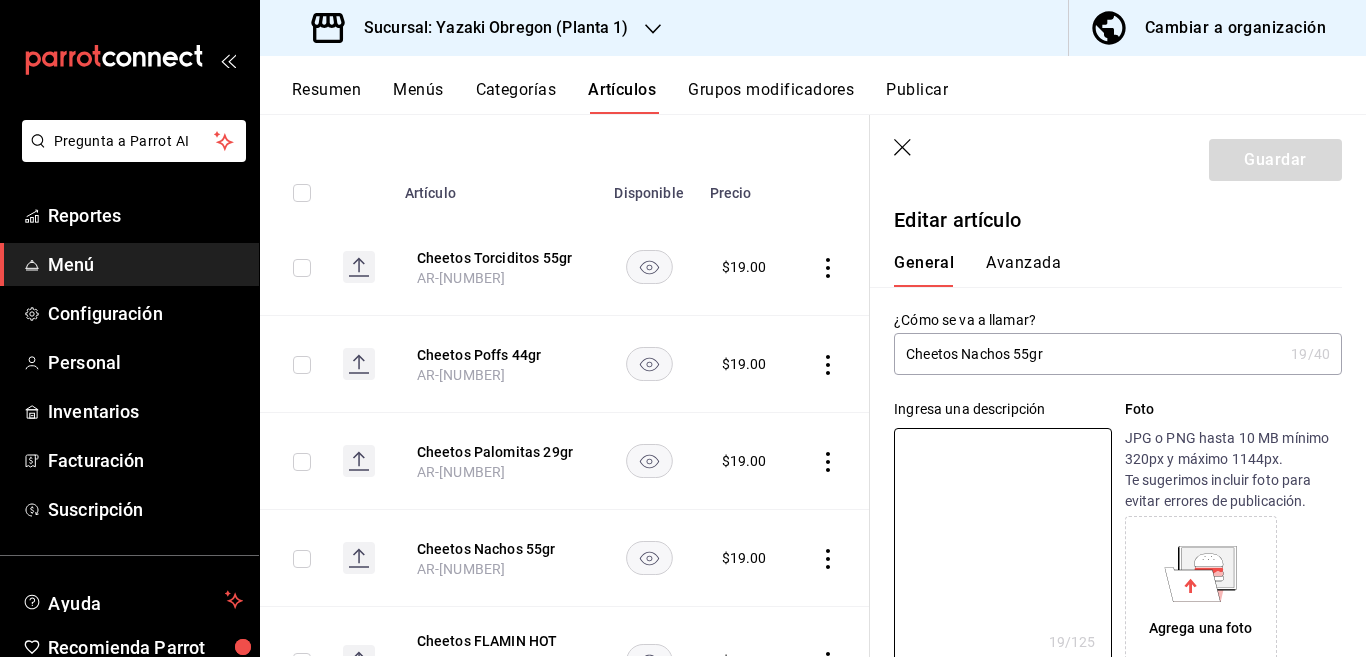 click on "Cheetos Nachos 55gr" at bounding box center (1088, 354) 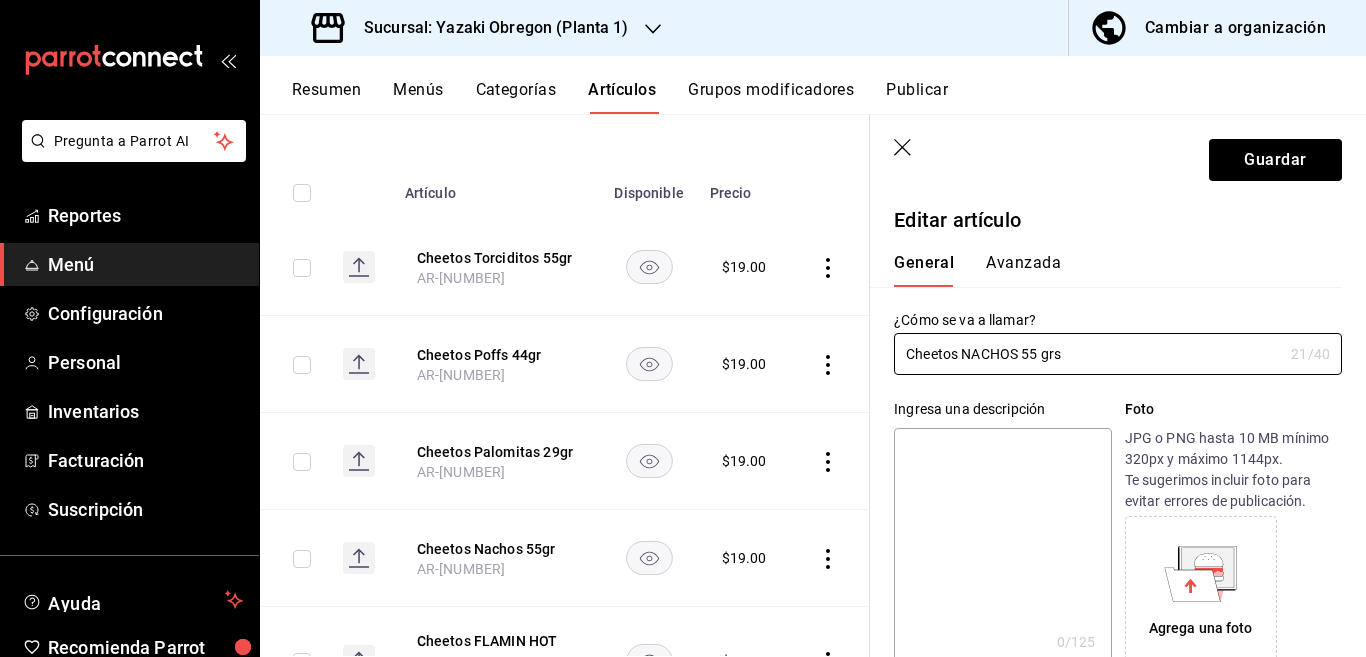 click at bounding box center [1002, 548] 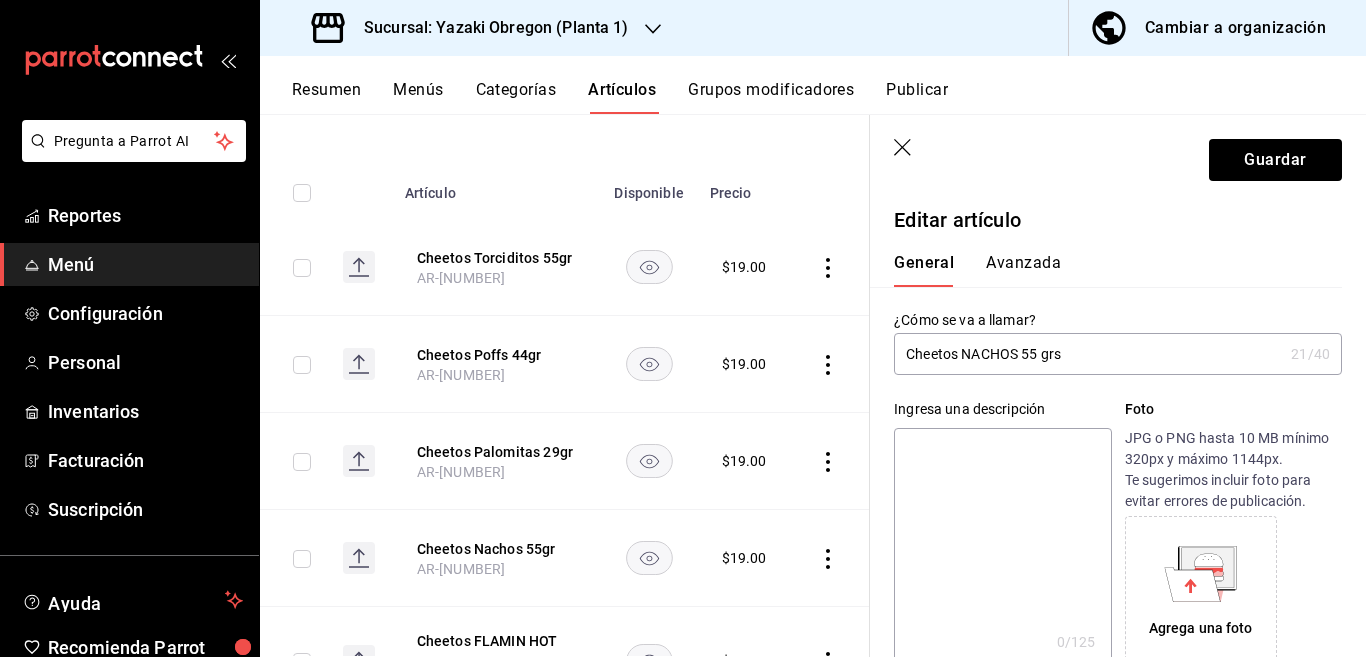 paste on "Cheetos NACHOS 55 grs" 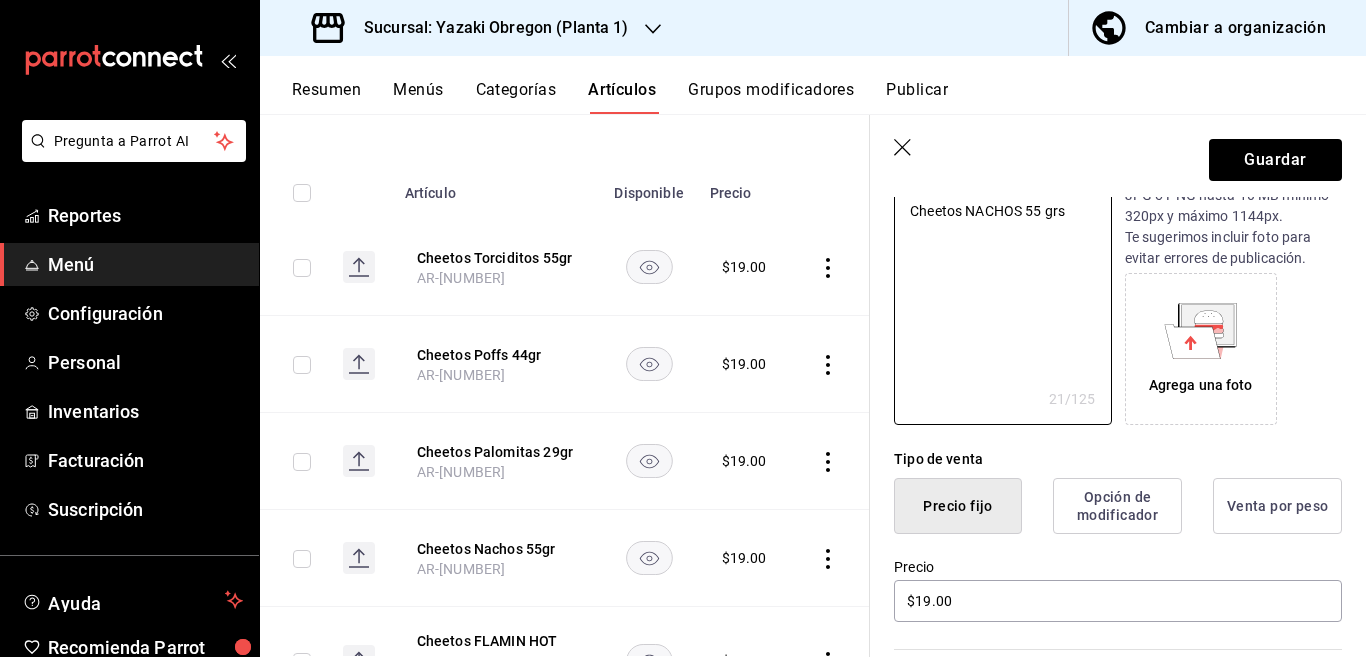 scroll, scrollTop: 325, scrollLeft: 0, axis: vertical 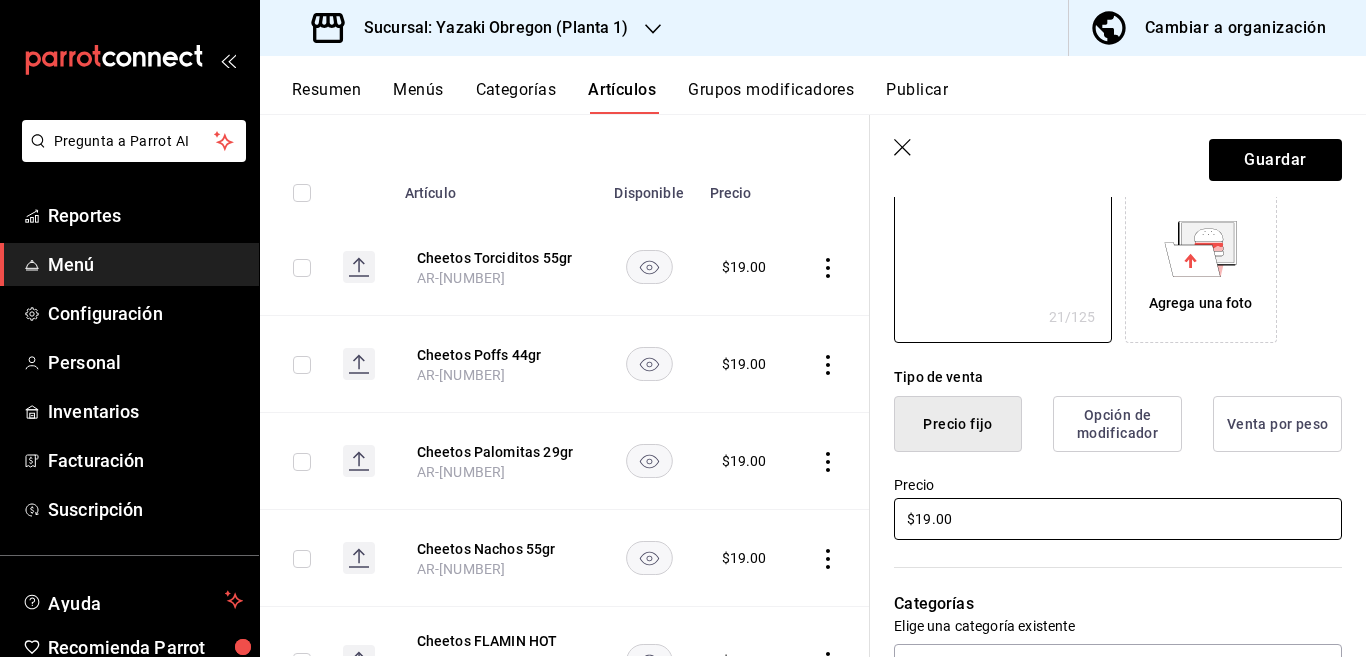 click on "$19.00" at bounding box center (1118, 519) 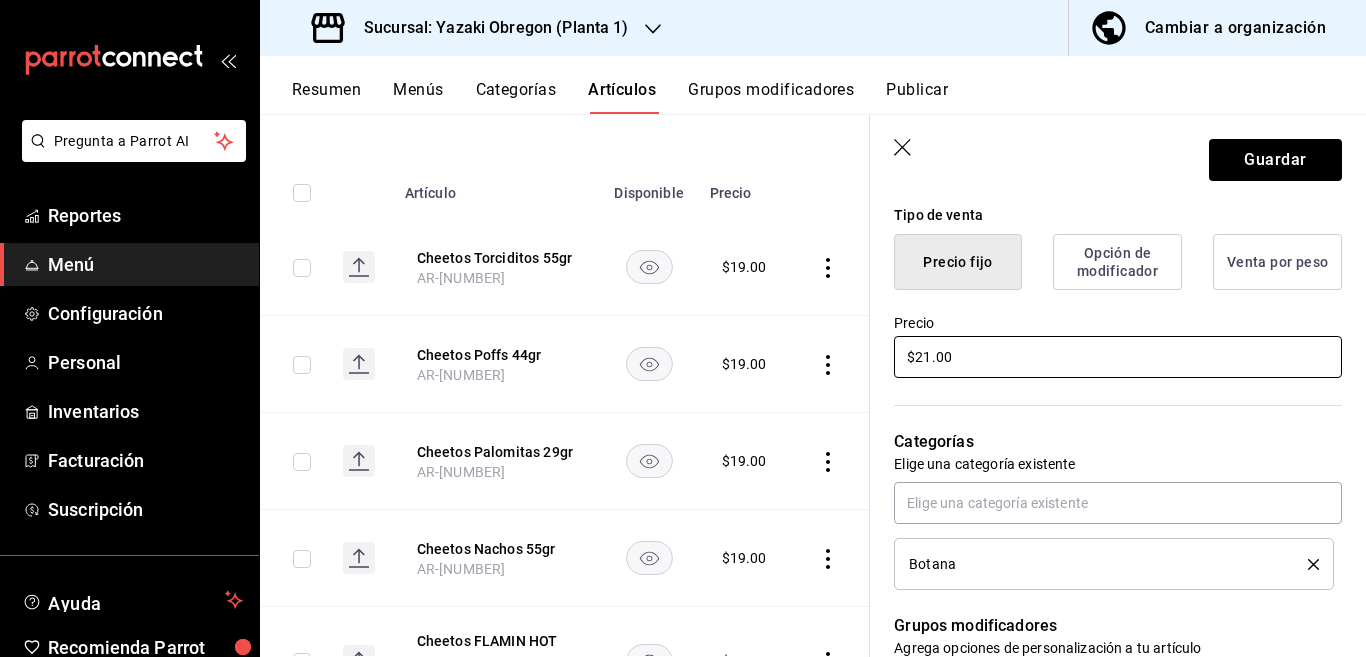 scroll, scrollTop: 568, scrollLeft: 0, axis: vertical 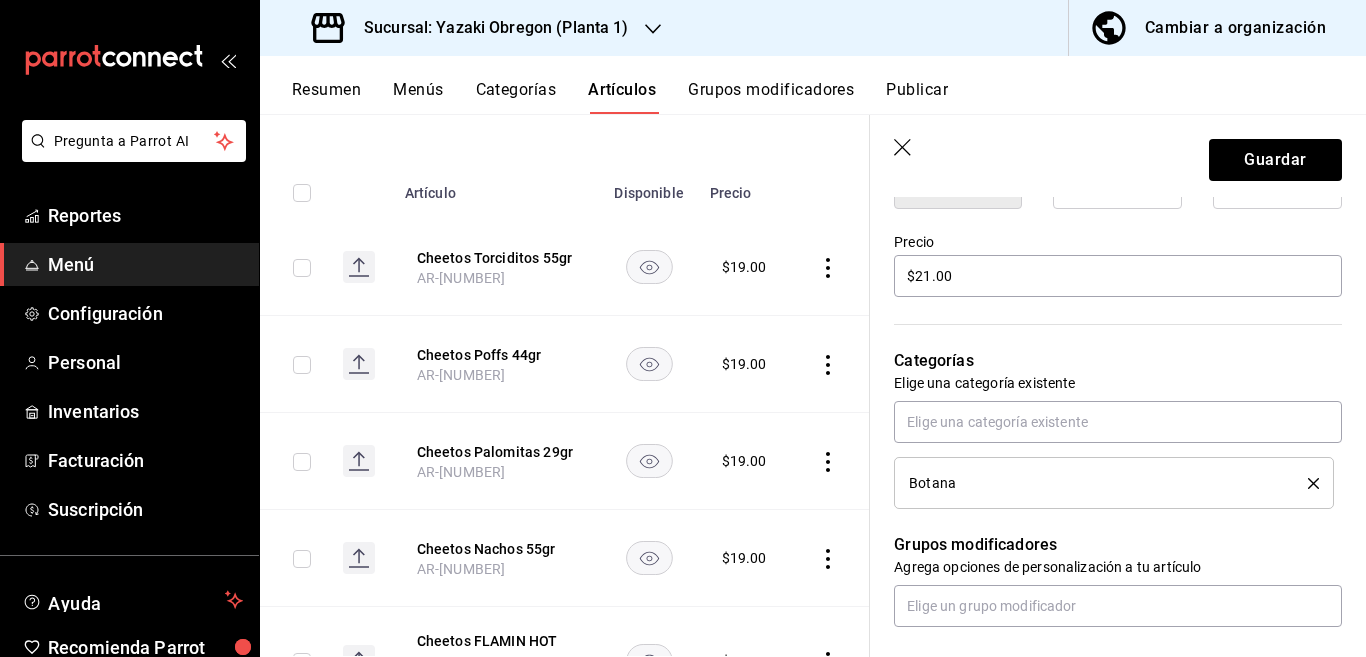 click 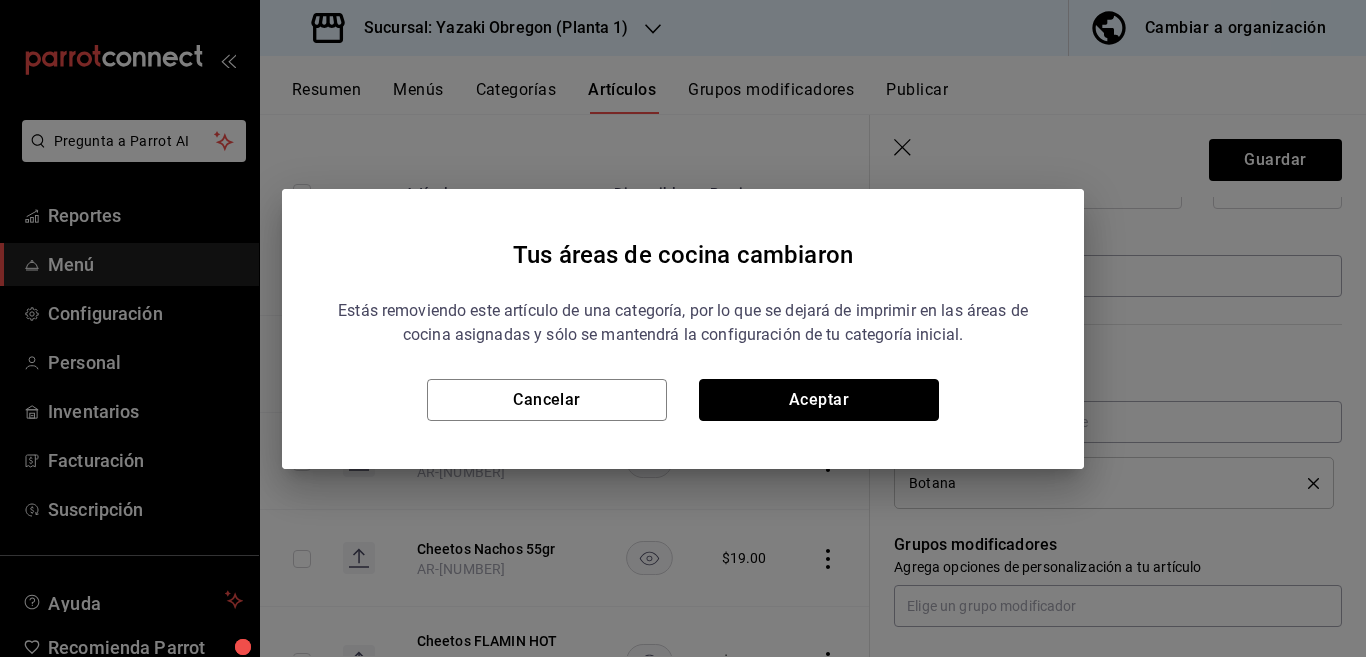 click on "Aceptar" at bounding box center [819, 400] 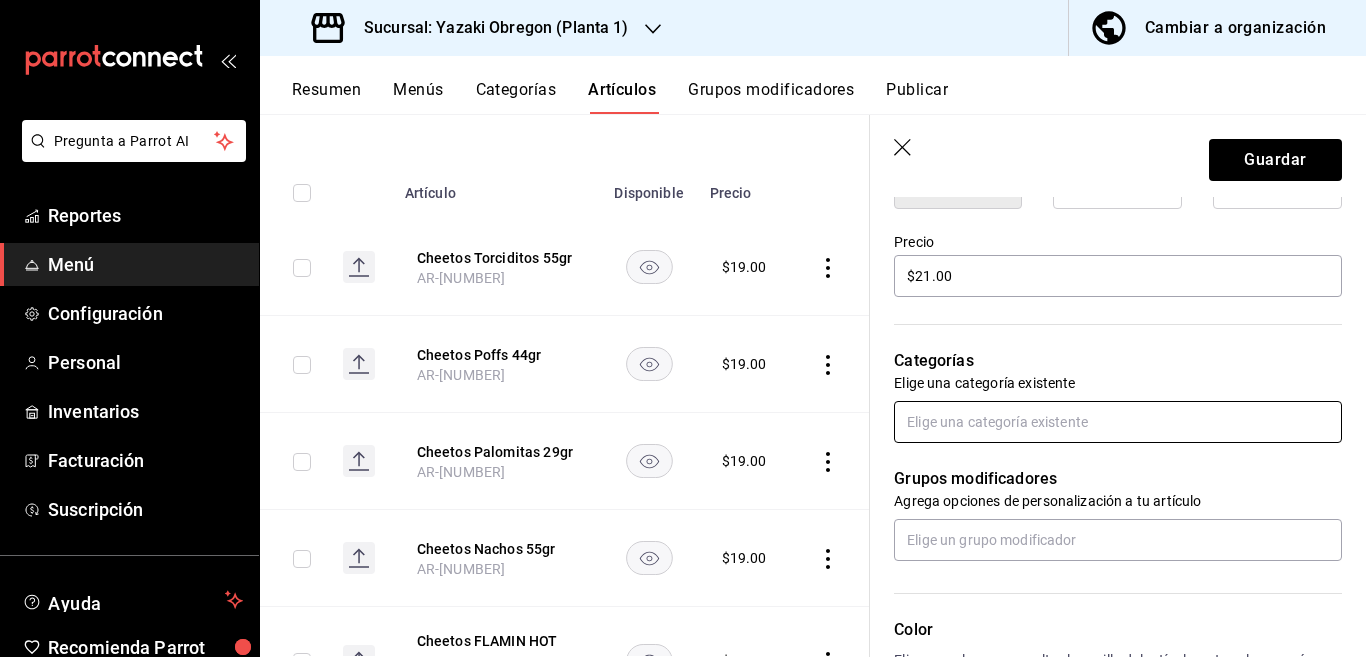 click at bounding box center [1118, 422] 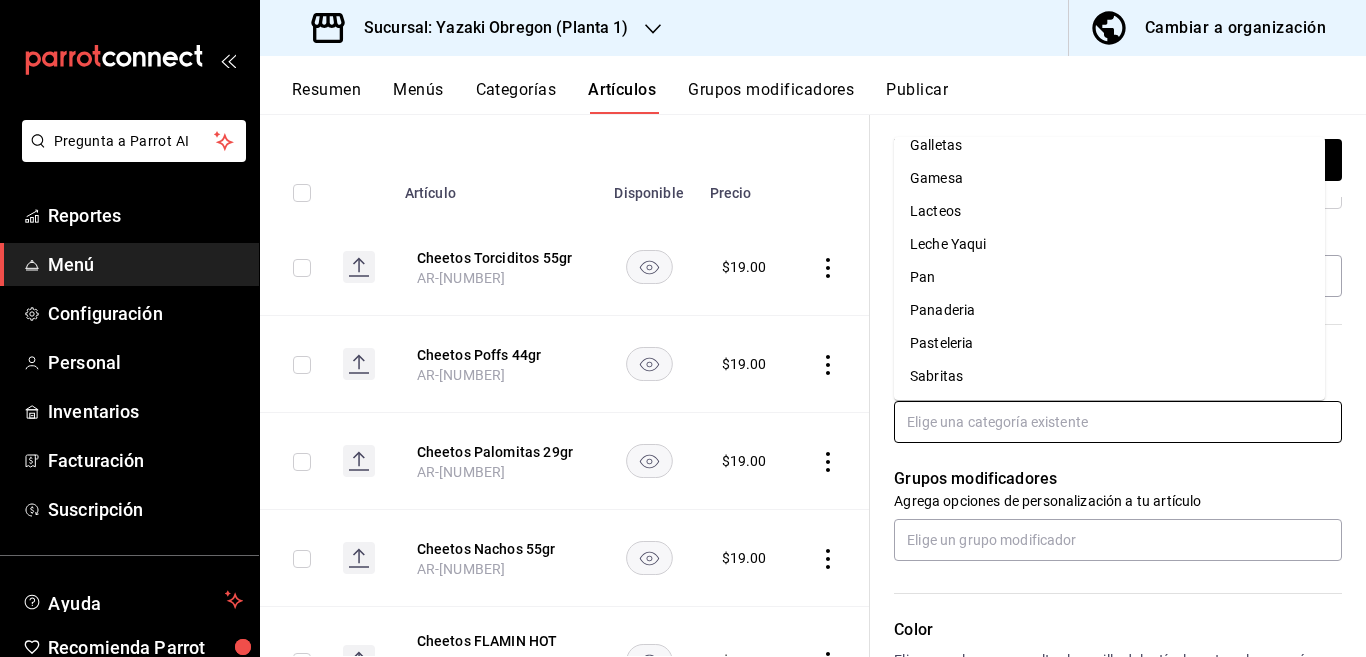 scroll, scrollTop: 281, scrollLeft: 0, axis: vertical 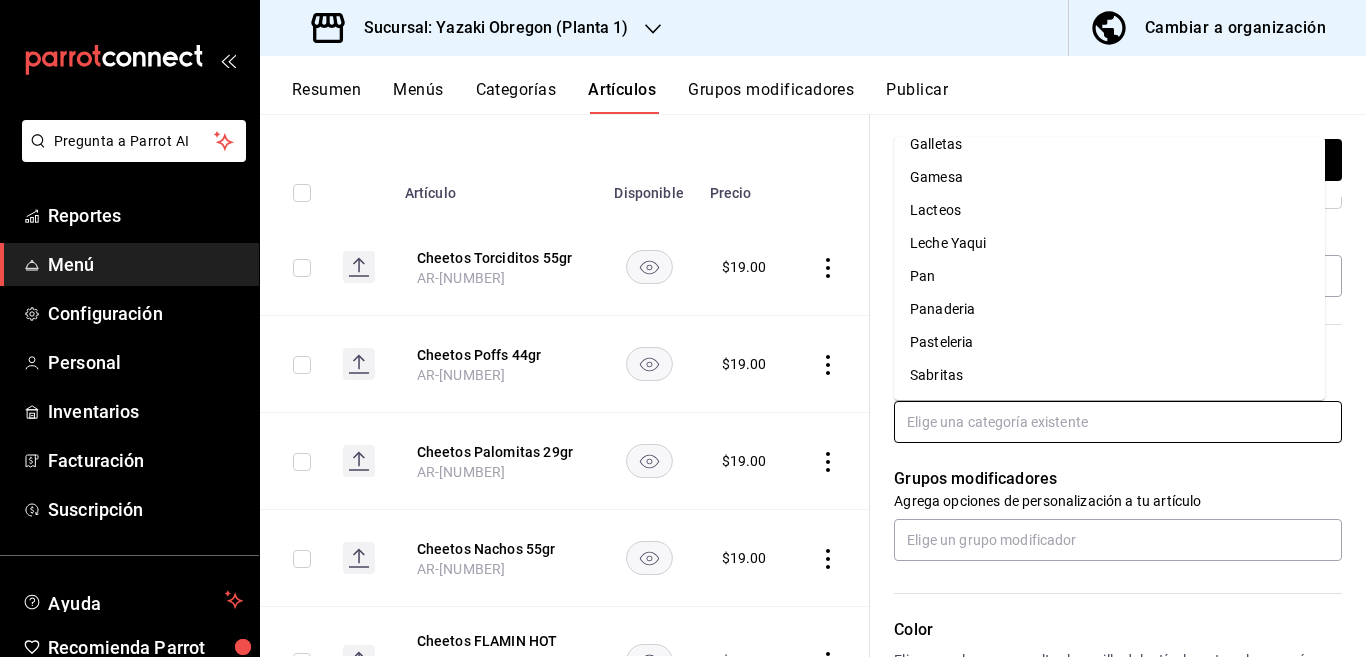 click on "Sabritas" at bounding box center [1109, 375] 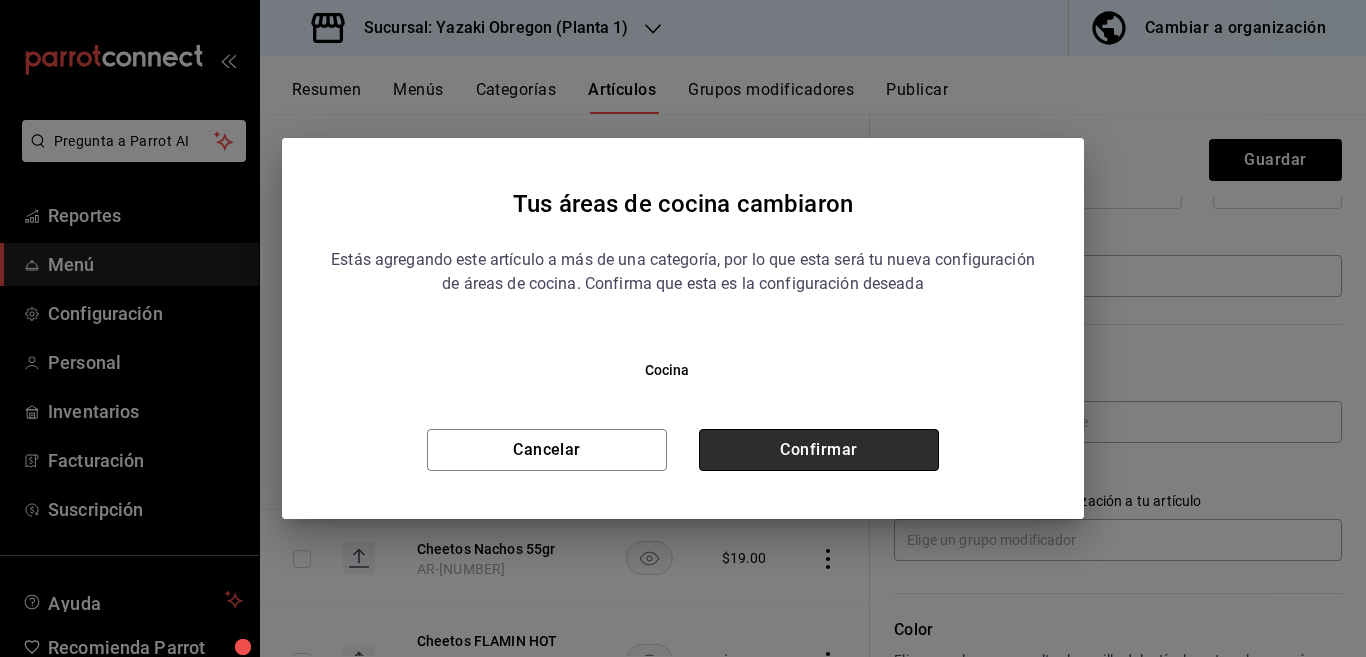 click on "Confirmar" at bounding box center [819, 450] 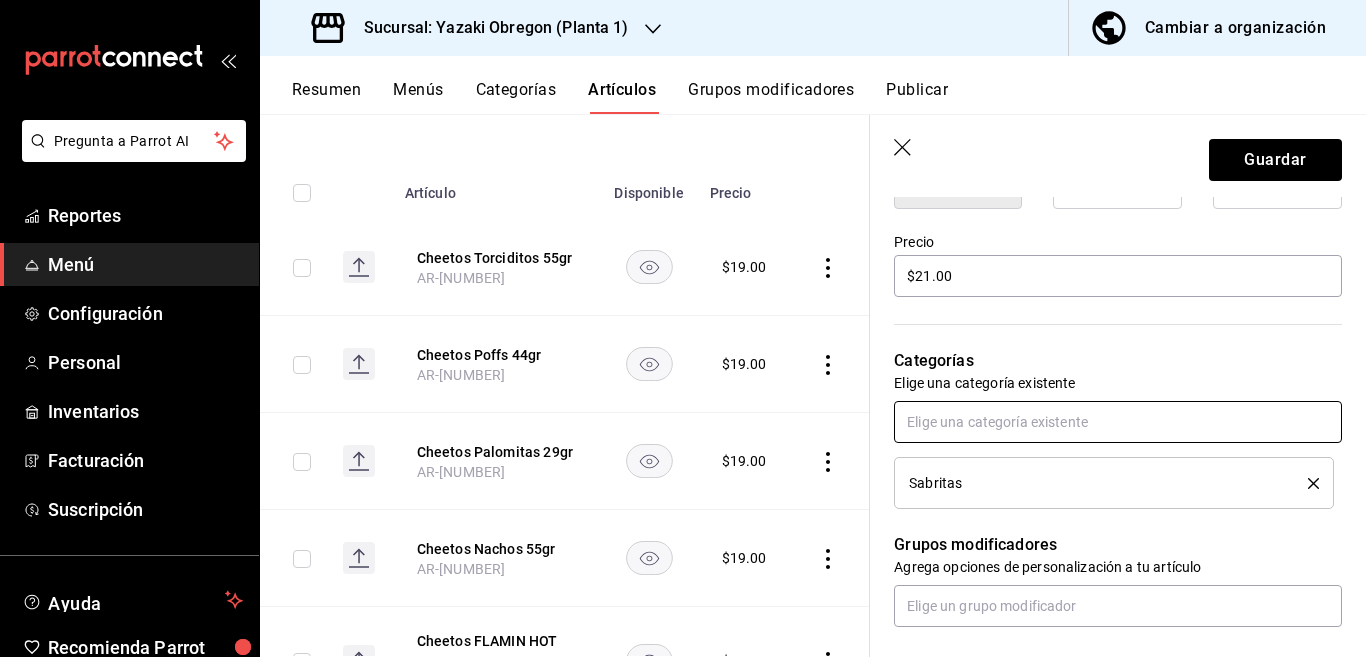 scroll, scrollTop: 569, scrollLeft: 0, axis: vertical 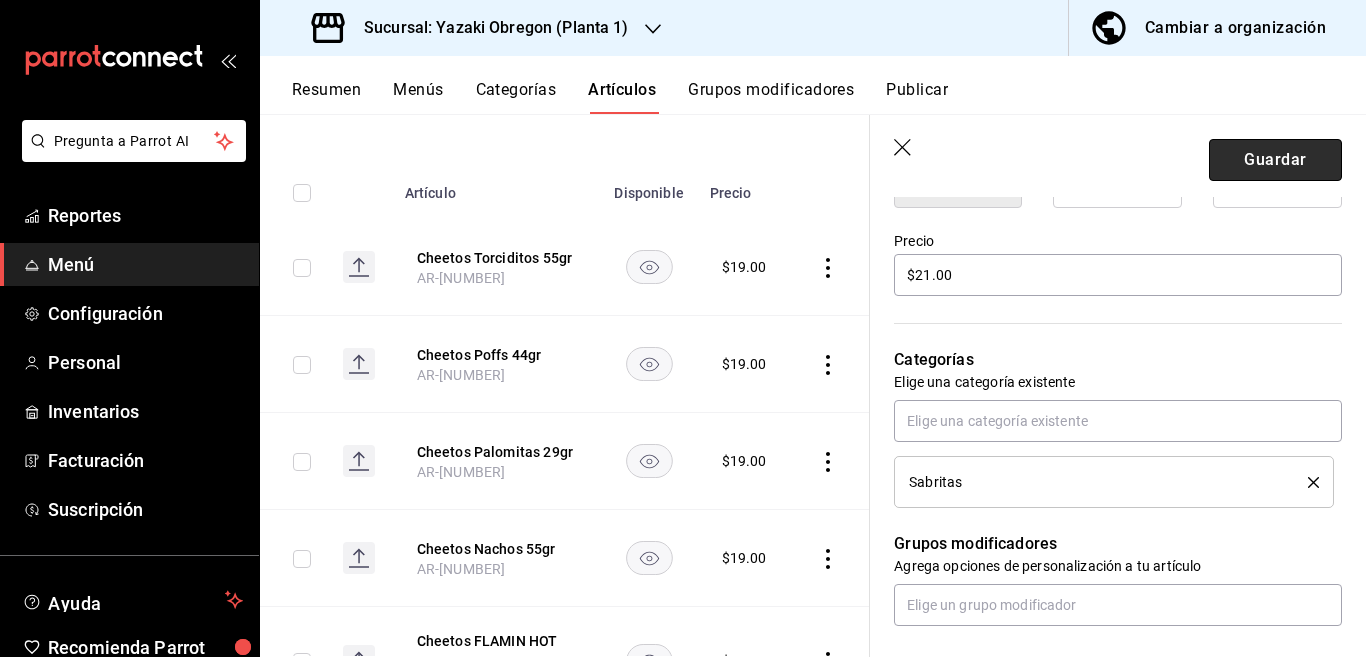 click on "Guardar" at bounding box center [1275, 160] 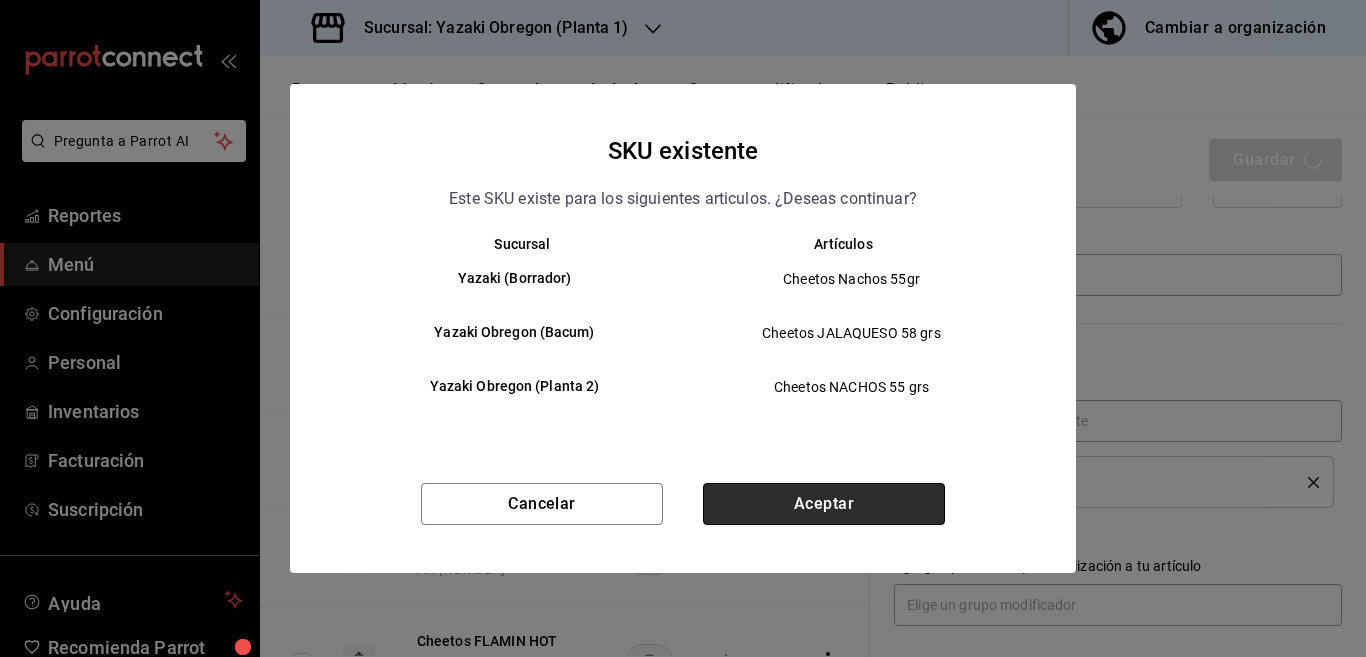 click on "Aceptar" at bounding box center [824, 504] 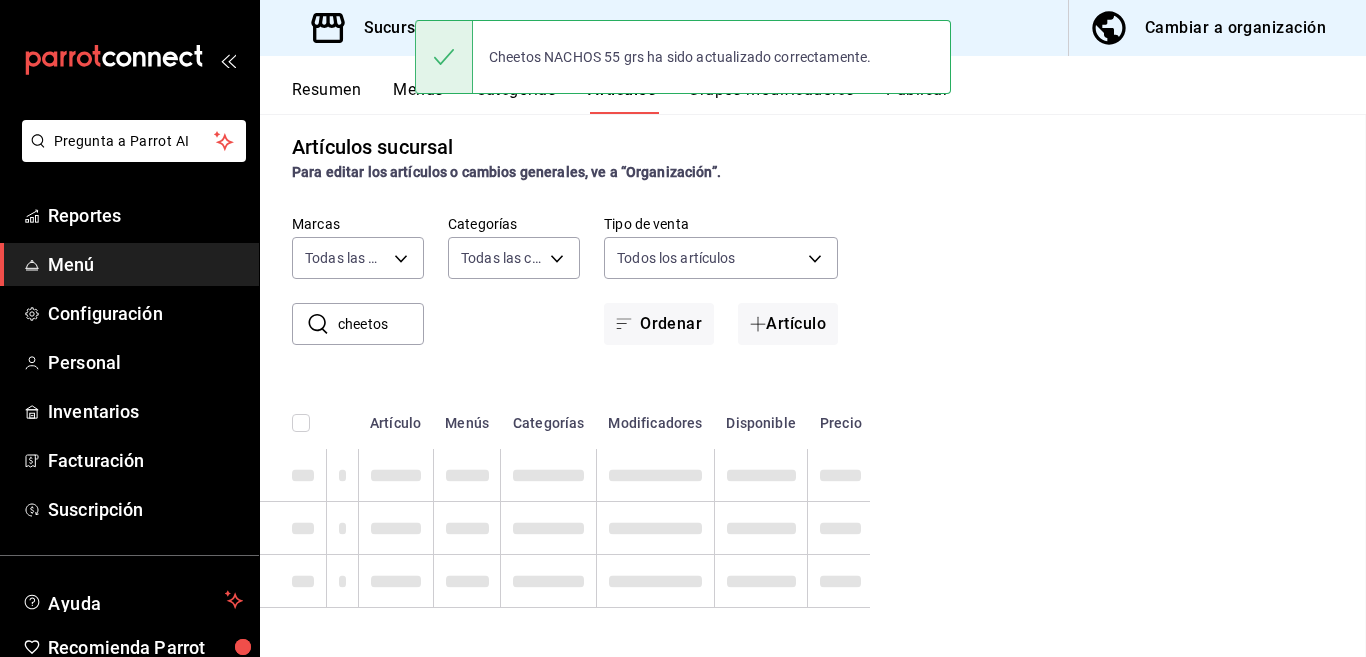 scroll, scrollTop: 0, scrollLeft: 0, axis: both 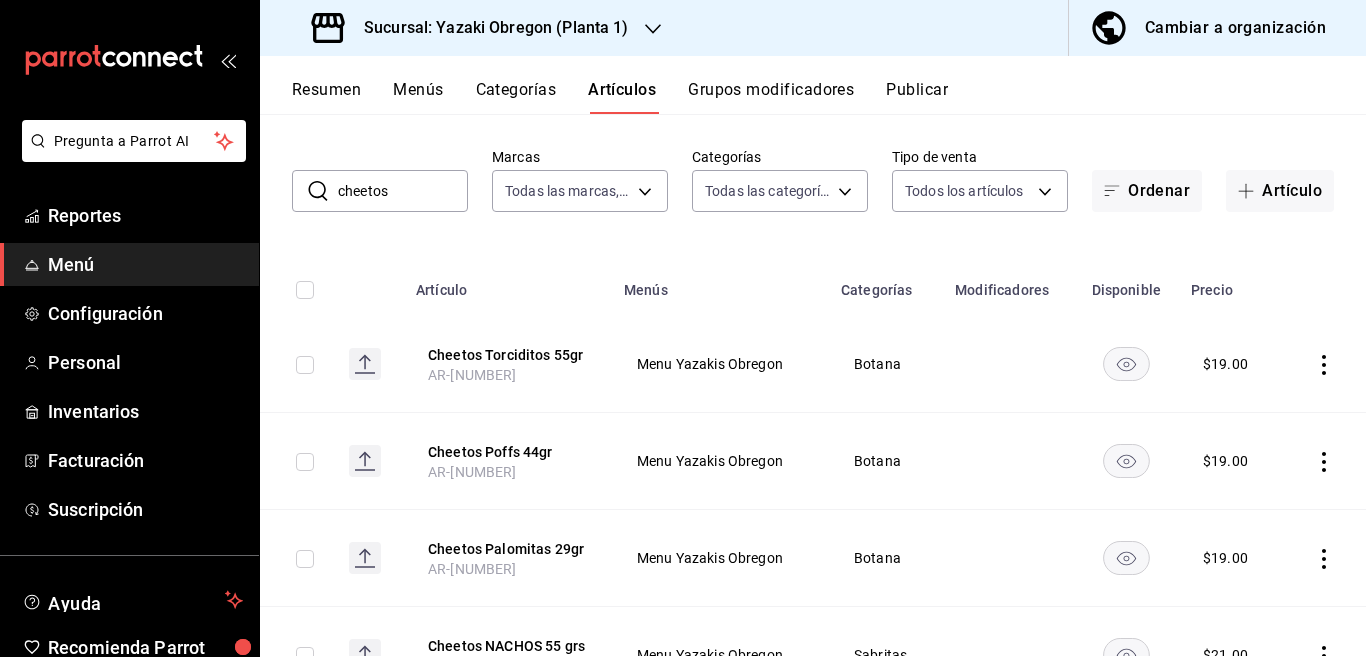 click 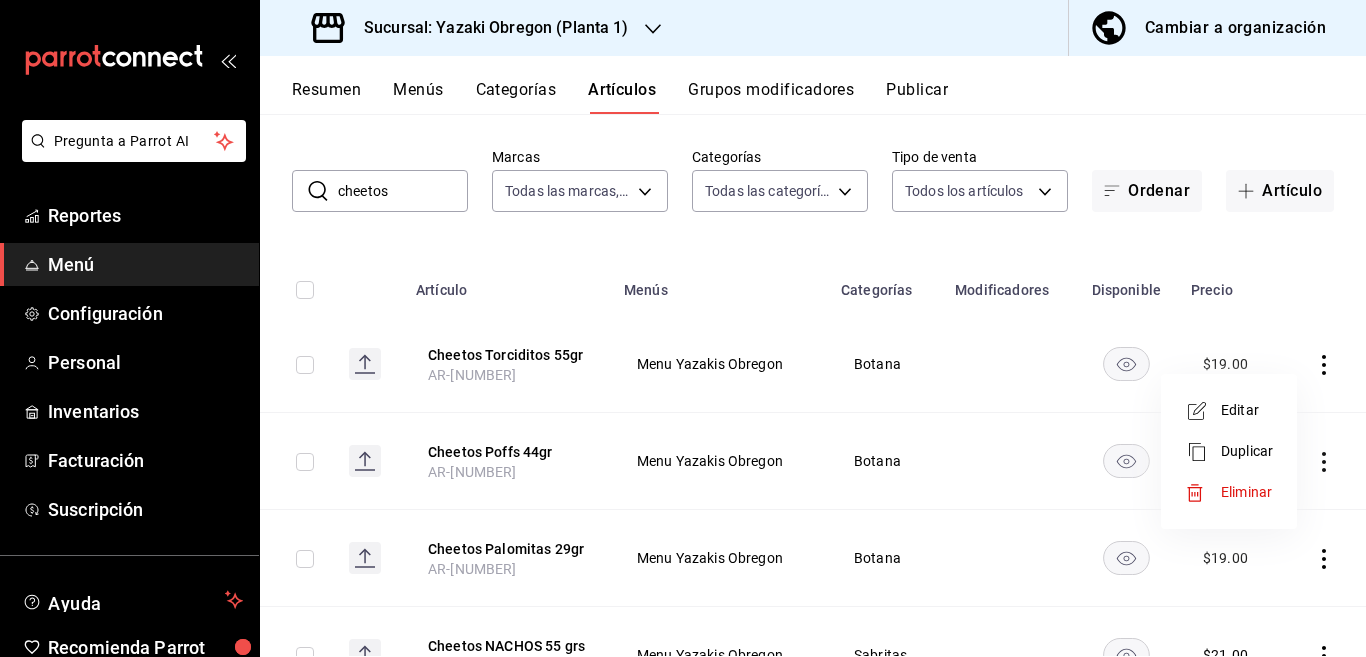 click on "Editar" at bounding box center [1247, 410] 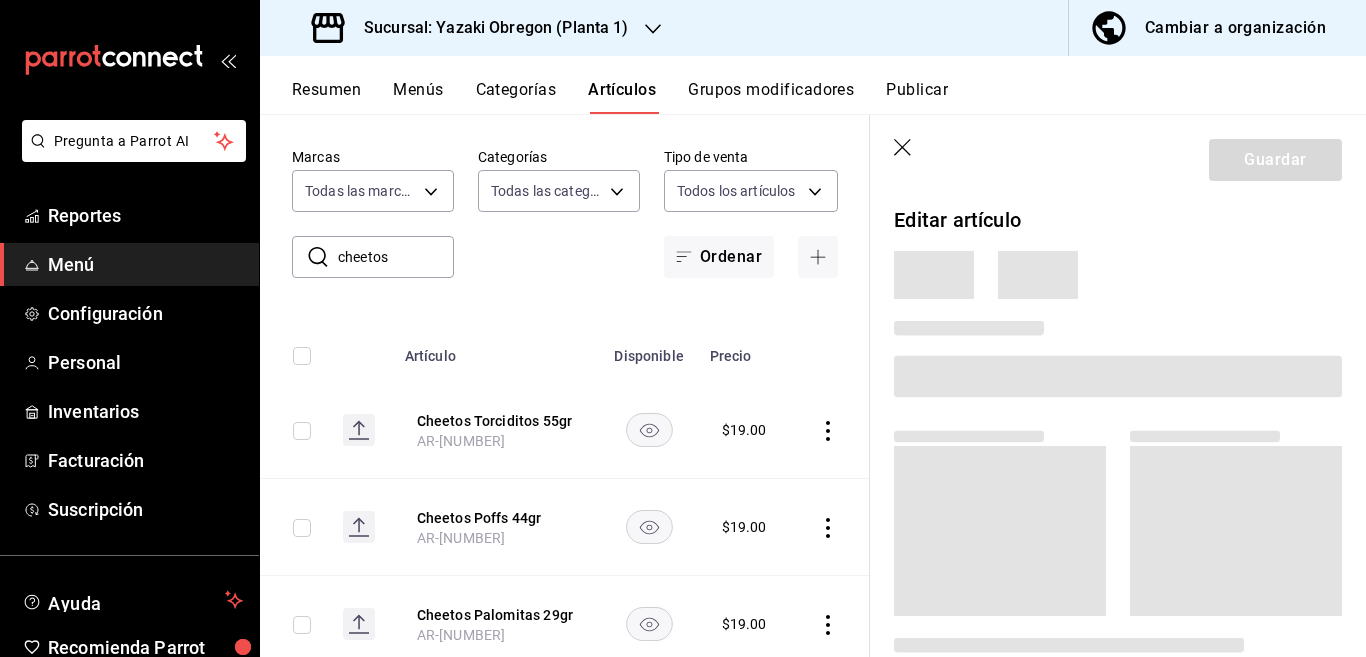 scroll, scrollTop: 81, scrollLeft: 0, axis: vertical 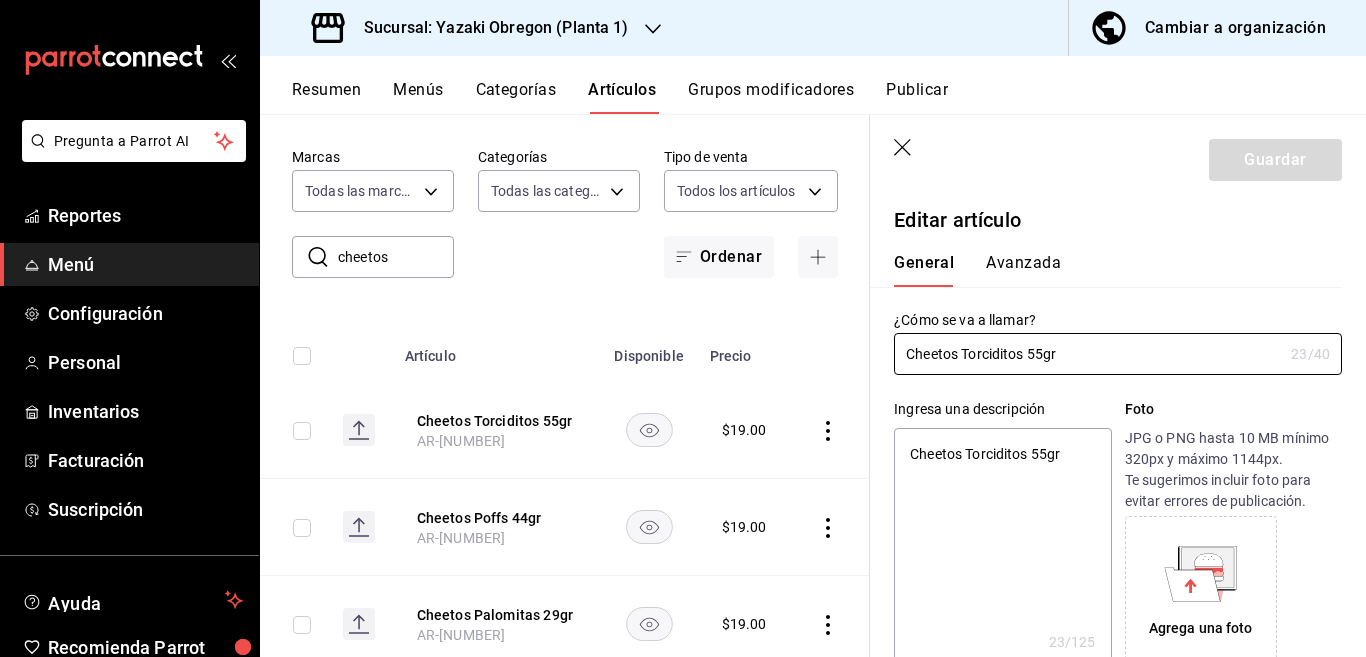 click on "Cheetos Torciditos 55gr" at bounding box center (1002, 548) 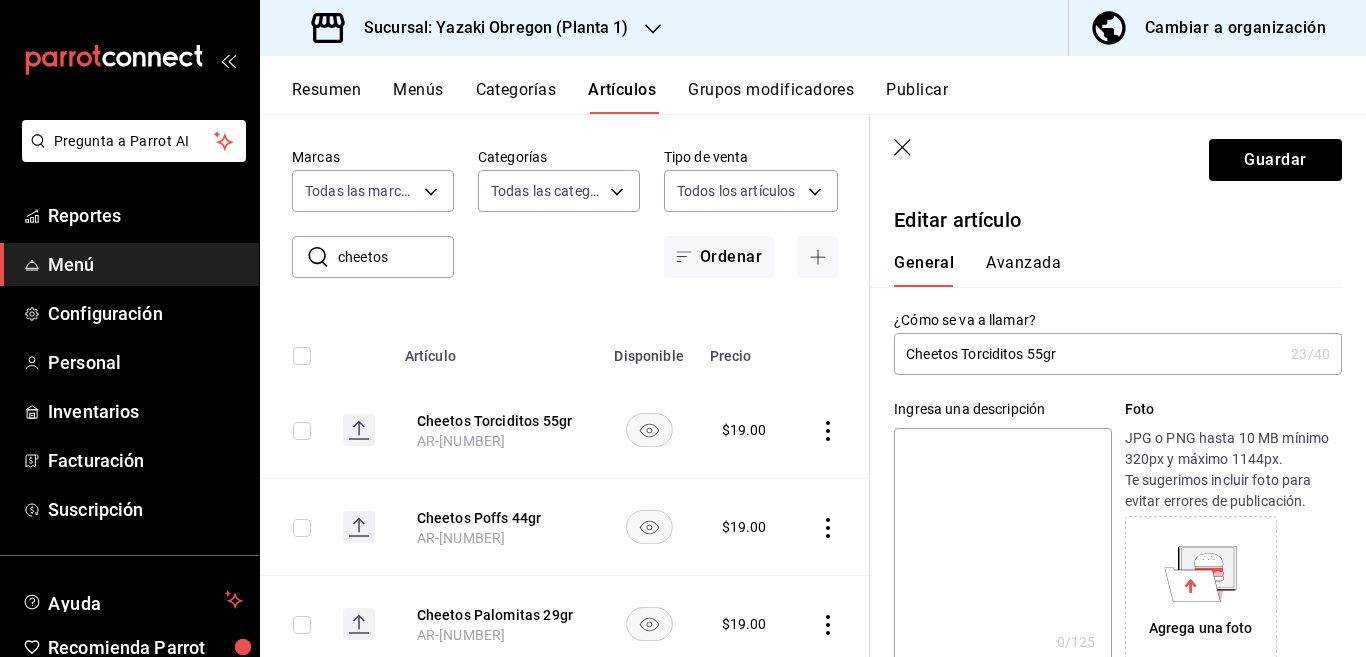 click on "Cheetos Torciditos 55gr" at bounding box center [1088, 354] 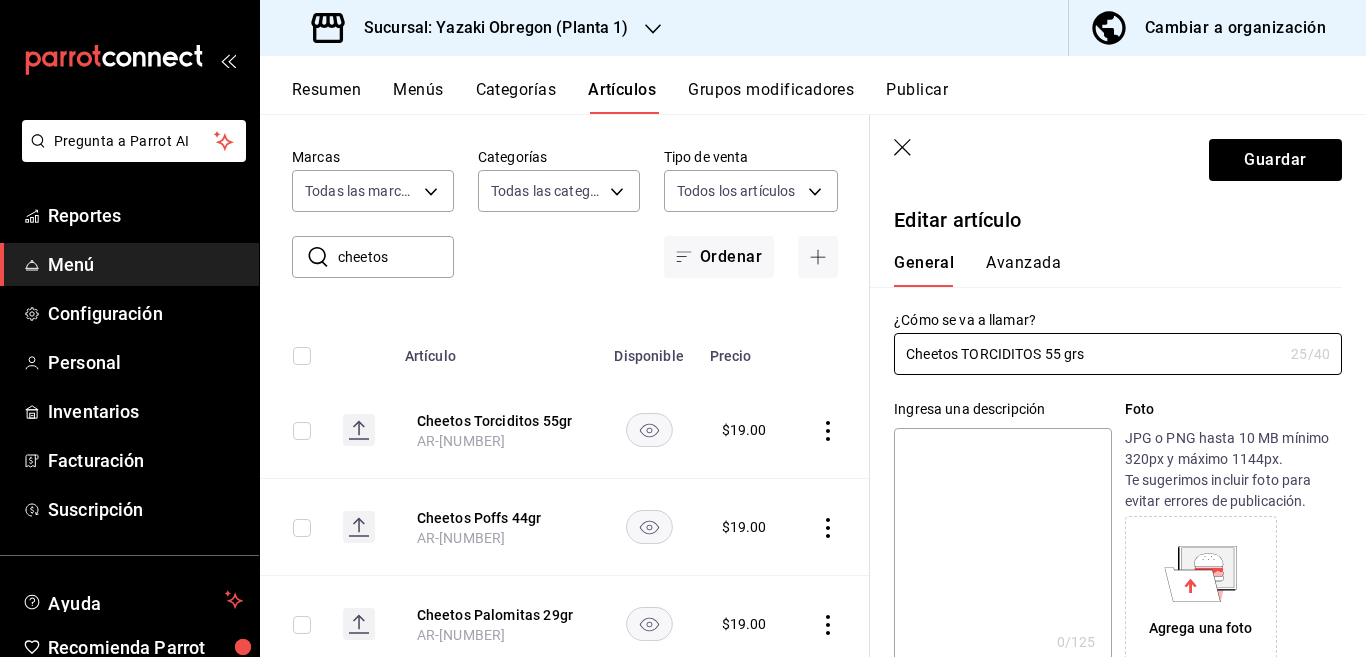 click at bounding box center (1002, 548) 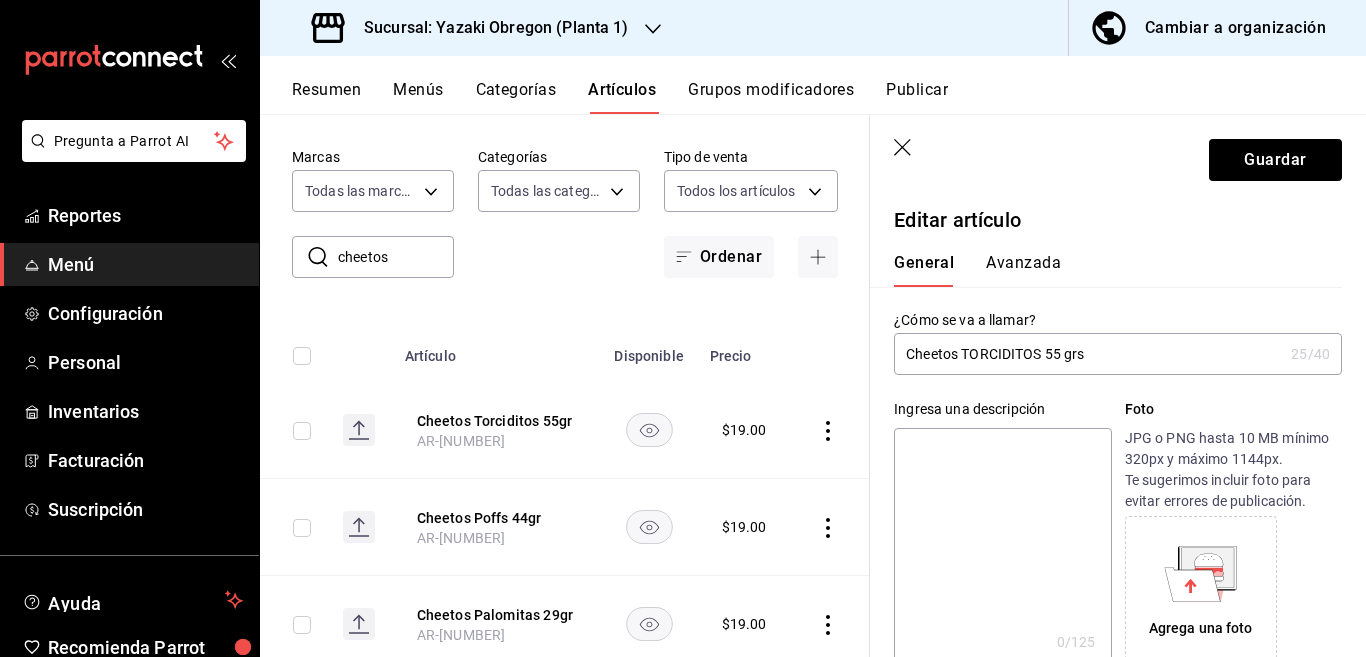 paste on "Cheetos TORCIDITOS 55 grs" 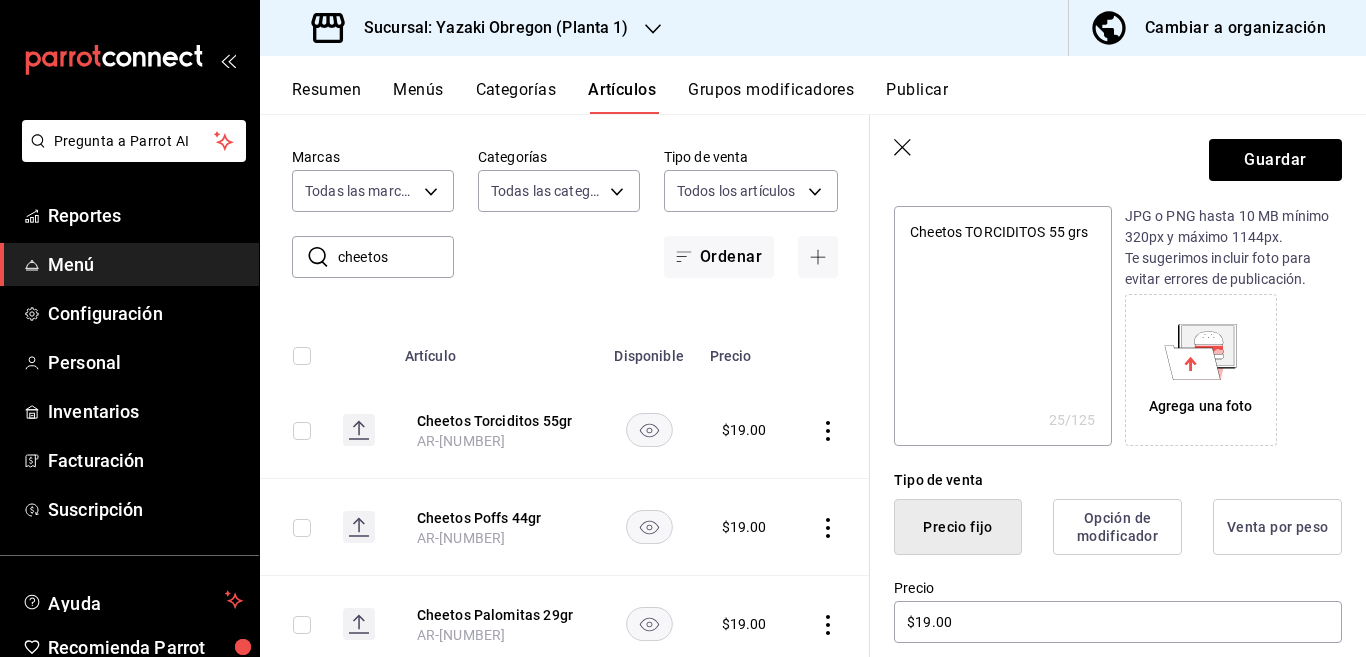 scroll, scrollTop: 325, scrollLeft: 0, axis: vertical 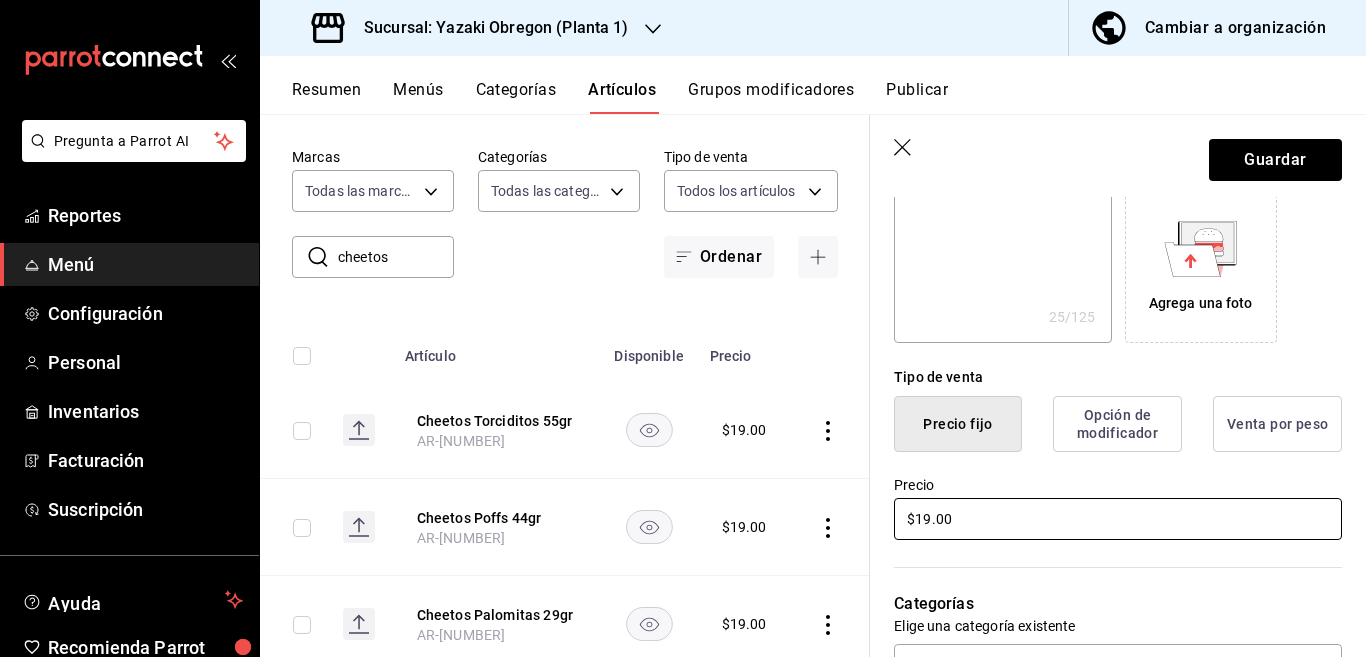 click on "$19.00" at bounding box center [1118, 519] 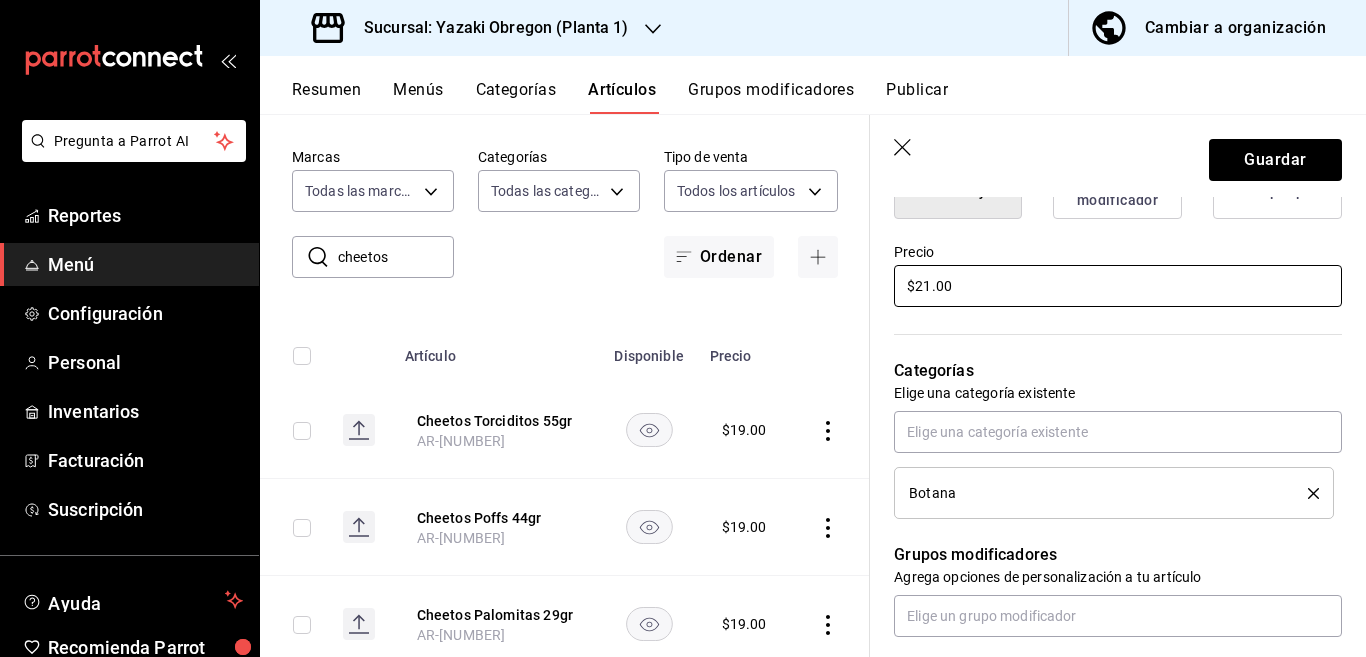 scroll, scrollTop: 568, scrollLeft: 0, axis: vertical 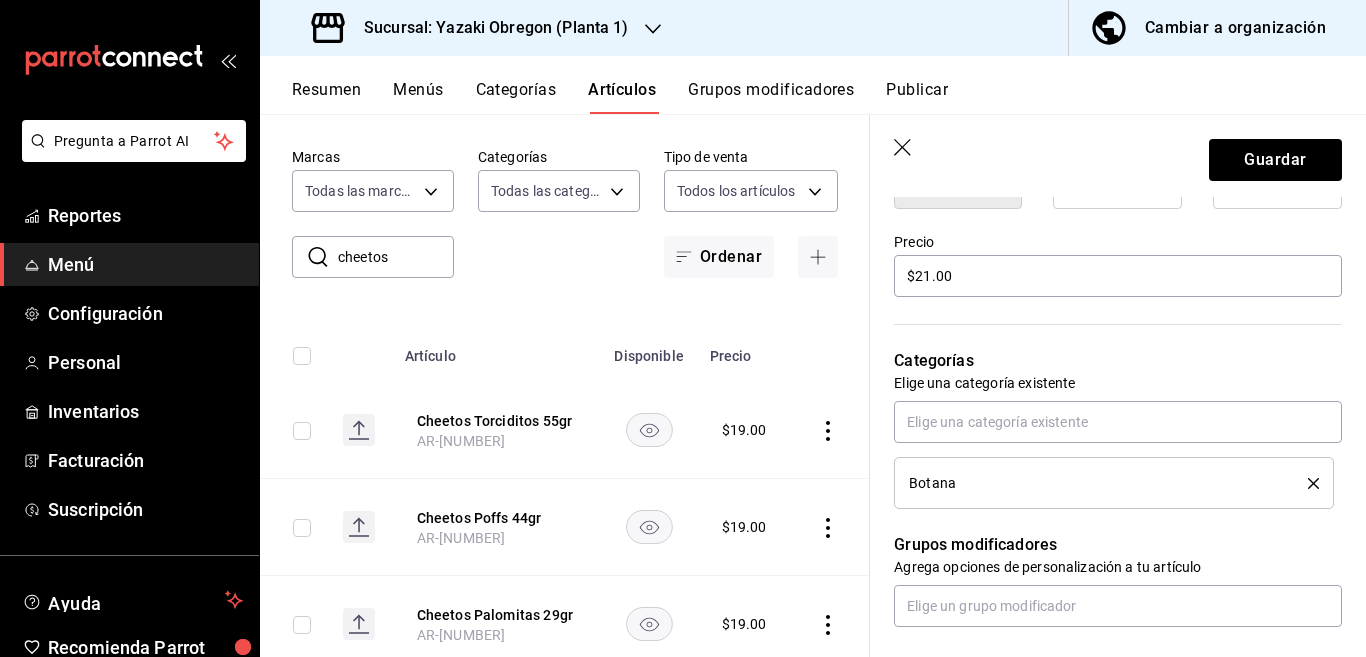 click 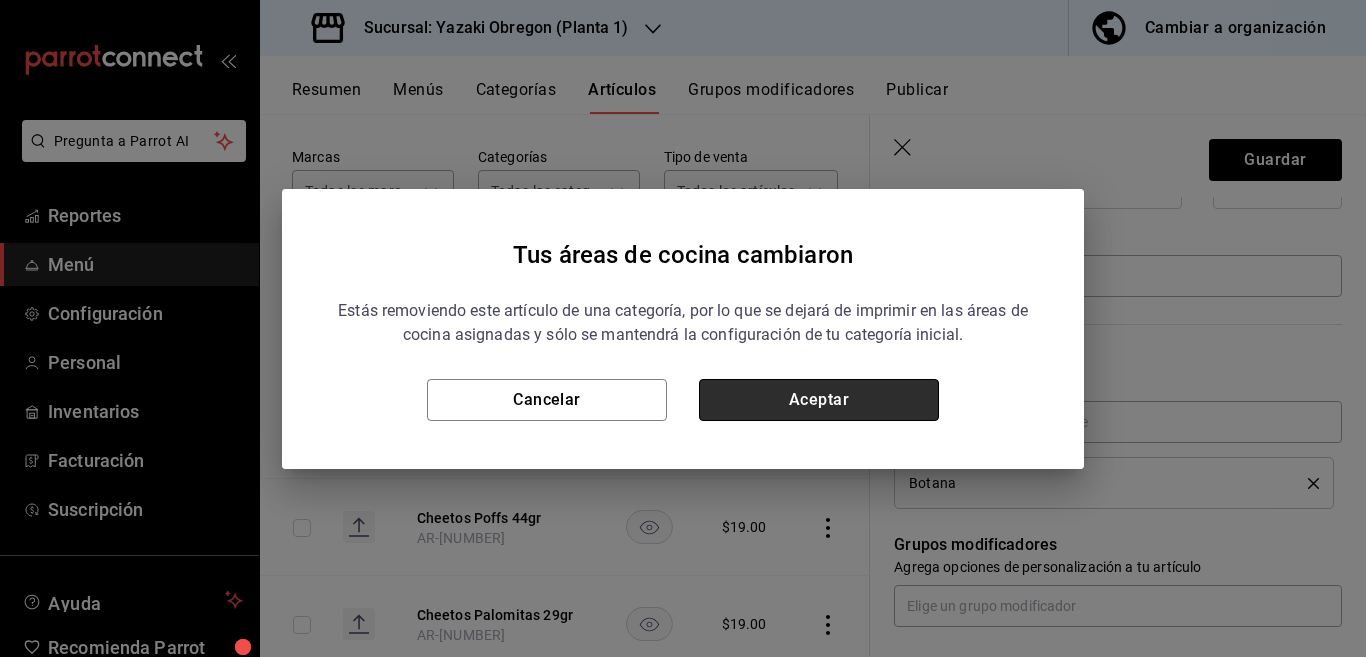 click on "Aceptar" at bounding box center (819, 400) 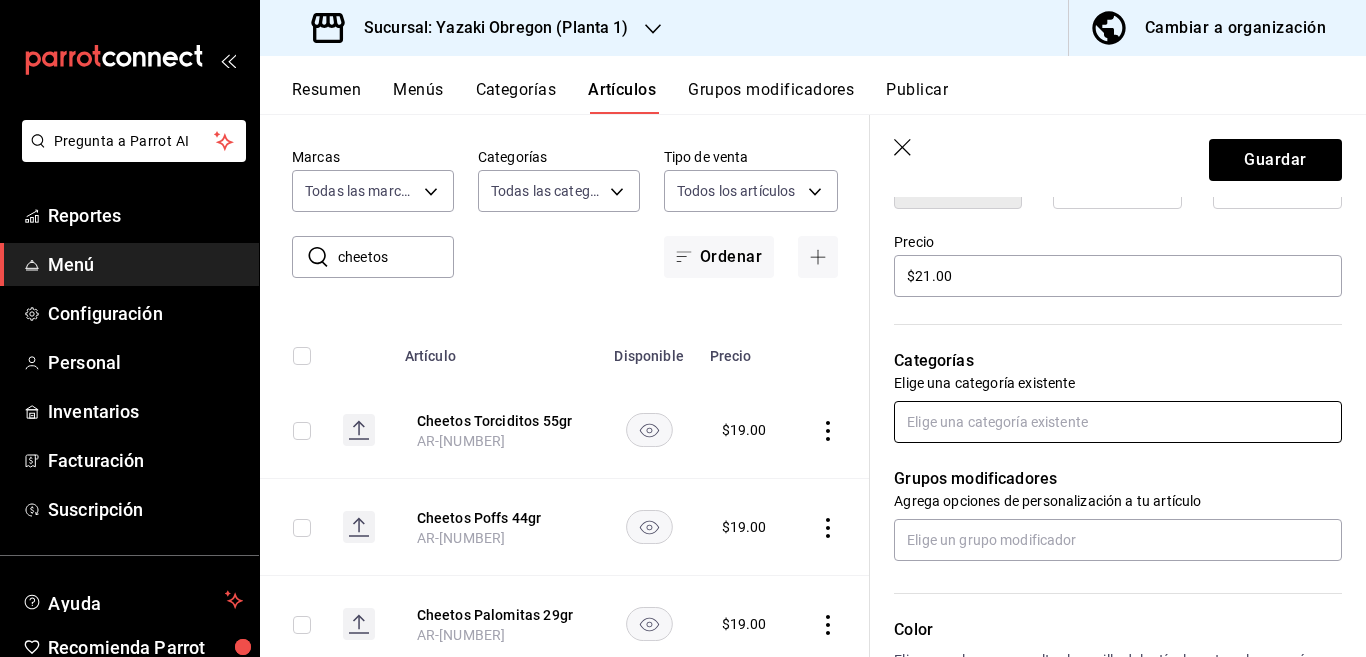 click at bounding box center [1118, 422] 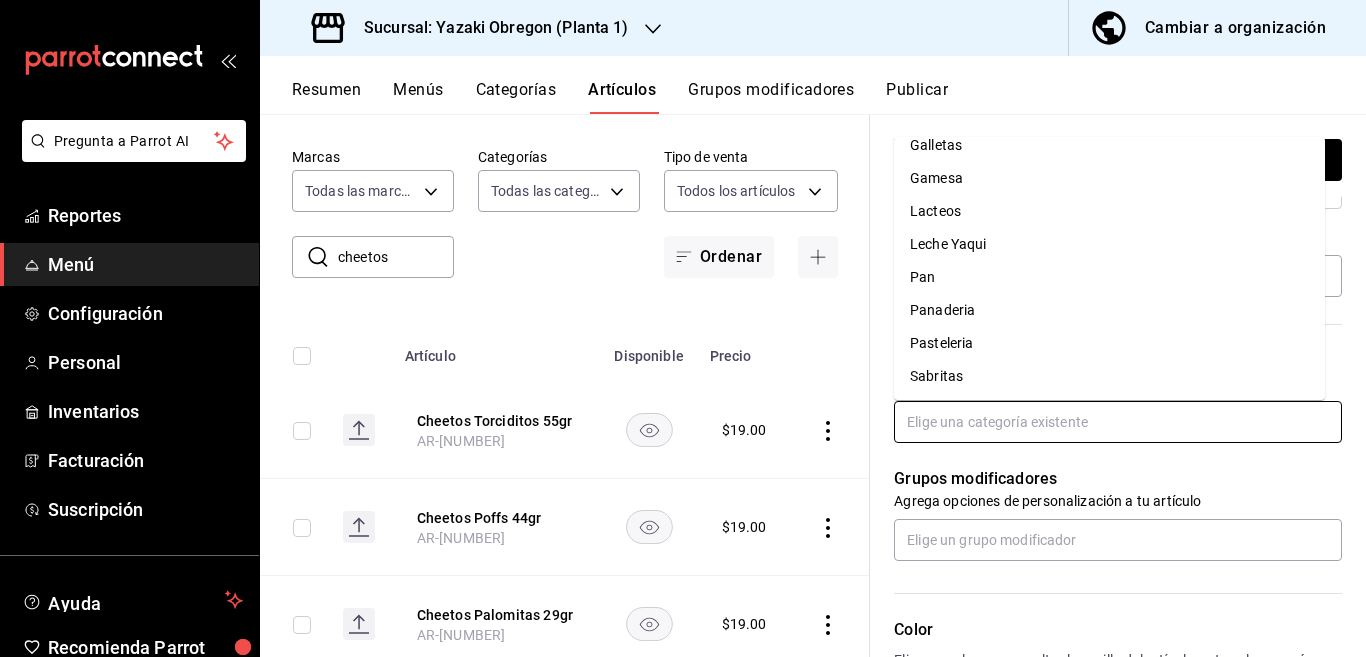 scroll, scrollTop: 281, scrollLeft: 0, axis: vertical 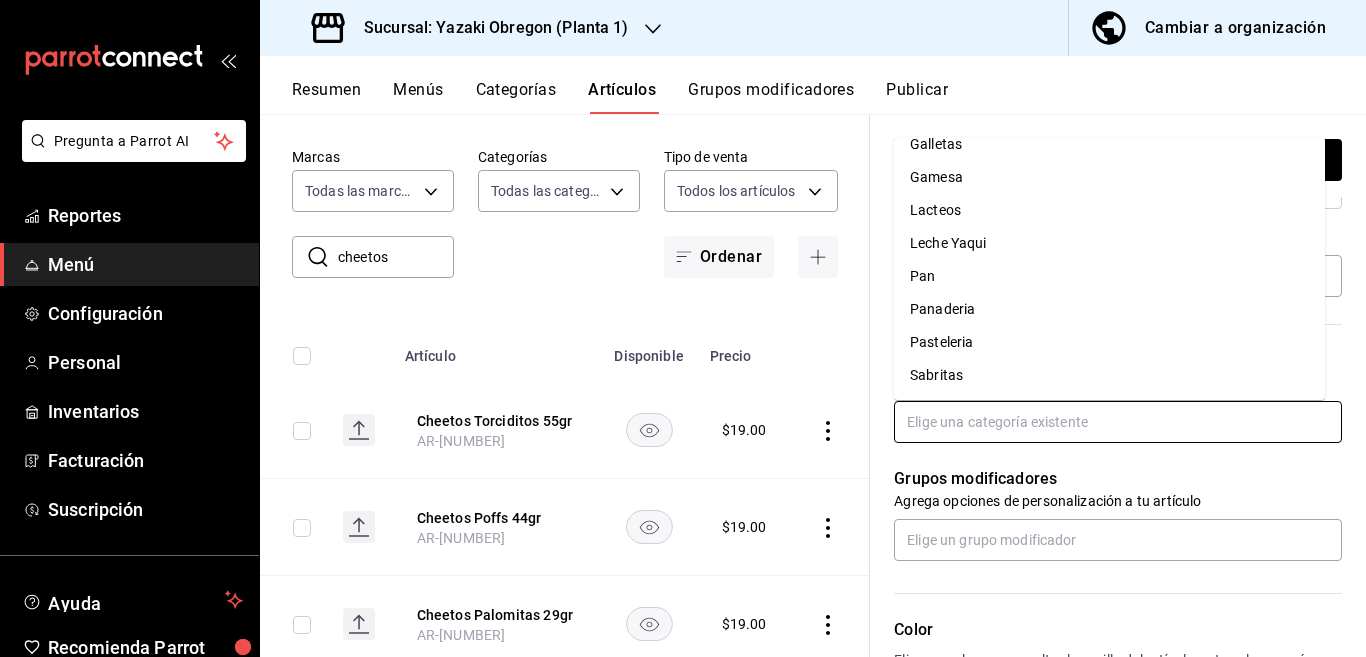 click on "Sabritas" at bounding box center (1109, 375) 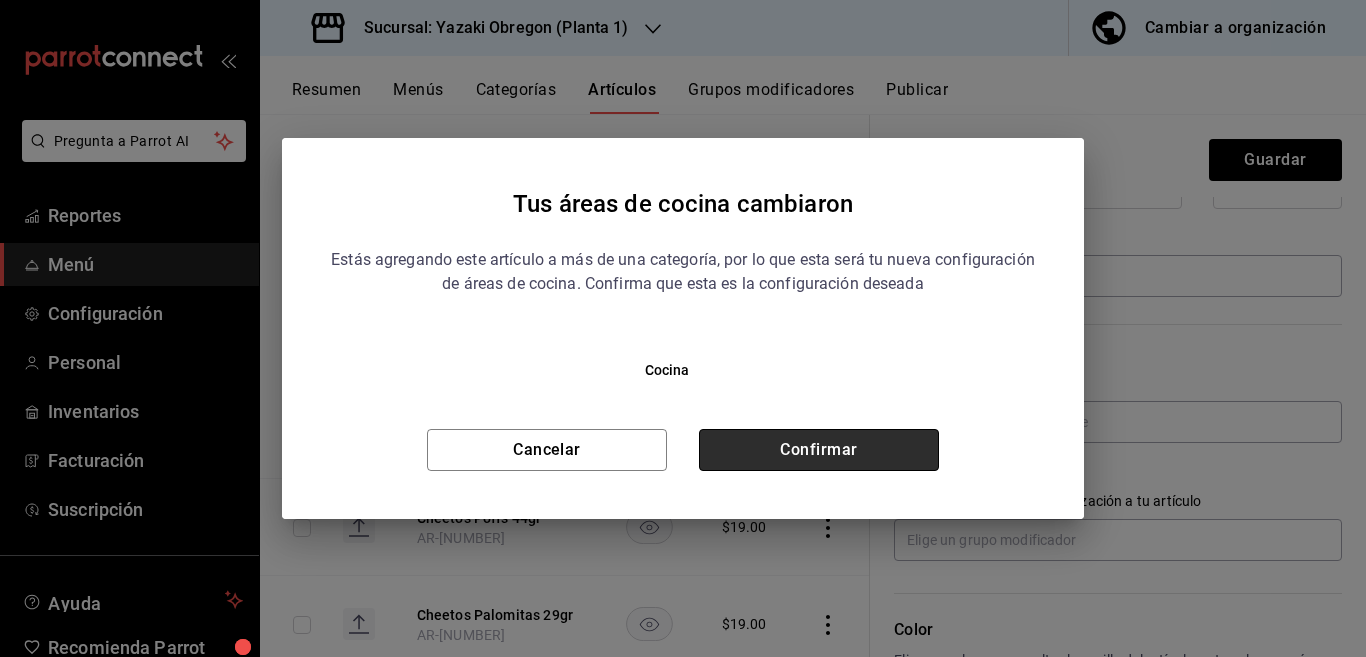 click on "Confirmar" at bounding box center [819, 450] 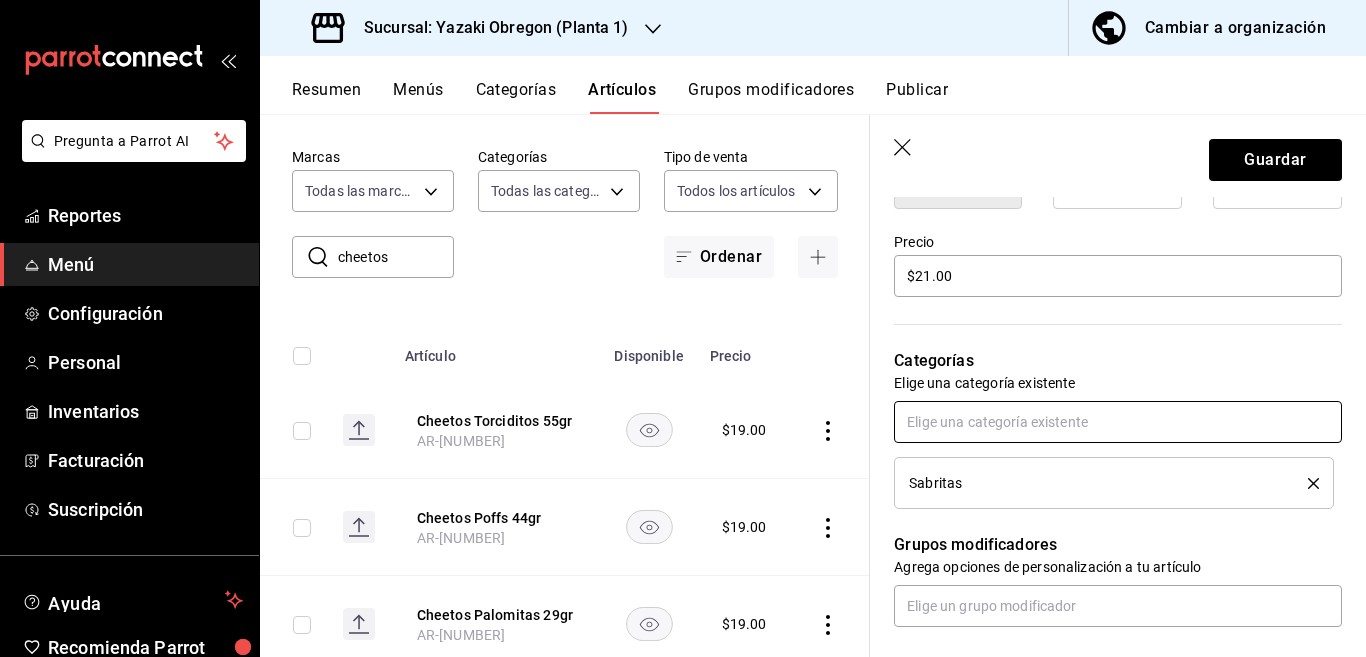 scroll, scrollTop: 569, scrollLeft: 0, axis: vertical 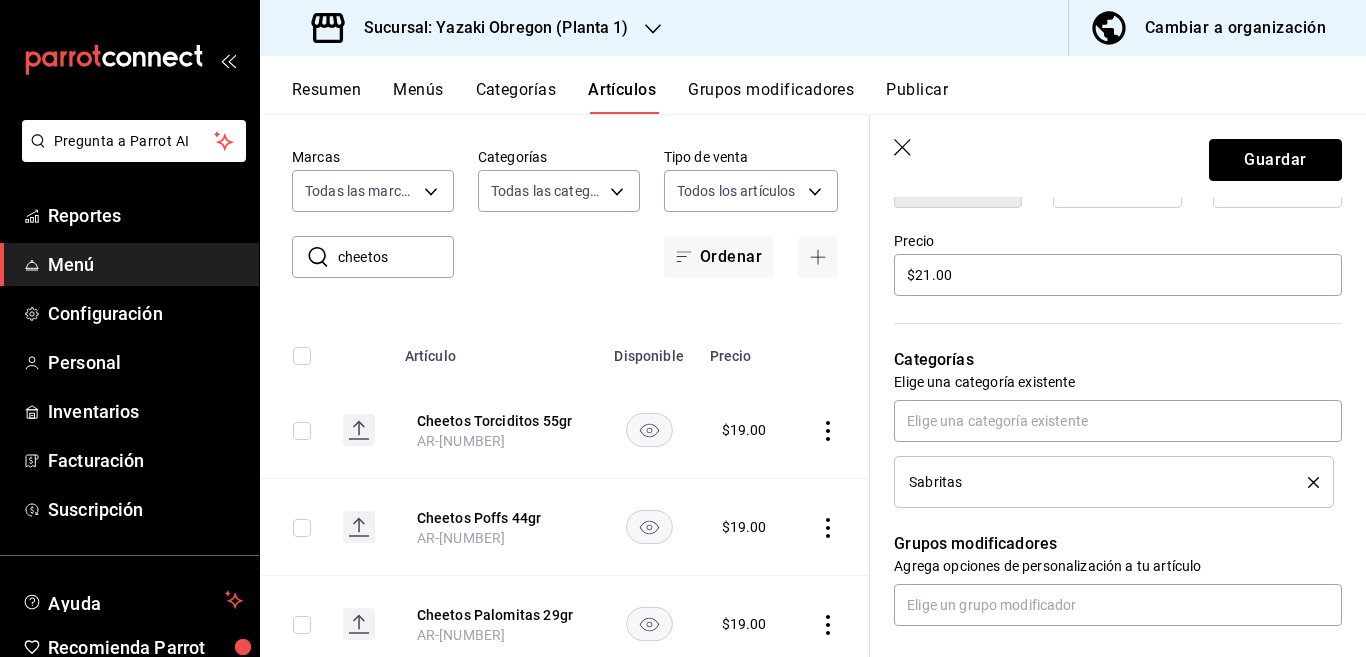 click on "Guardar" at bounding box center (1275, 160) 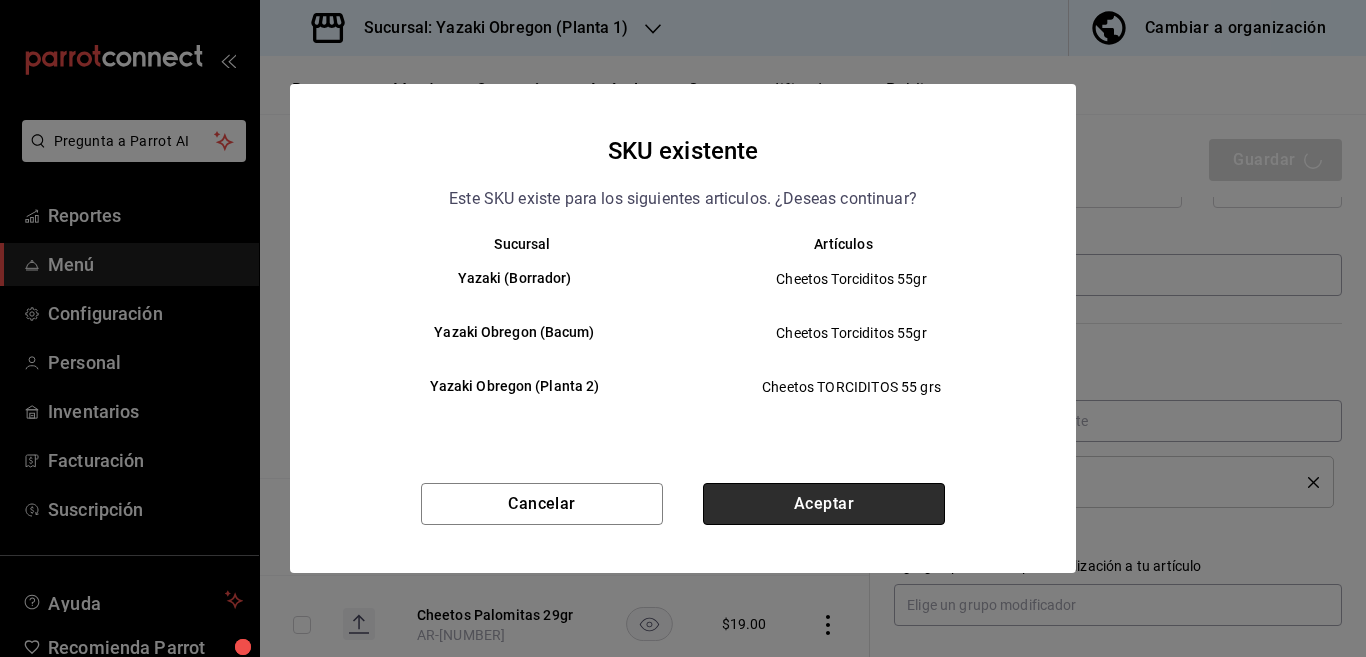click on "Aceptar" at bounding box center (824, 504) 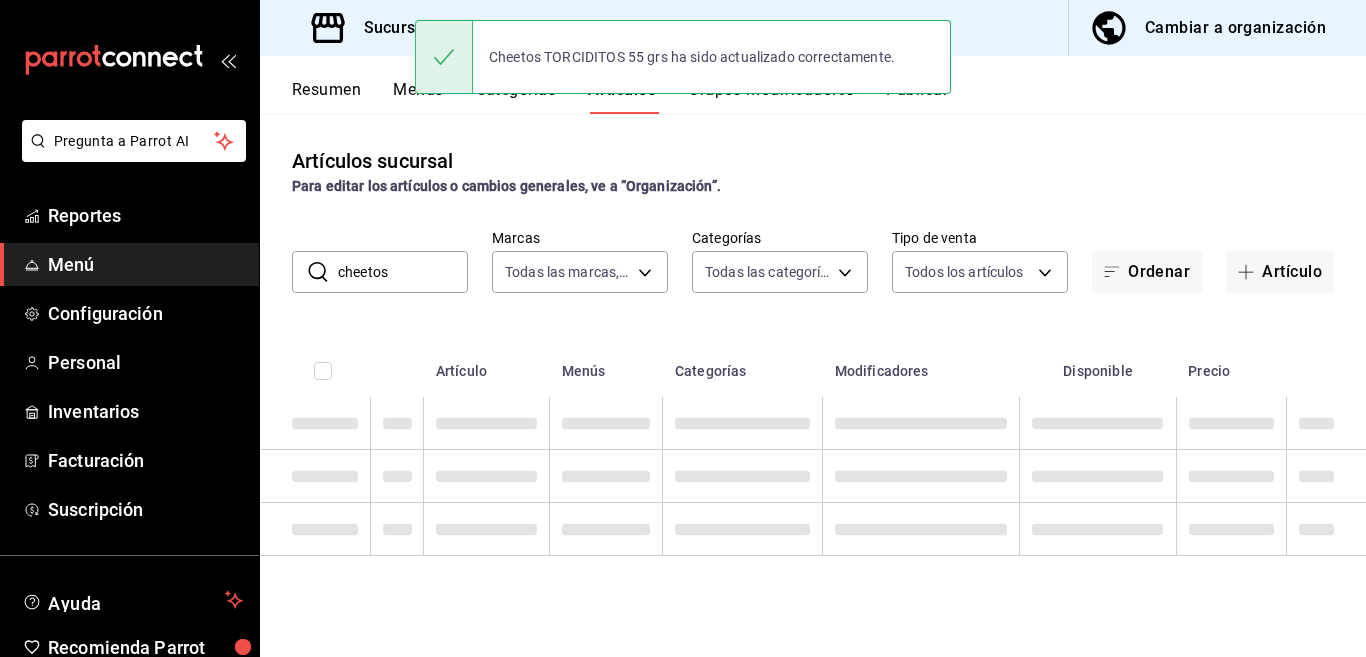 scroll, scrollTop: 0, scrollLeft: 0, axis: both 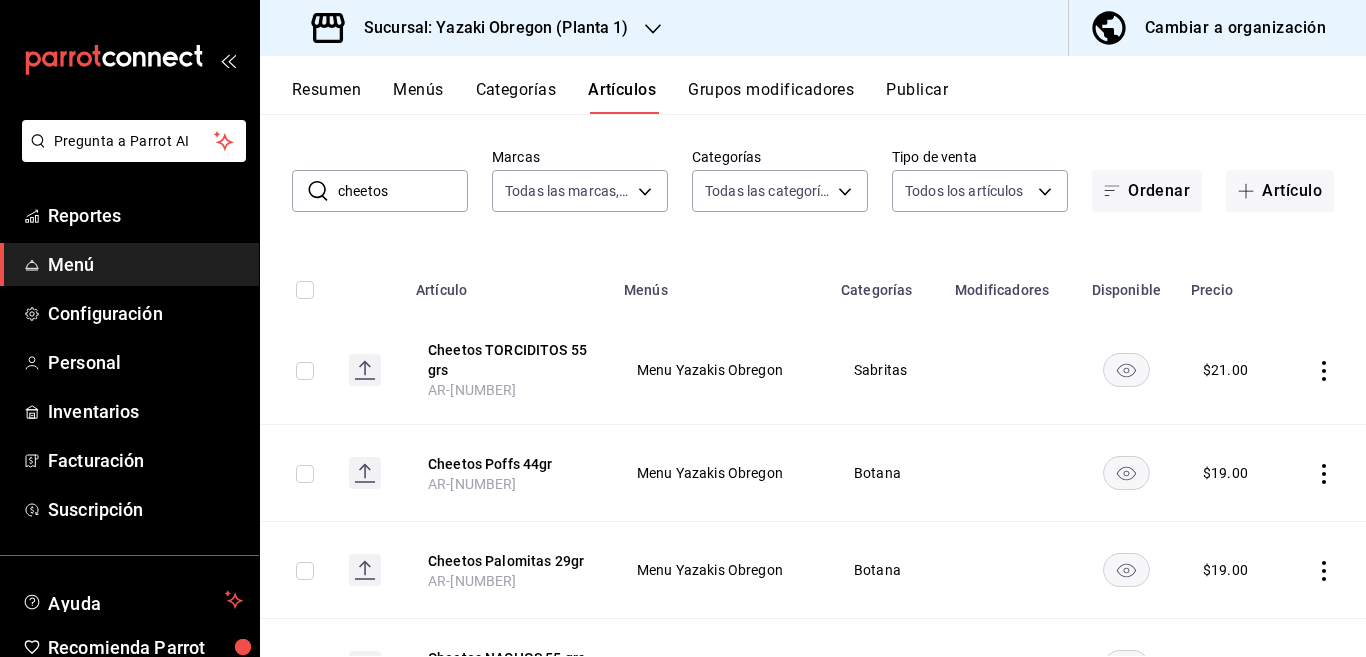 click 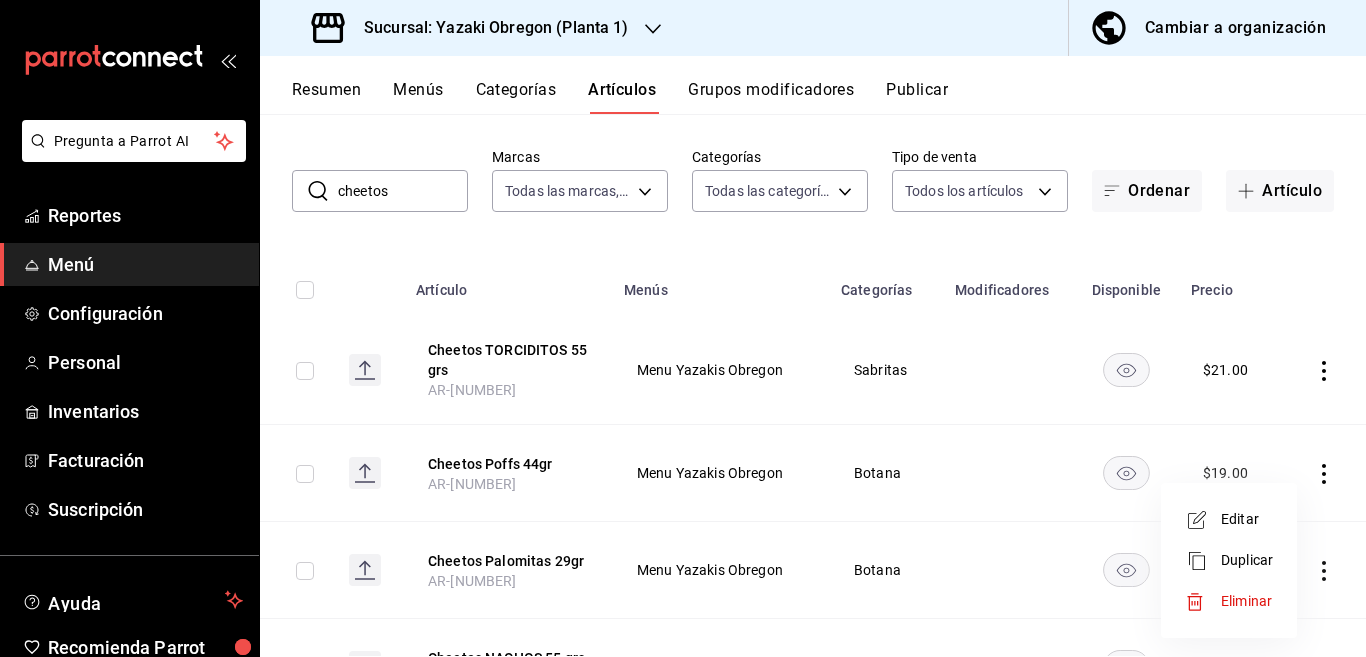 click on "Editar" at bounding box center [1247, 519] 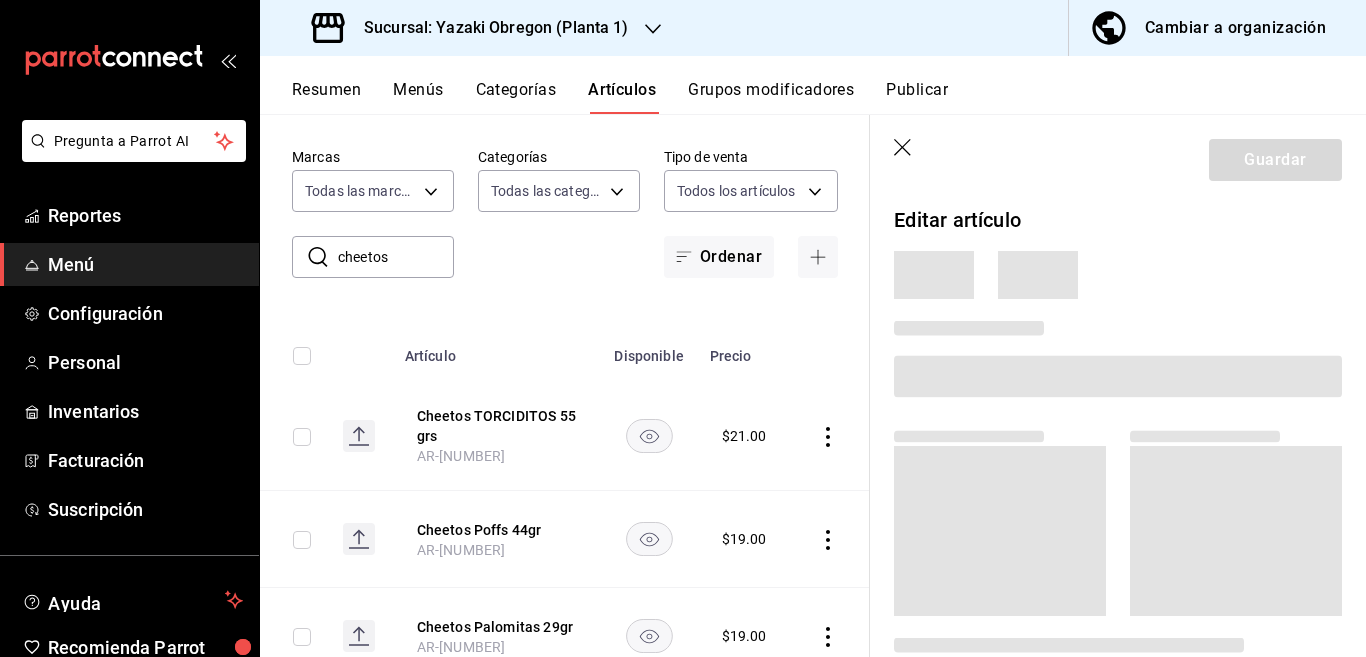 scroll, scrollTop: 81, scrollLeft: 0, axis: vertical 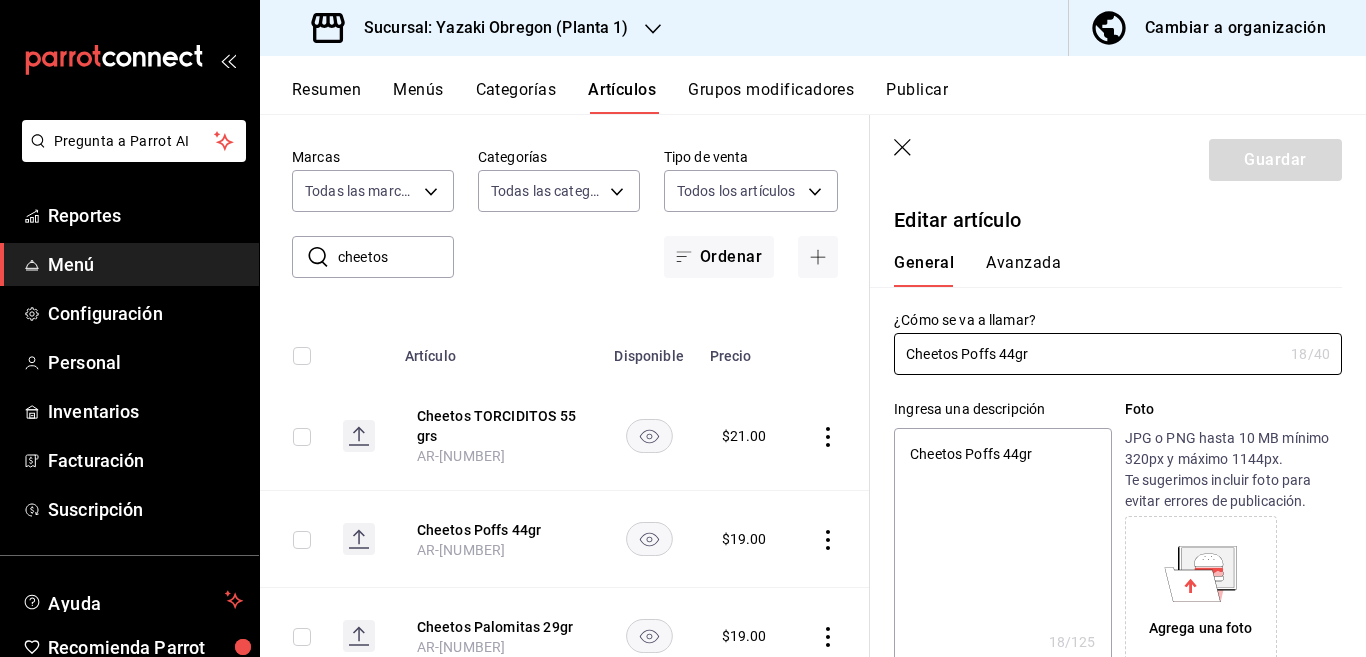 click on "Cheetos Poffs 44gr" at bounding box center (1002, 548) 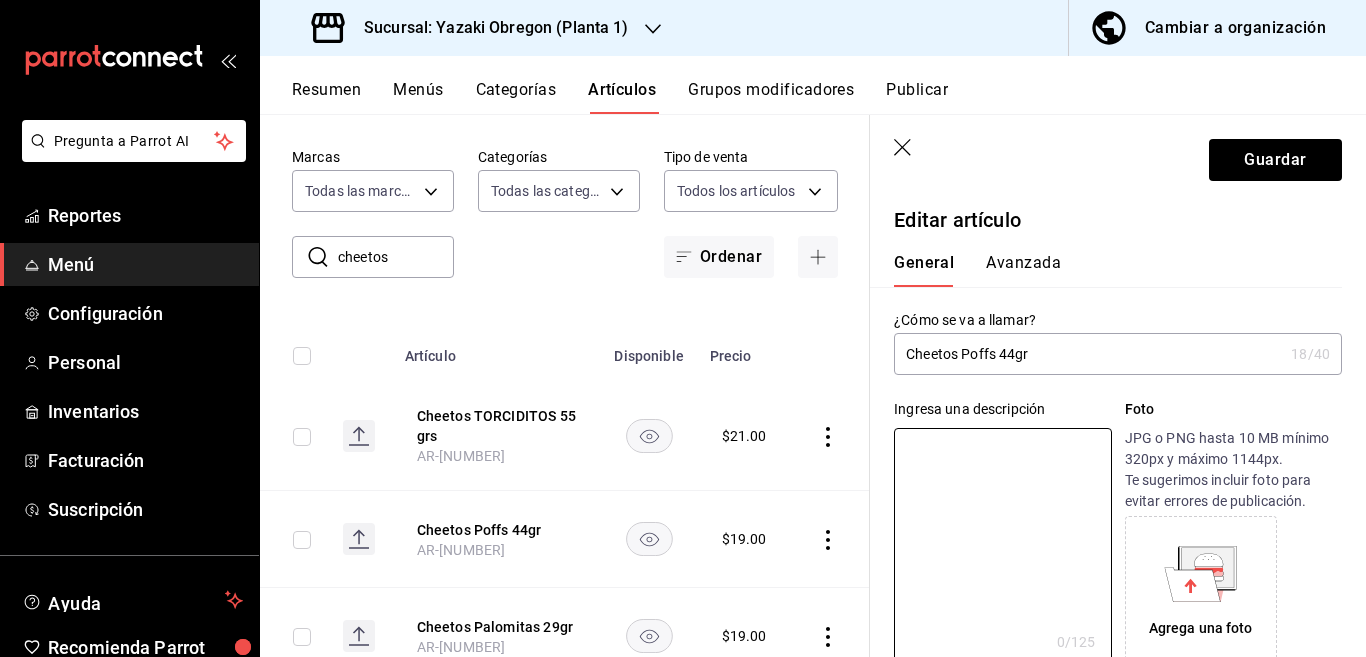 click on "Cheetos Poffs 44gr" at bounding box center [1088, 354] 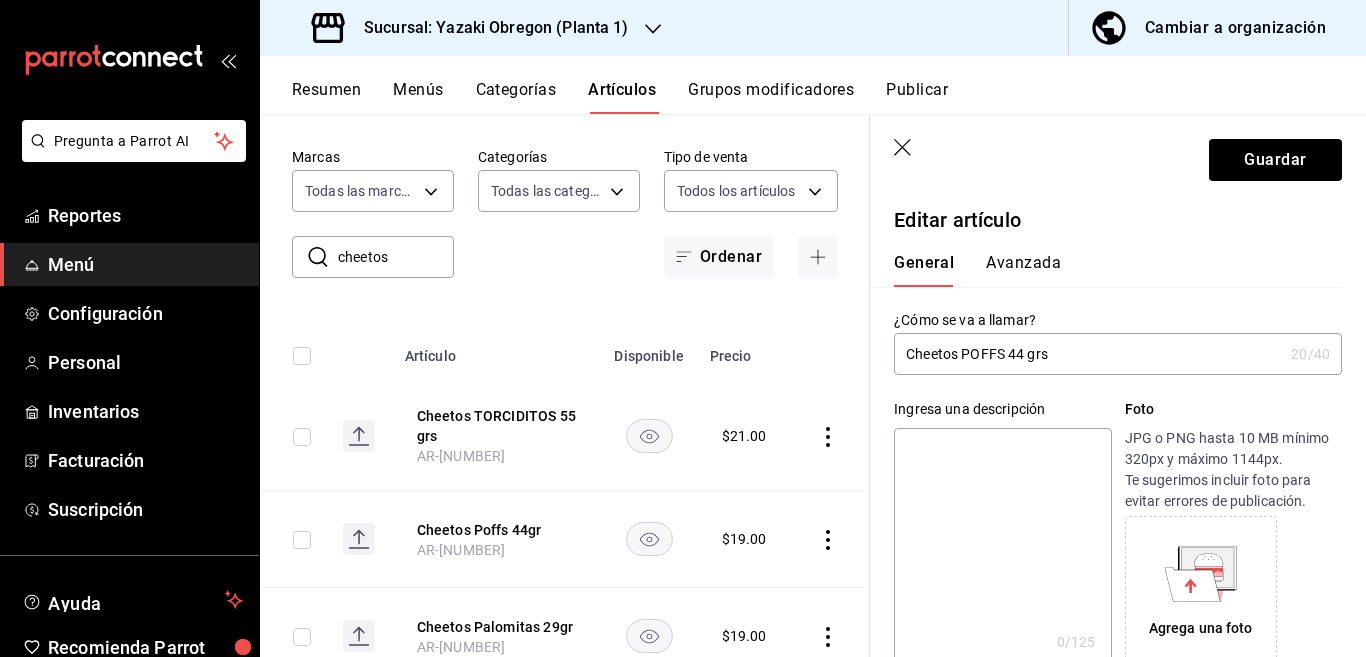 click at bounding box center [1002, 548] 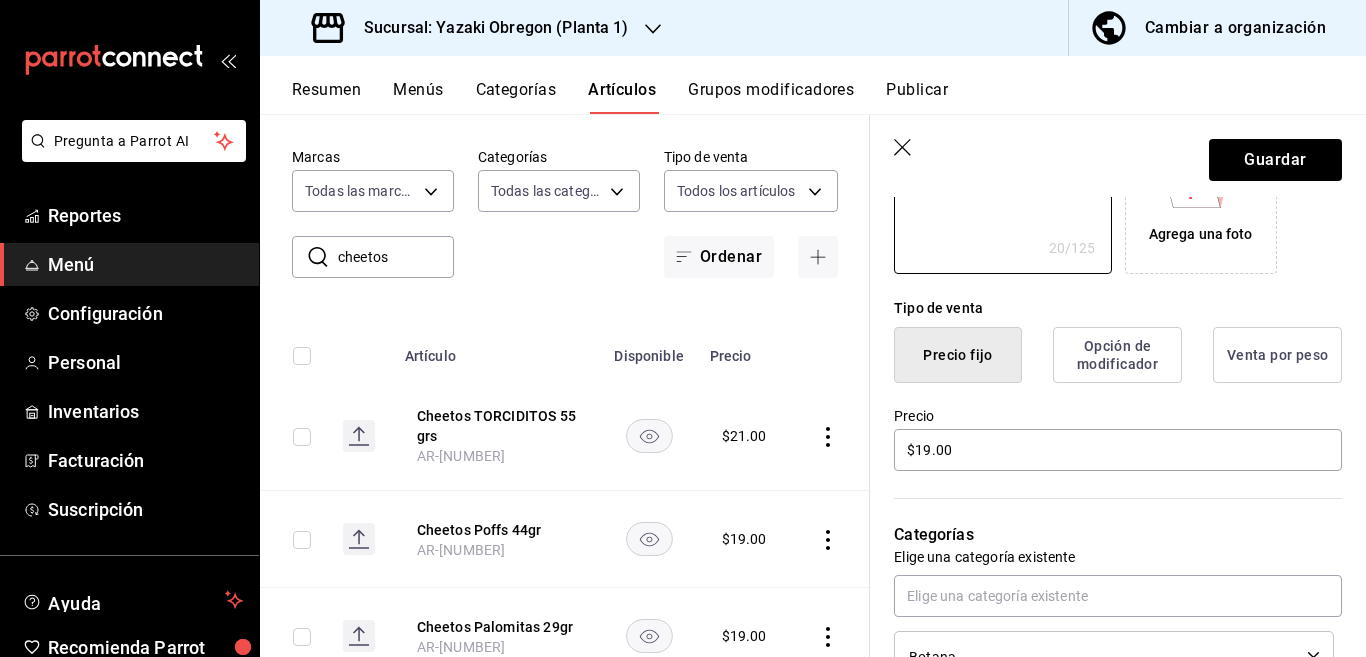 scroll, scrollTop: 406, scrollLeft: 0, axis: vertical 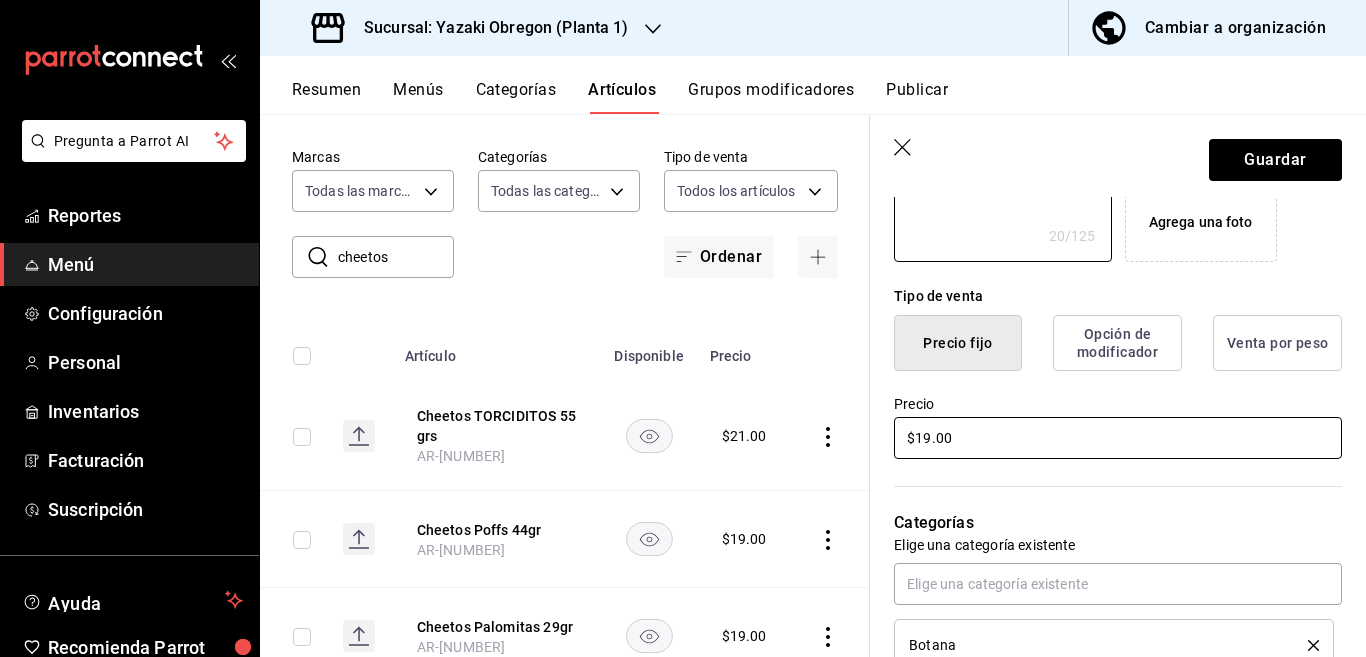click on "$19.00" at bounding box center [1118, 438] 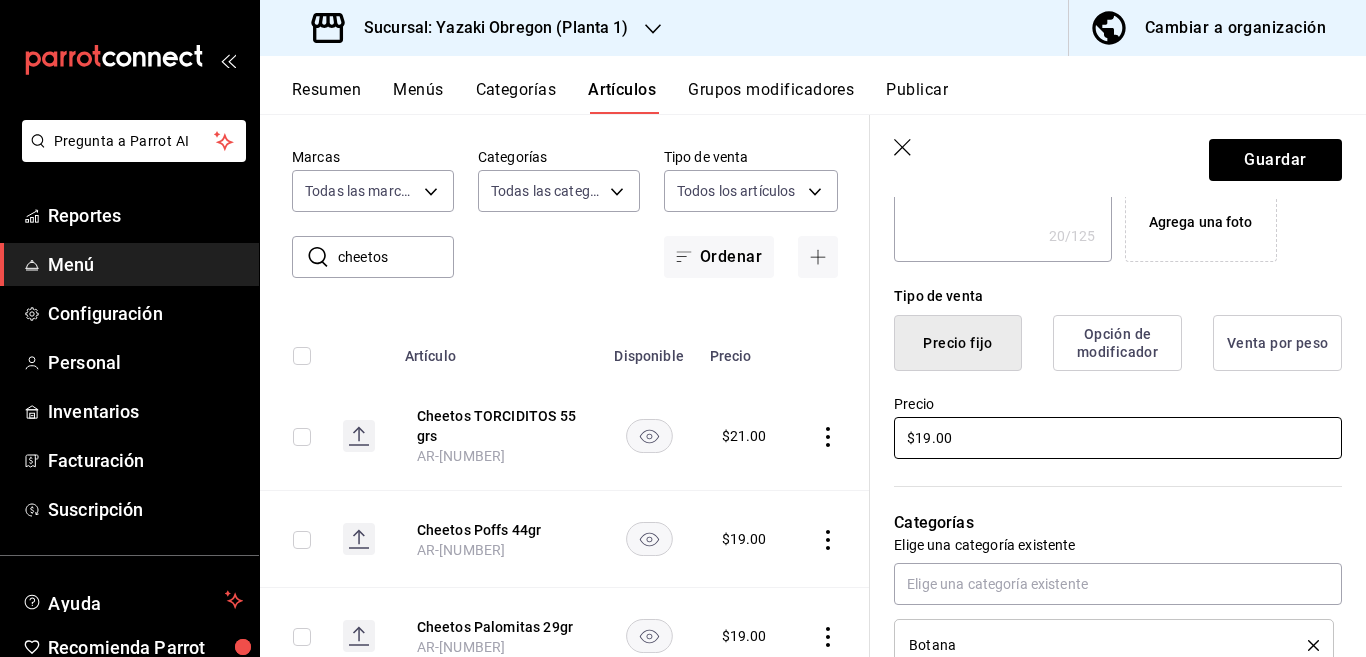 scroll, scrollTop: 407, scrollLeft: 0, axis: vertical 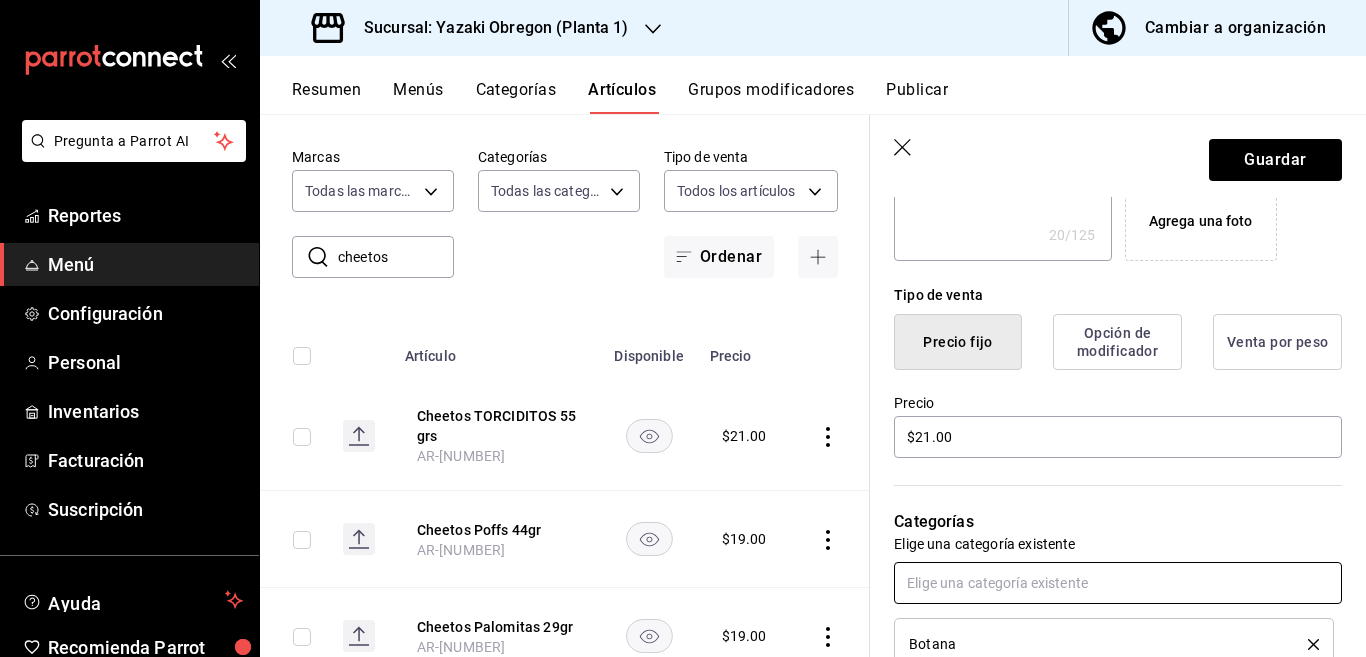 click at bounding box center (1118, 583) 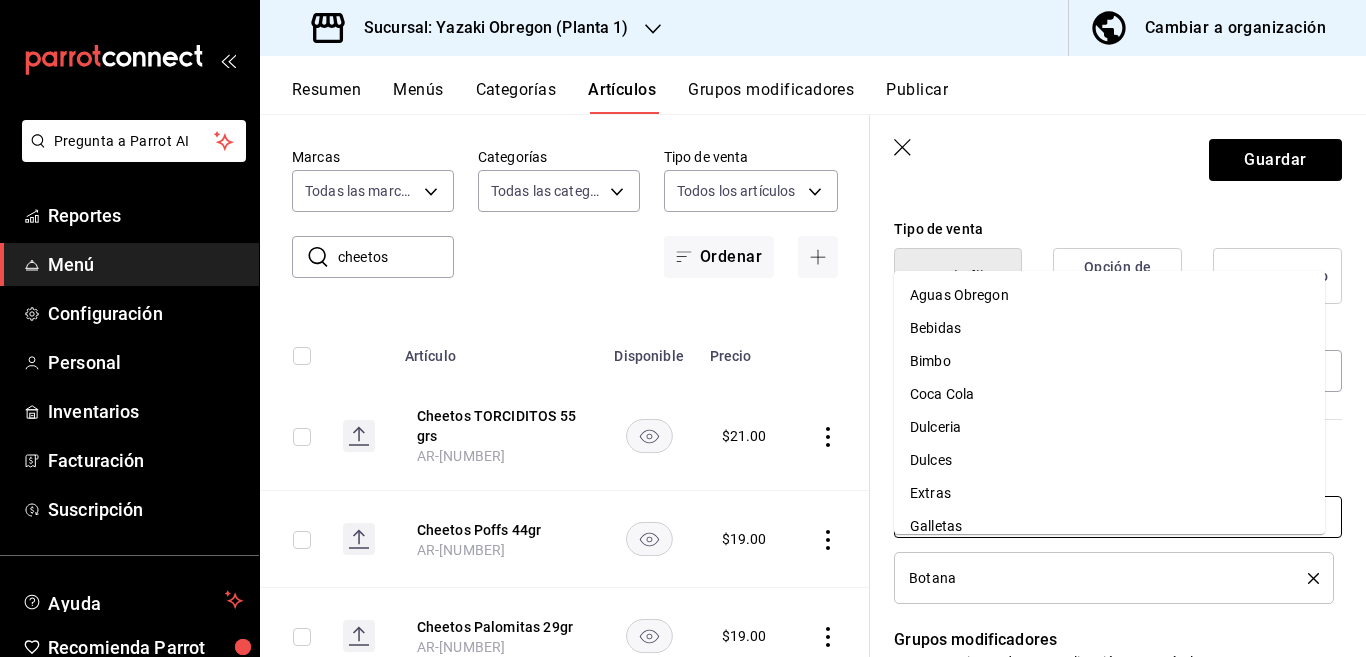 scroll, scrollTop: 488, scrollLeft: 0, axis: vertical 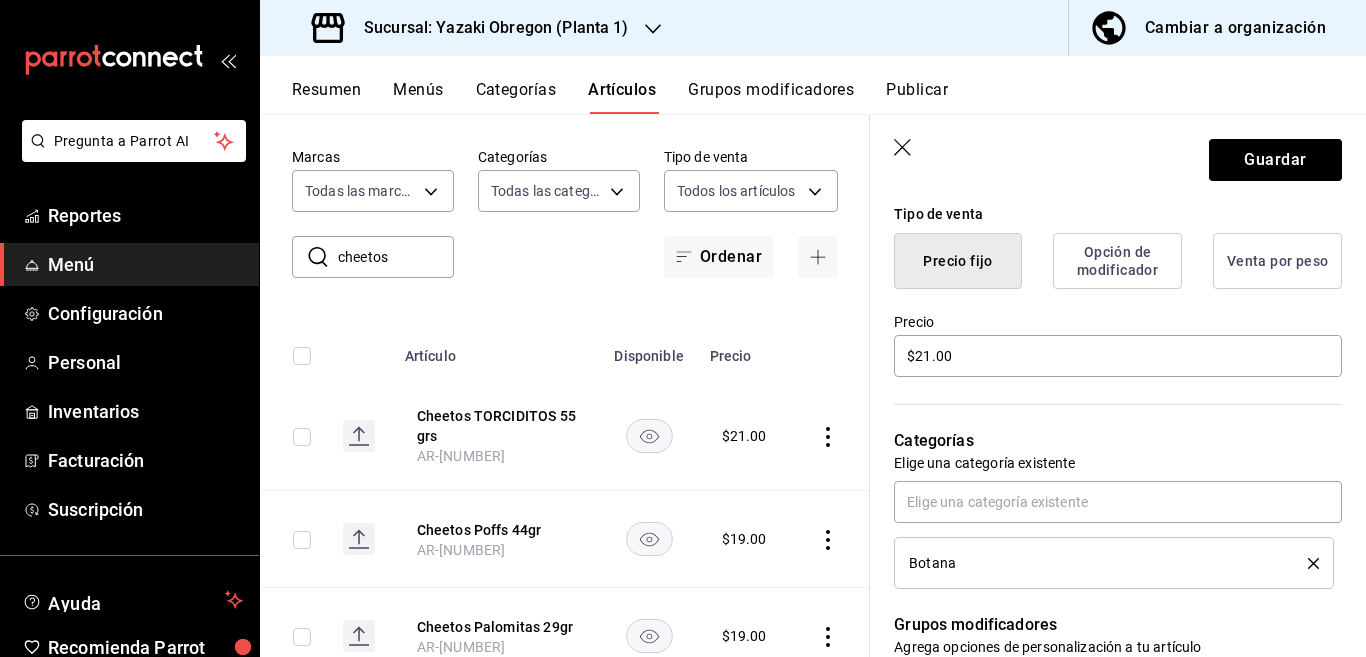 click 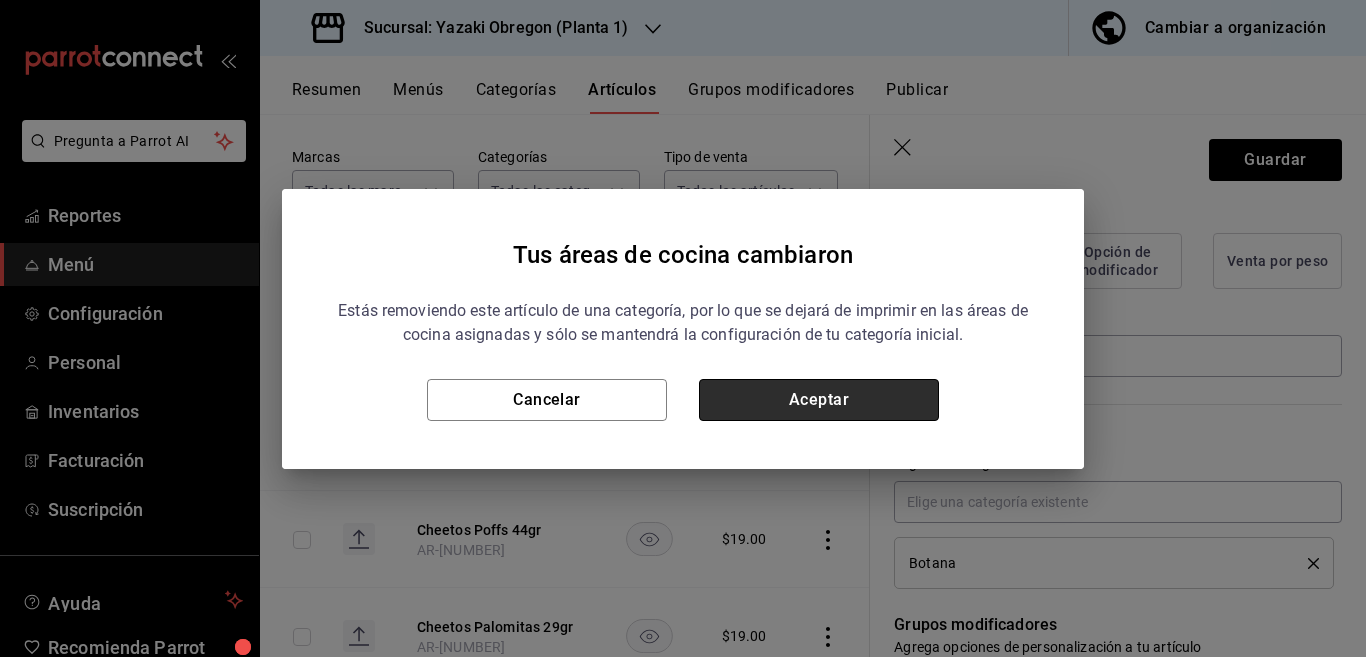 click on "Aceptar" at bounding box center [819, 400] 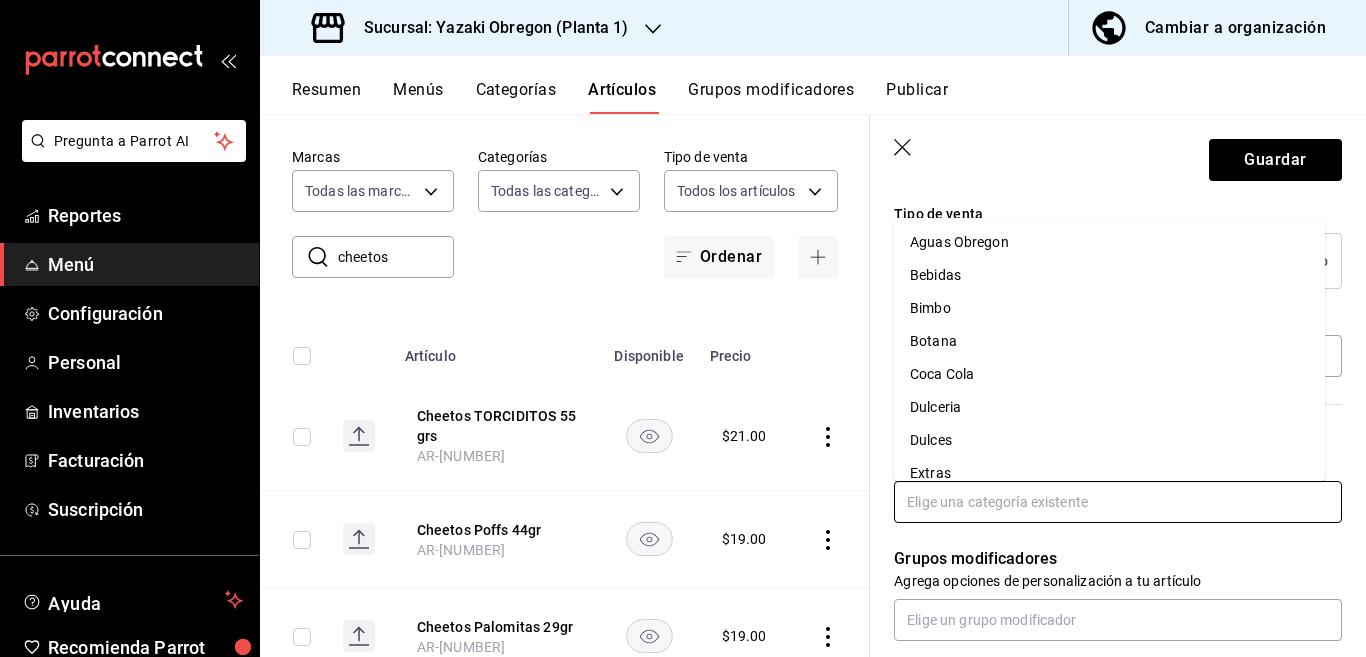 click at bounding box center [1118, 502] 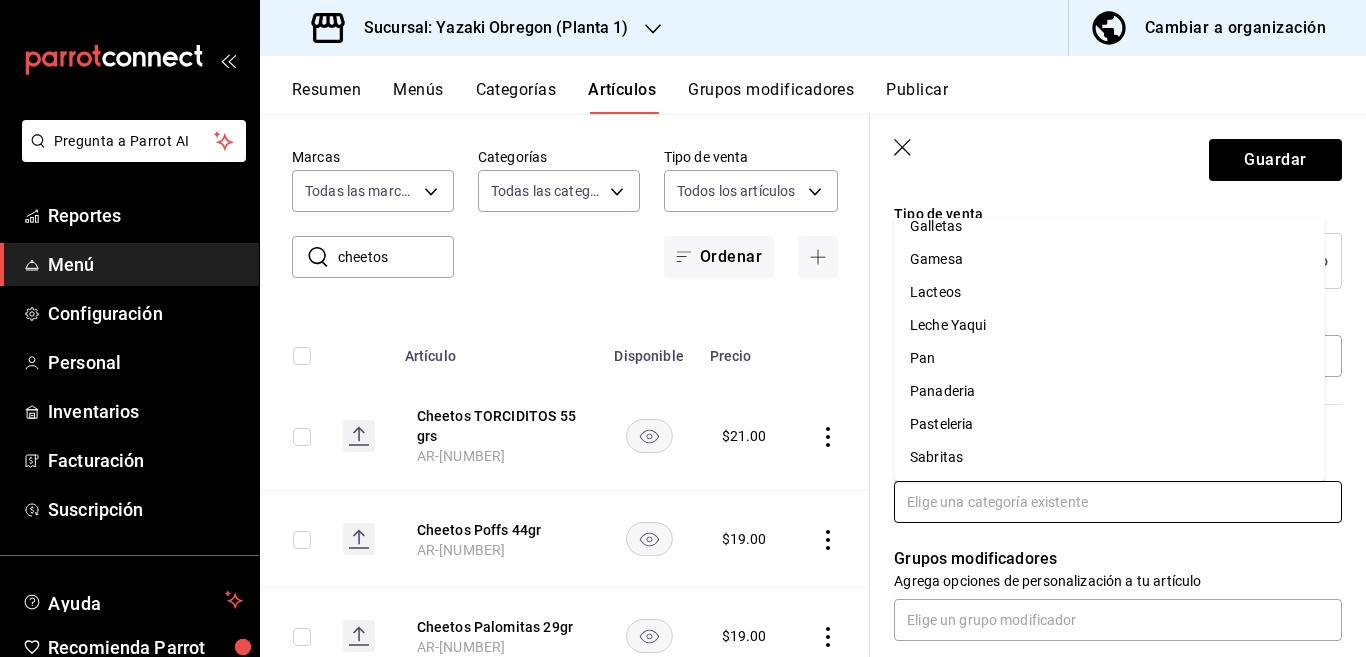 scroll, scrollTop: 281, scrollLeft: 0, axis: vertical 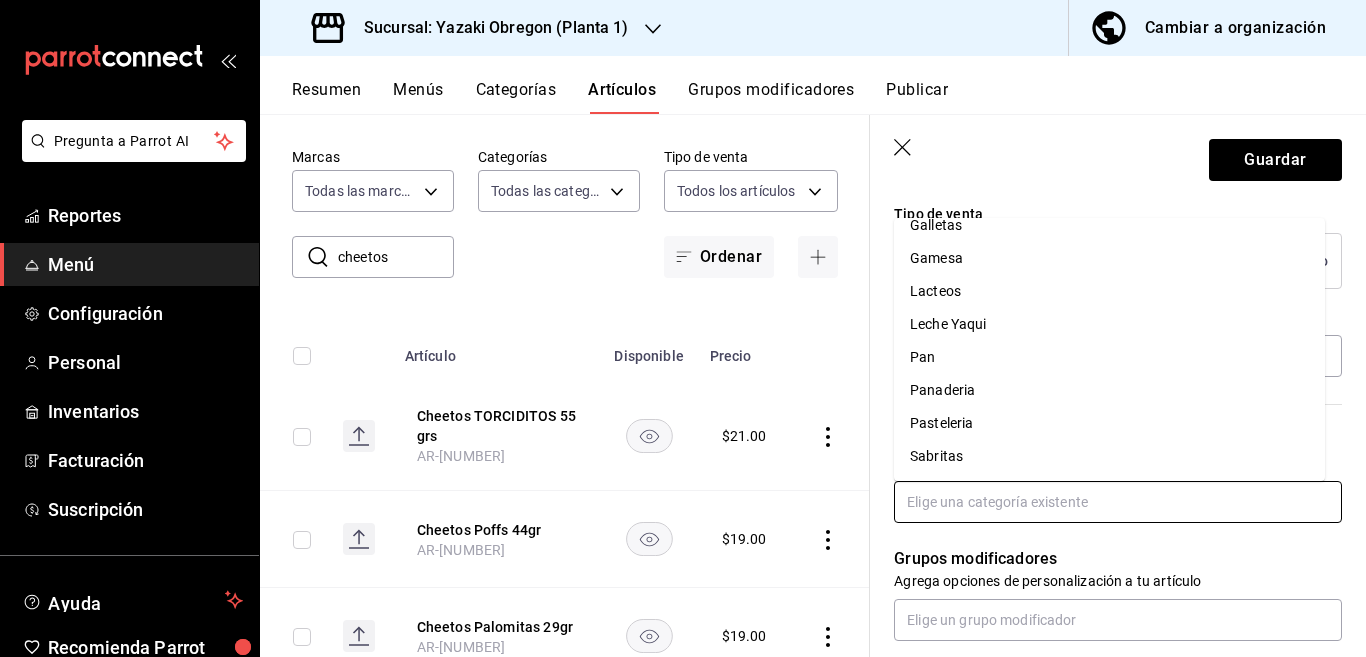 click on "Sabritas" at bounding box center (1109, 456) 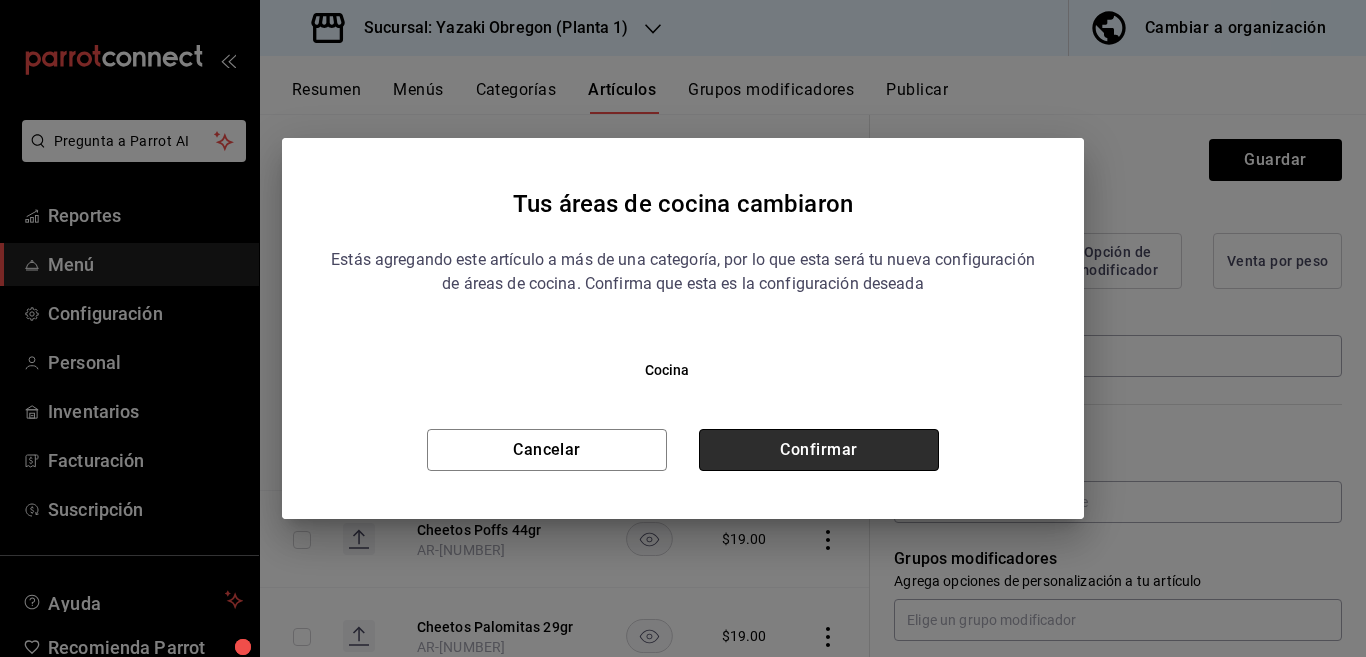 click on "Confirmar" at bounding box center [819, 450] 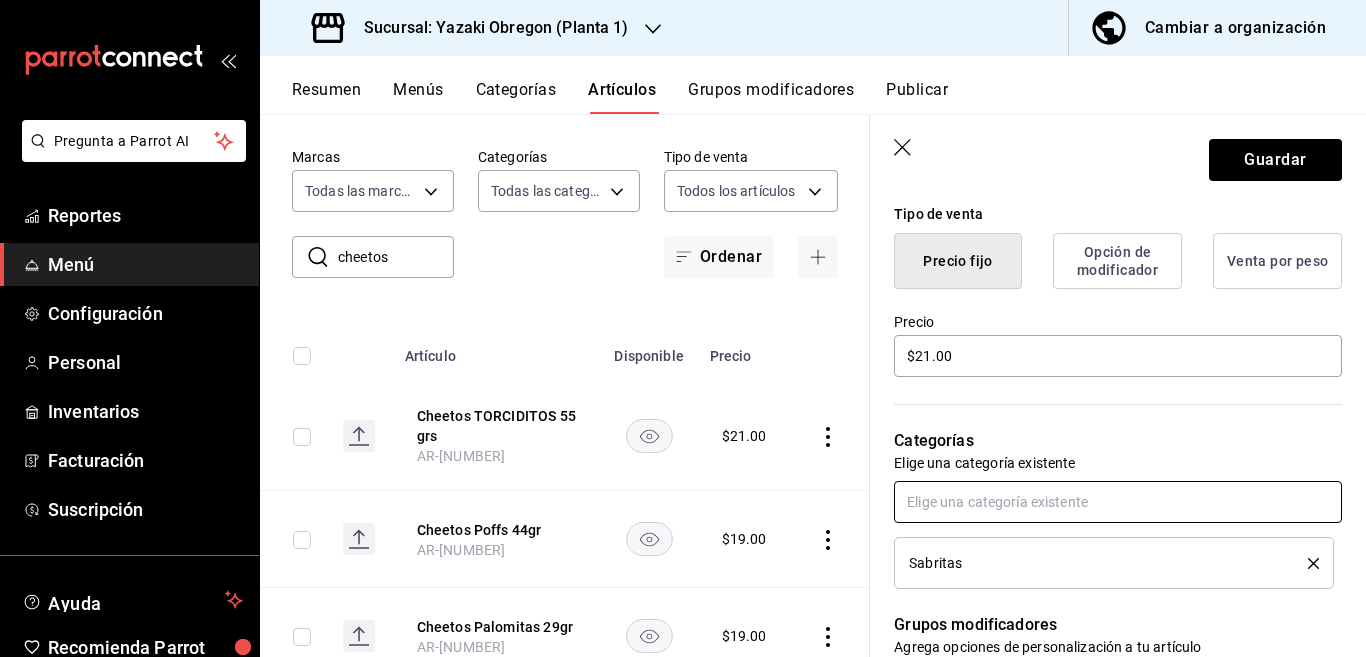scroll, scrollTop: 488, scrollLeft: 0, axis: vertical 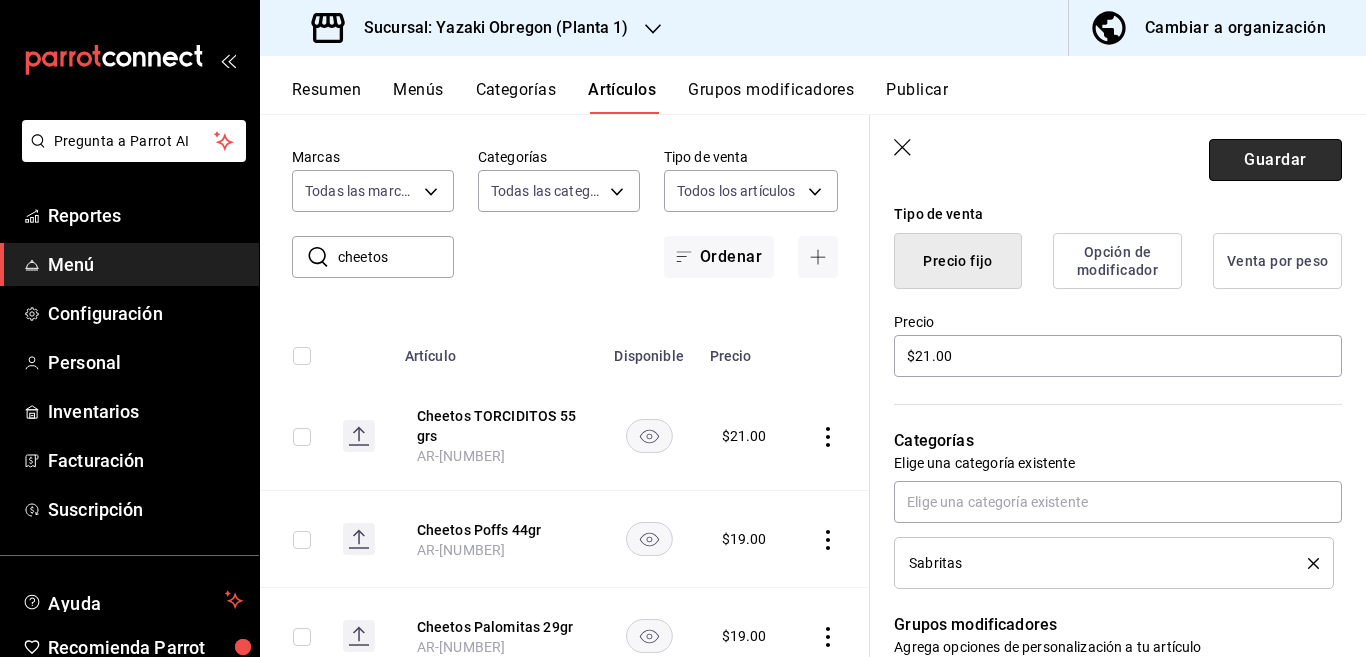 click on "Guardar" at bounding box center (1275, 160) 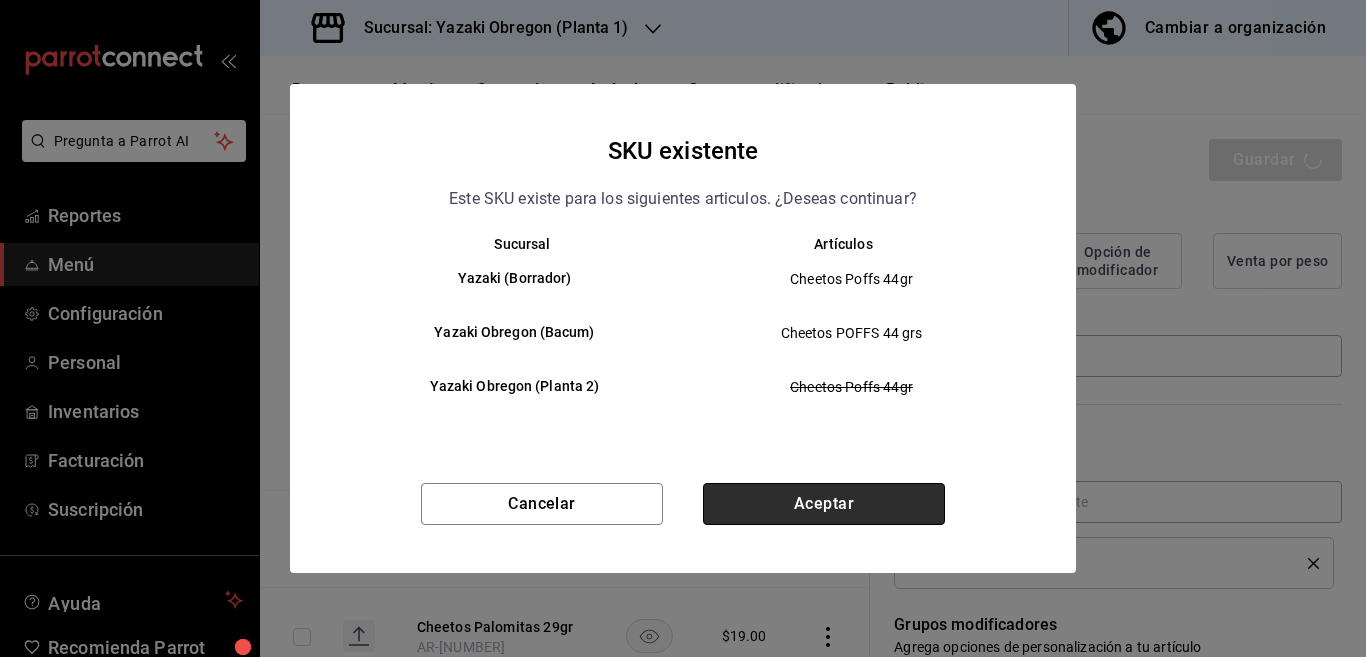 click on "Aceptar" at bounding box center (824, 504) 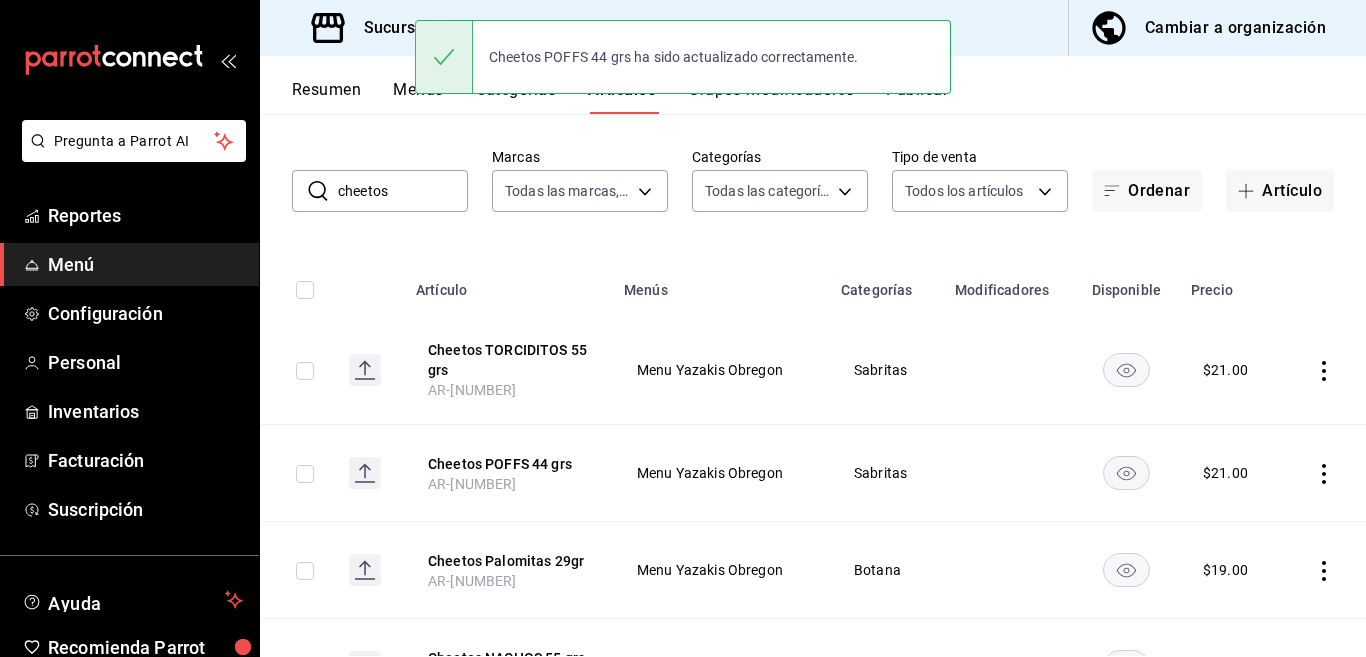 scroll, scrollTop: 0, scrollLeft: 0, axis: both 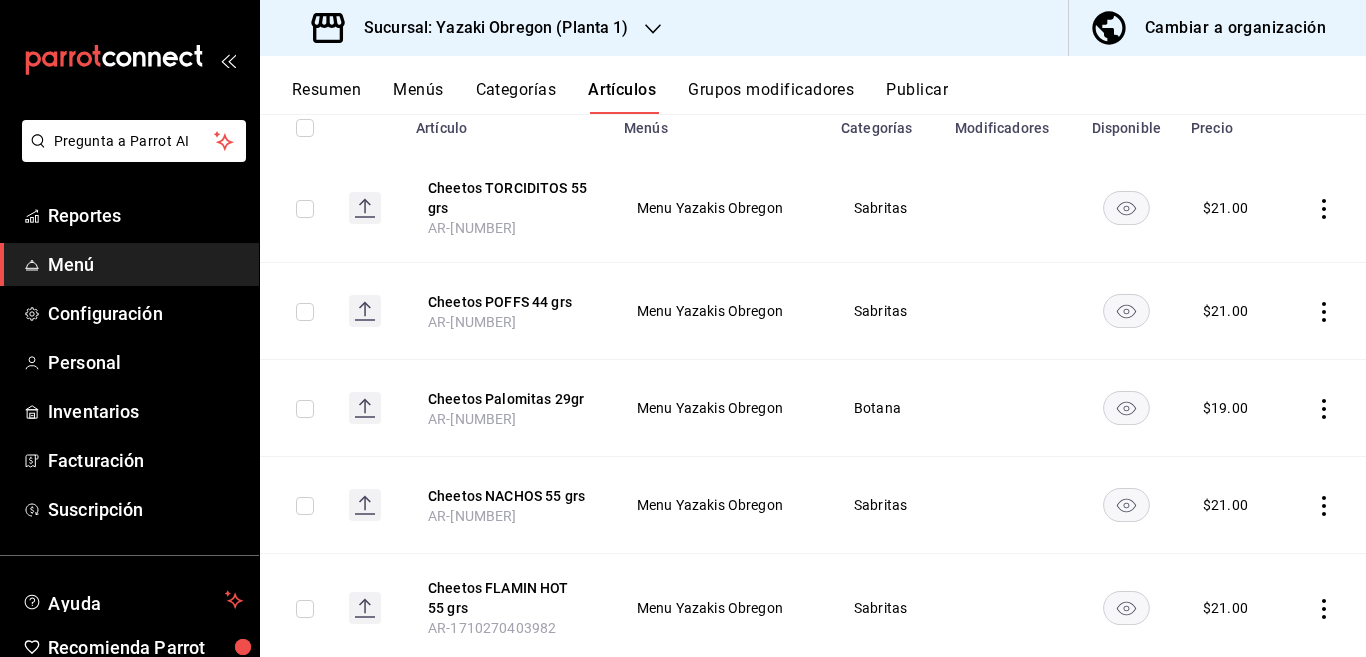click 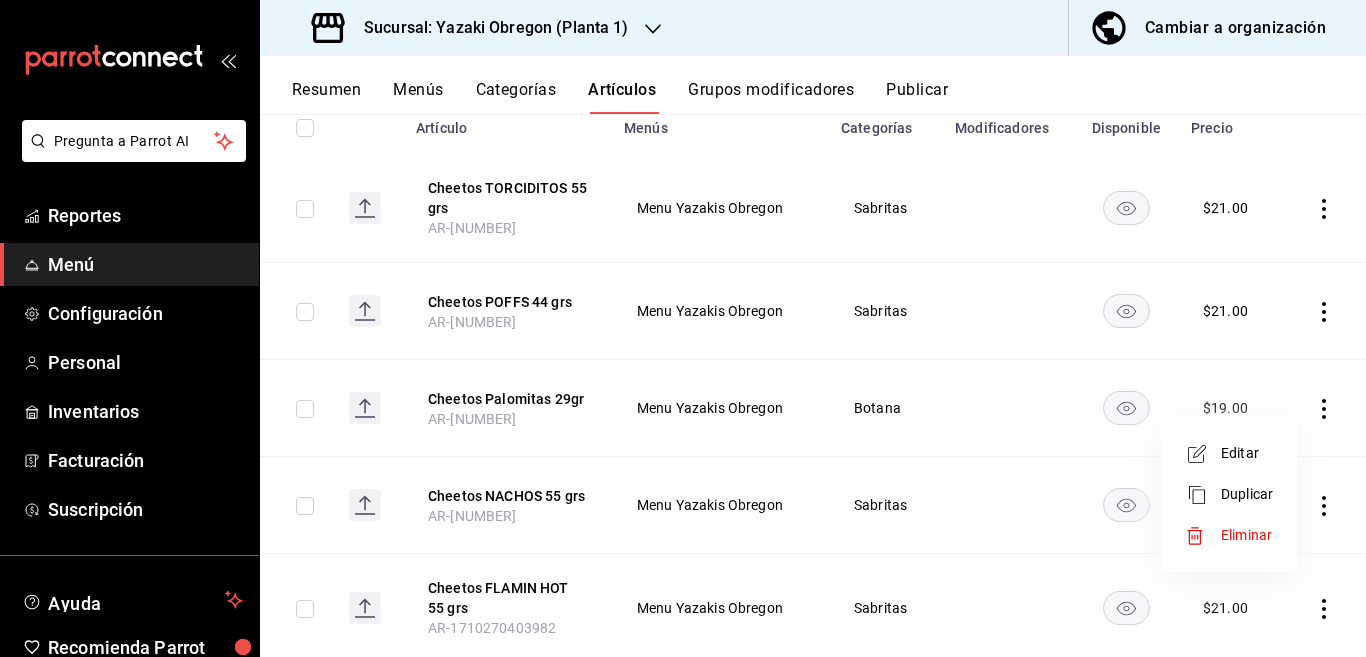 click on "Editar" at bounding box center (1247, 453) 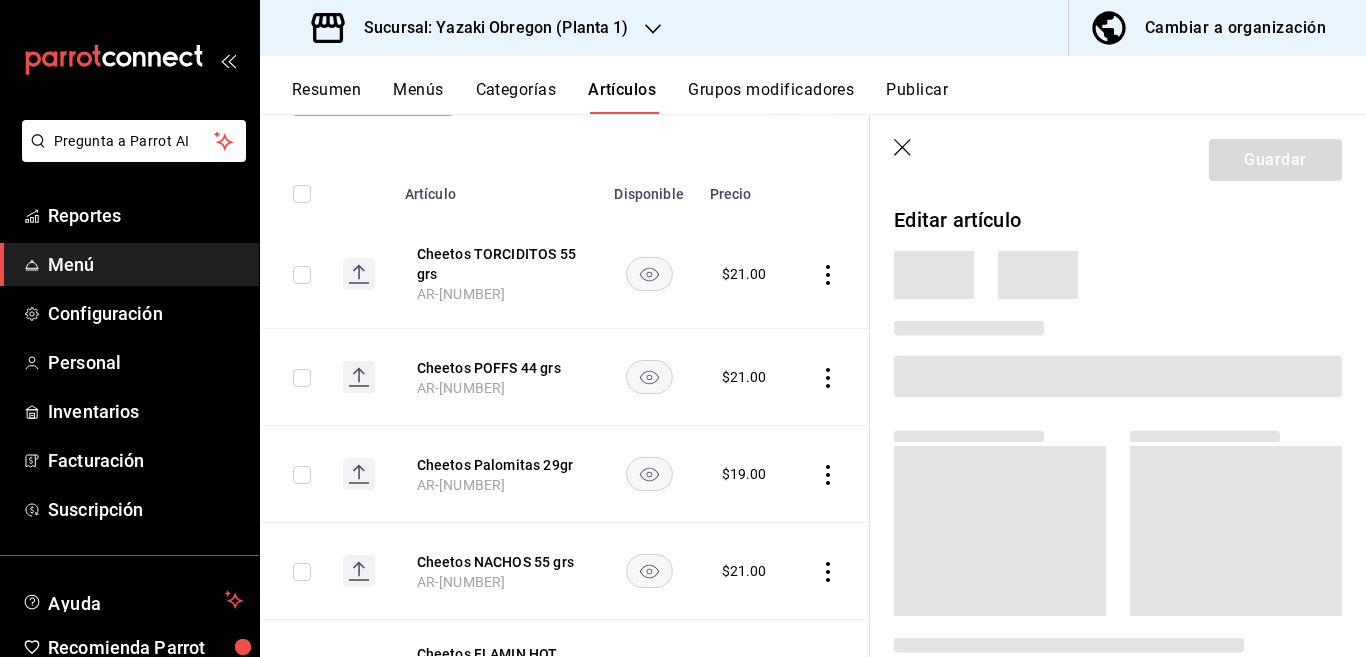 scroll, scrollTop: 244, scrollLeft: 0, axis: vertical 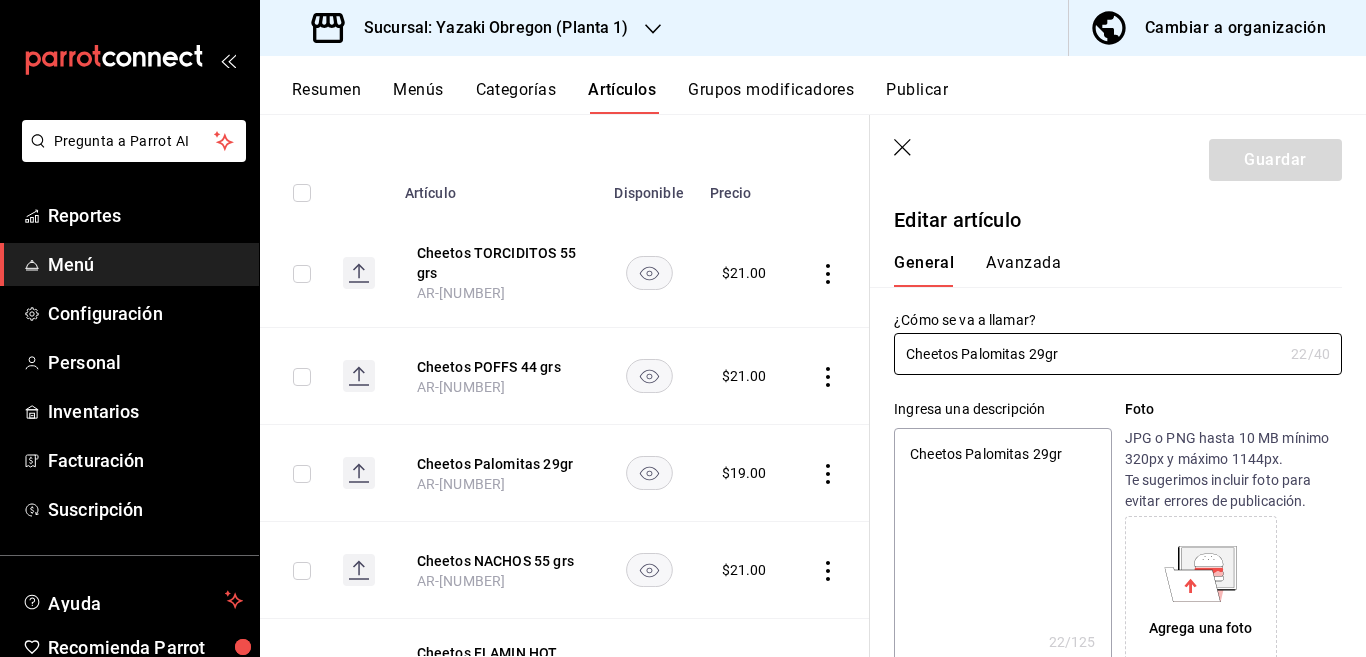 click on "Cheetos Palomitas 29gr" at bounding box center [1002, 548] 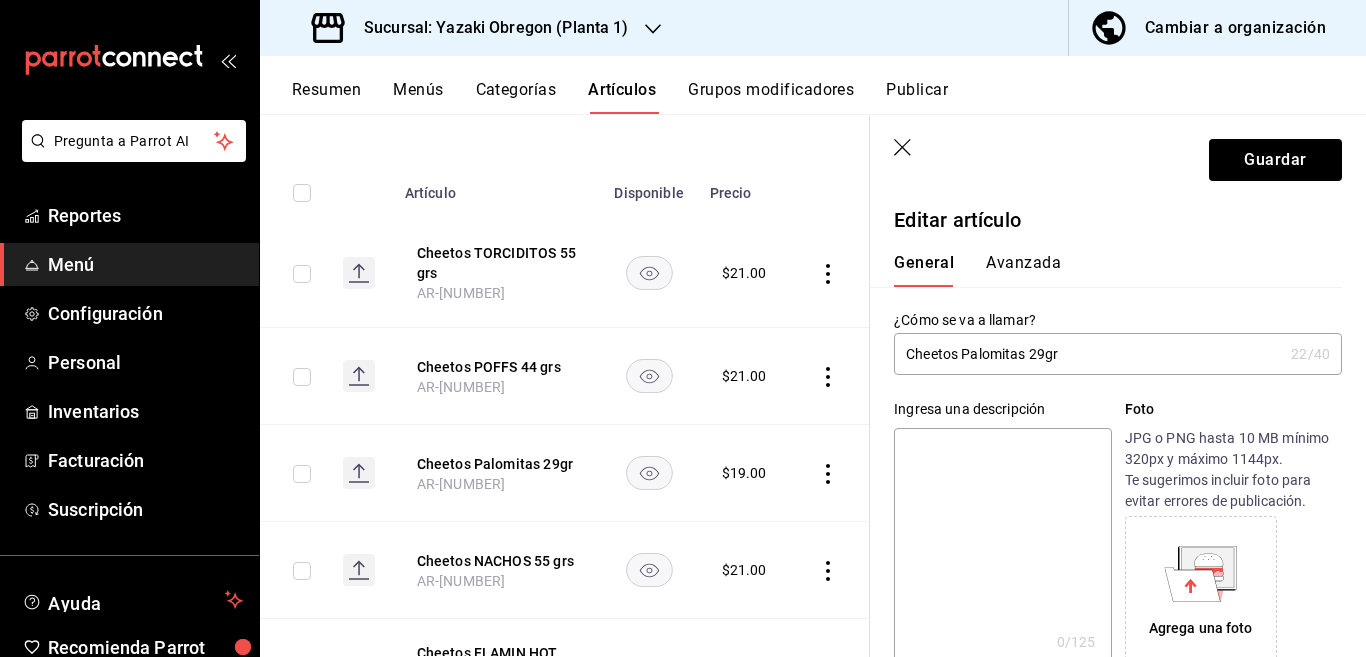 click on "Cheetos Palomitas 29gr" at bounding box center (1088, 354) 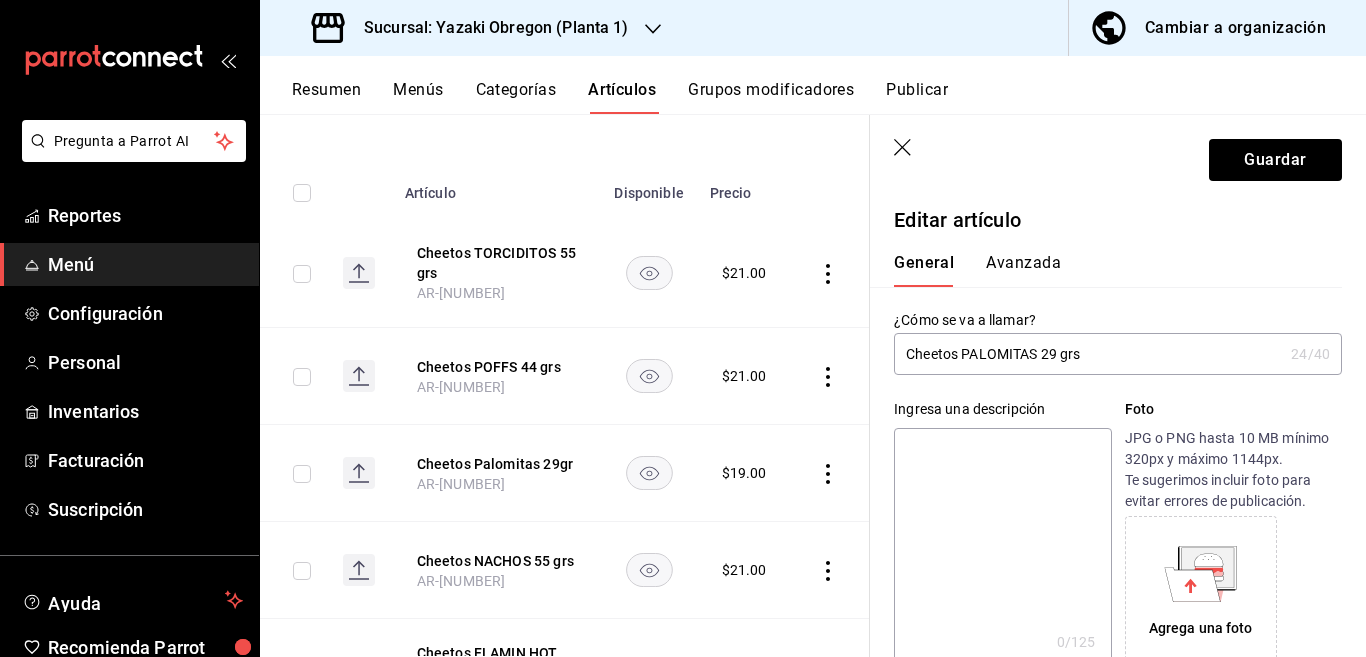 click at bounding box center [1002, 548] 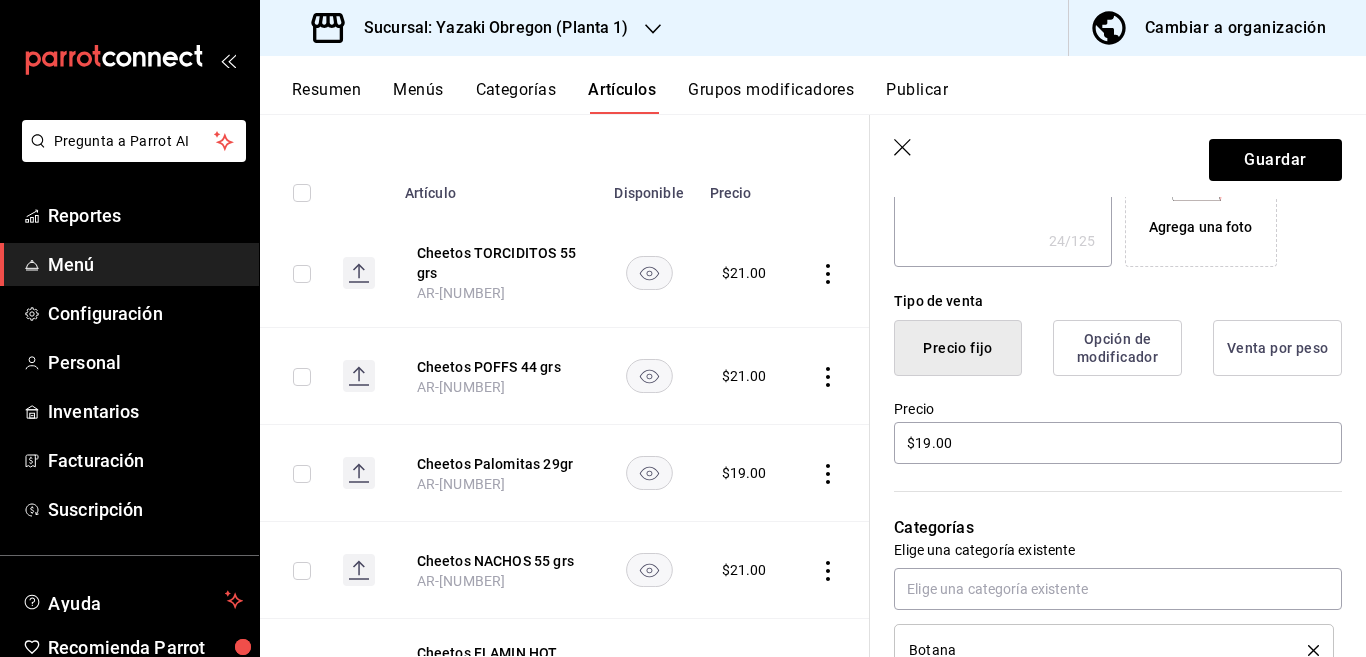 scroll, scrollTop: 406, scrollLeft: 0, axis: vertical 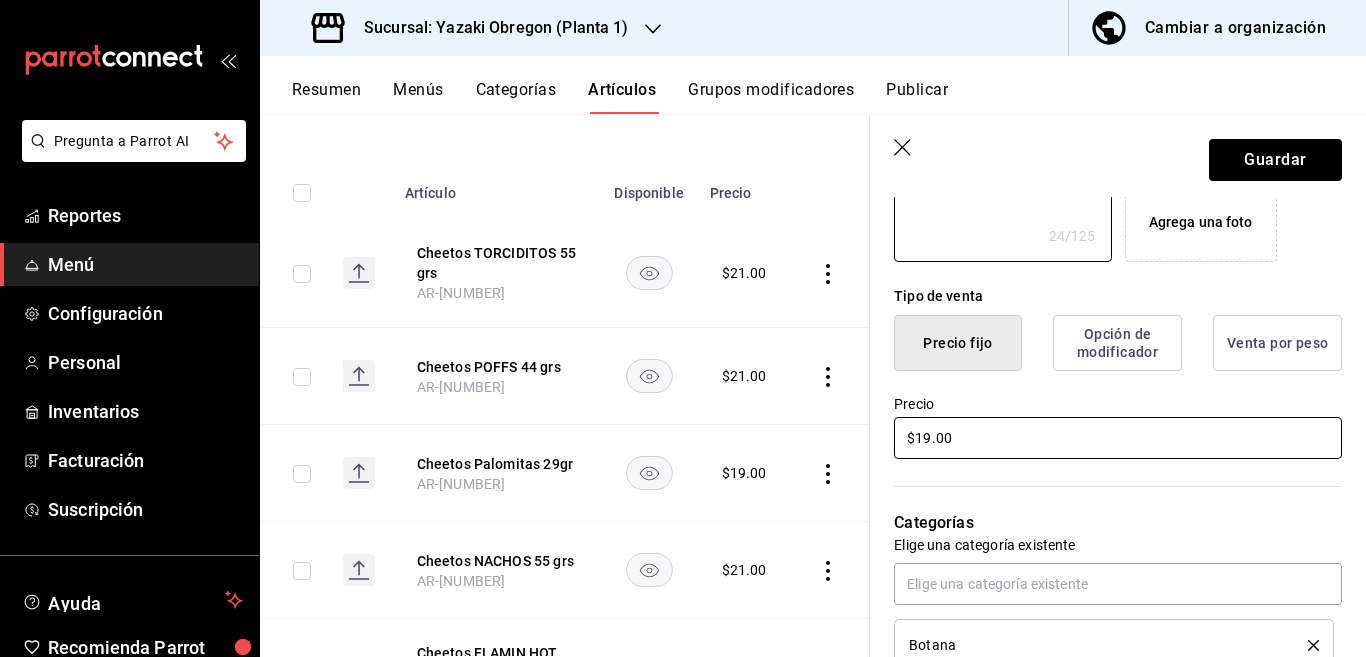 click on "$19.00" at bounding box center (1118, 438) 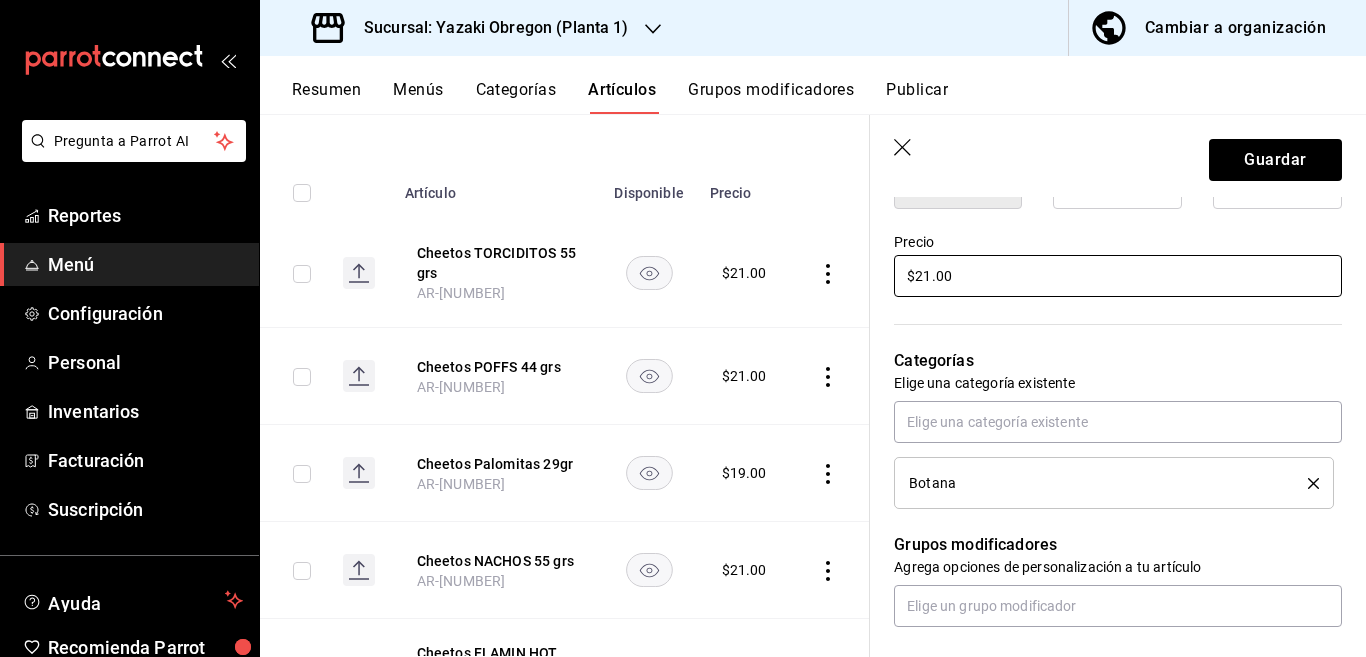 scroll, scrollTop: 569, scrollLeft: 0, axis: vertical 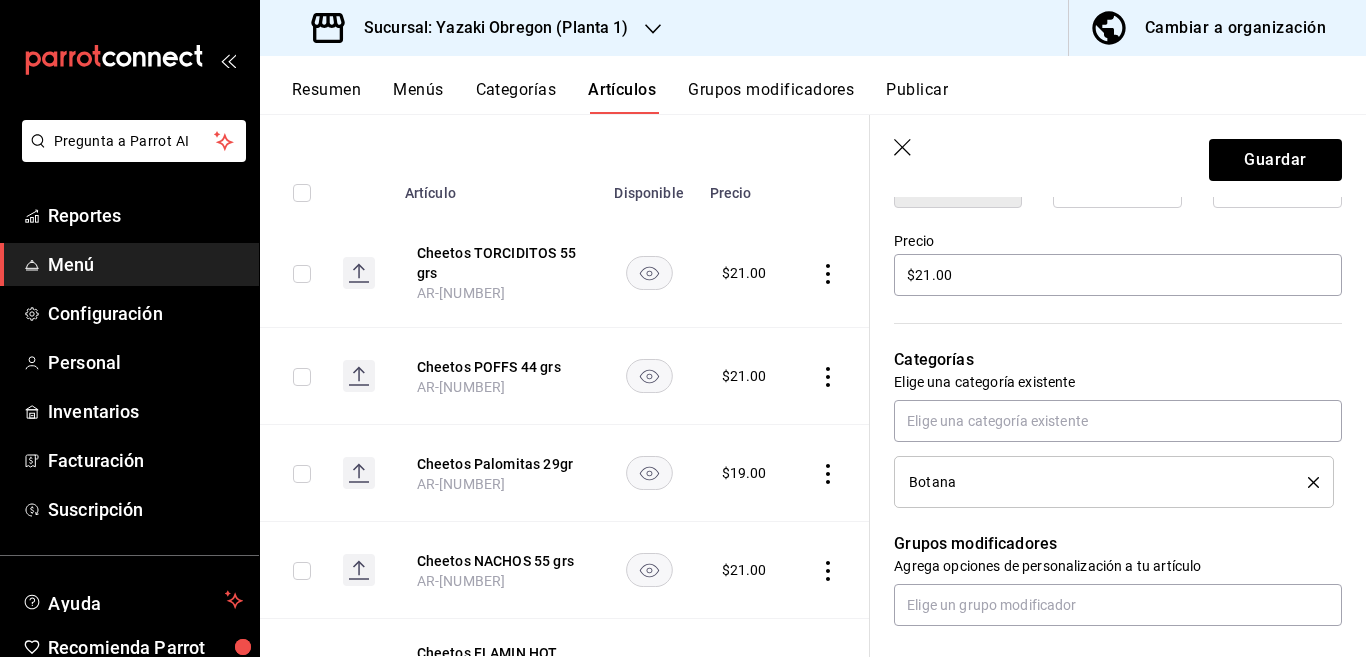 click at bounding box center [1306, 482] 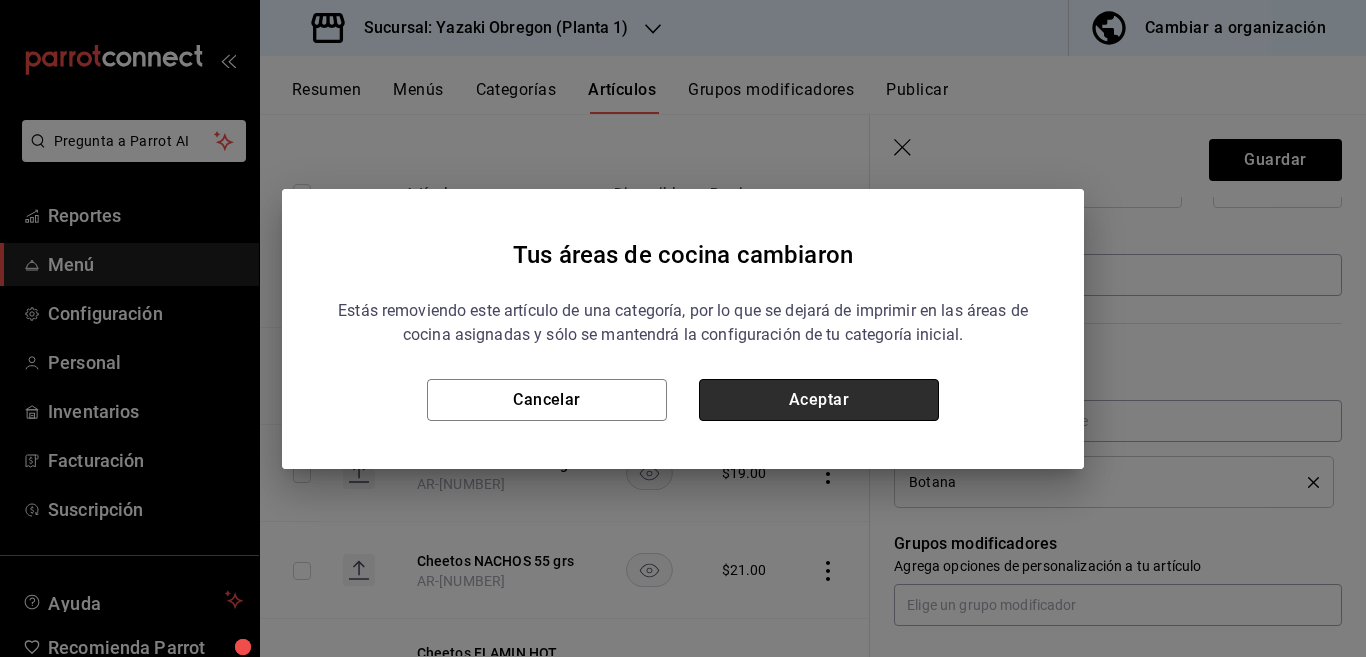 click on "Aceptar" at bounding box center [819, 400] 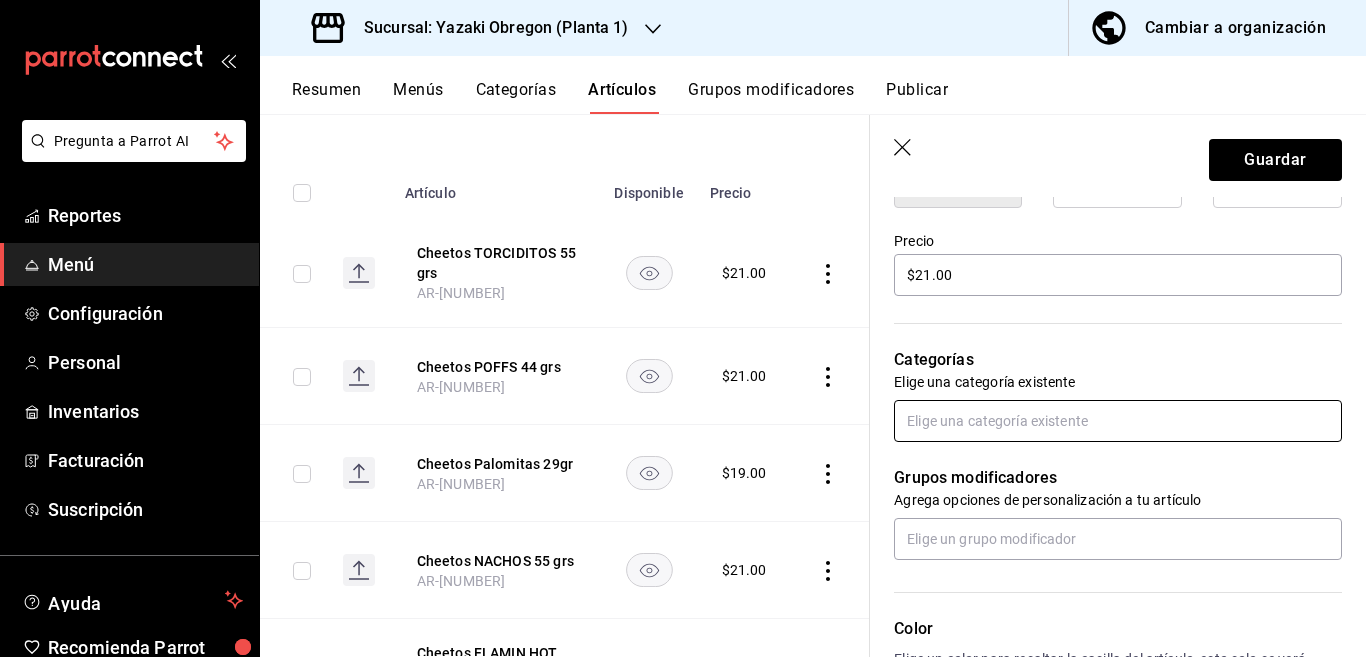 click at bounding box center [1118, 421] 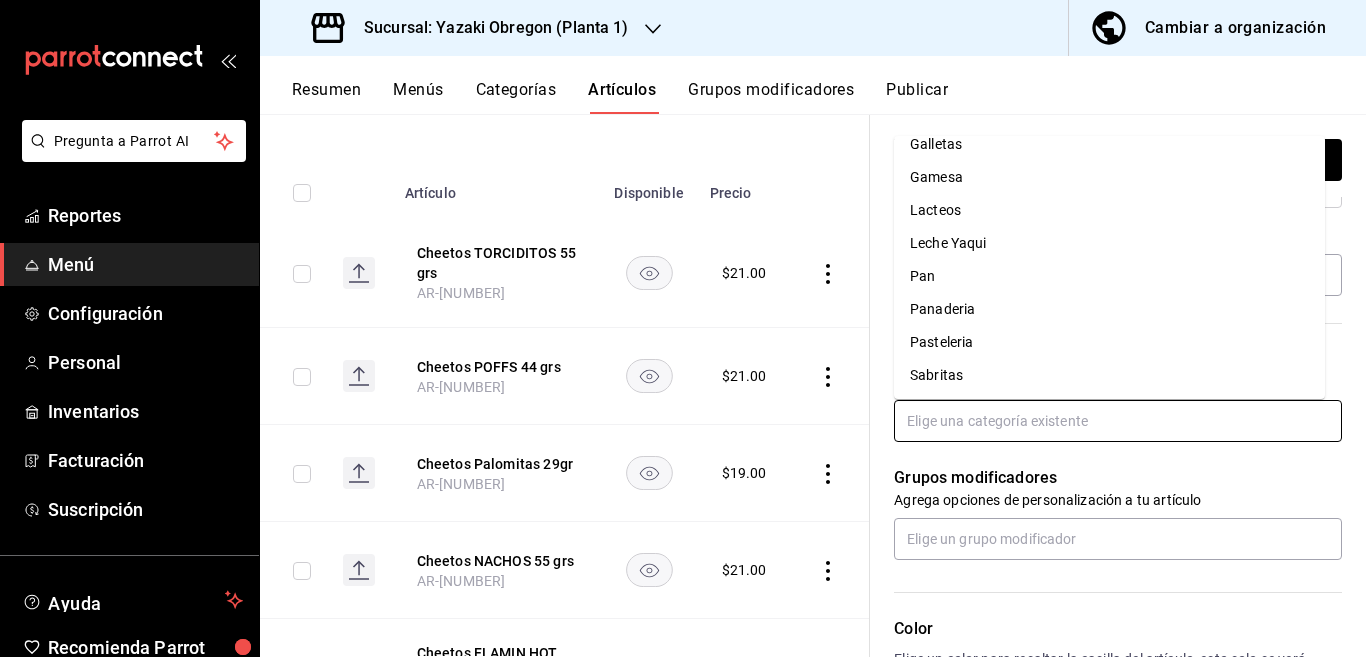 scroll, scrollTop: 281, scrollLeft: 0, axis: vertical 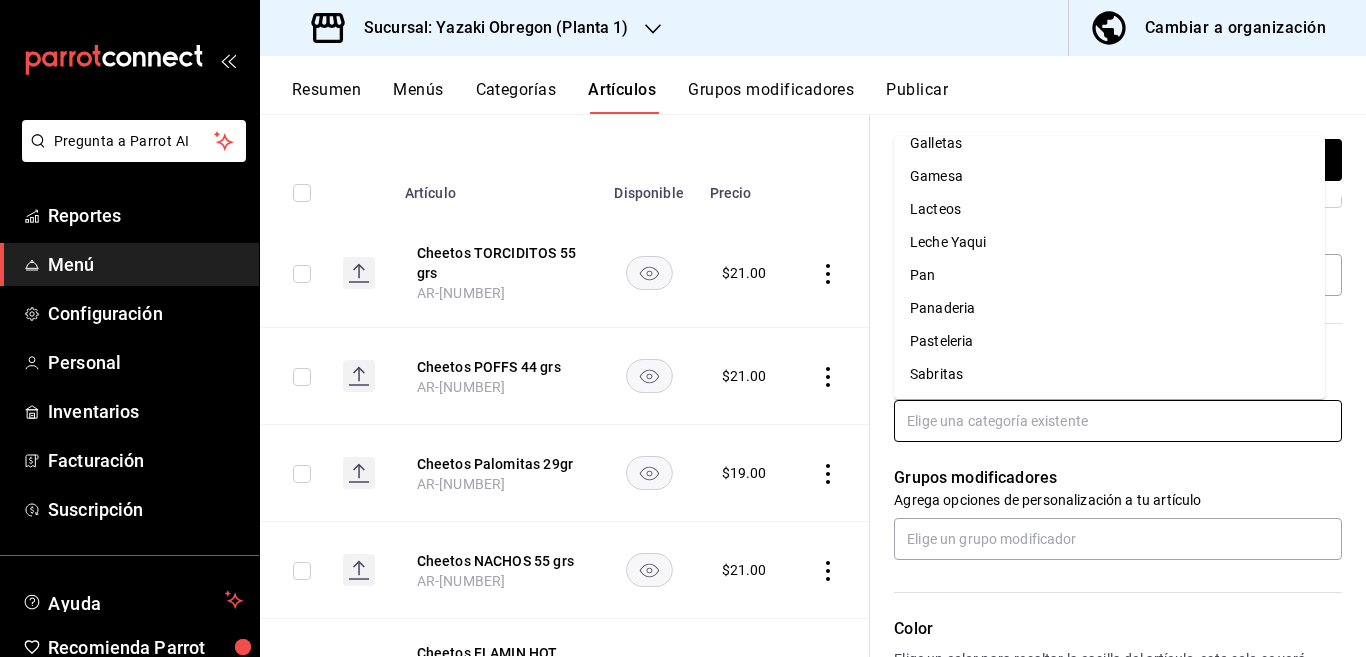 click on "Sabritas" at bounding box center (1109, 374) 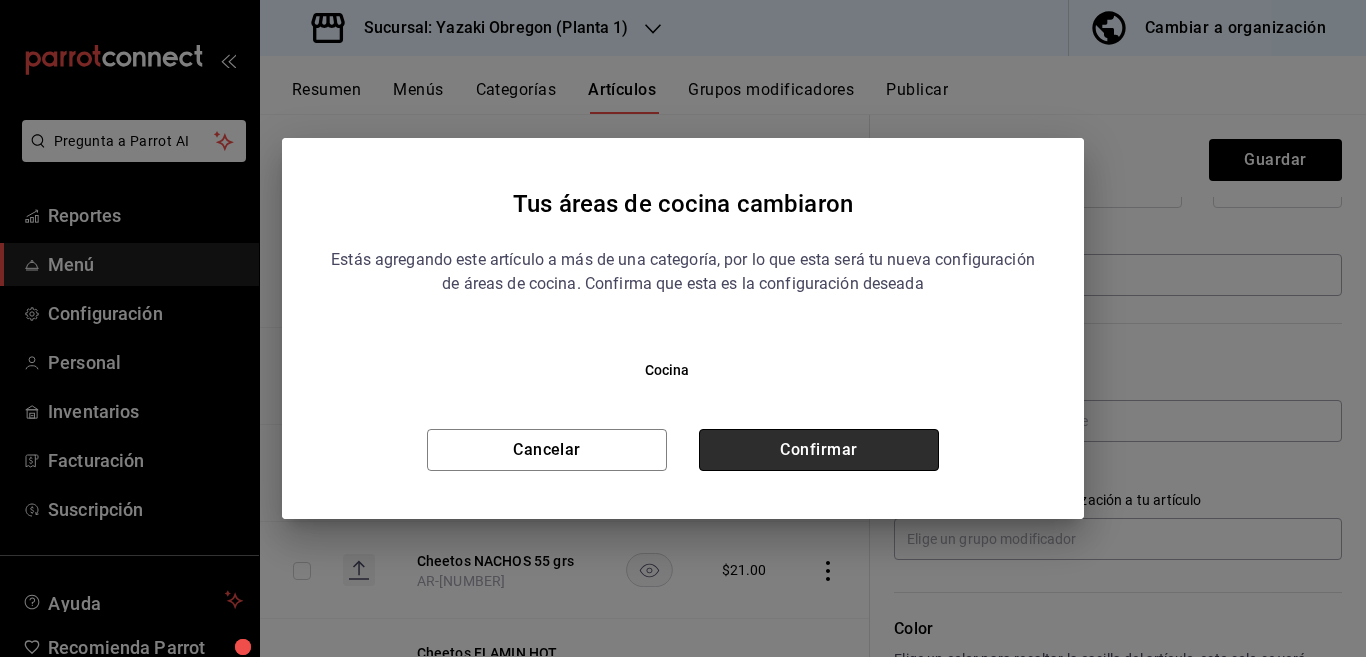 click on "Confirmar" at bounding box center [819, 450] 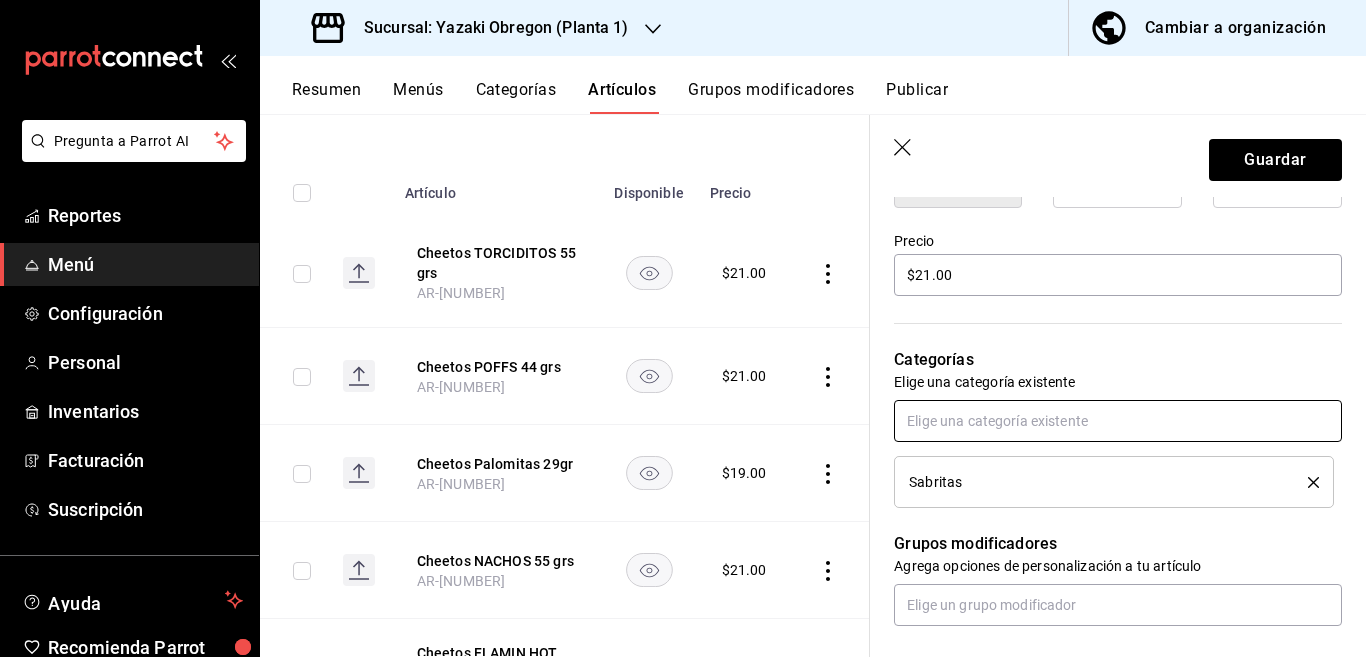 scroll, scrollTop: 570, scrollLeft: 0, axis: vertical 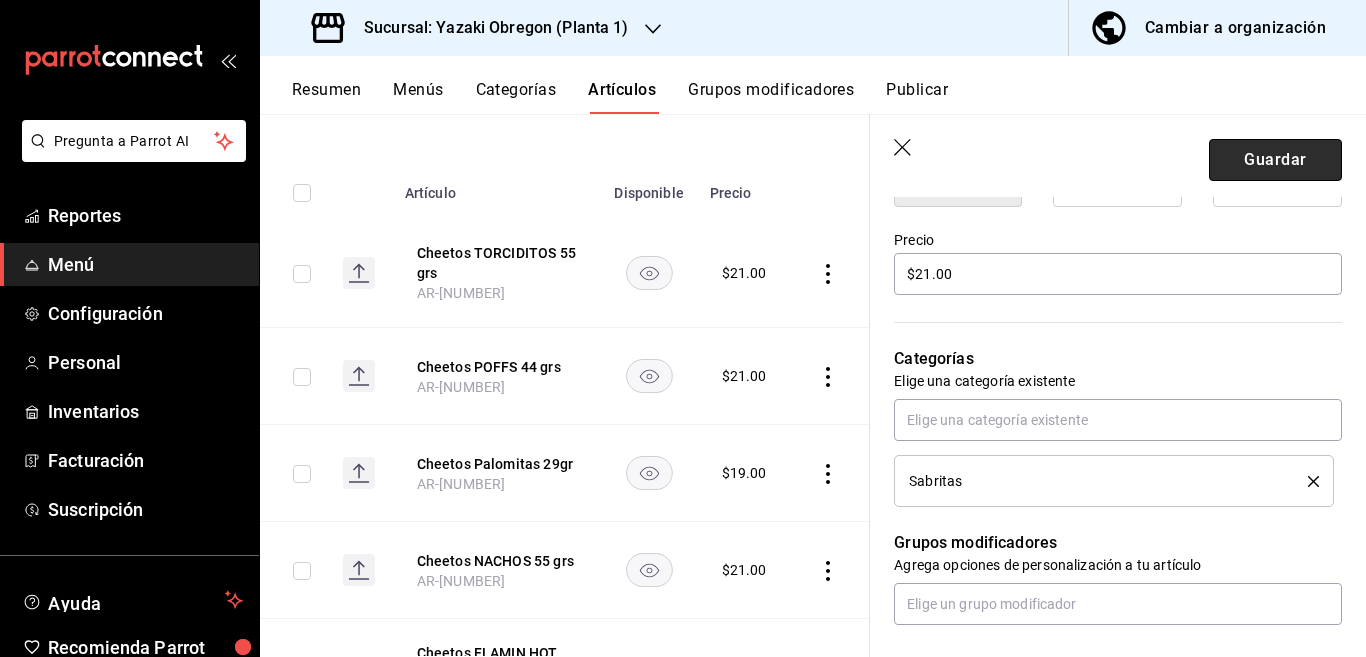 click on "Guardar" at bounding box center (1275, 160) 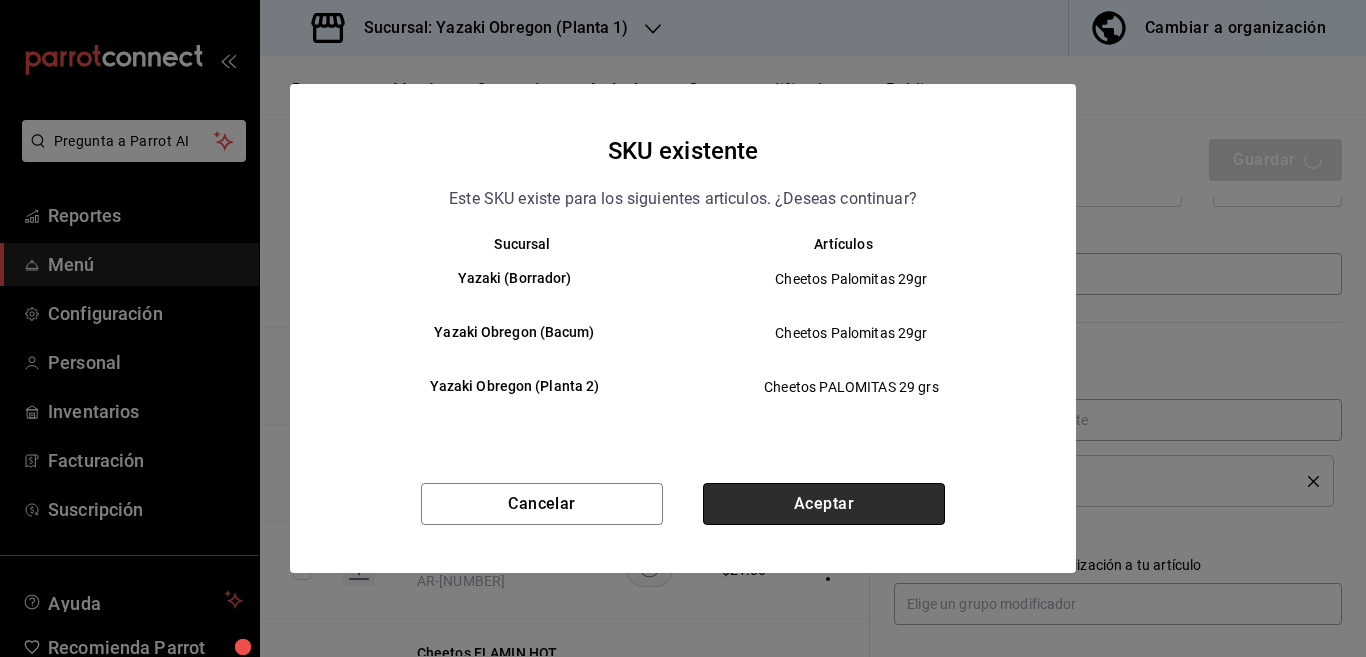 click on "Aceptar" at bounding box center [824, 504] 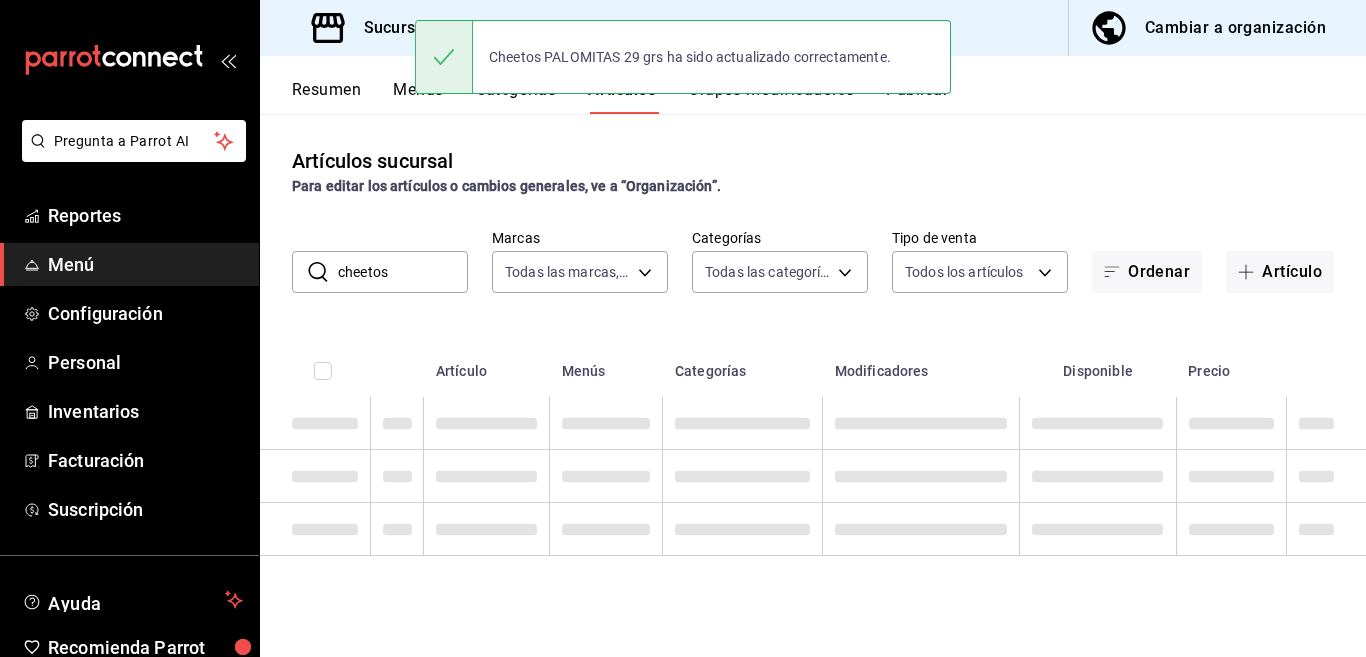 scroll, scrollTop: 0, scrollLeft: 0, axis: both 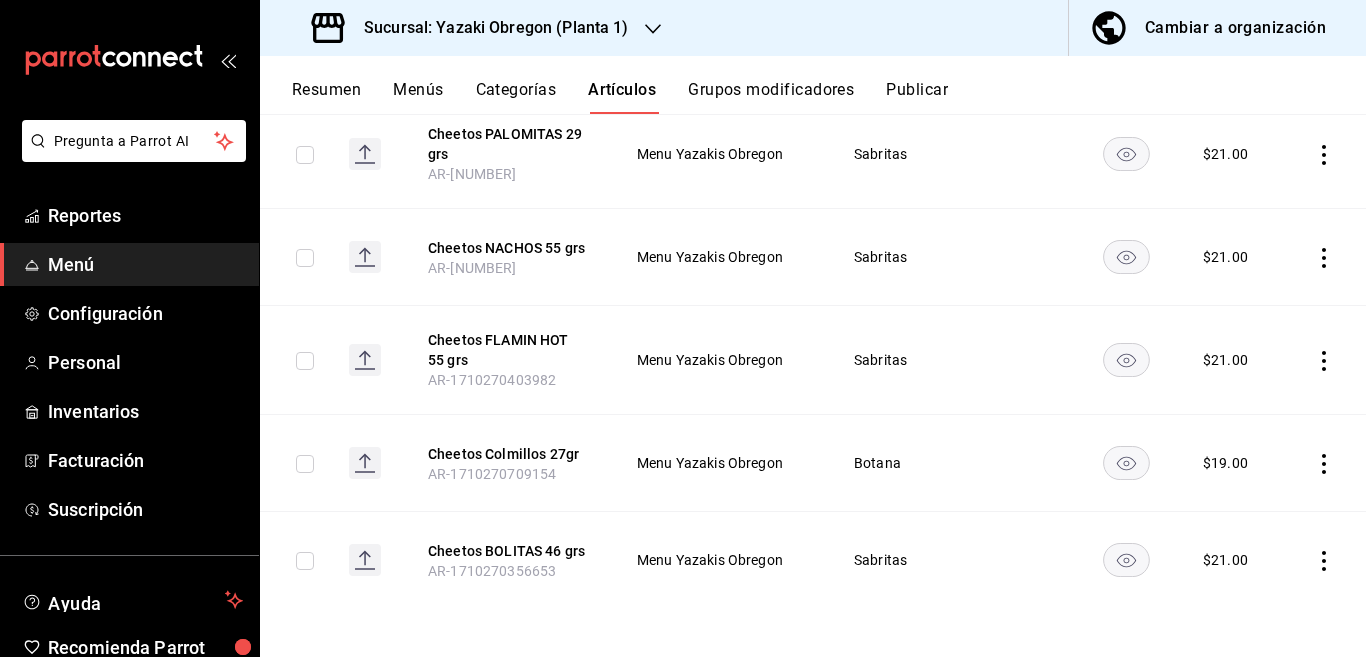 click 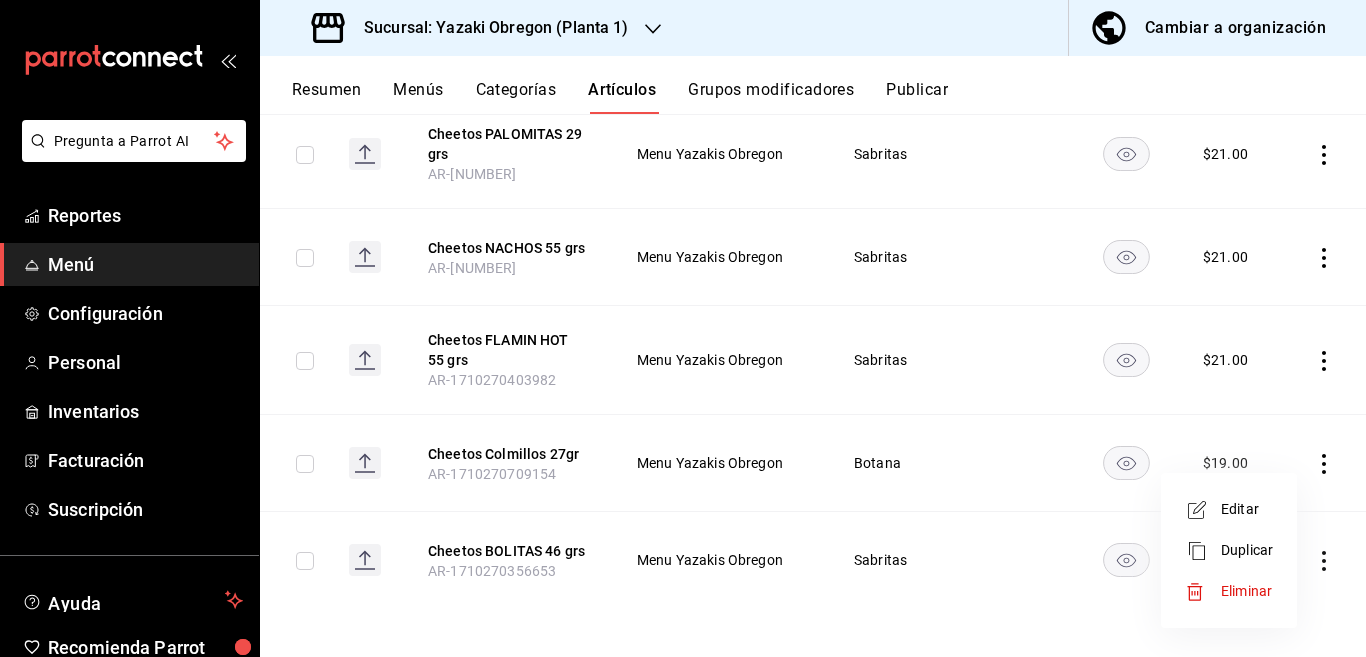 click on "Editar" at bounding box center (1247, 509) 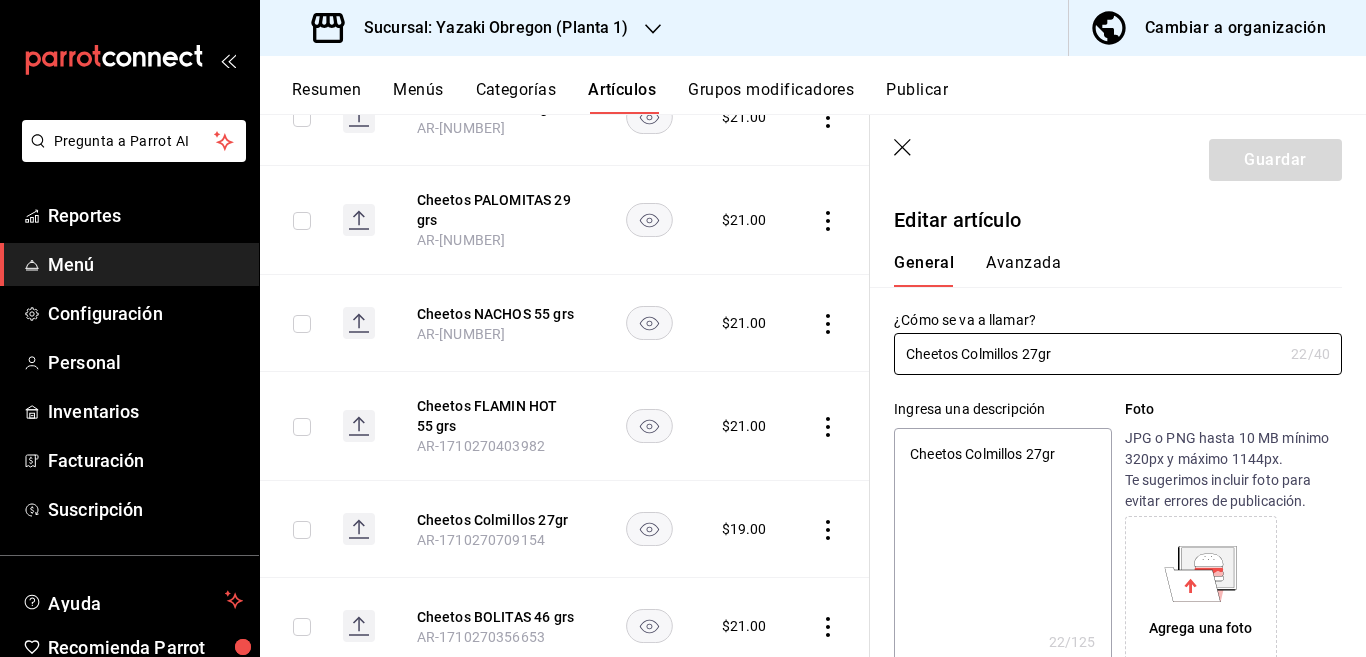 click on "Cheetos Colmillos 27gr" at bounding box center (1002, 548) 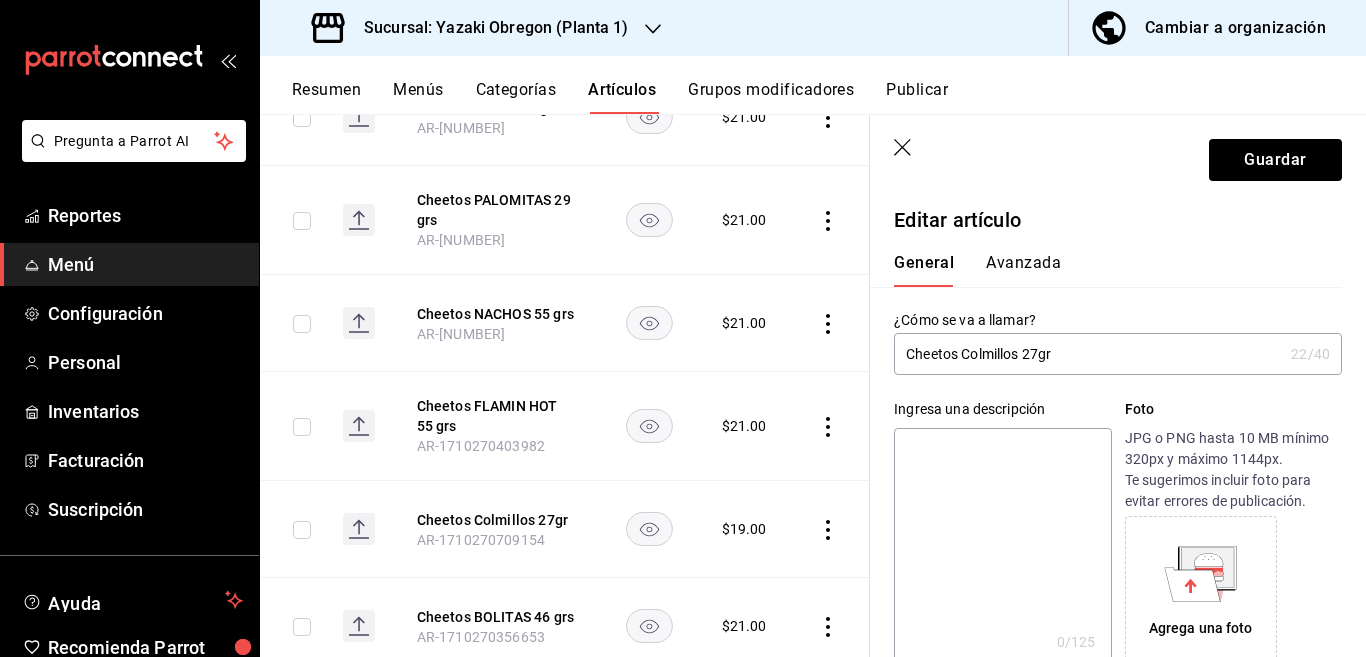 click on "Cheetos Colmillos 27gr" at bounding box center (1088, 354) 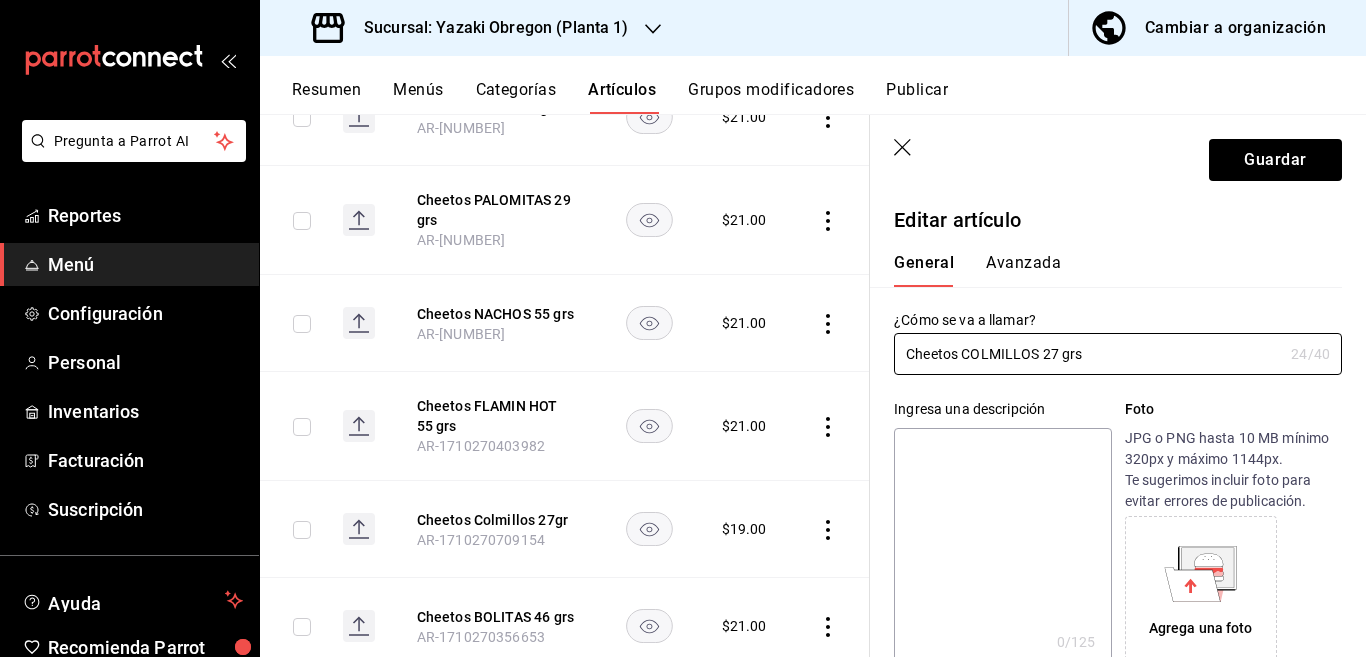 click at bounding box center [1002, 548] 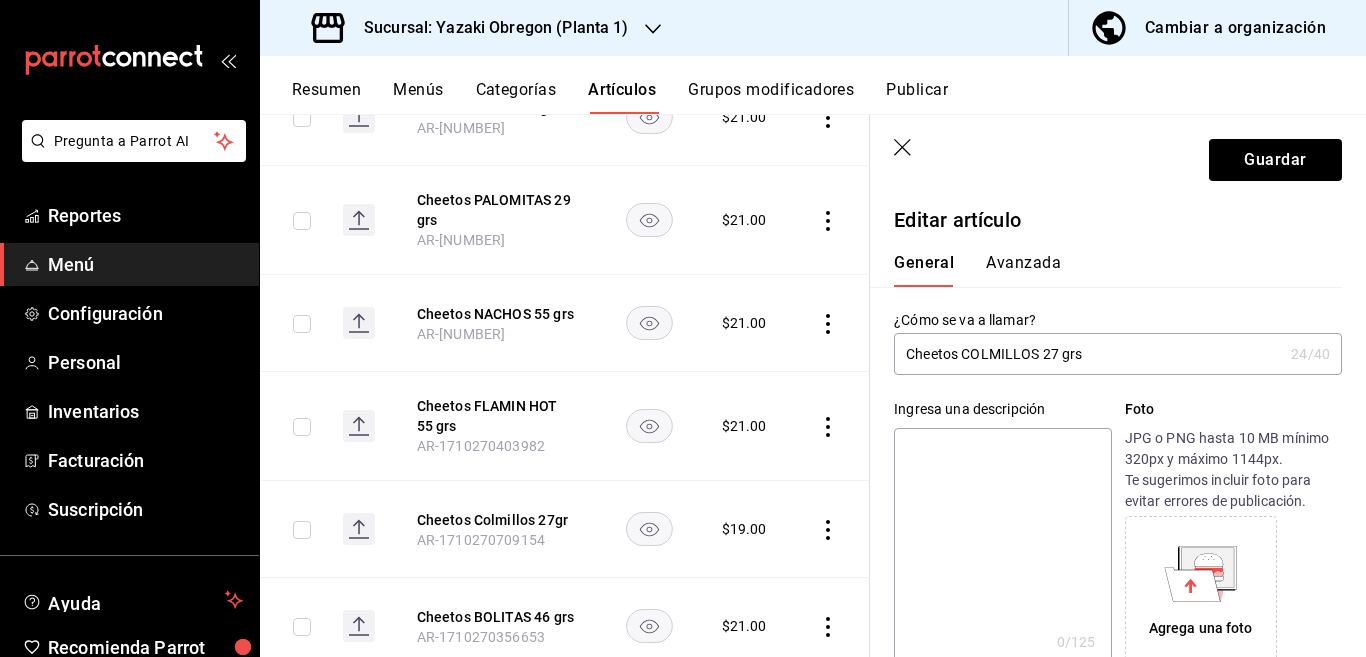 paste on "Cheetos COLMILLOS 27 grs" 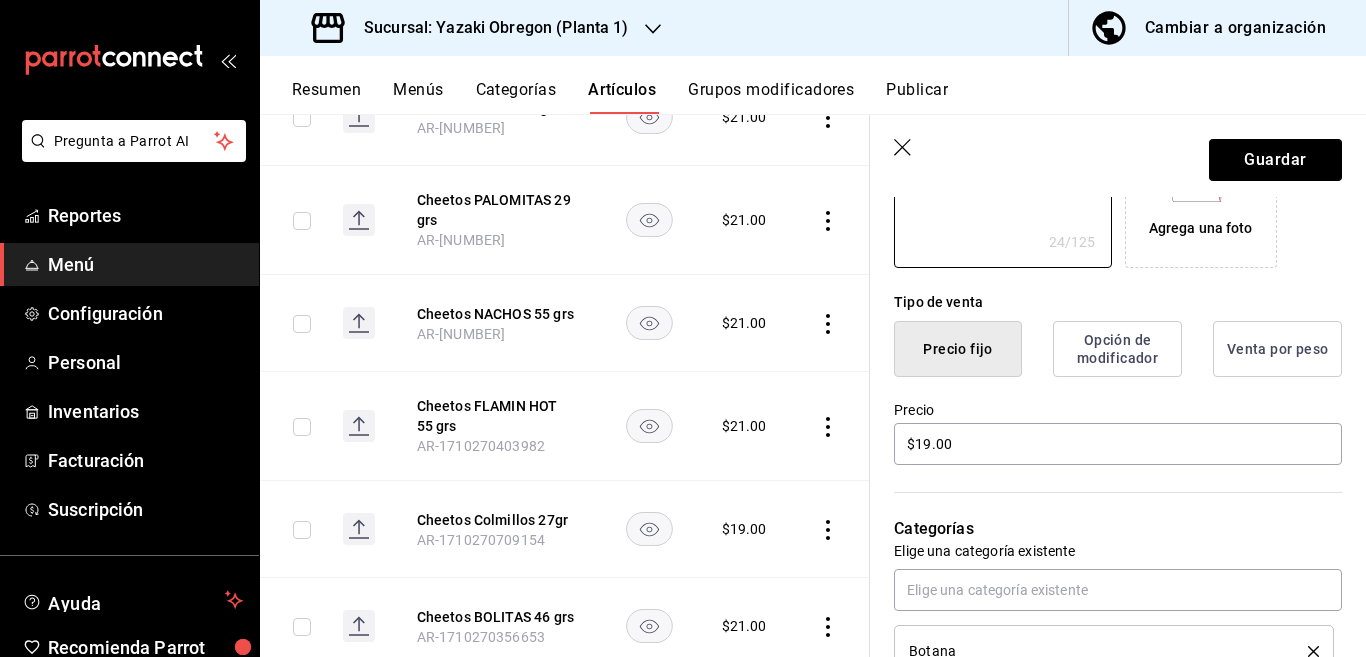 scroll, scrollTop: 406, scrollLeft: 0, axis: vertical 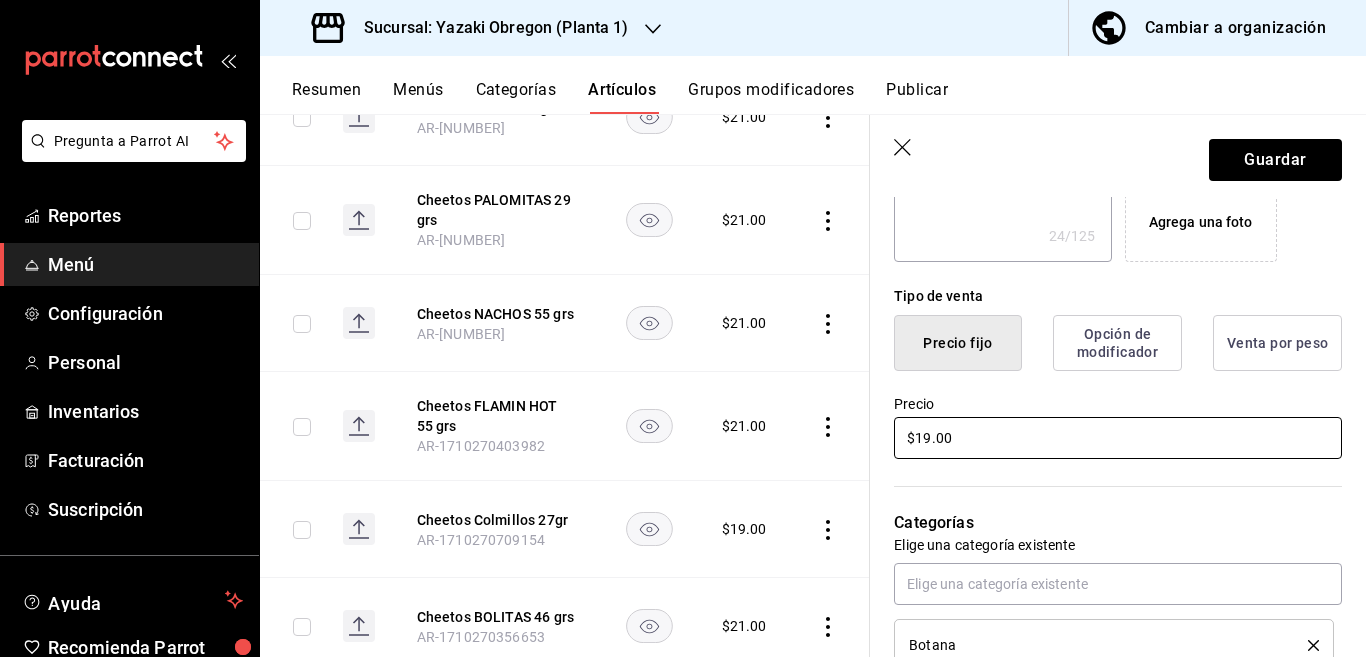 click on "$19.00" at bounding box center (1118, 438) 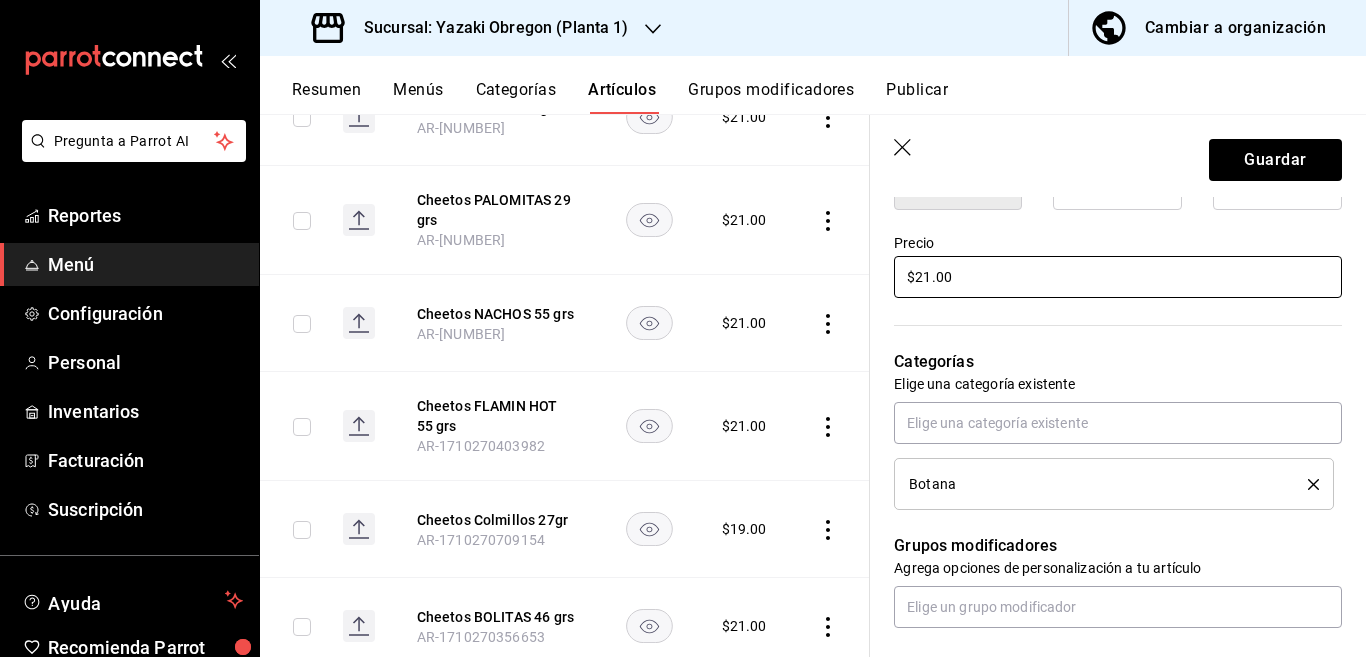 scroll, scrollTop: 569, scrollLeft: 0, axis: vertical 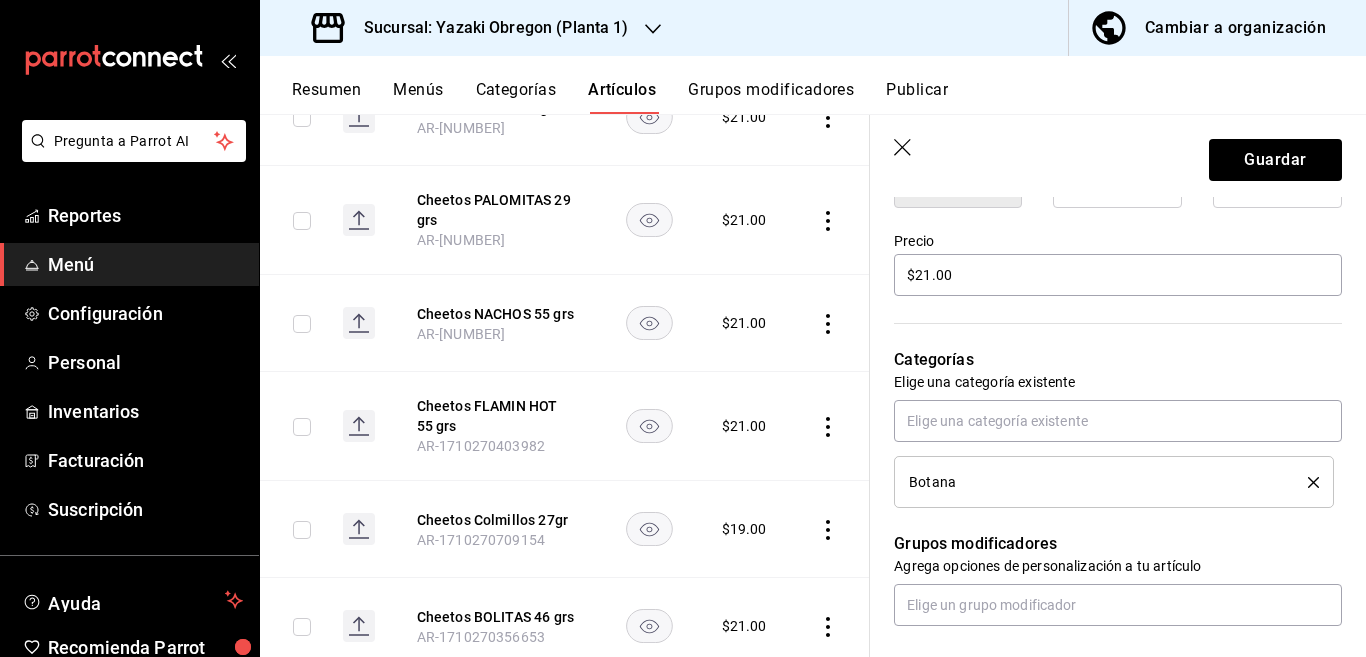 click 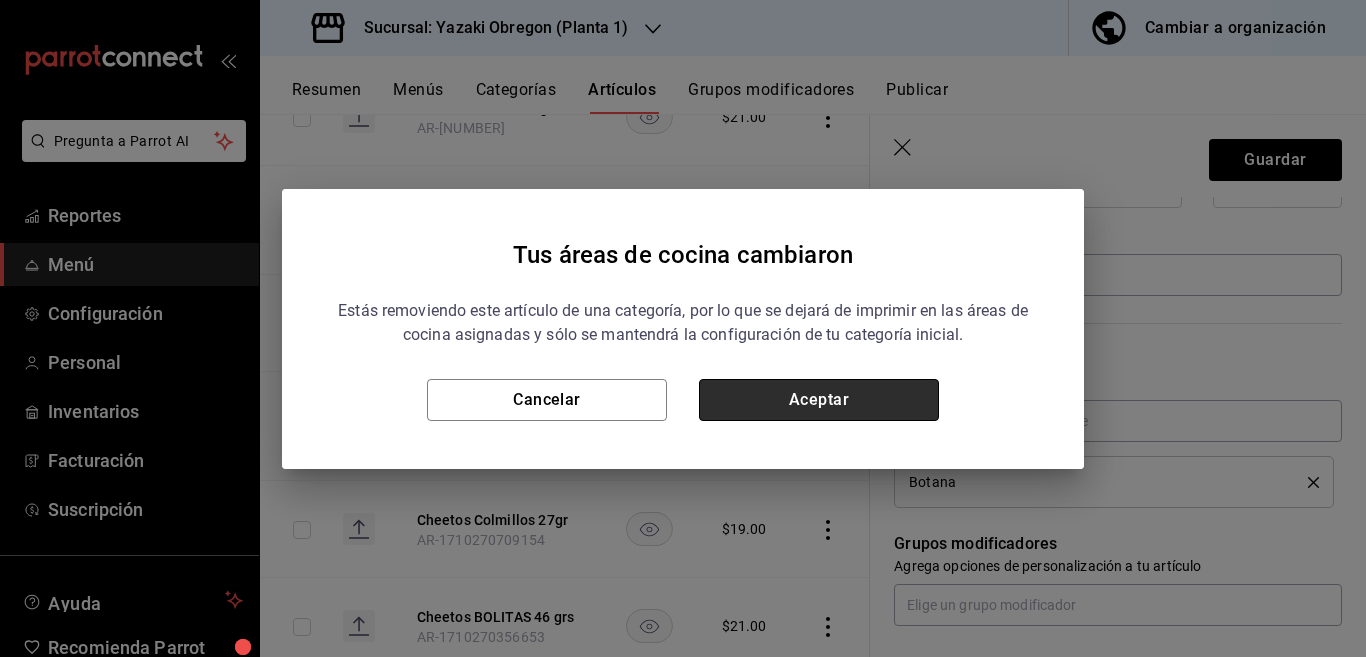 click on "Aceptar" at bounding box center [819, 400] 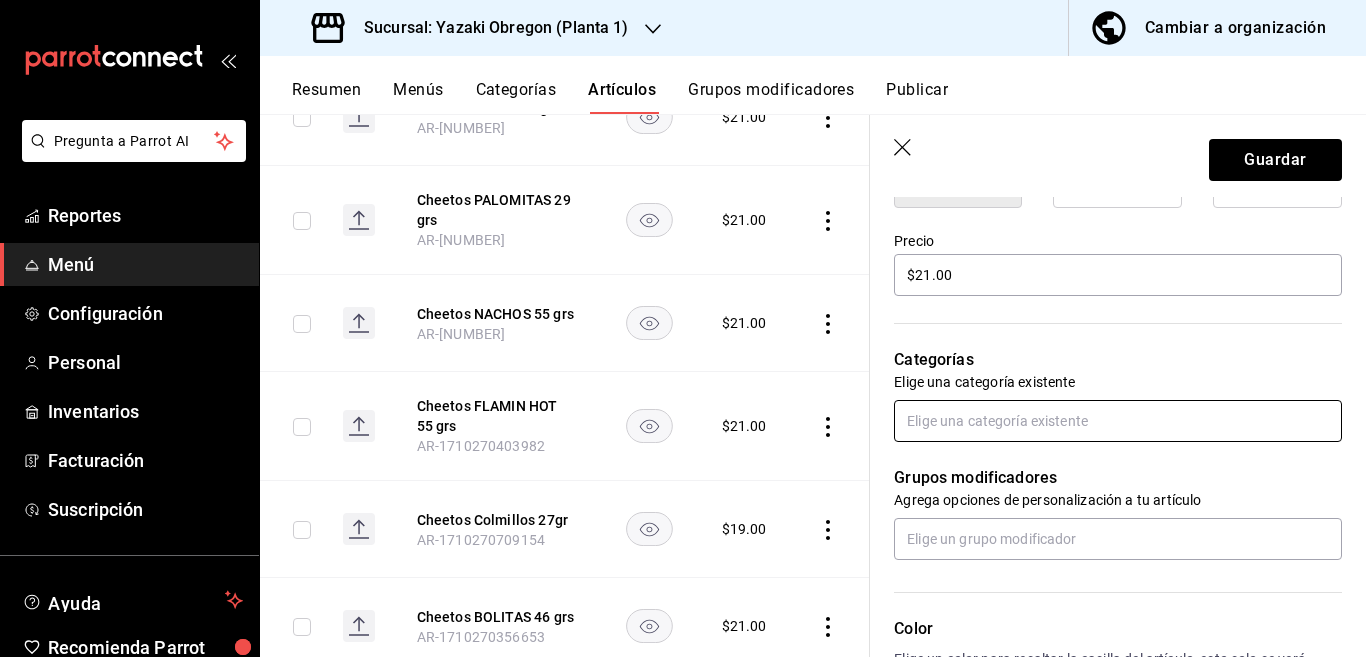 click at bounding box center (1118, 421) 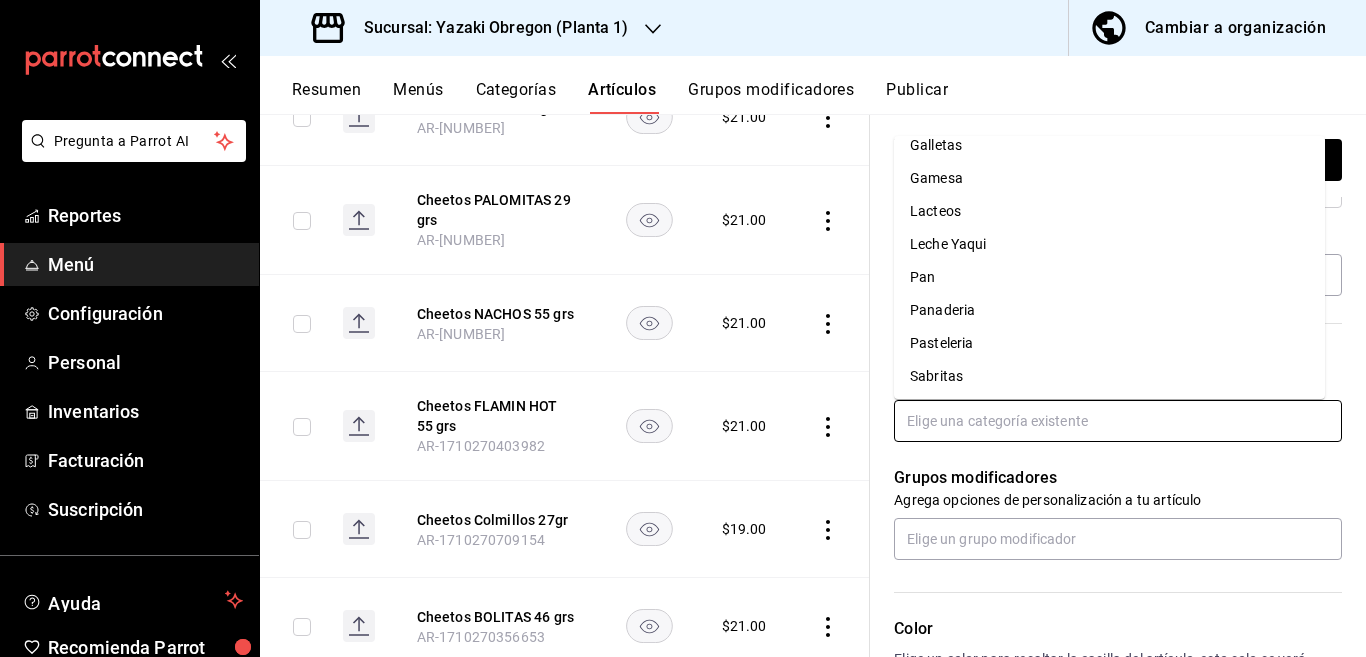 scroll, scrollTop: 281, scrollLeft: 0, axis: vertical 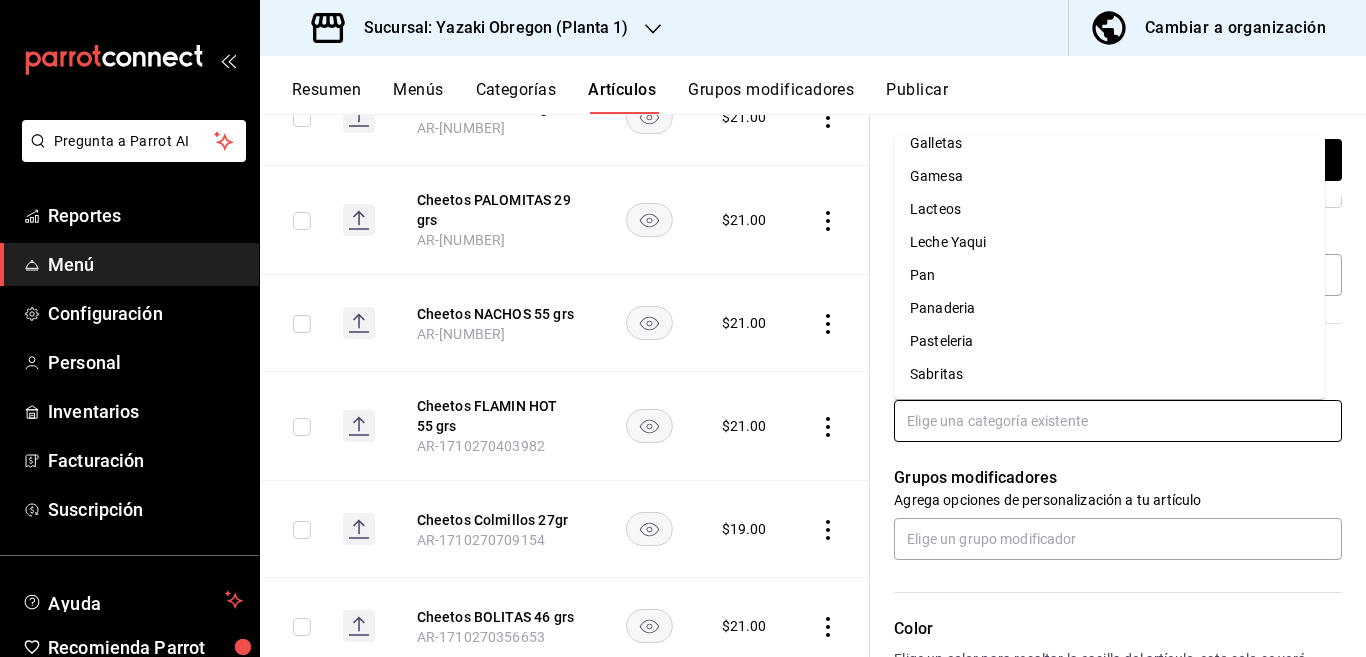 click on "Sabritas" at bounding box center [1109, 374] 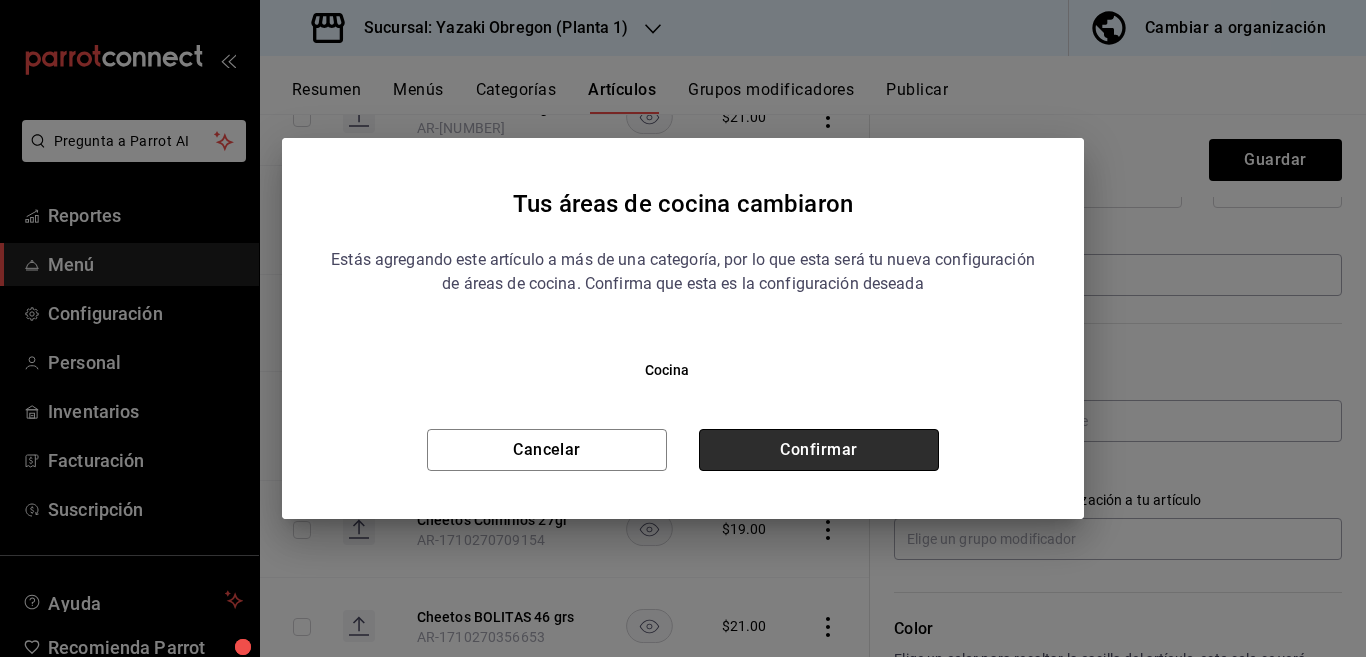 click on "Confirmar" at bounding box center (819, 450) 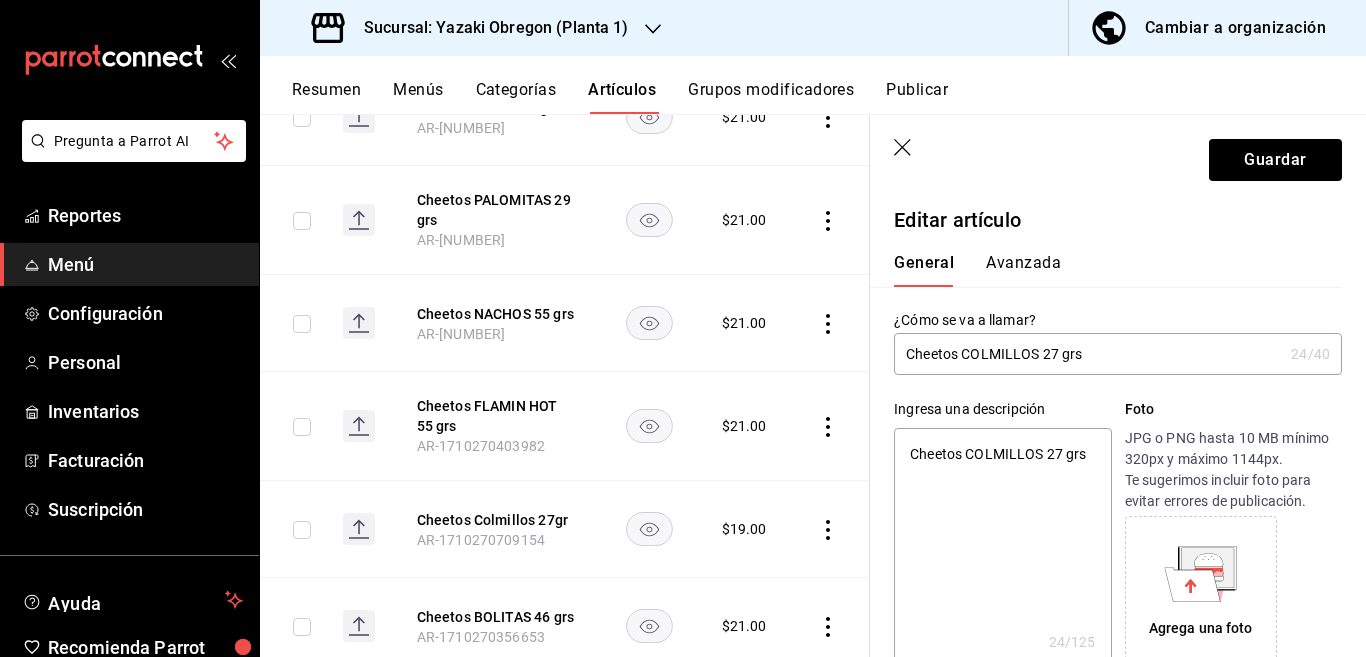 scroll, scrollTop: 0, scrollLeft: 0, axis: both 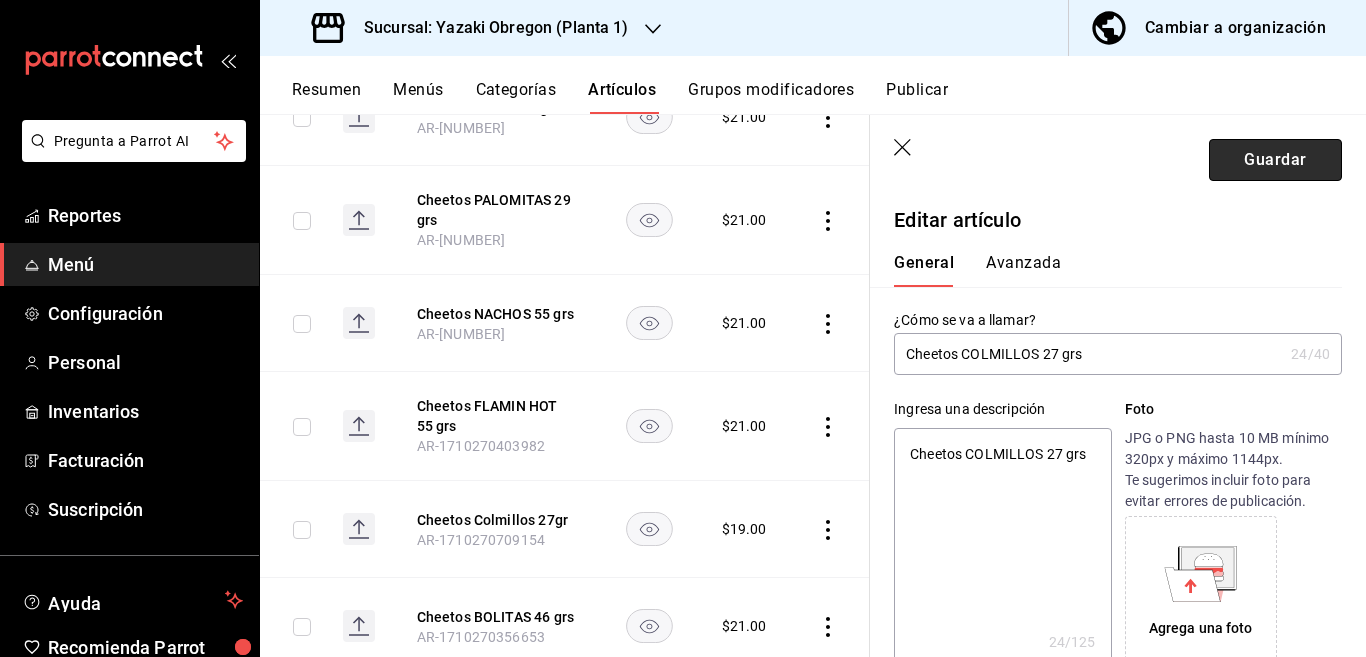 click on "Guardar" at bounding box center (1275, 160) 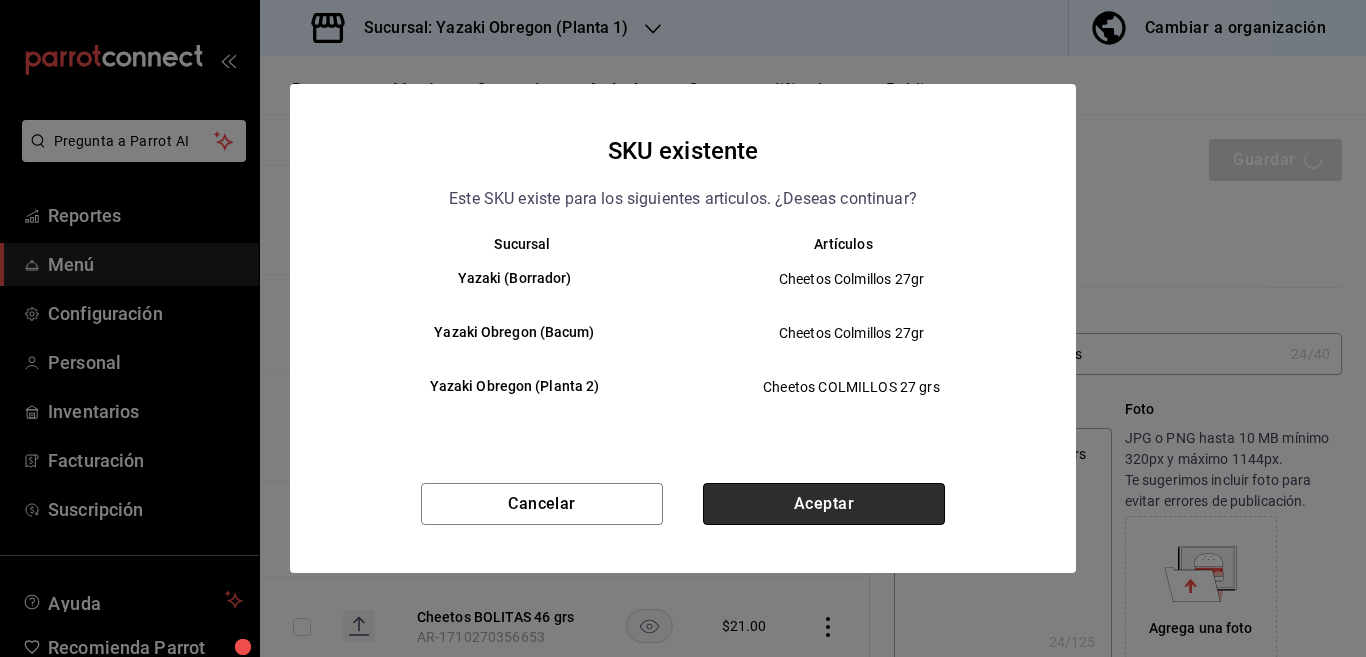 click on "Aceptar" at bounding box center (824, 504) 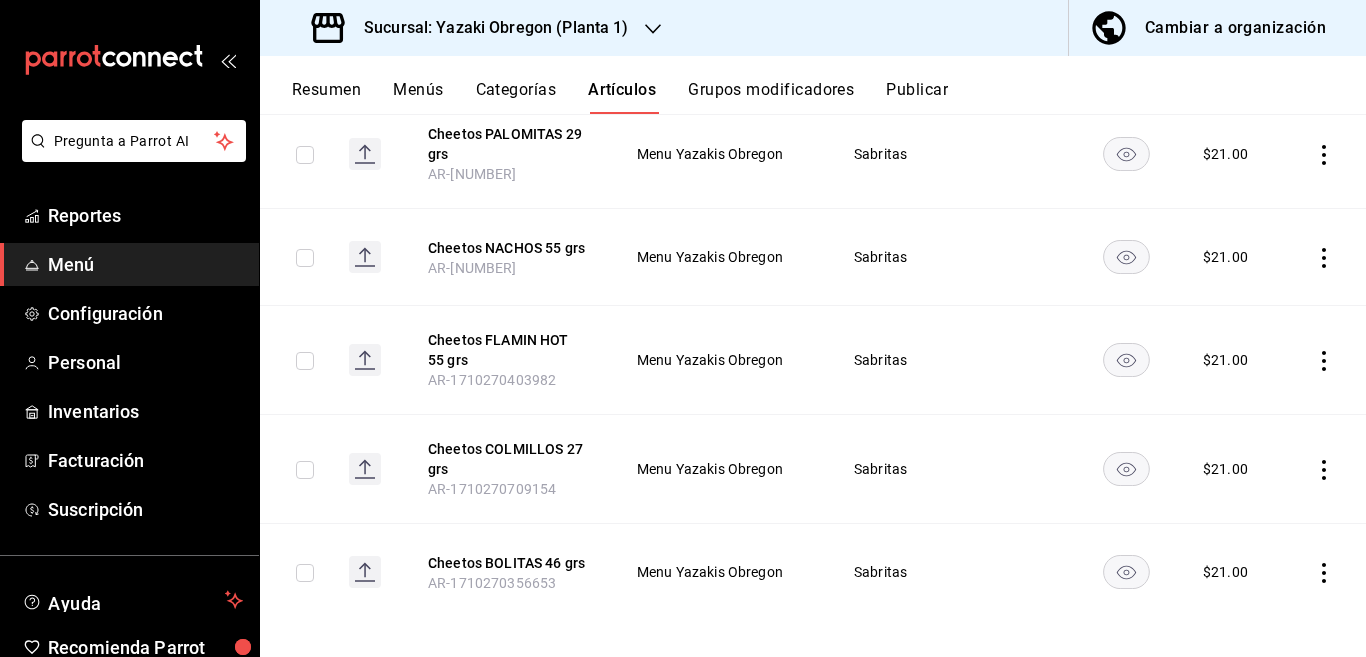 scroll, scrollTop: 0, scrollLeft: 0, axis: both 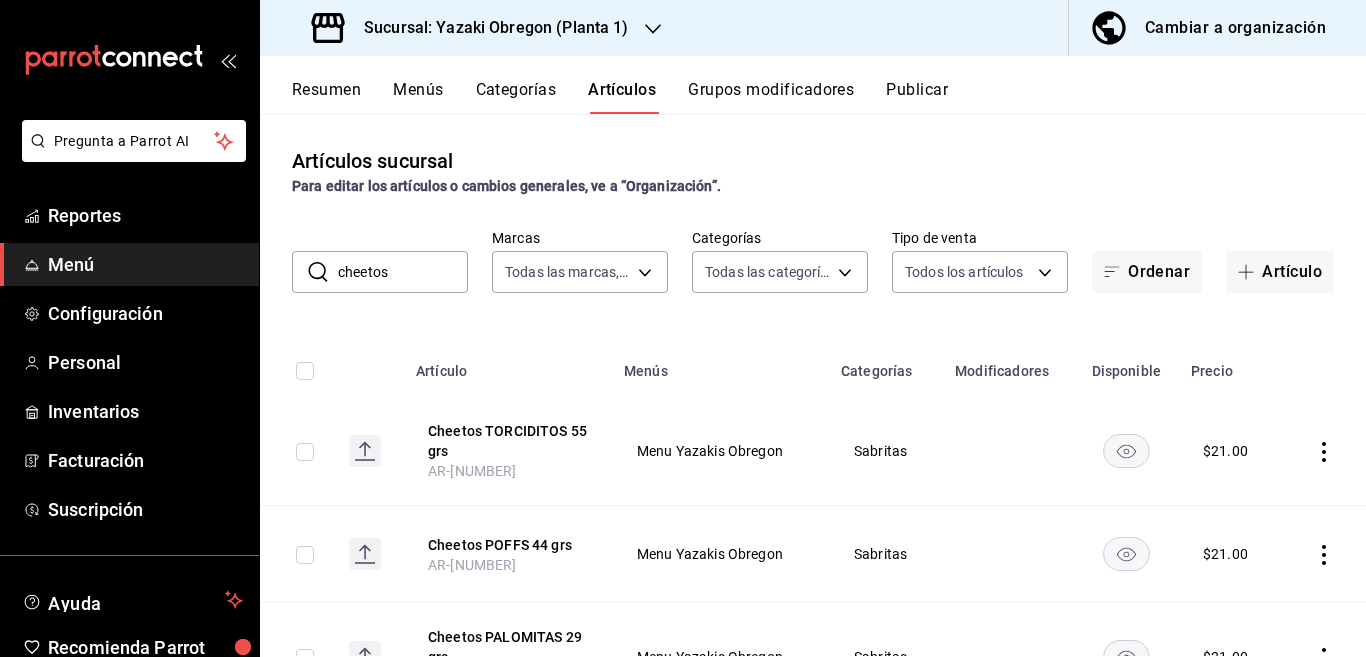click on "cheetos" at bounding box center (403, 272) 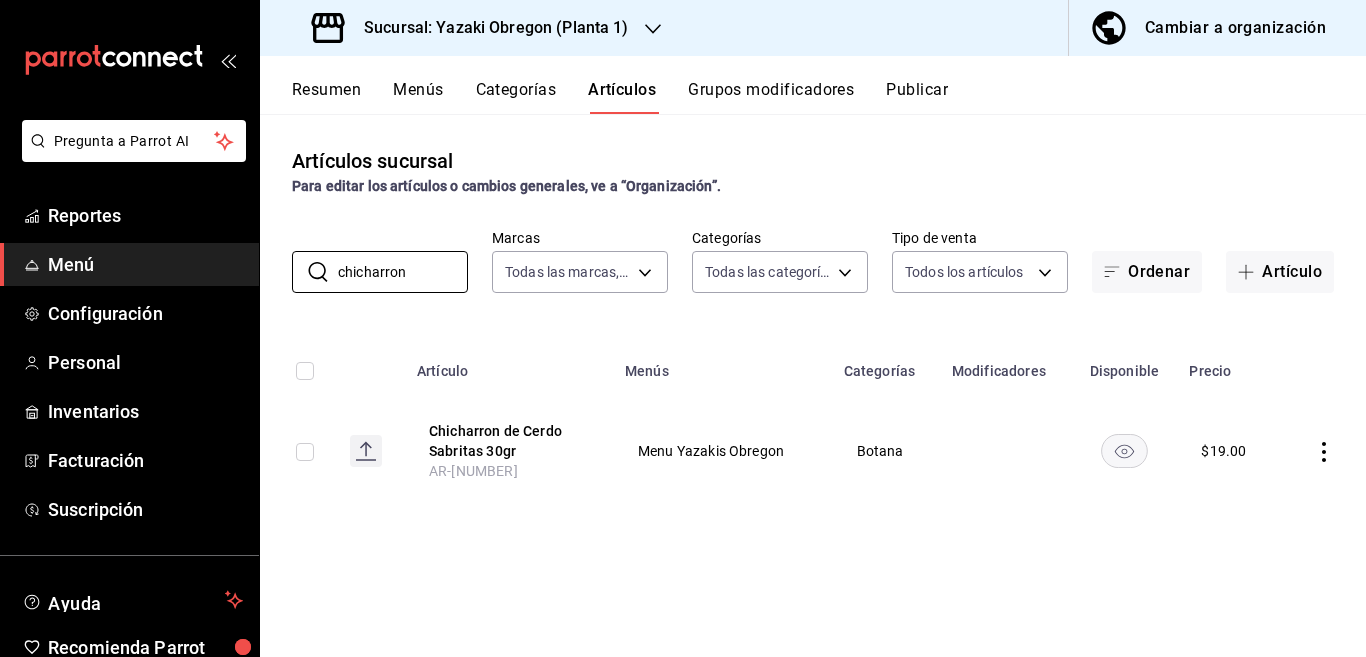 click 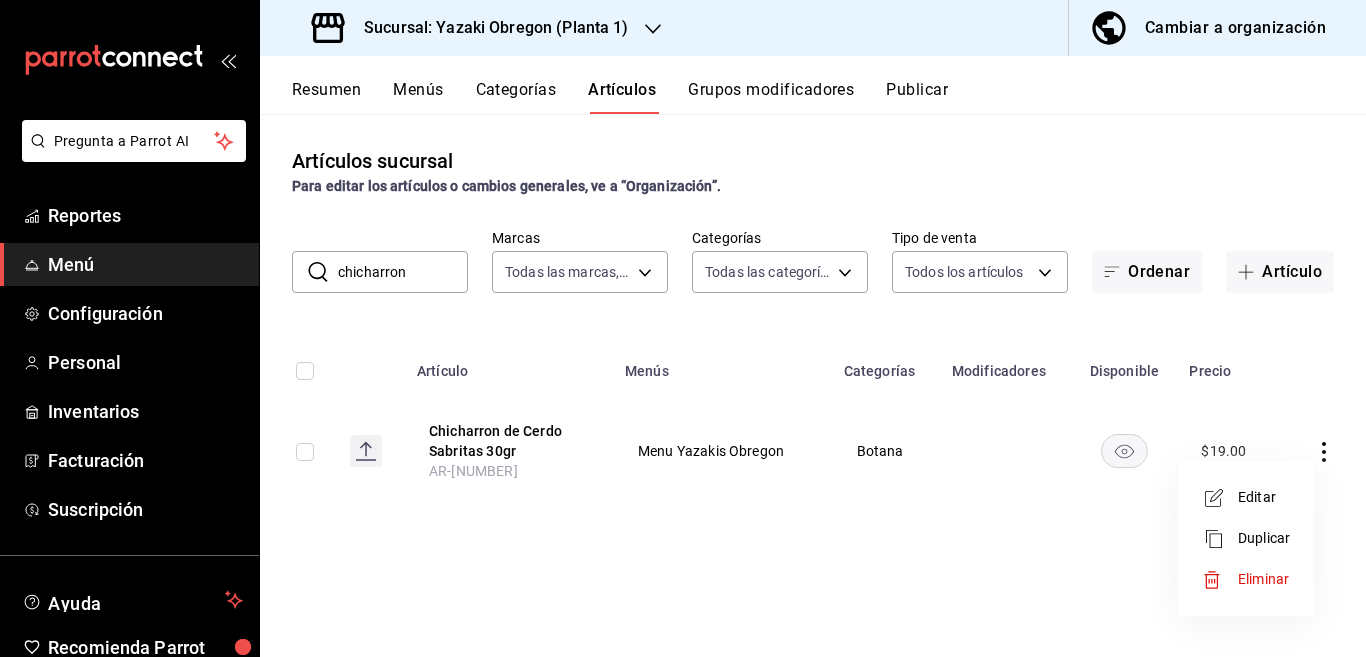 drag, startPoint x: 1252, startPoint y: 502, endPoint x: 1023, endPoint y: 493, distance: 229.17679 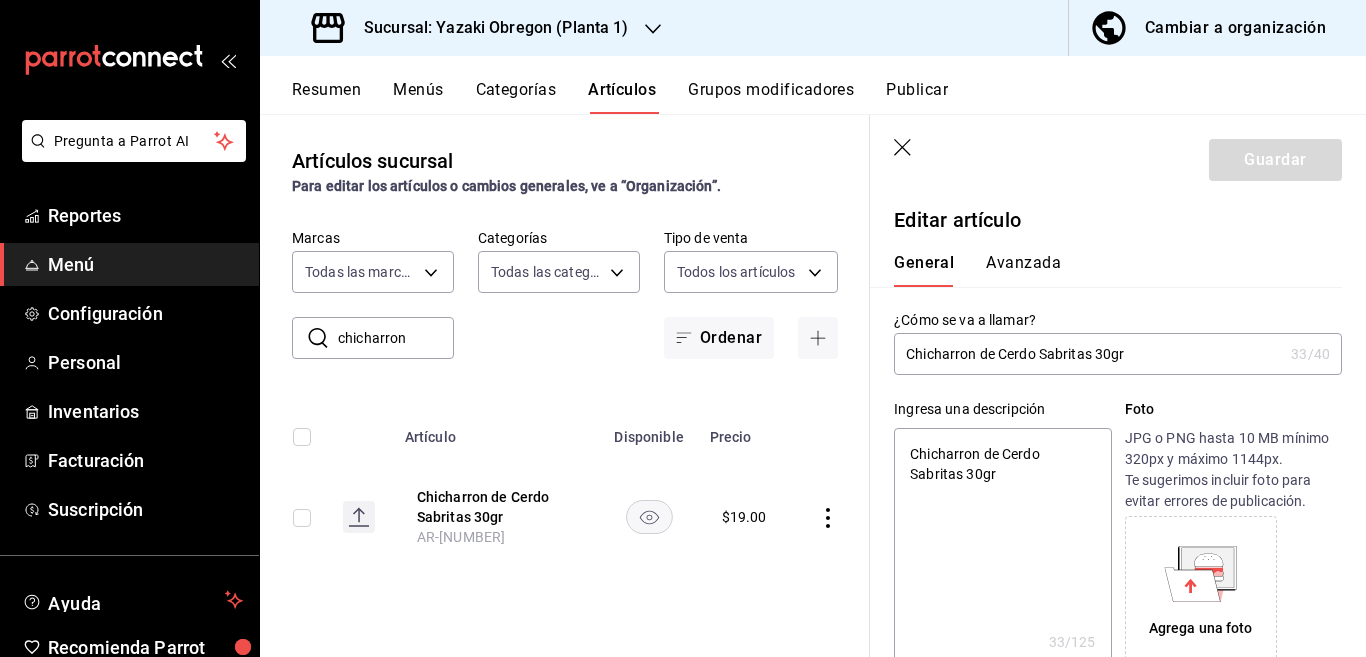 click on "Chicharron de Cerdo Sabritas 30gr" at bounding box center [1002, 548] 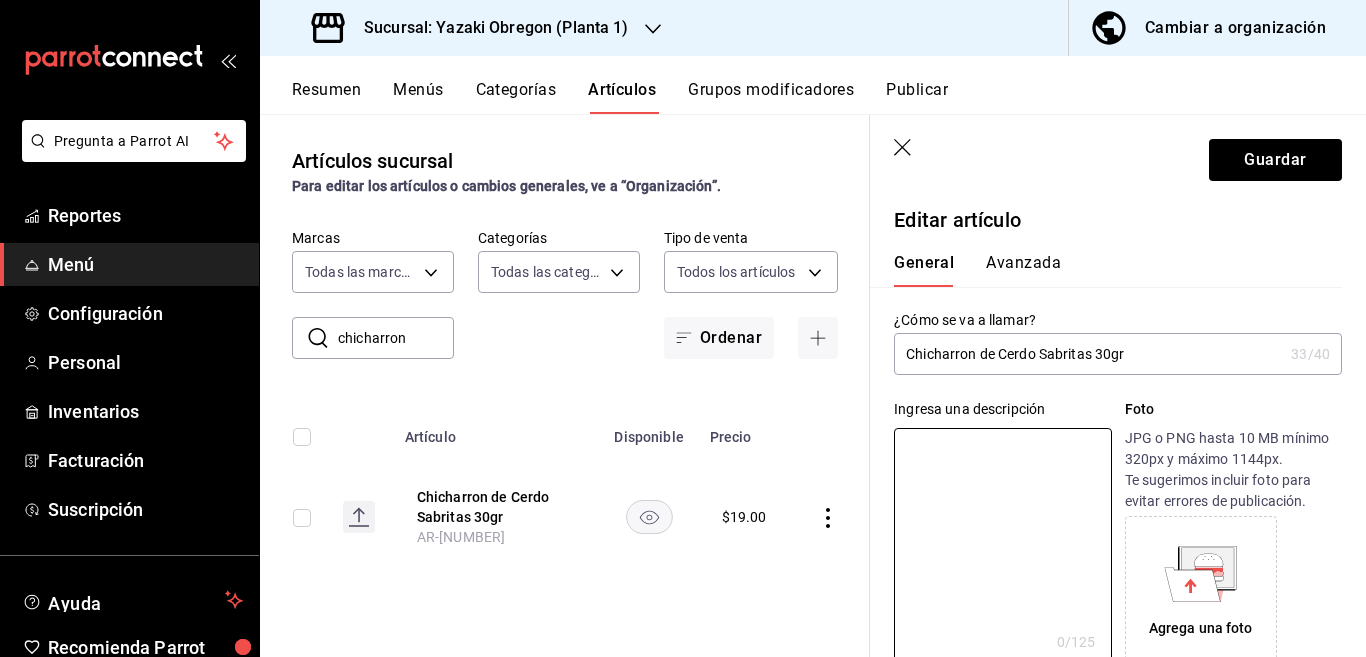 click on "Chicharron de Cerdo Sabritas 30gr" at bounding box center [1088, 354] 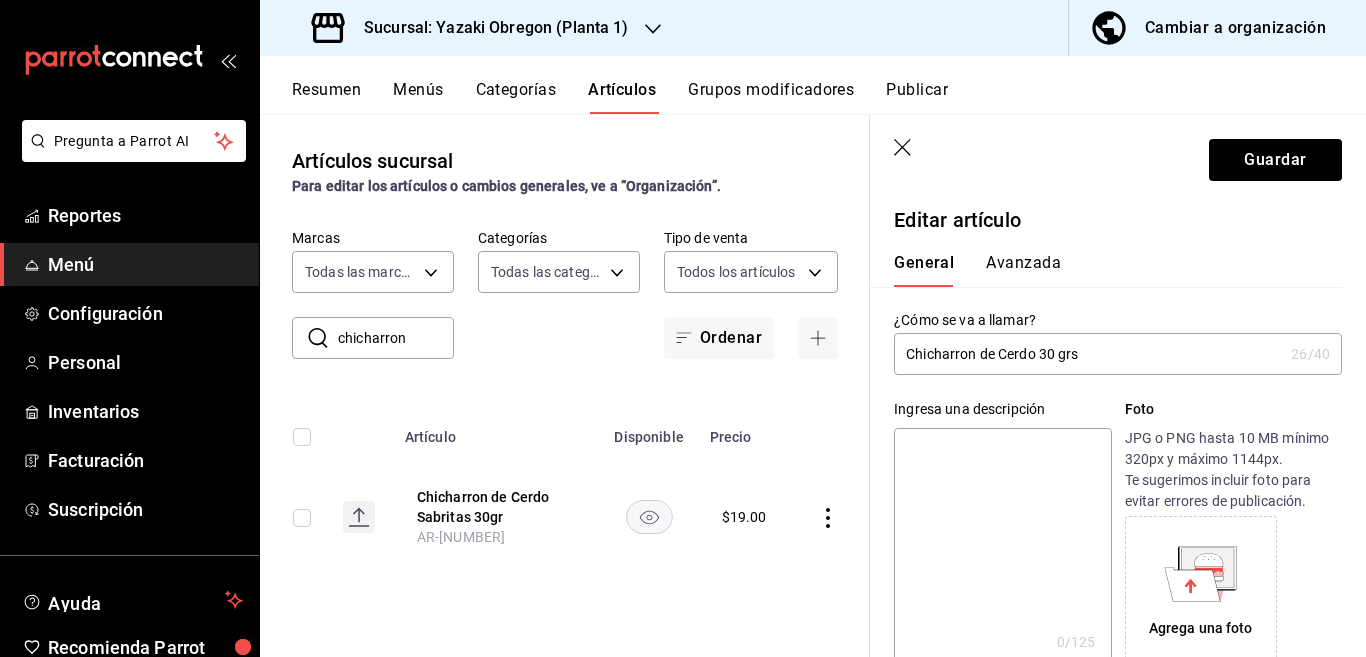 click at bounding box center (1002, 548) 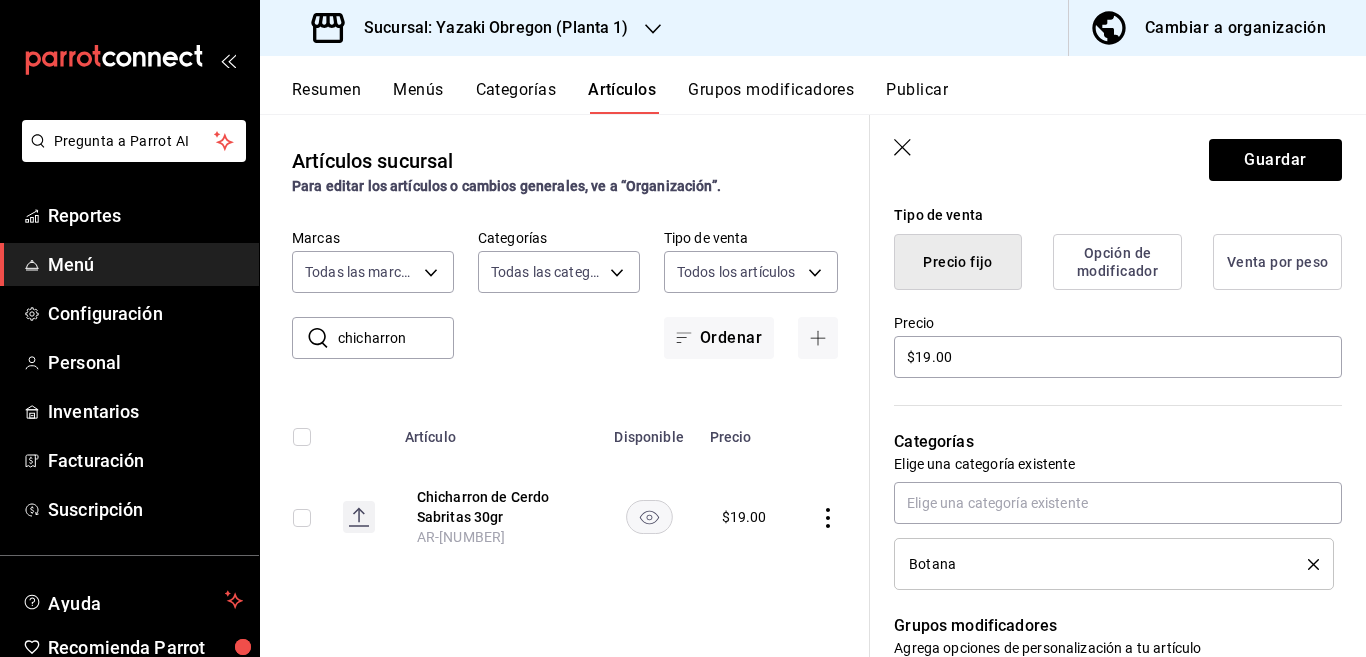 scroll, scrollTop: 487, scrollLeft: 0, axis: vertical 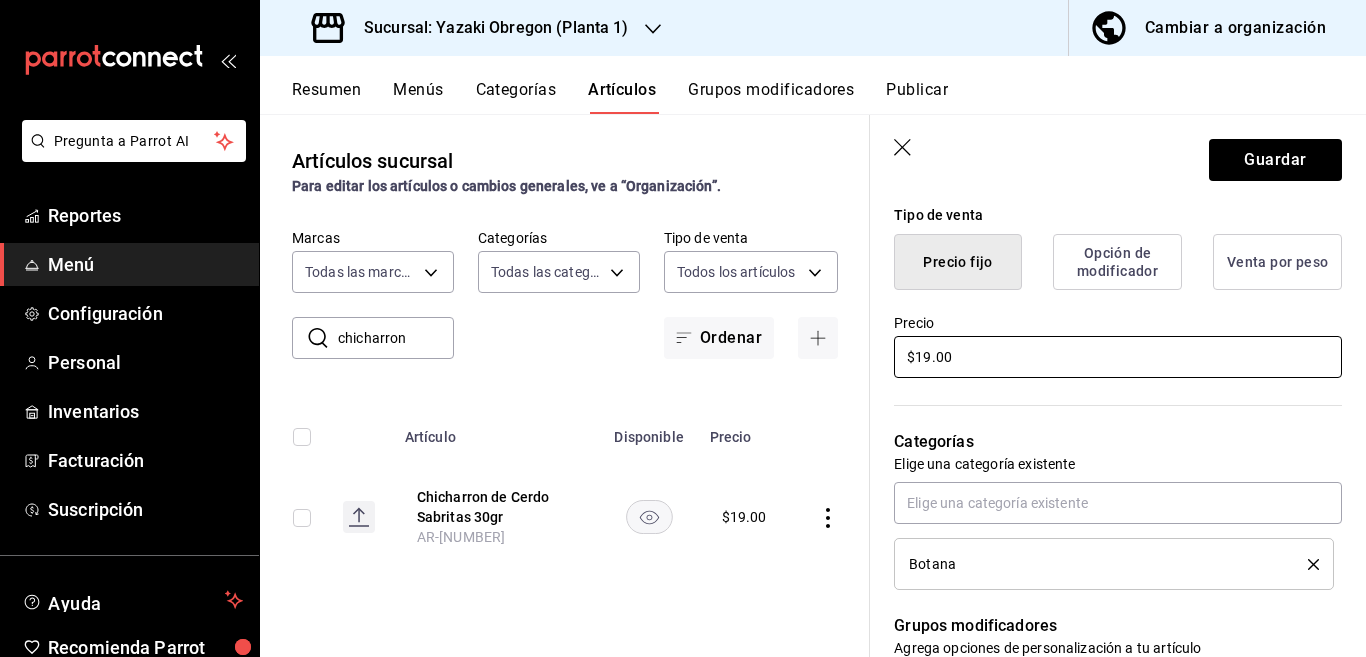 click on "$19.00" at bounding box center (1118, 357) 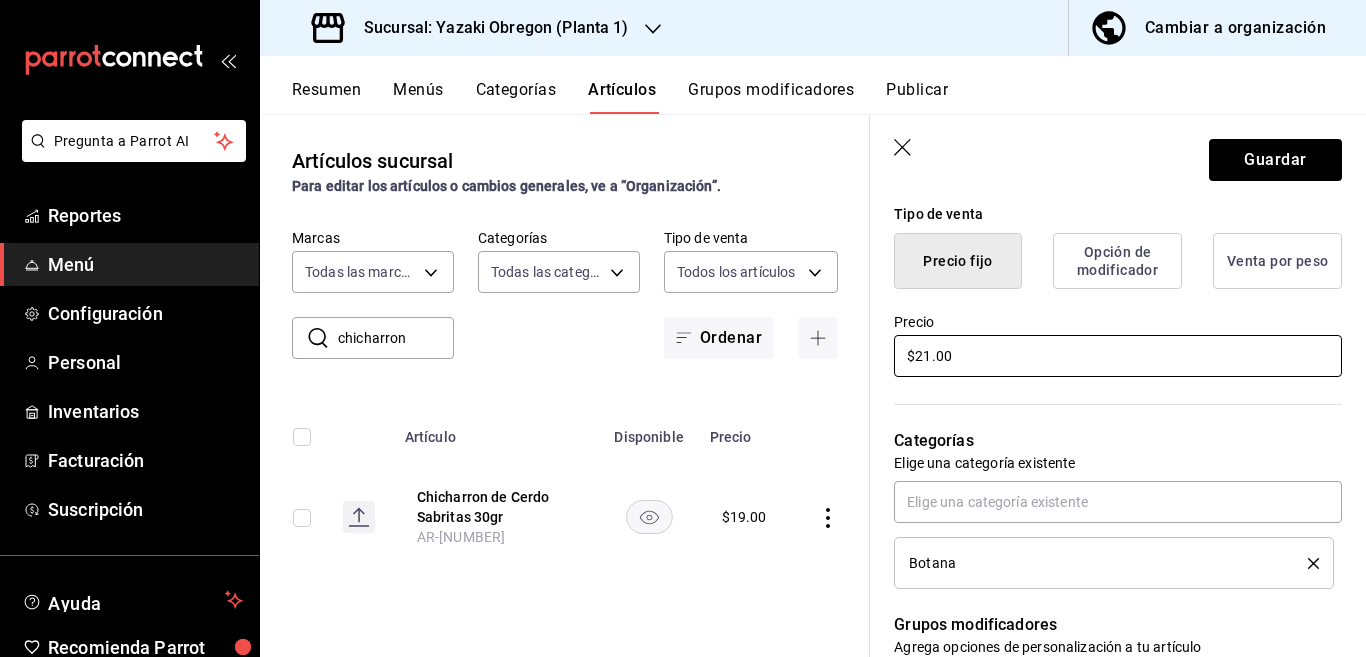scroll, scrollTop: 569, scrollLeft: 0, axis: vertical 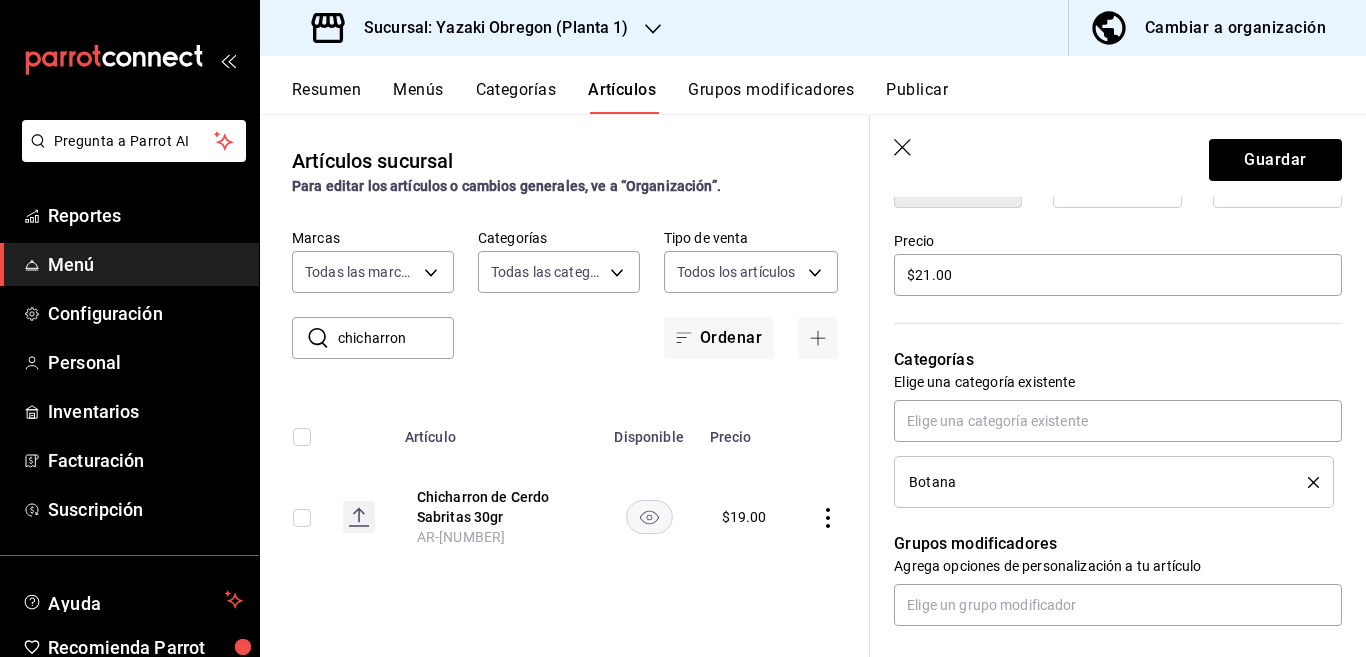 click 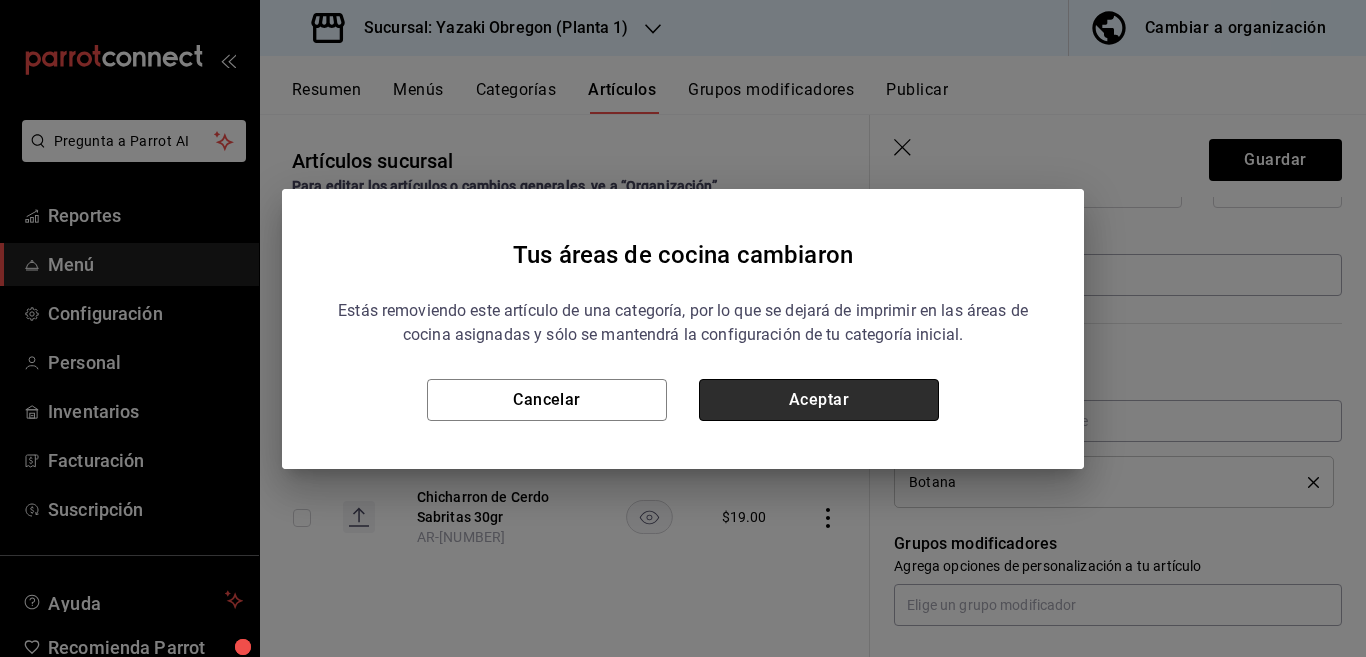 click on "Aceptar" at bounding box center (819, 400) 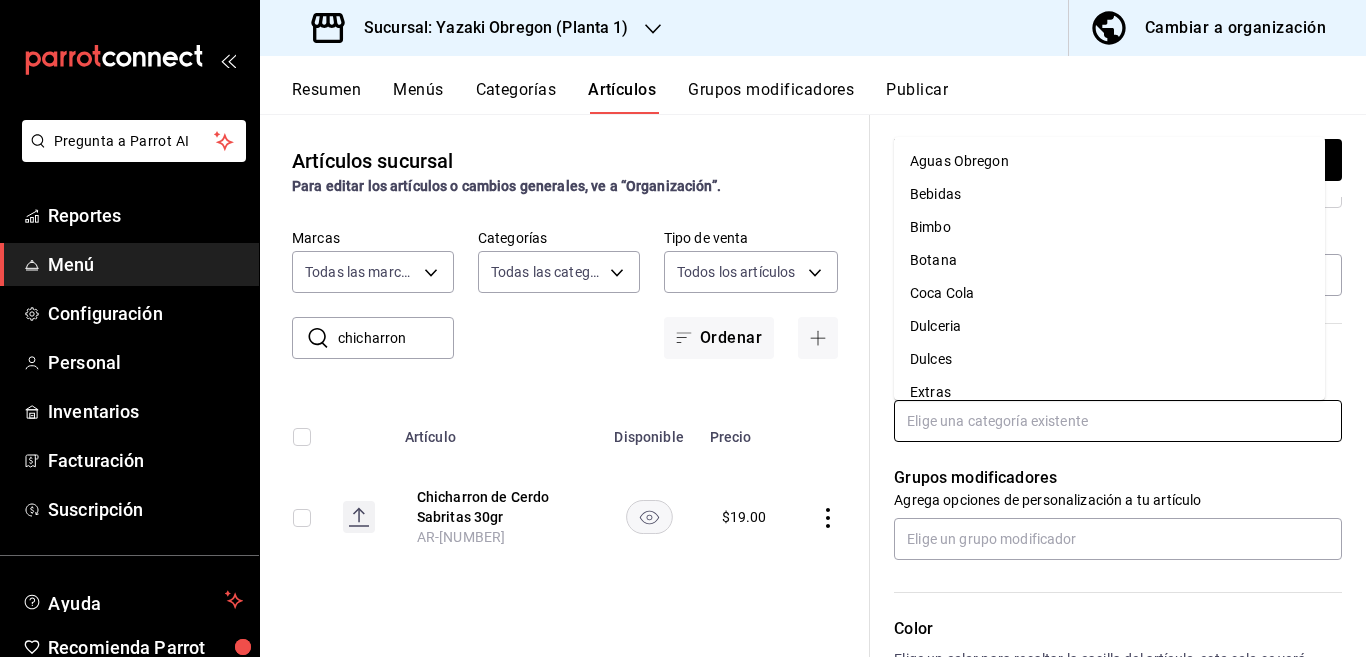 click at bounding box center (1118, 421) 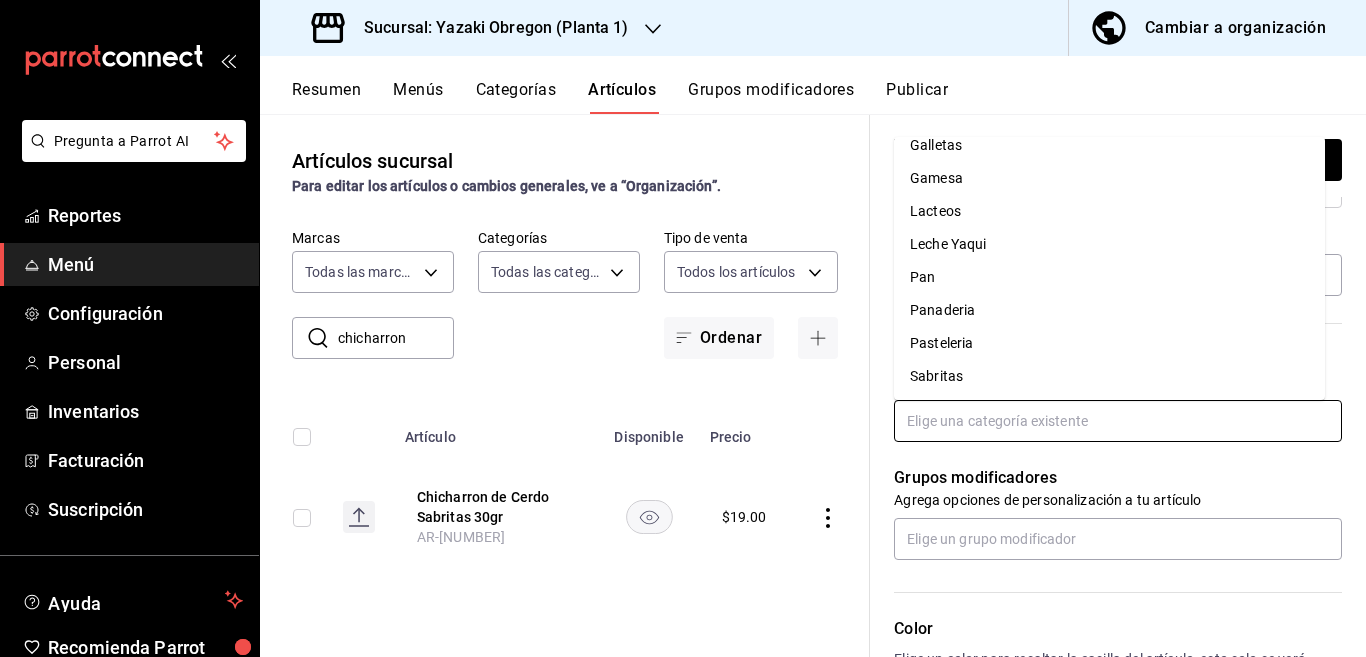 scroll, scrollTop: 281, scrollLeft: 0, axis: vertical 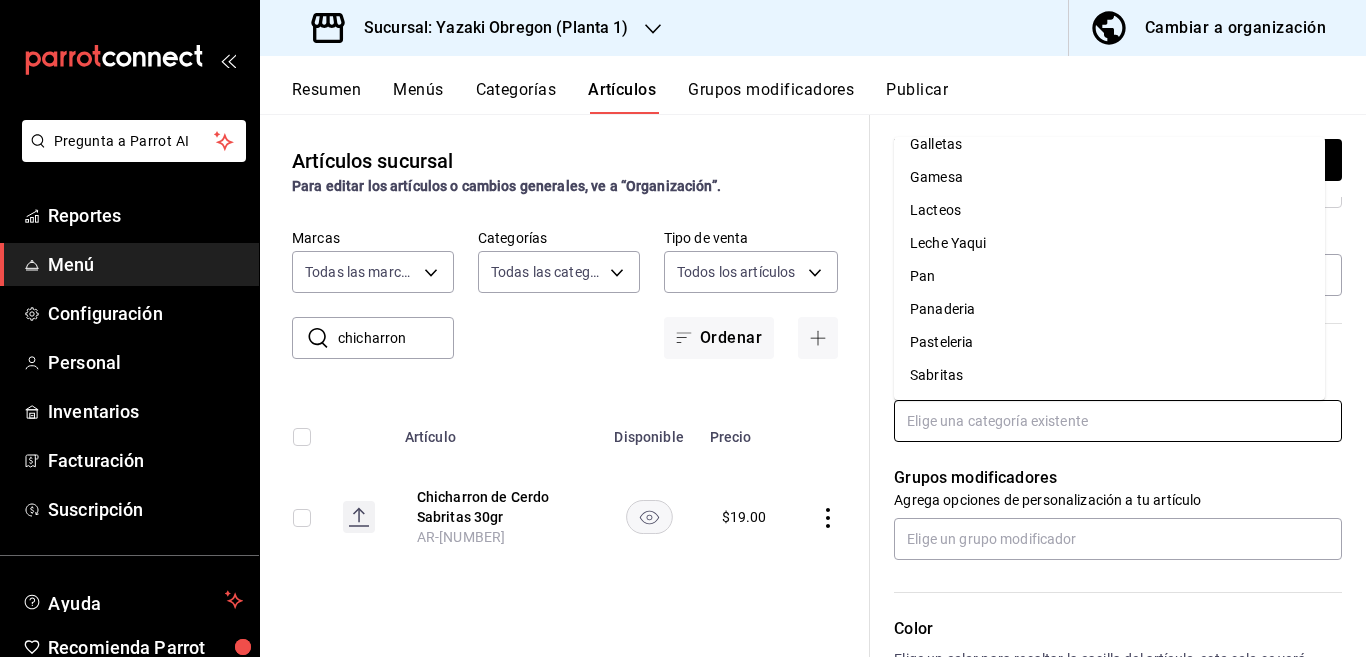 click on "Sabritas" at bounding box center [1109, 375] 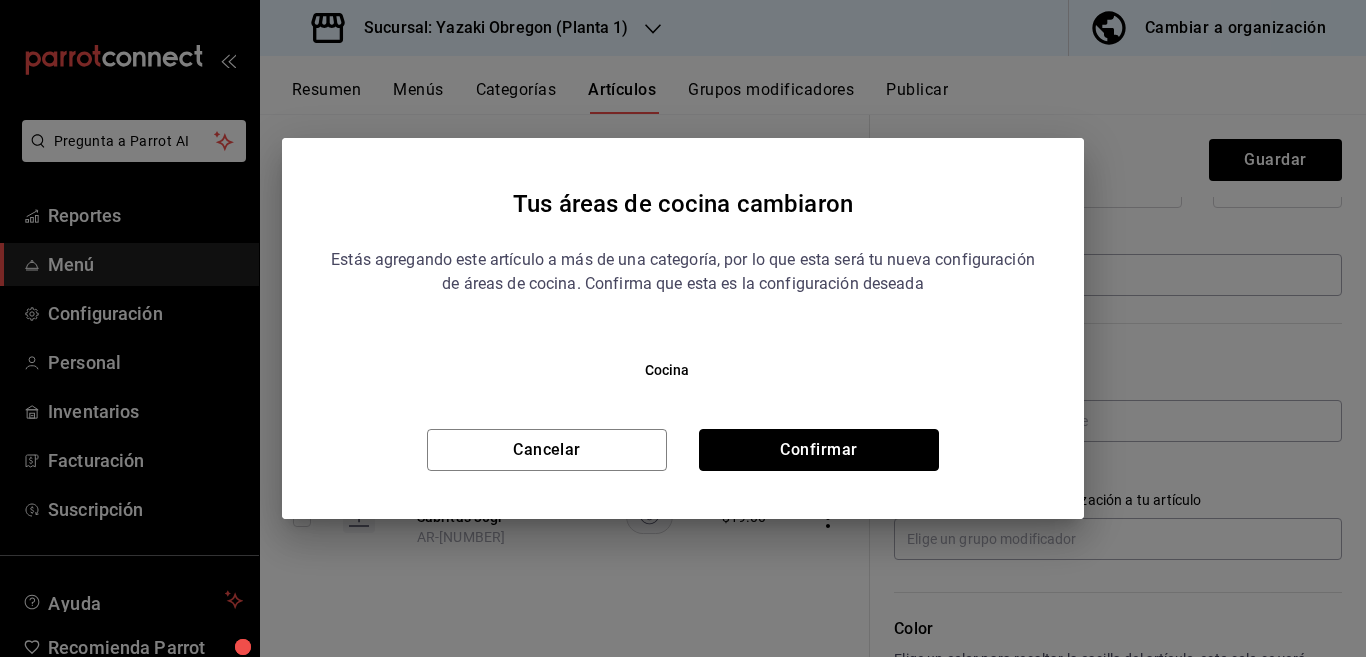 click on "Confirmar" at bounding box center [819, 450] 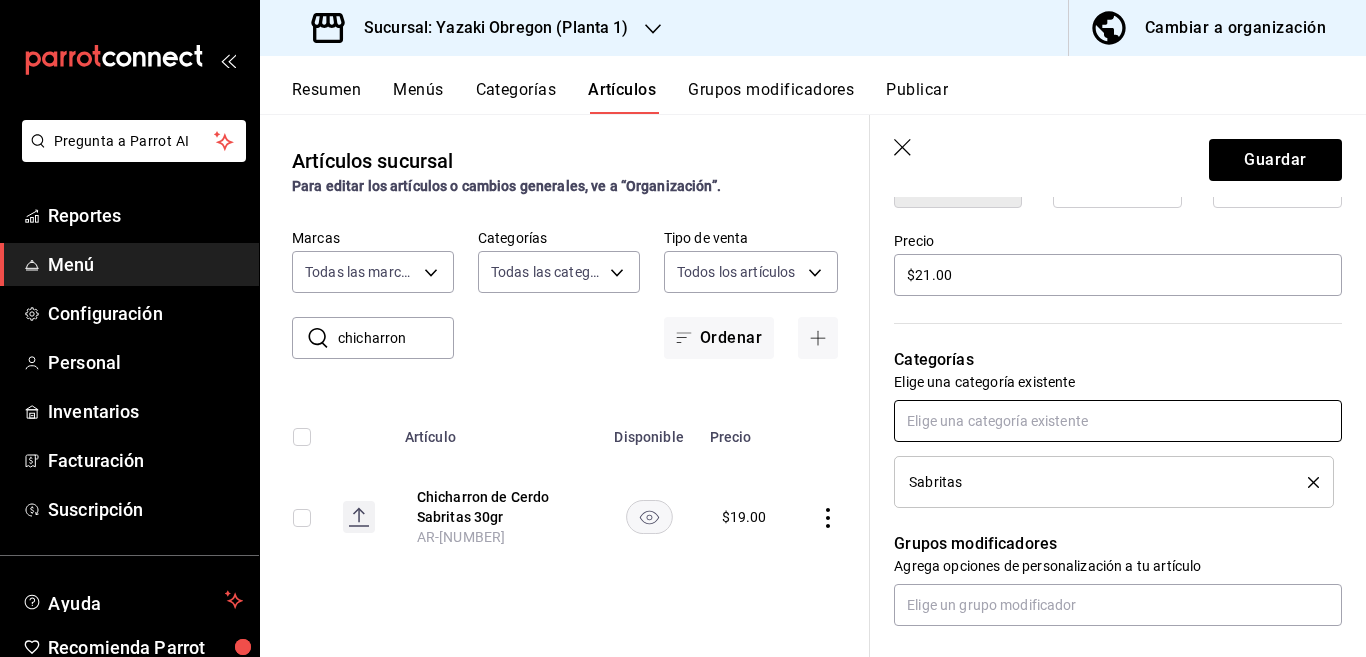 scroll, scrollTop: 569, scrollLeft: 0, axis: vertical 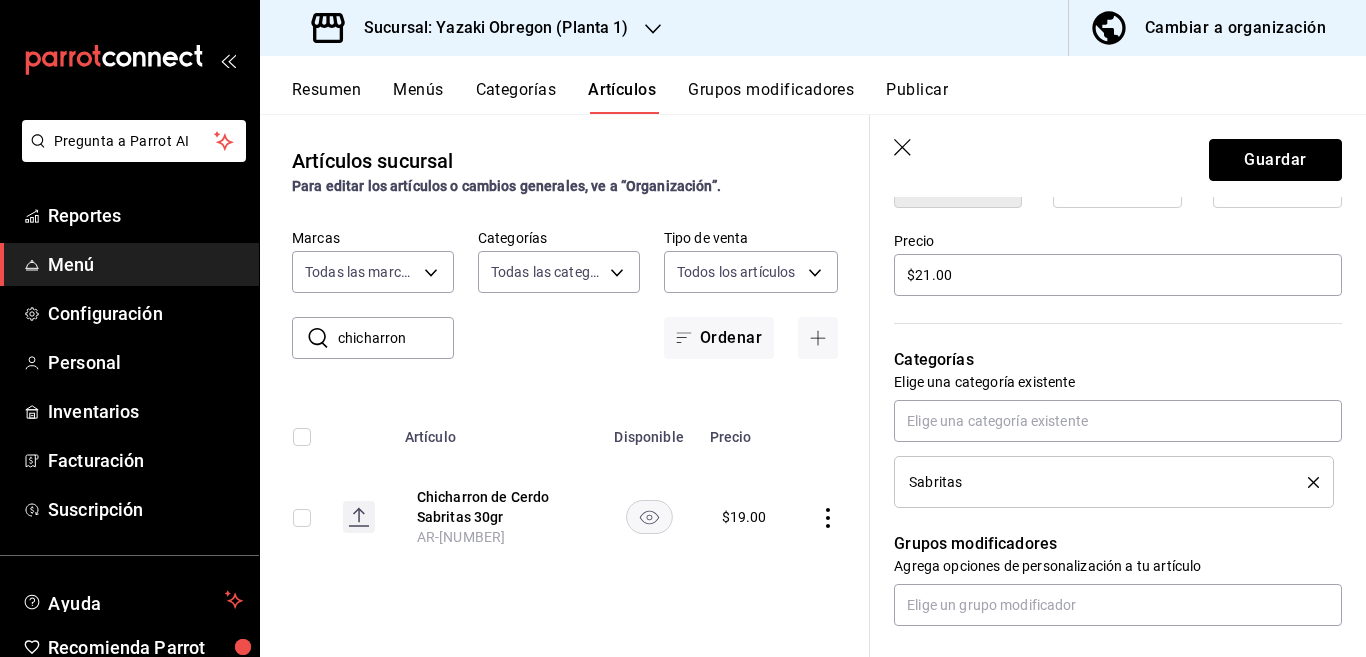 click on "Guardar" at bounding box center [1275, 160] 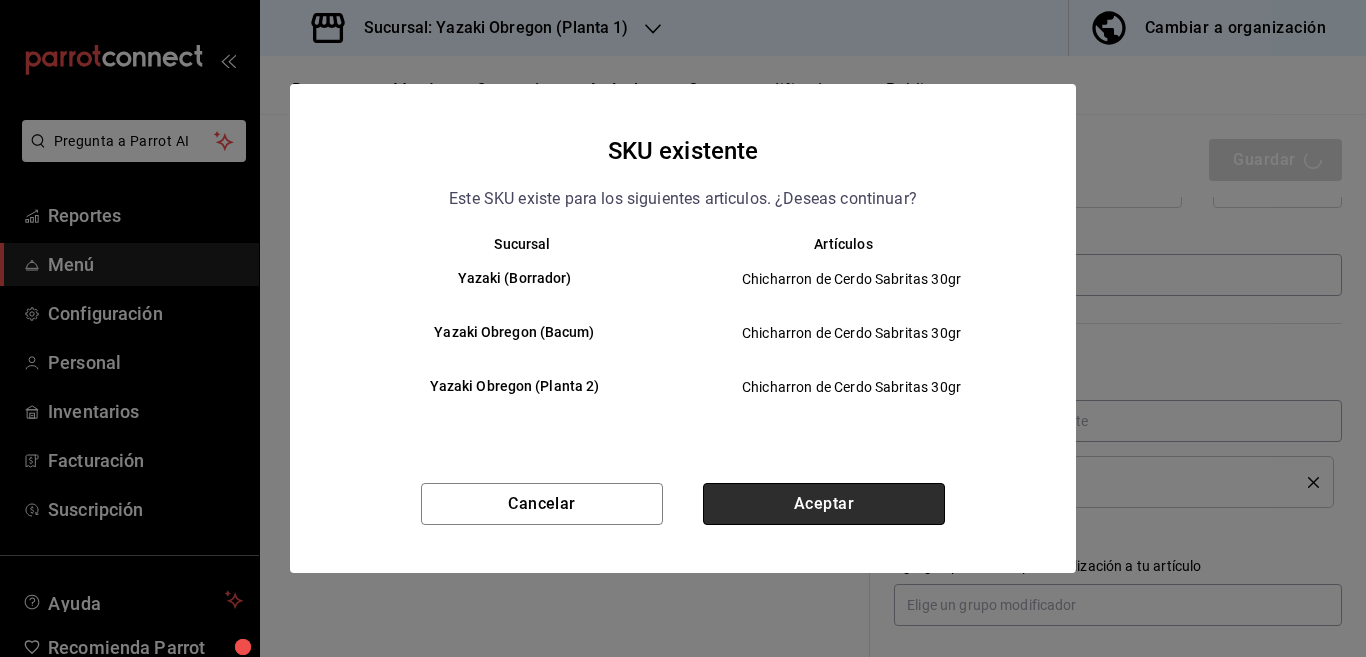 click on "Aceptar" at bounding box center [824, 504] 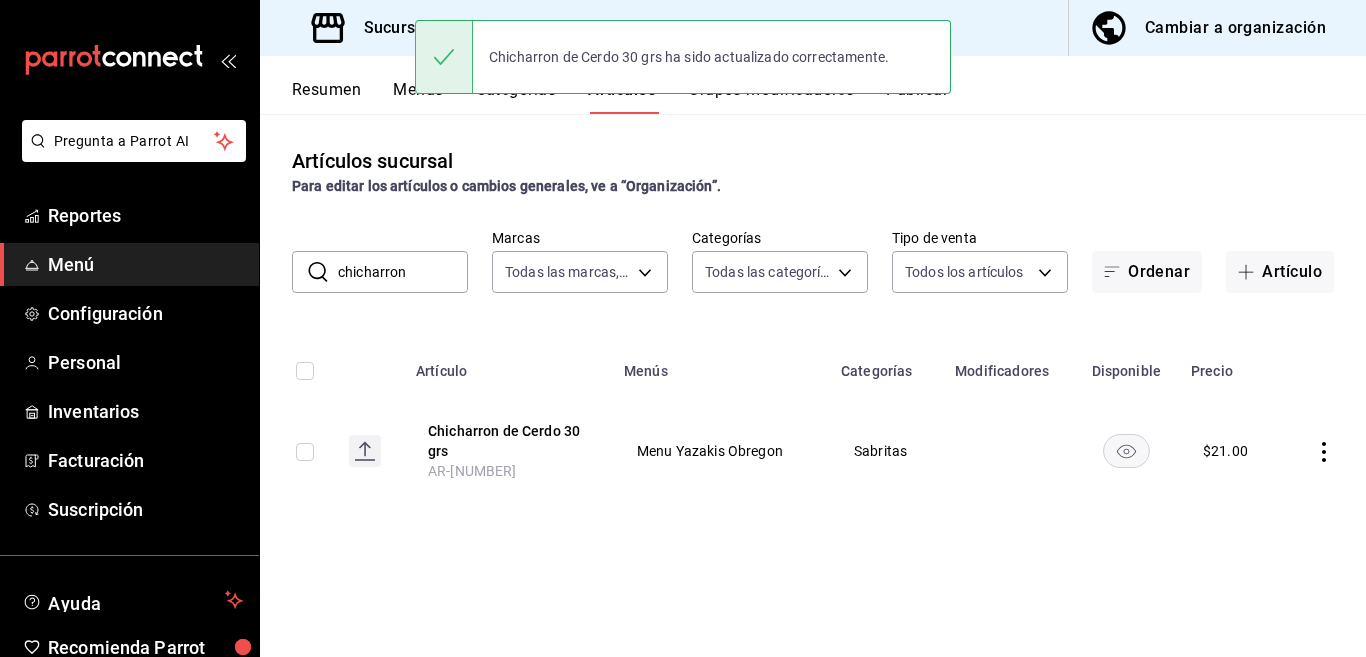 scroll, scrollTop: 0, scrollLeft: 0, axis: both 